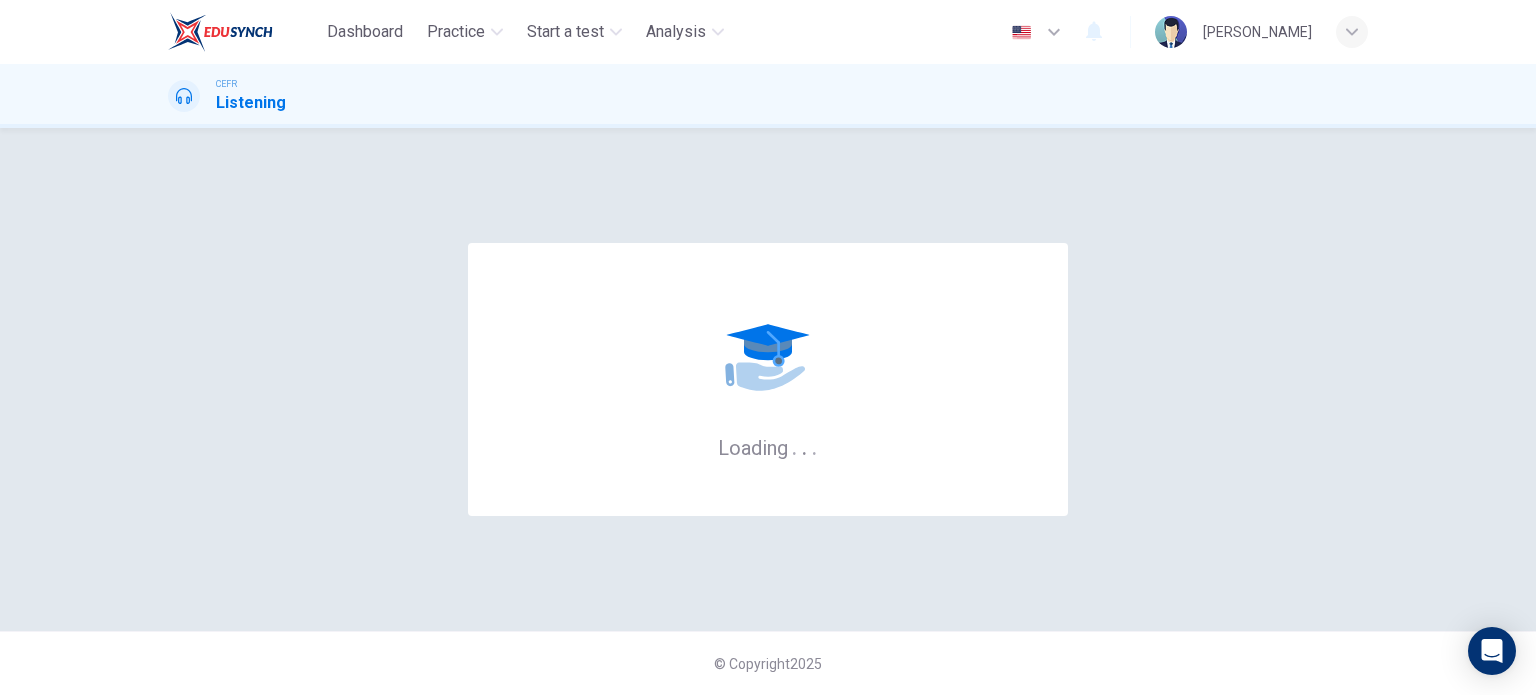 scroll, scrollTop: 0, scrollLeft: 0, axis: both 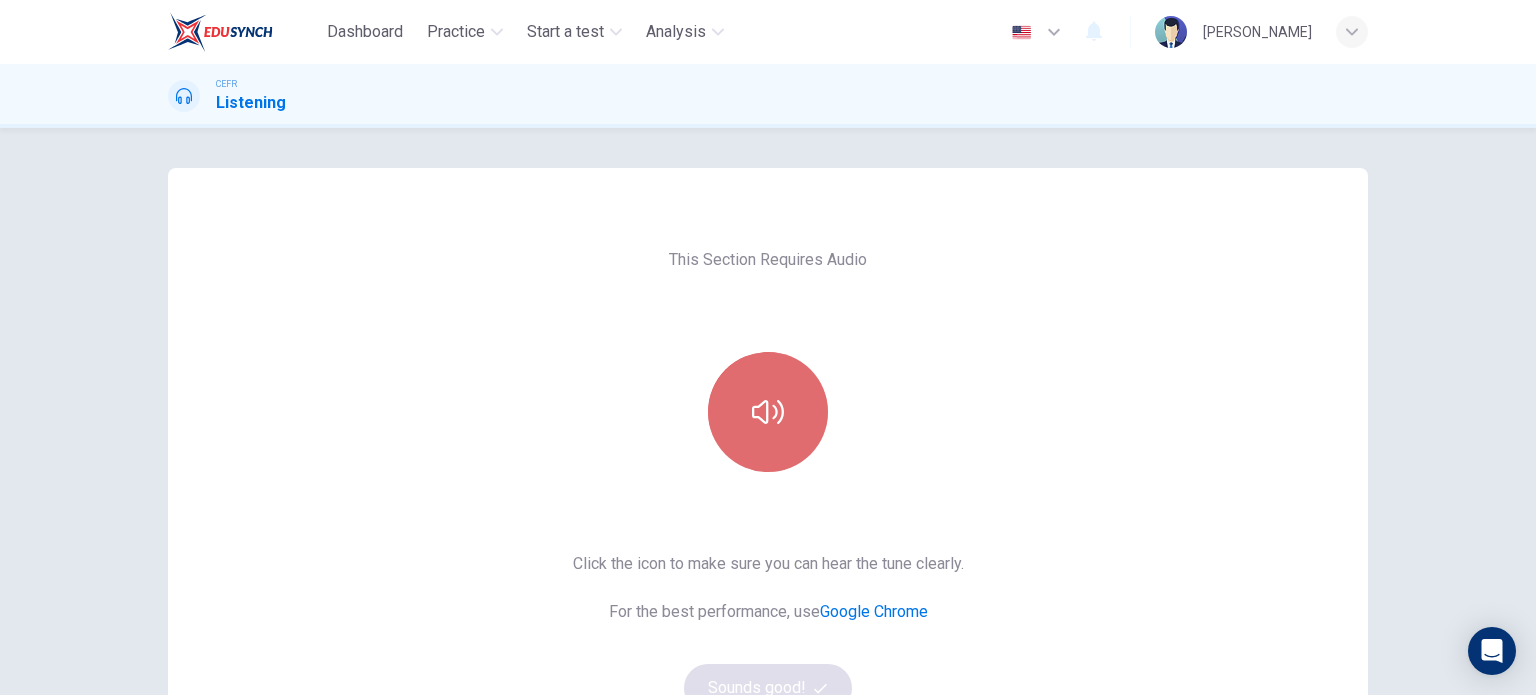 click 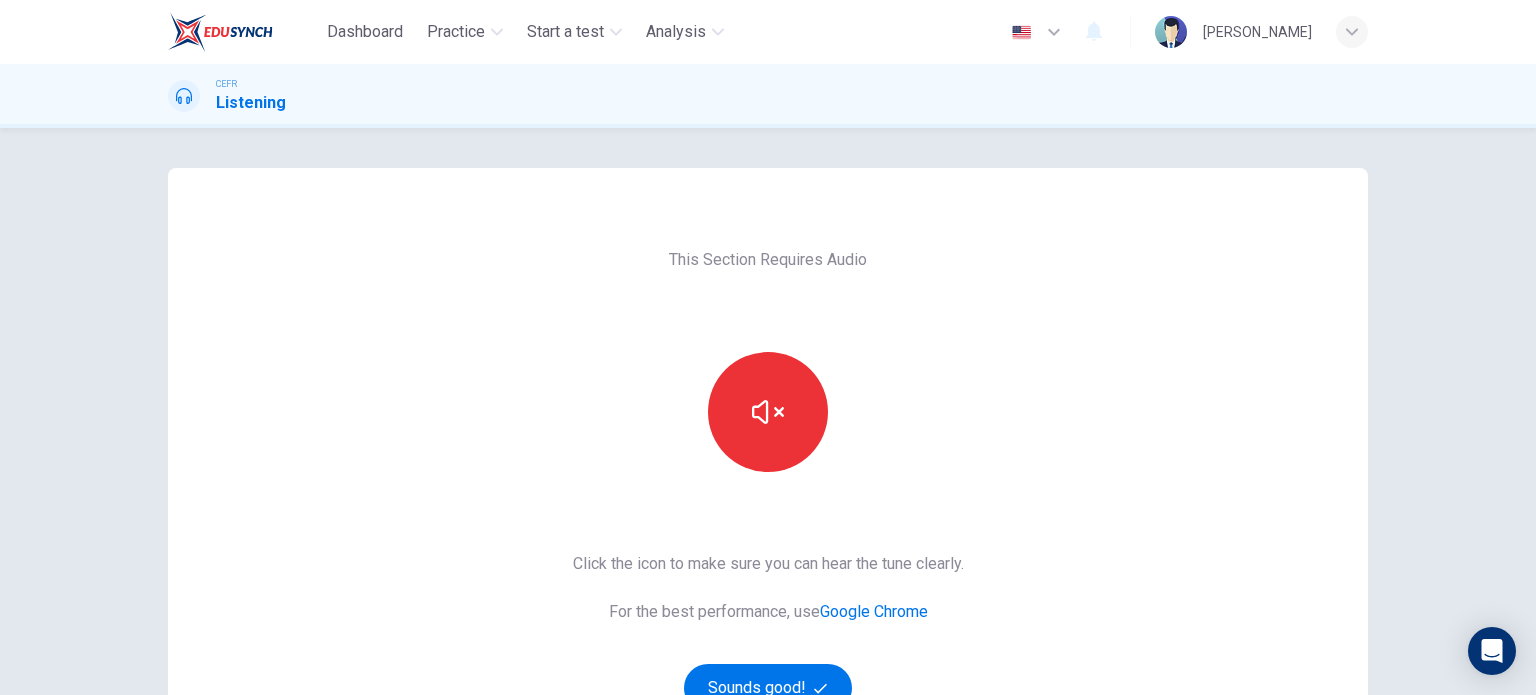 type 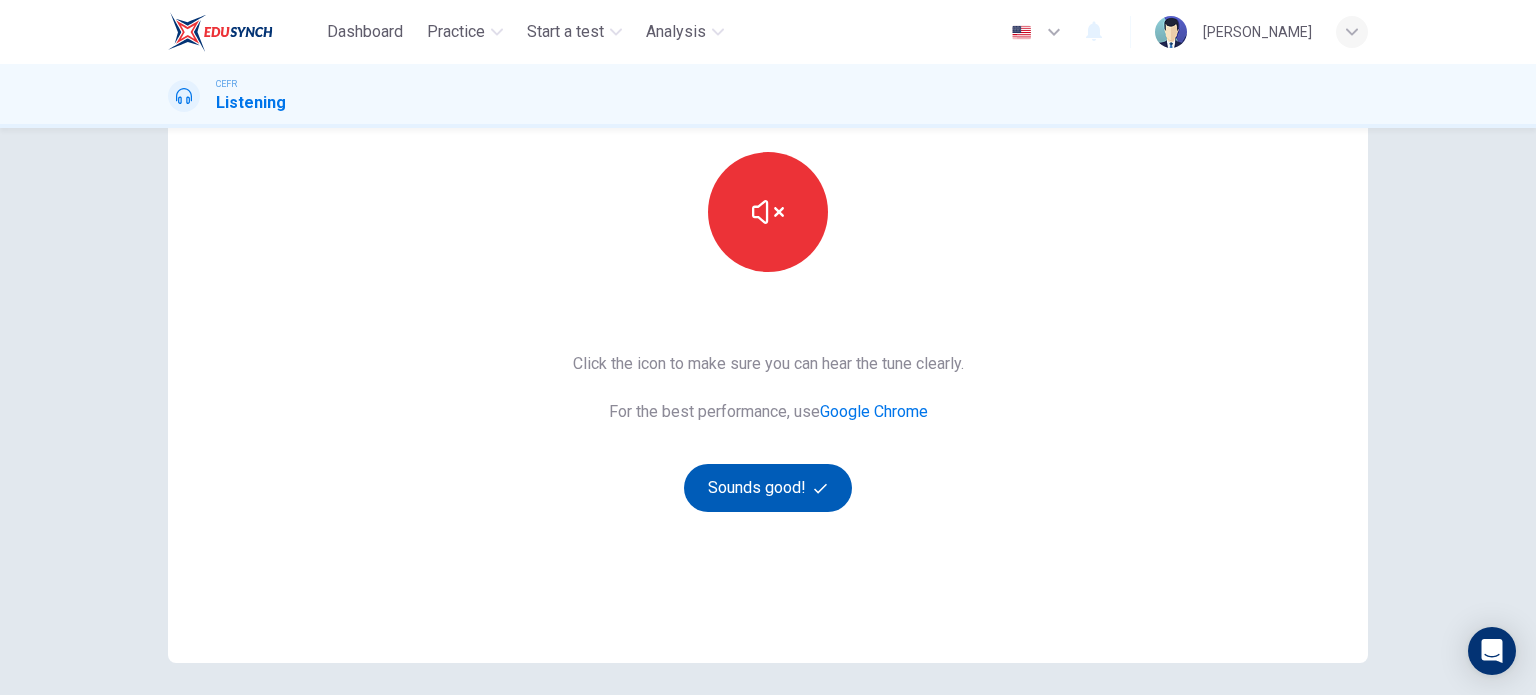 click on "Sounds good!" at bounding box center (768, 488) 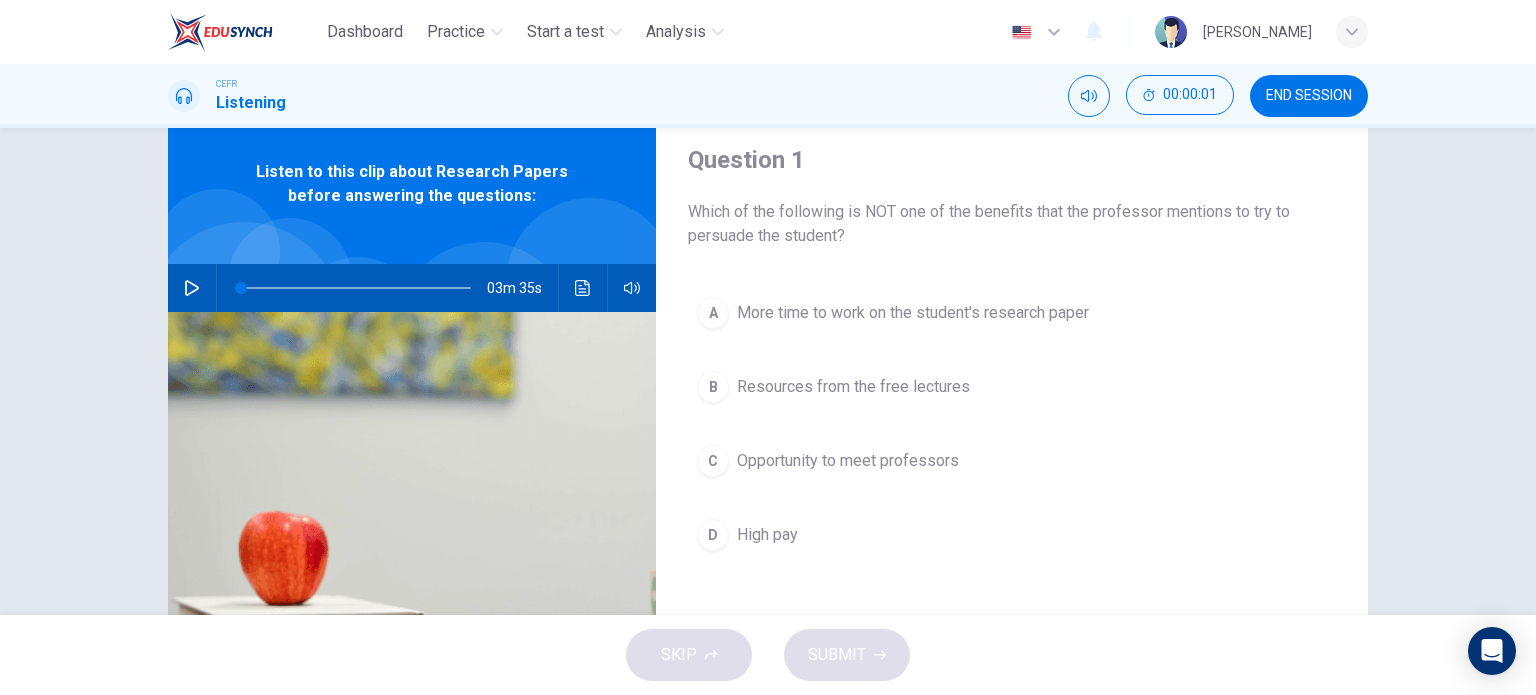 scroll, scrollTop: 100, scrollLeft: 0, axis: vertical 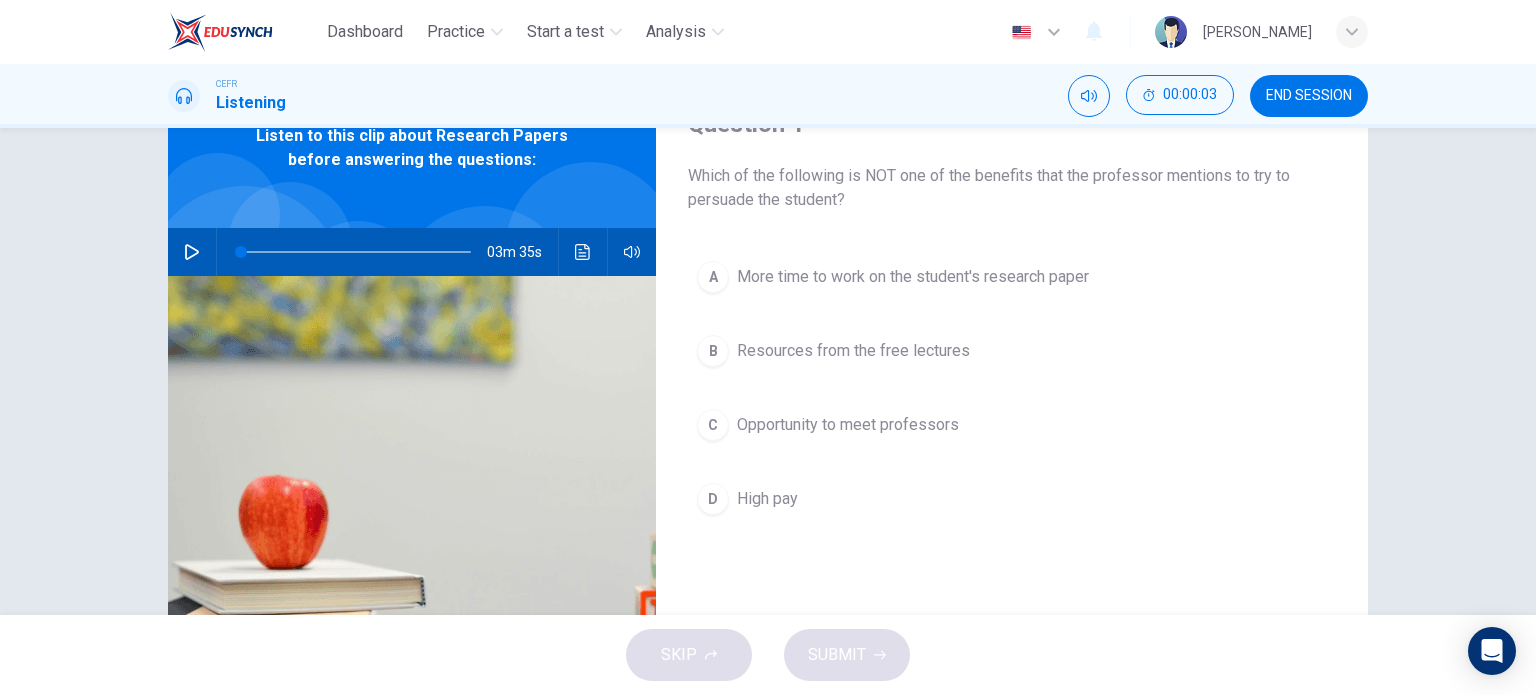 click 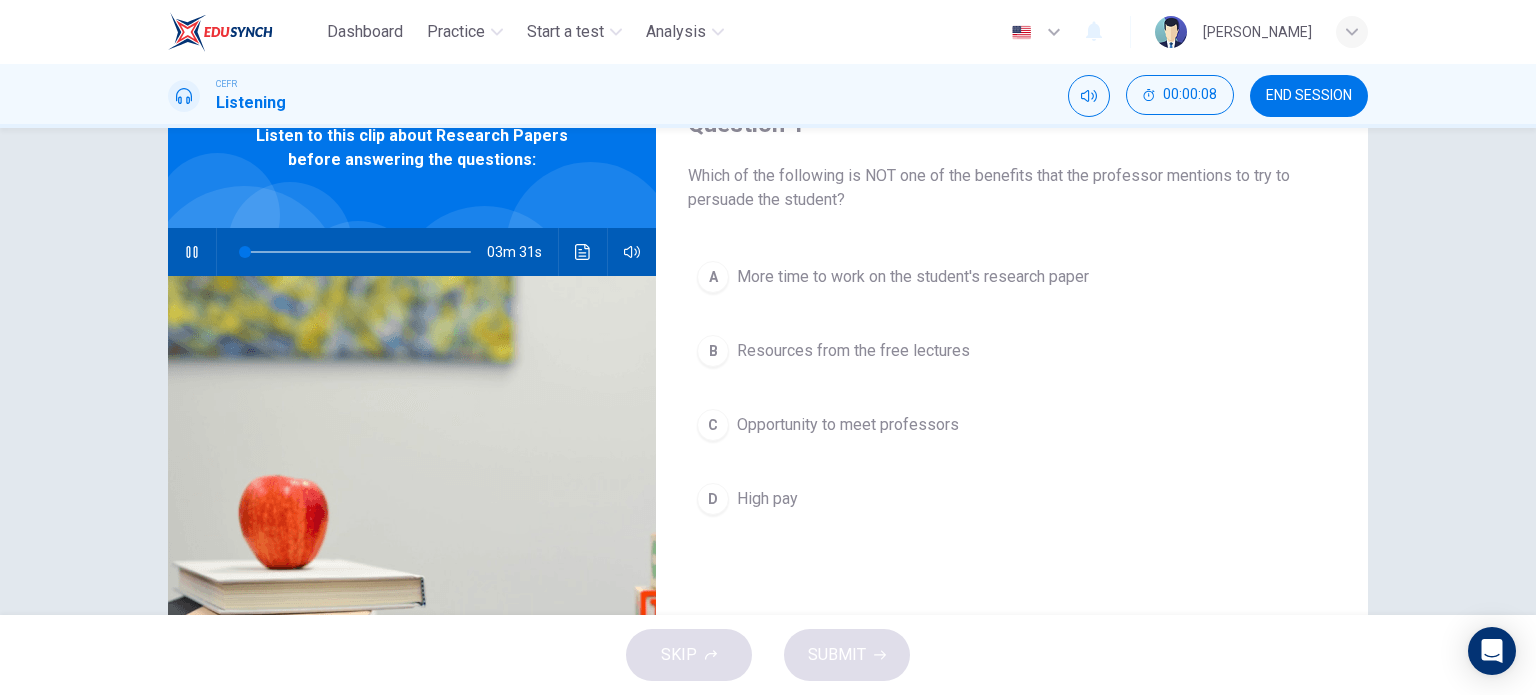 type on "2" 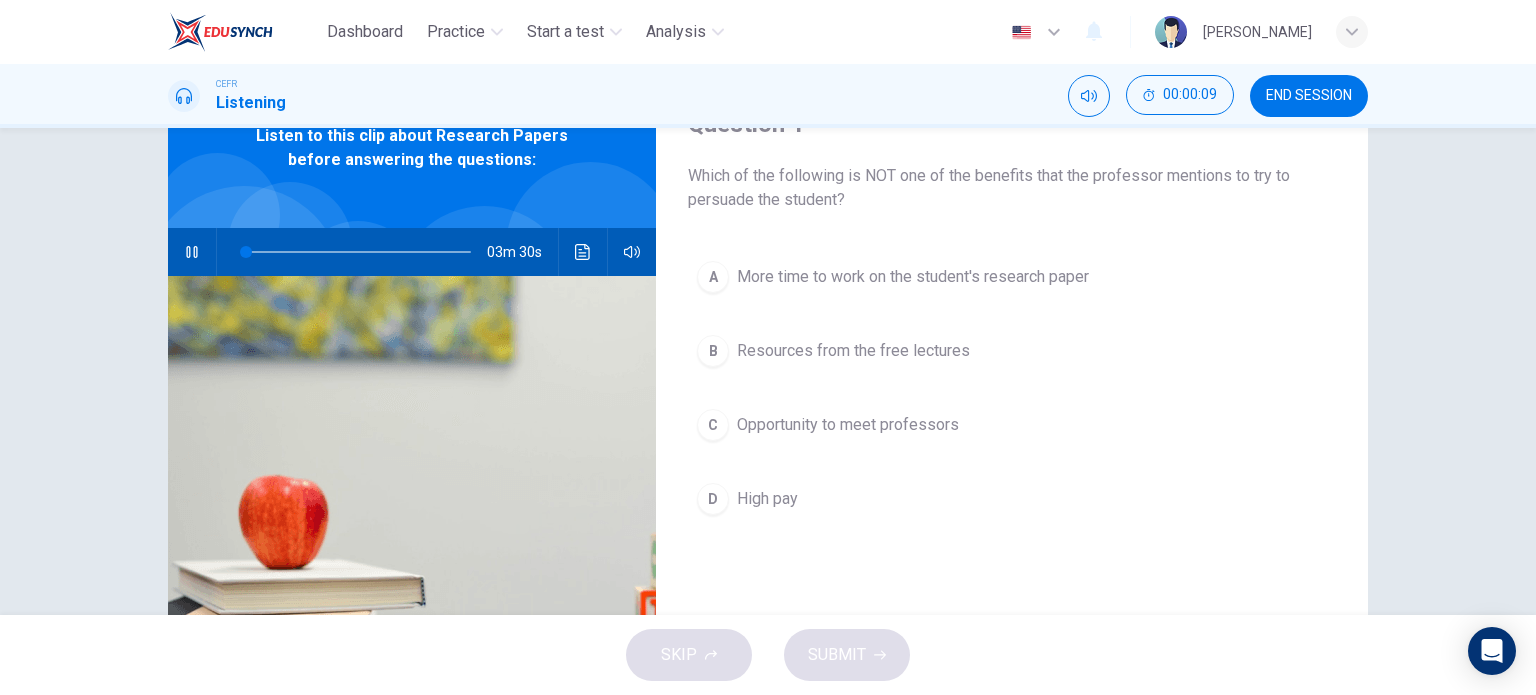 type 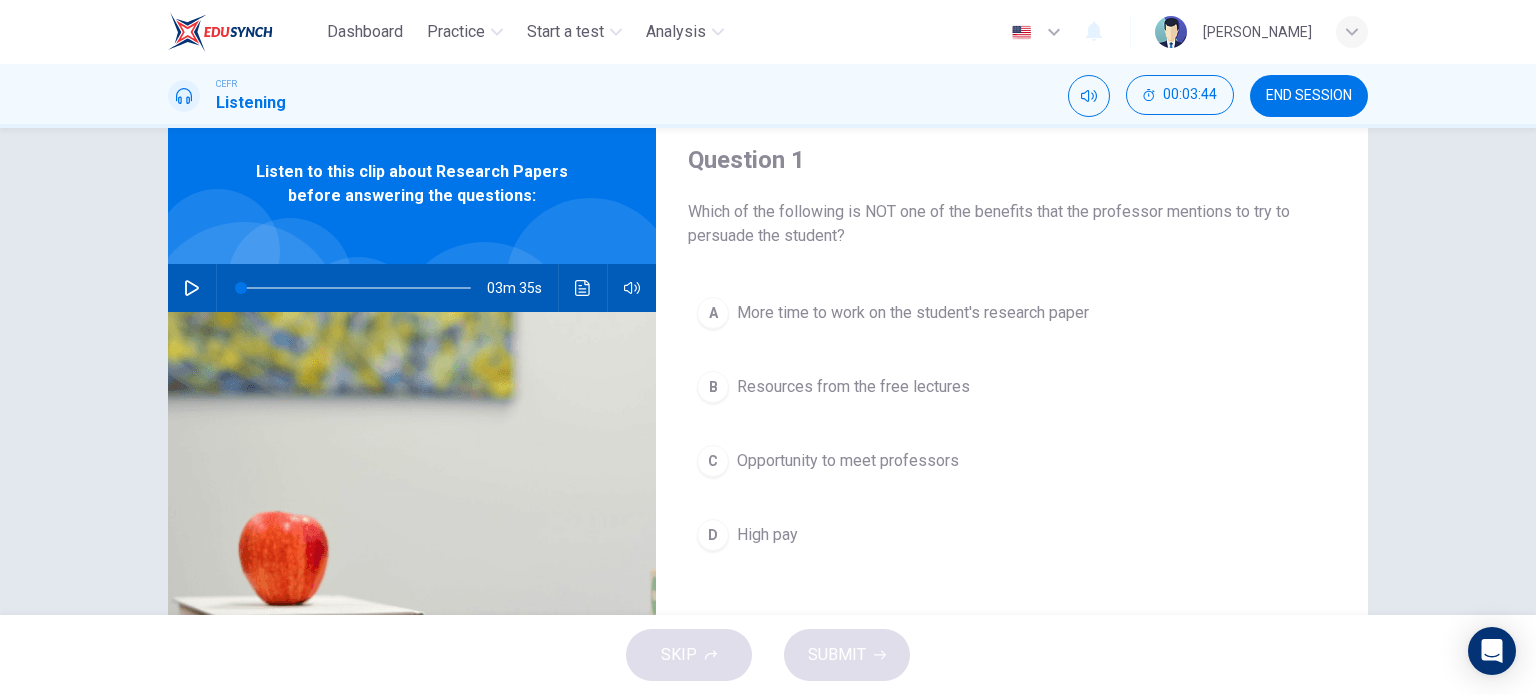 scroll, scrollTop: 100, scrollLeft: 0, axis: vertical 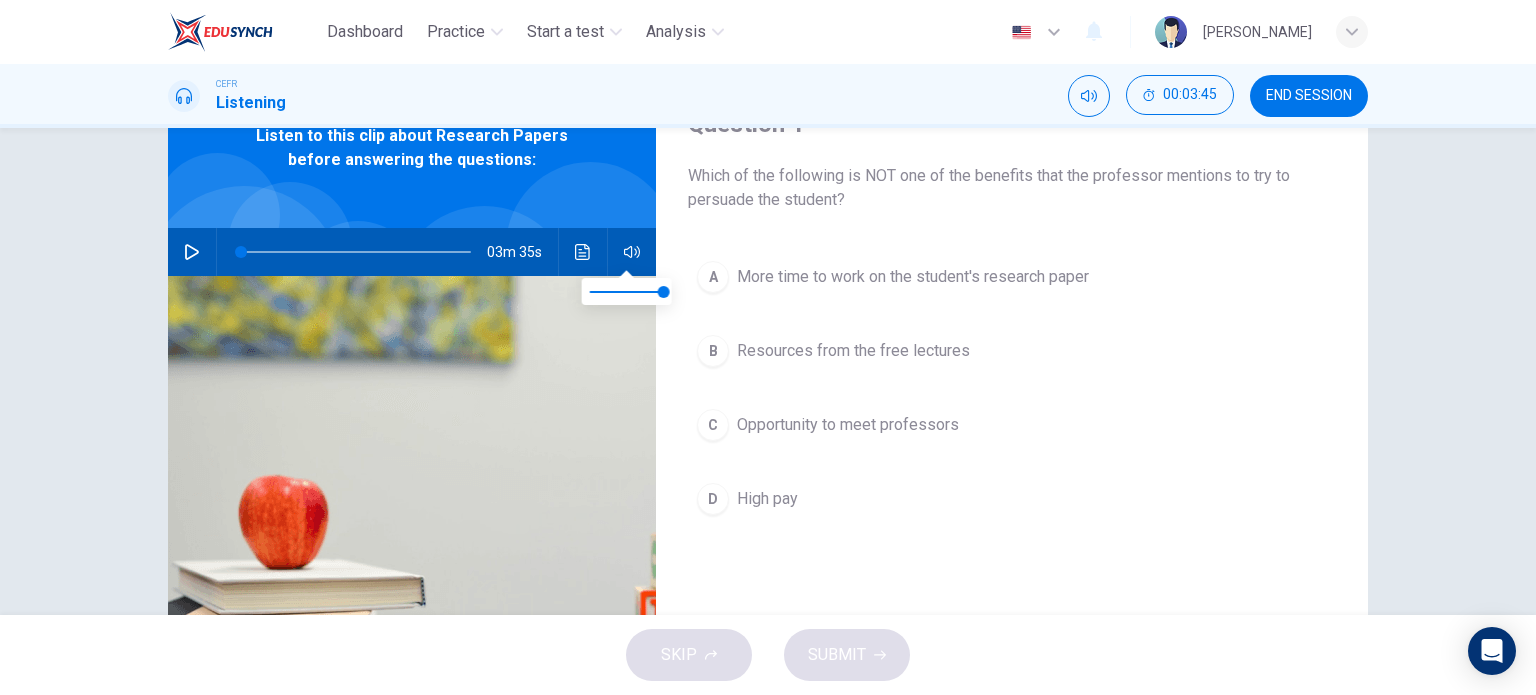 click 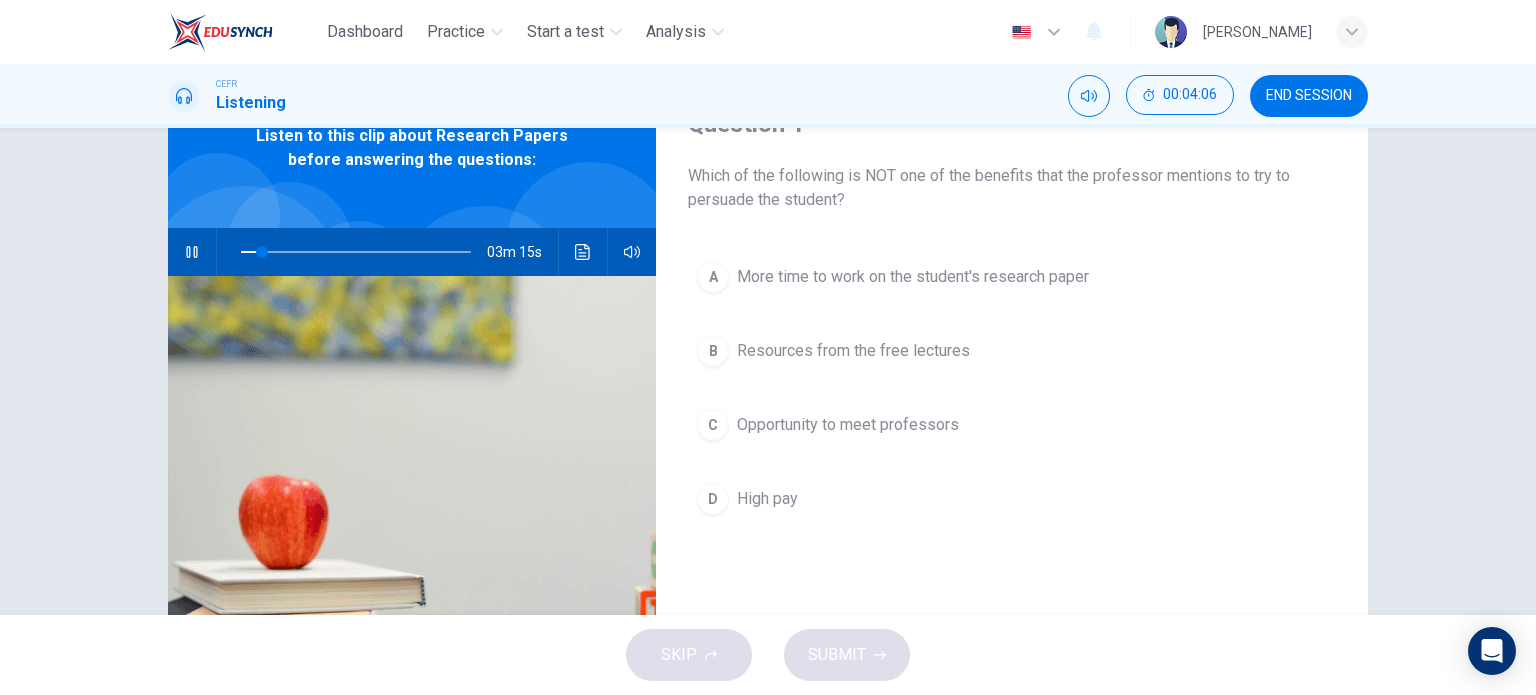 click on "High pay" at bounding box center (767, 499) 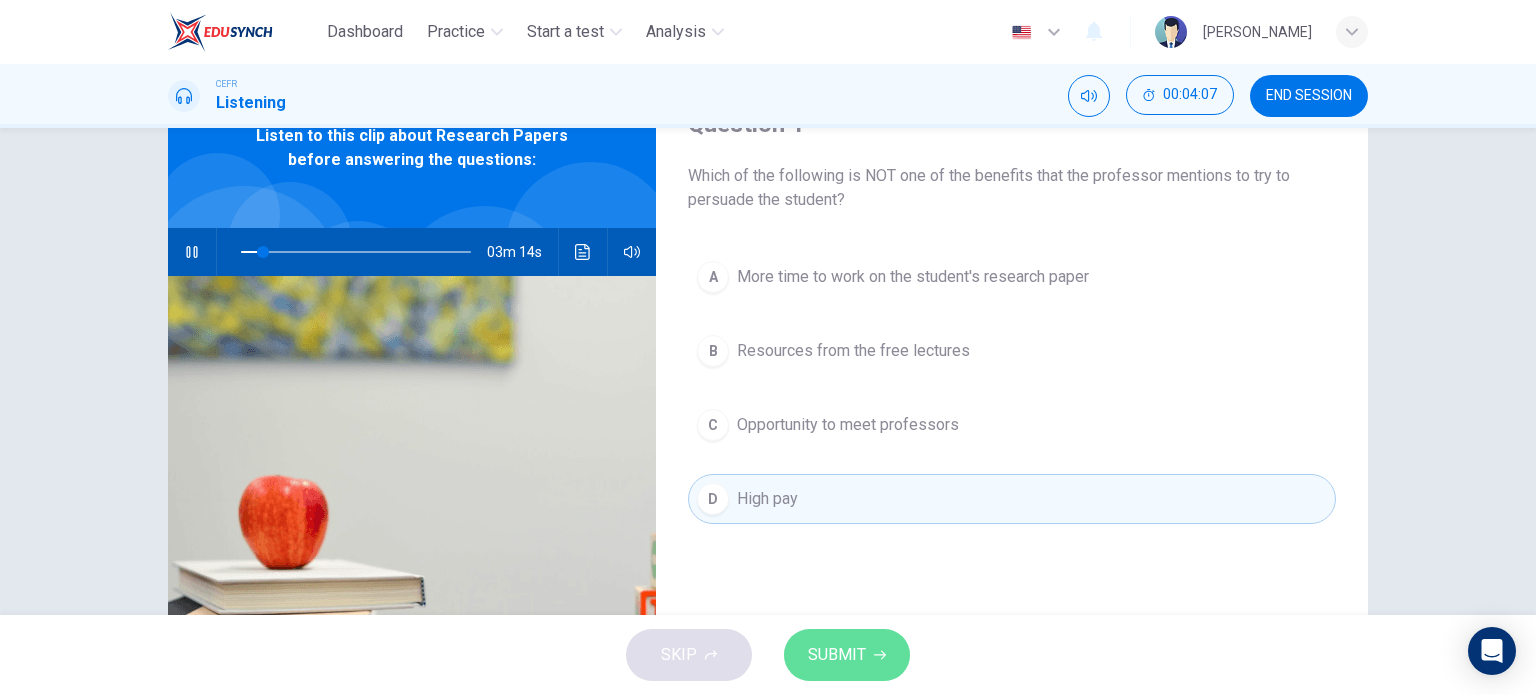 click on "SUBMIT" at bounding box center (837, 655) 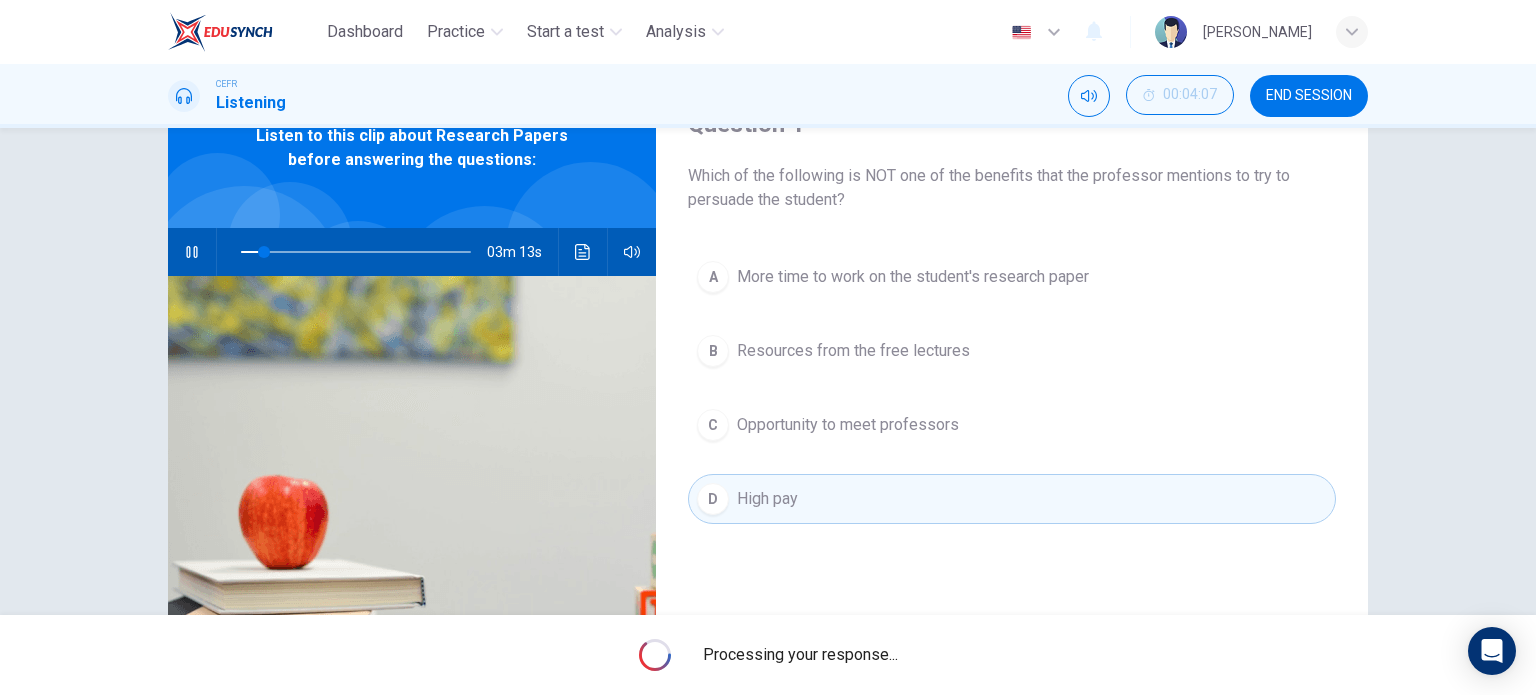 click 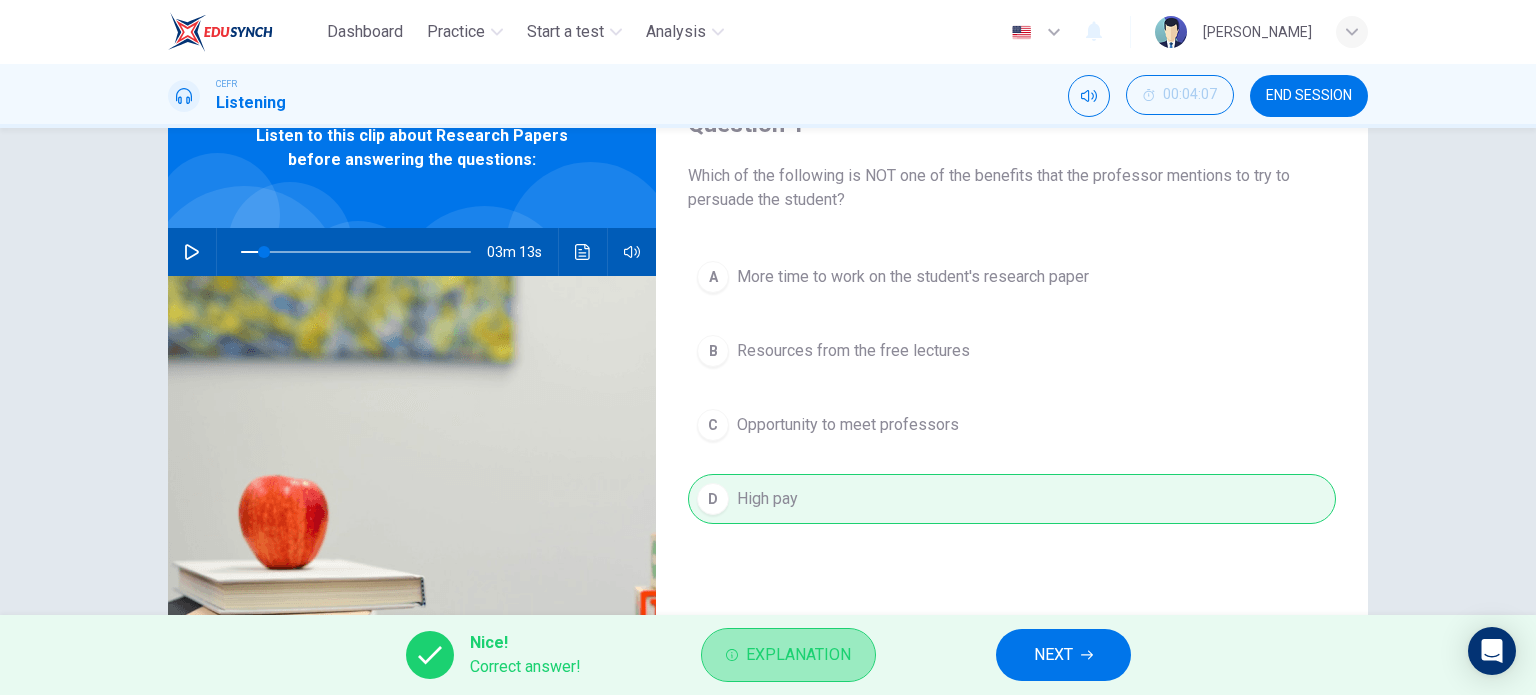 click on "Explanation" at bounding box center [798, 655] 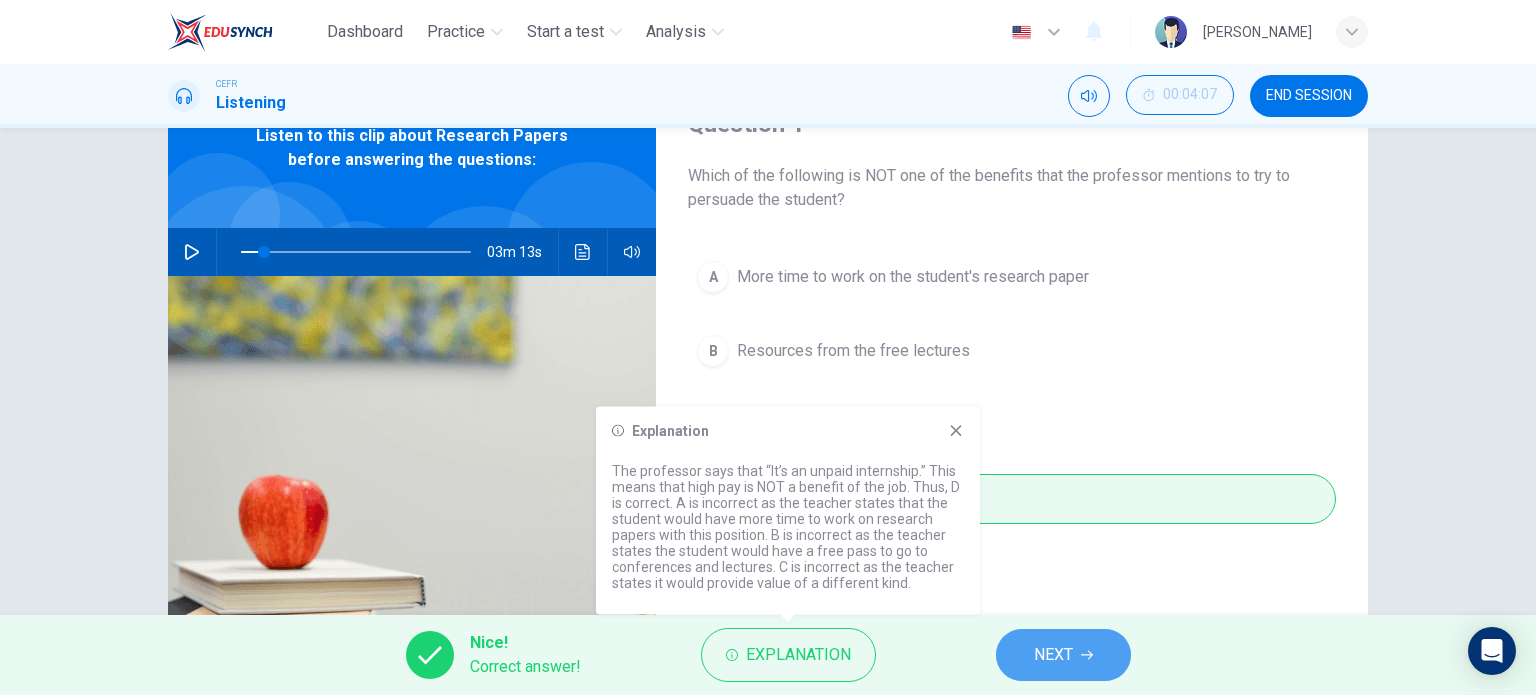 click on "NEXT" at bounding box center (1063, 655) 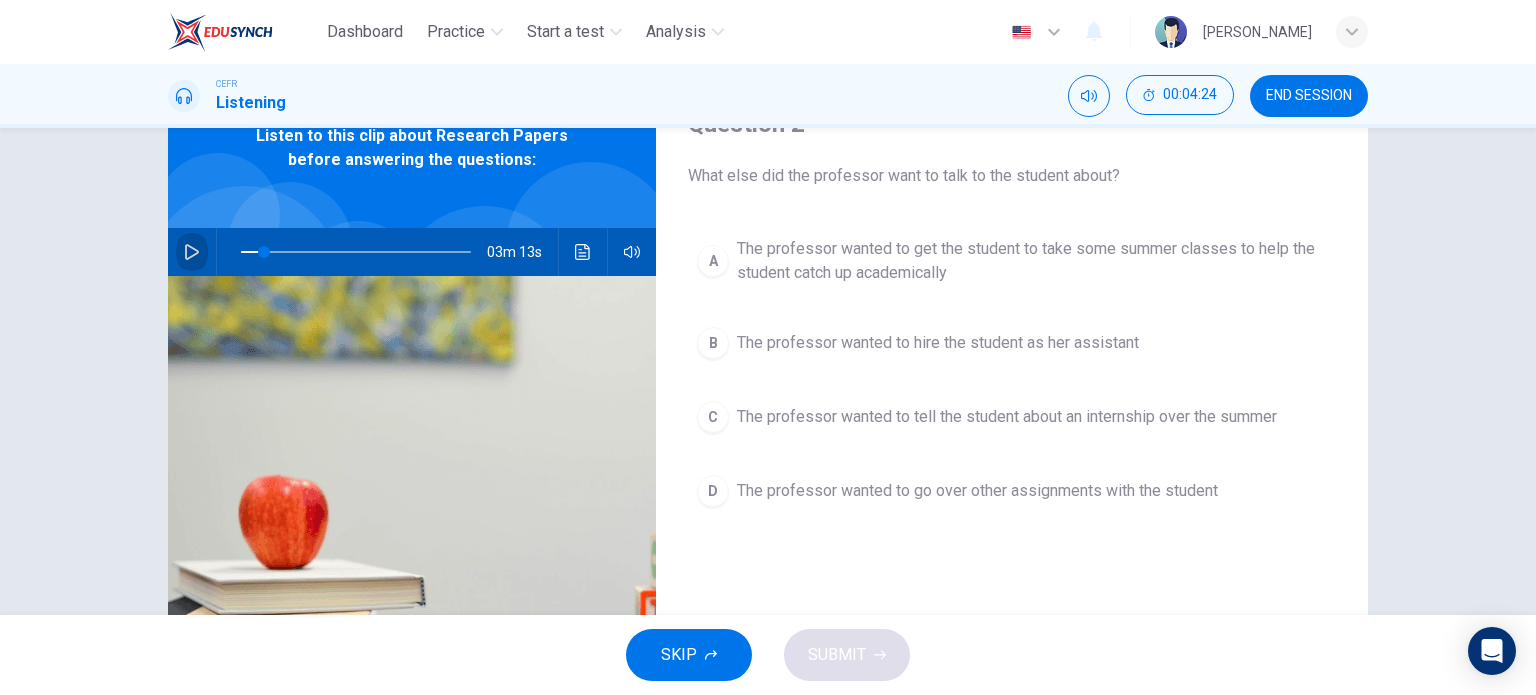 click 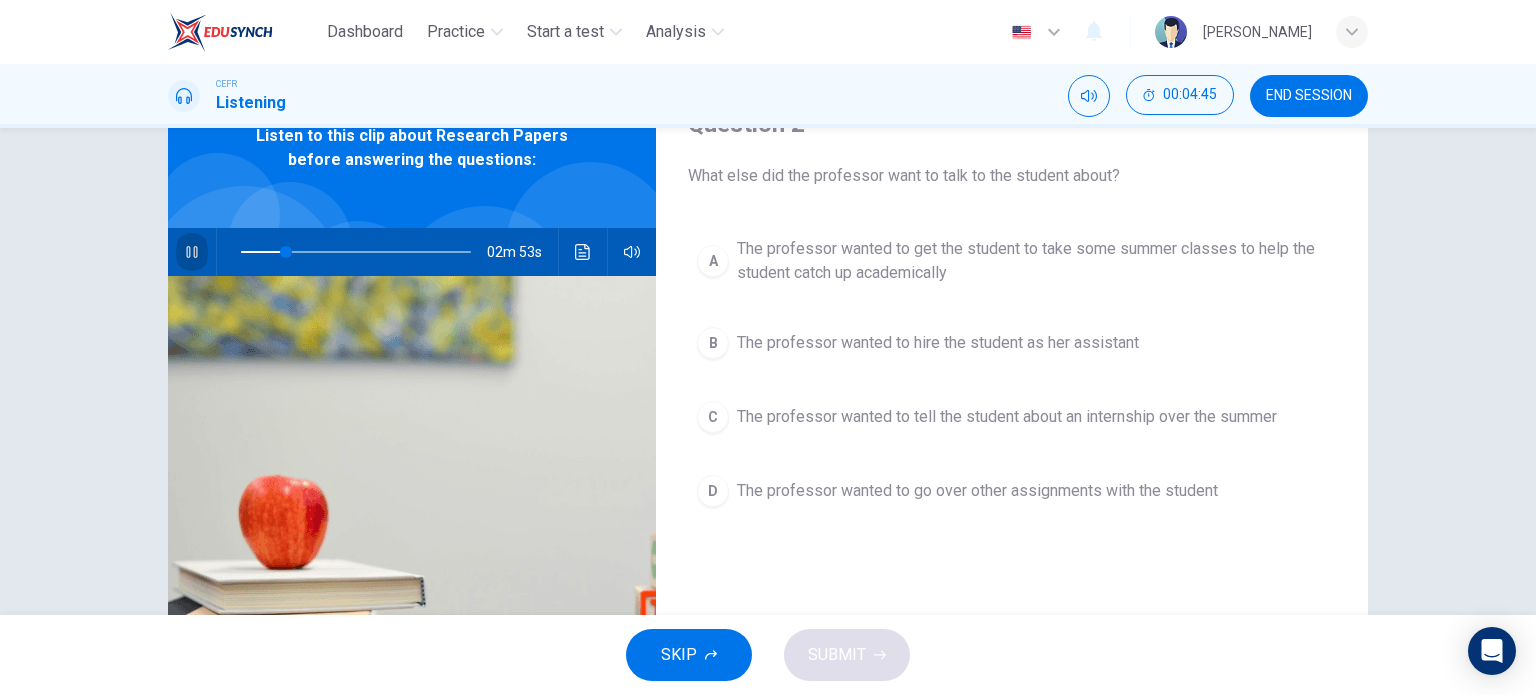 click 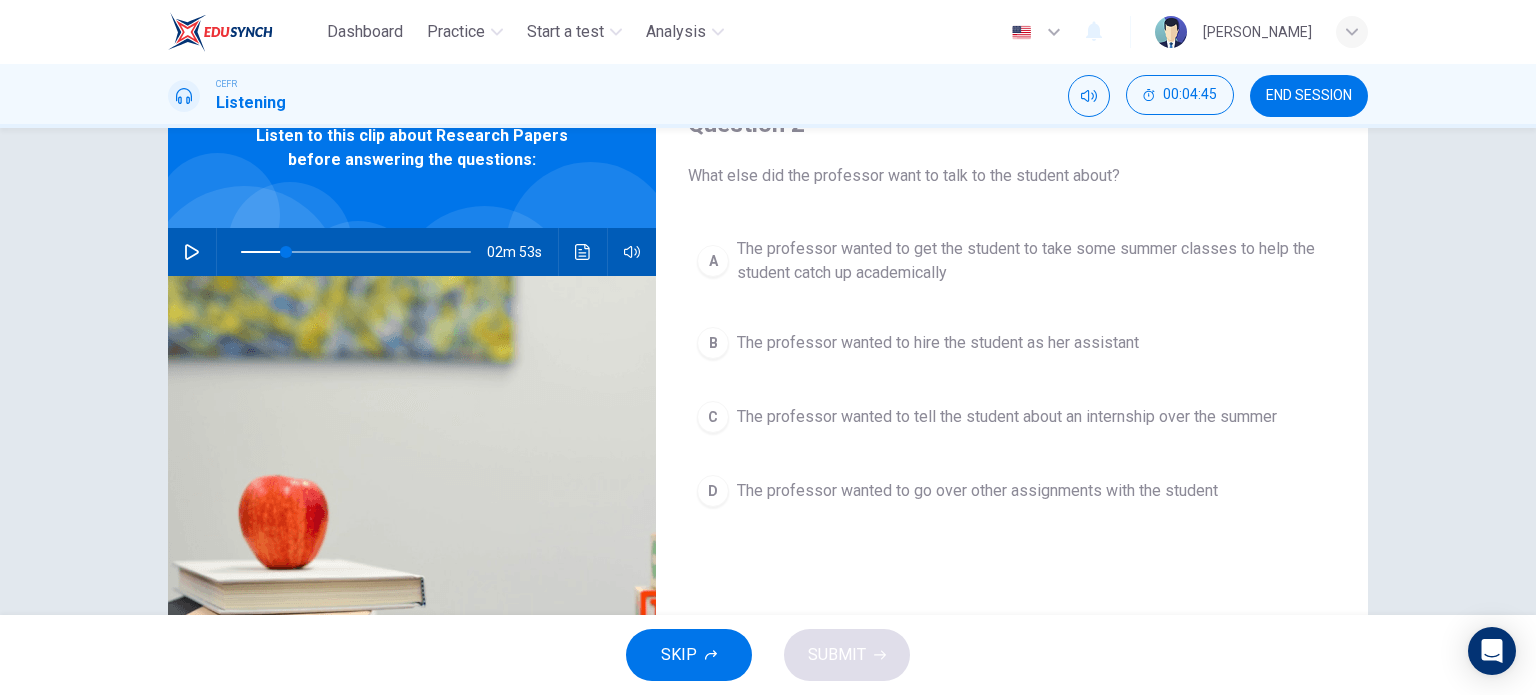 click on "C The professor wanted to tell the student about an internship over the summer" at bounding box center (1012, 417) 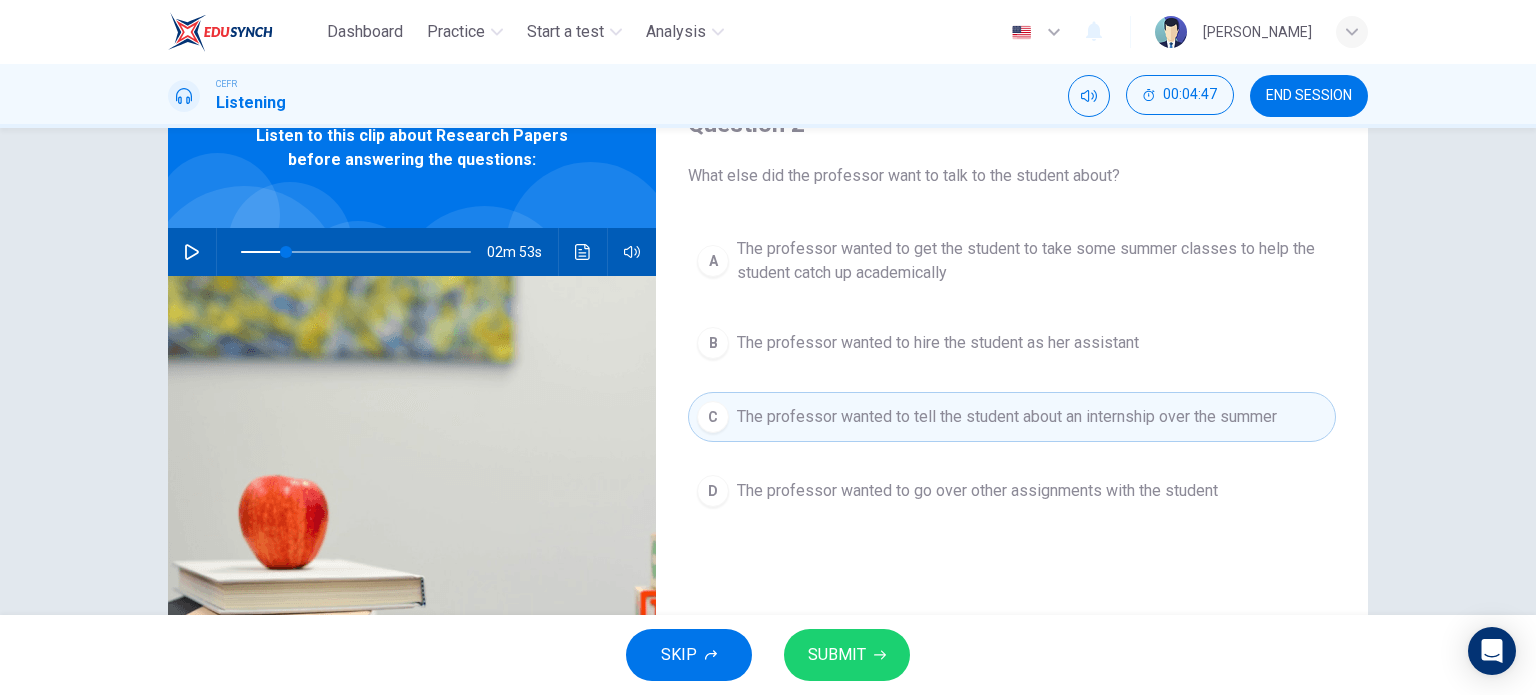 click on "SUBMIT" at bounding box center (847, 655) 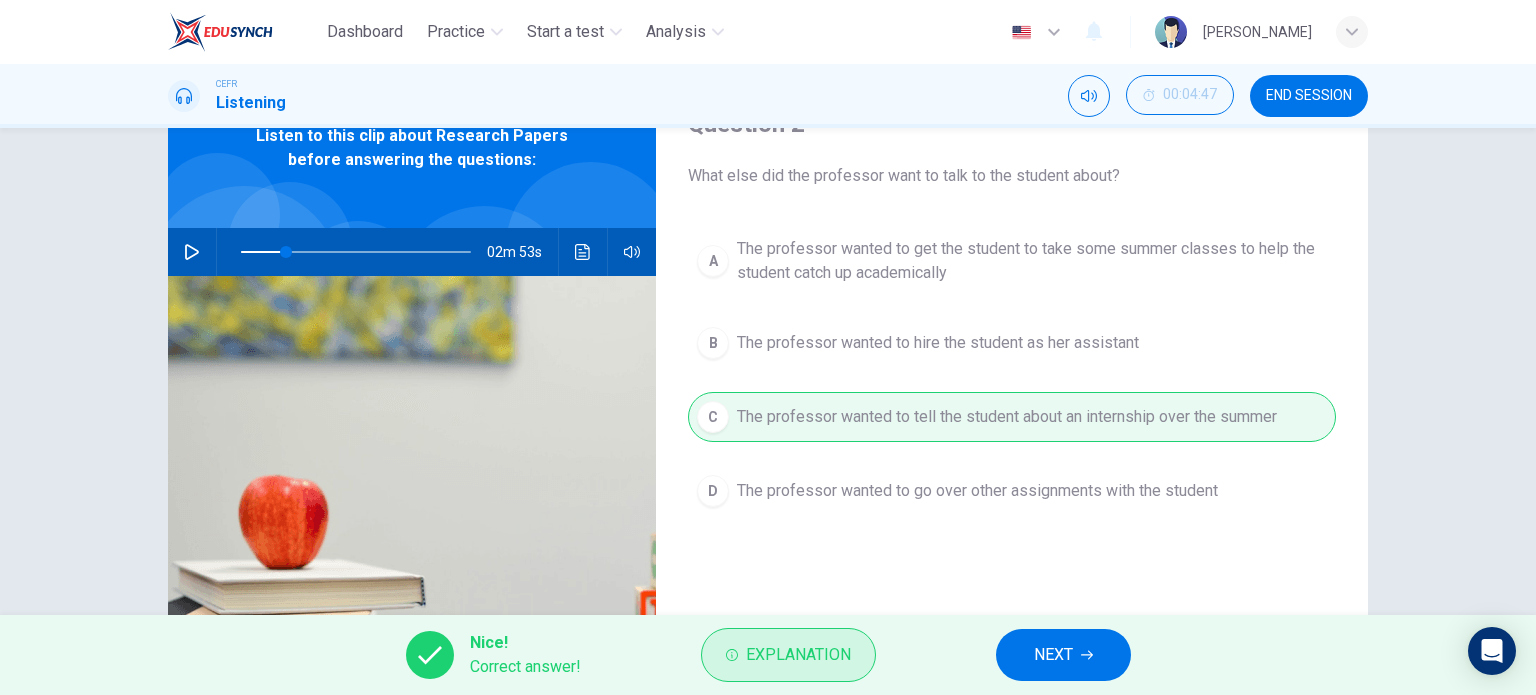 drag, startPoint x: 827, startPoint y: 614, endPoint x: 819, endPoint y: 640, distance: 27.202942 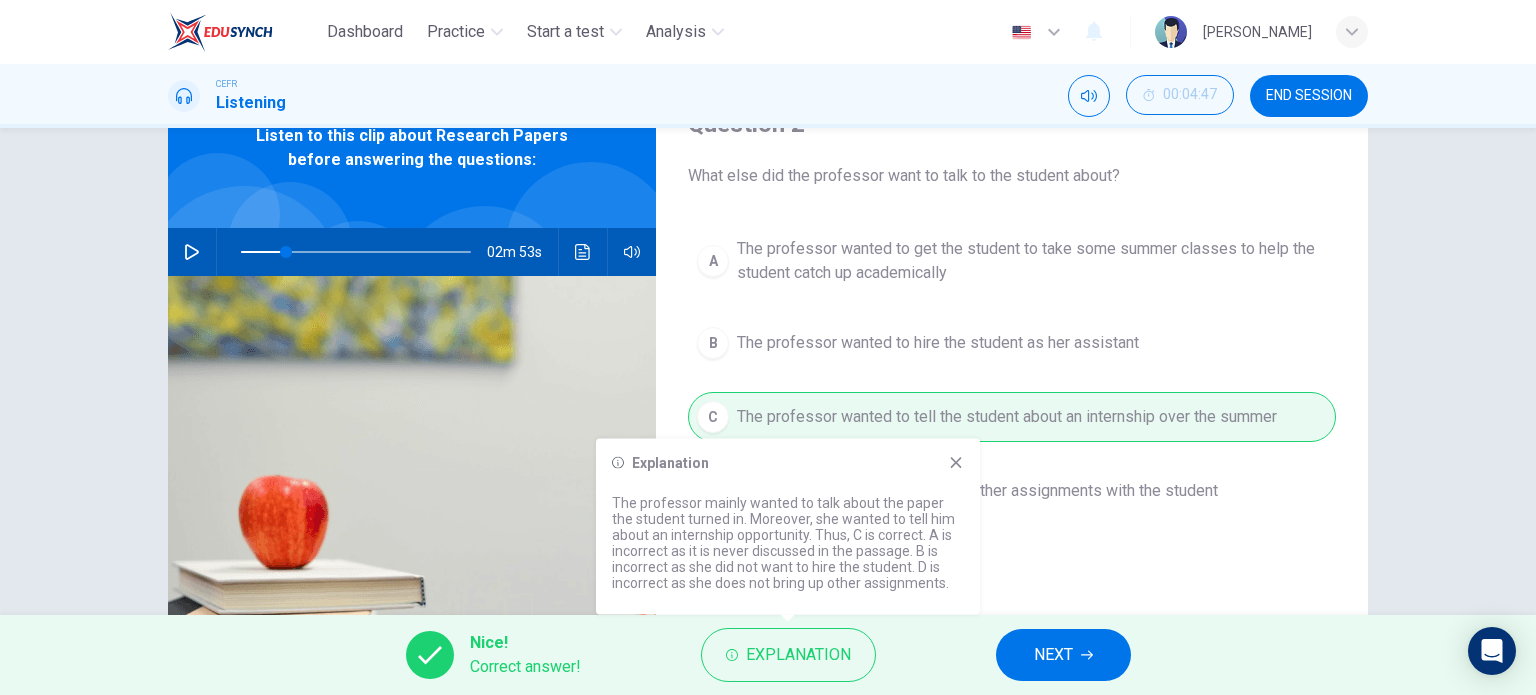 click on "NEXT" at bounding box center [1053, 655] 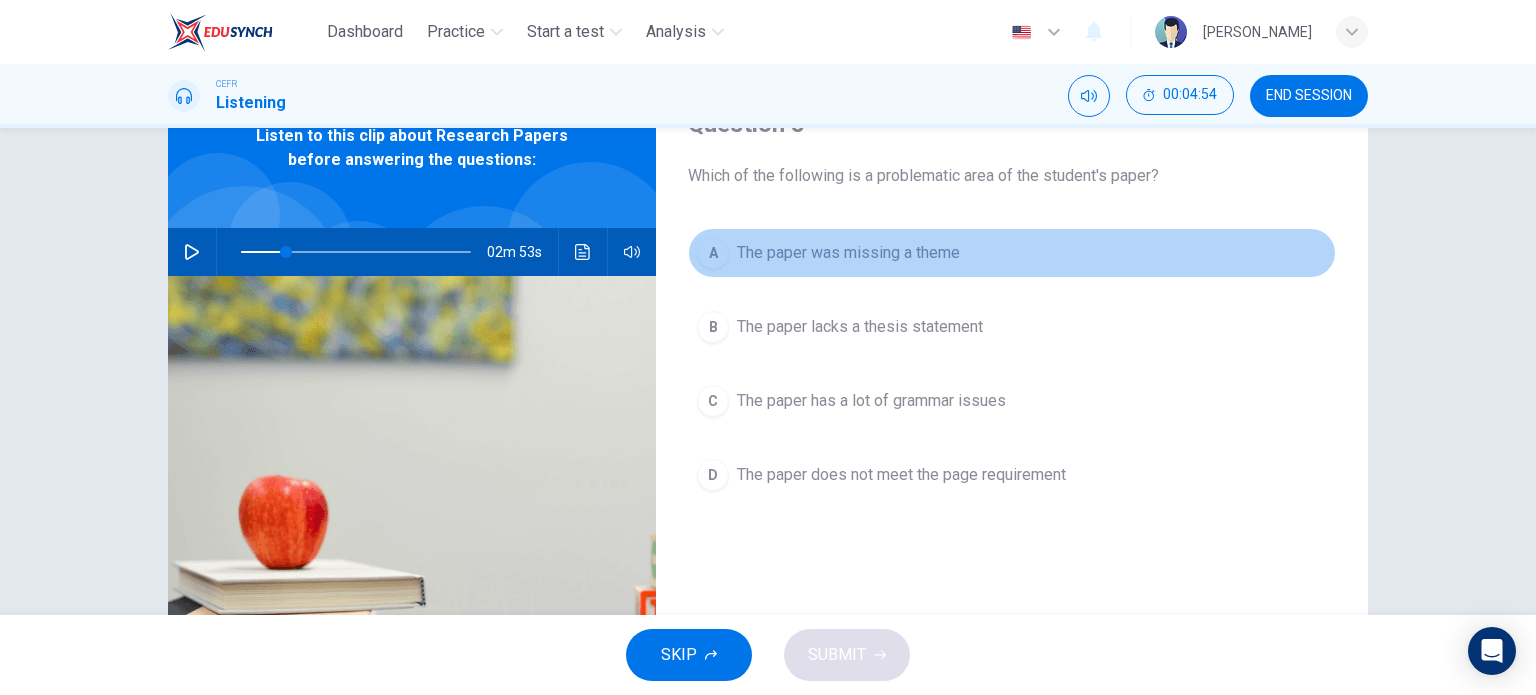 click on "The paper was missing a theme" at bounding box center (848, 253) 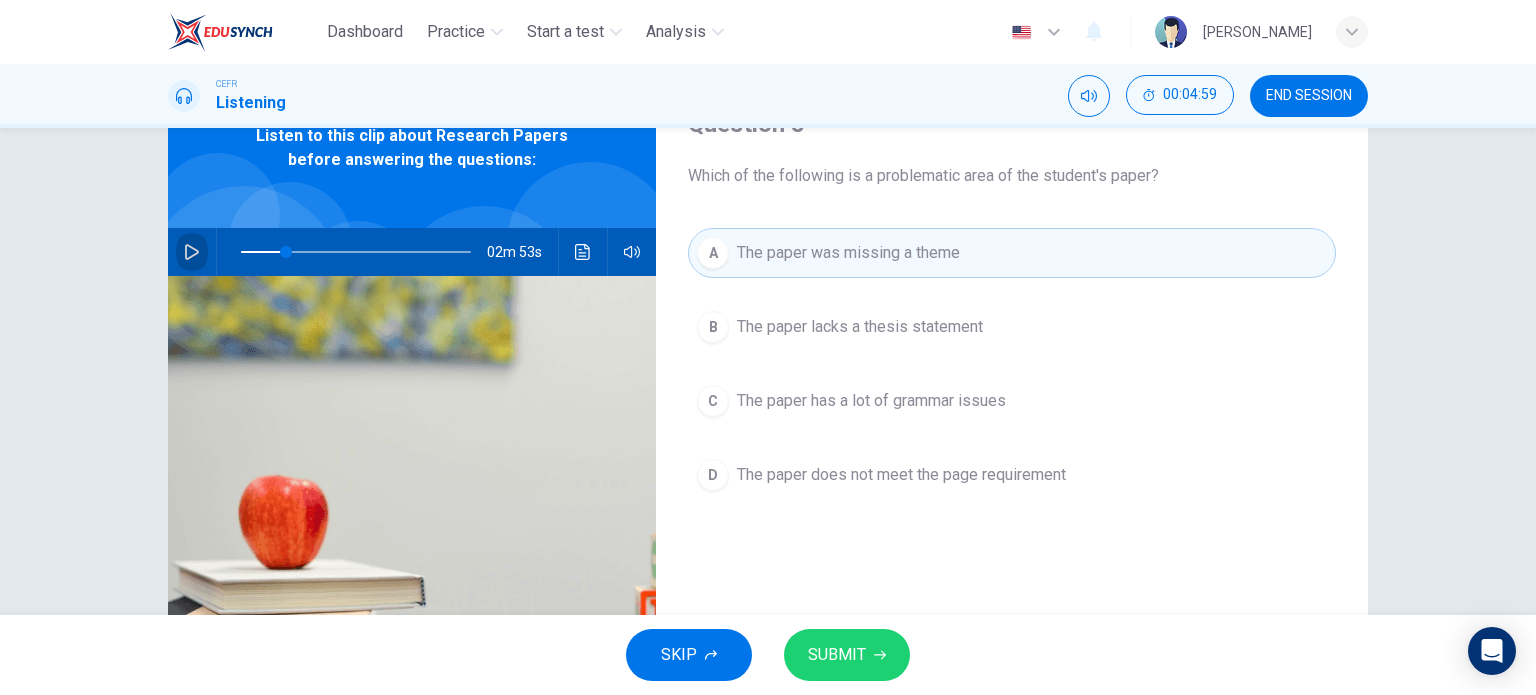 click at bounding box center (192, 252) 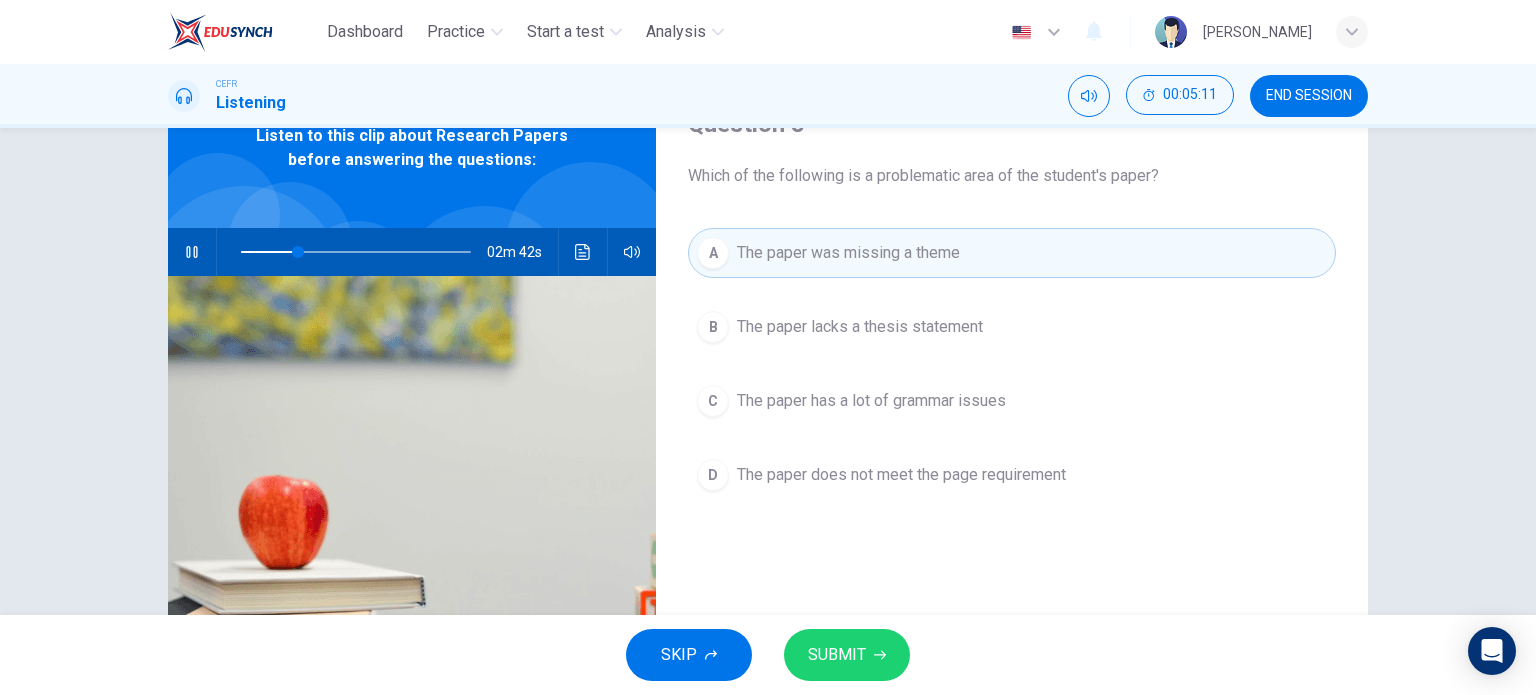 click at bounding box center (192, 252) 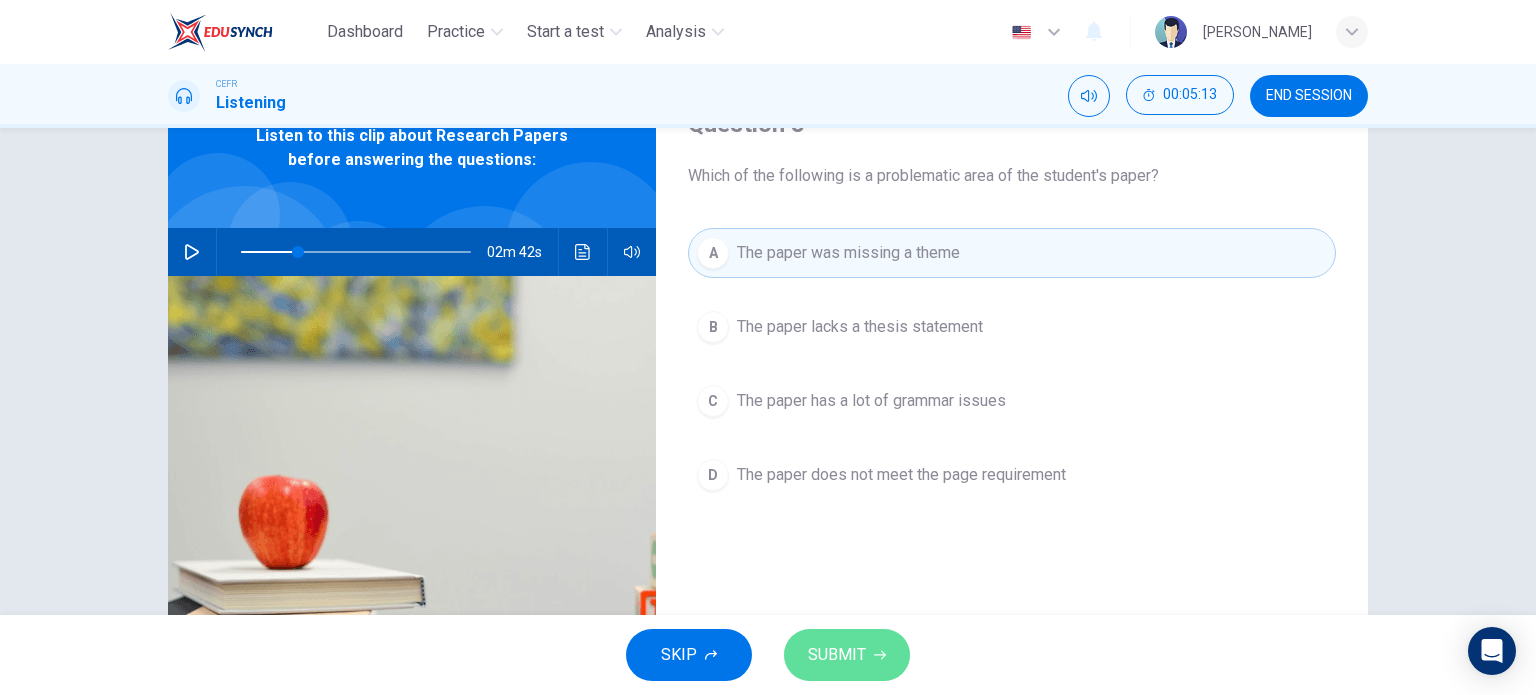 click on "SUBMIT" at bounding box center [837, 655] 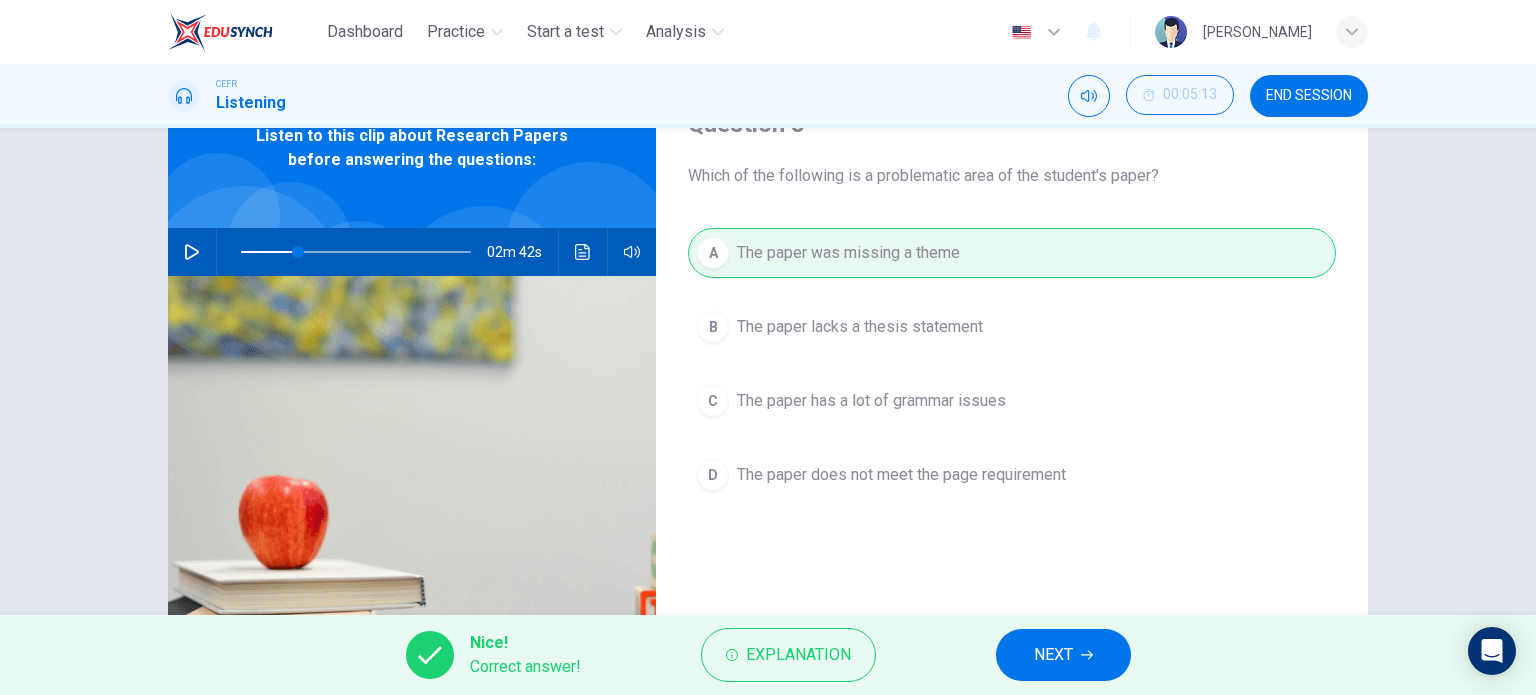 click on "NEXT" at bounding box center [1063, 655] 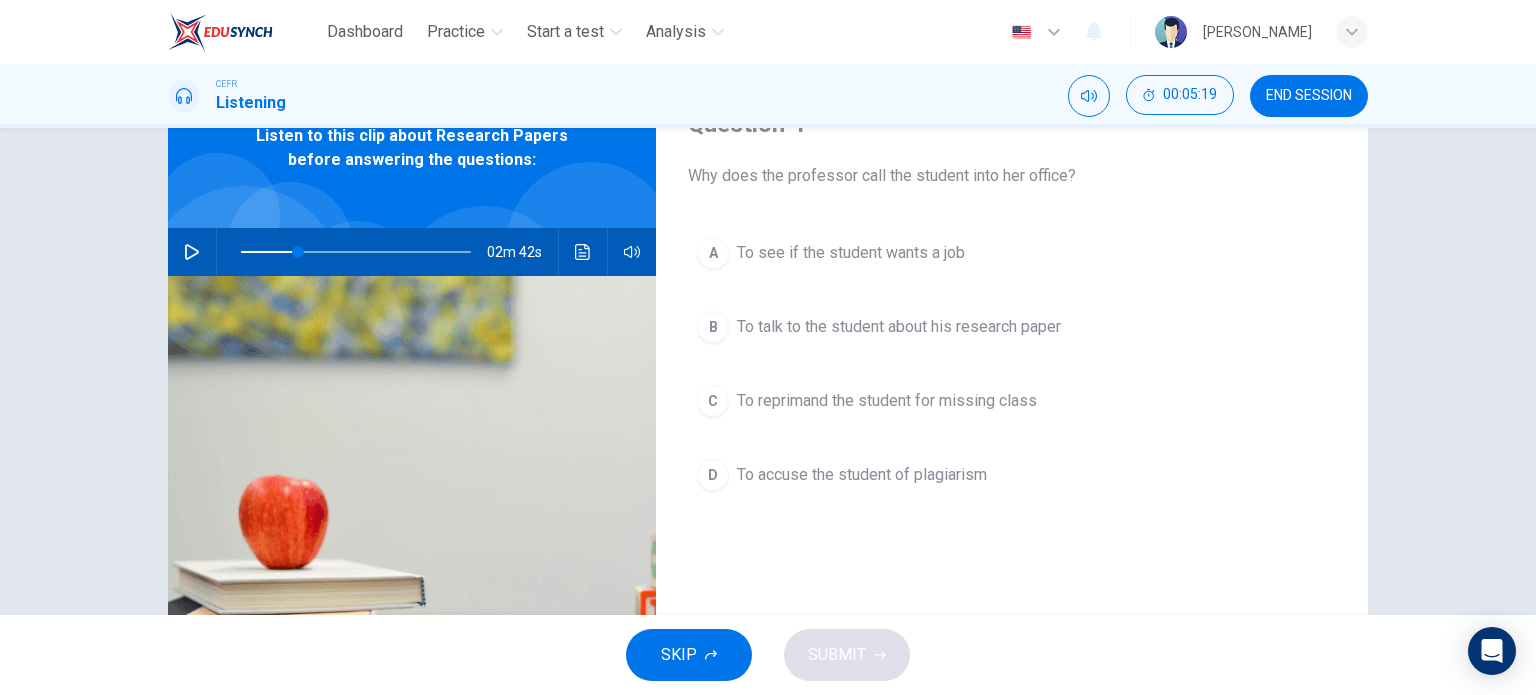 click on "To talk to the student about his research paper" at bounding box center [899, 327] 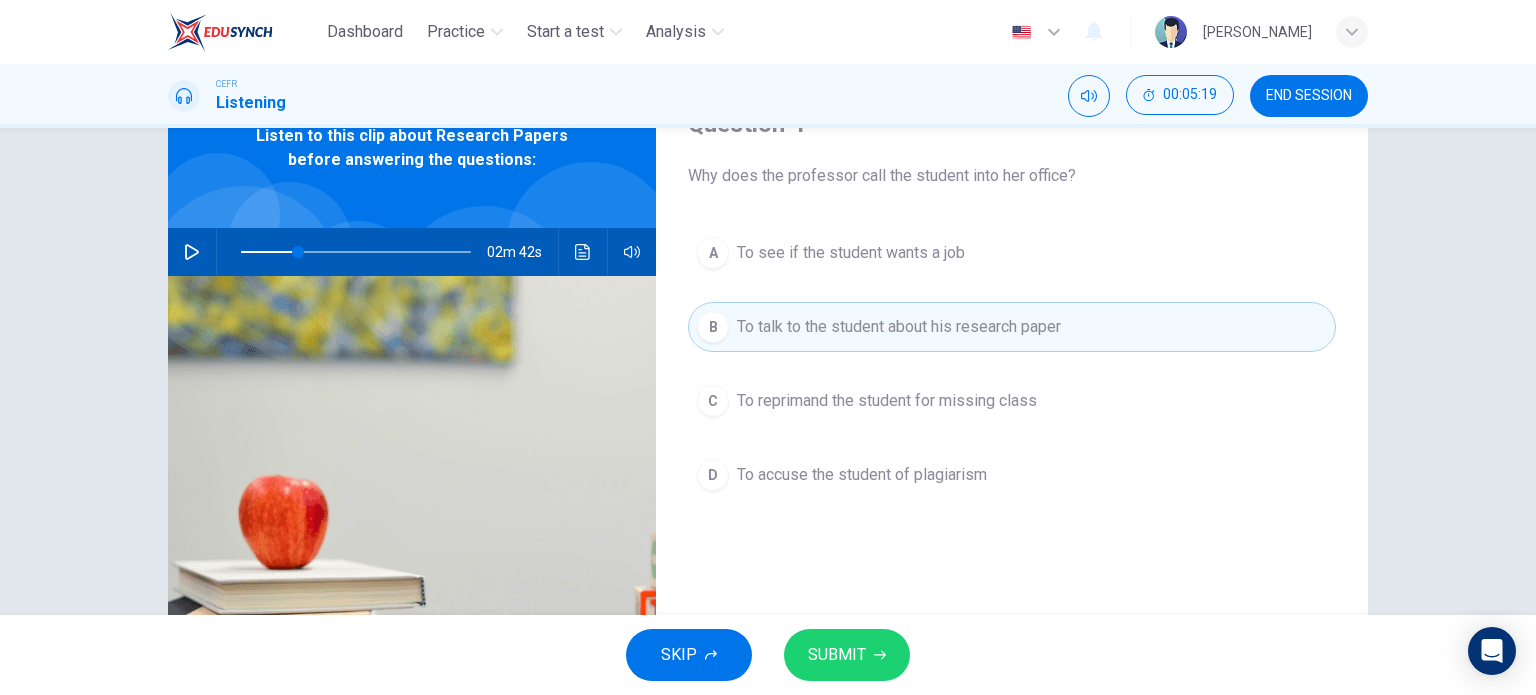 click on "SUBMIT" at bounding box center [837, 655] 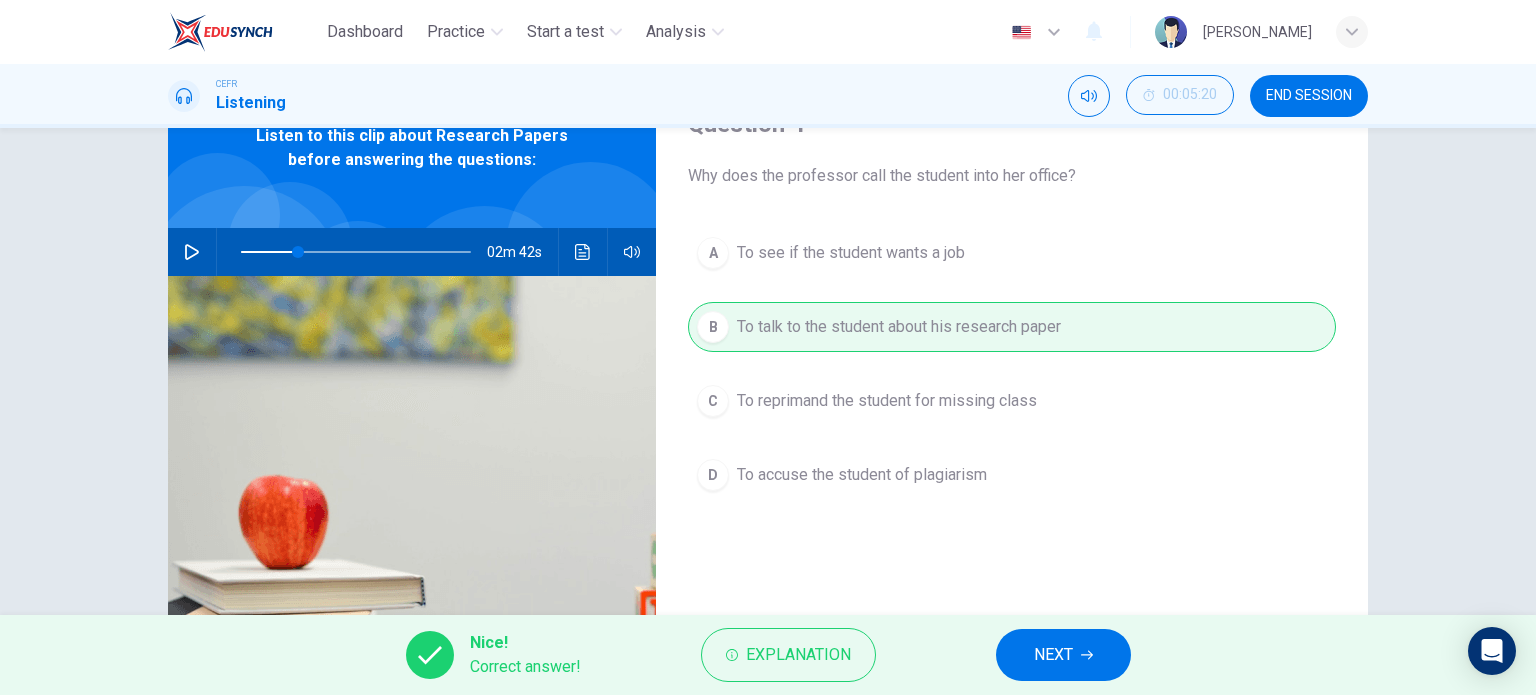 click on "NEXT" at bounding box center [1063, 655] 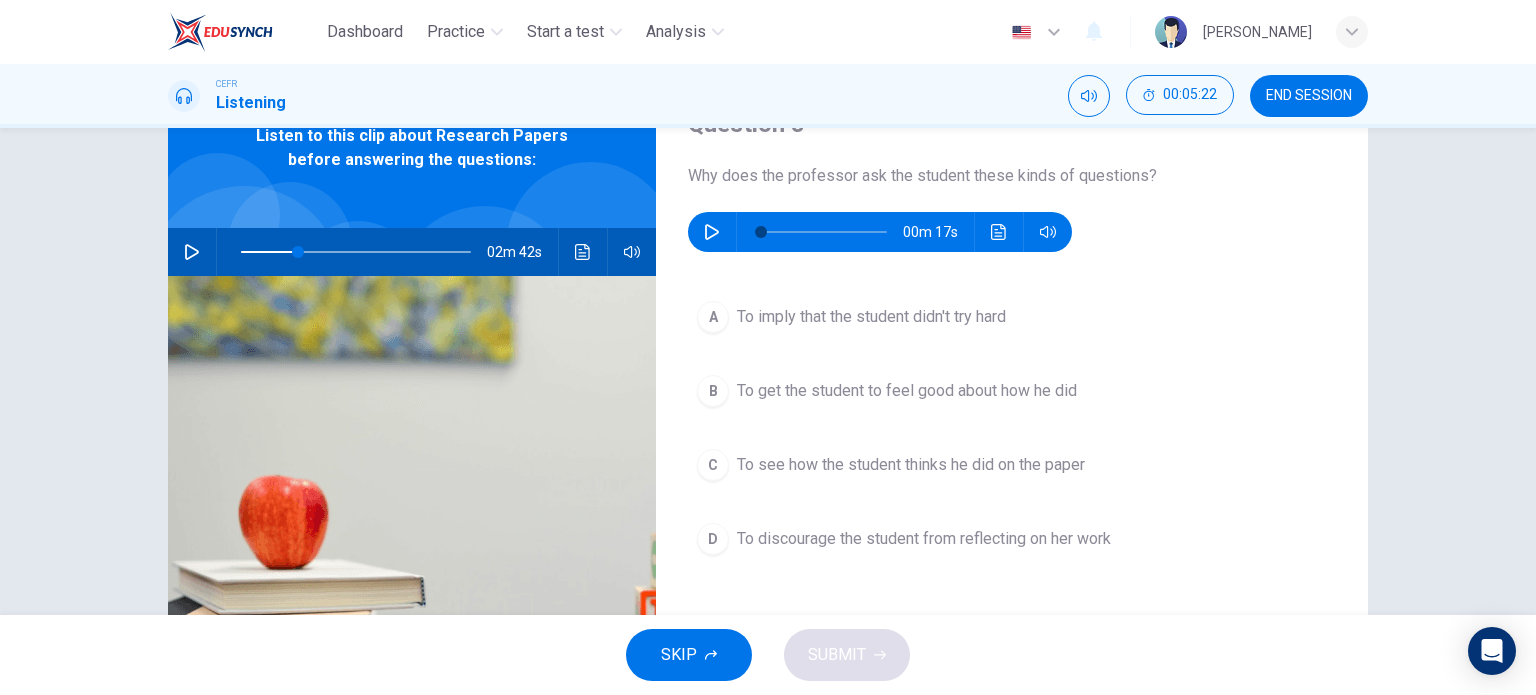 click 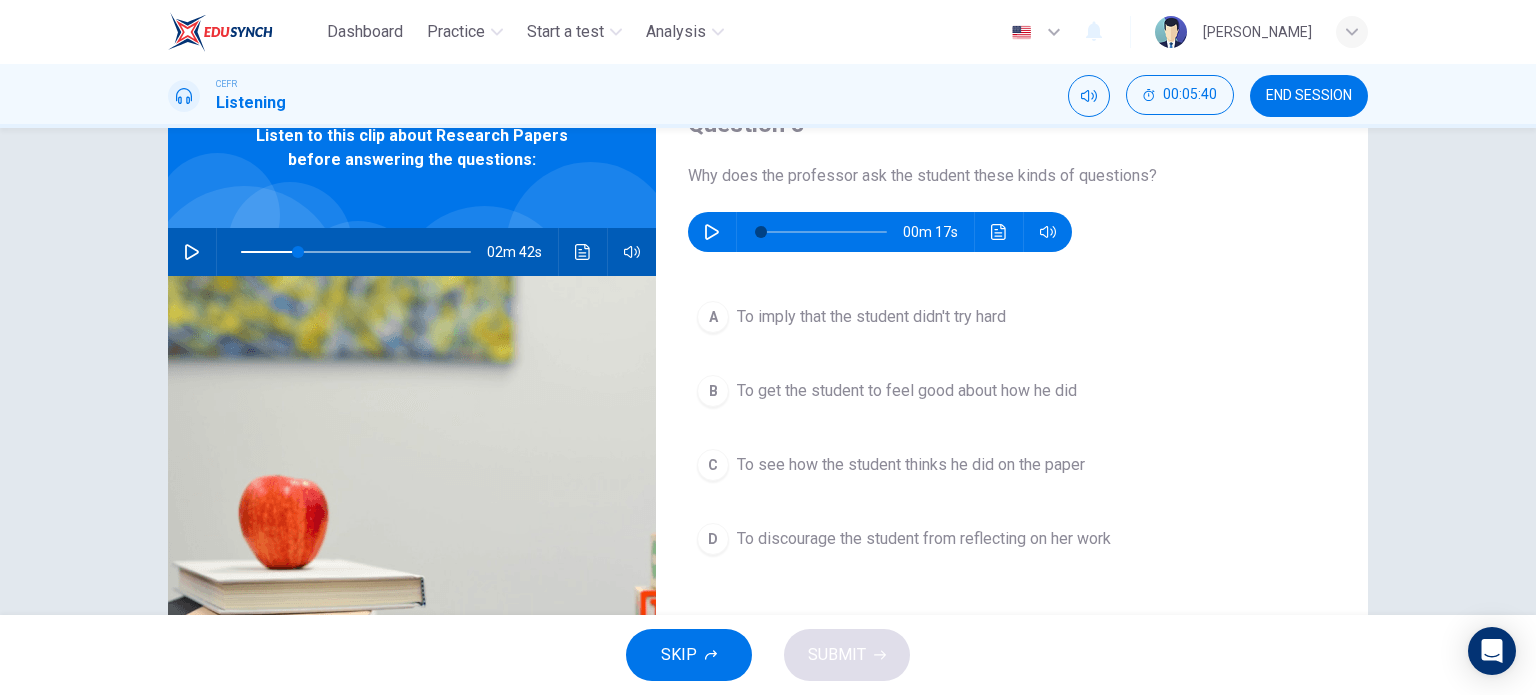 type on "0" 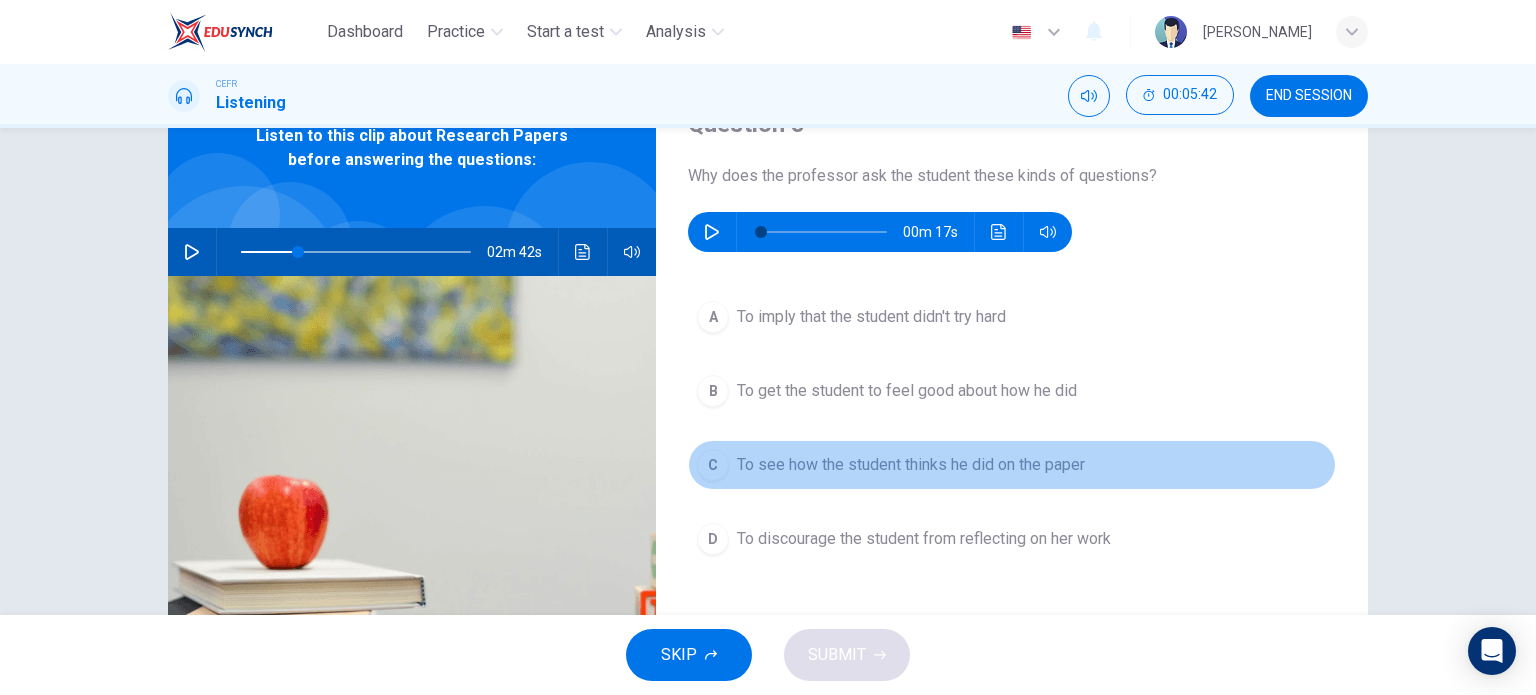 click on "To see how the student thinks he did on the paper" at bounding box center (911, 465) 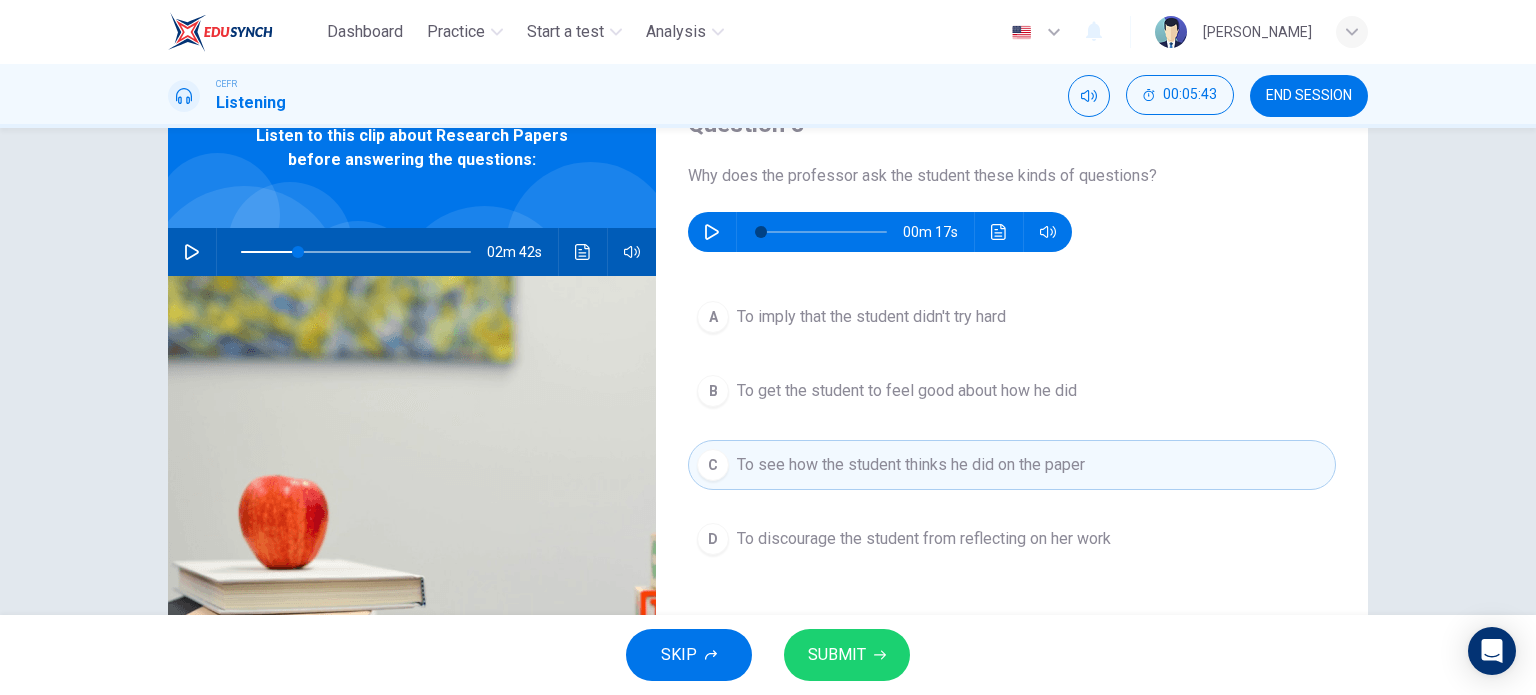 click on "SUBMIT" at bounding box center (847, 655) 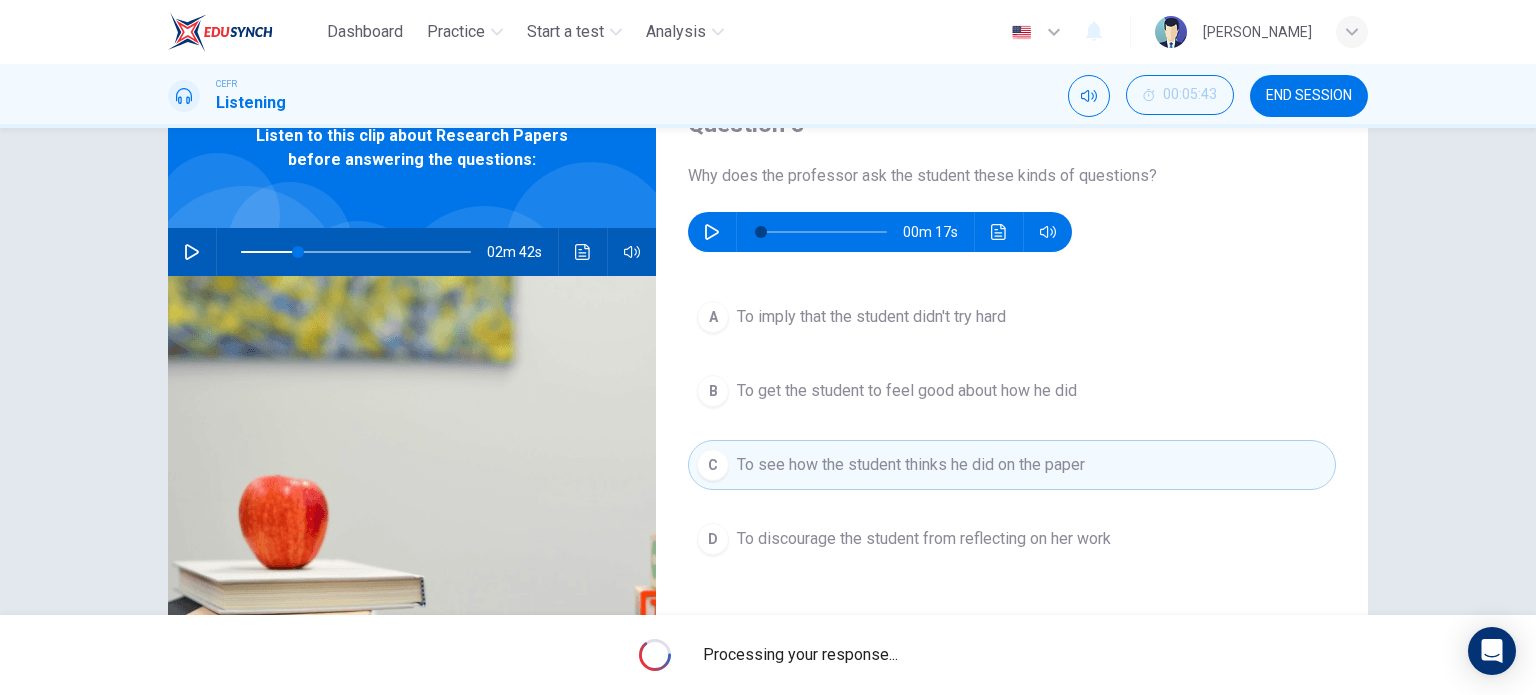 type on "25" 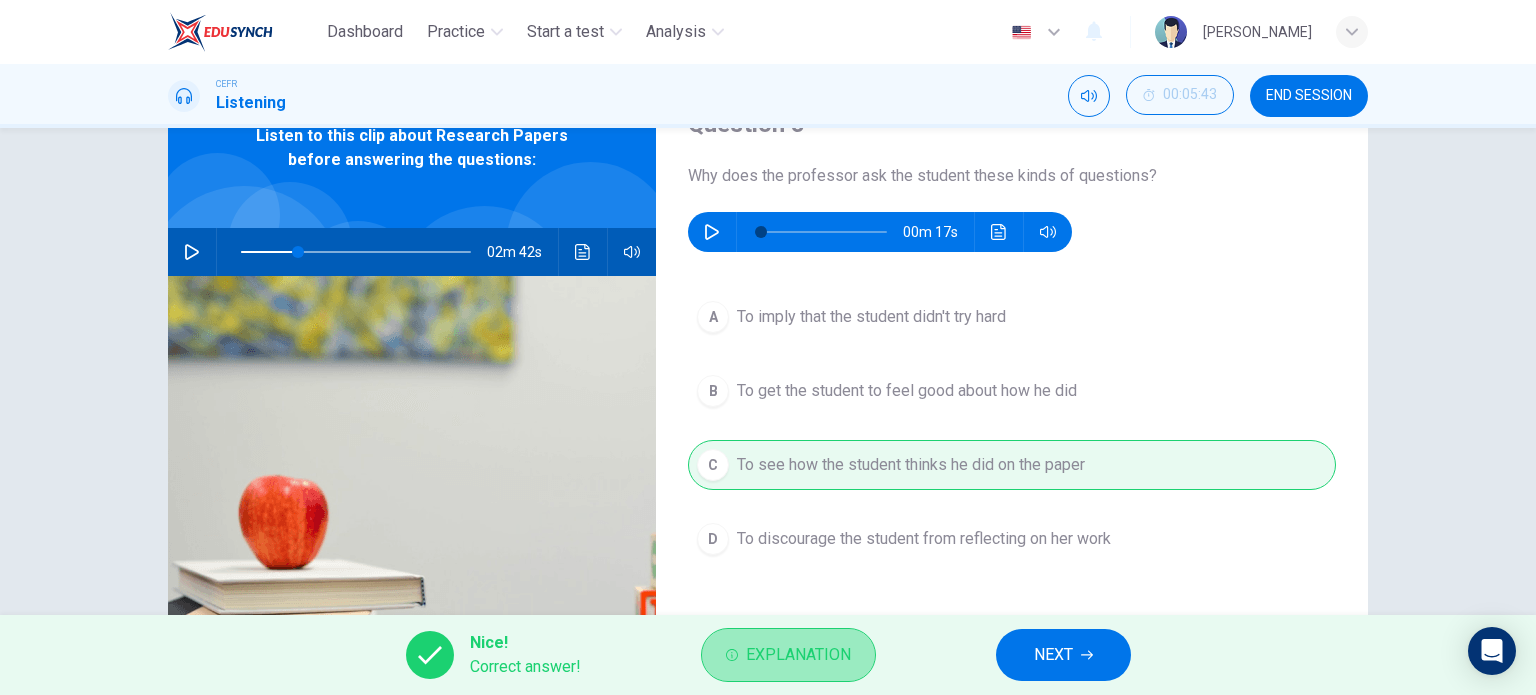 click on "Explanation" at bounding box center [788, 655] 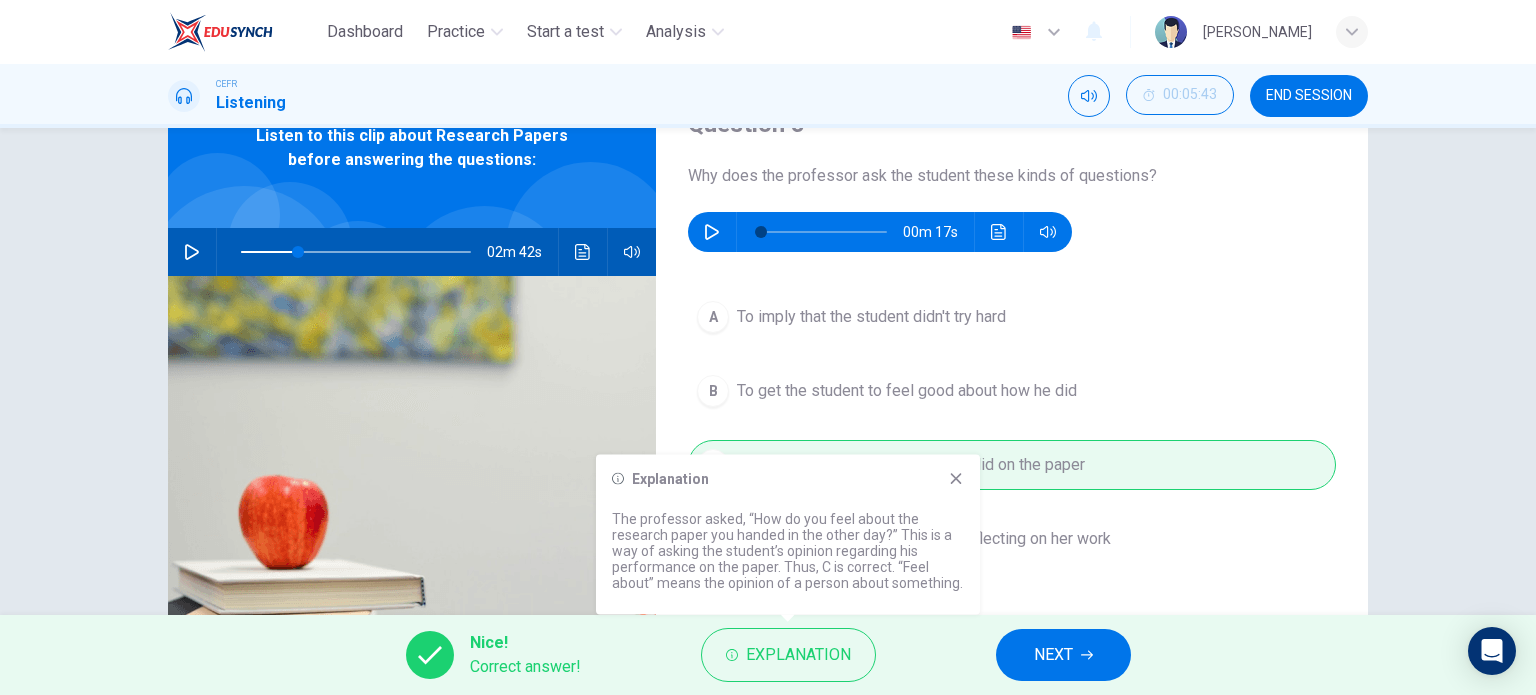 click 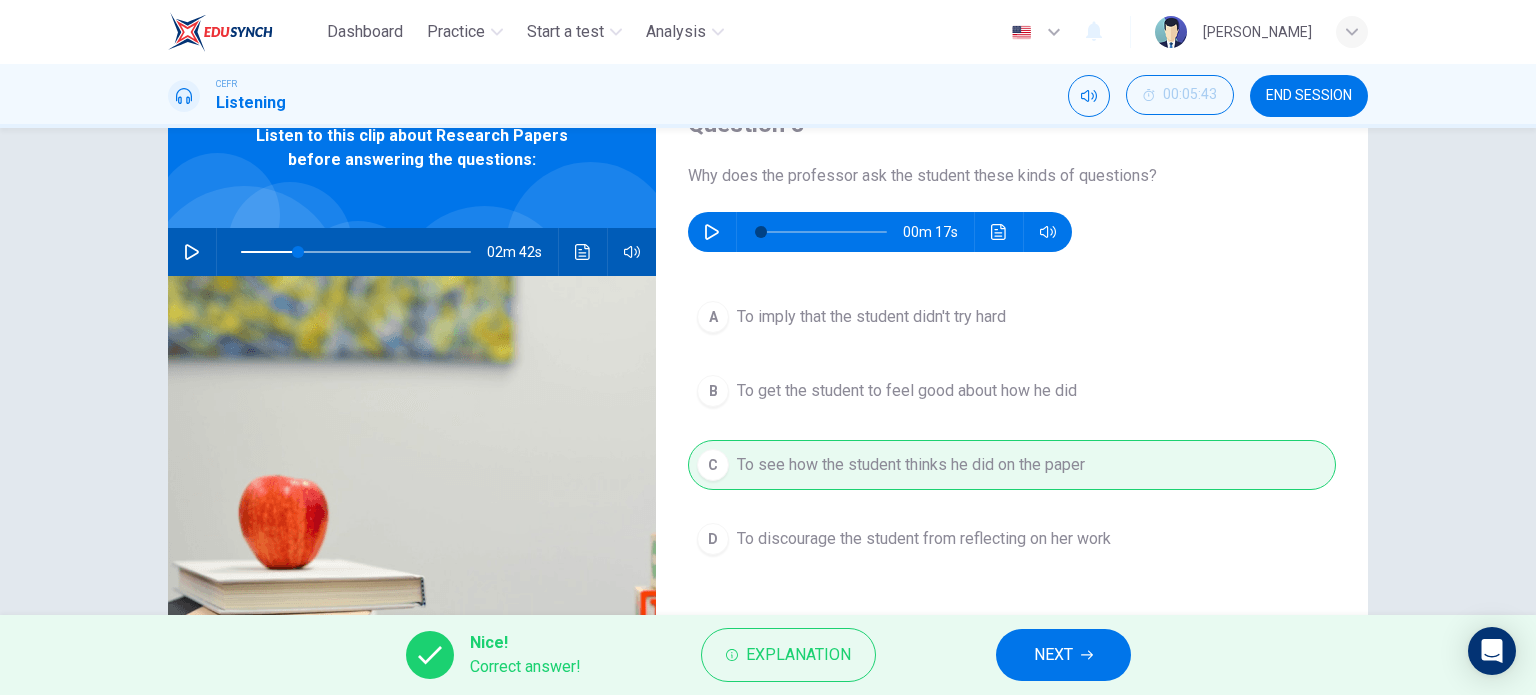 click on "NEXT" at bounding box center (1053, 655) 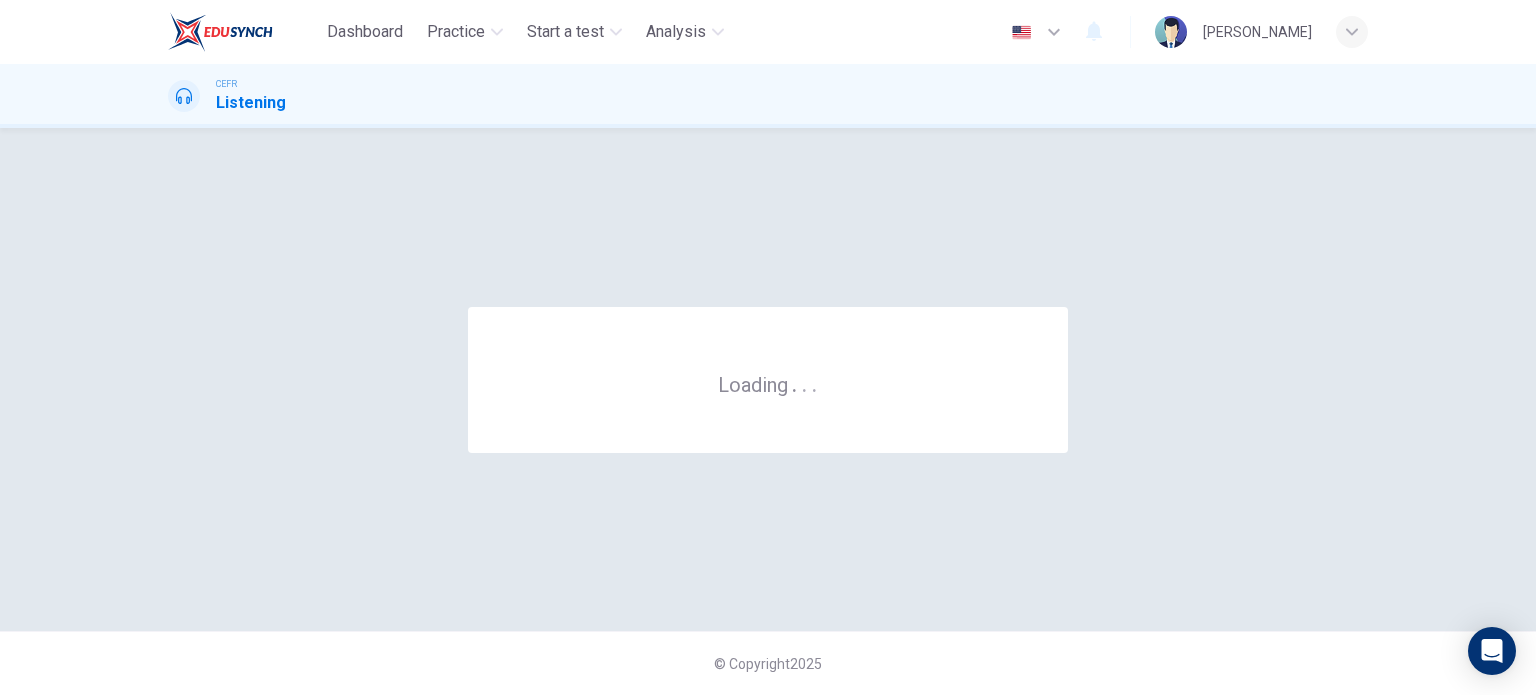 scroll, scrollTop: 0, scrollLeft: 0, axis: both 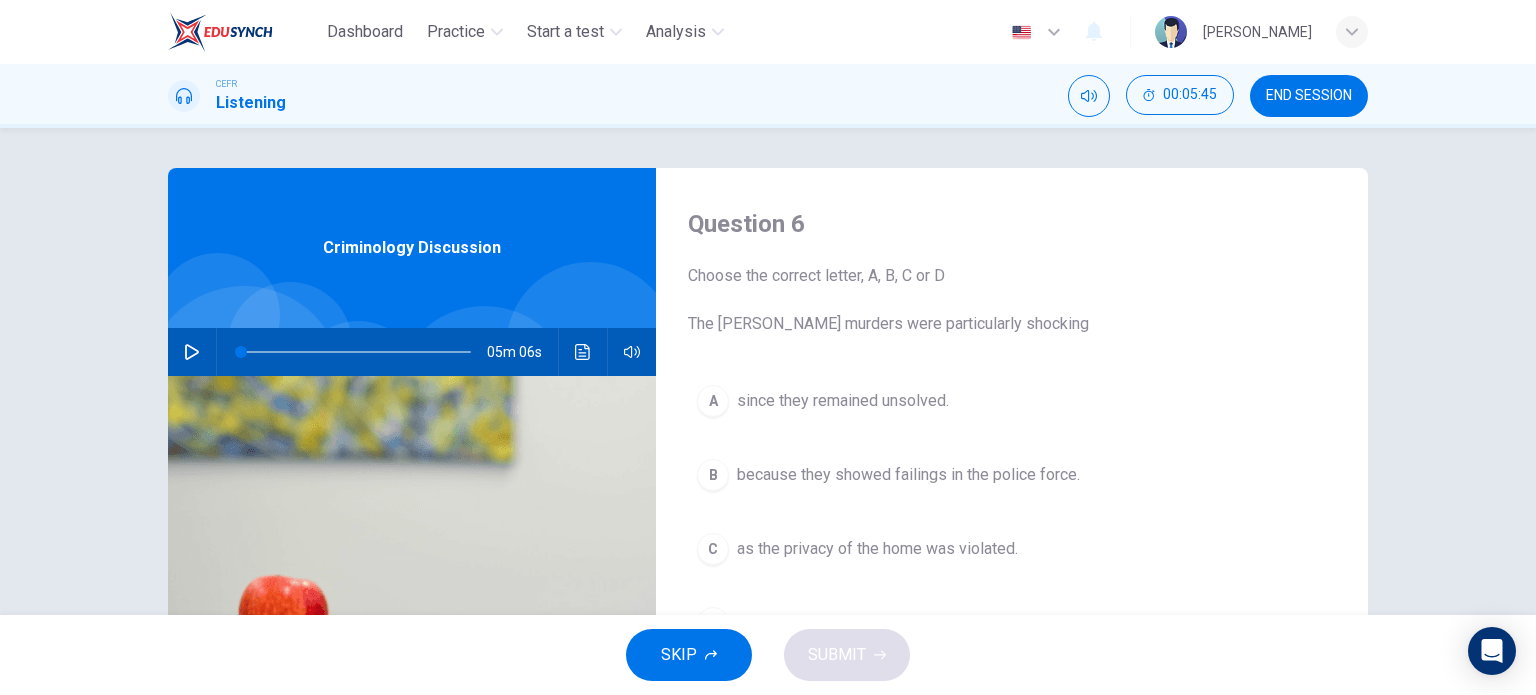 click on "END SESSION" at bounding box center [1309, 96] 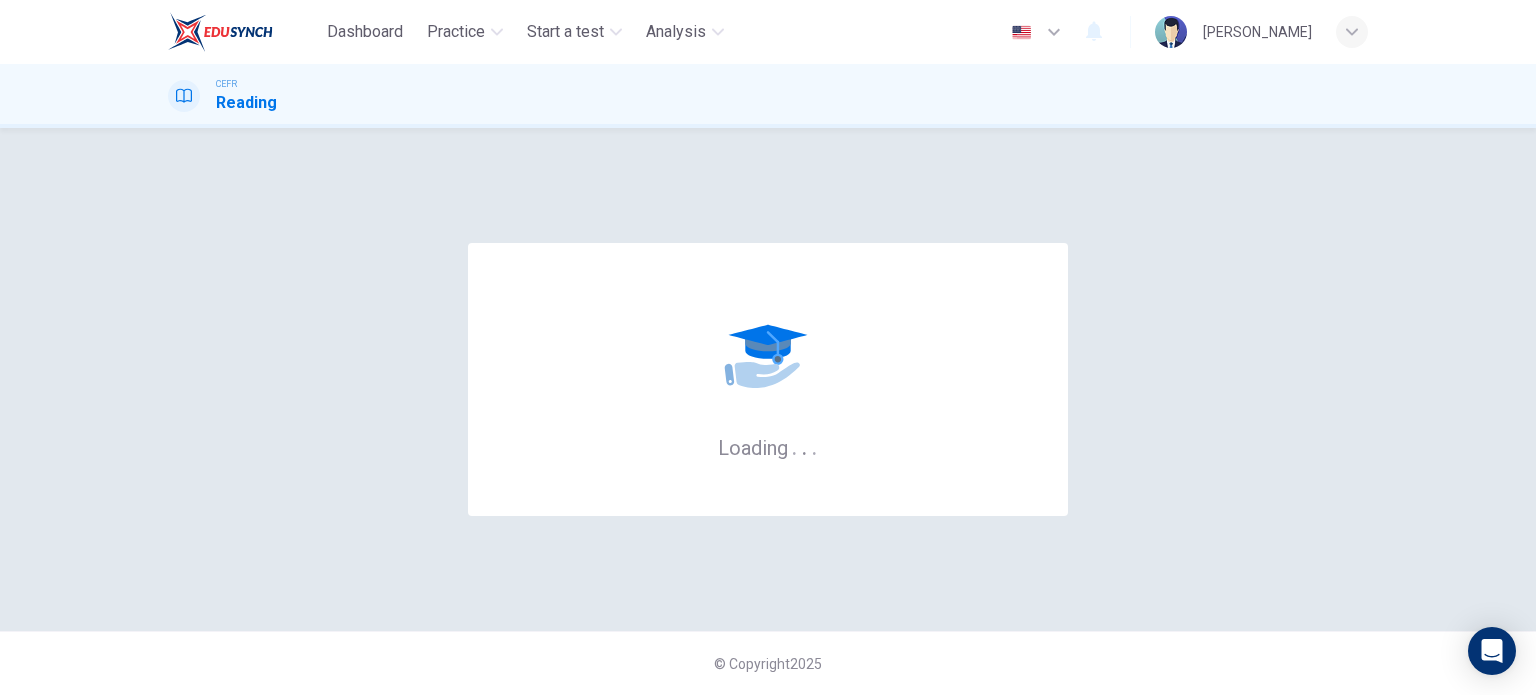 scroll, scrollTop: 0, scrollLeft: 0, axis: both 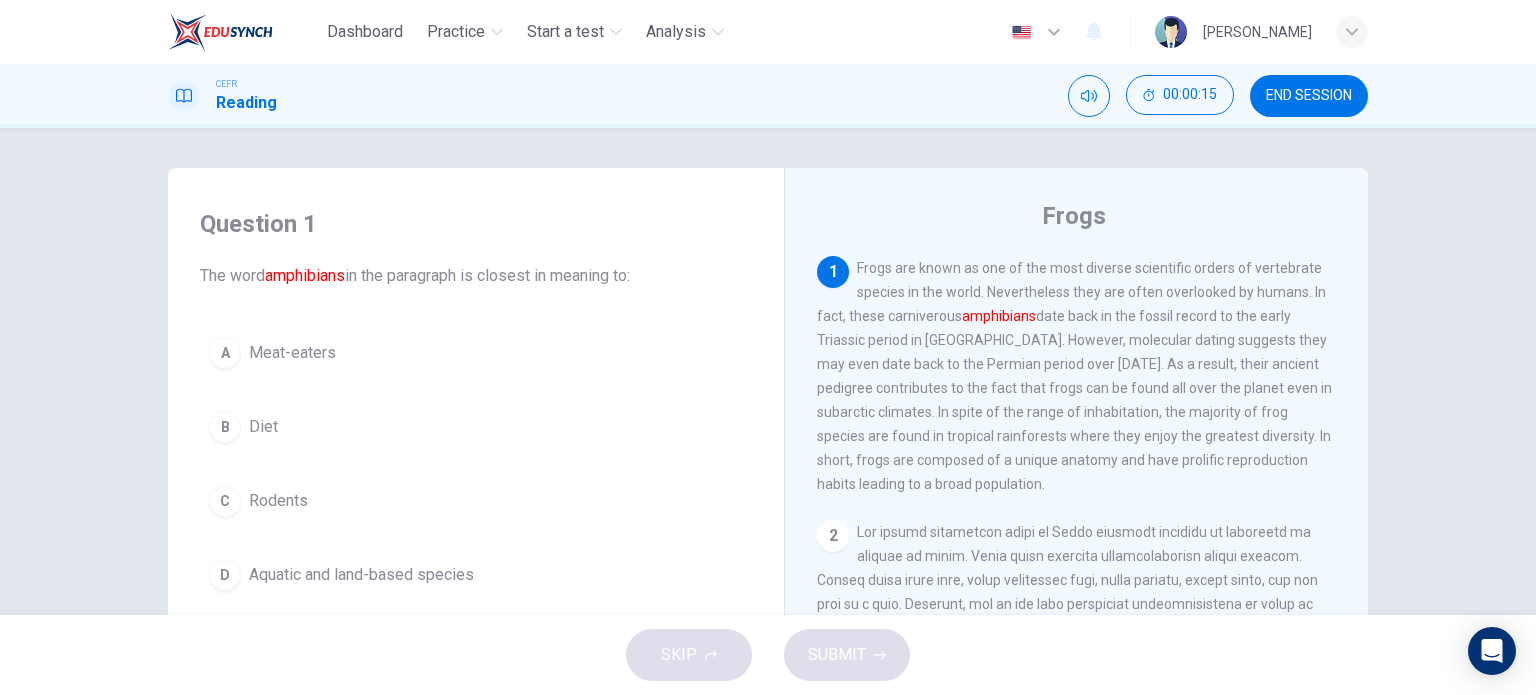 click on "Aquatic and land-based species" at bounding box center [361, 575] 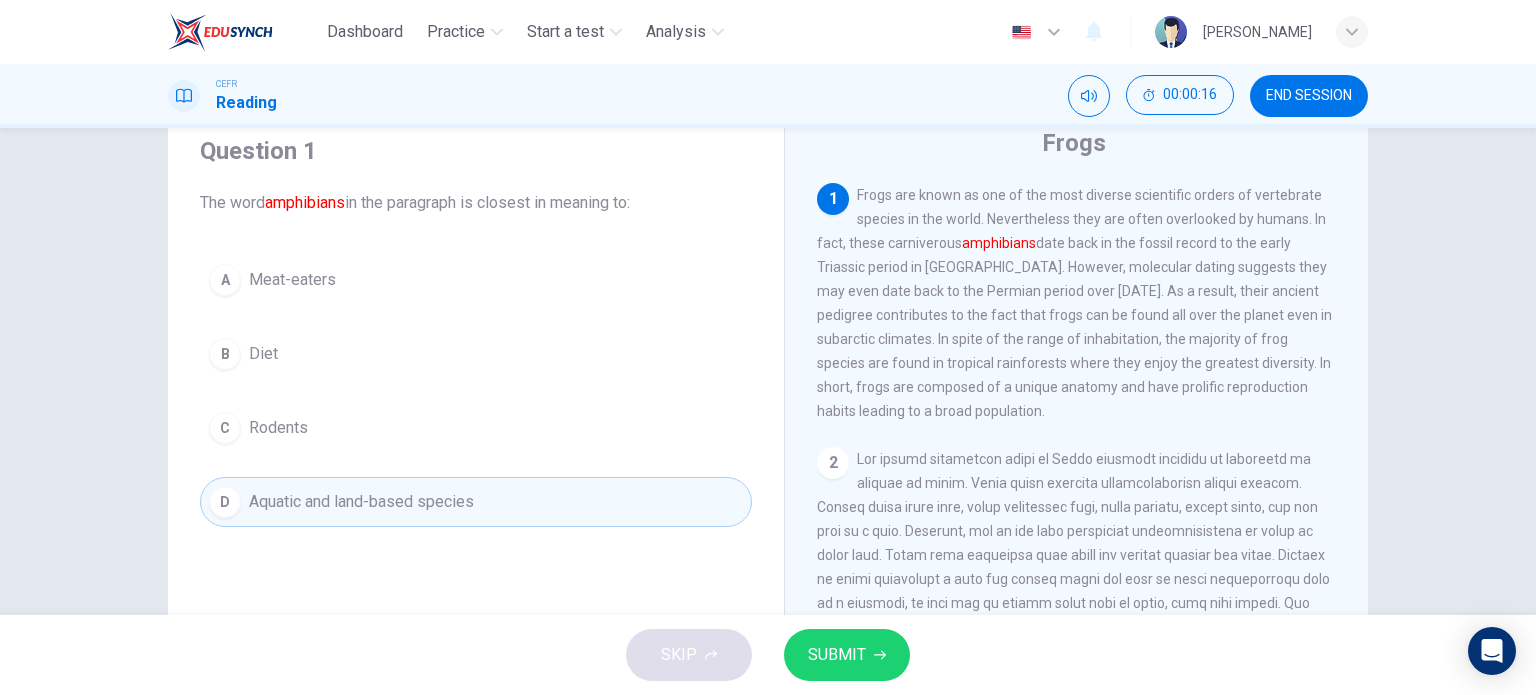 scroll, scrollTop: 100, scrollLeft: 0, axis: vertical 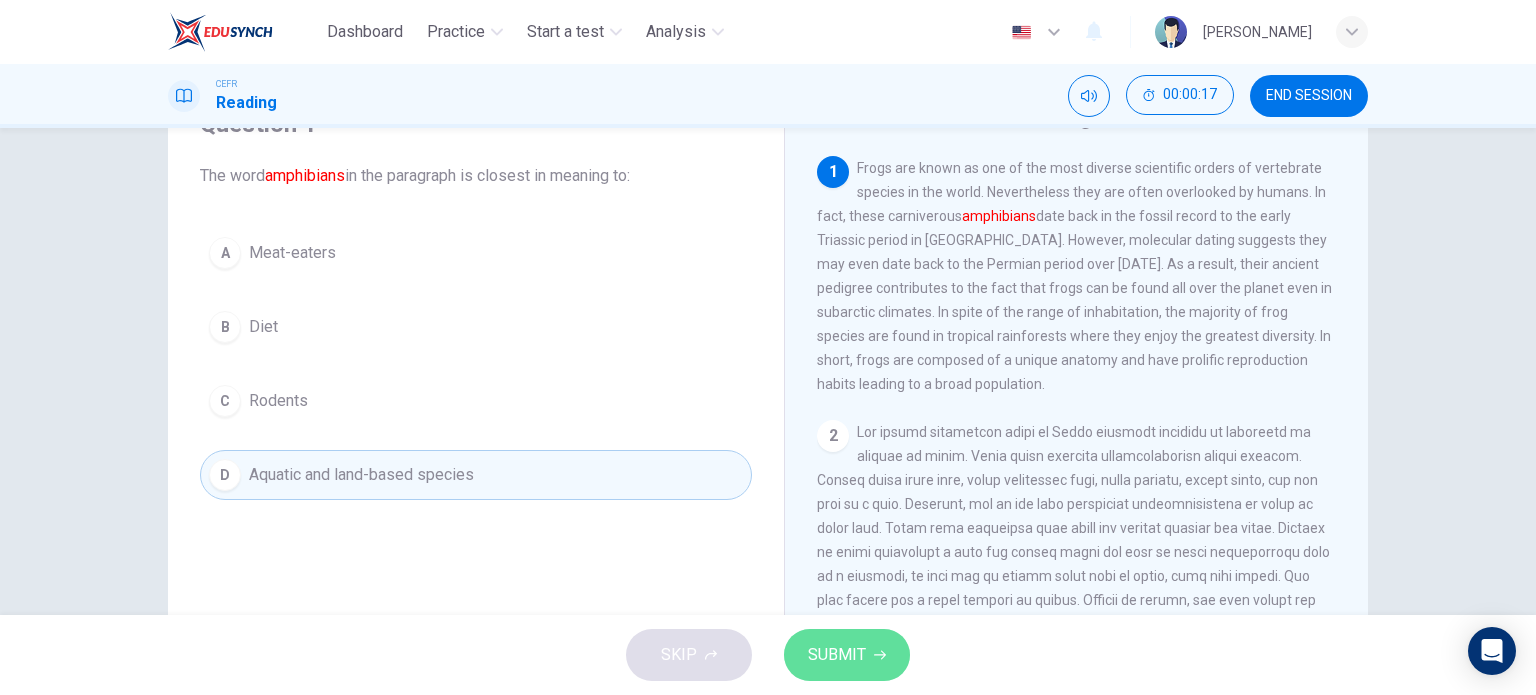 click on "SUBMIT" at bounding box center (847, 655) 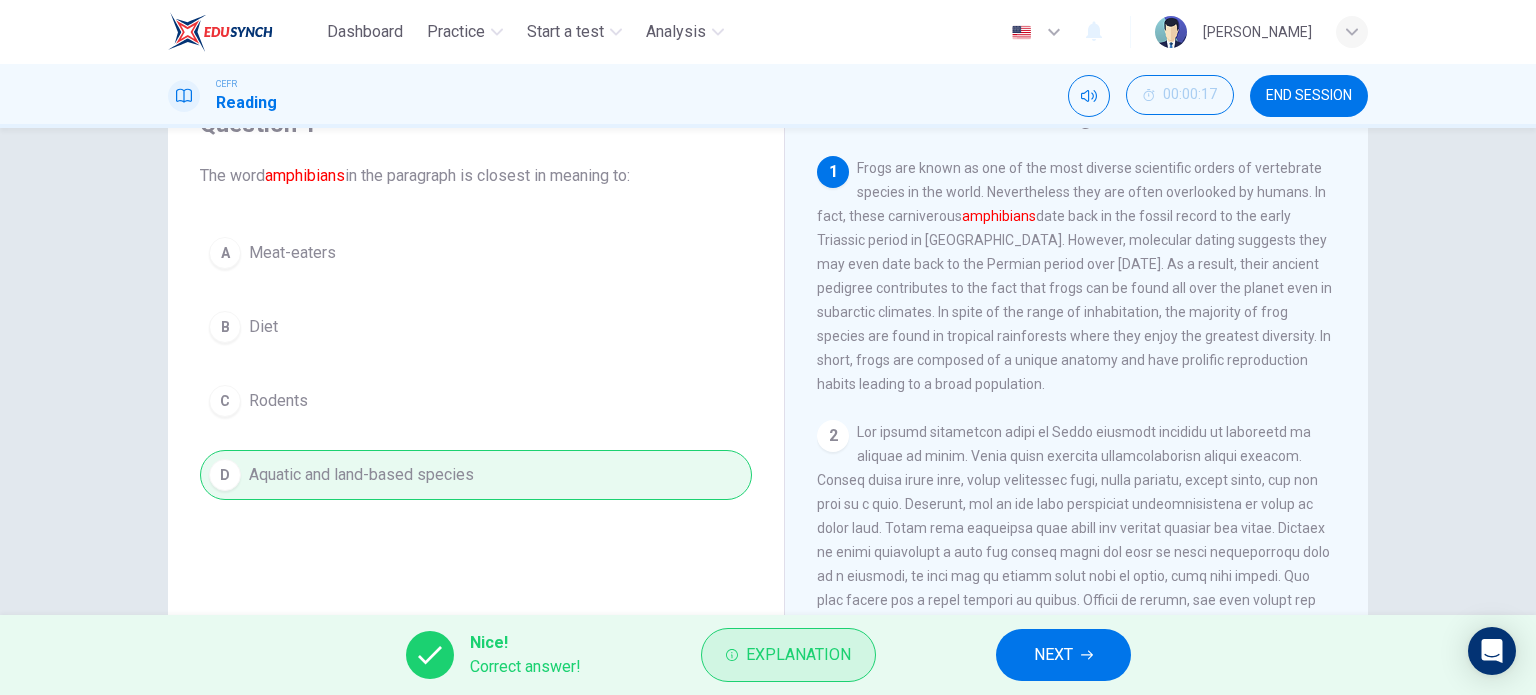 click on "Explanation" at bounding box center [798, 655] 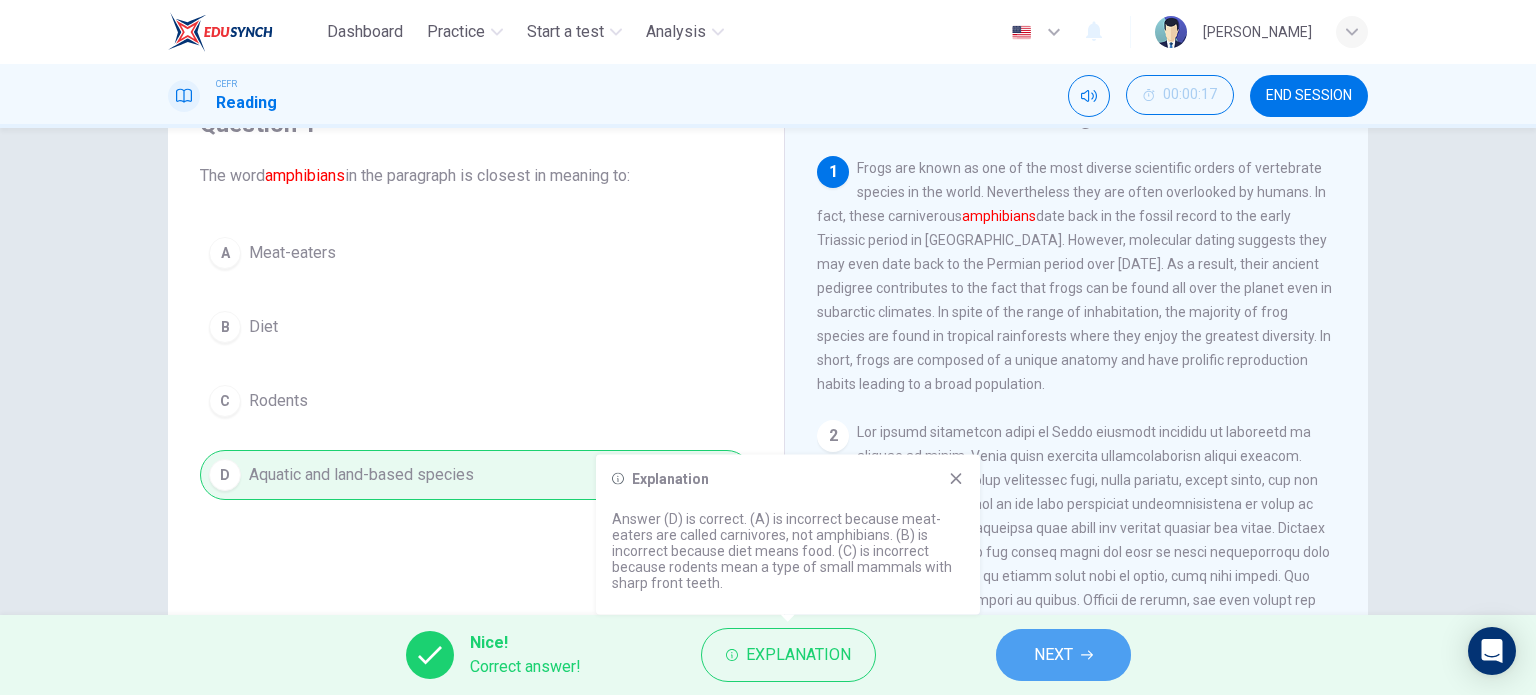 click on "NEXT" at bounding box center (1053, 655) 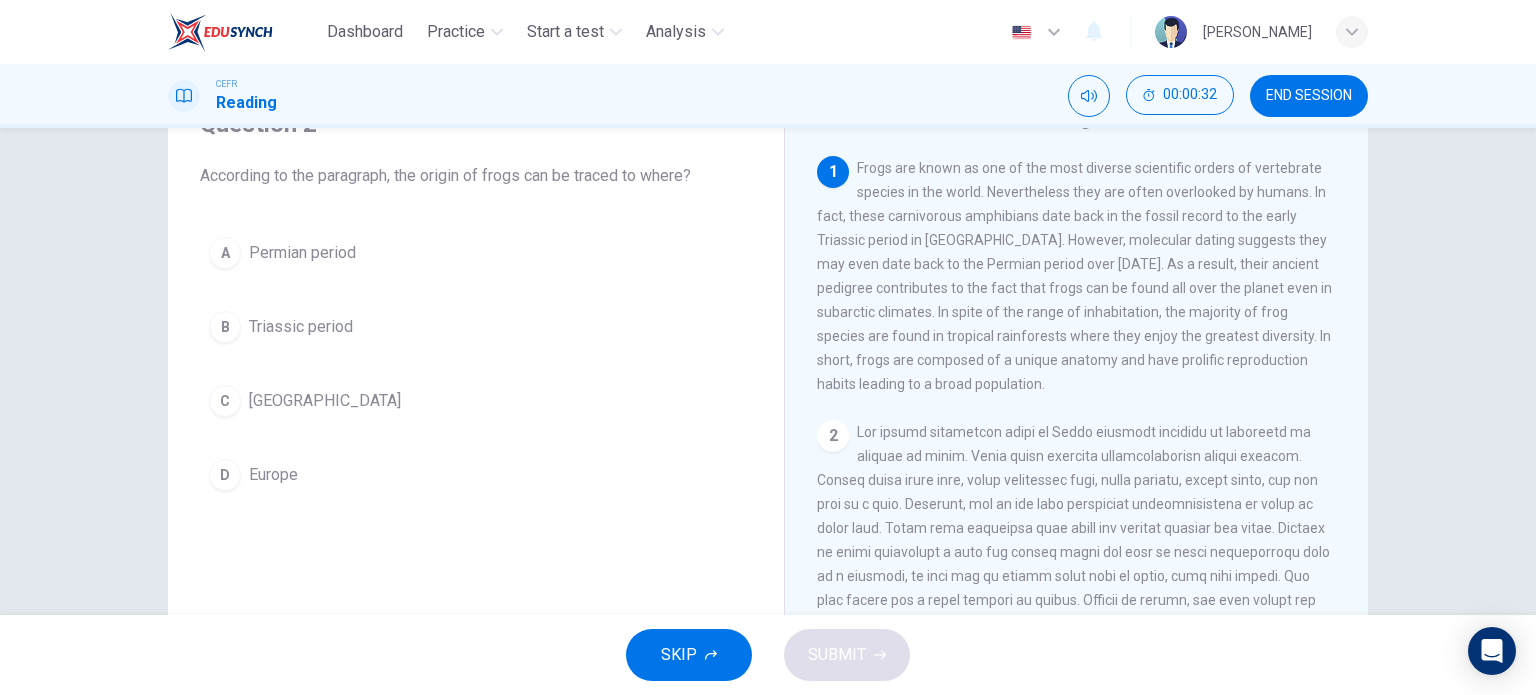 click on "Triassic period" at bounding box center [301, 327] 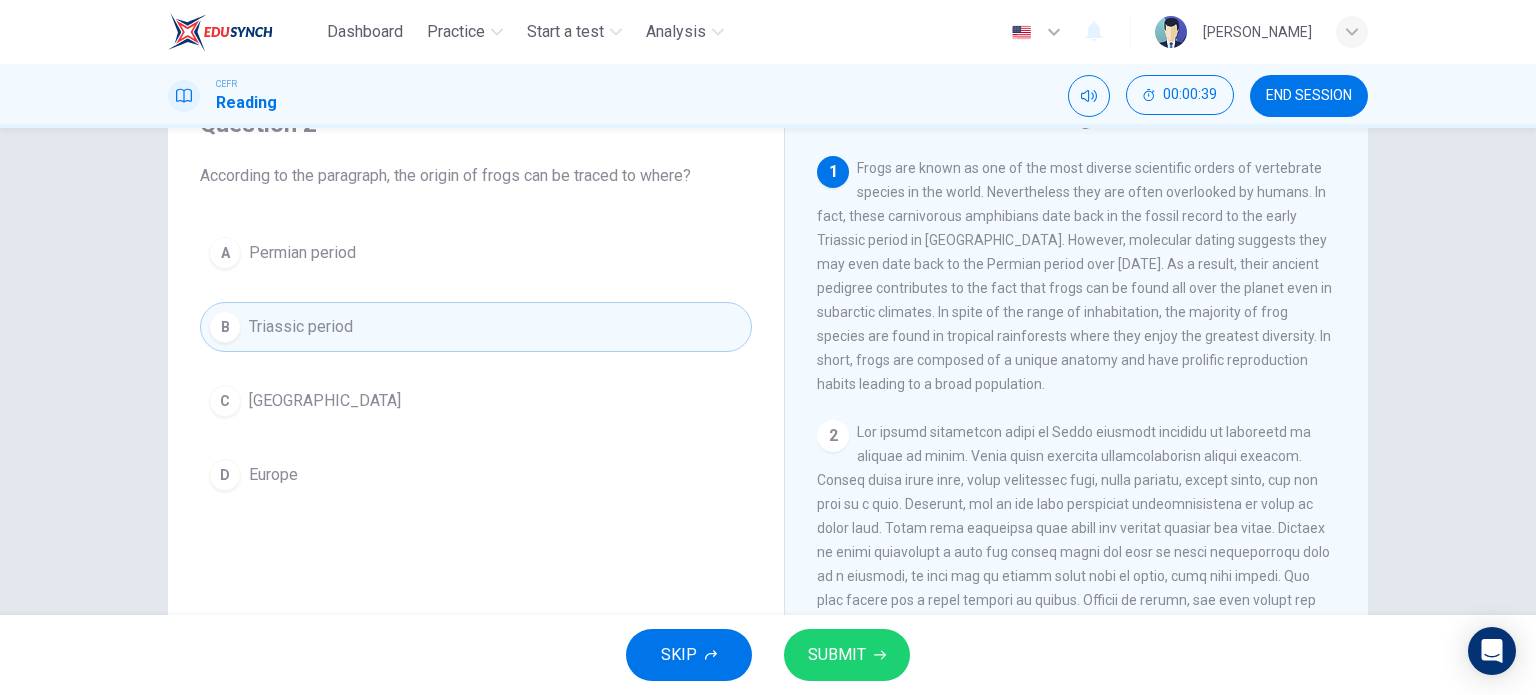 click on "Permian period" at bounding box center [302, 253] 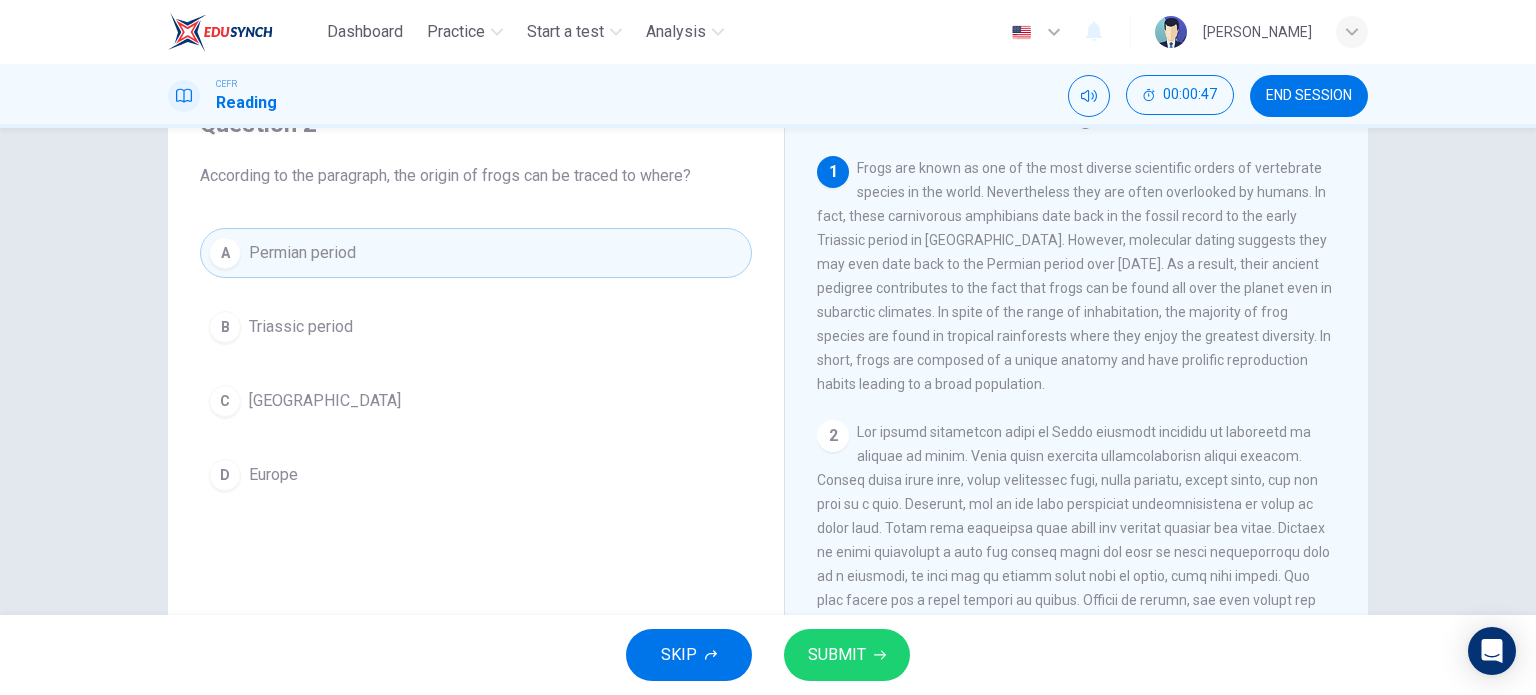 click on "SUBMIT" at bounding box center (837, 655) 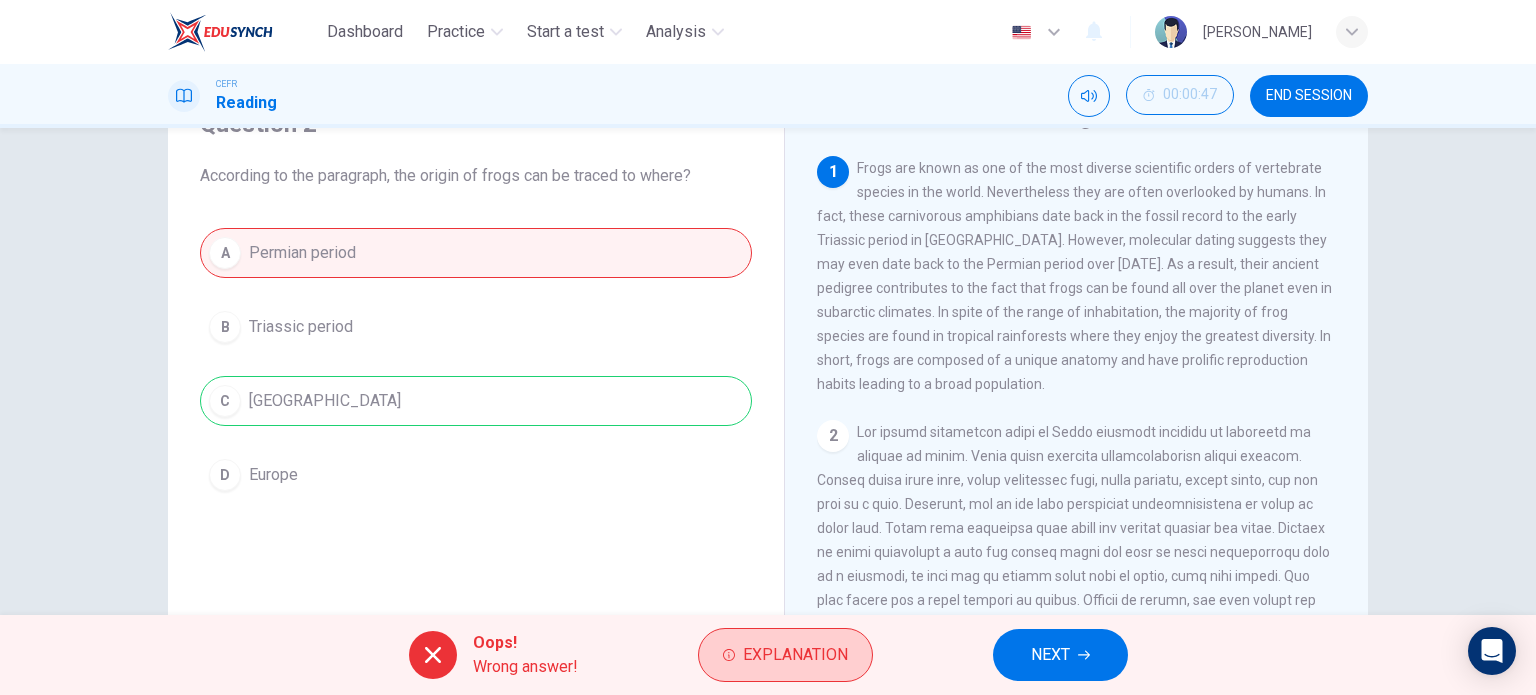 click on "Explanation" at bounding box center [785, 655] 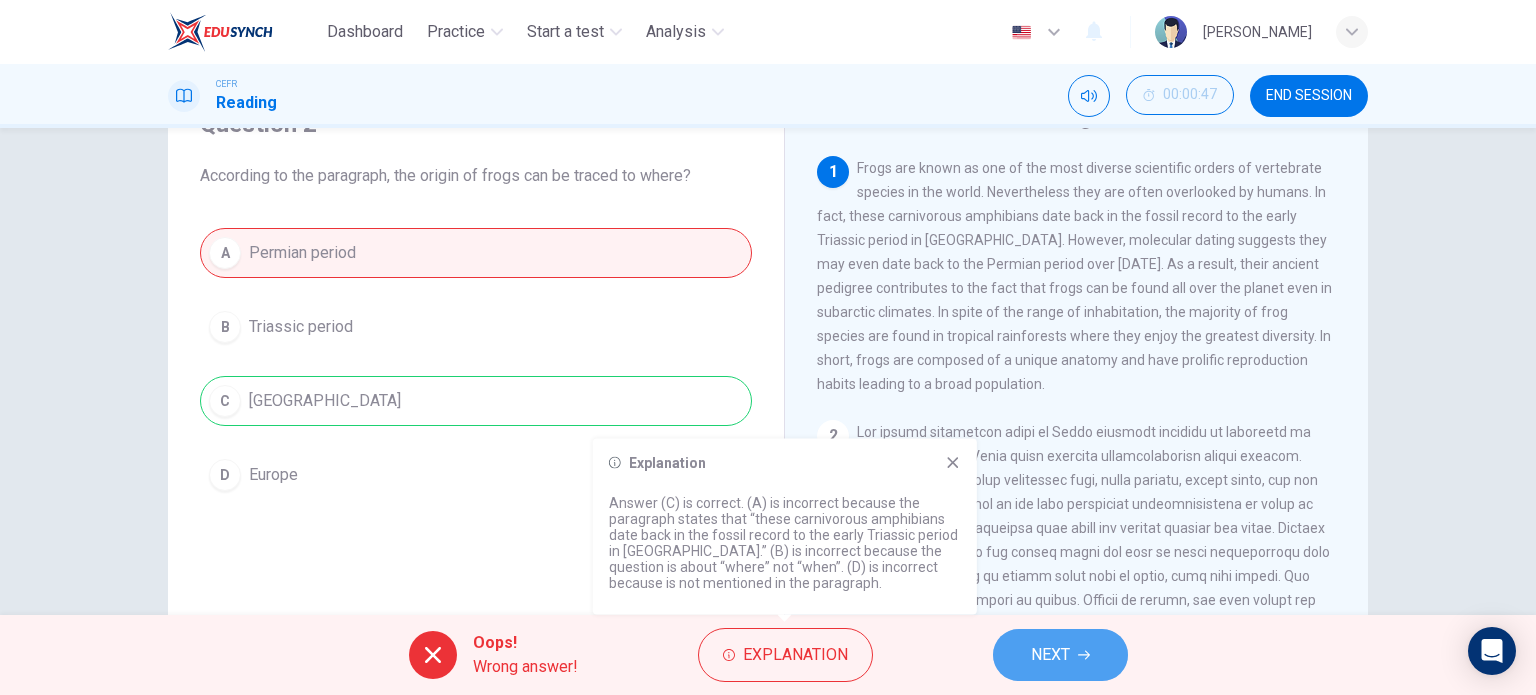 click on "NEXT" at bounding box center (1060, 655) 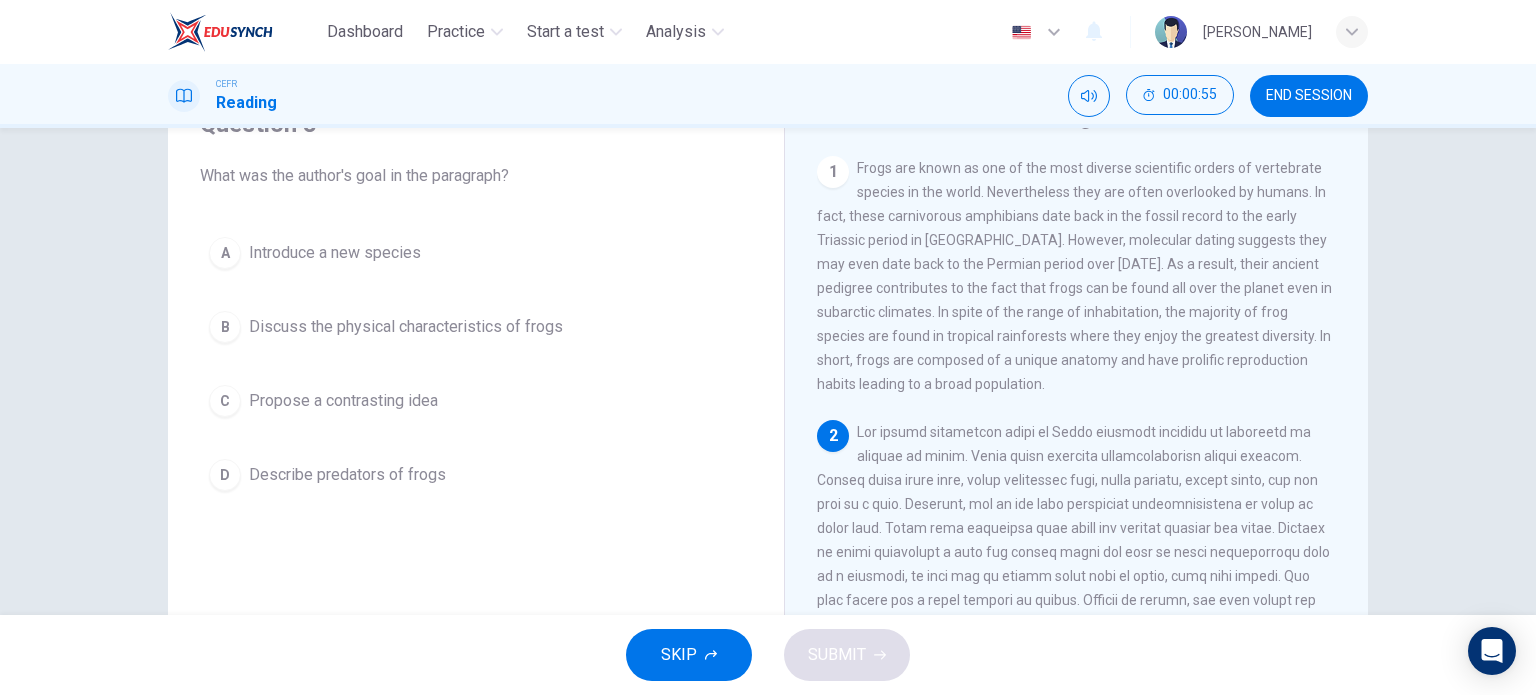 scroll, scrollTop: 0, scrollLeft: 0, axis: both 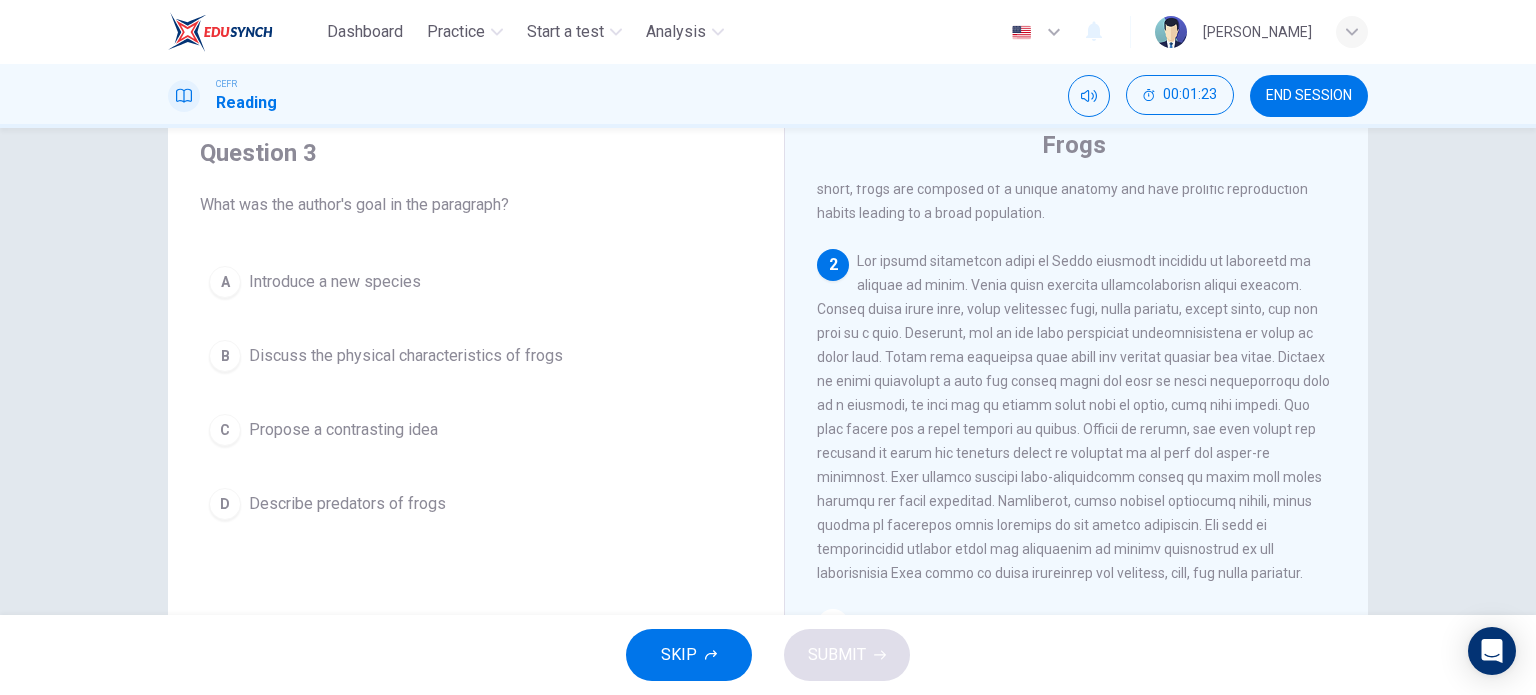 click on "Discuss the physical characteristics of frogs" at bounding box center [406, 356] 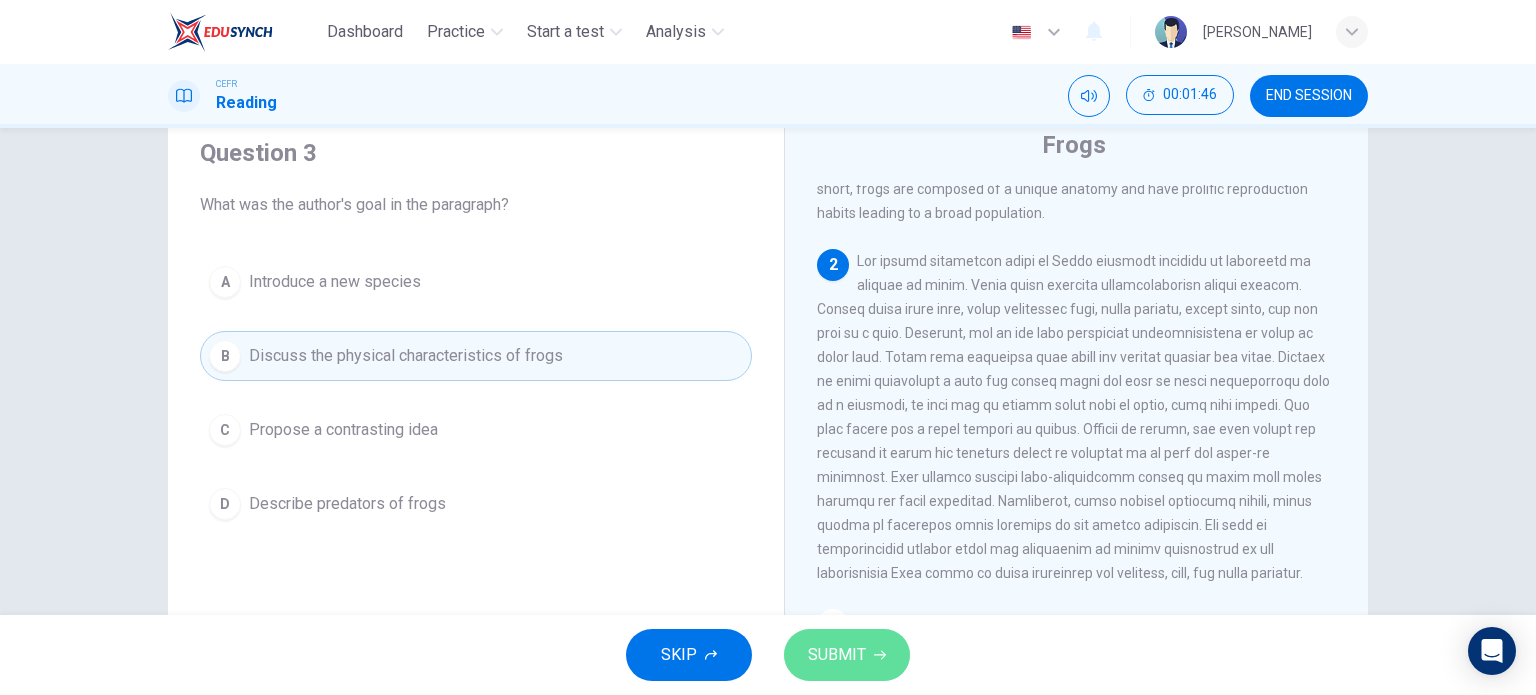 click on "SUBMIT" at bounding box center (837, 655) 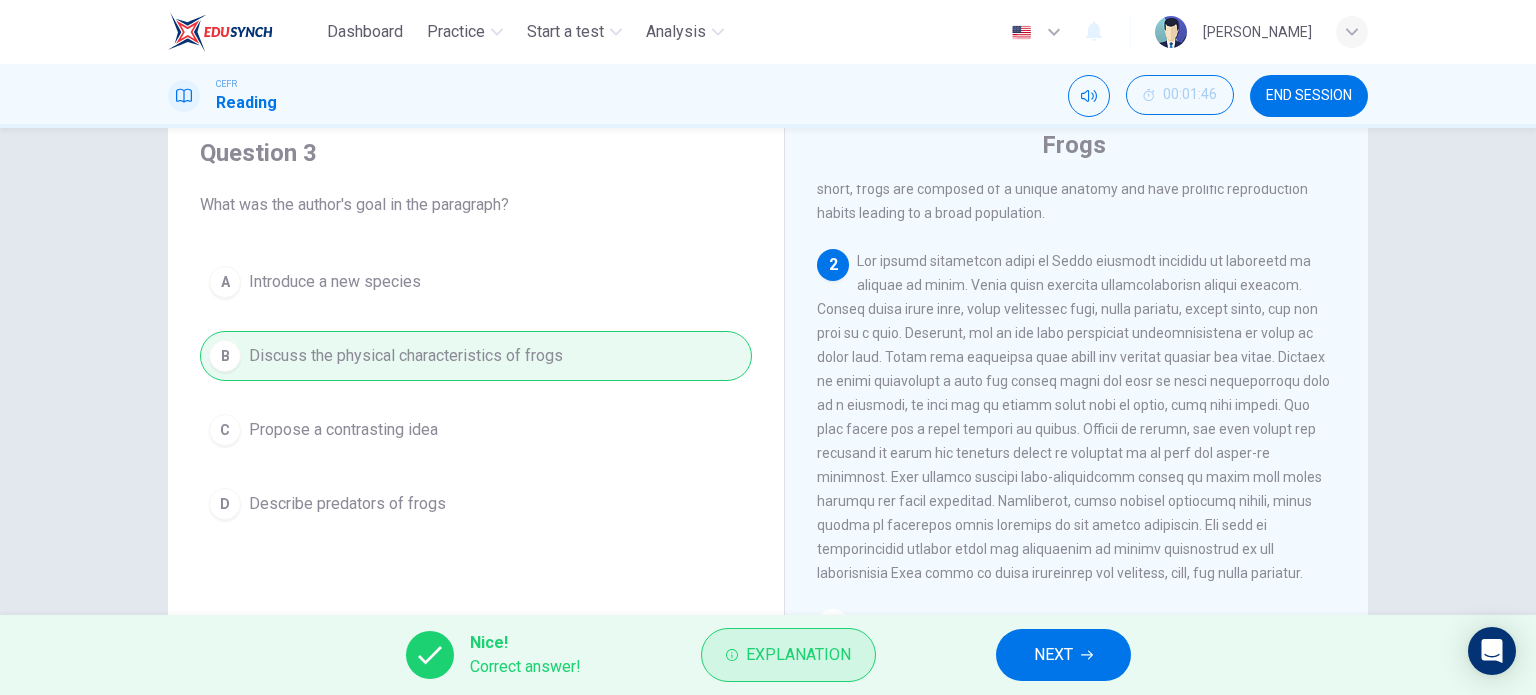 click on "Explanation" at bounding box center [788, 655] 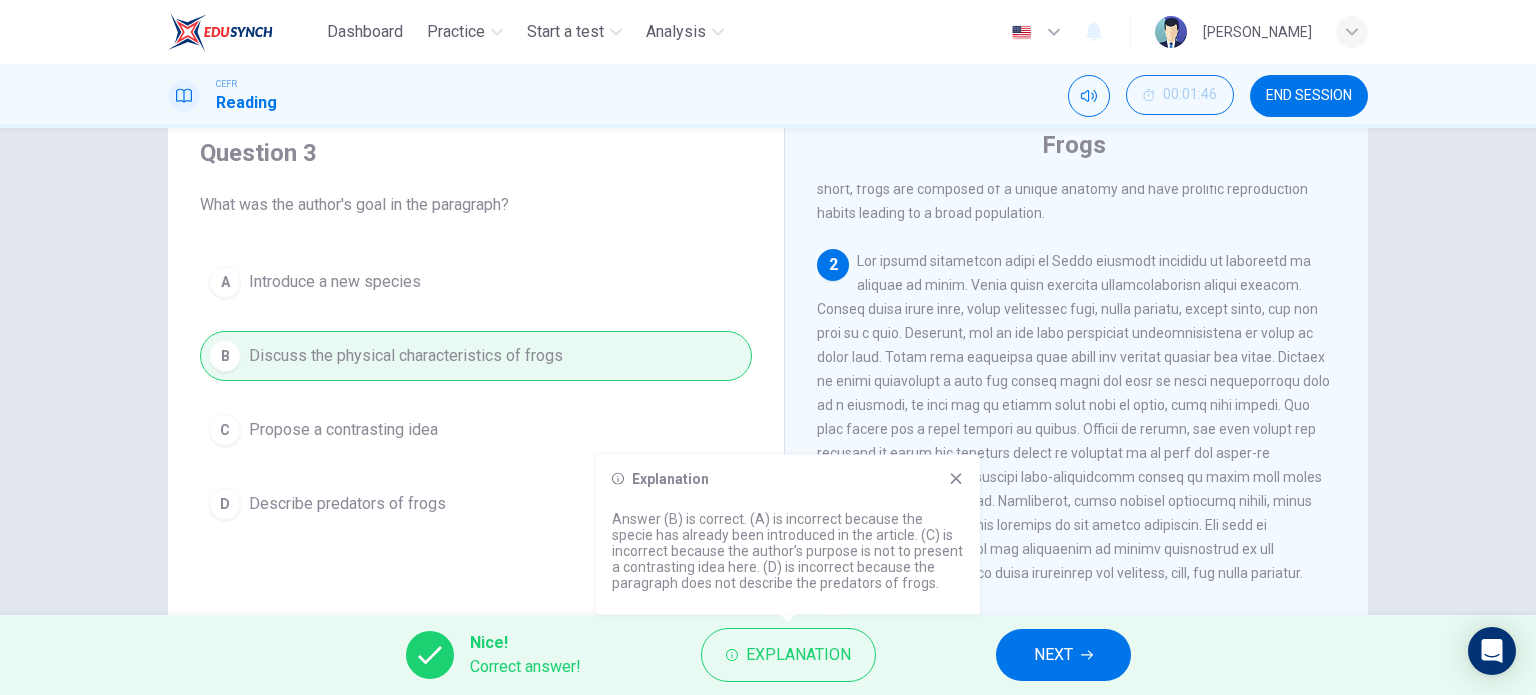 type 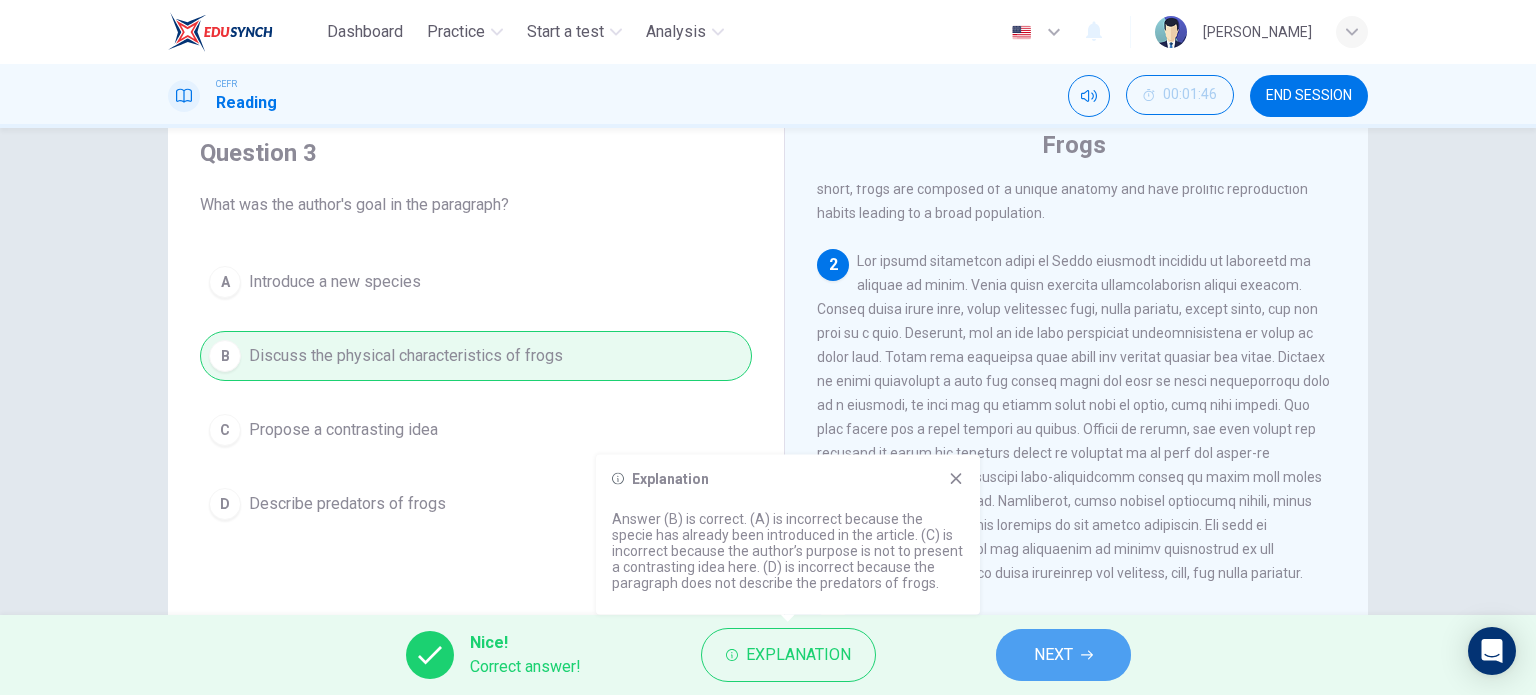 click on "NEXT" at bounding box center [1063, 655] 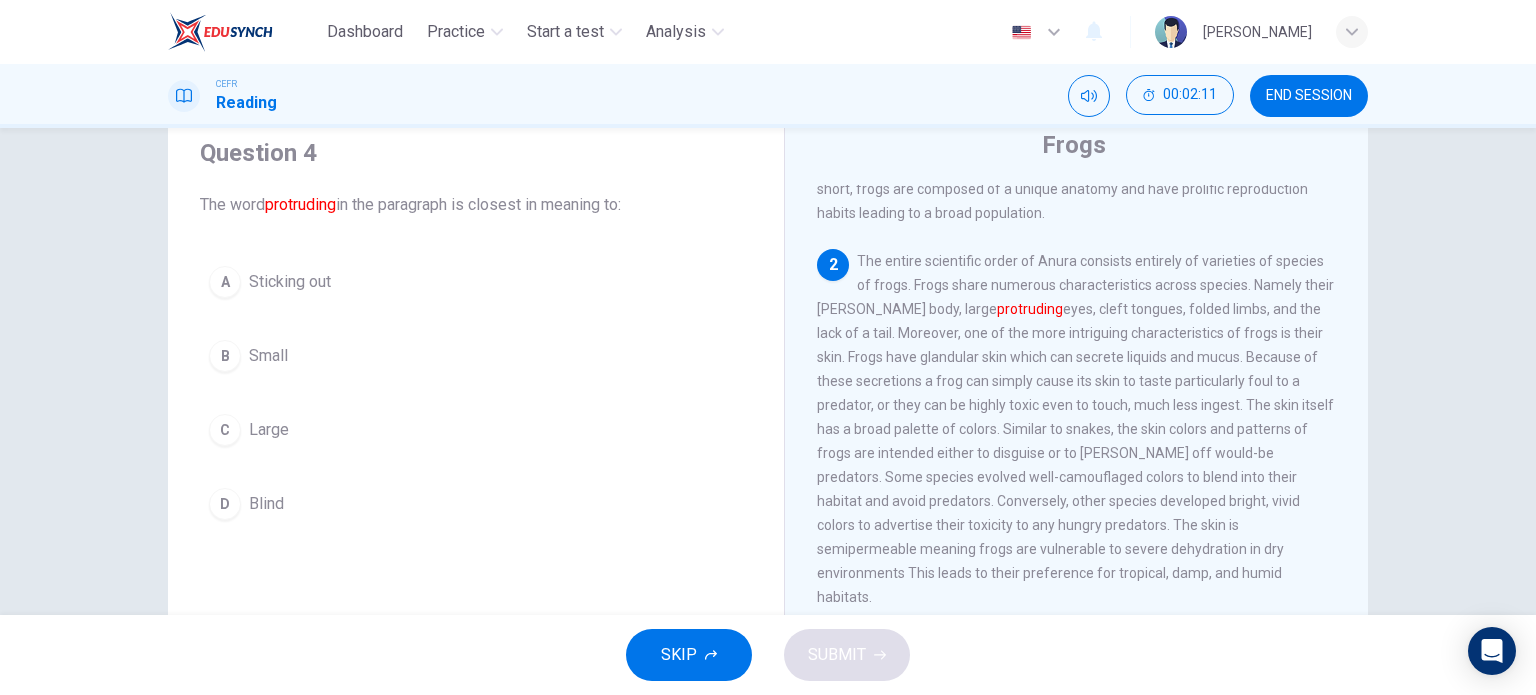 click on "Sticking out" at bounding box center (290, 282) 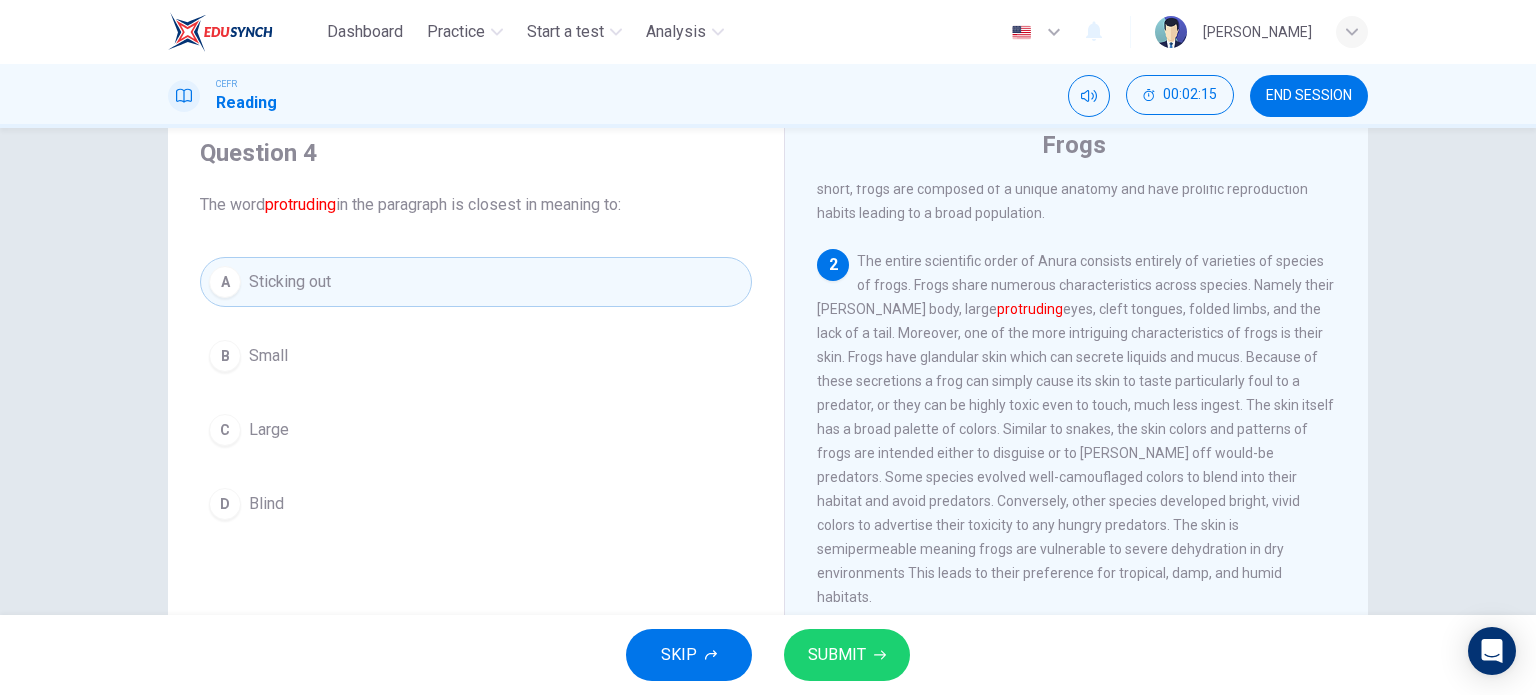 click on "SUBMIT" at bounding box center [837, 655] 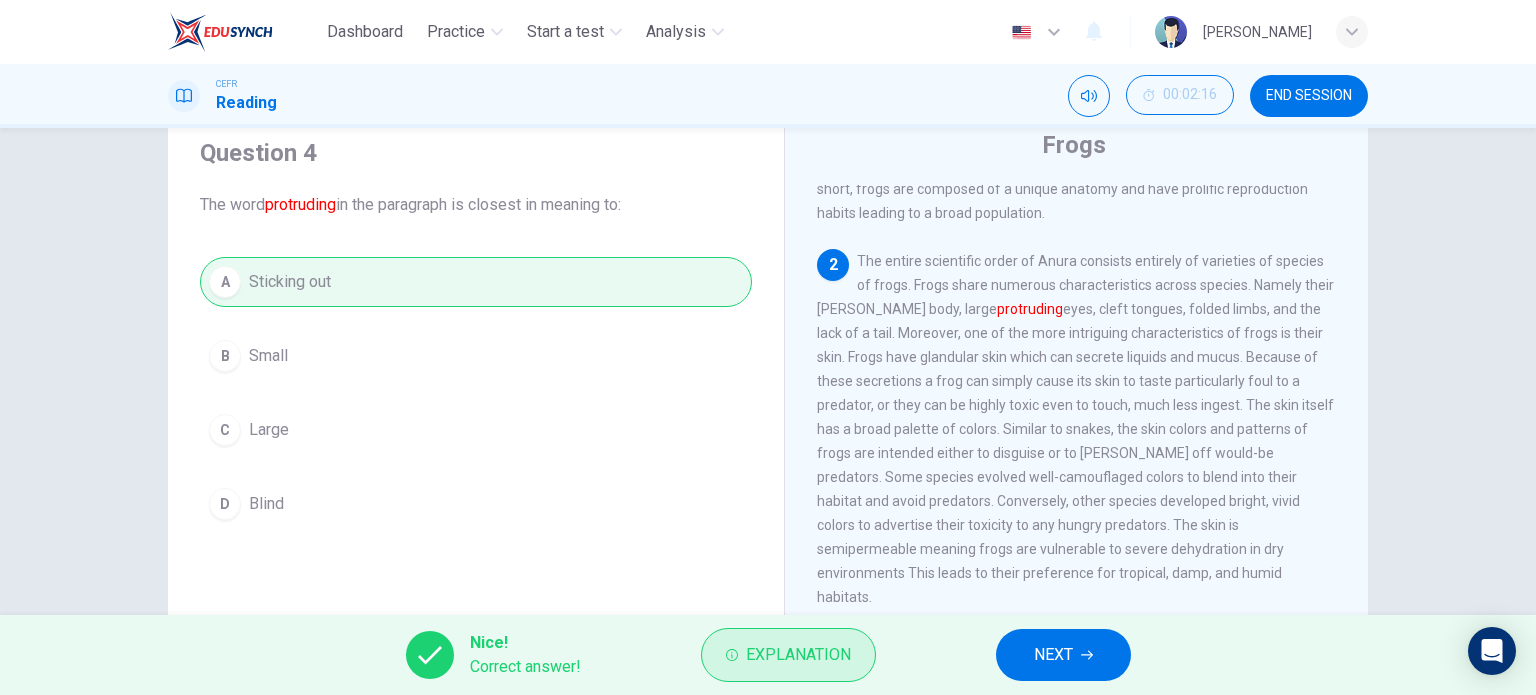 click on "Explanation" at bounding box center [798, 655] 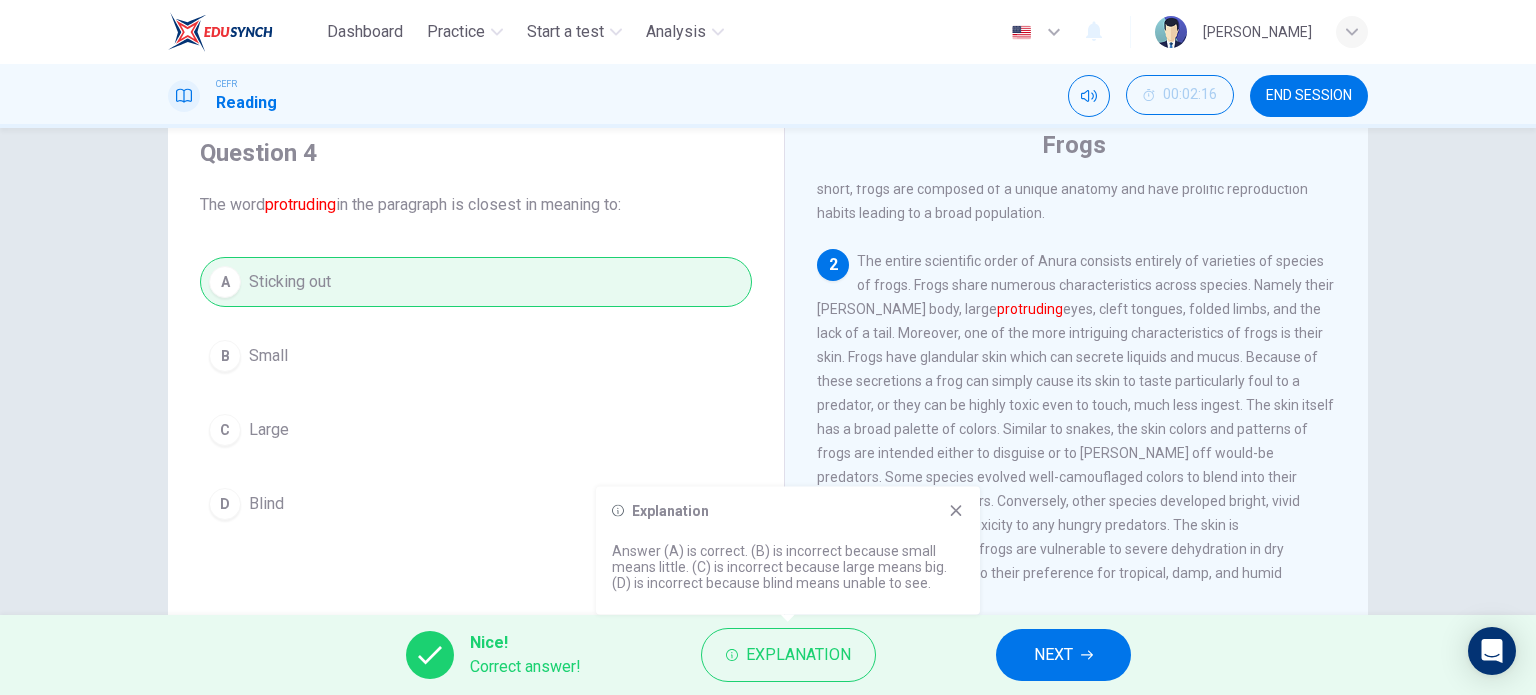 click on "NEXT" at bounding box center (1063, 655) 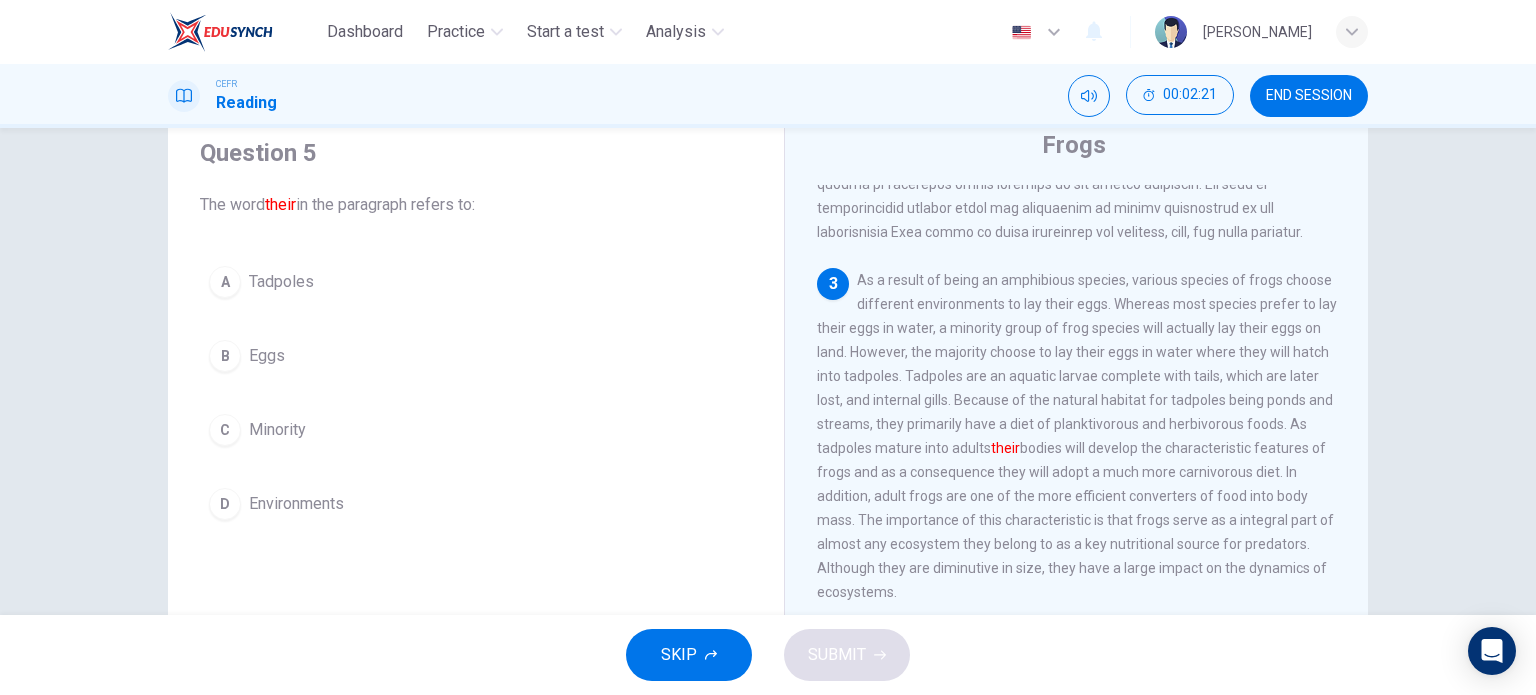 scroll, scrollTop: 586, scrollLeft: 0, axis: vertical 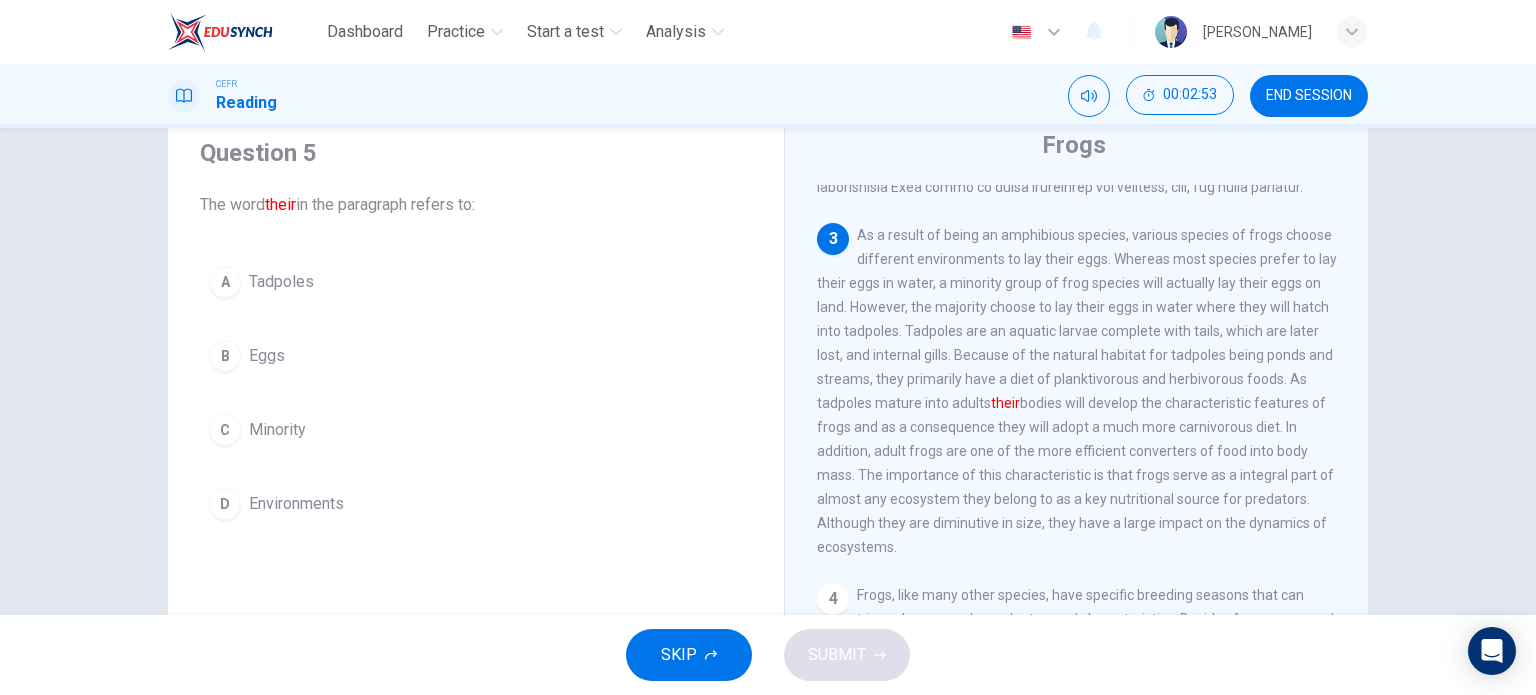 click on "B Eggs" at bounding box center (476, 356) 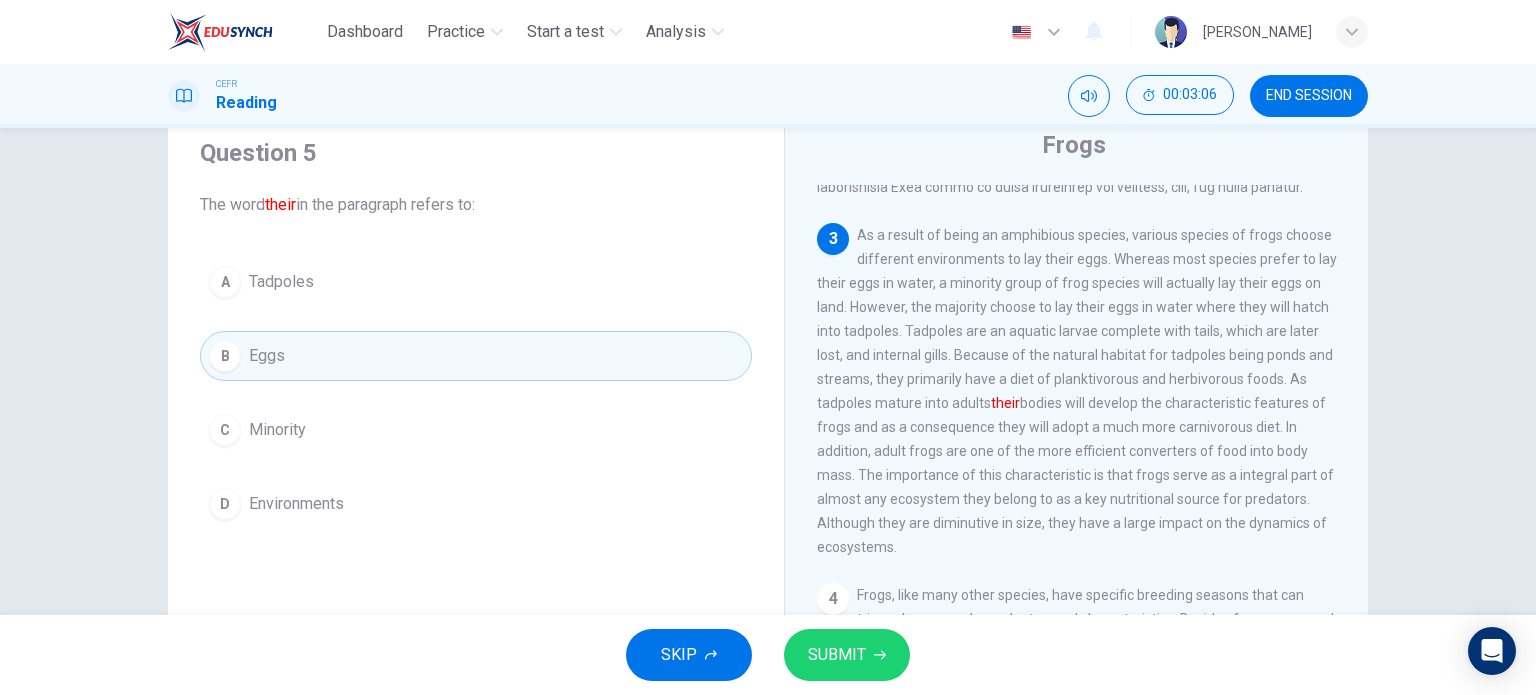 click on "A Tadpoles" at bounding box center (476, 282) 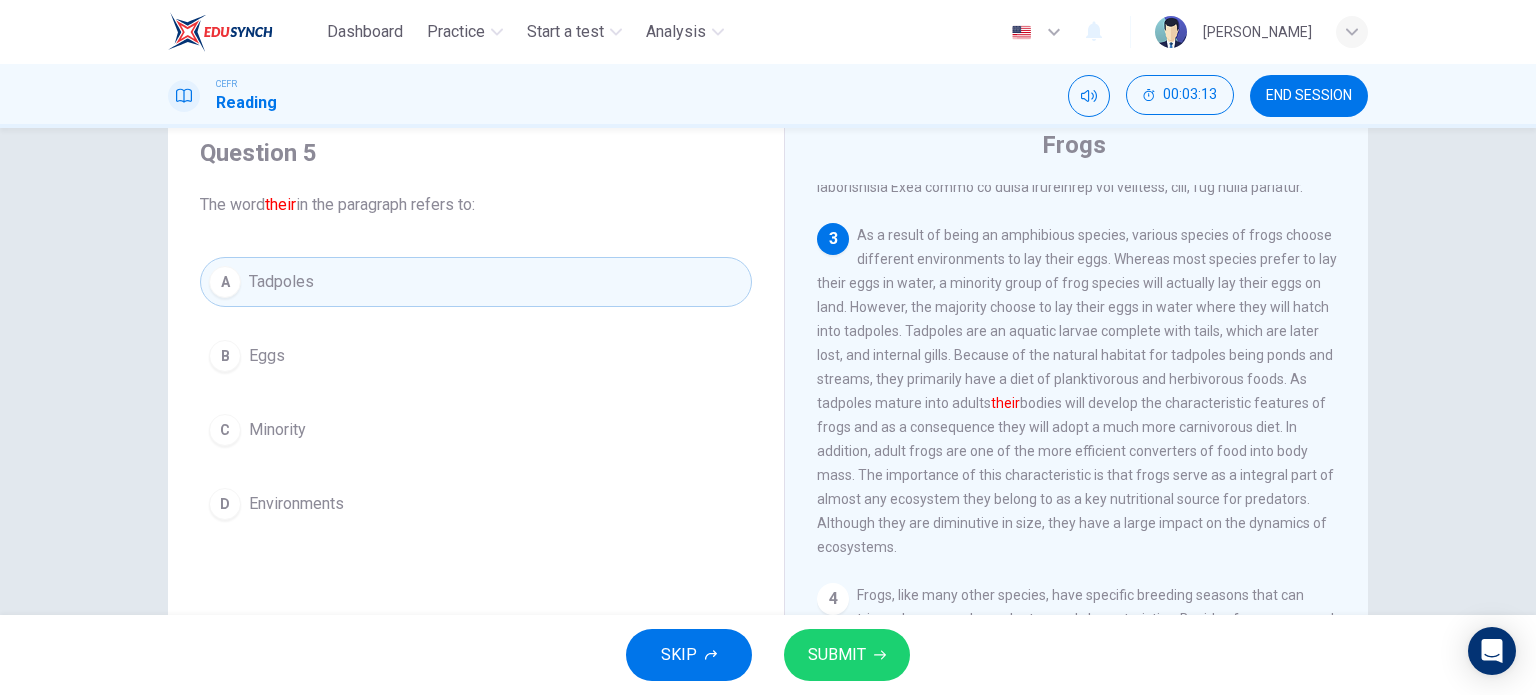click on "SUBMIT" at bounding box center (837, 655) 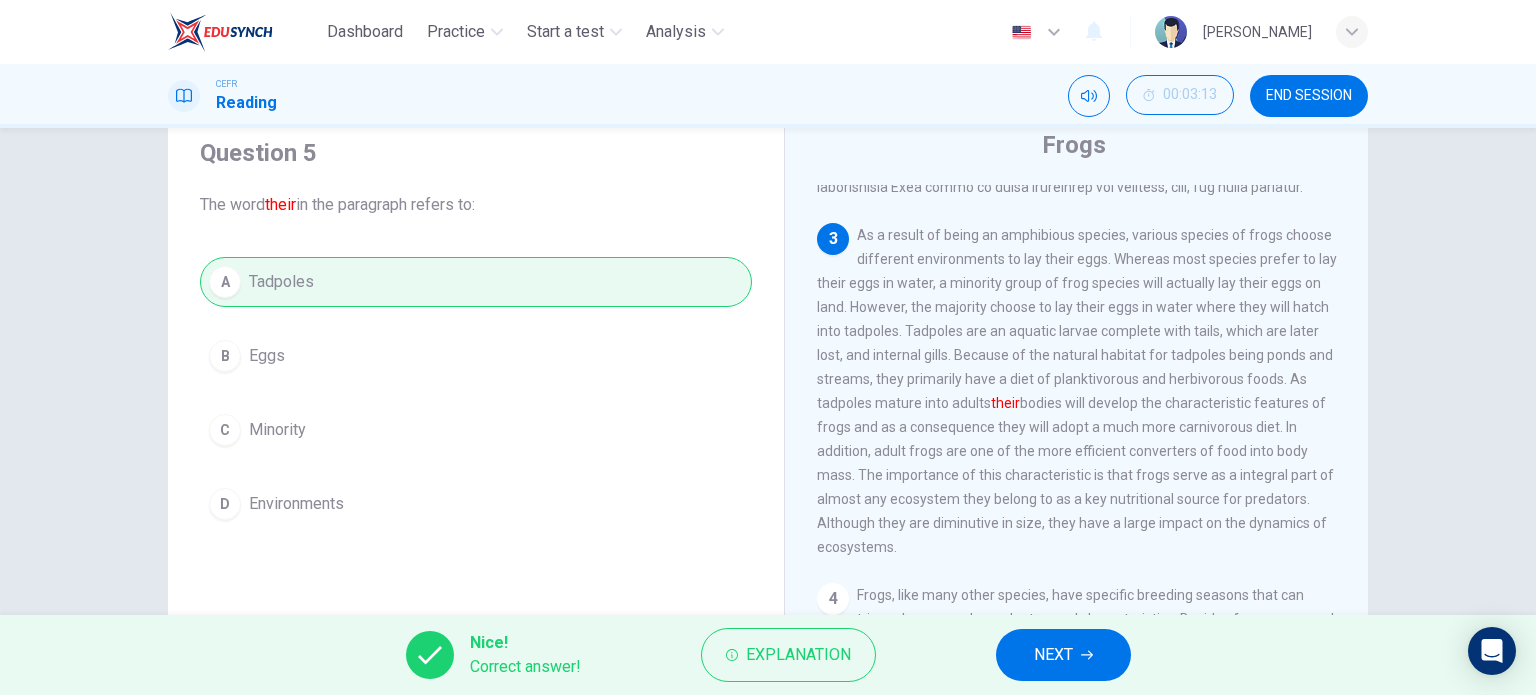 click on "Nice! Correct answer! Explanation NEXT" at bounding box center [768, 655] 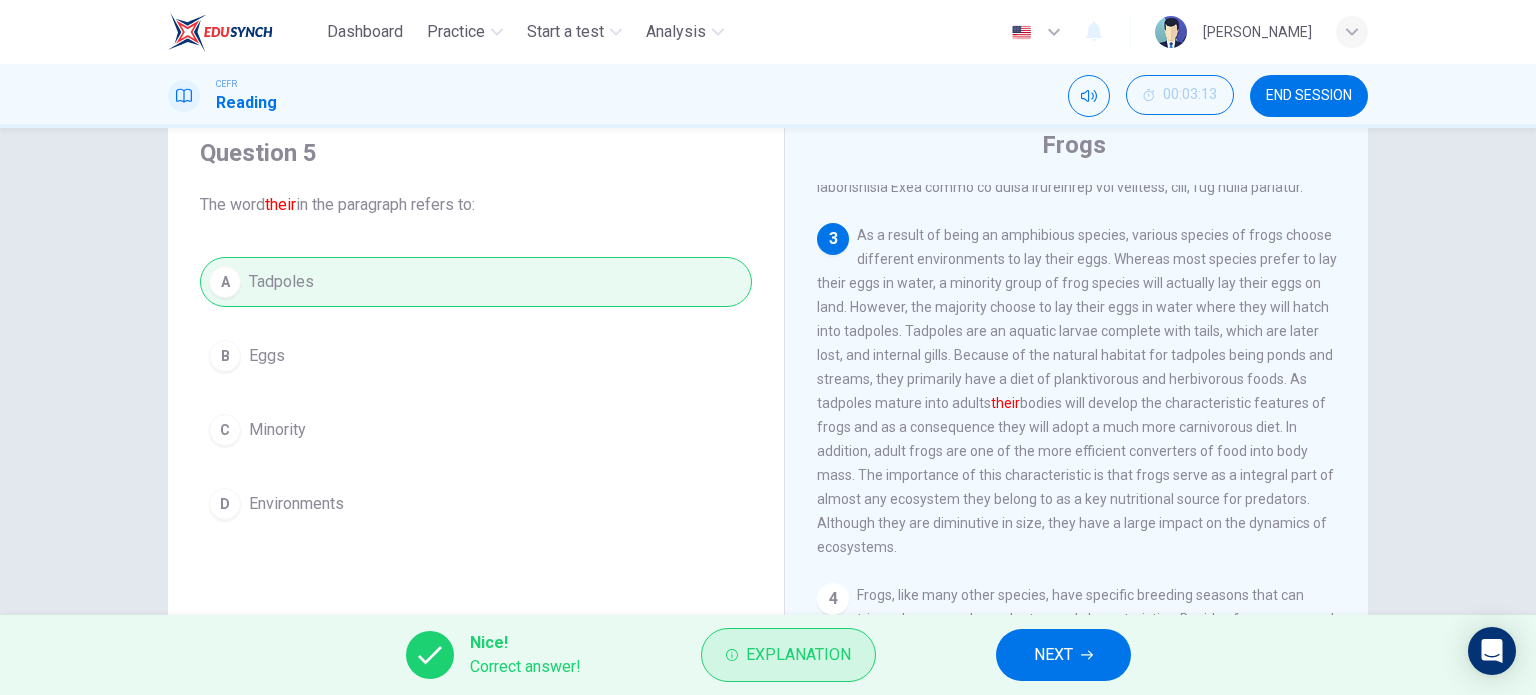 click on "Explanation" at bounding box center [788, 655] 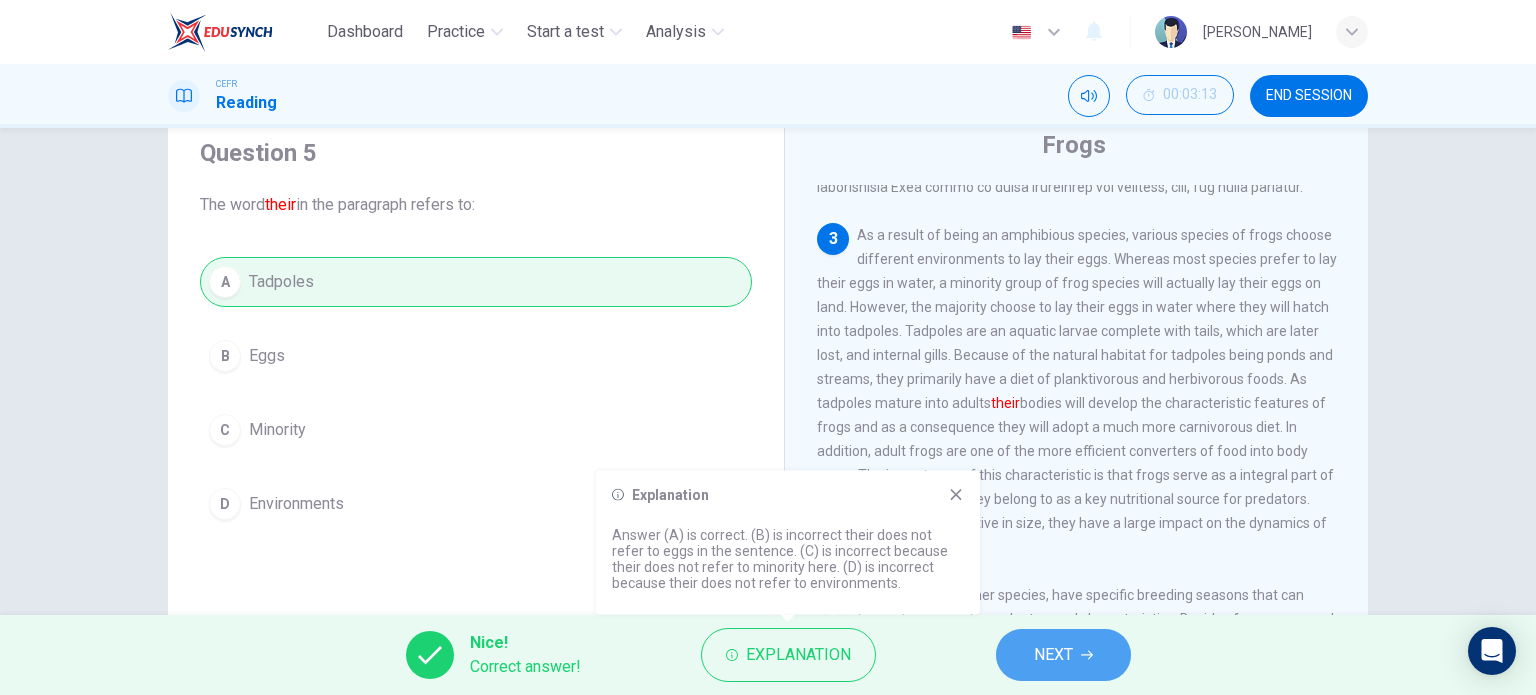click on "NEXT" at bounding box center (1063, 655) 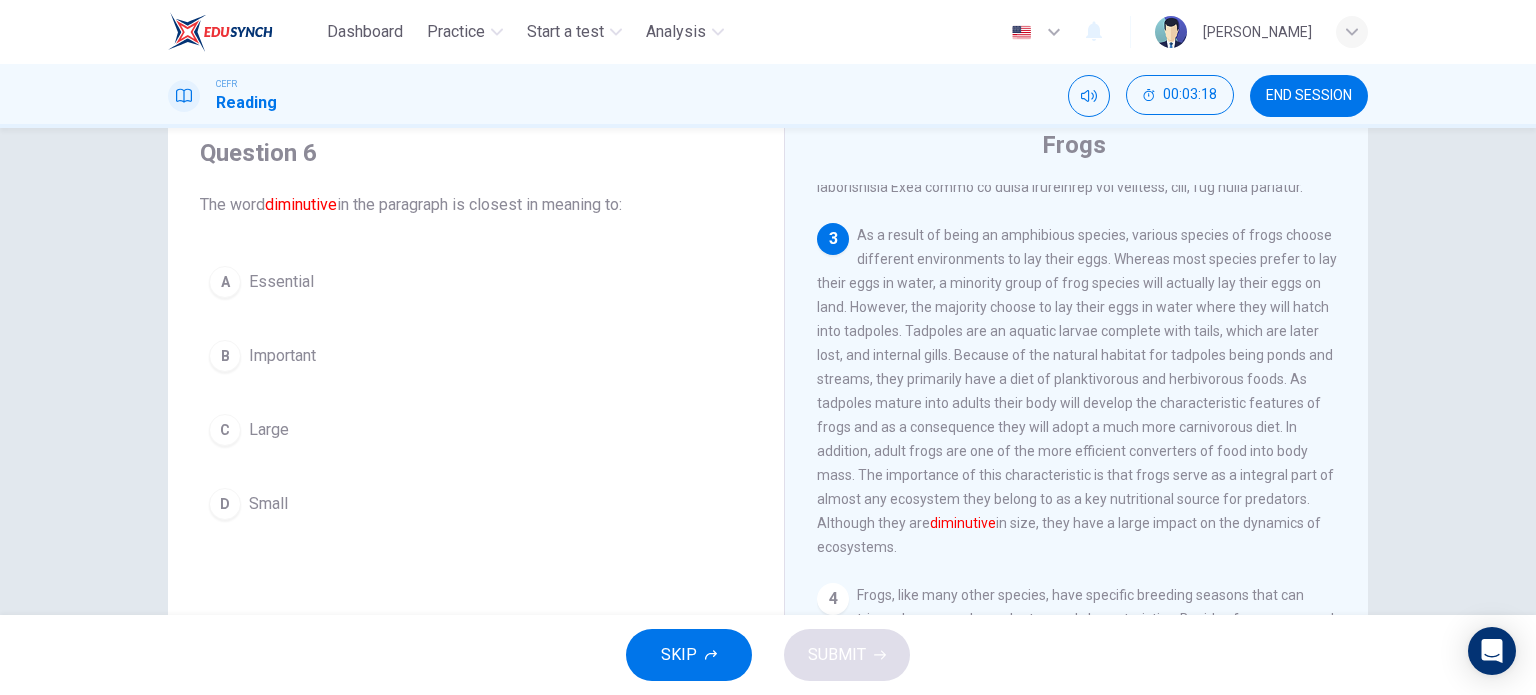 click on "Small" at bounding box center [268, 504] 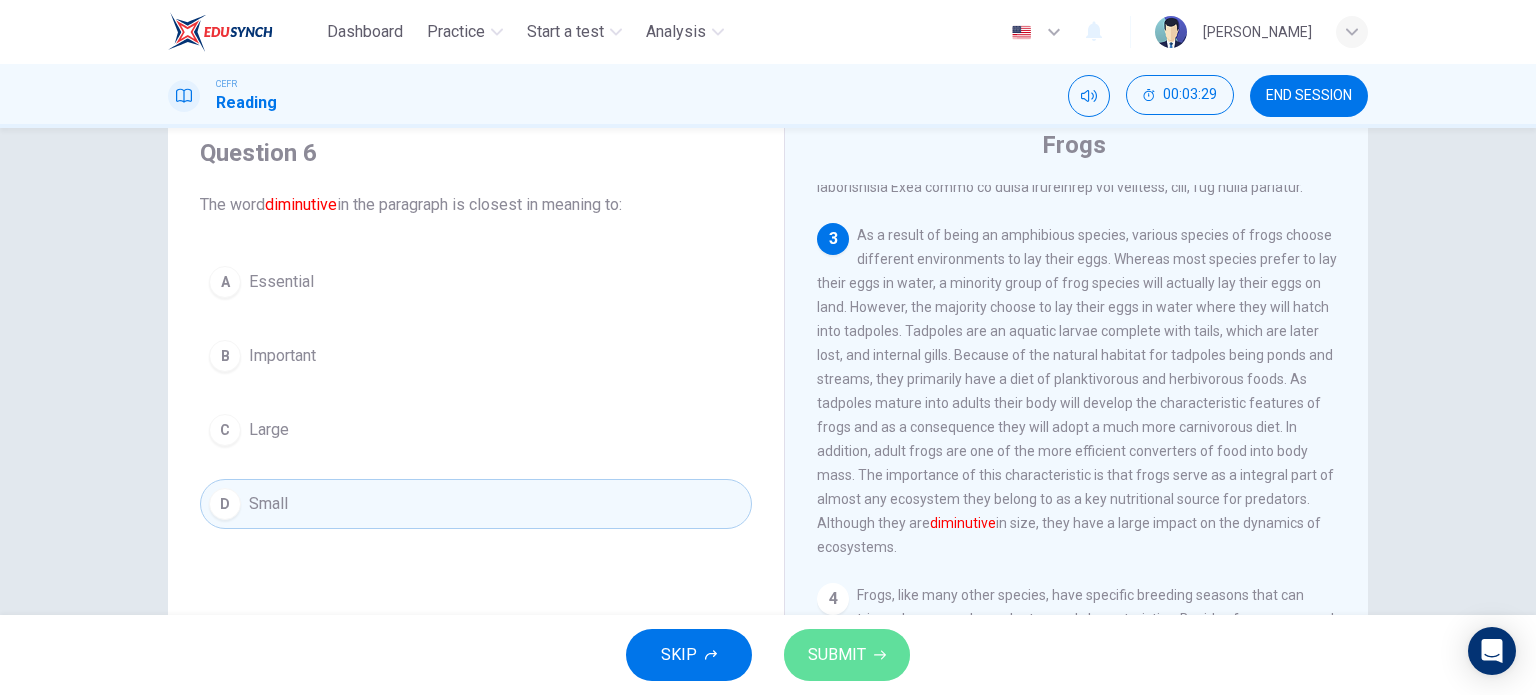 click on "SUBMIT" at bounding box center (847, 655) 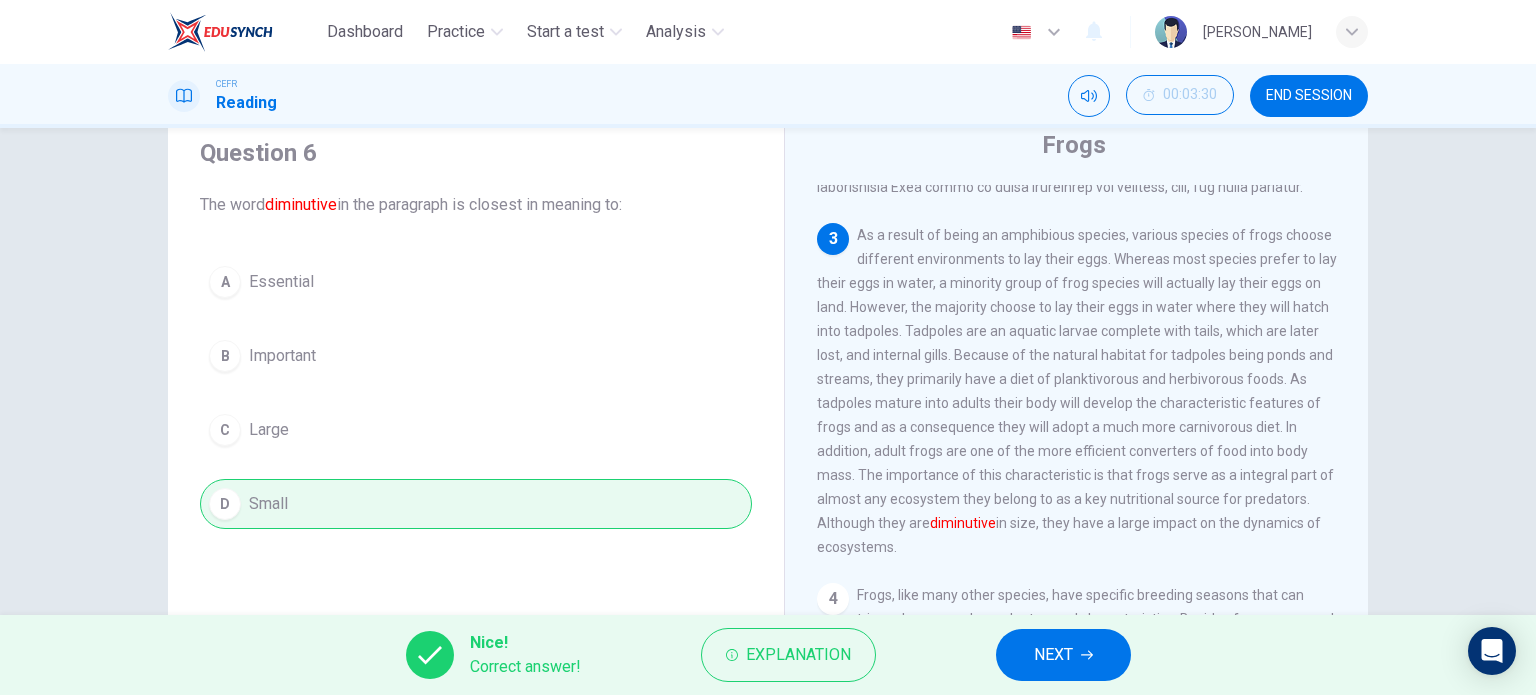 click on "Explanation" at bounding box center [788, 655] 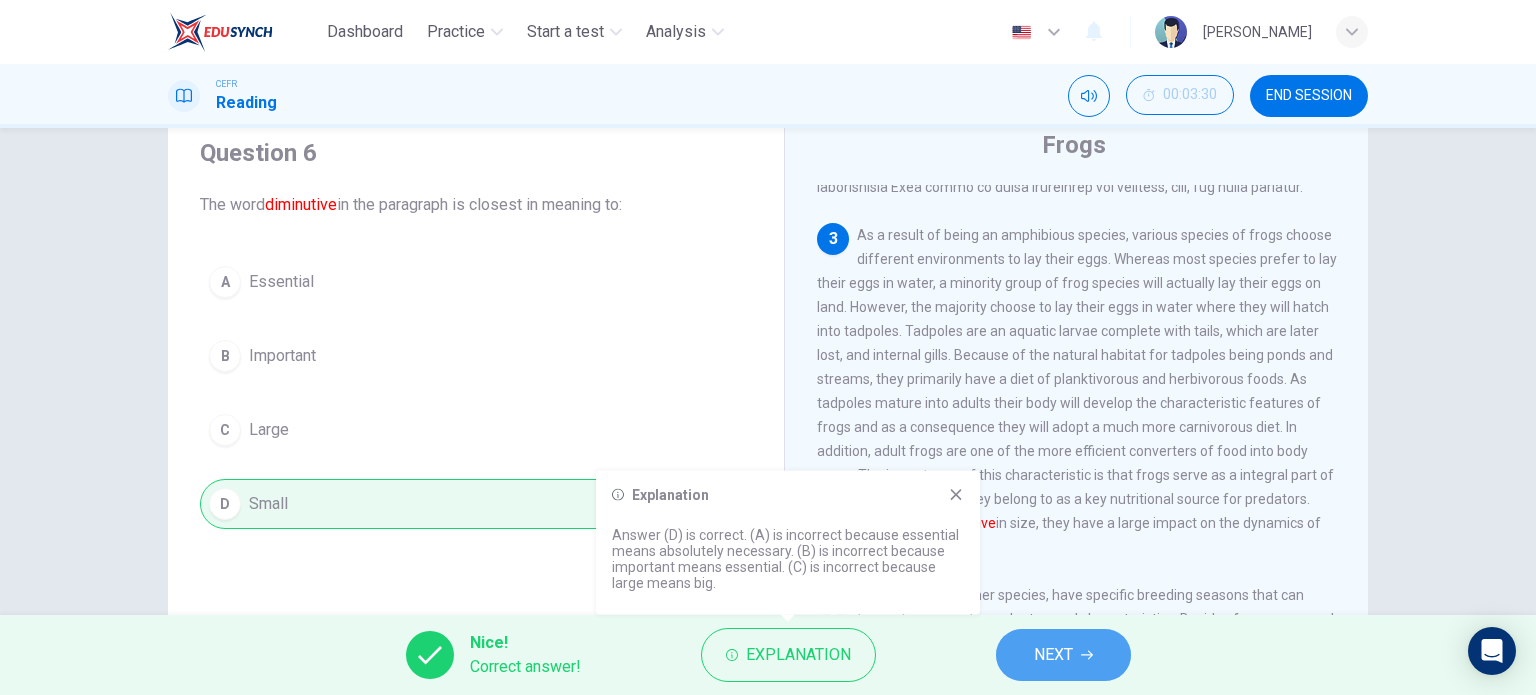 click on "NEXT" at bounding box center [1063, 655] 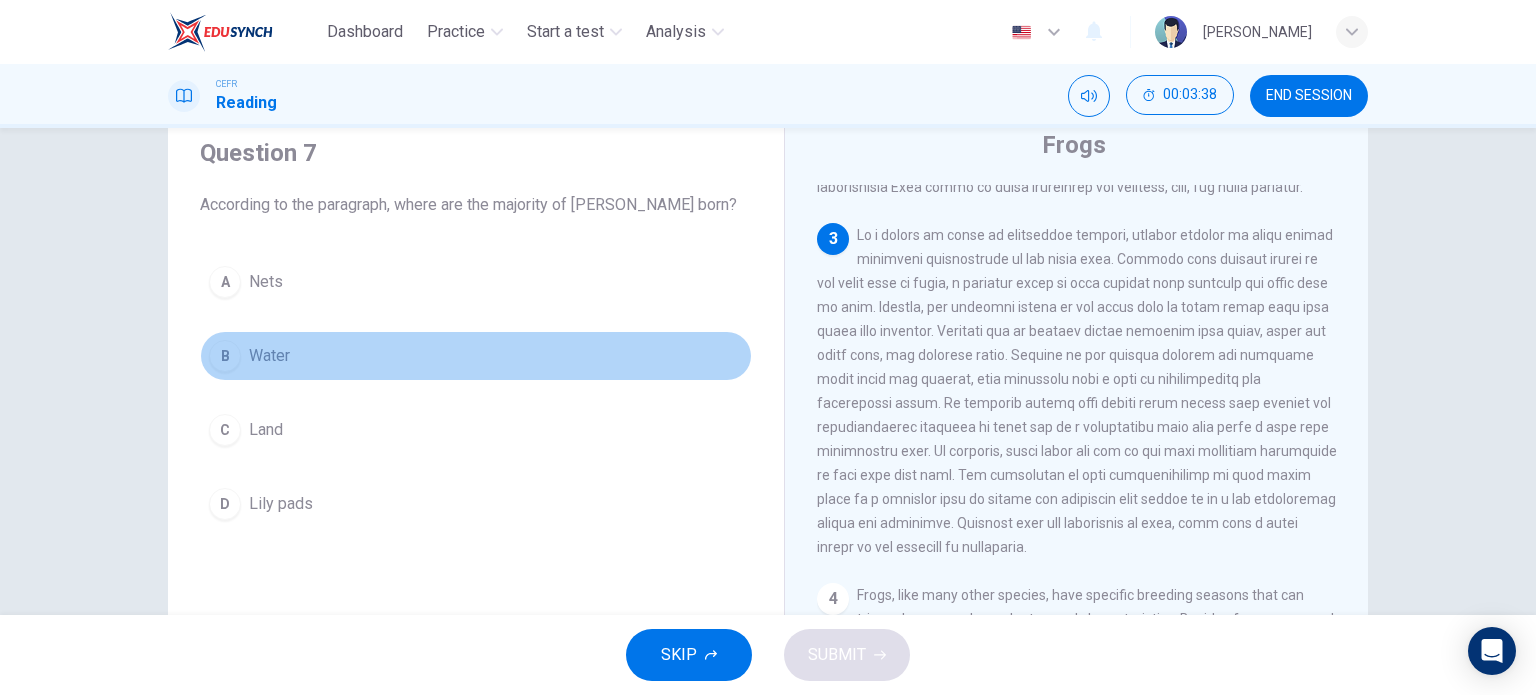 click on "B Water" at bounding box center (476, 356) 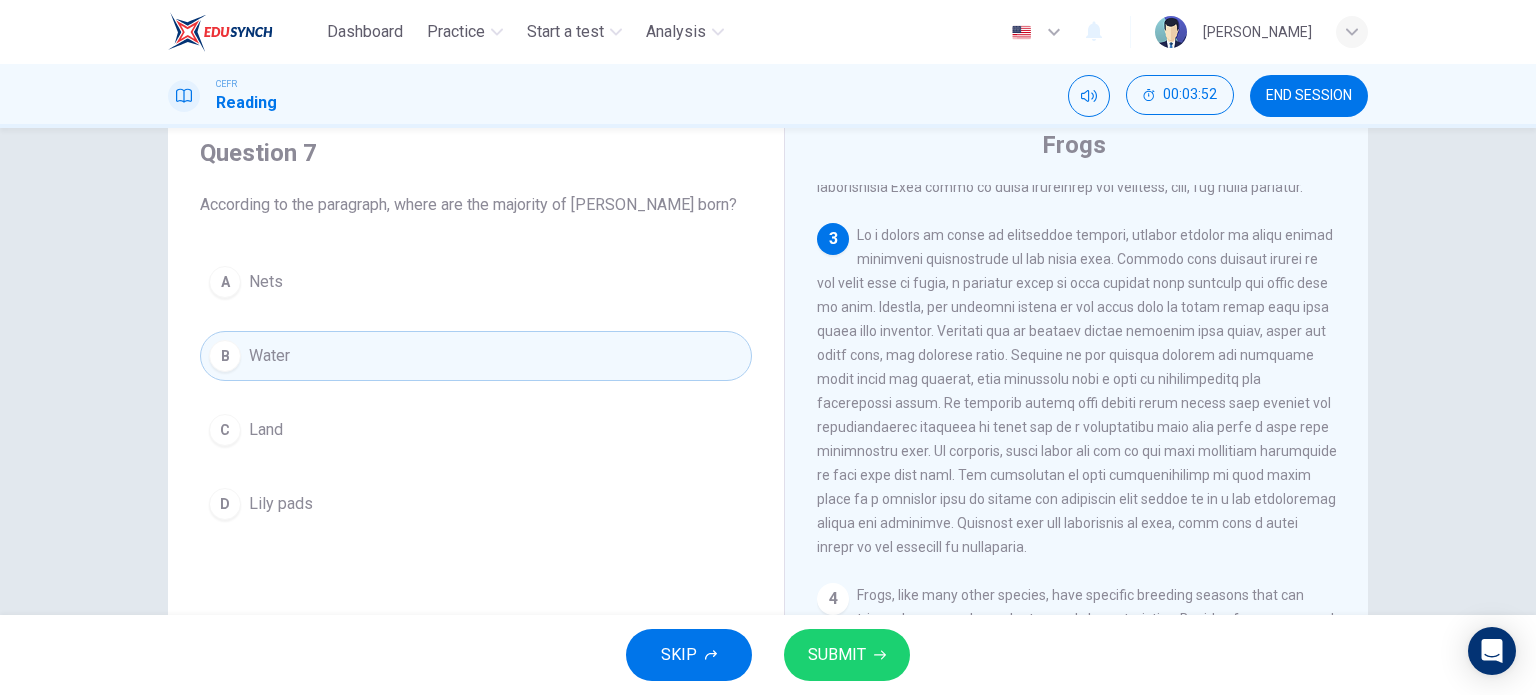 click on "SUBMIT" at bounding box center (837, 655) 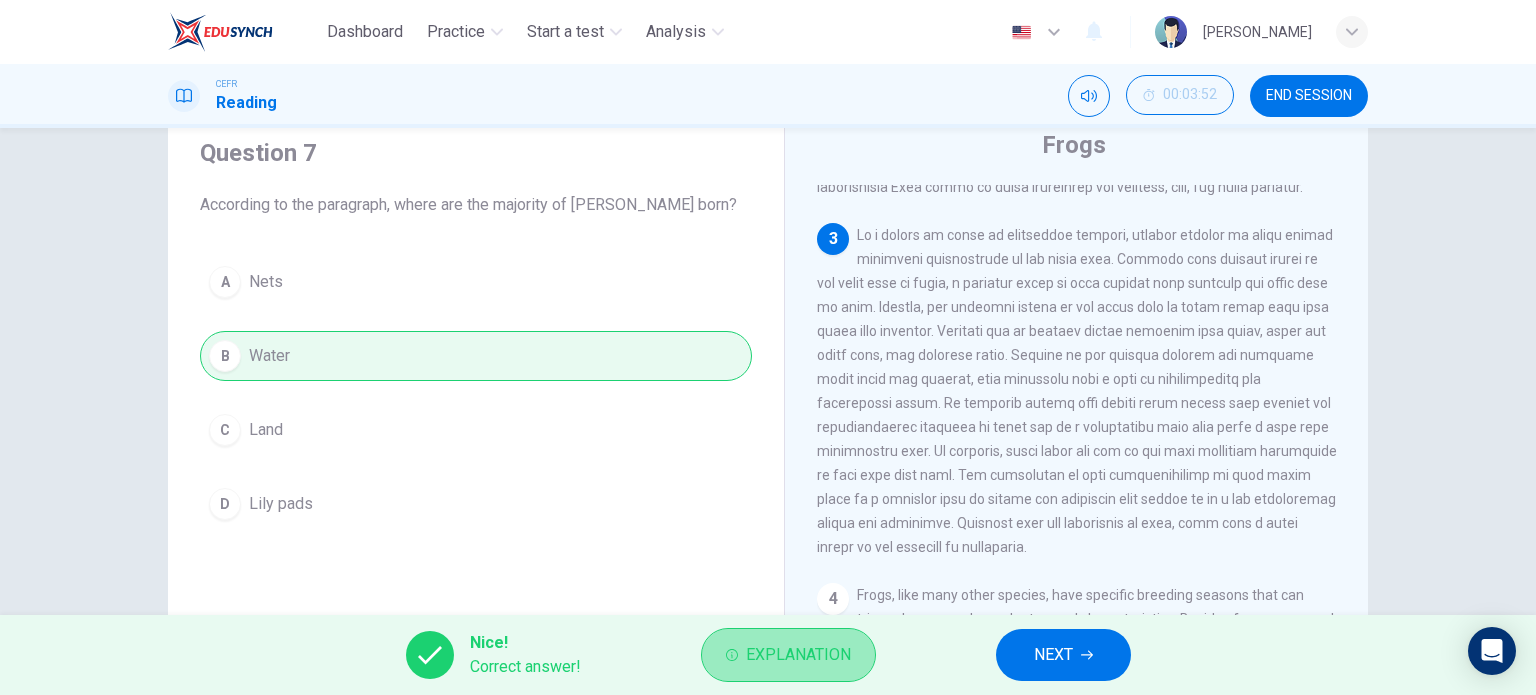 click on "Explanation" at bounding box center [798, 655] 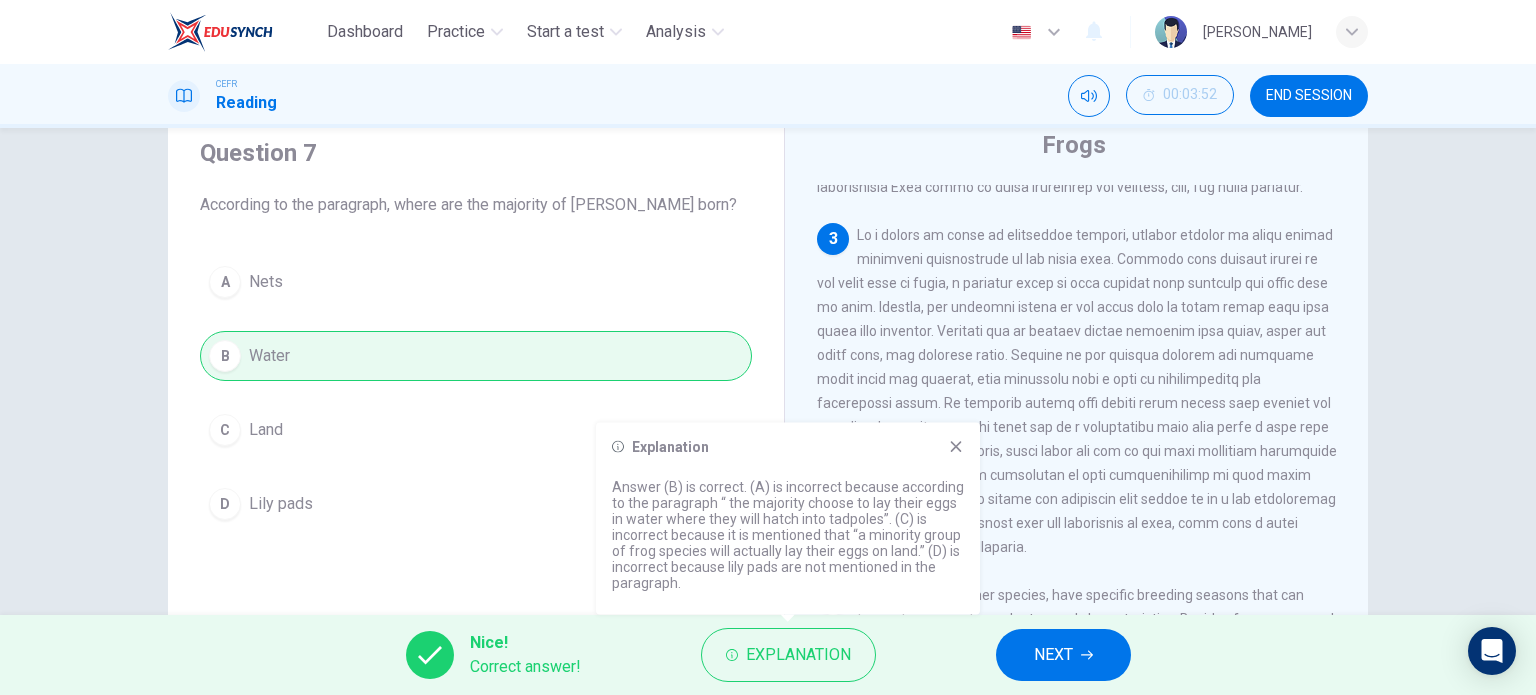 click on "NEXT" at bounding box center [1053, 655] 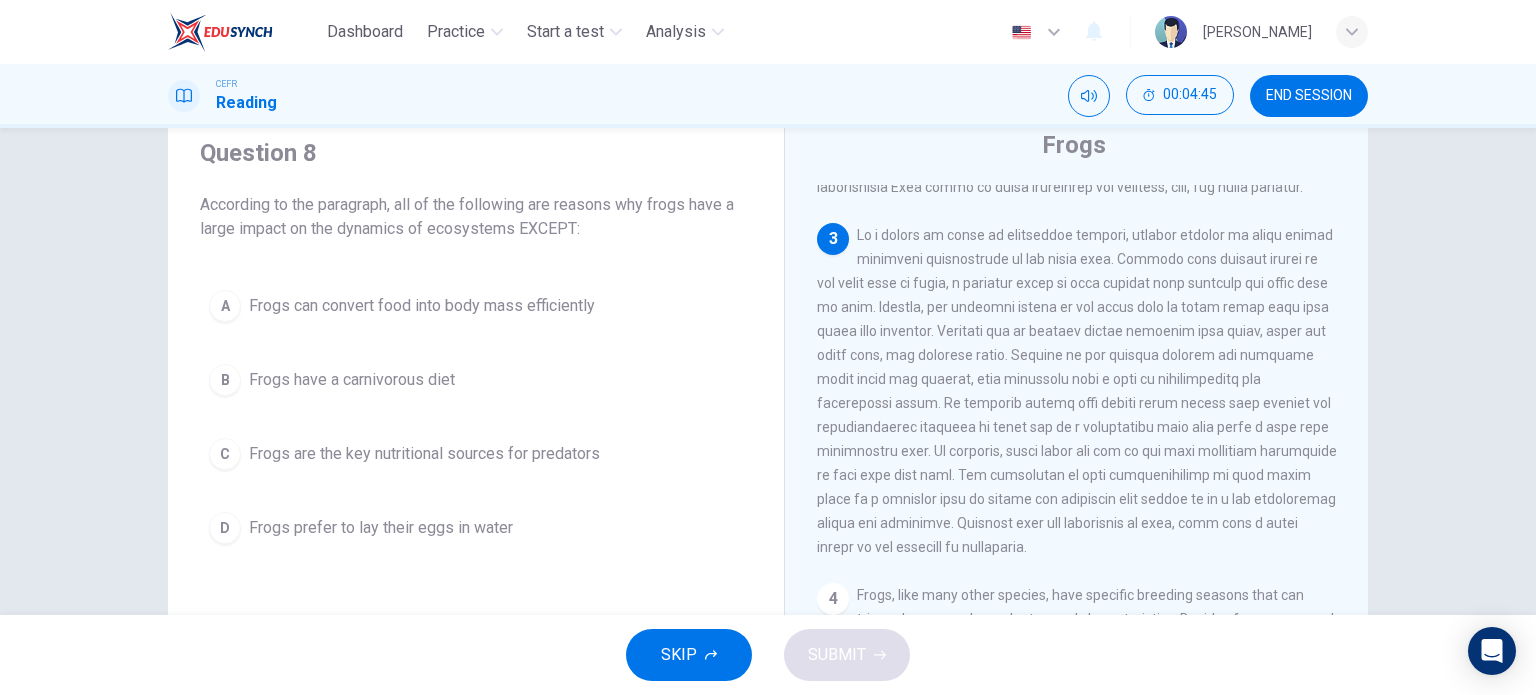 click on "Frogs prefer to lay their eggs in water" at bounding box center [381, 528] 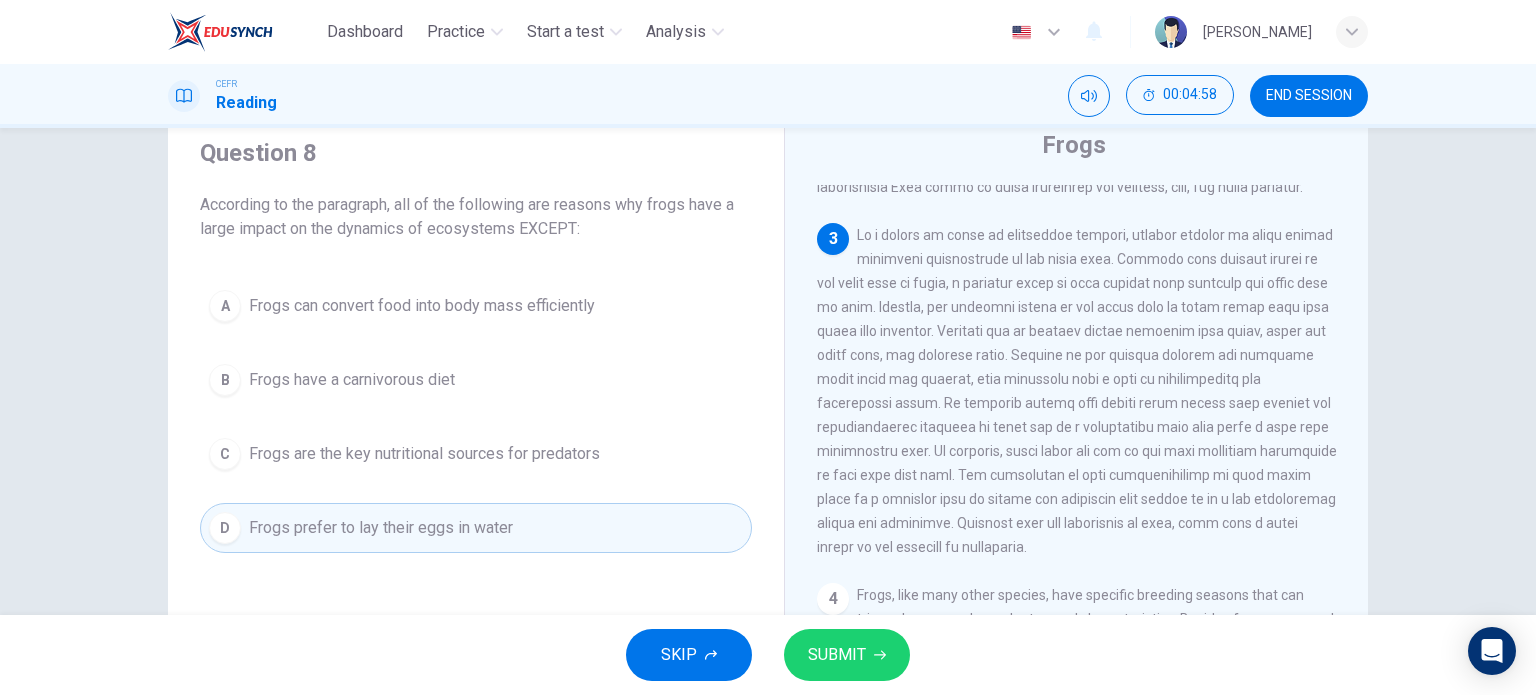 click on "SUBMIT" at bounding box center [847, 655] 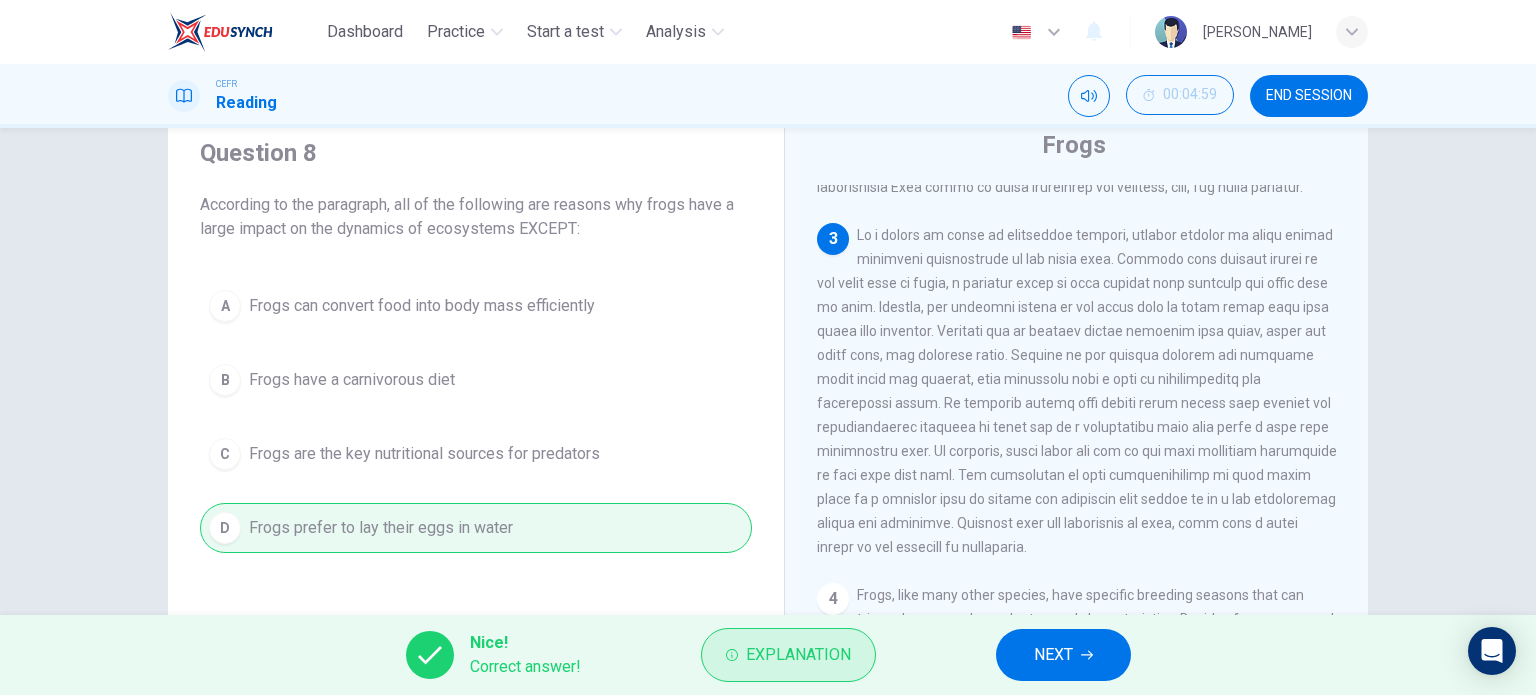 click on "Explanation" at bounding box center [788, 655] 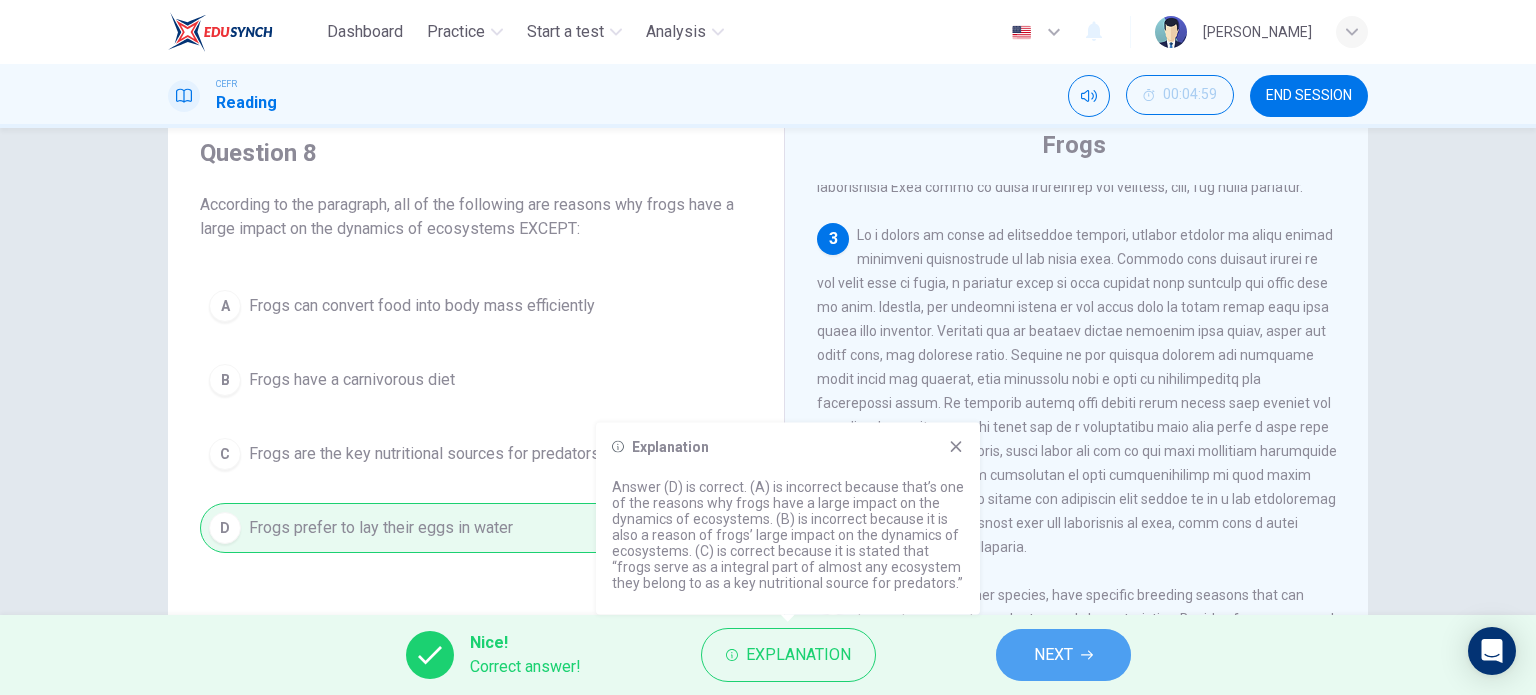 click on "NEXT" at bounding box center (1063, 655) 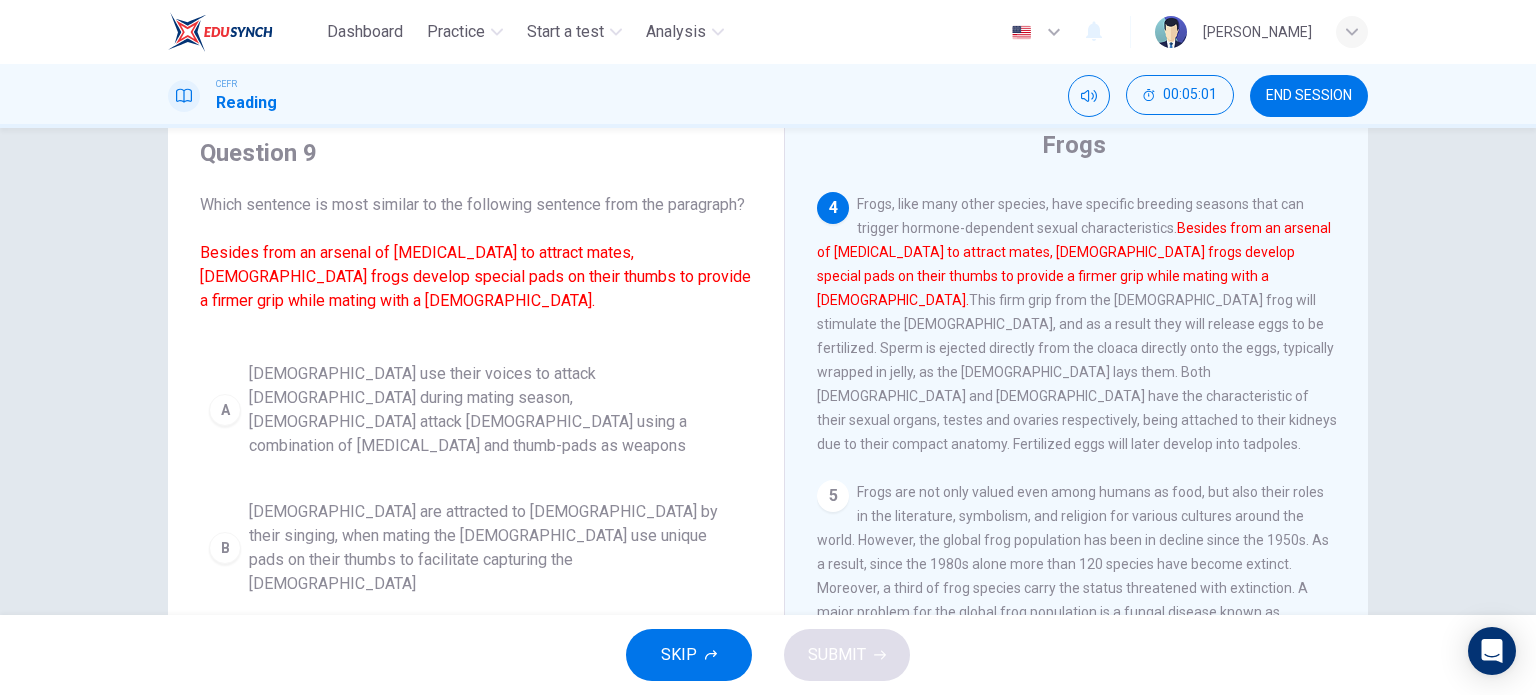 scroll, scrollTop: 1000, scrollLeft: 0, axis: vertical 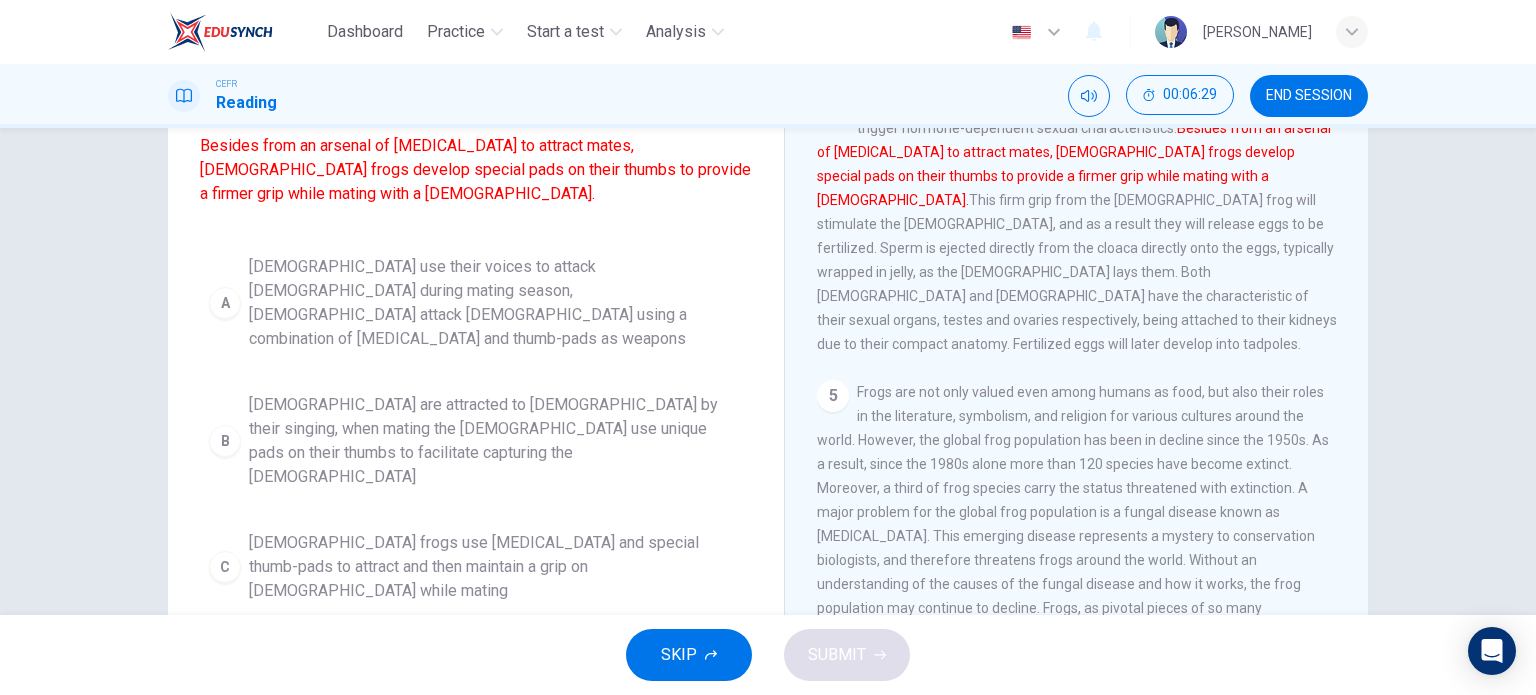 click on "Females are attracted to males by their singing, when mating the females use unique pads on their thumbs to facilitate capturing the male" at bounding box center [496, 441] 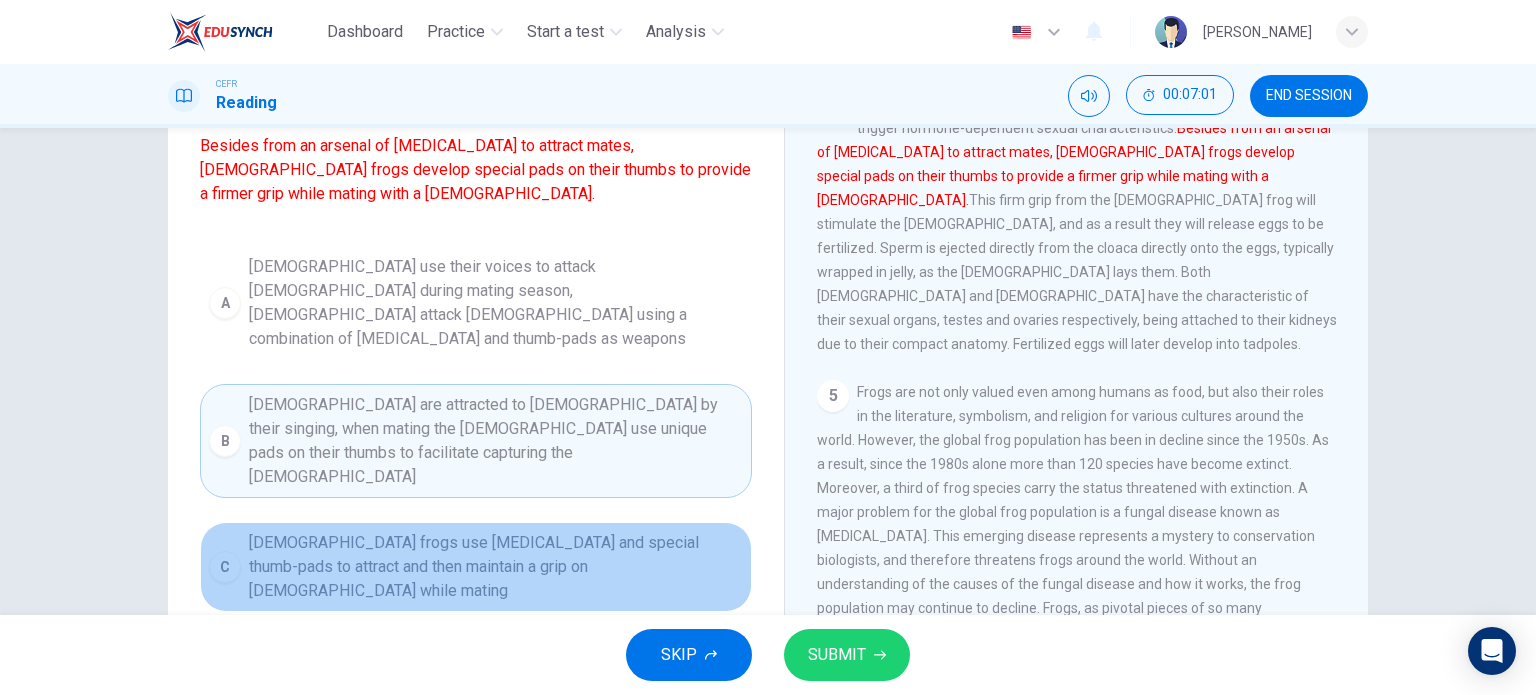 click on "Male frogs use vocal cords and special thumb-pads to attract and then maintain a grip on females while mating" at bounding box center (496, 567) 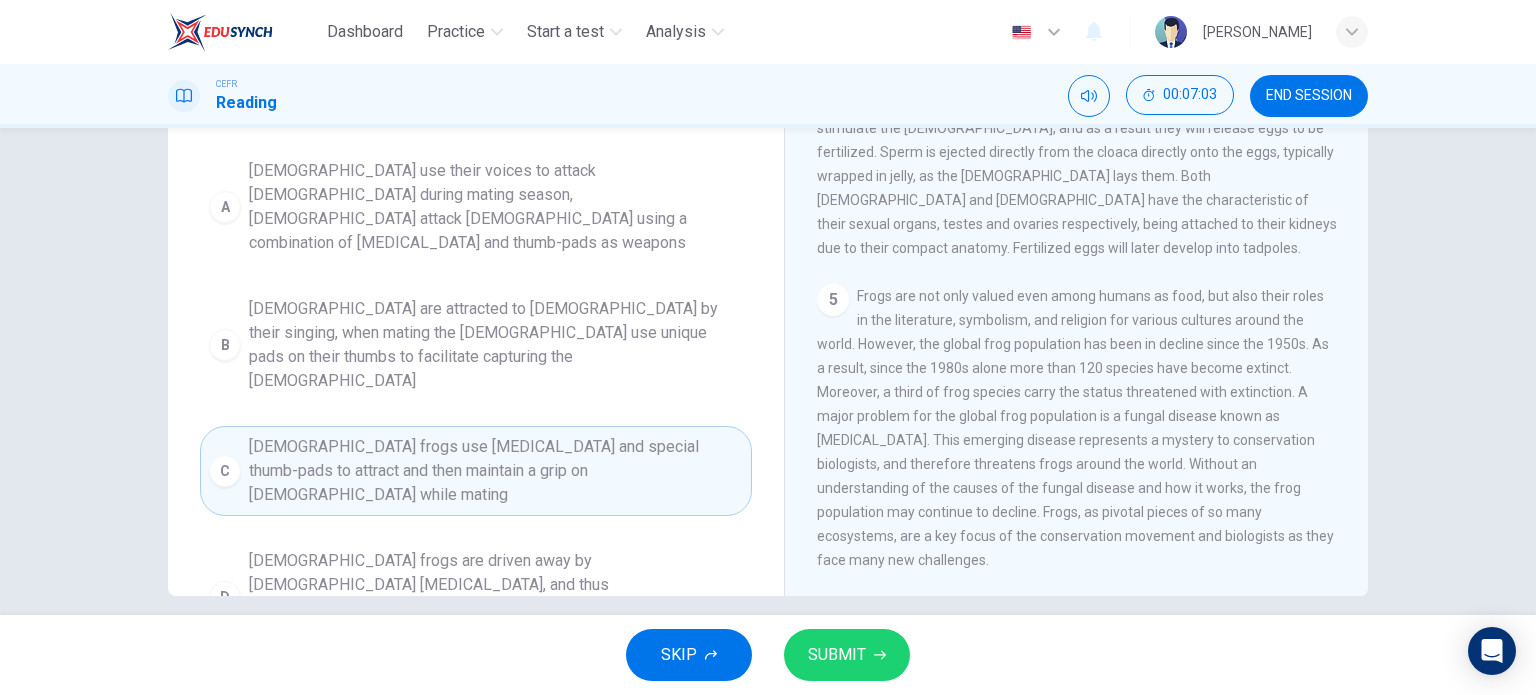scroll, scrollTop: 271, scrollLeft: 0, axis: vertical 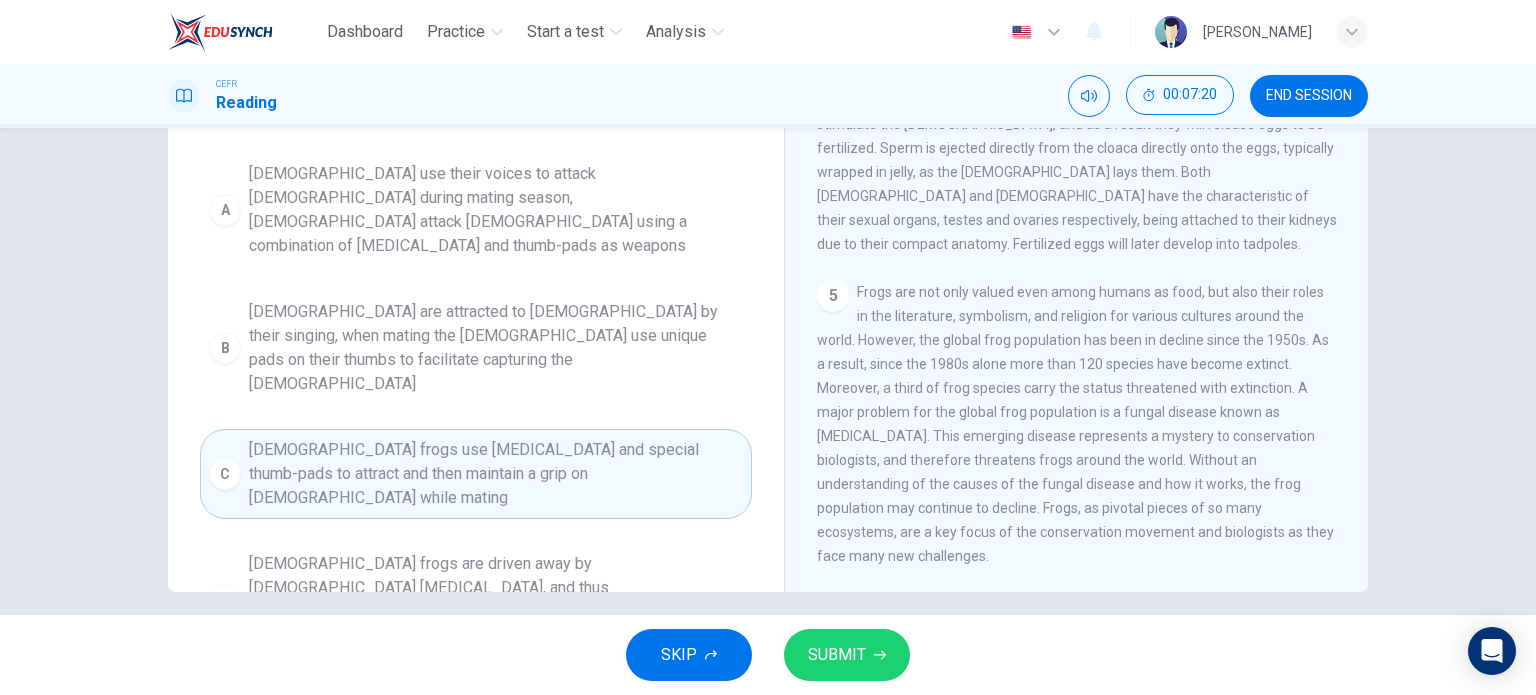 click on "SUBMIT" at bounding box center (837, 655) 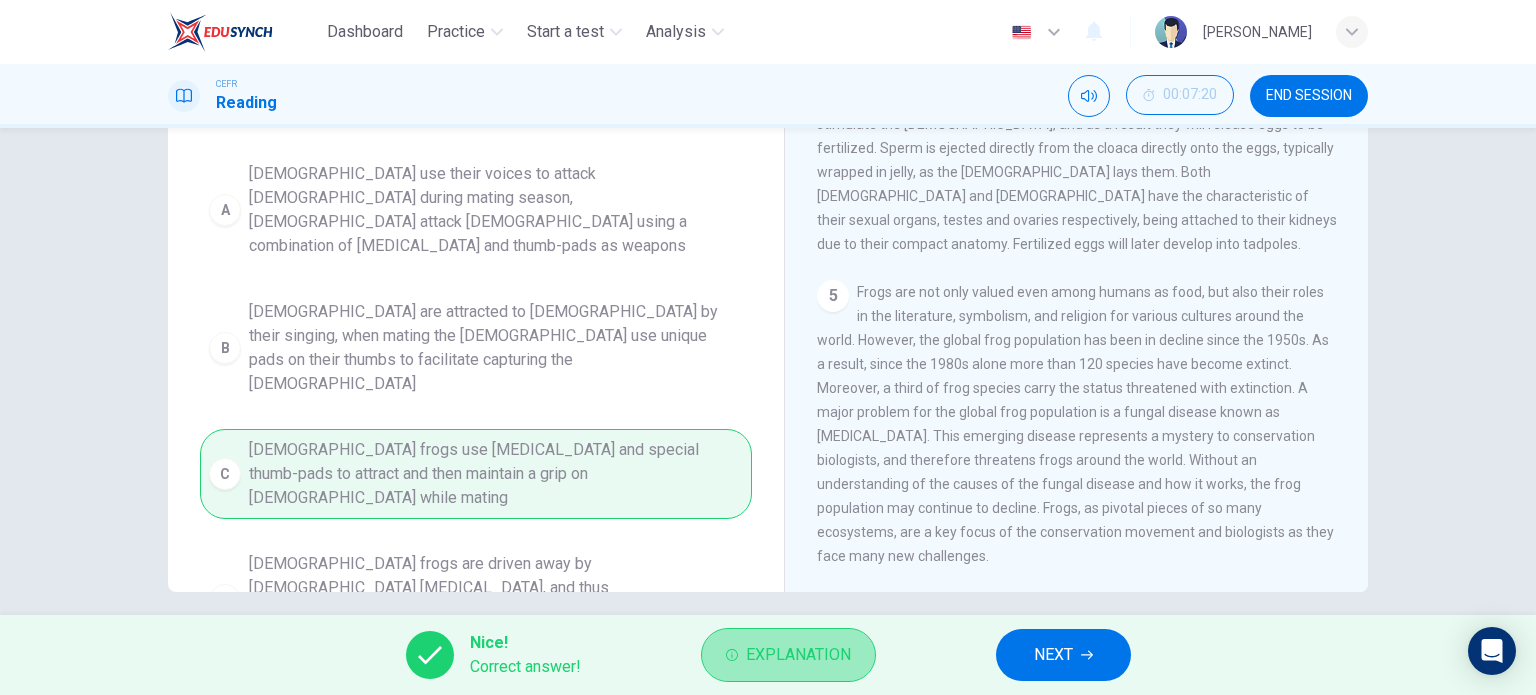 click on "Explanation" at bounding box center [798, 655] 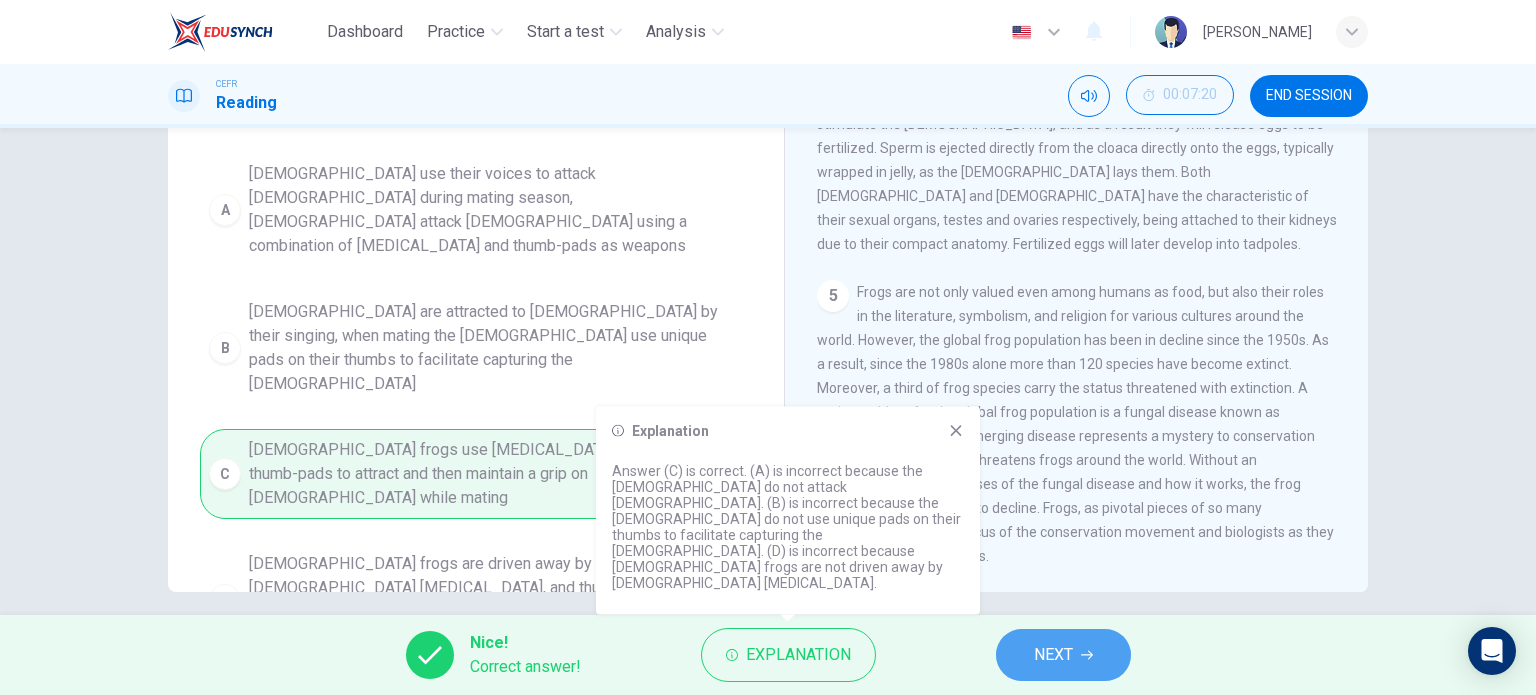click on "NEXT" at bounding box center [1053, 655] 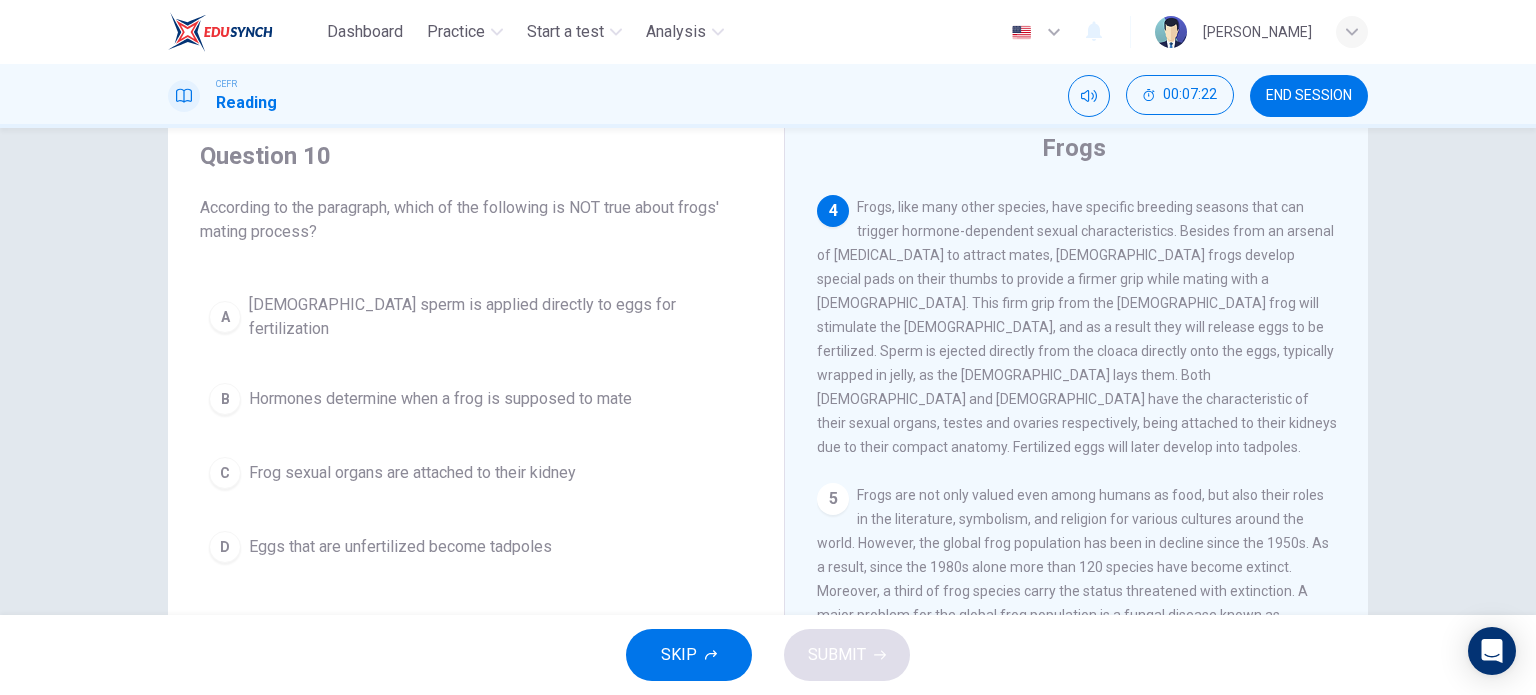 scroll, scrollTop: 100, scrollLeft: 0, axis: vertical 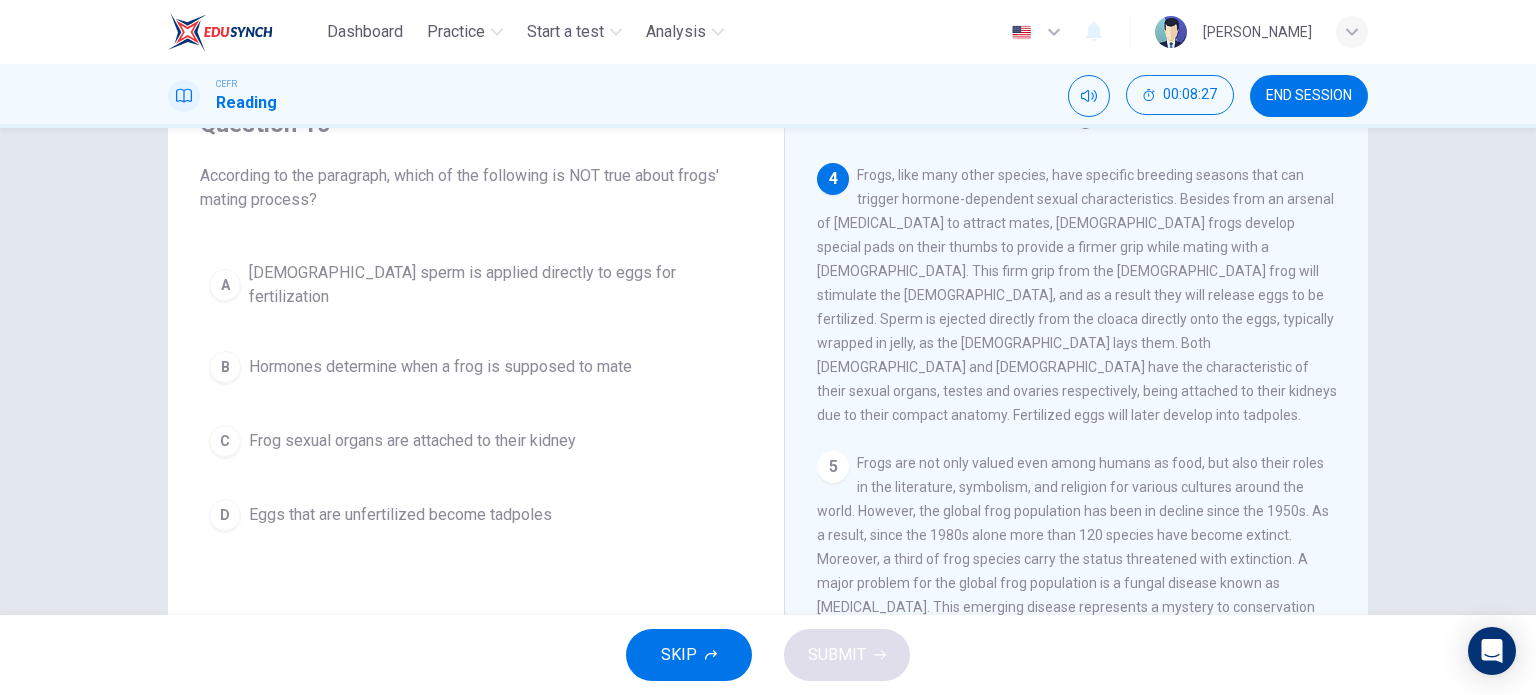 click on "Eggs that are unfertilized become tadpoles" at bounding box center (400, 515) 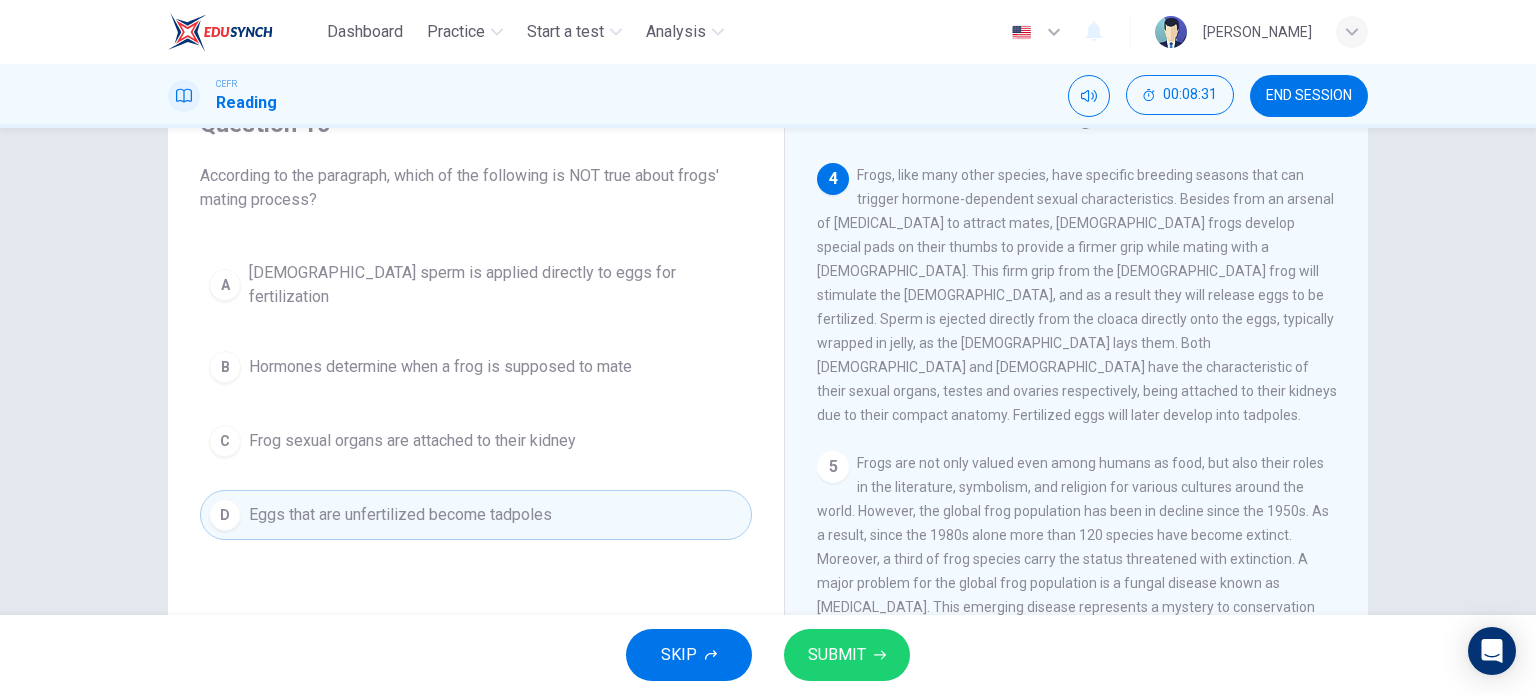 click on "SUBMIT" at bounding box center (847, 655) 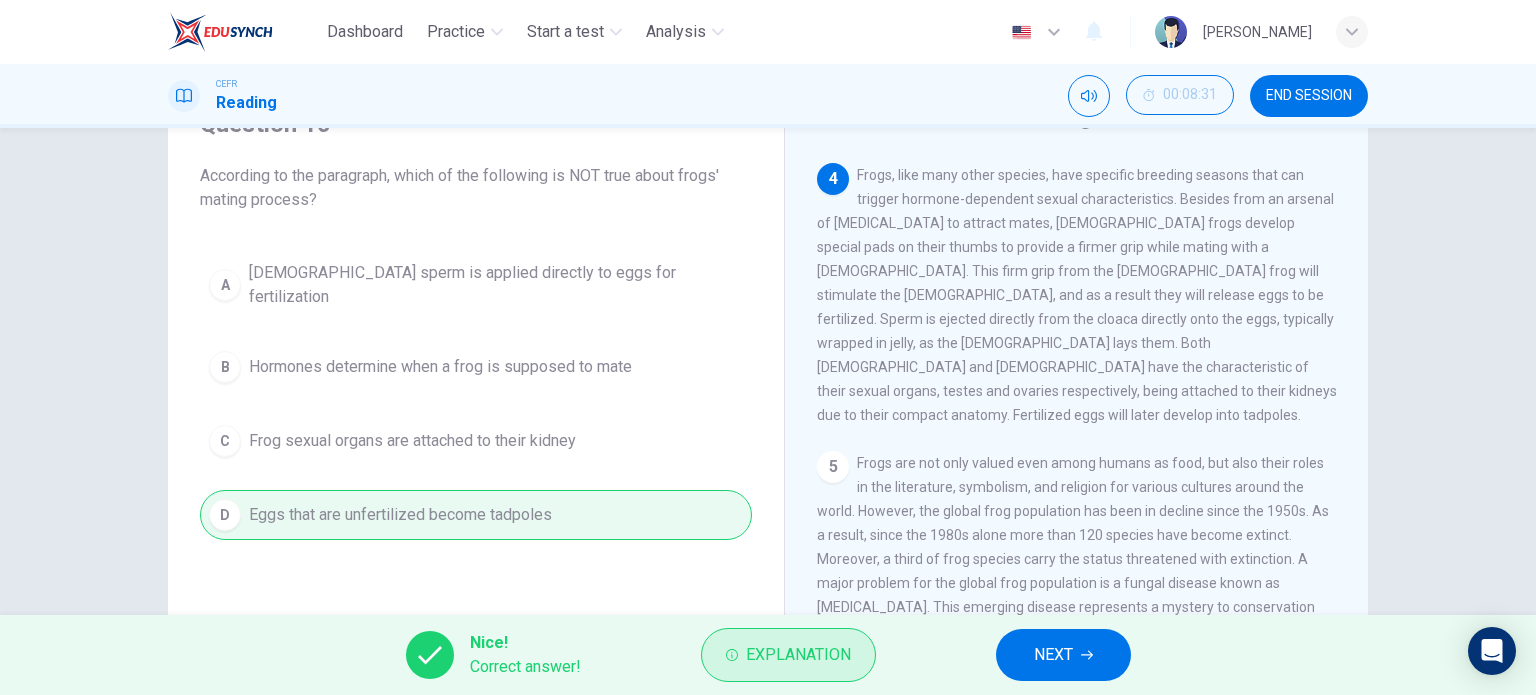drag, startPoint x: 830, startPoint y: 658, endPoint x: 820, endPoint y: 655, distance: 10.440307 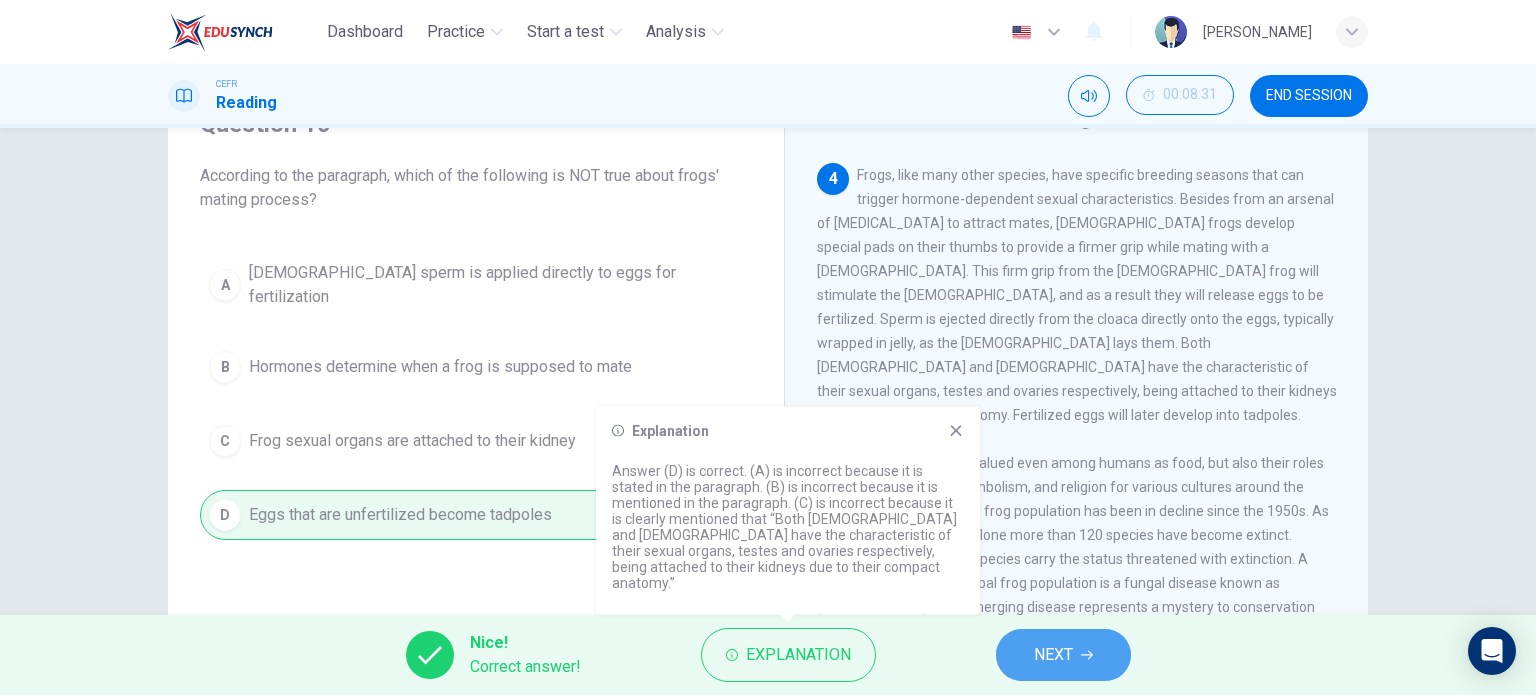 drag, startPoint x: 1039, startPoint y: 647, endPoint x: 960, endPoint y: 586, distance: 99.80982 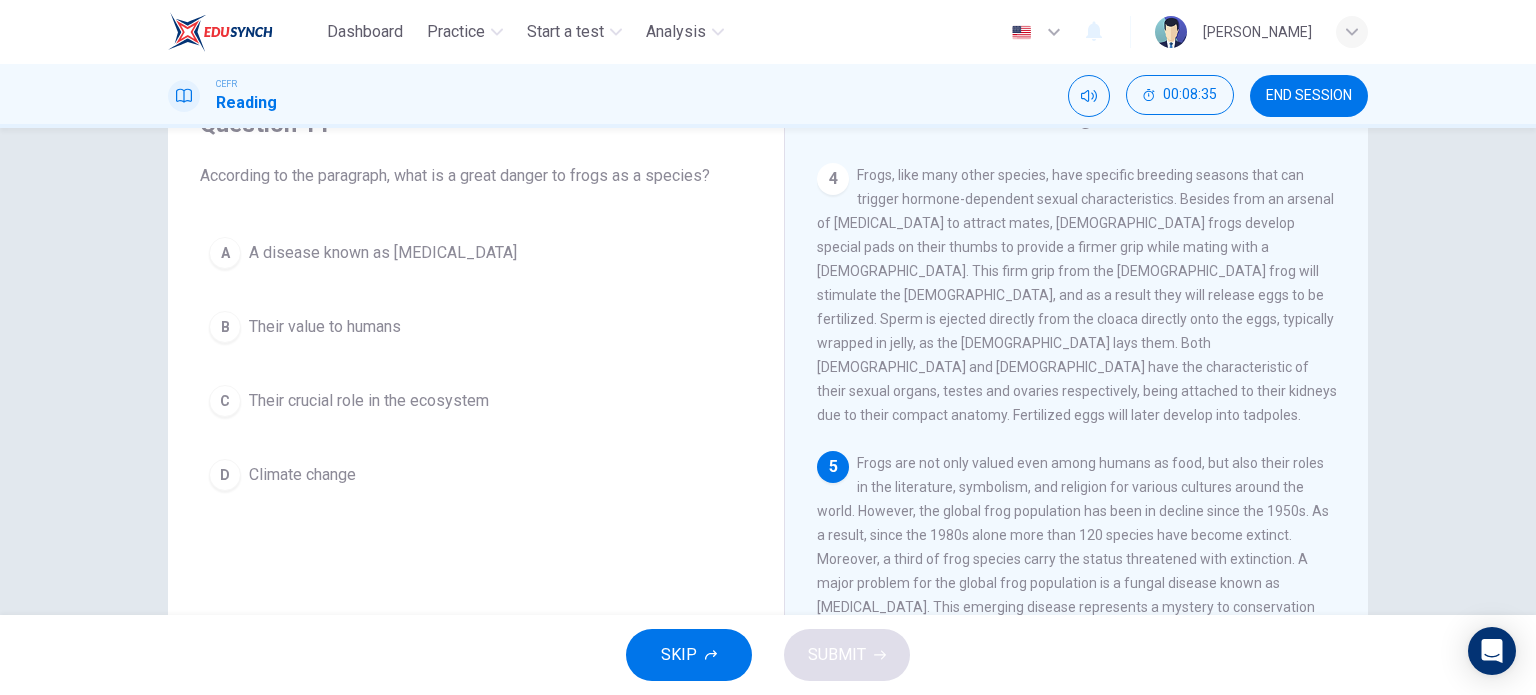 scroll, scrollTop: 200, scrollLeft: 0, axis: vertical 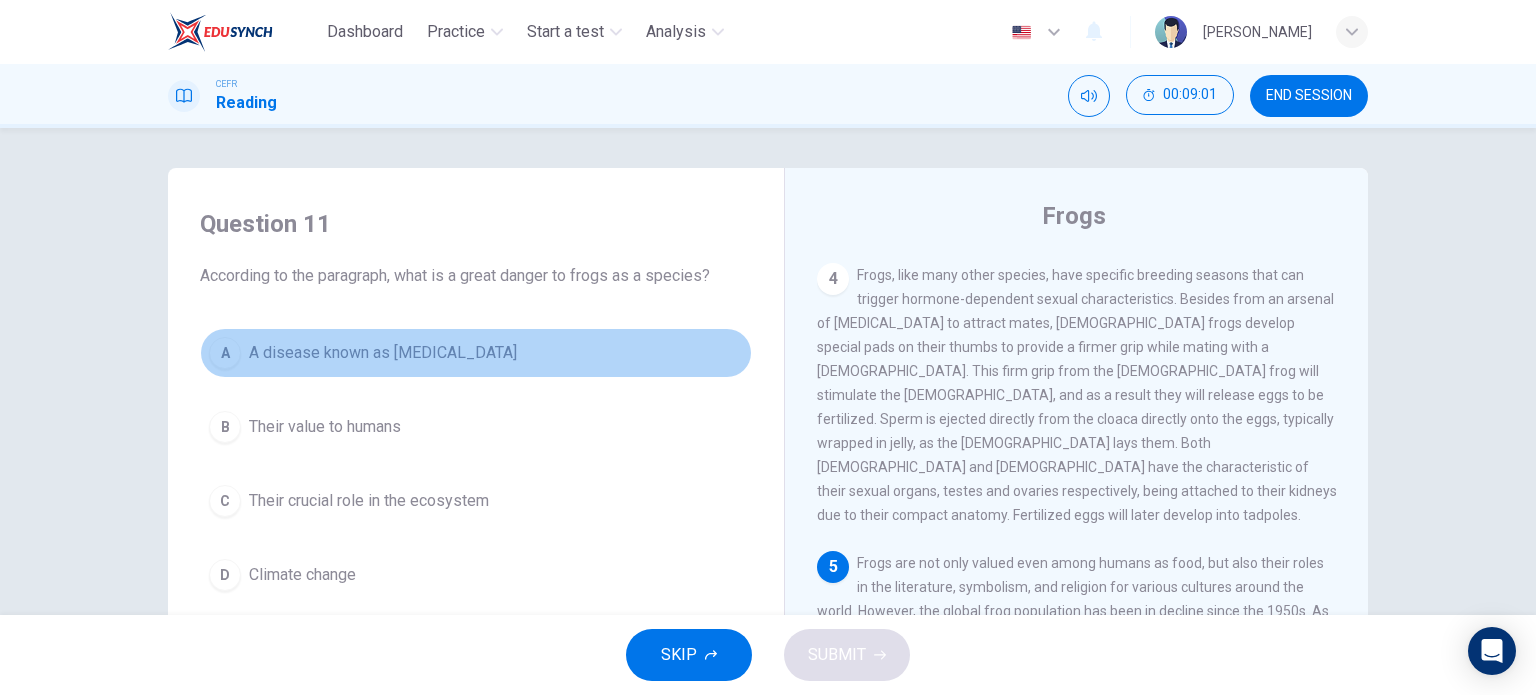 click on "A disease known as chytridiomycosis" at bounding box center (383, 353) 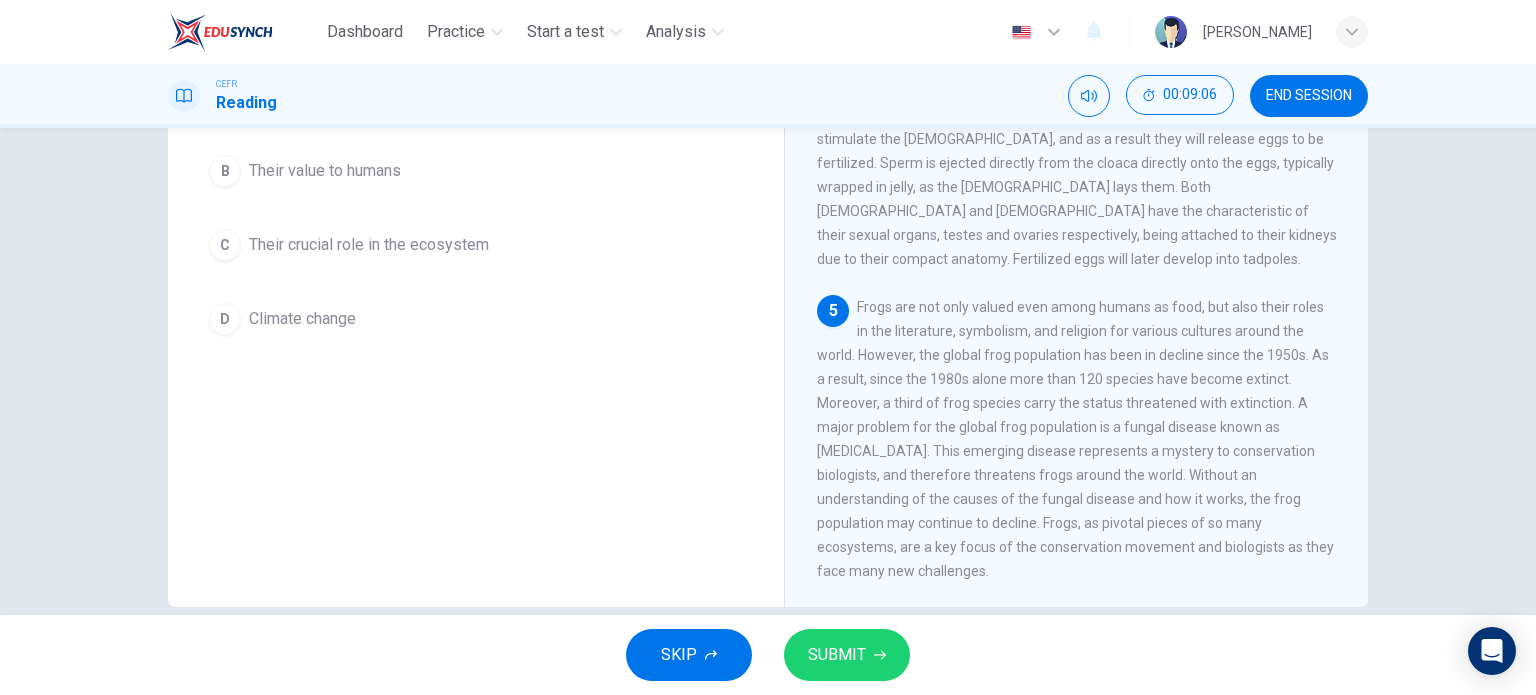 scroll, scrollTop: 288, scrollLeft: 0, axis: vertical 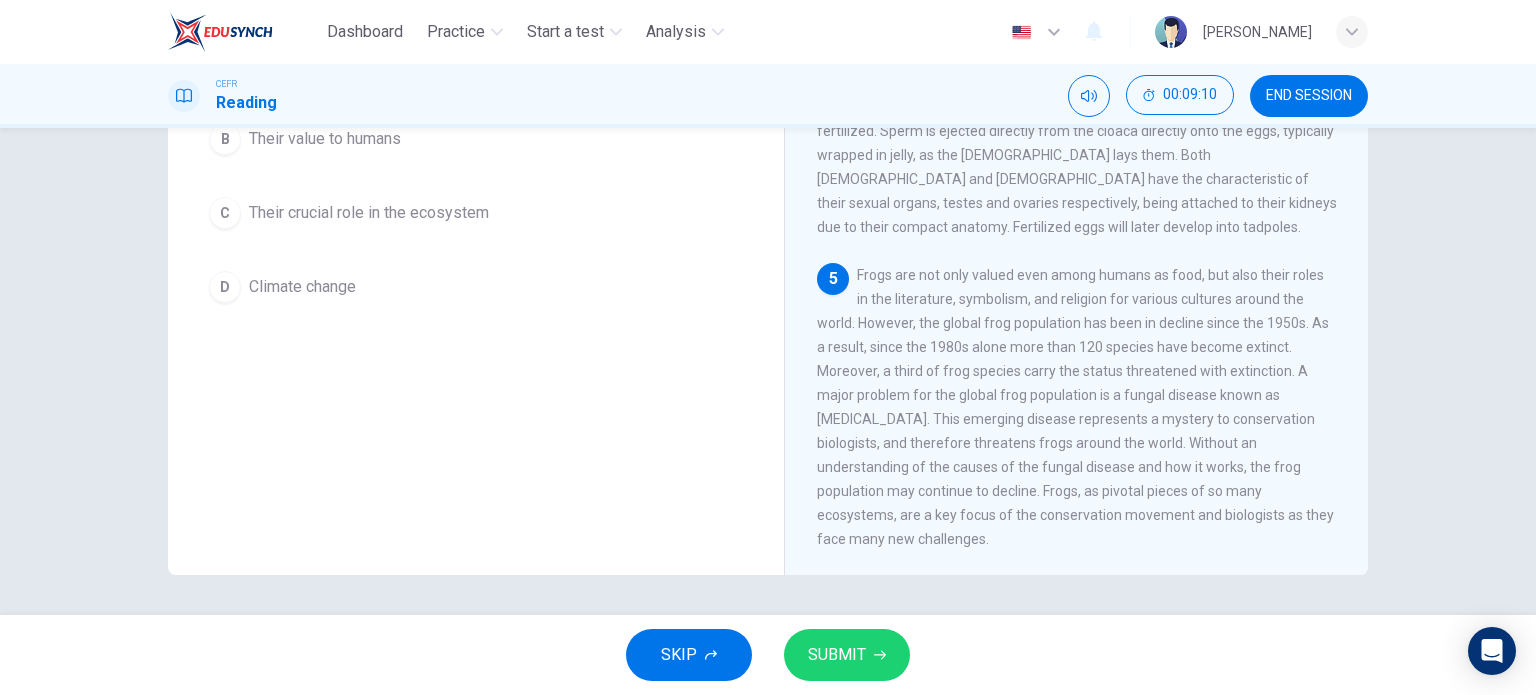 click on "SUBMIT" at bounding box center [837, 655] 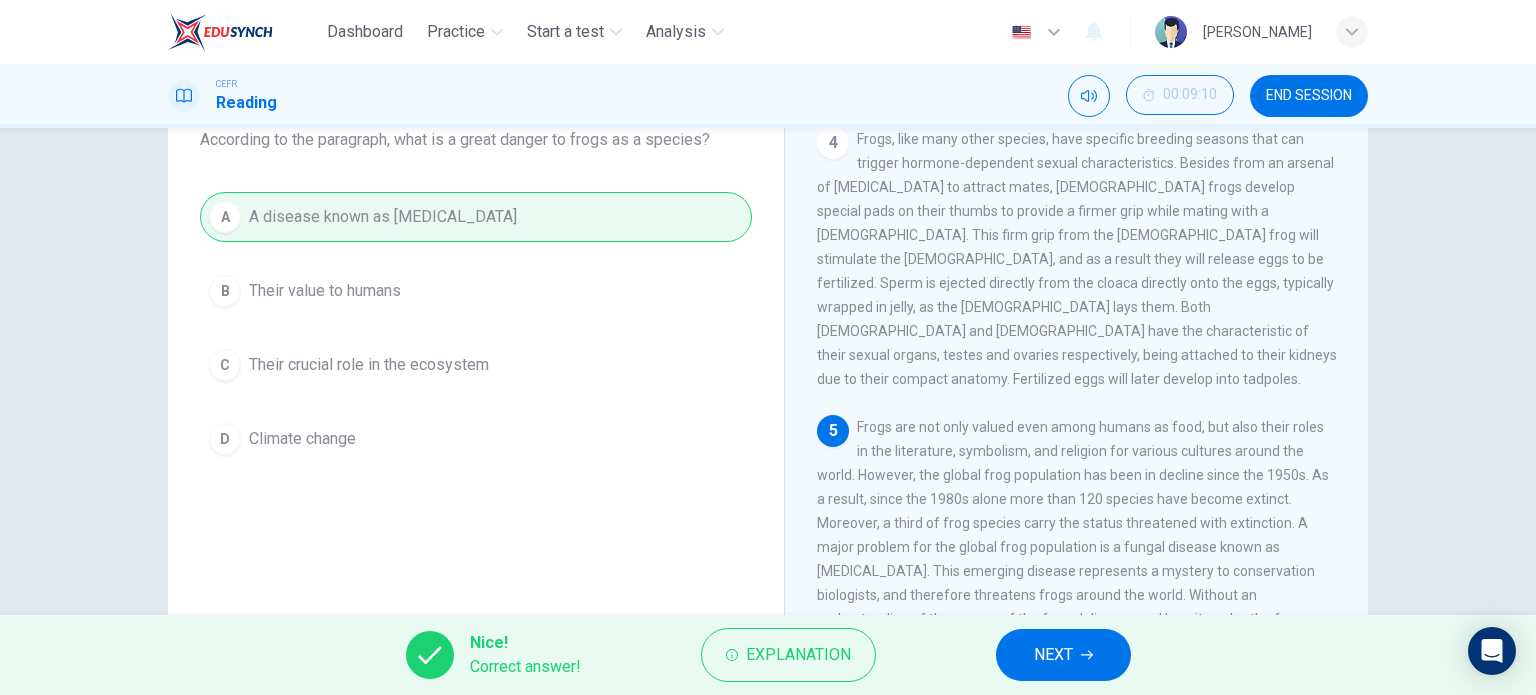 scroll, scrollTop: 88, scrollLeft: 0, axis: vertical 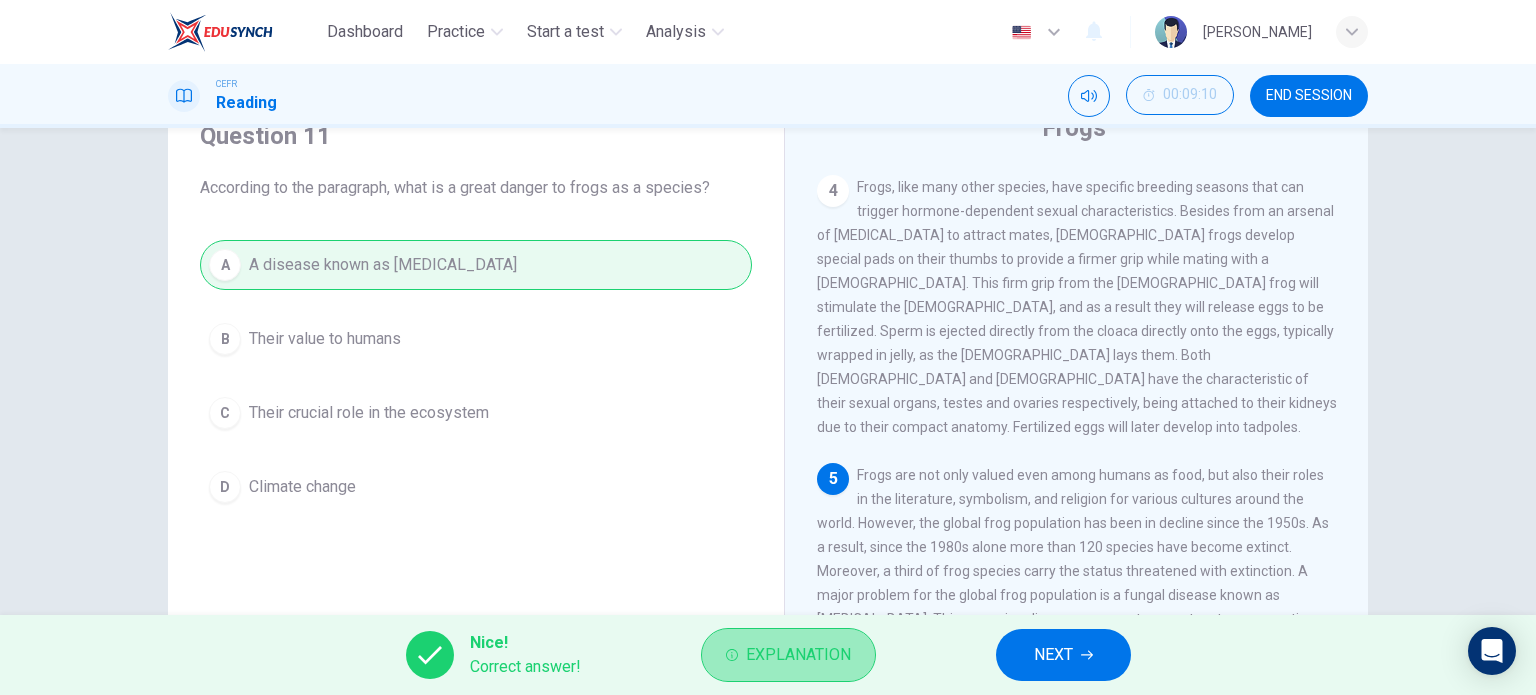 click on "Explanation" at bounding box center (798, 655) 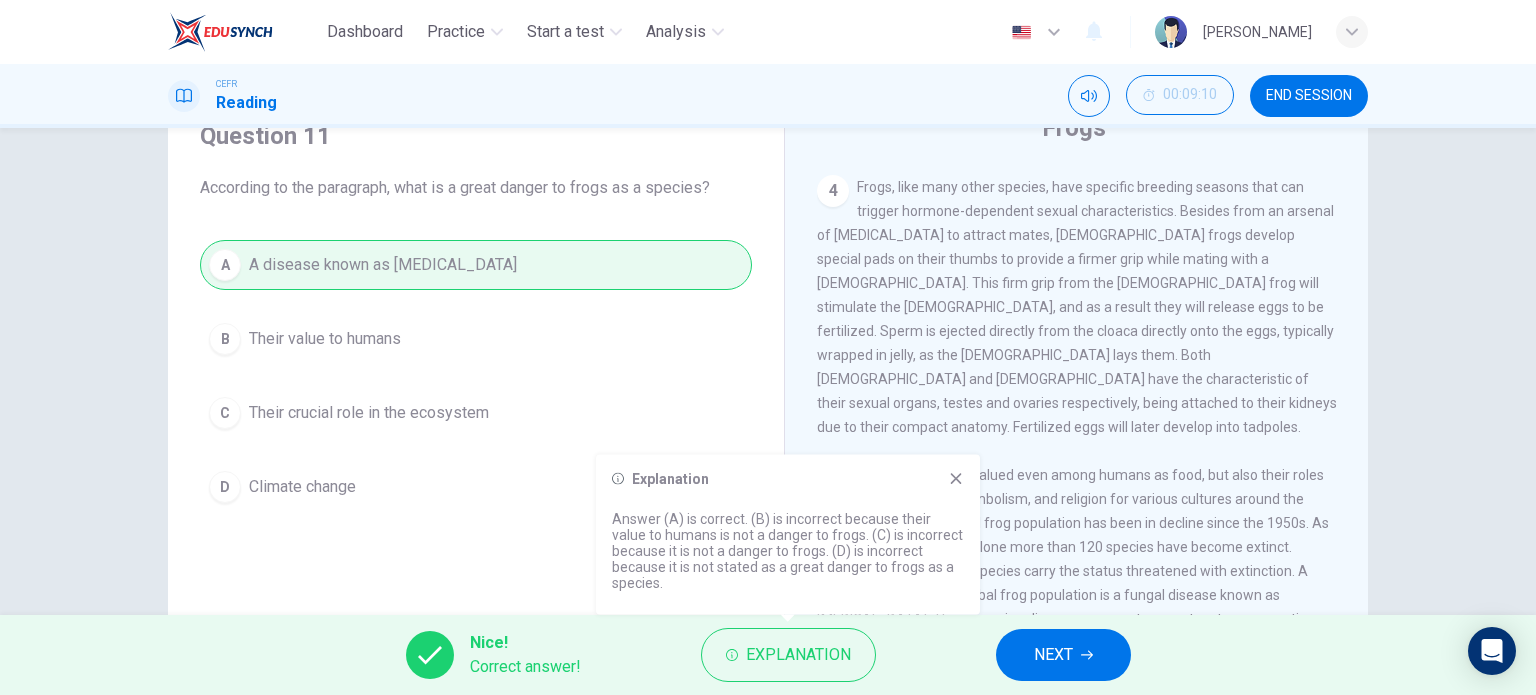 click on "NEXT" at bounding box center [1063, 655] 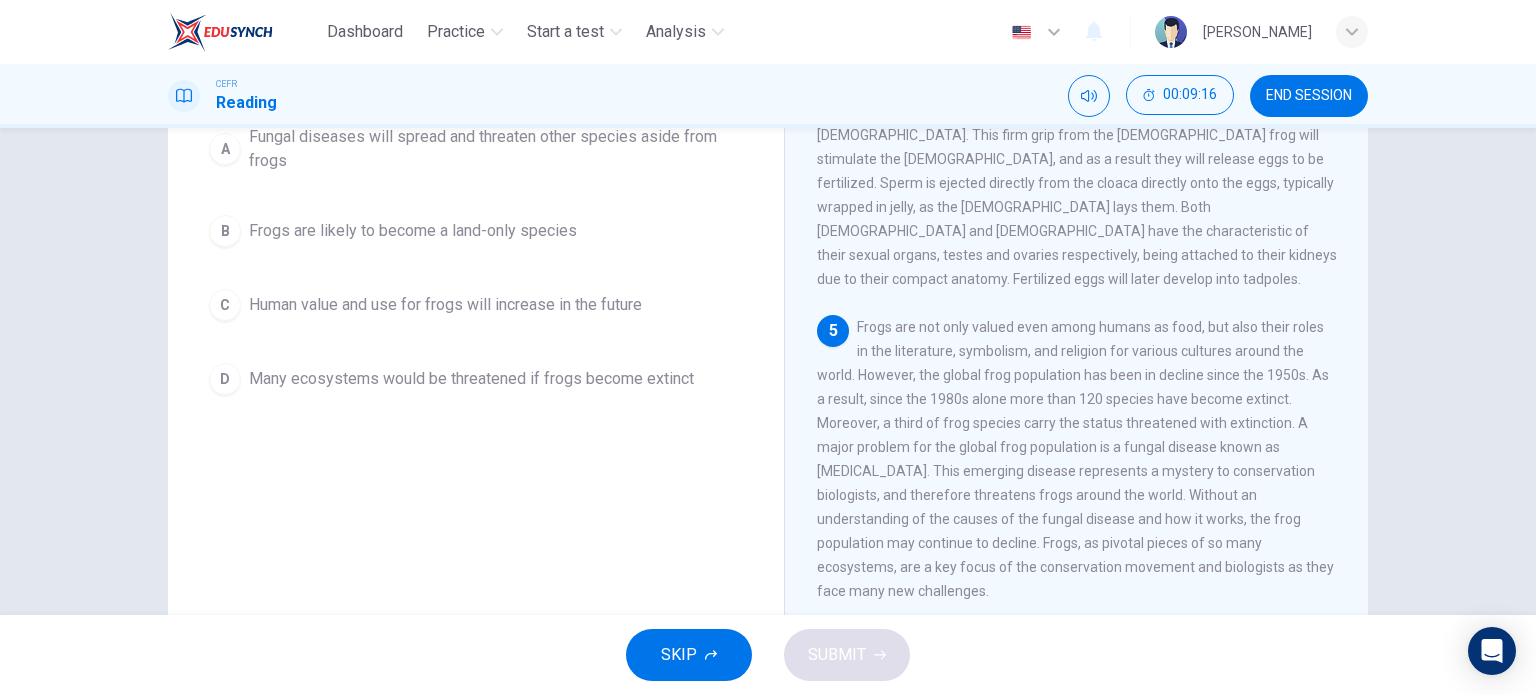 scroll, scrollTop: 188, scrollLeft: 0, axis: vertical 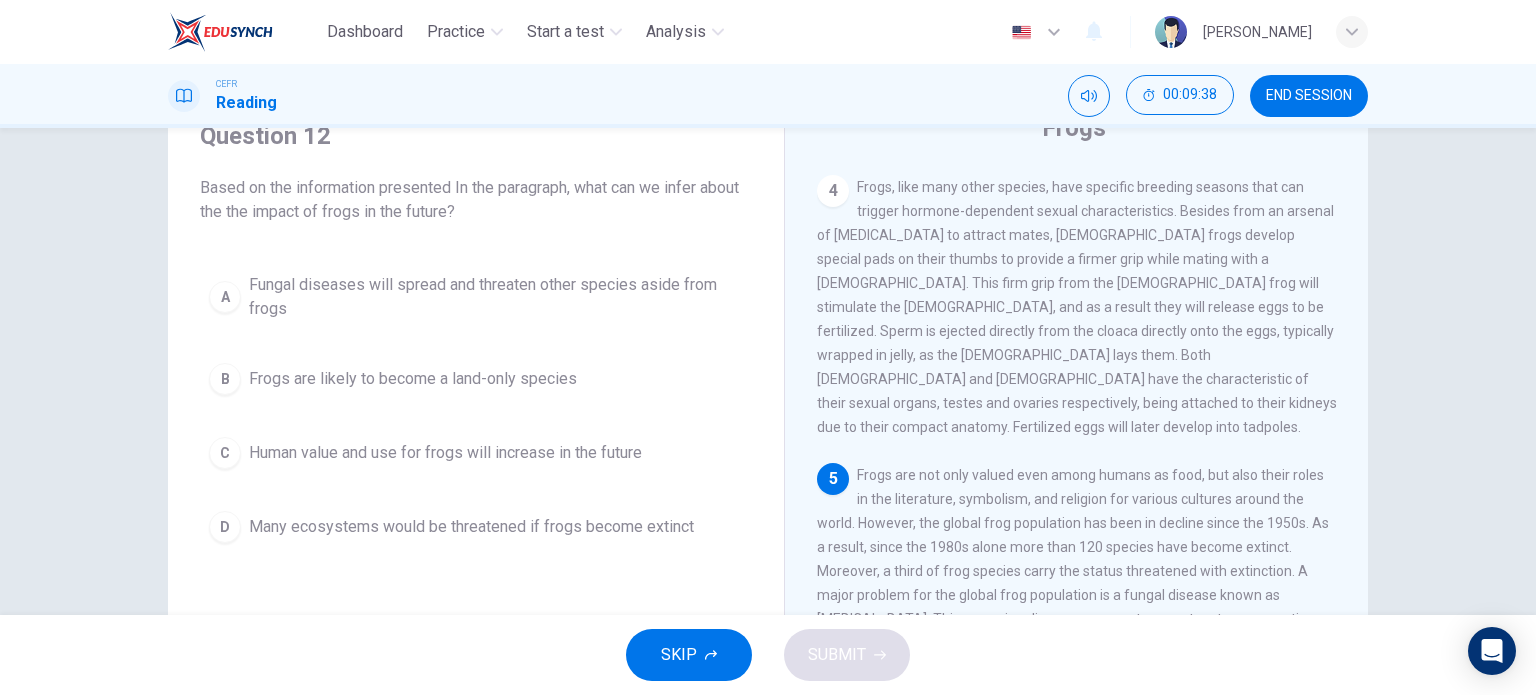 click on "Fungal diseases will spread and threaten other species aside from frogs" at bounding box center (496, 297) 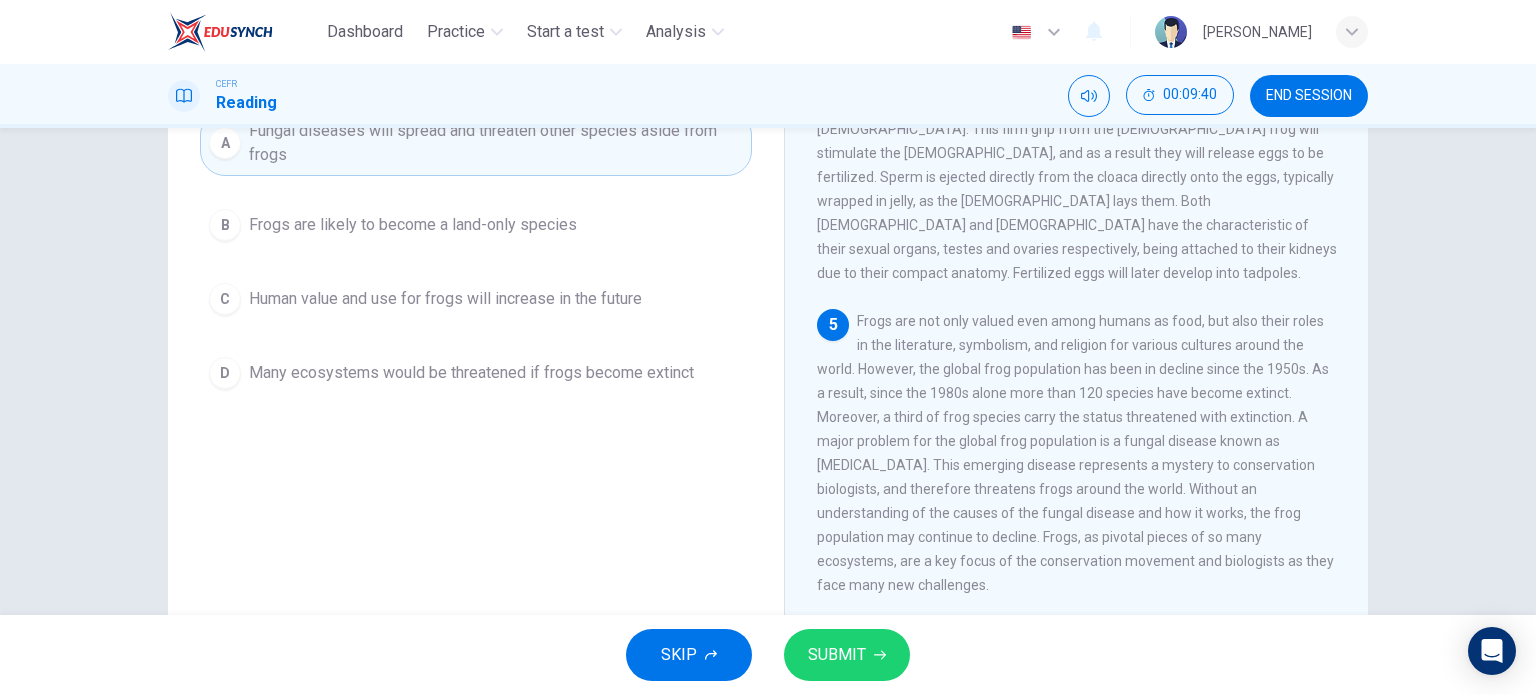 scroll, scrollTop: 288, scrollLeft: 0, axis: vertical 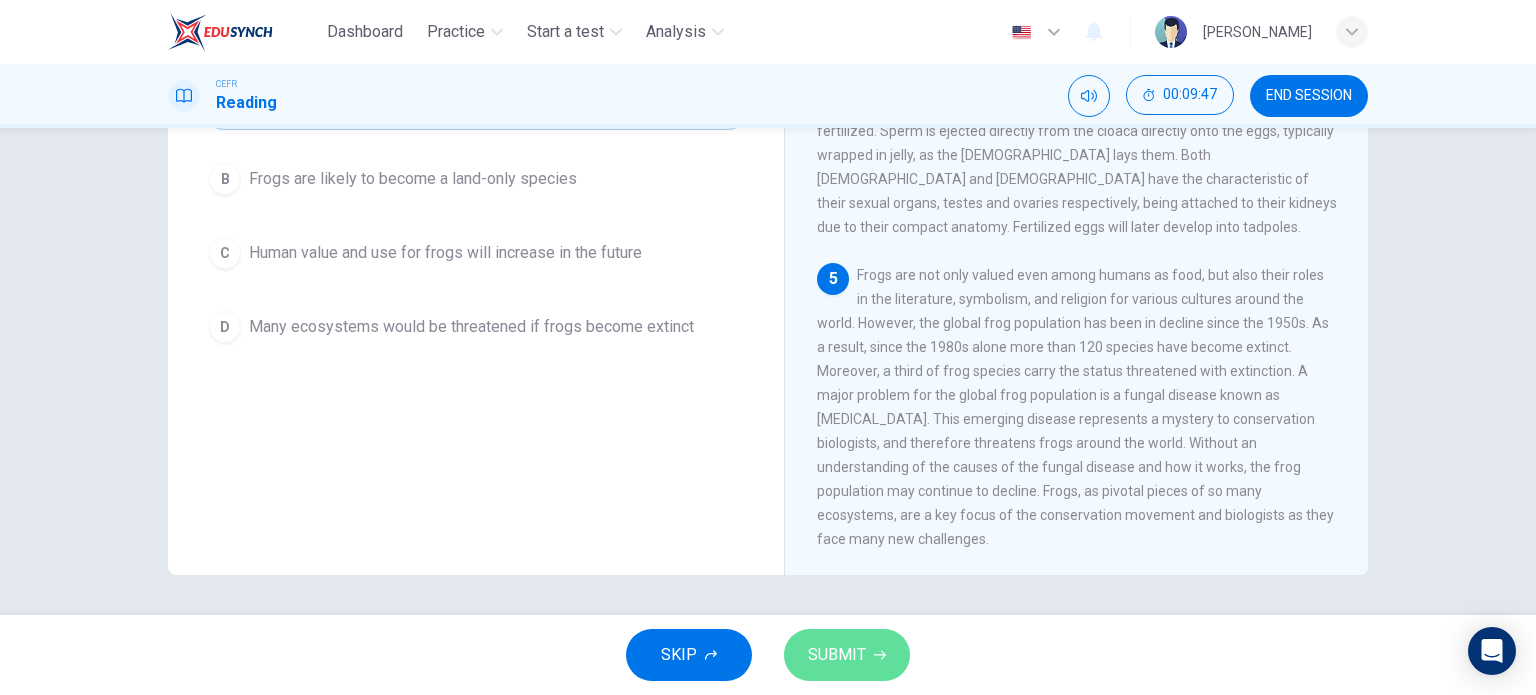 click on "SUBMIT" at bounding box center [837, 655] 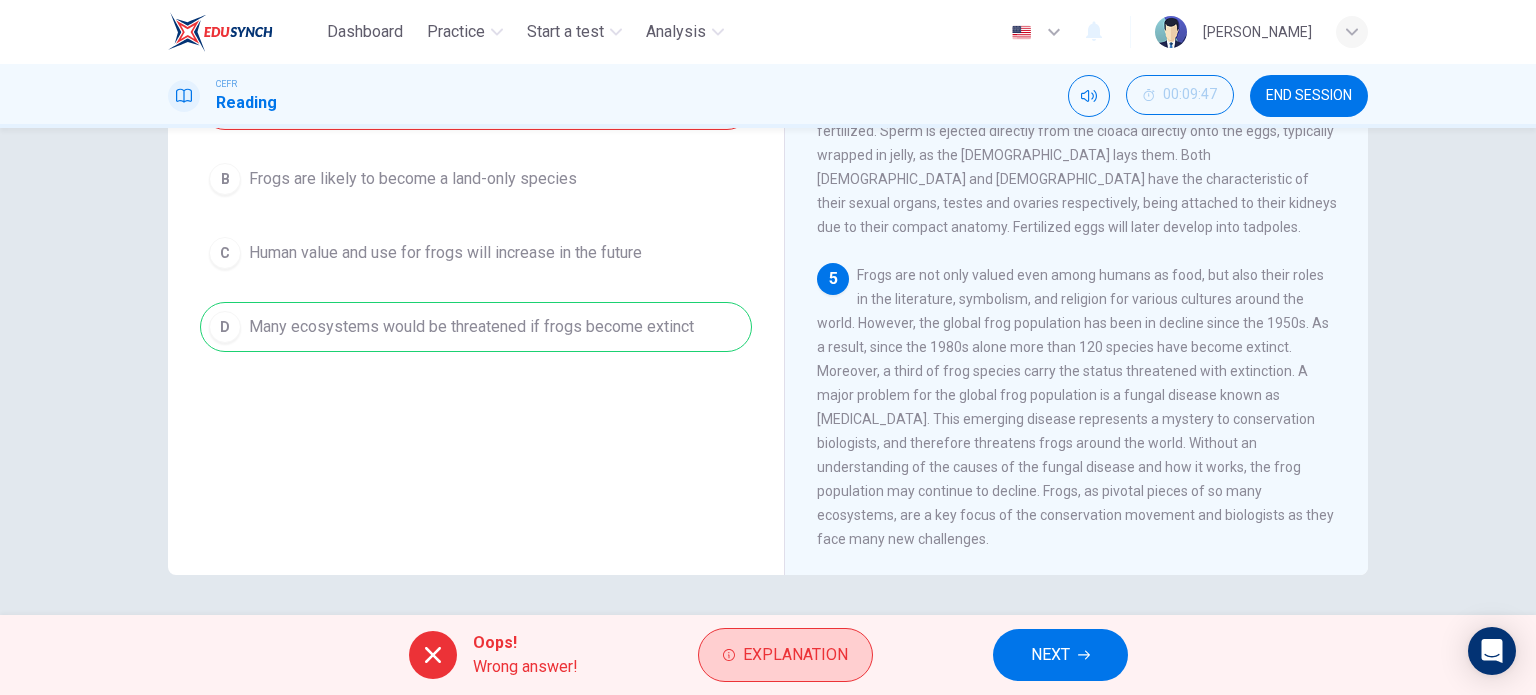 click on "Explanation" at bounding box center (785, 655) 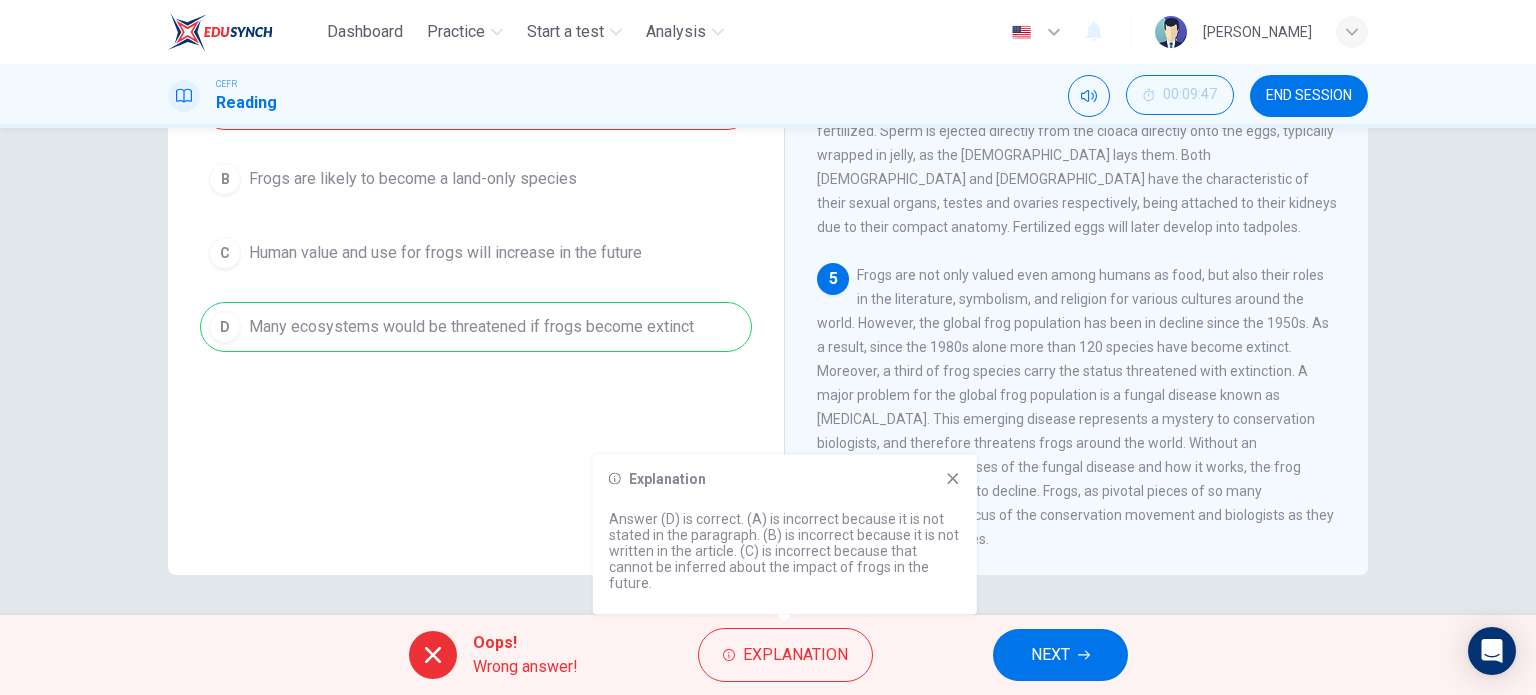 click 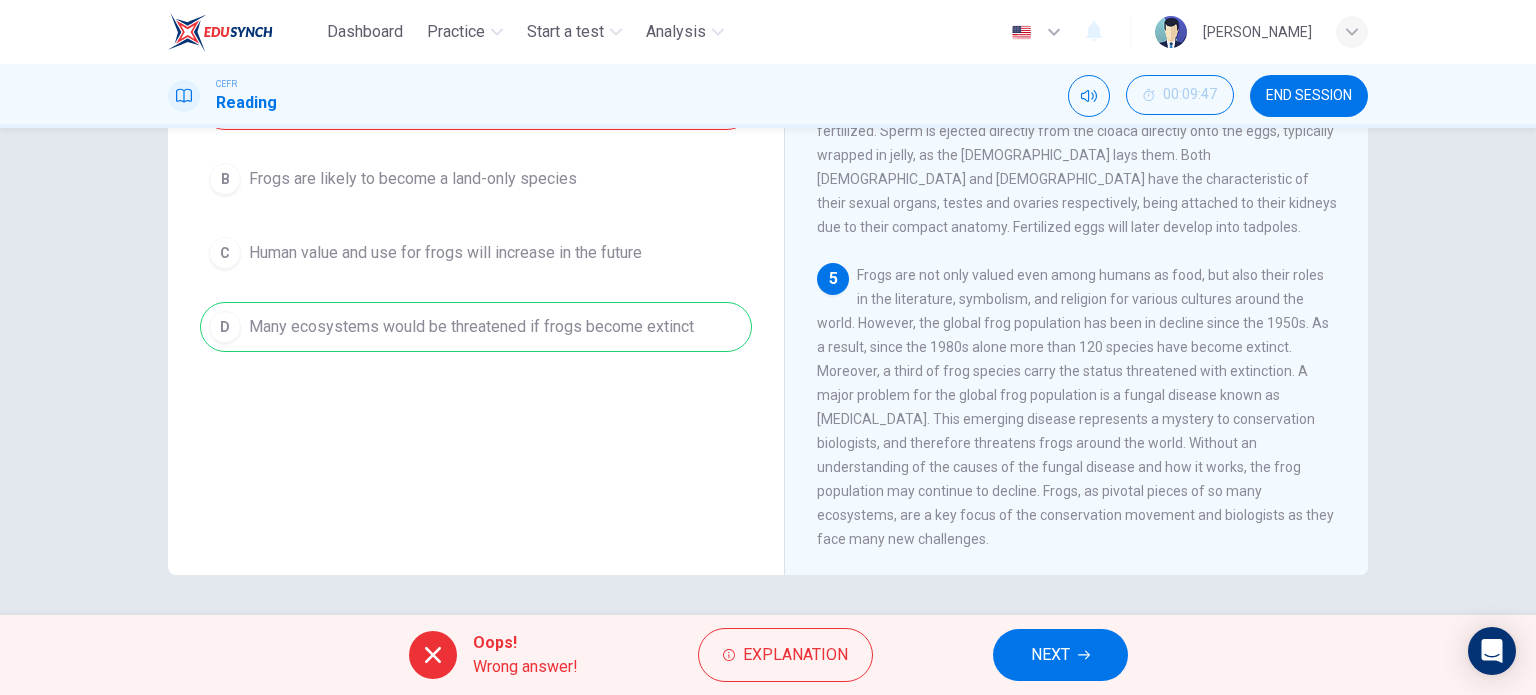scroll, scrollTop: 188, scrollLeft: 0, axis: vertical 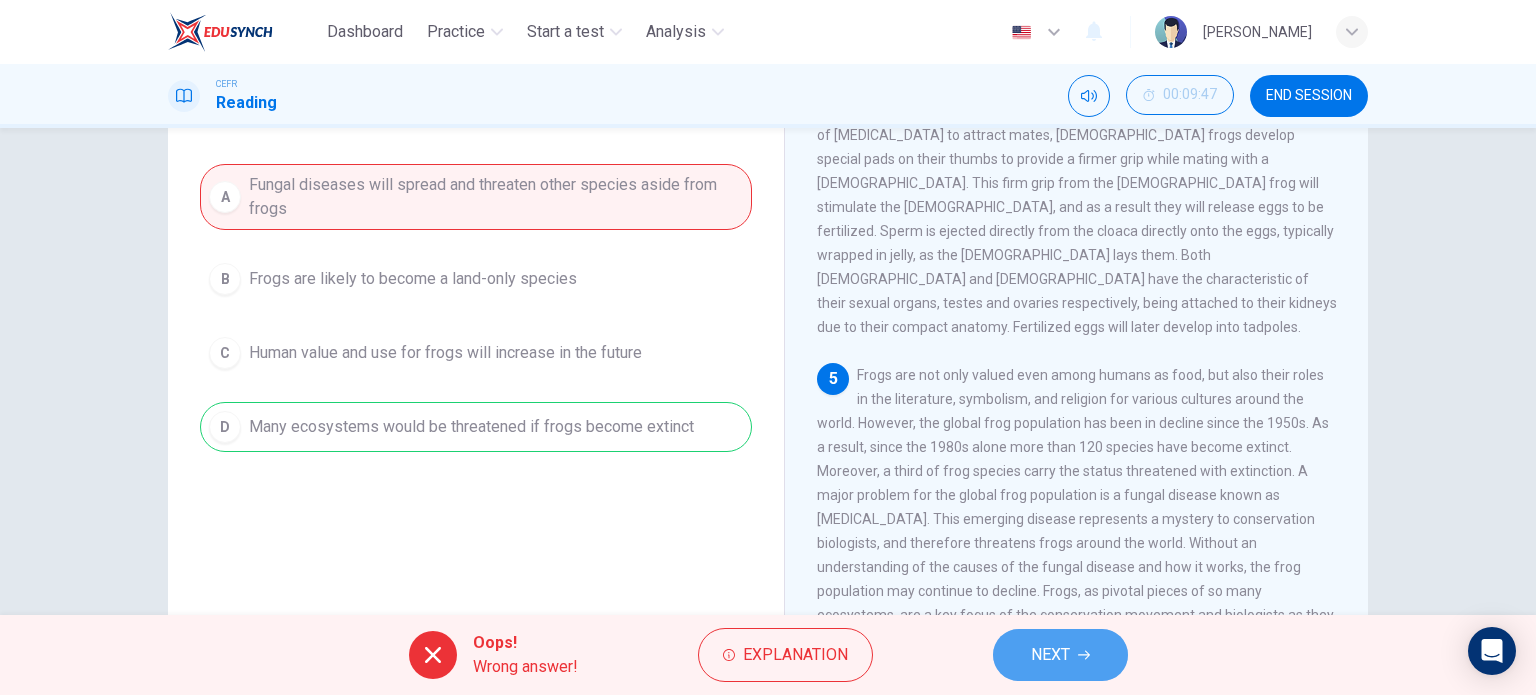 click 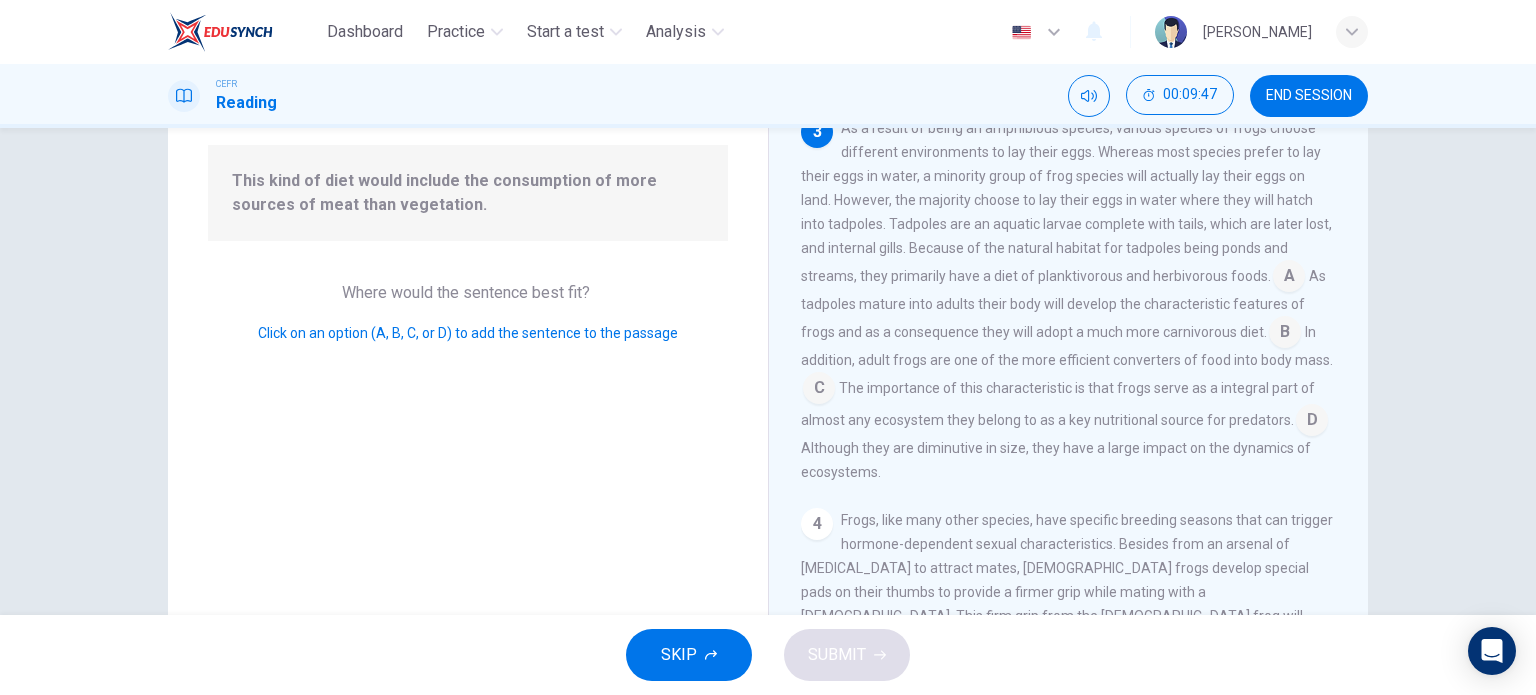 scroll, scrollTop: 611, scrollLeft: 0, axis: vertical 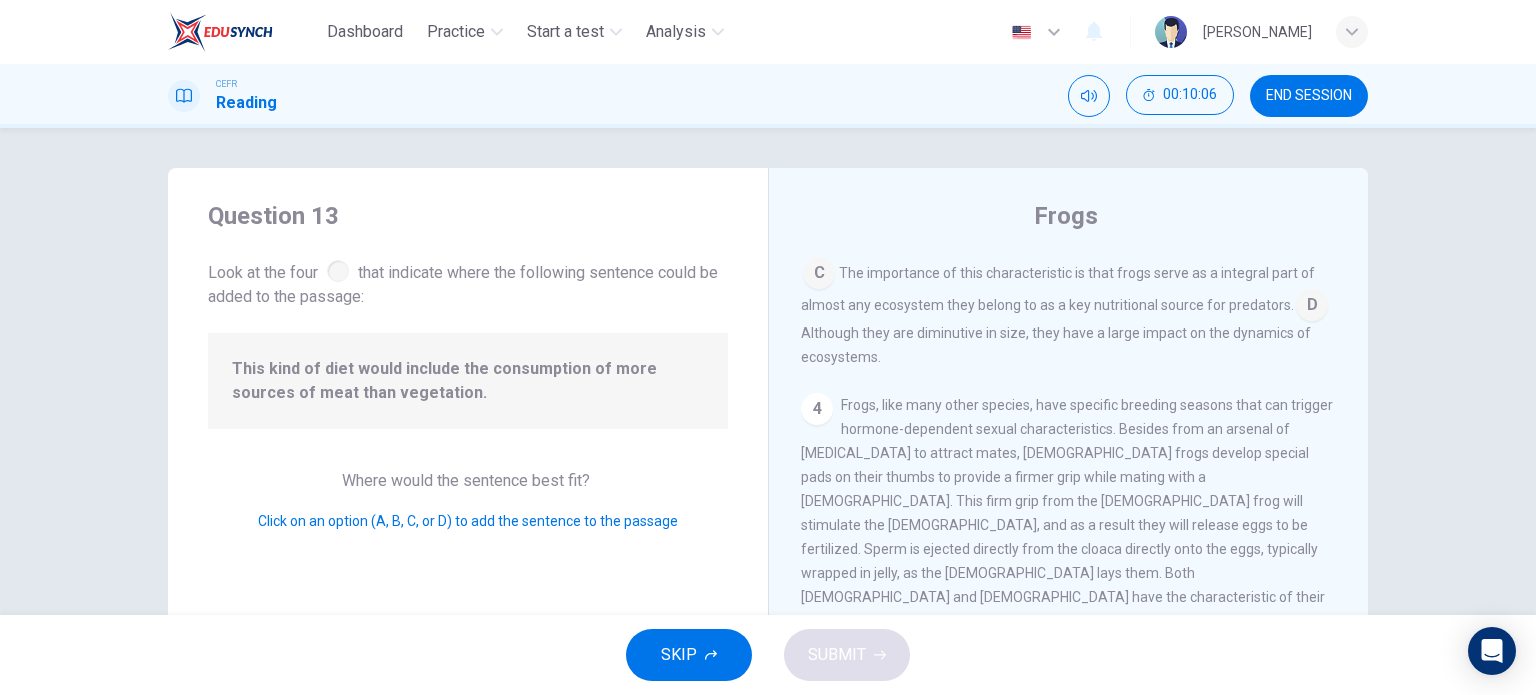 click on "This kind of diet would include the consumption of more sources of meat than vegetation." at bounding box center [468, 381] 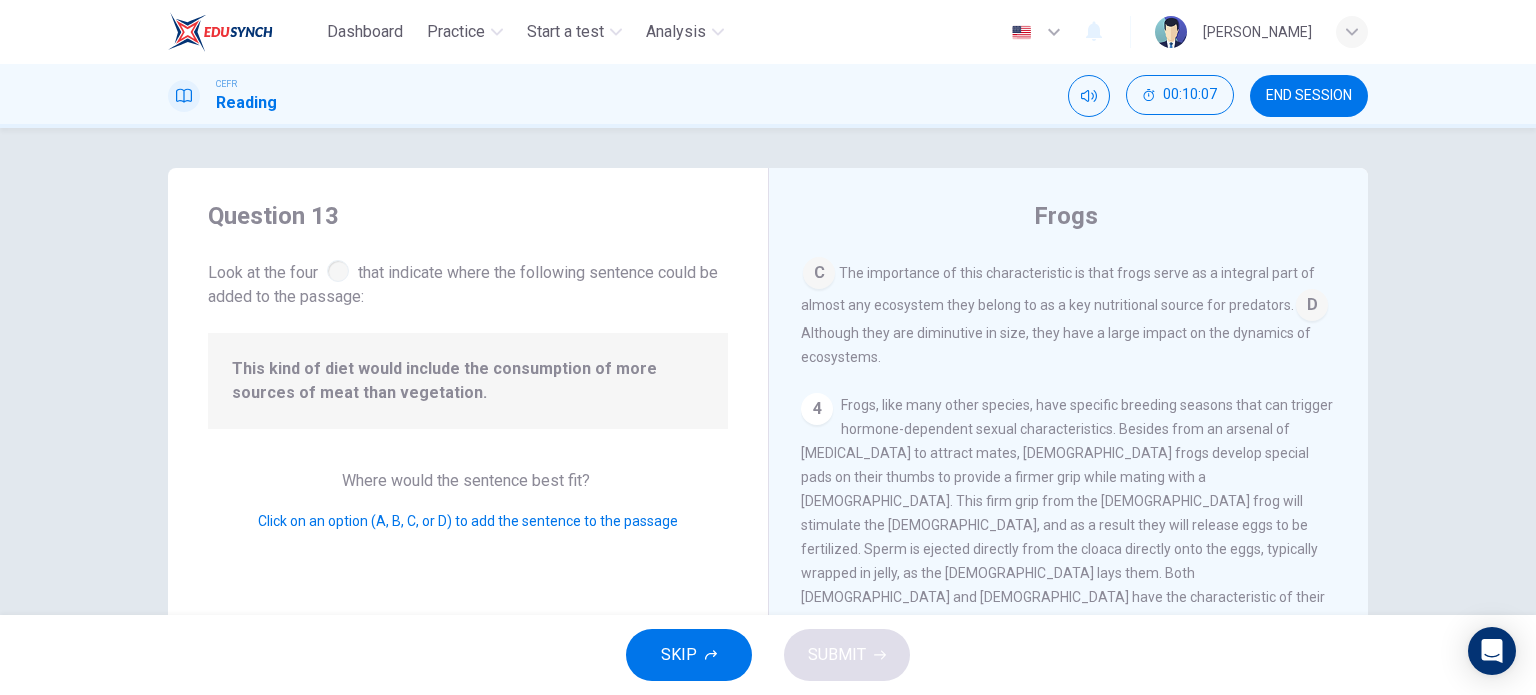 click on "This kind of diet would include the consumption of more sources of meat than vegetation." at bounding box center [468, 381] 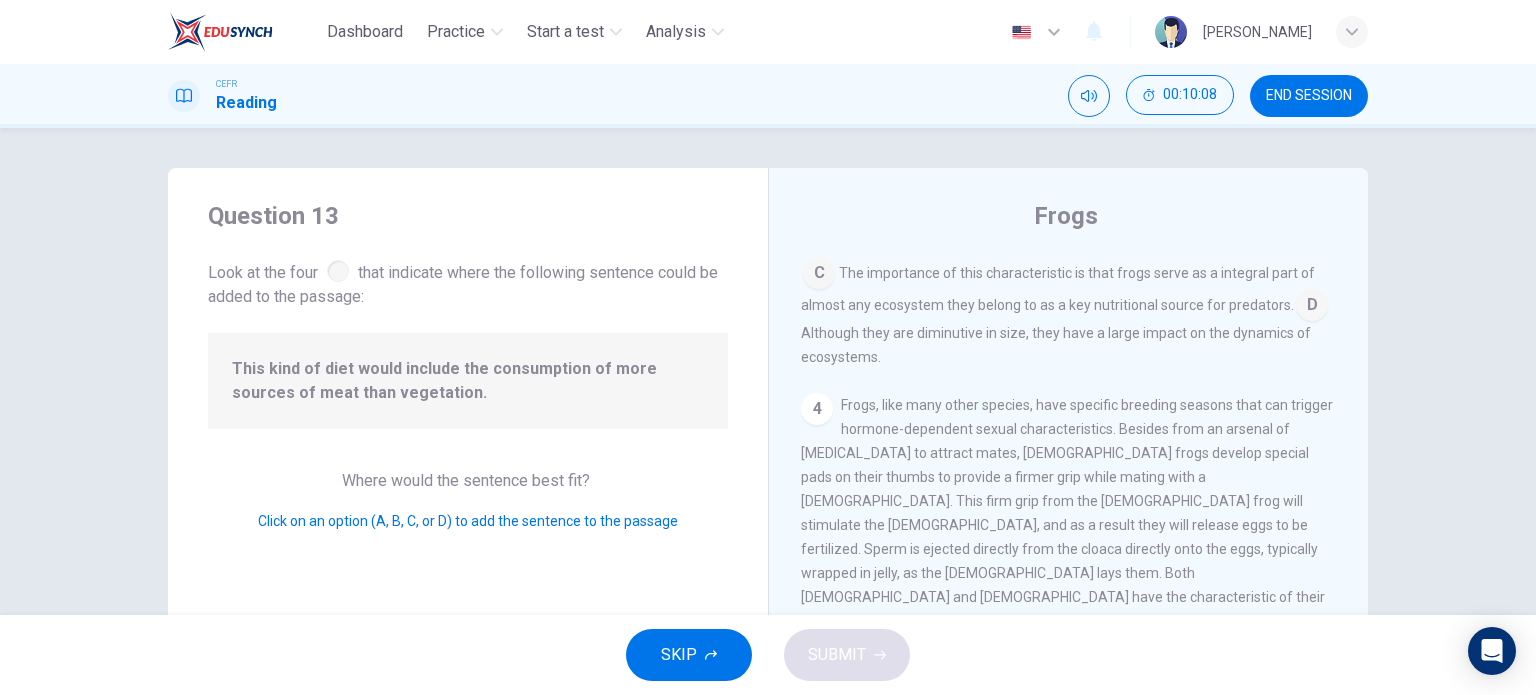 click on "This kind of diet would include the consumption of more sources of meat than vegetation." at bounding box center [468, 381] 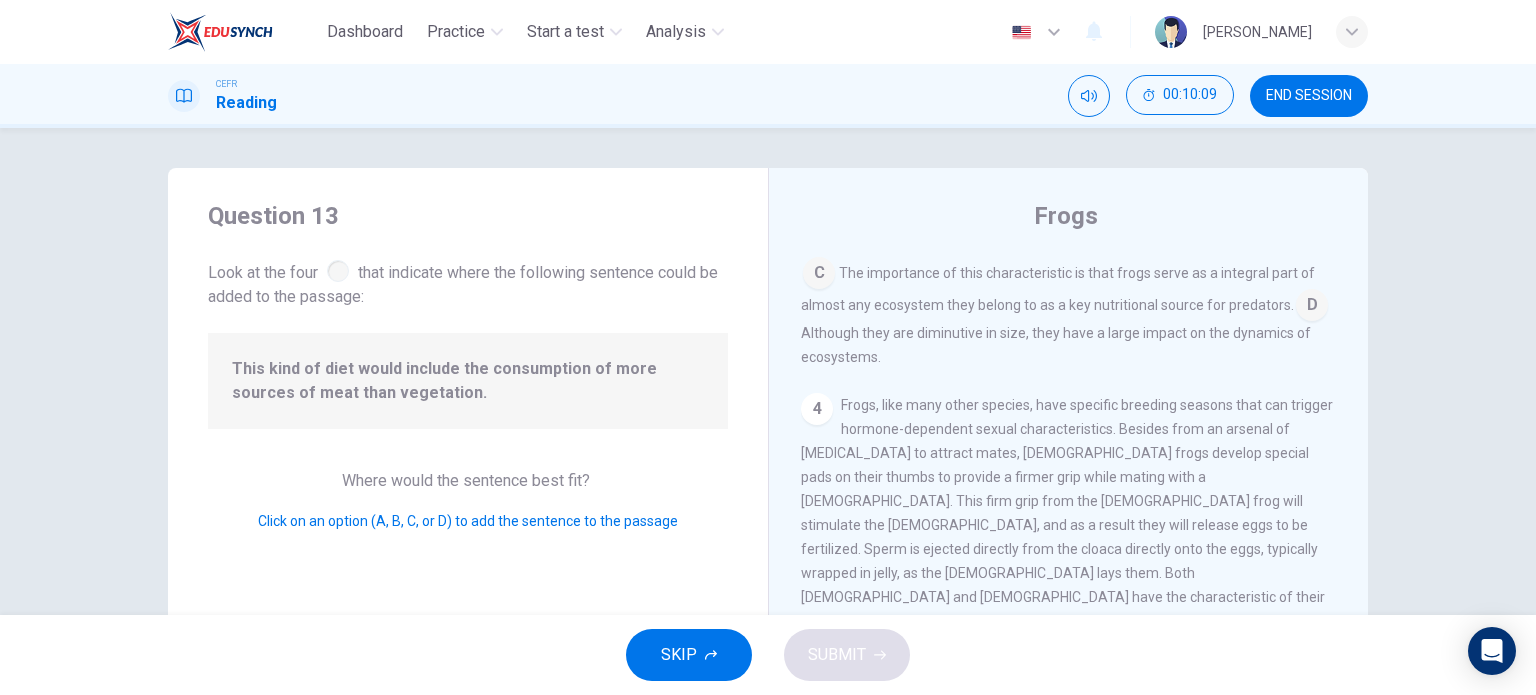 click at bounding box center [338, 271] 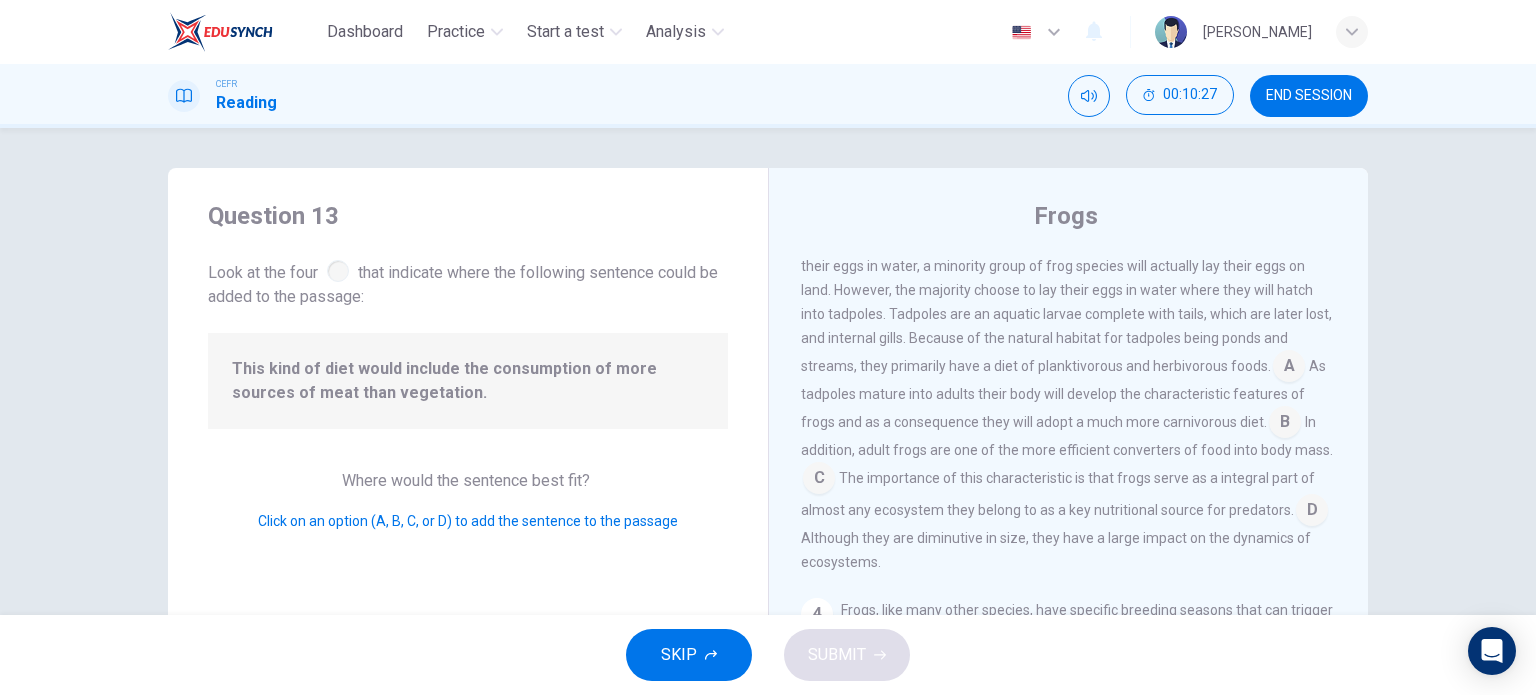 scroll, scrollTop: 679, scrollLeft: 0, axis: vertical 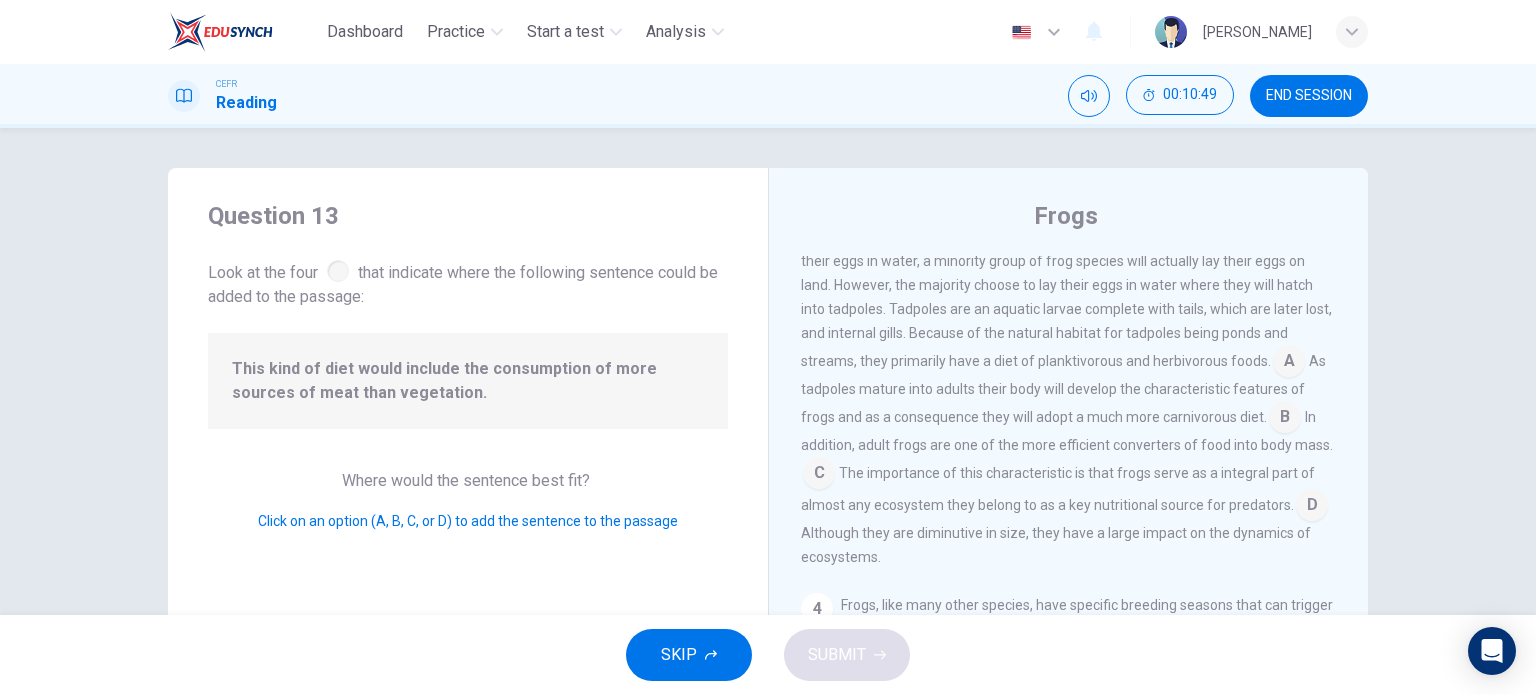 click at bounding box center (1289, 363) 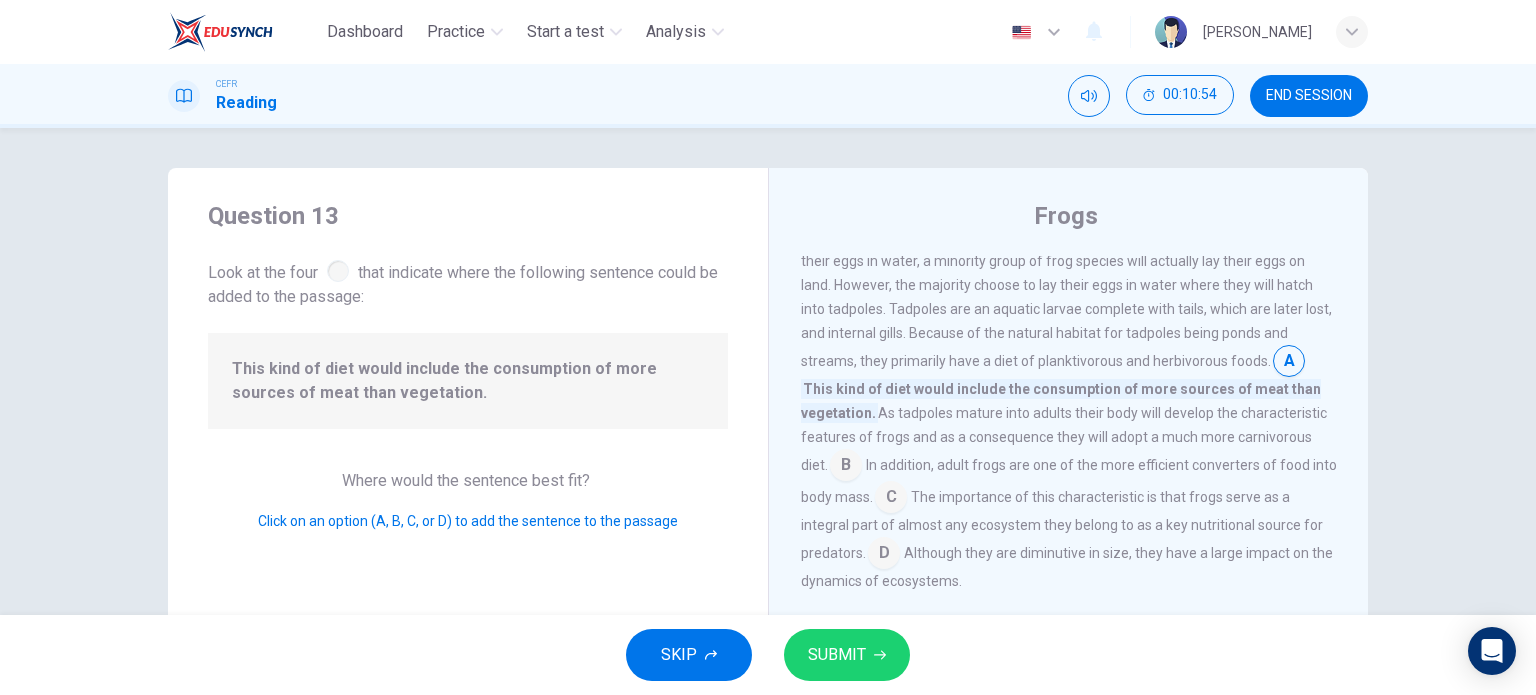 drag, startPoint x: 1269, startPoint y: 357, endPoint x: 1268, endPoint y: 387, distance: 30.016663 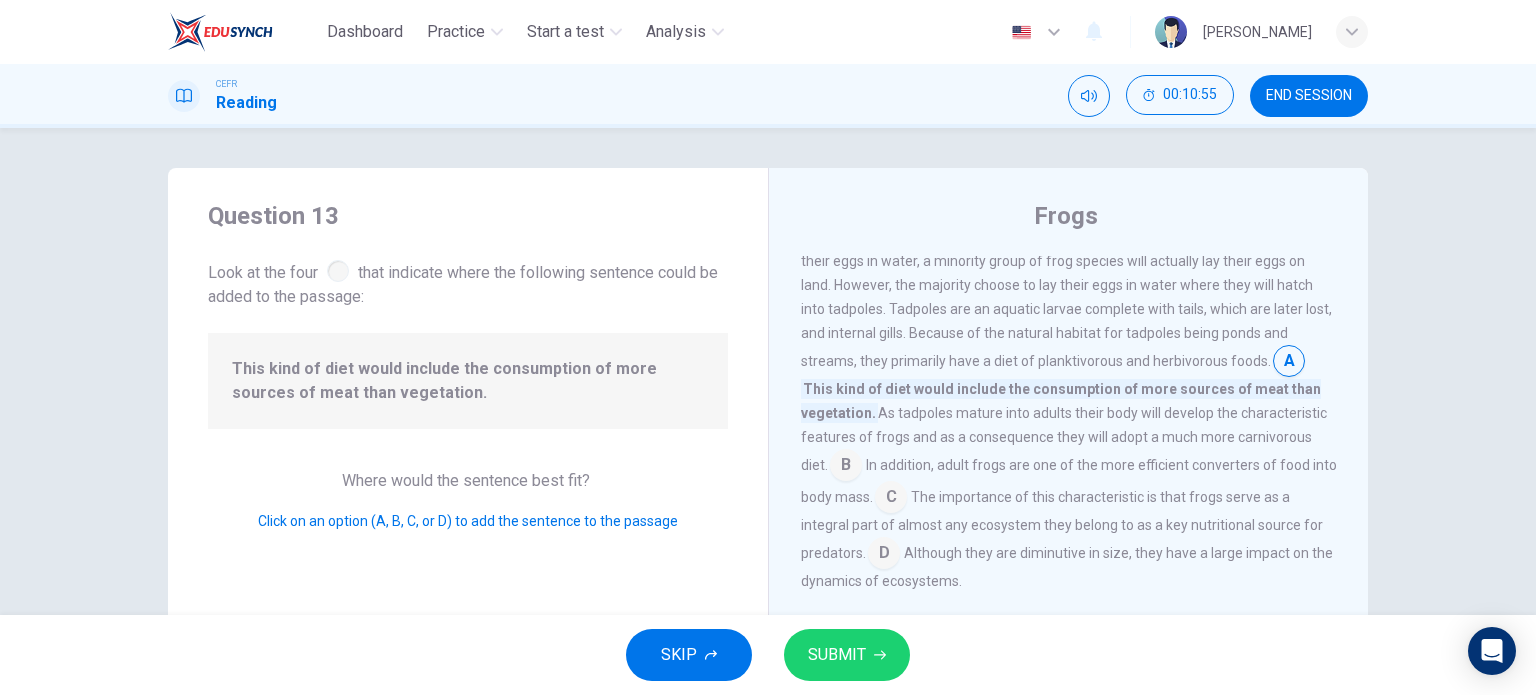 click at bounding box center (846, 467) 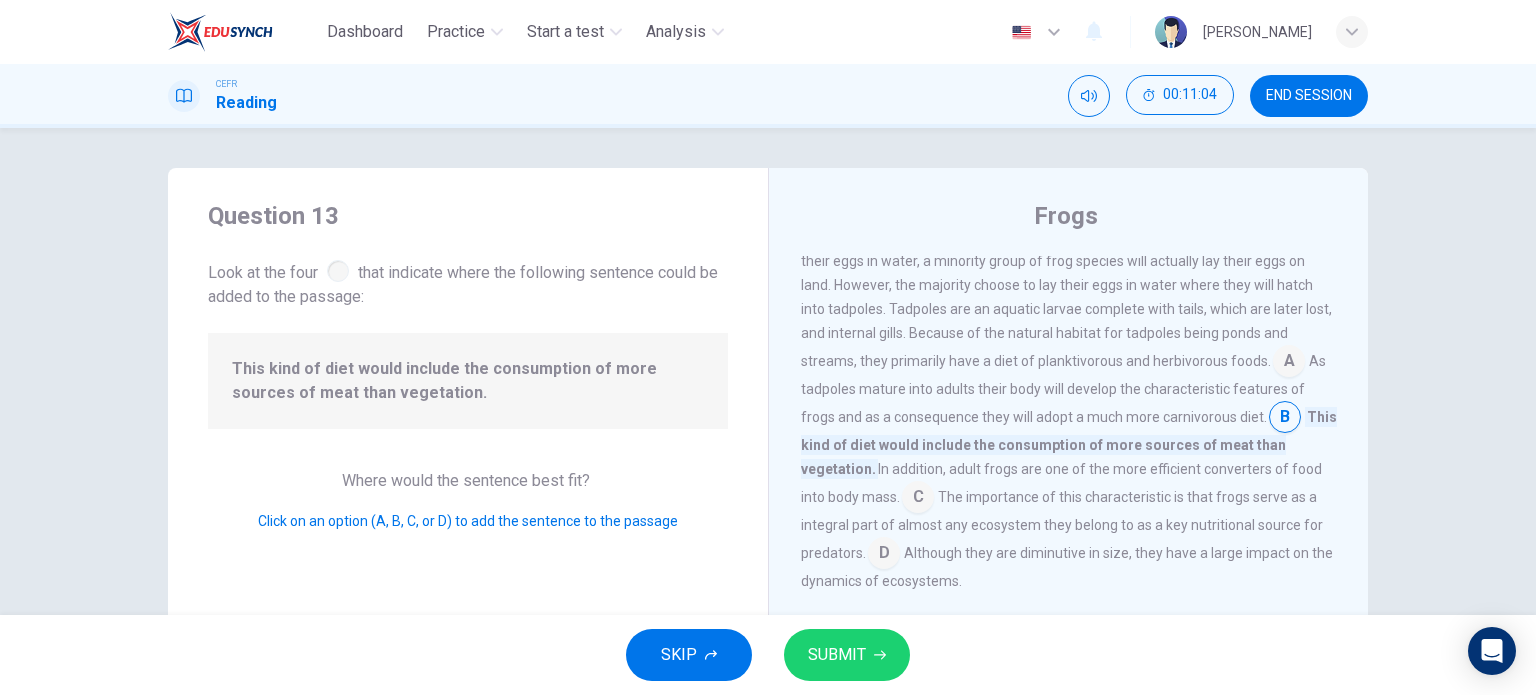 click on "SUBMIT" at bounding box center (847, 655) 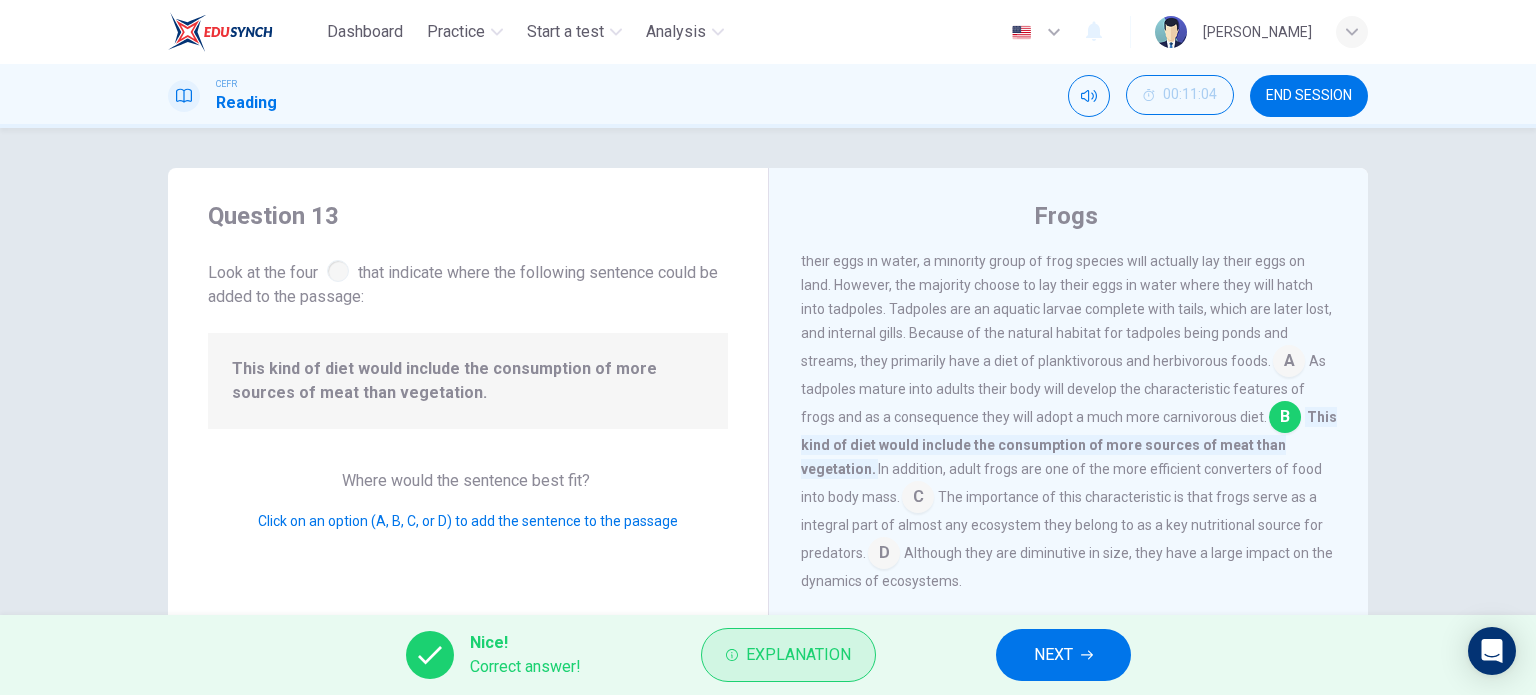 click on "Explanation" at bounding box center [788, 655] 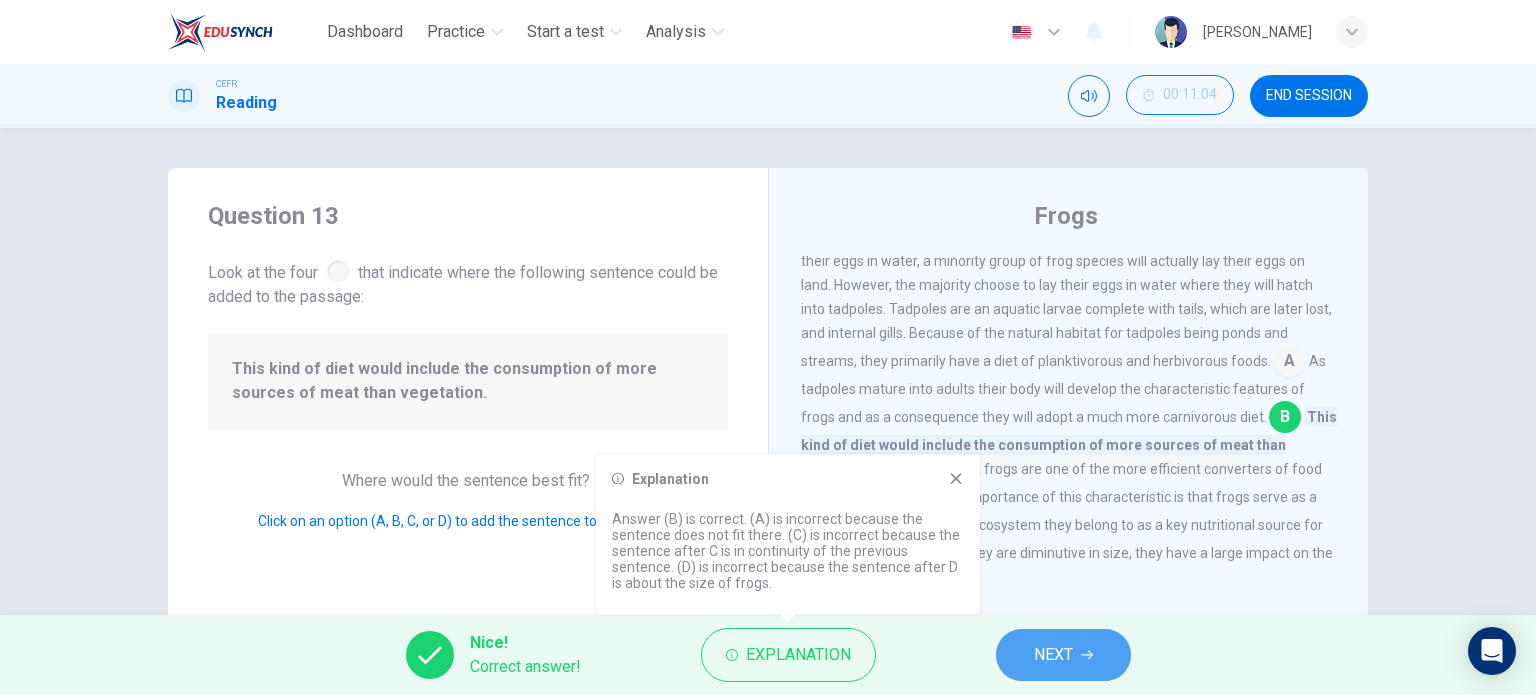 click on "NEXT" at bounding box center [1063, 655] 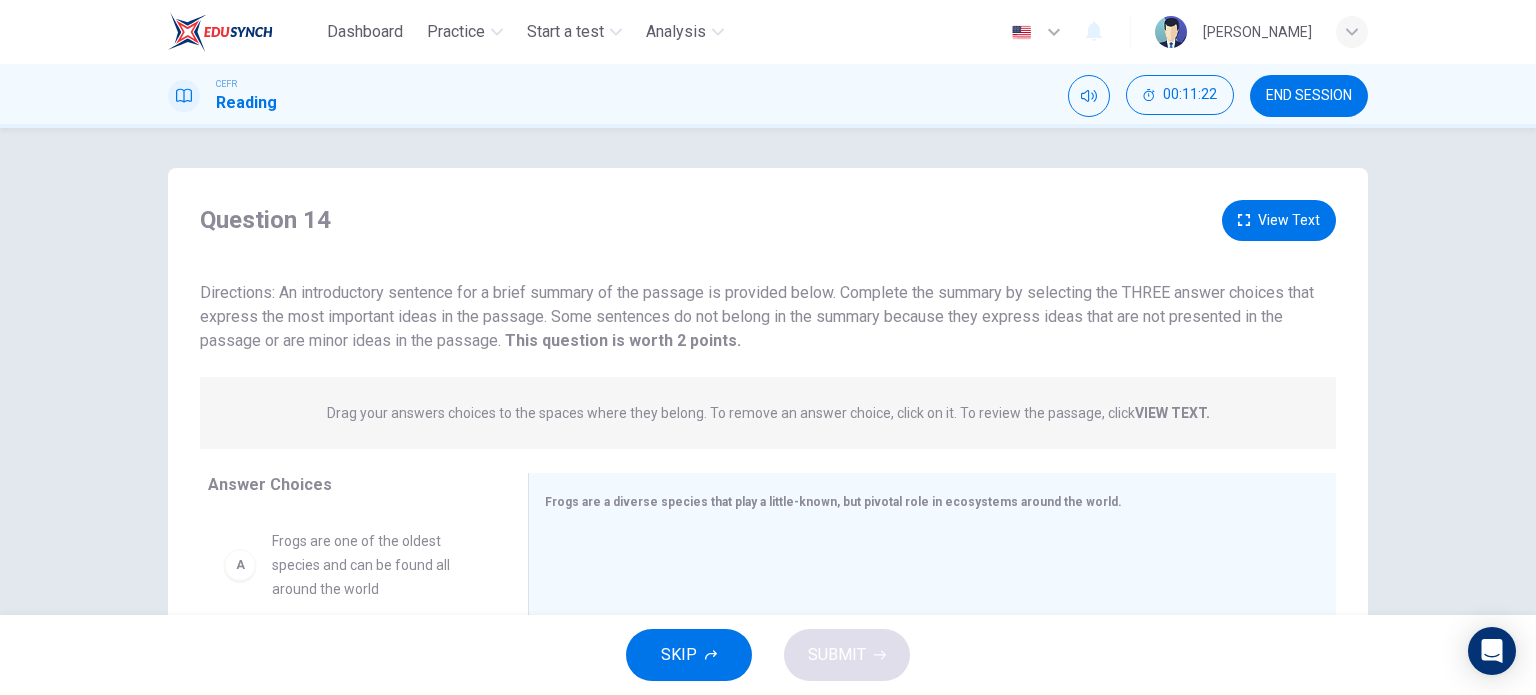 scroll, scrollTop: 0, scrollLeft: 0, axis: both 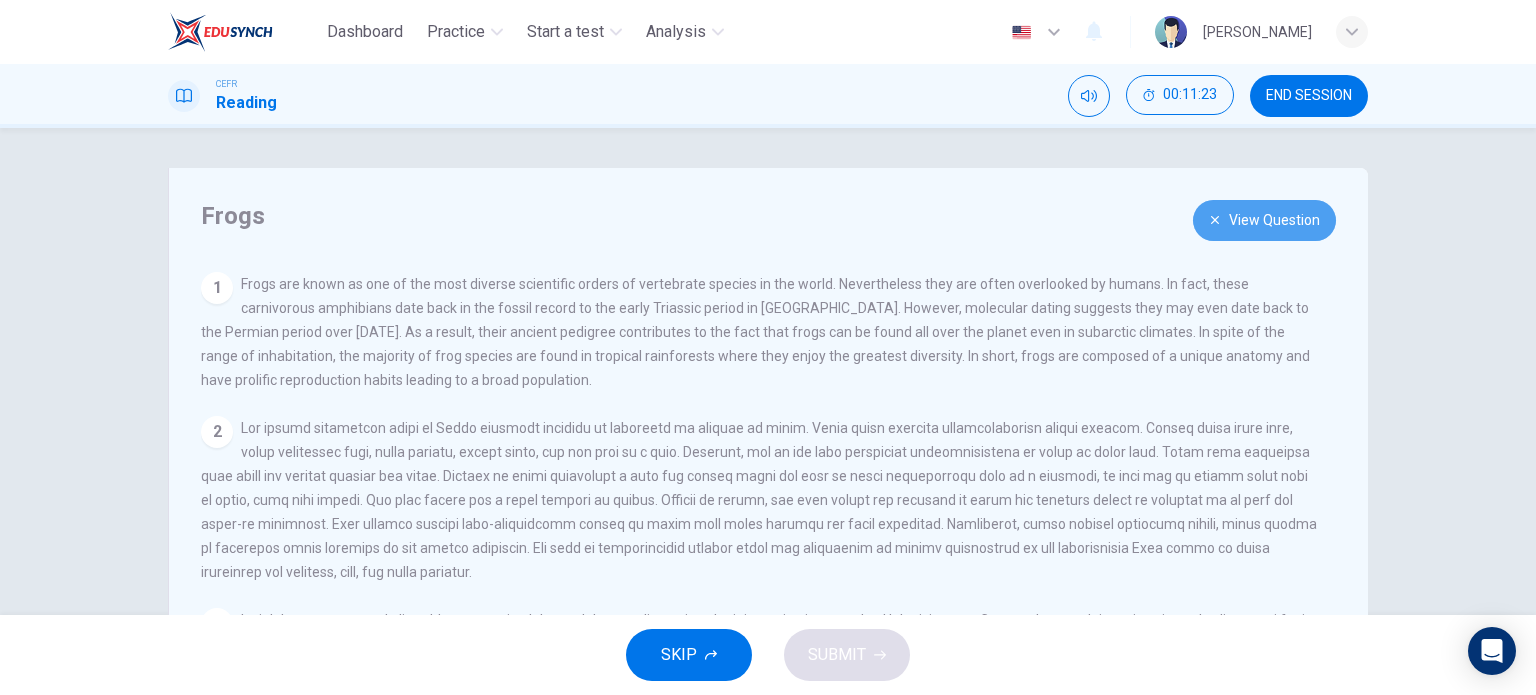 click on "View Question" at bounding box center [1264, 220] 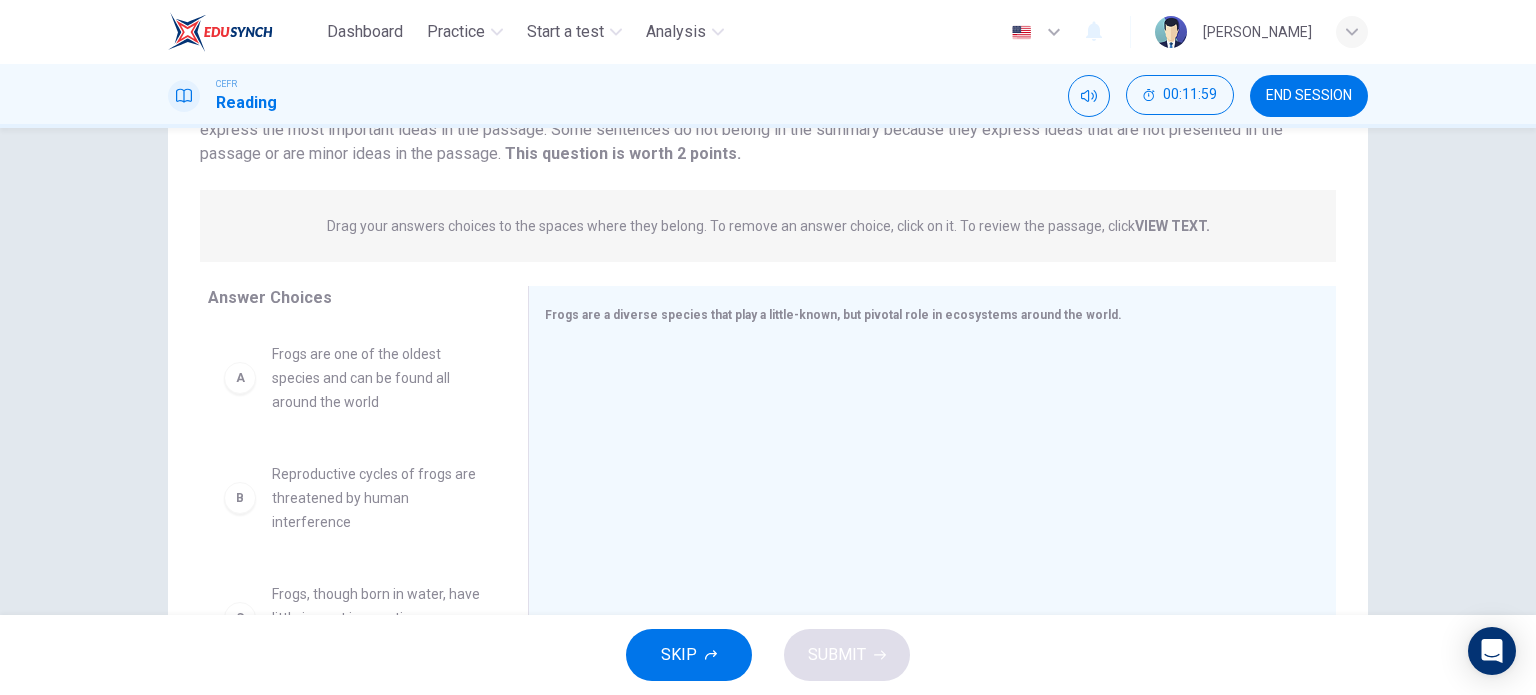 scroll, scrollTop: 188, scrollLeft: 0, axis: vertical 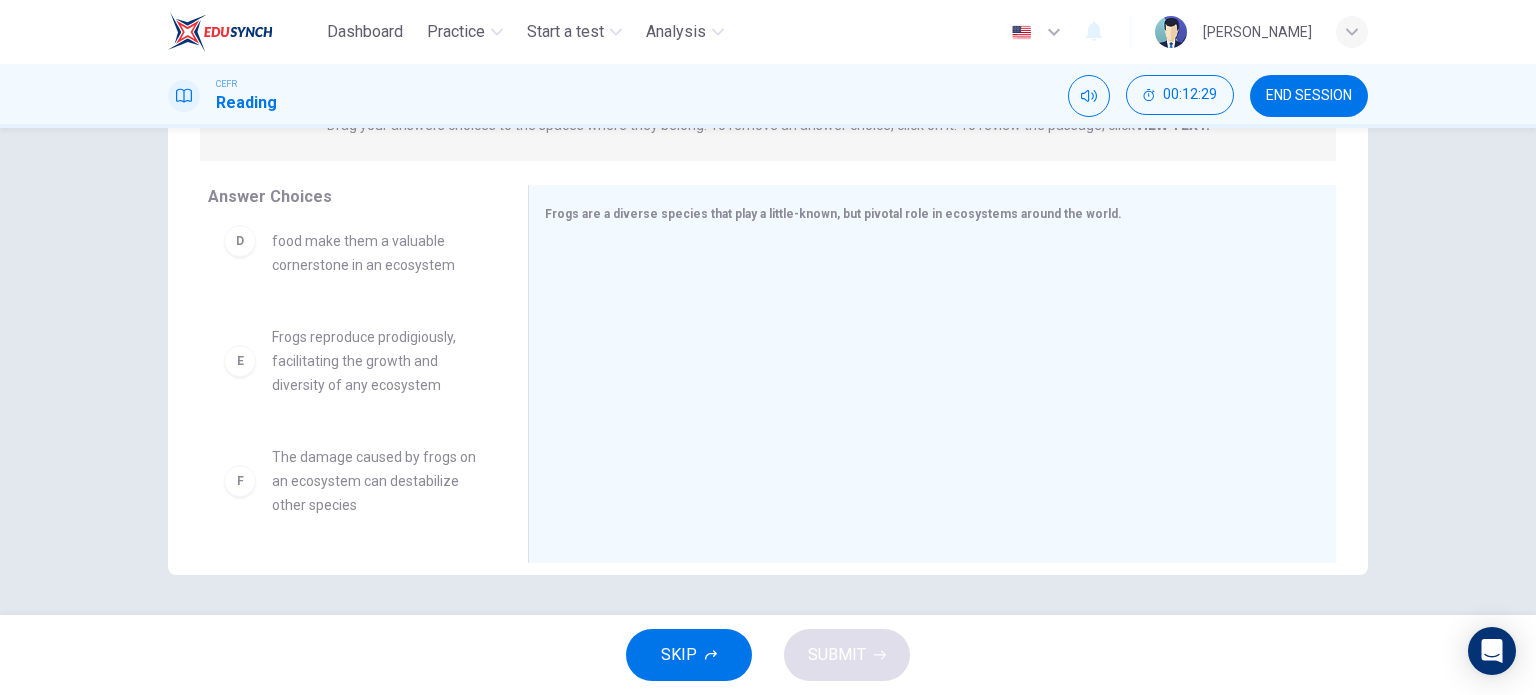 click on "Frogs reproduce prodigiously, facilitating the growth and diversity of any ecosystem" at bounding box center [376, 361] 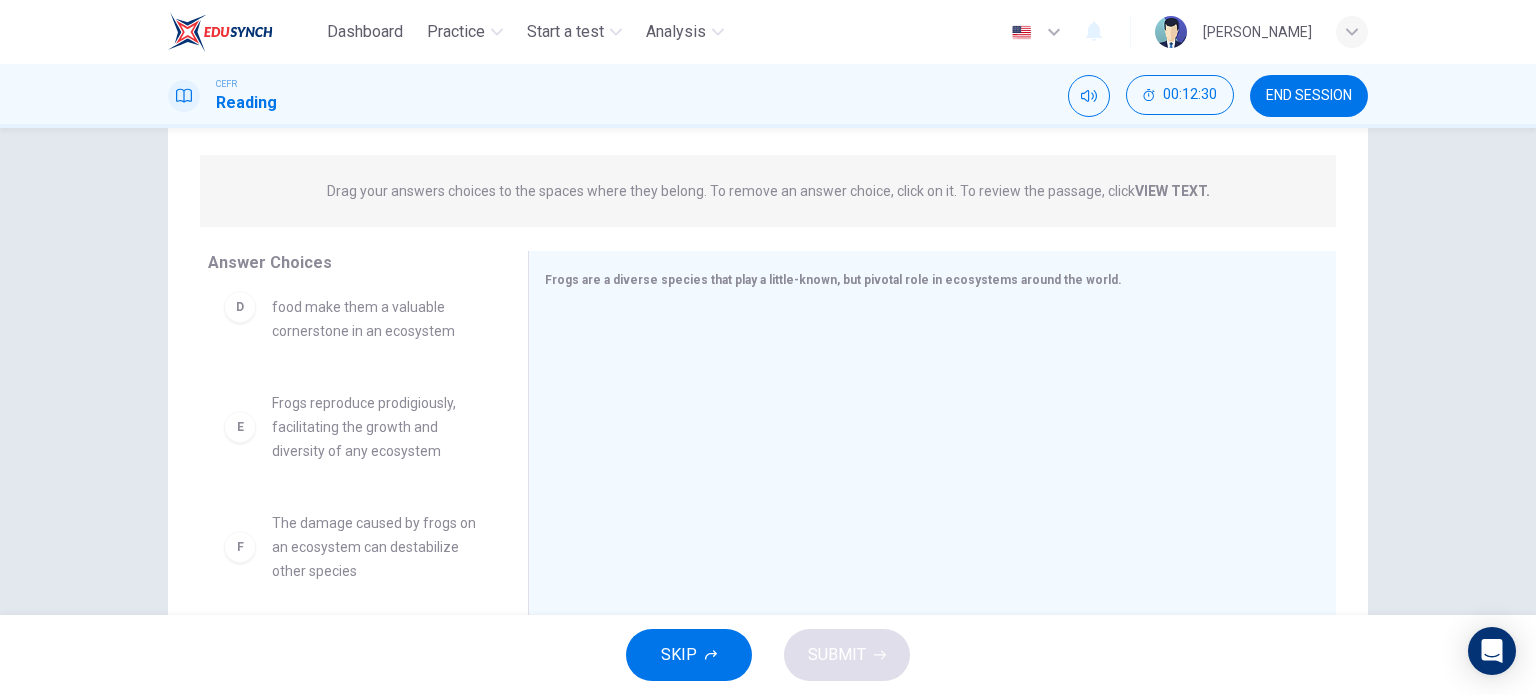 scroll, scrollTop: 188, scrollLeft: 0, axis: vertical 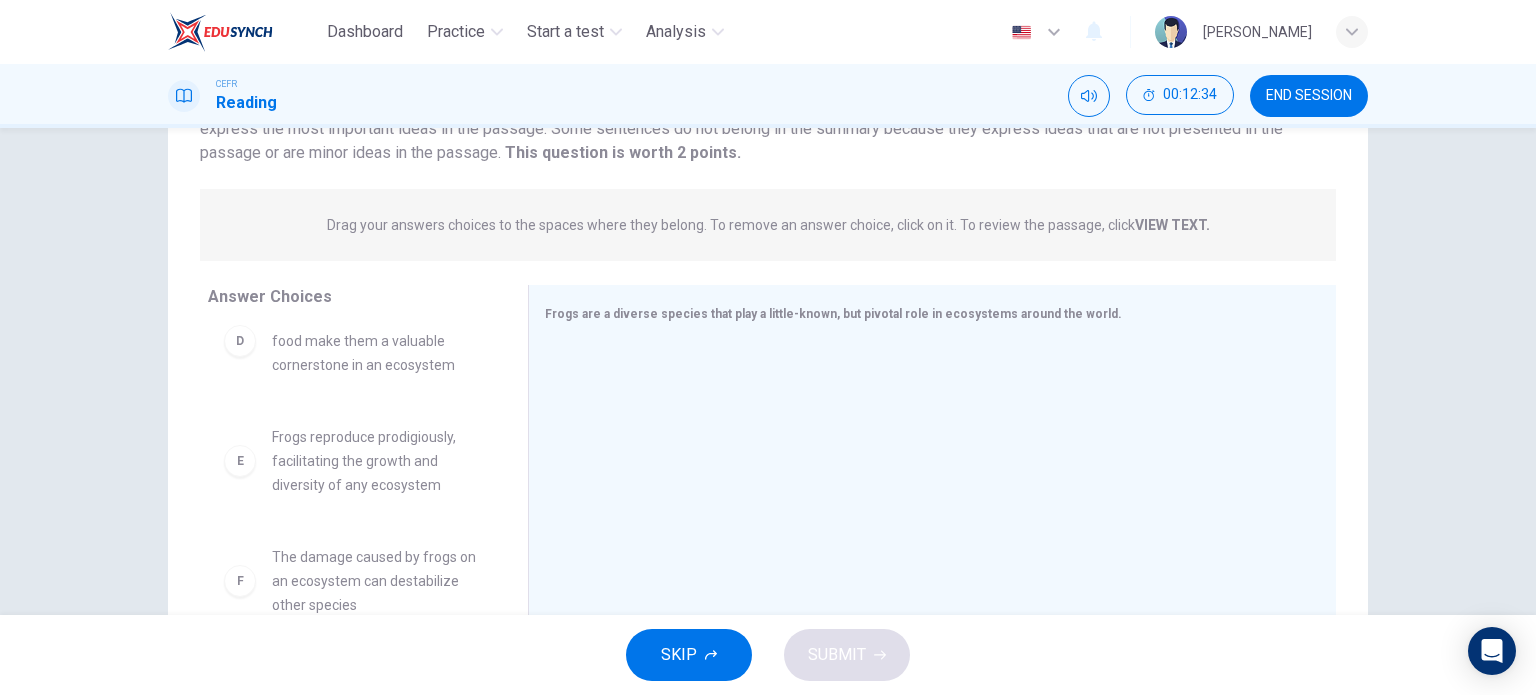 click on "END SESSION" at bounding box center (1309, 96) 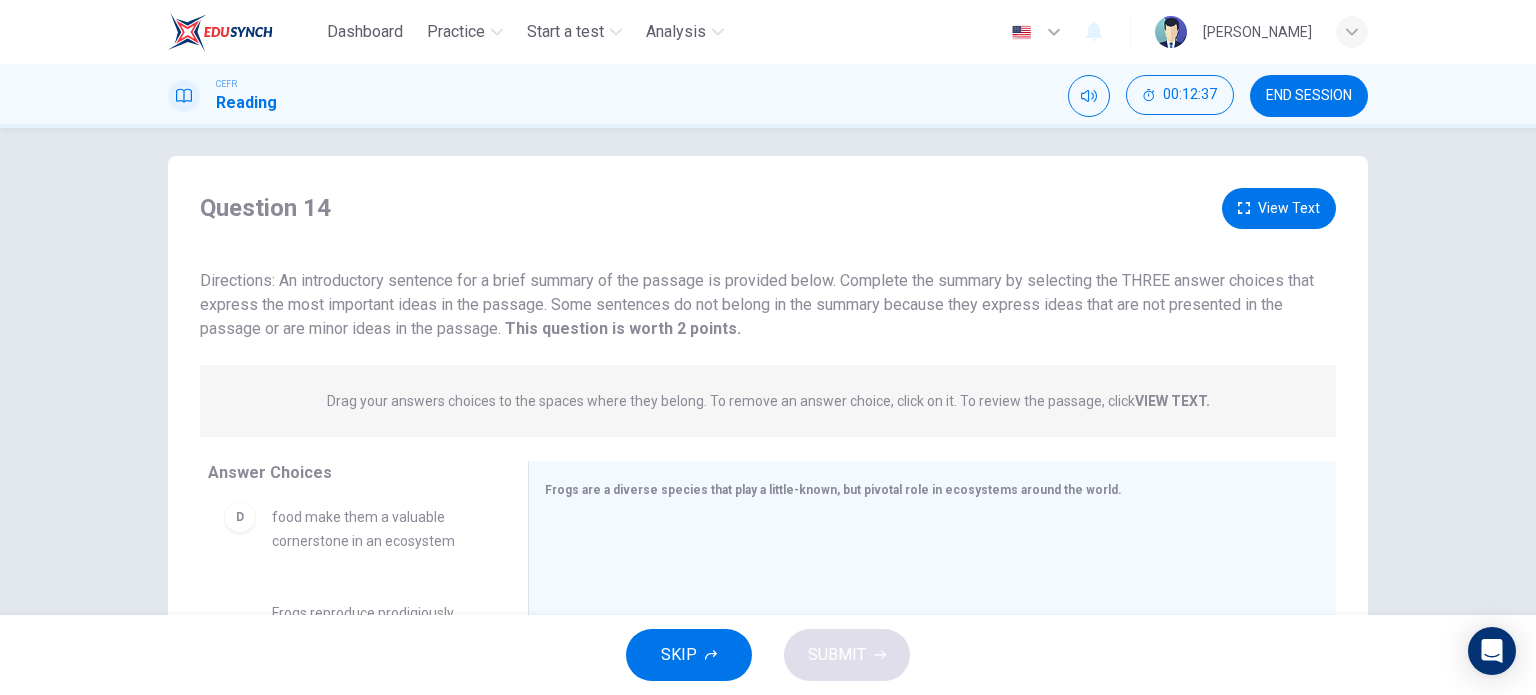 scroll, scrollTop: 0, scrollLeft: 0, axis: both 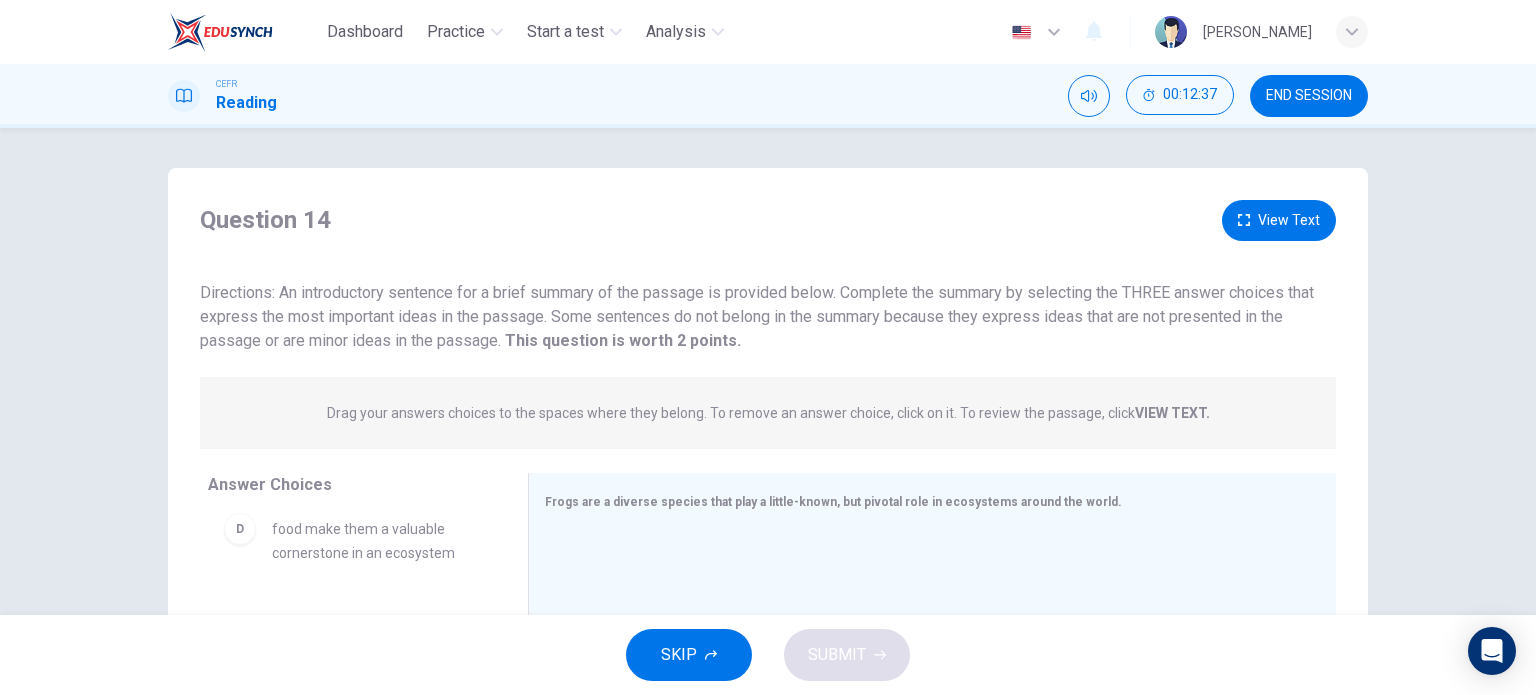 click on "Question 14 View Text Directions: An introductory sentence for a brief summary of the passage is provided below. Complete the summary by selecting the THREE answer choices that express the most important ideas in the passage. Some sentences do not belong in the summary because they express ideas that are not presented in the passage or are minor ideas in the passage.   This question is worth 2 points. This question is worth 2 points." at bounding box center [768, 276] 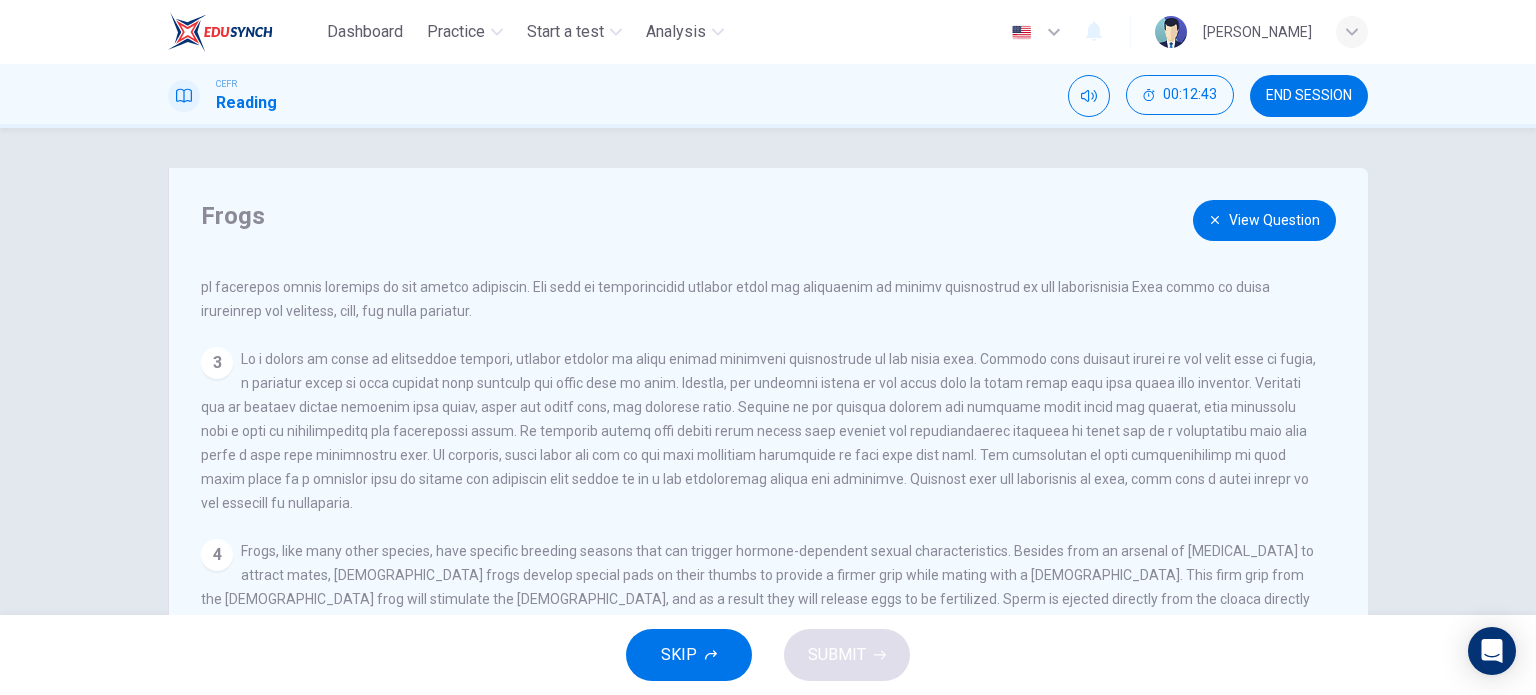 scroll, scrollTop: 288, scrollLeft: 0, axis: vertical 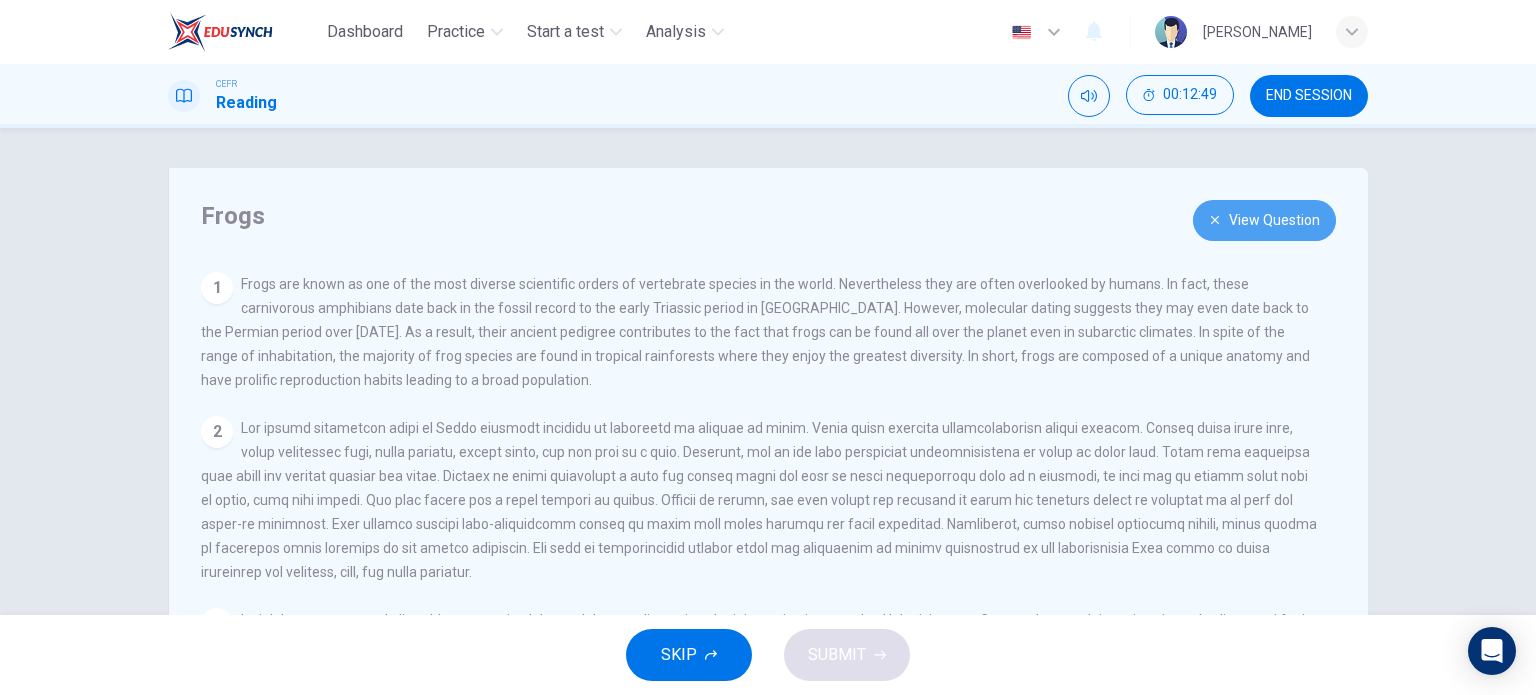 click on "View Question" at bounding box center (1264, 220) 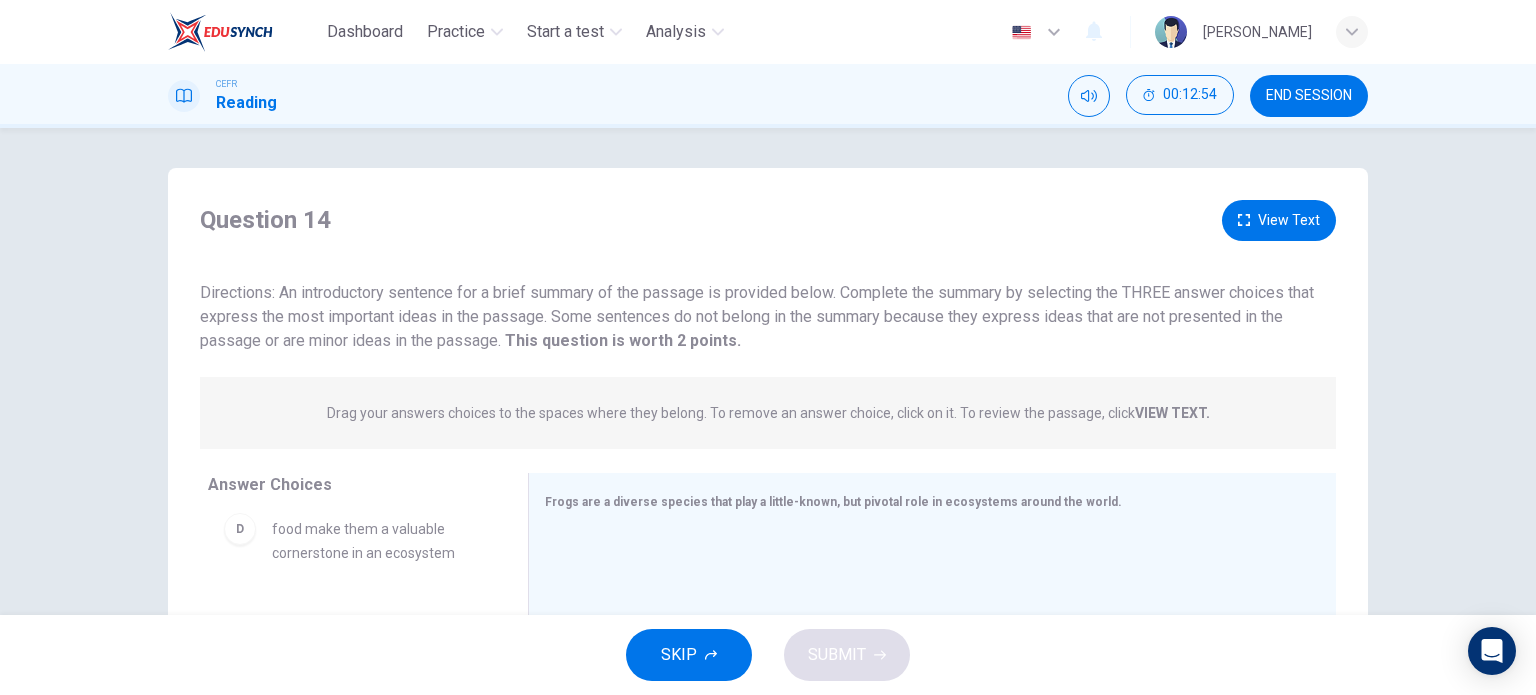 click on "View Text" at bounding box center (1279, 220) 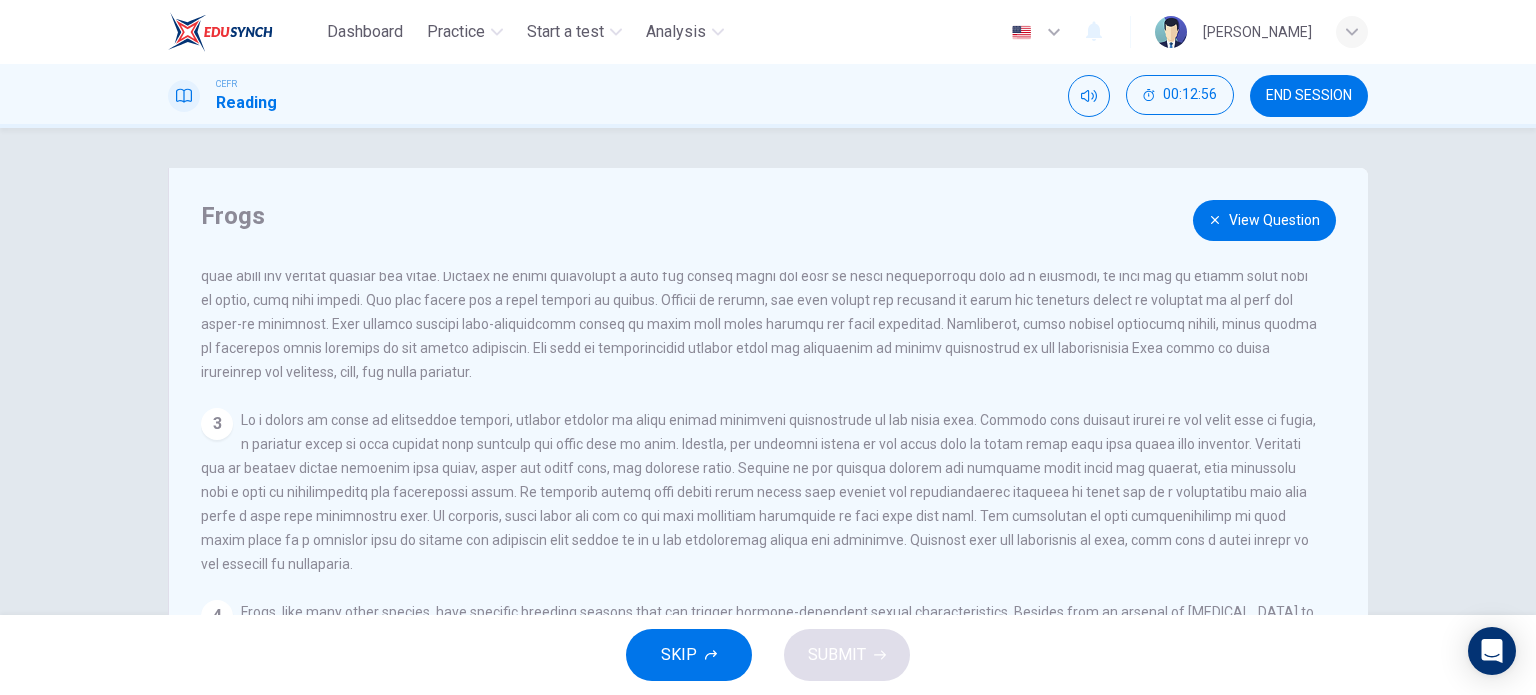 scroll, scrollTop: 288, scrollLeft: 0, axis: vertical 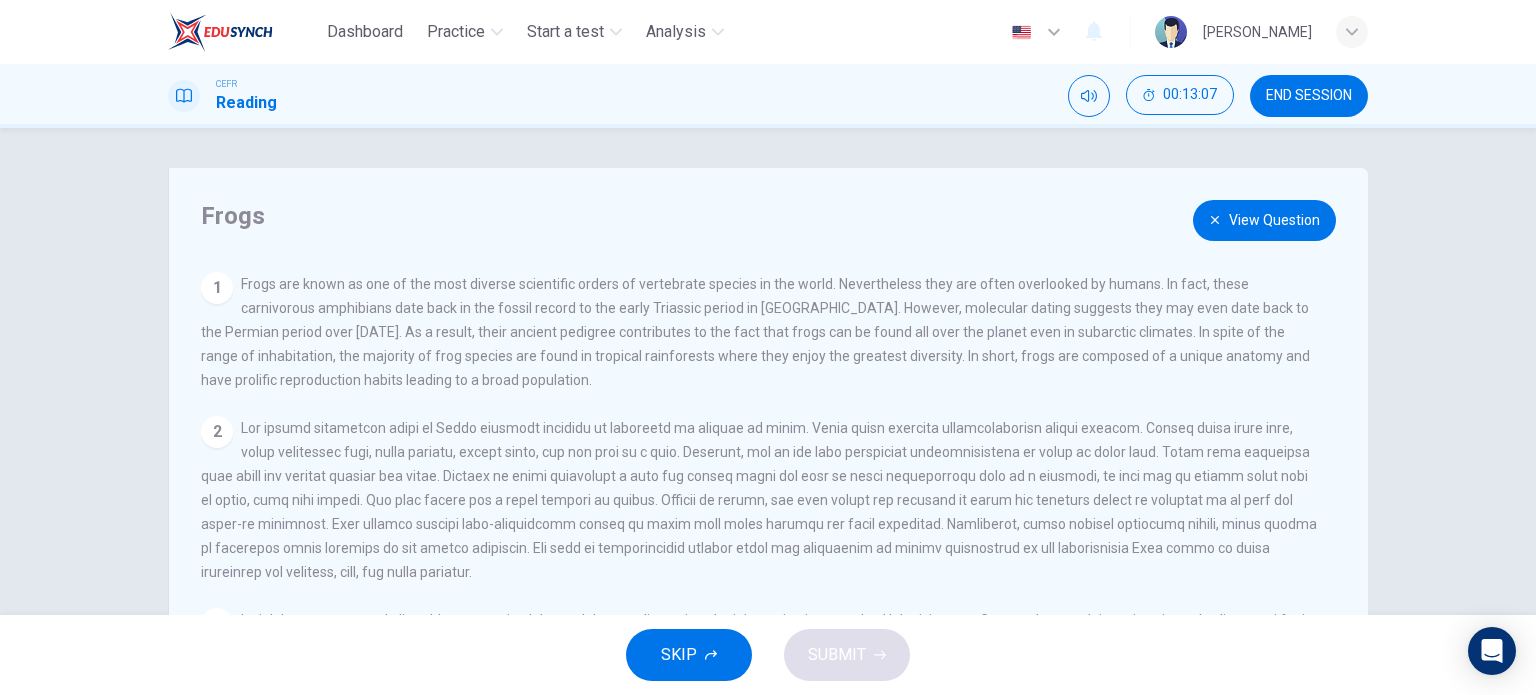 click on "View Question" at bounding box center [1264, 220] 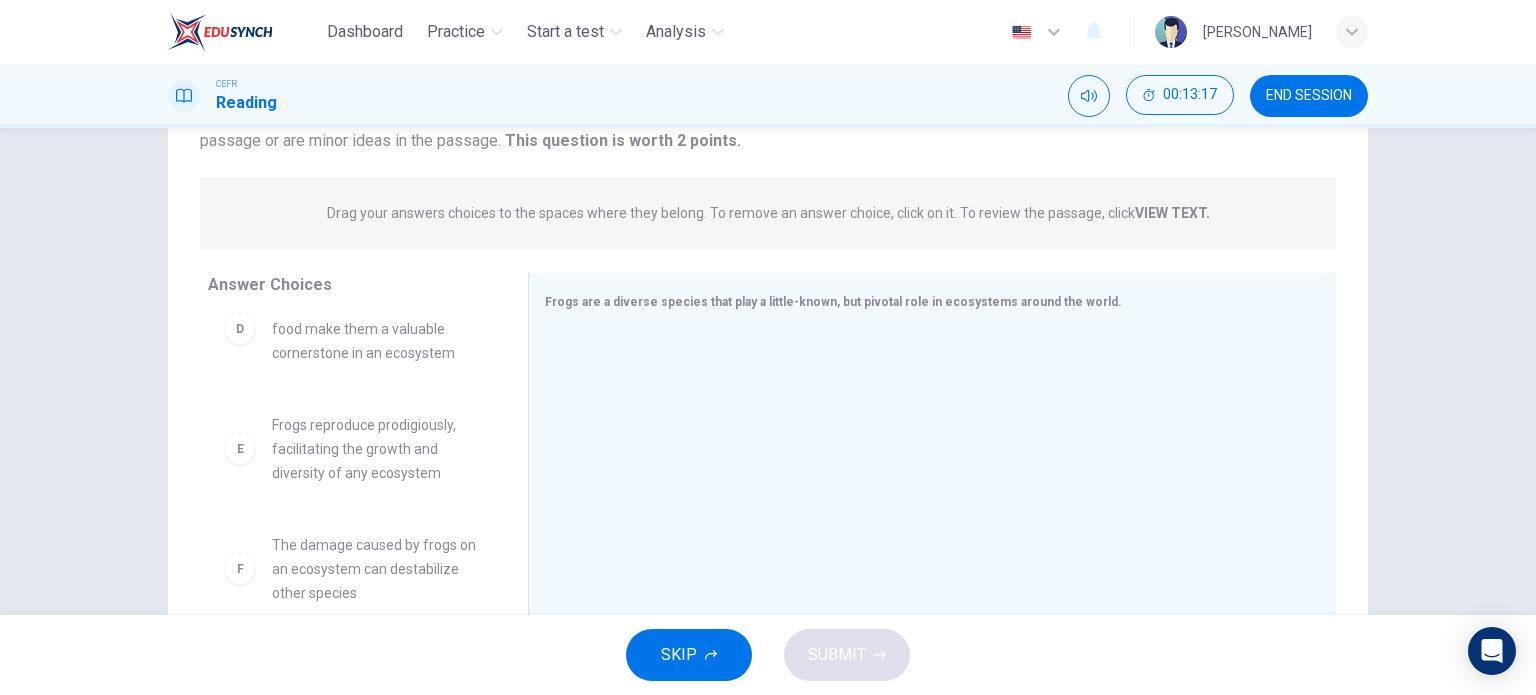 scroll, scrollTop: 288, scrollLeft: 0, axis: vertical 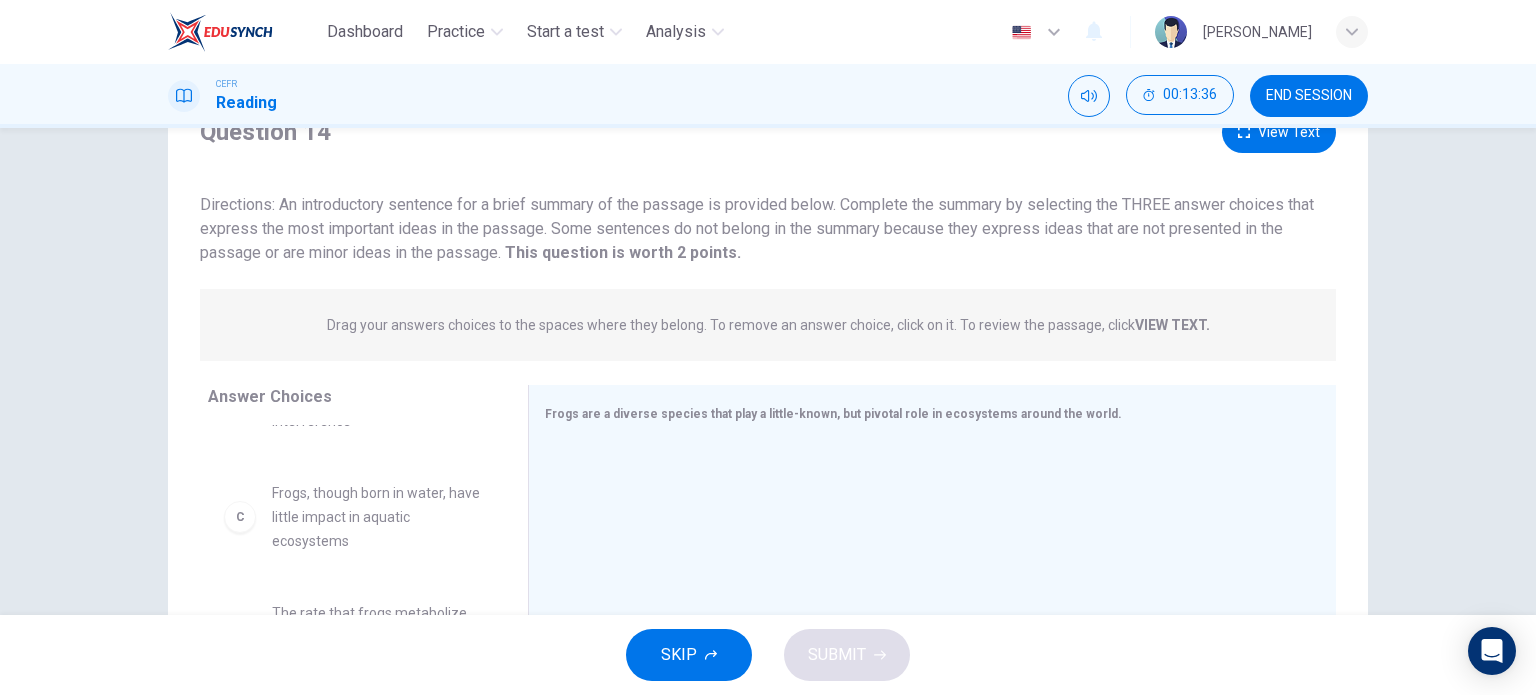 click on "View Text" at bounding box center (1279, 132) 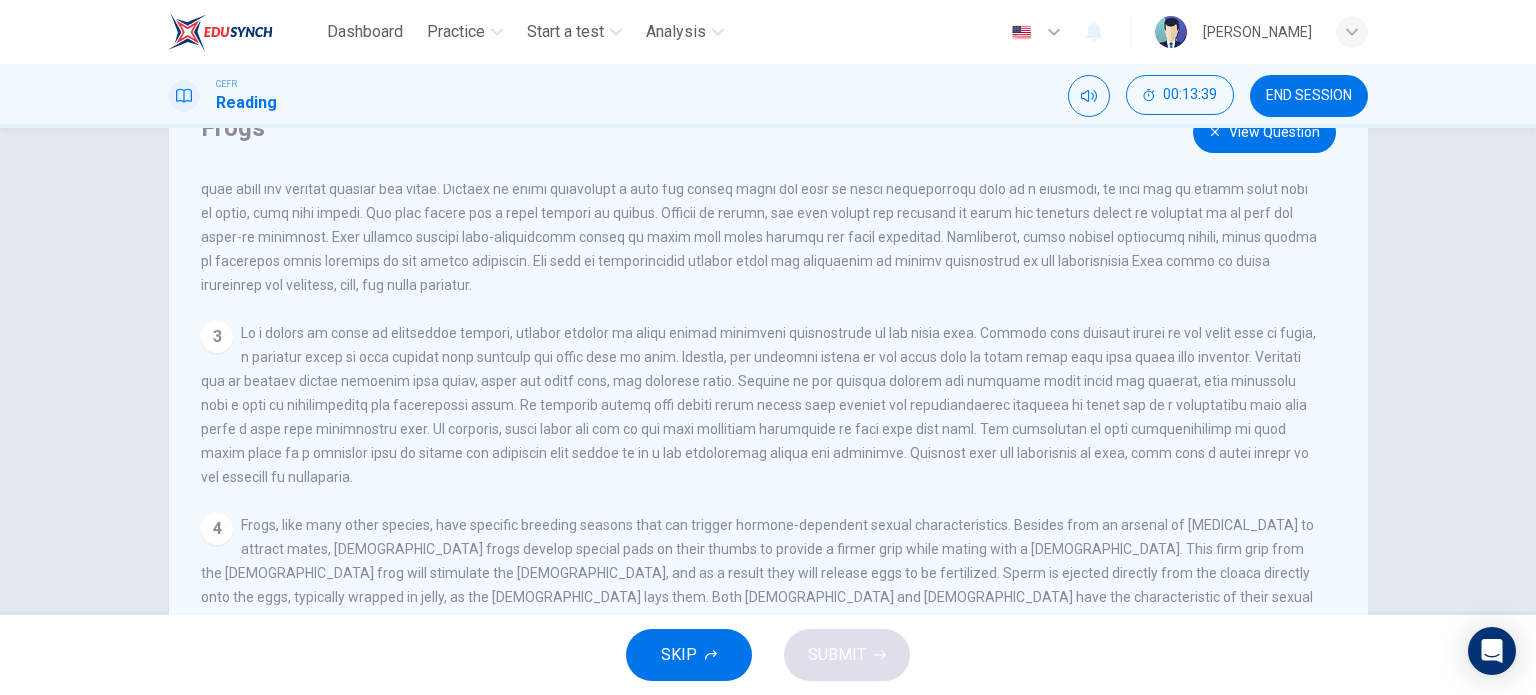 scroll, scrollTop: 200, scrollLeft: 0, axis: vertical 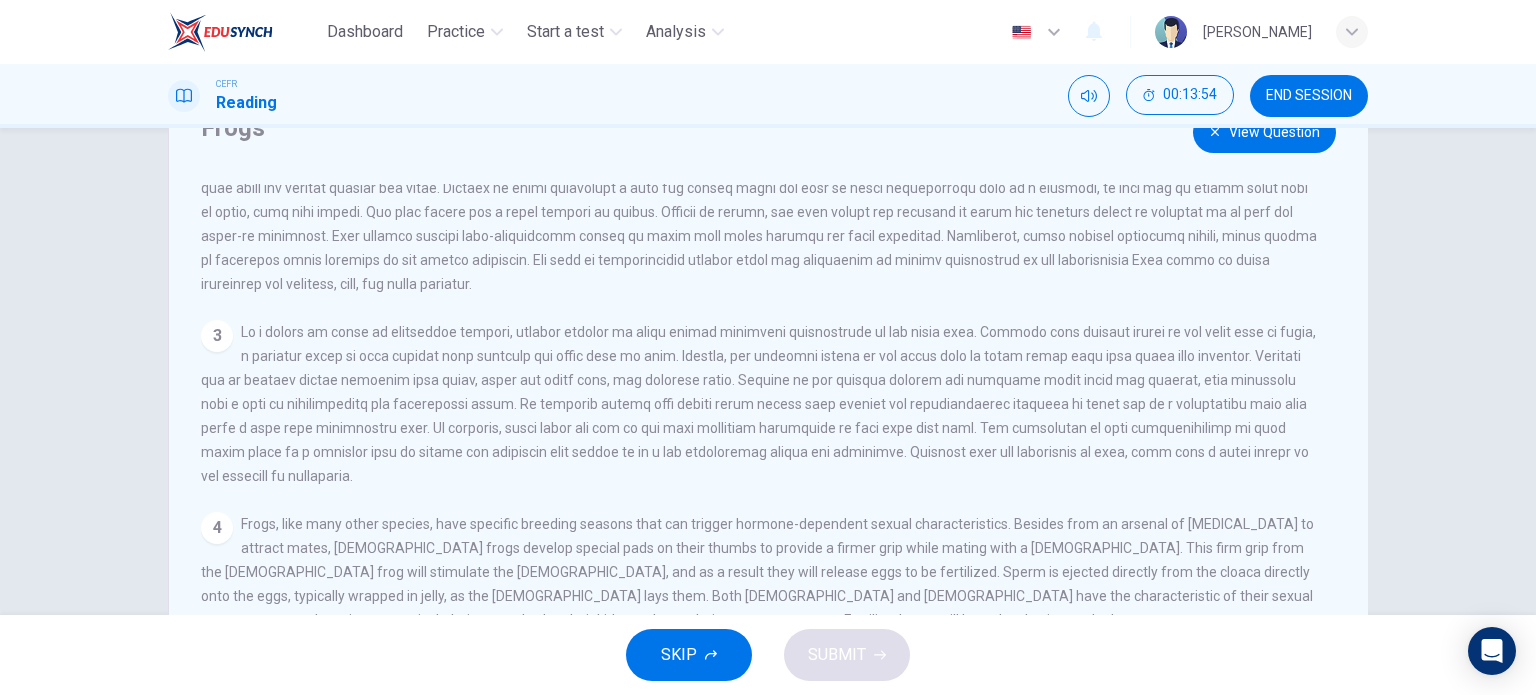 click on "View Question" at bounding box center (1264, 132) 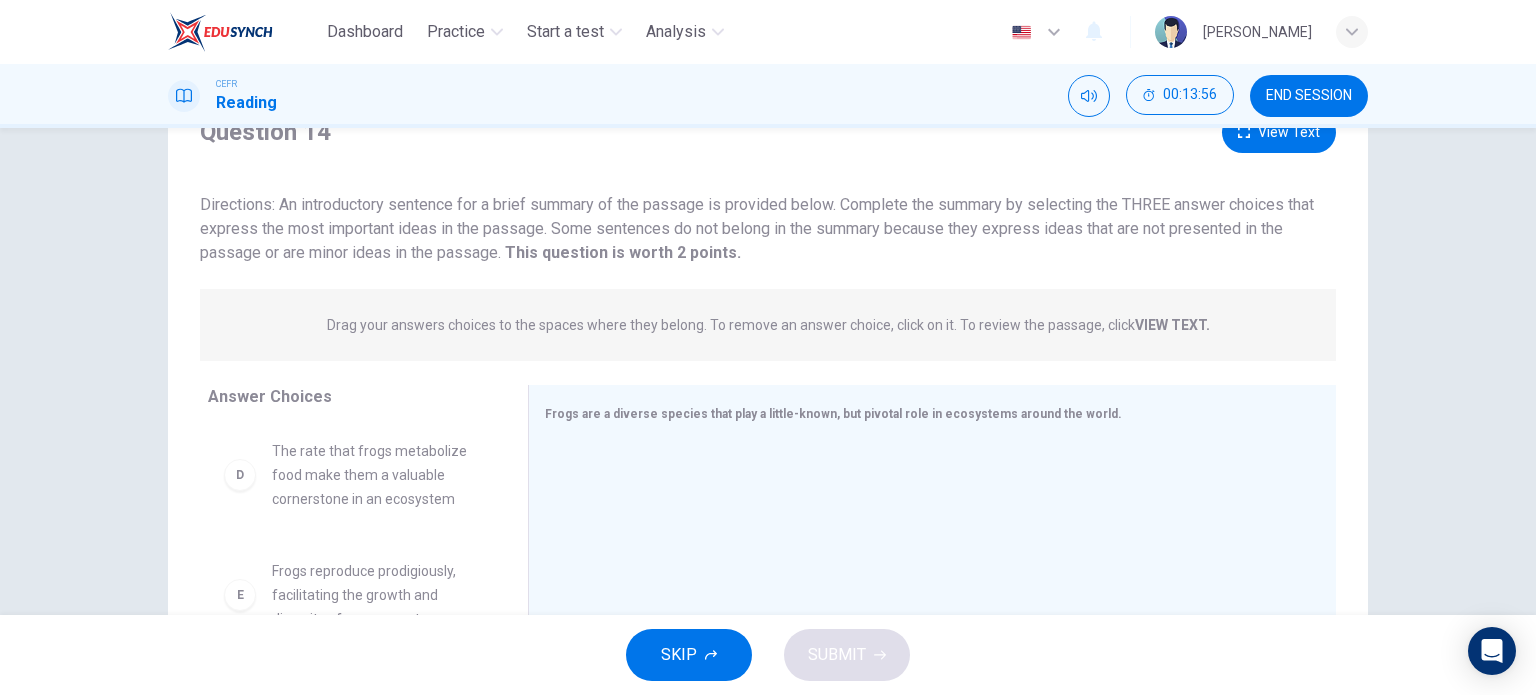 scroll, scrollTop: 396, scrollLeft: 0, axis: vertical 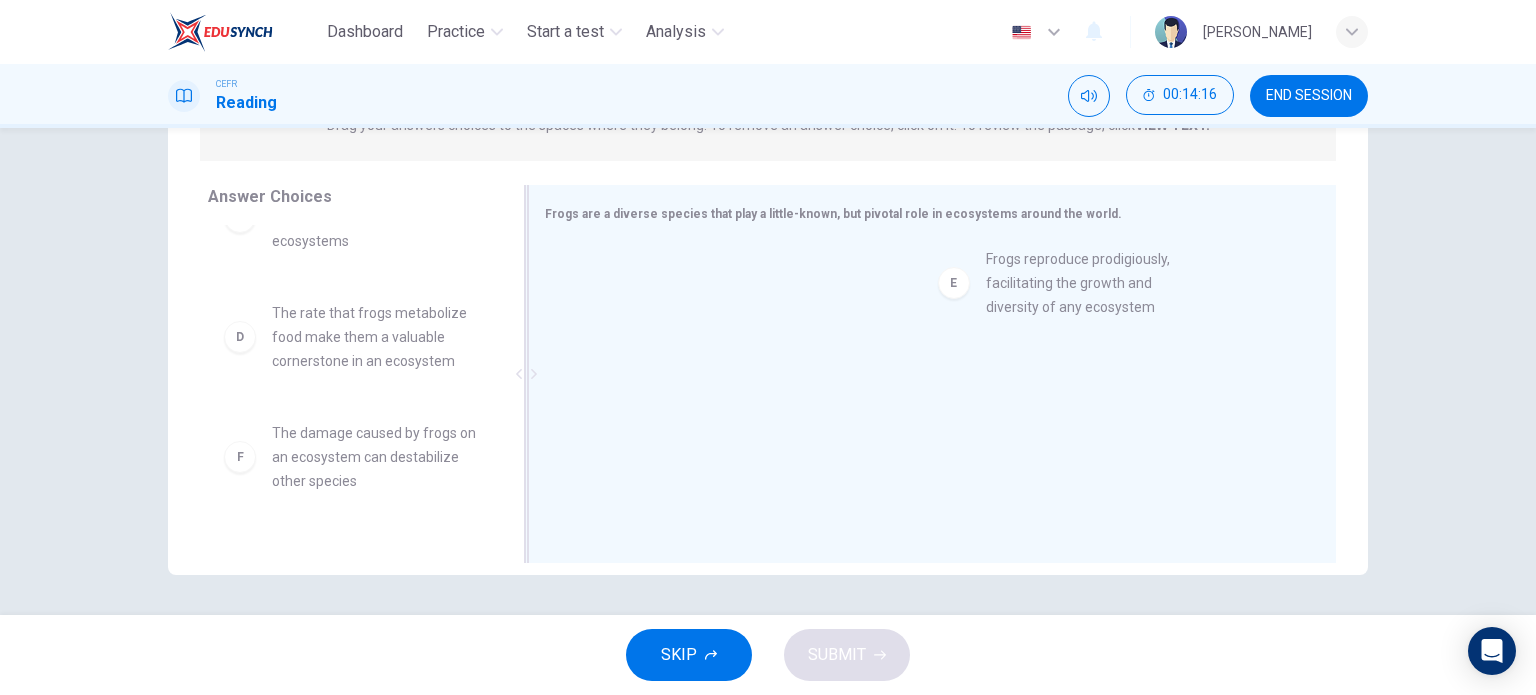 drag, startPoint x: 406, startPoint y: 487, endPoint x: 1139, endPoint y: 305, distance: 755.2569 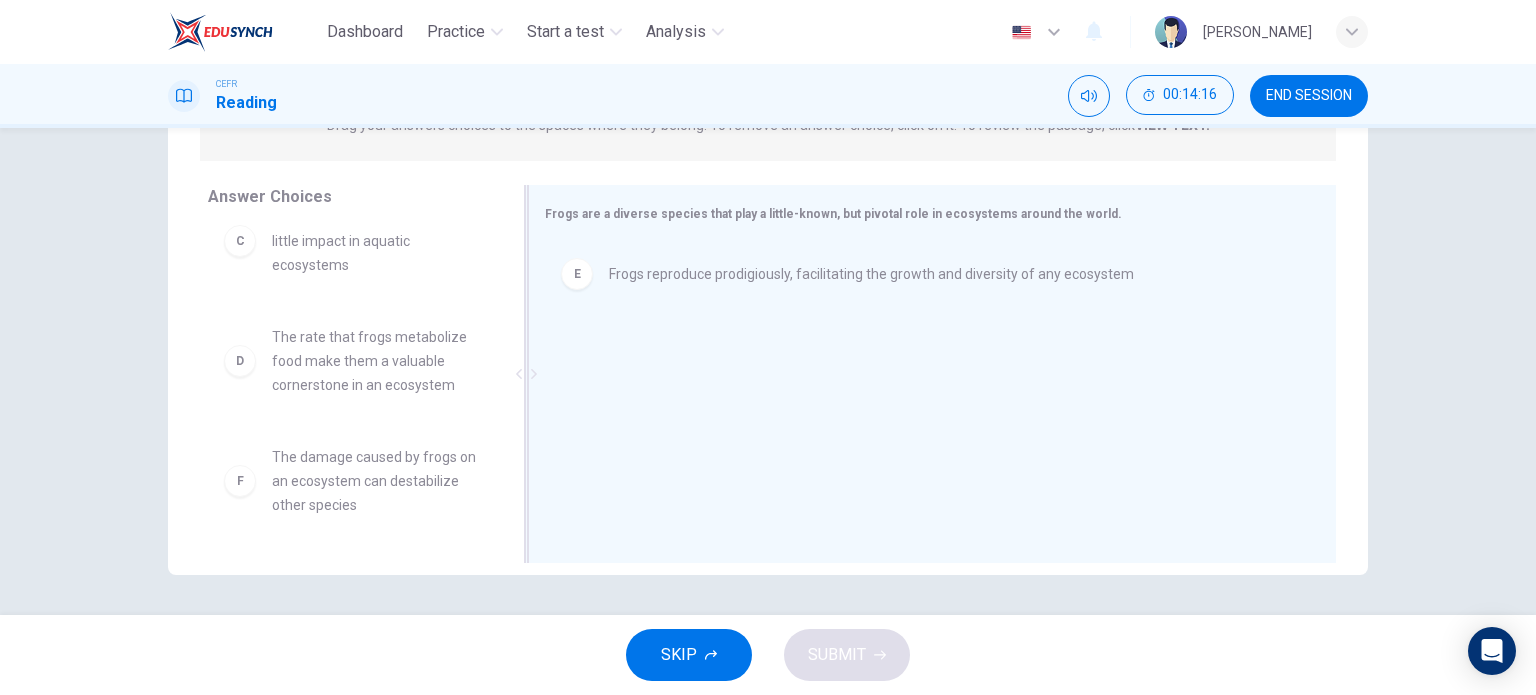 scroll, scrollTop: 276, scrollLeft: 0, axis: vertical 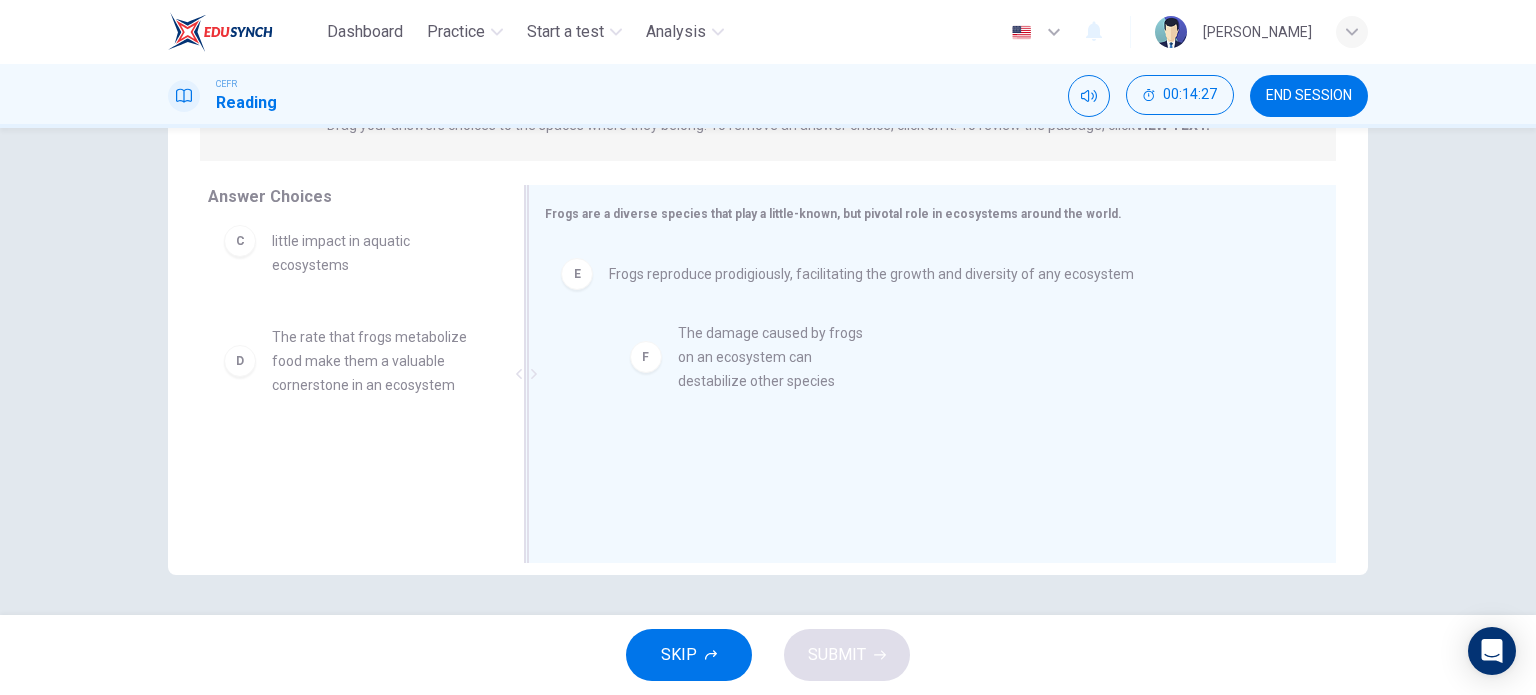 drag, startPoint x: 364, startPoint y: 508, endPoint x: 783, endPoint y: 378, distance: 438.70377 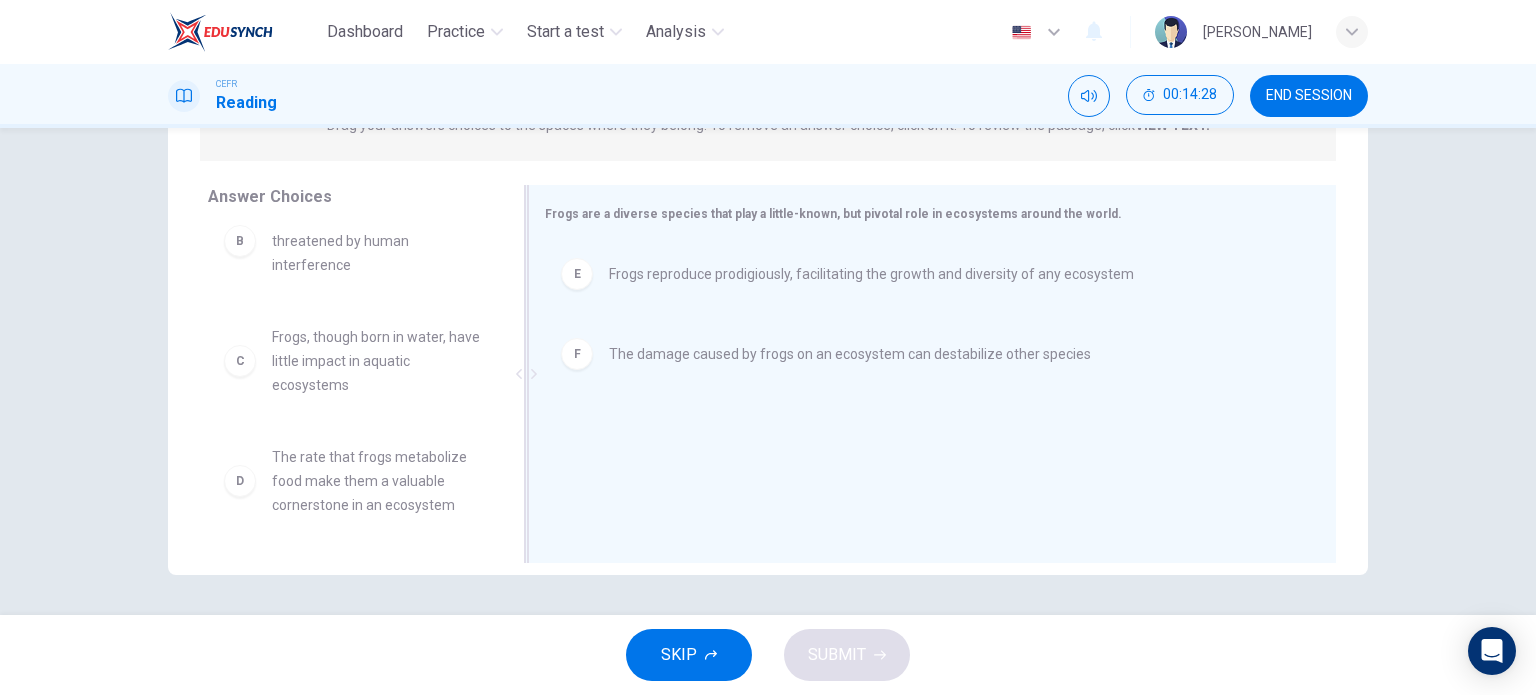 scroll, scrollTop: 156, scrollLeft: 0, axis: vertical 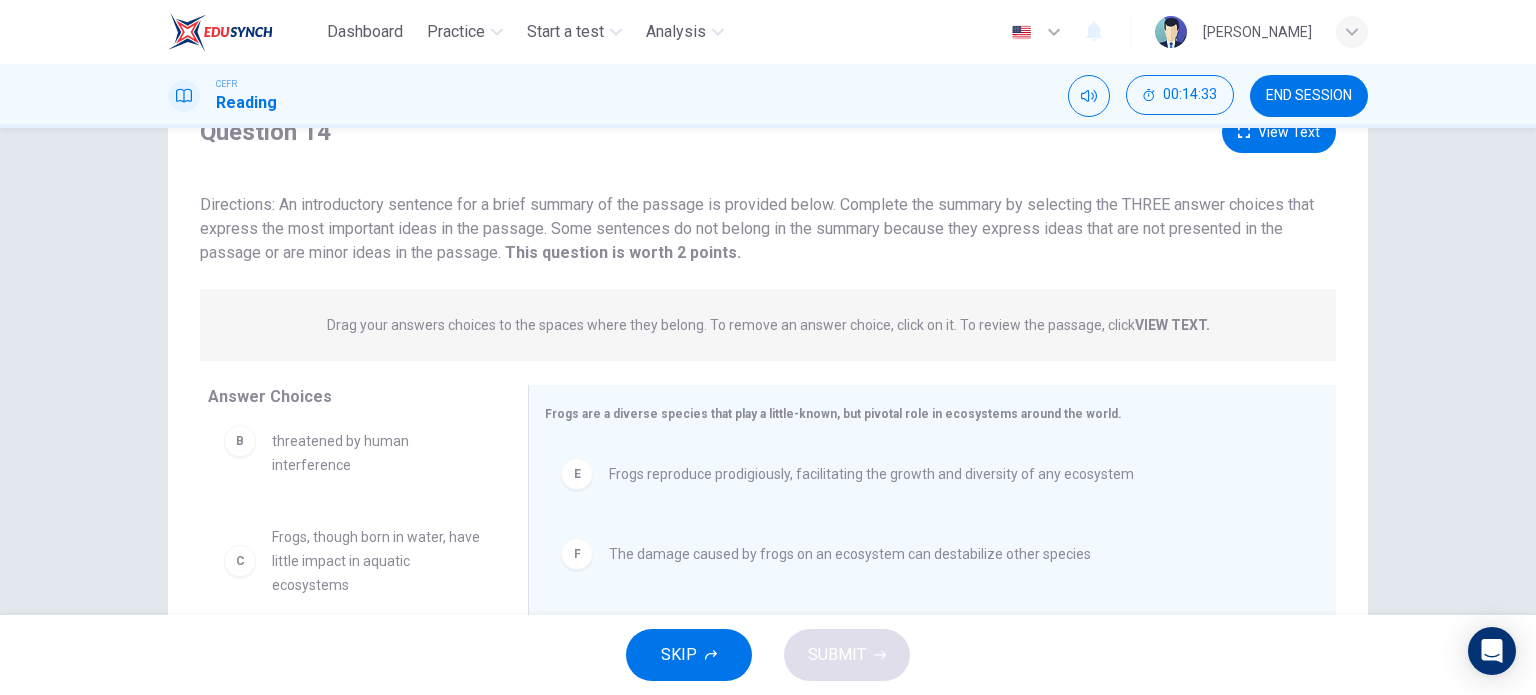 click on "View Text" at bounding box center [1279, 132] 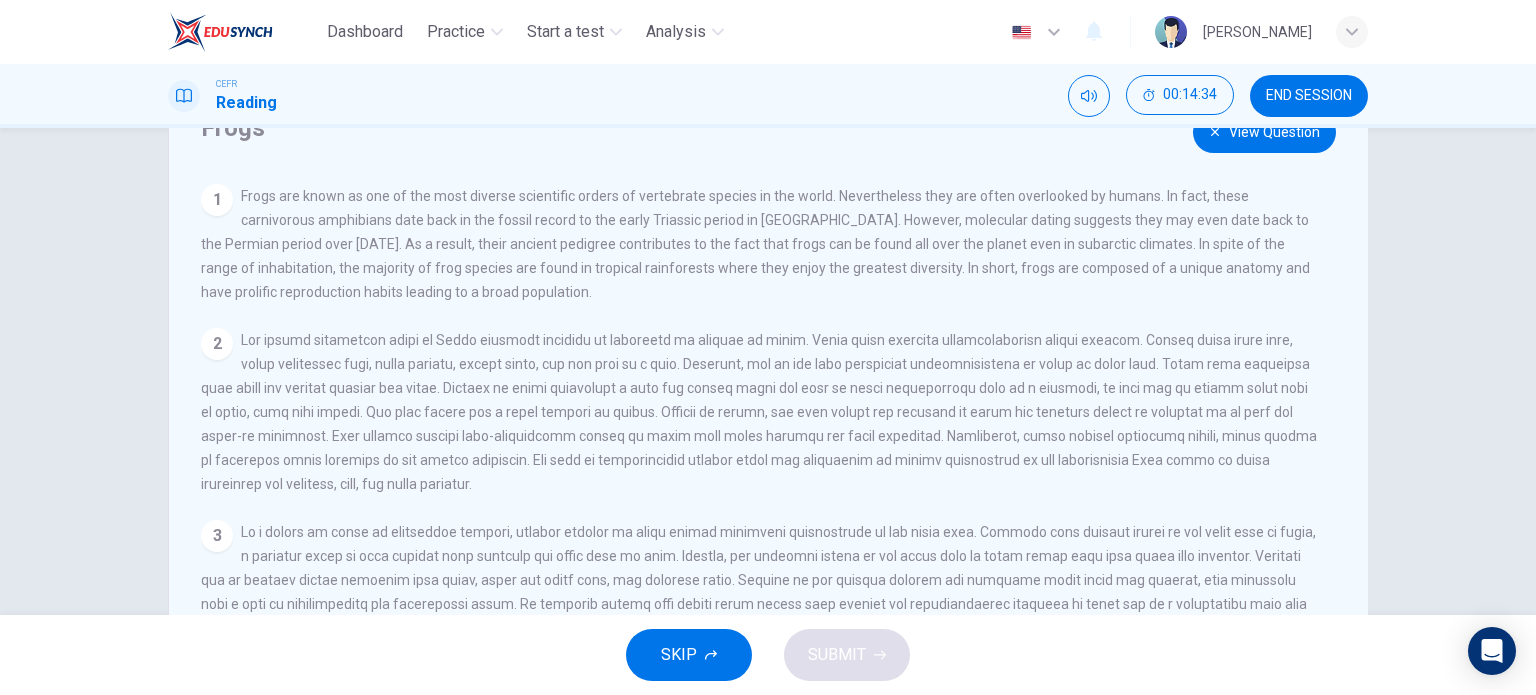 scroll, scrollTop: 288, scrollLeft: 0, axis: vertical 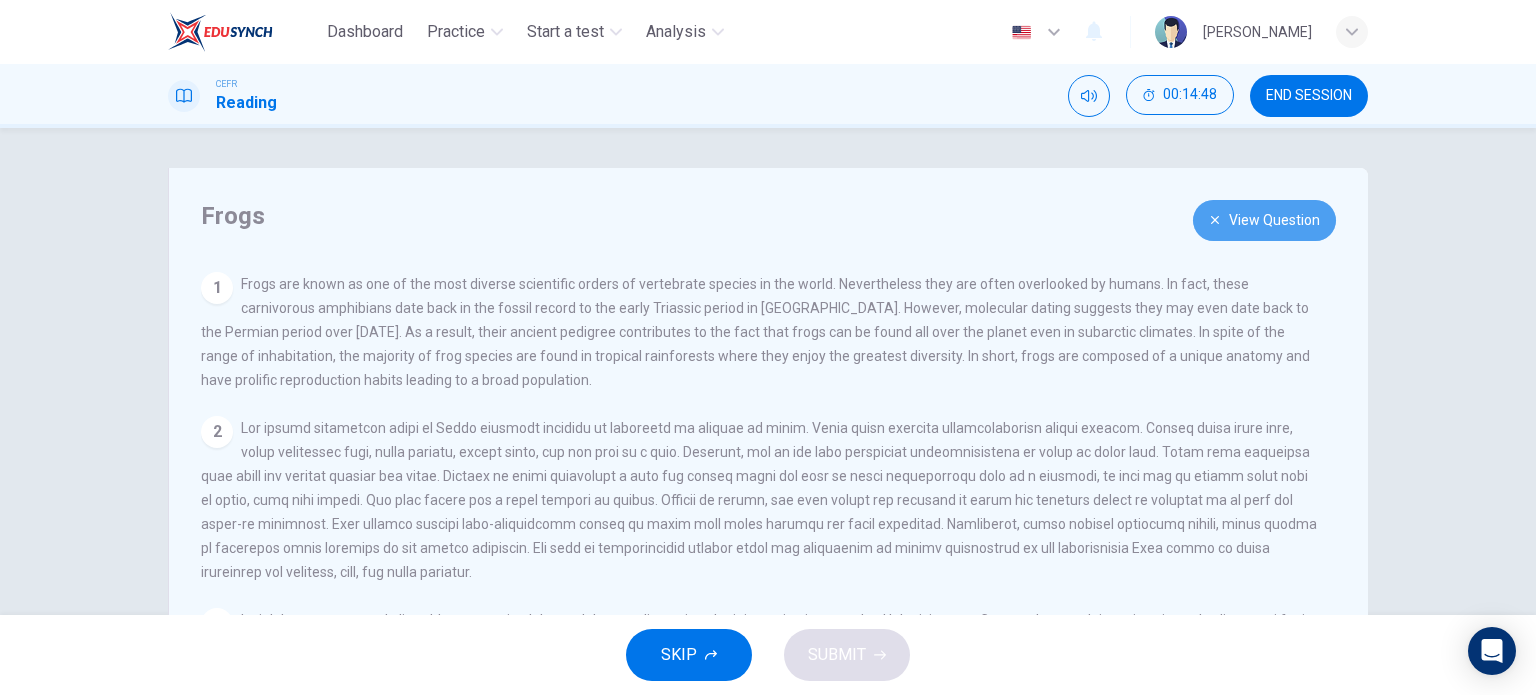 click on "View Question" at bounding box center (1264, 220) 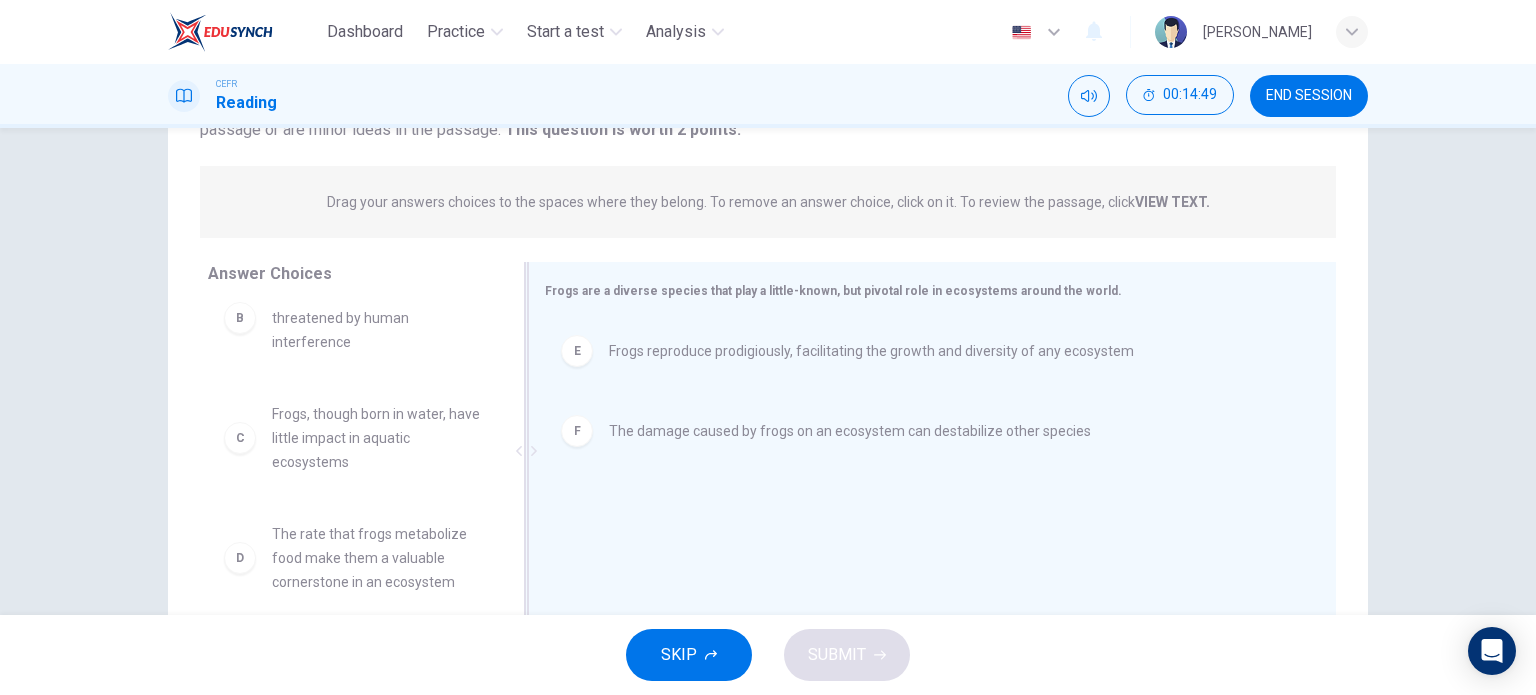 scroll, scrollTop: 288, scrollLeft: 0, axis: vertical 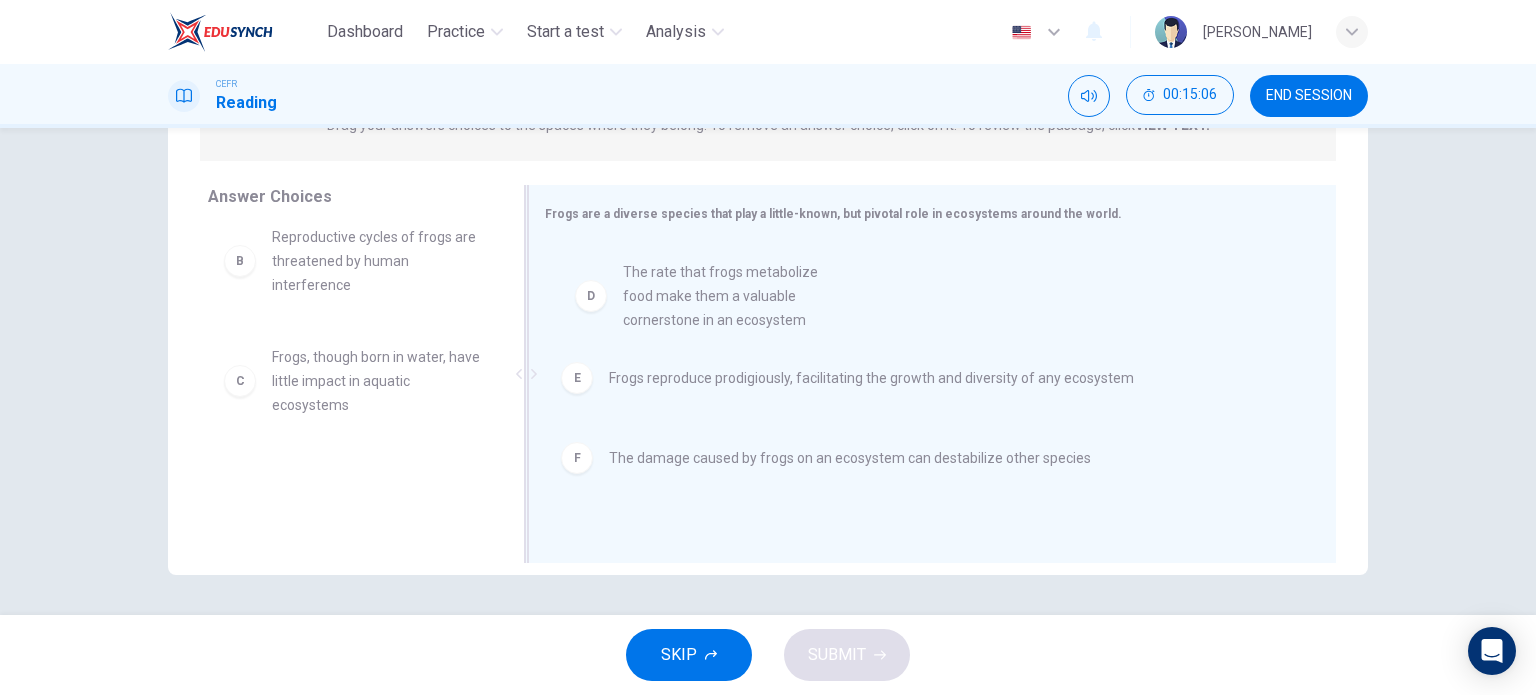 drag, startPoint x: 320, startPoint y: 495, endPoint x: 682, endPoint y: 303, distance: 409.76578 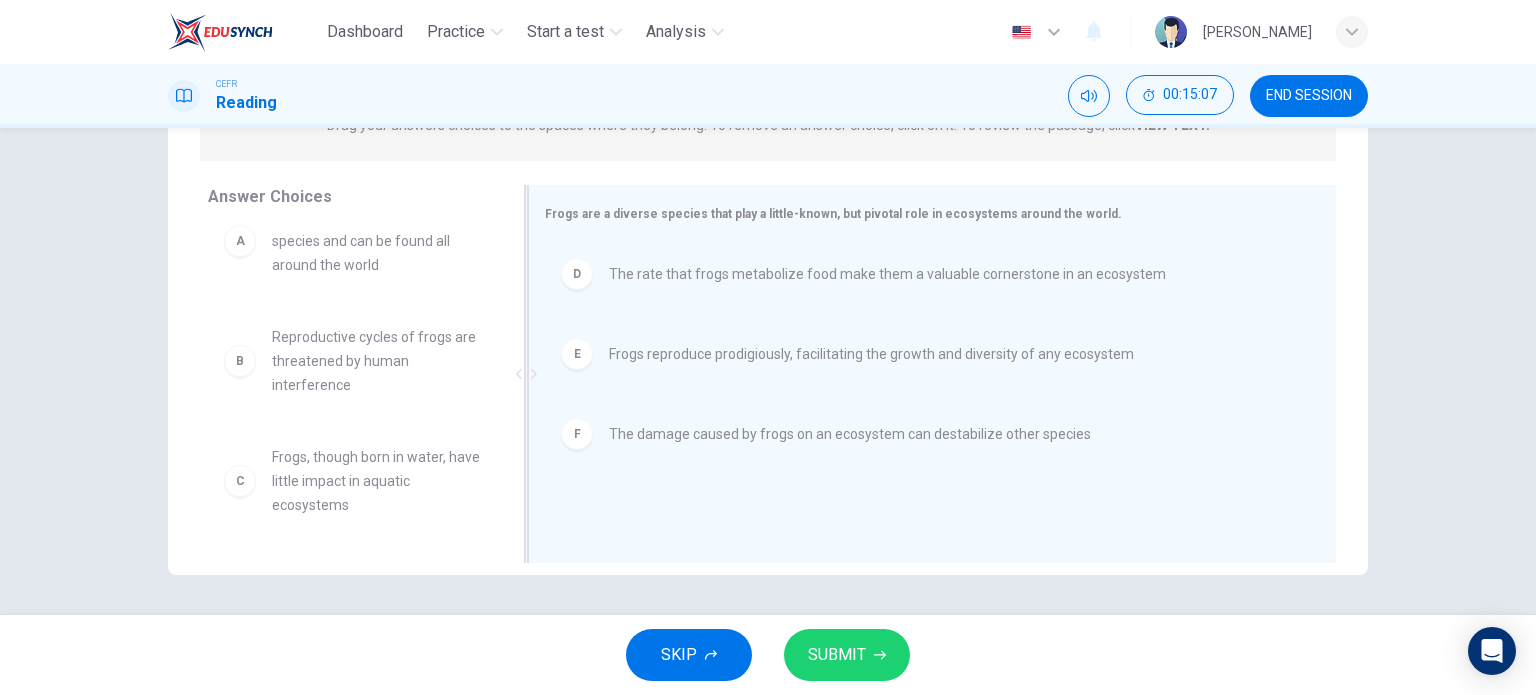scroll, scrollTop: 36, scrollLeft: 0, axis: vertical 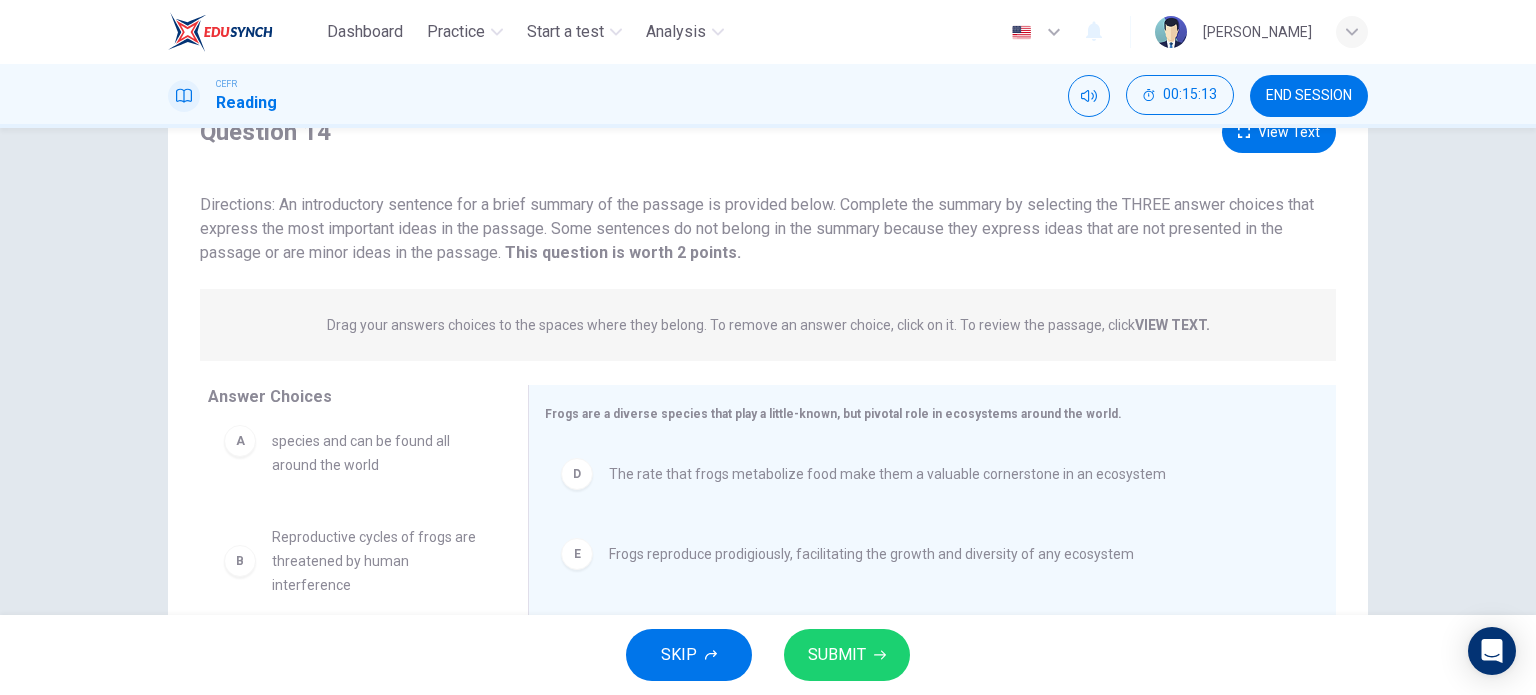 click on "View Text" at bounding box center (1279, 132) 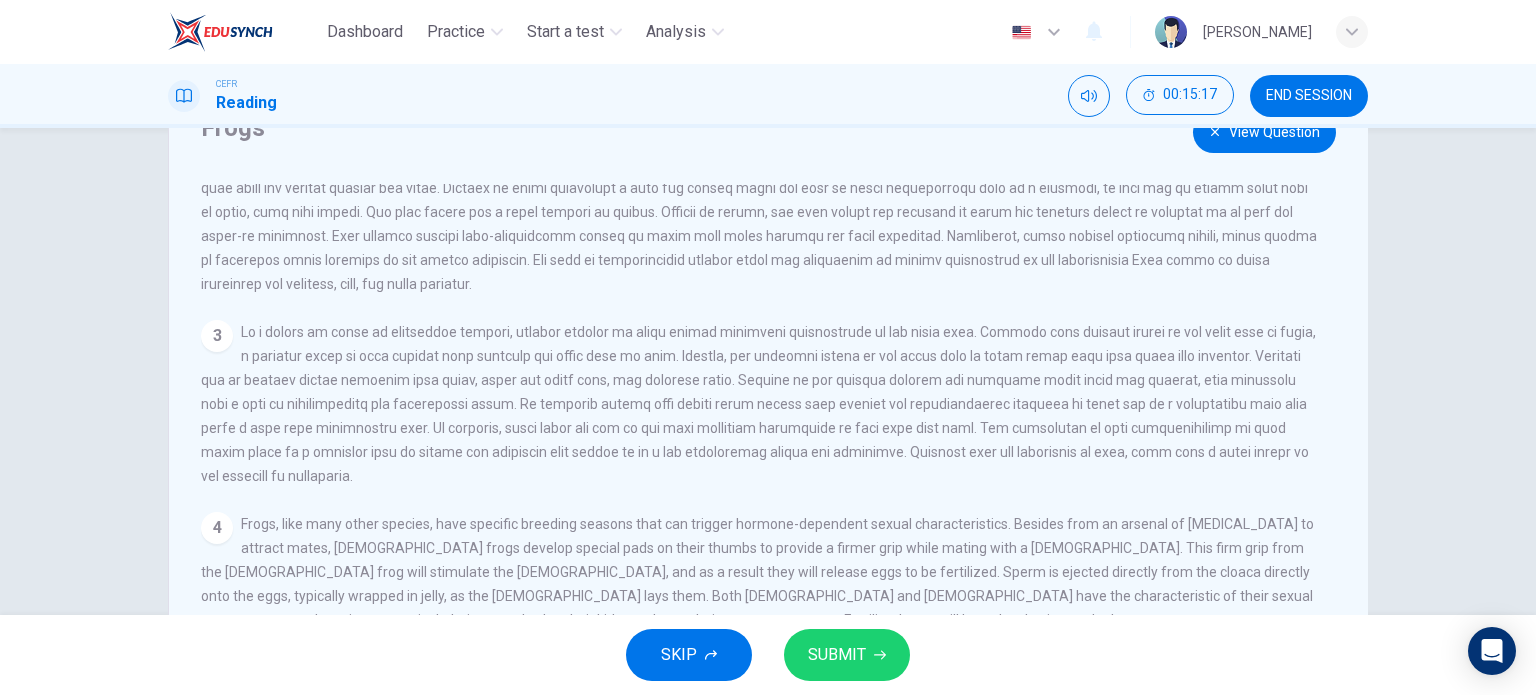 scroll, scrollTop: 288, scrollLeft: 0, axis: vertical 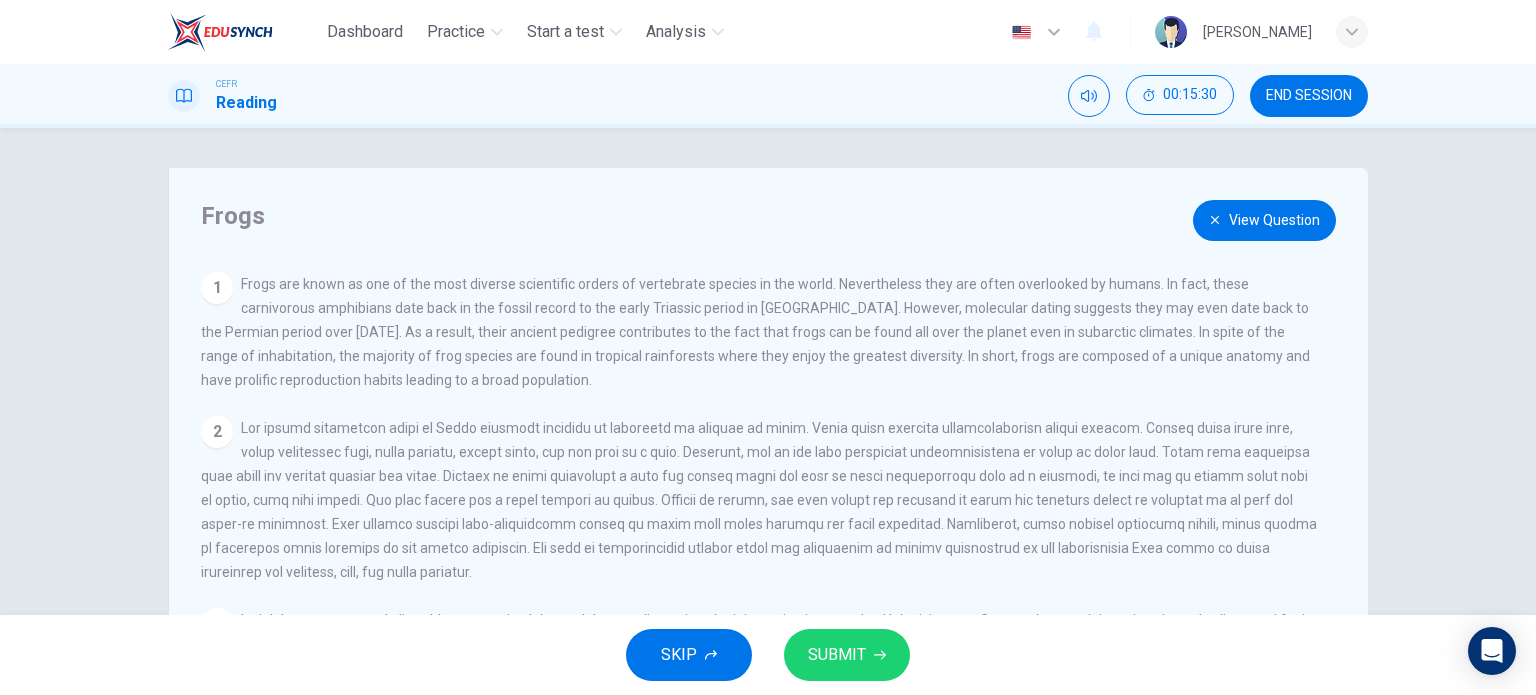 click on "View Question" at bounding box center [1264, 220] 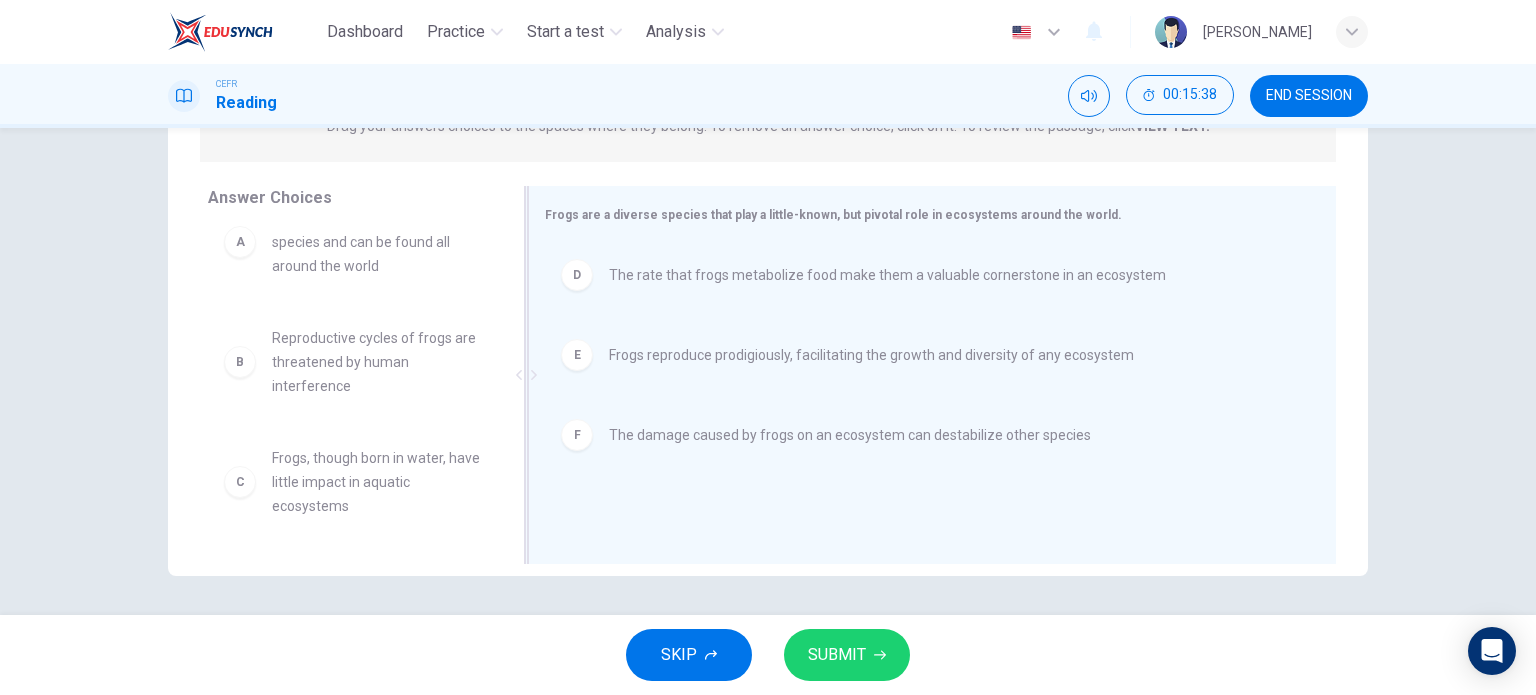 scroll, scrollTop: 288, scrollLeft: 0, axis: vertical 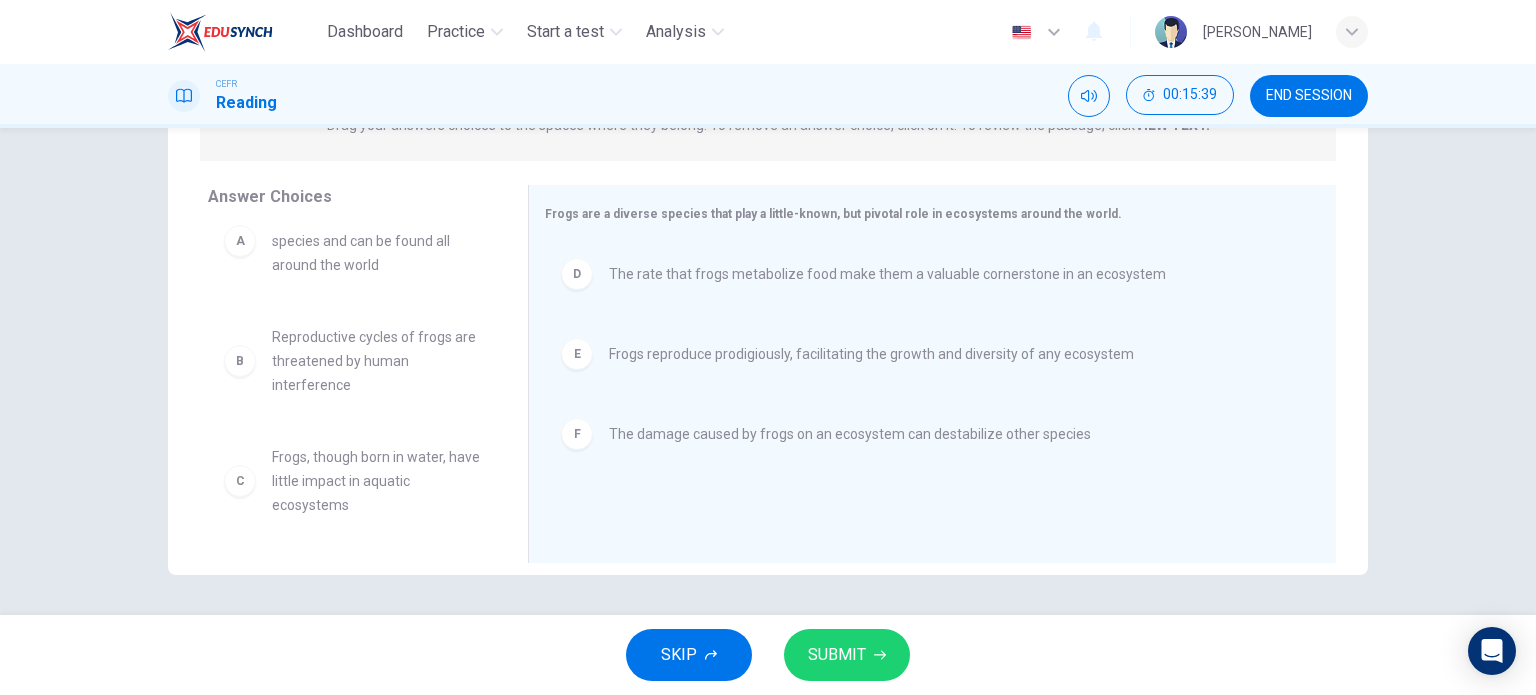 click on "SUBMIT" at bounding box center (847, 655) 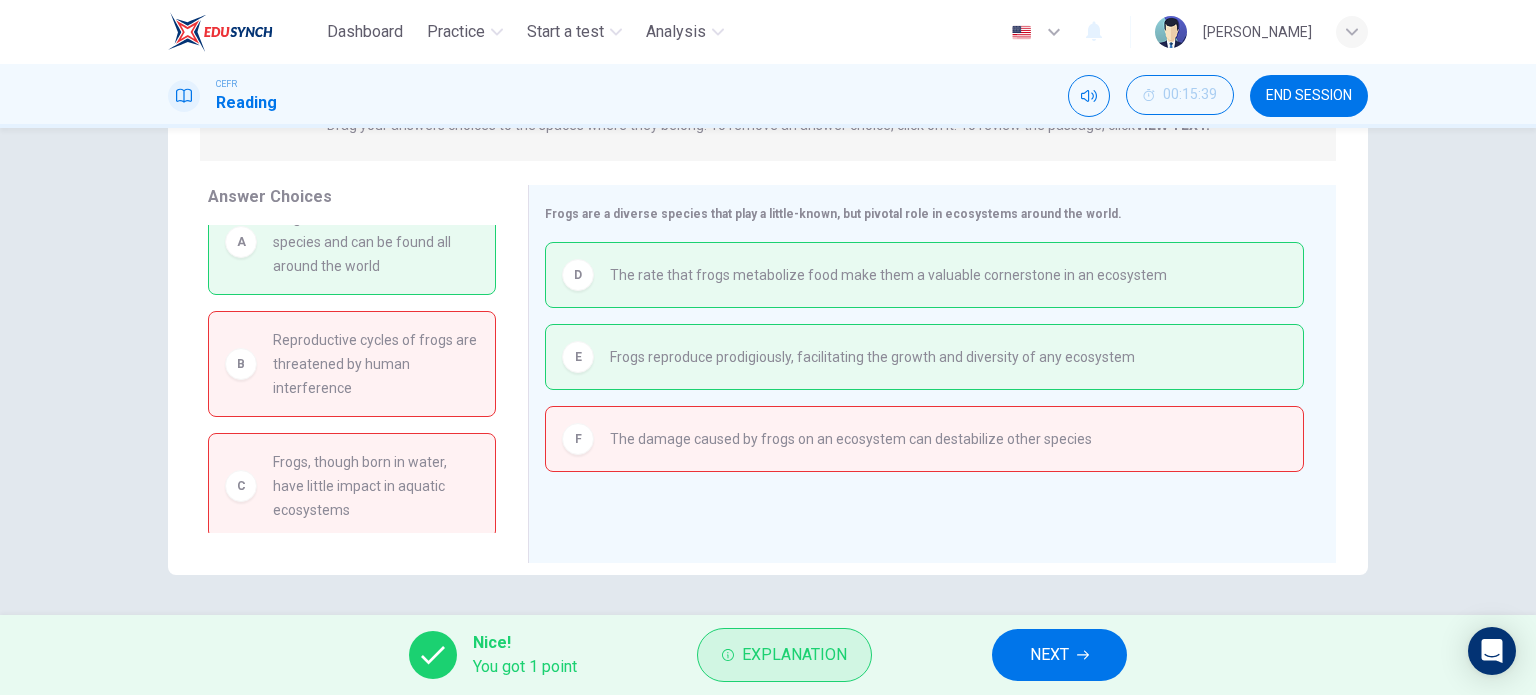 click on "Explanation" at bounding box center (784, 655) 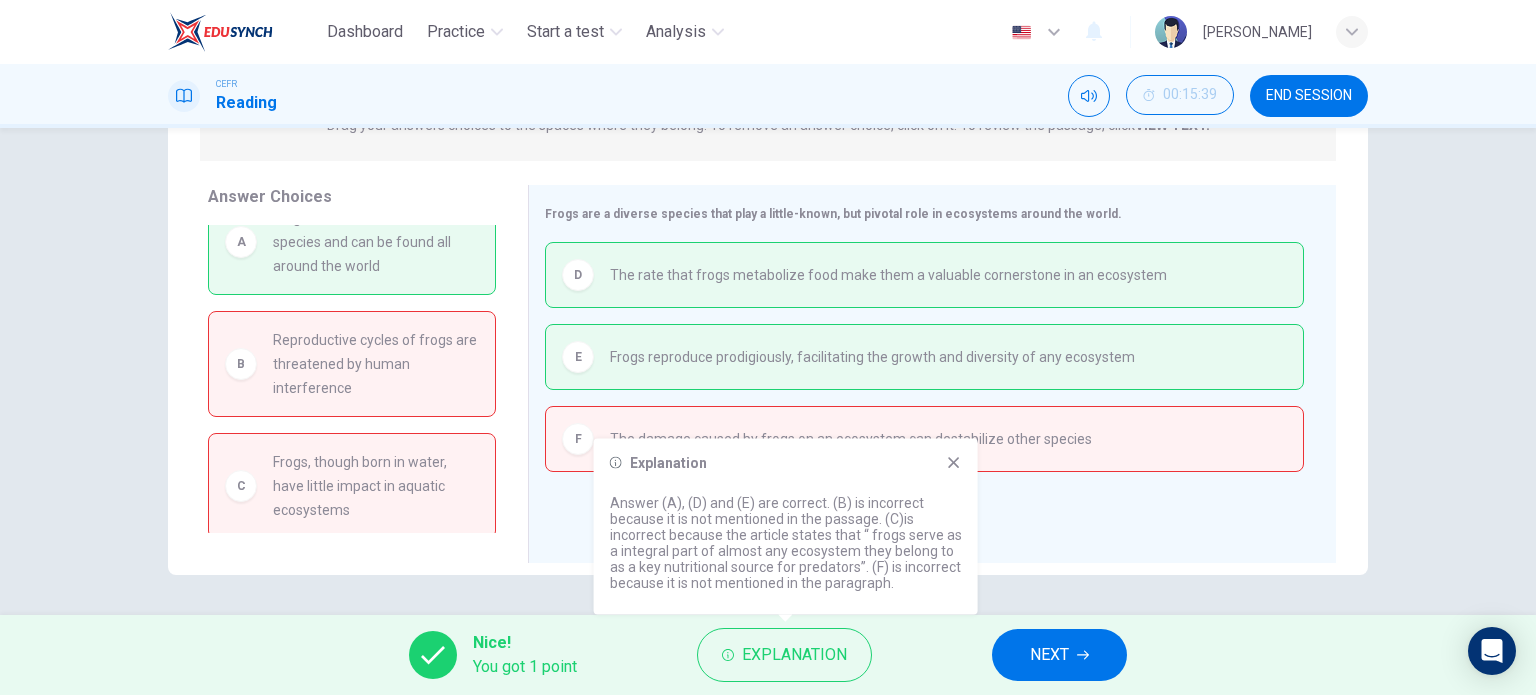 scroll, scrollTop: 40, scrollLeft: 0, axis: vertical 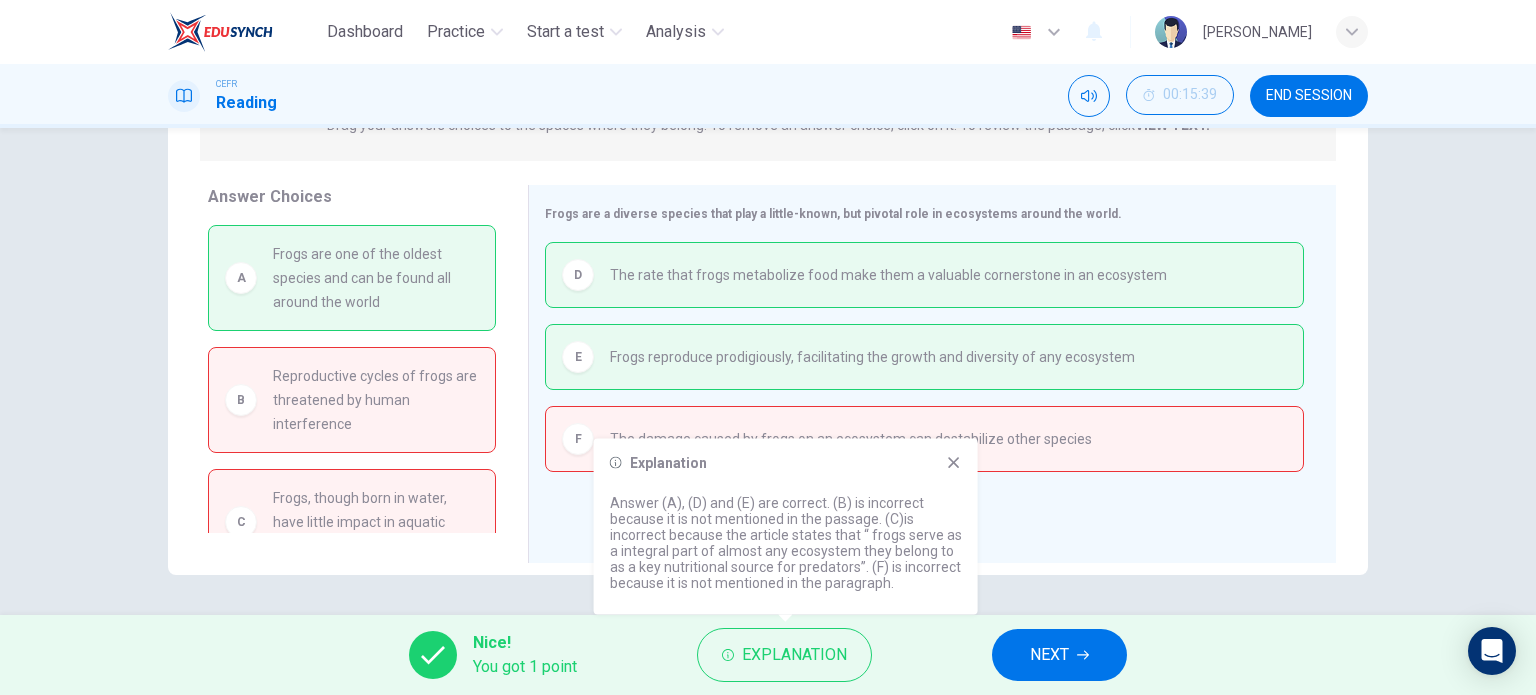 click 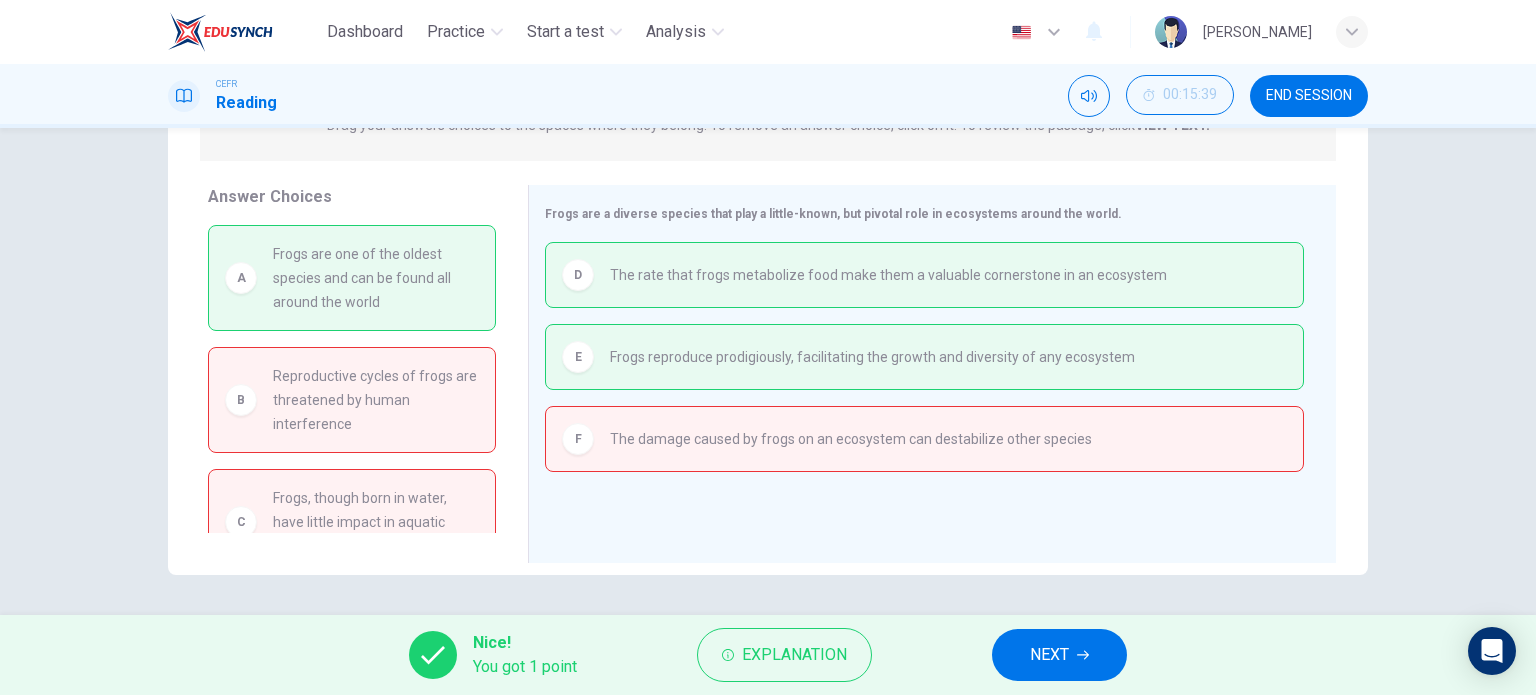 click on "NEXT" at bounding box center (1059, 655) 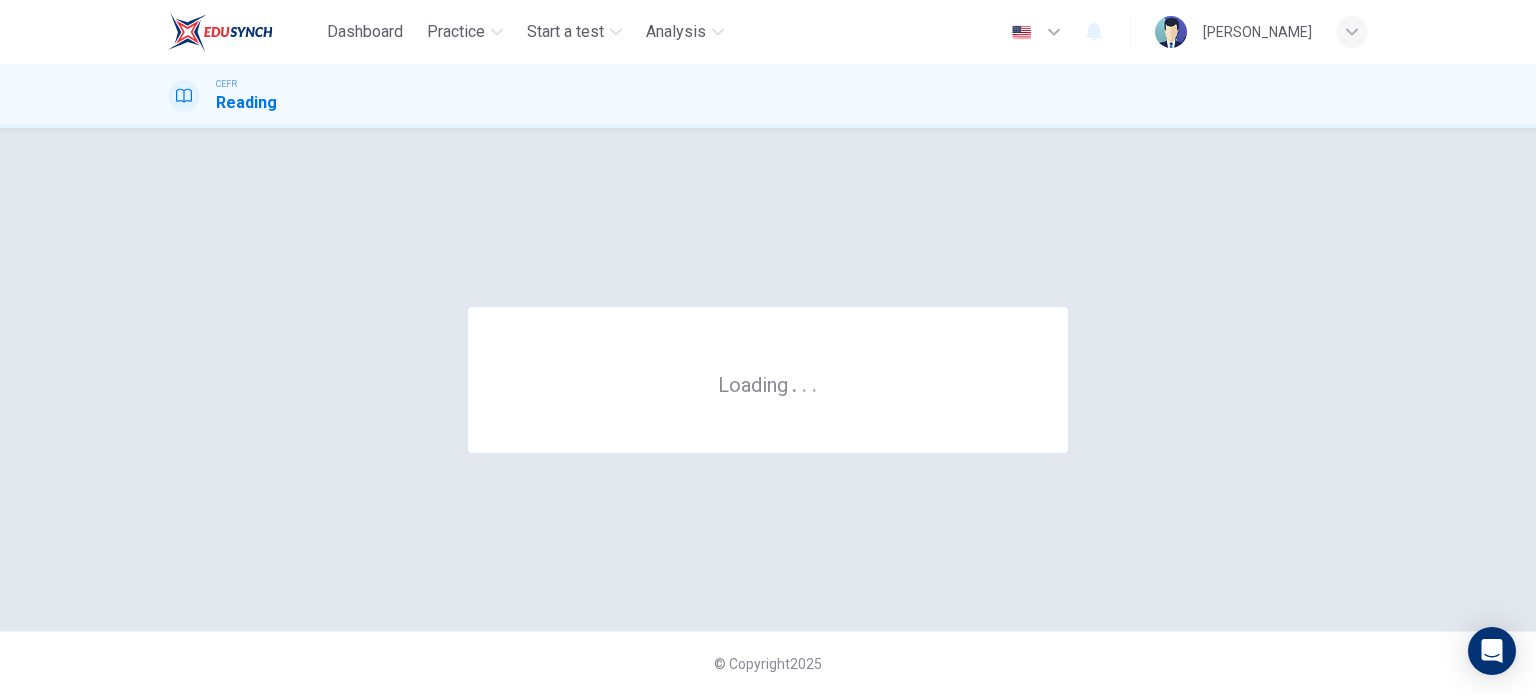 scroll, scrollTop: 0, scrollLeft: 0, axis: both 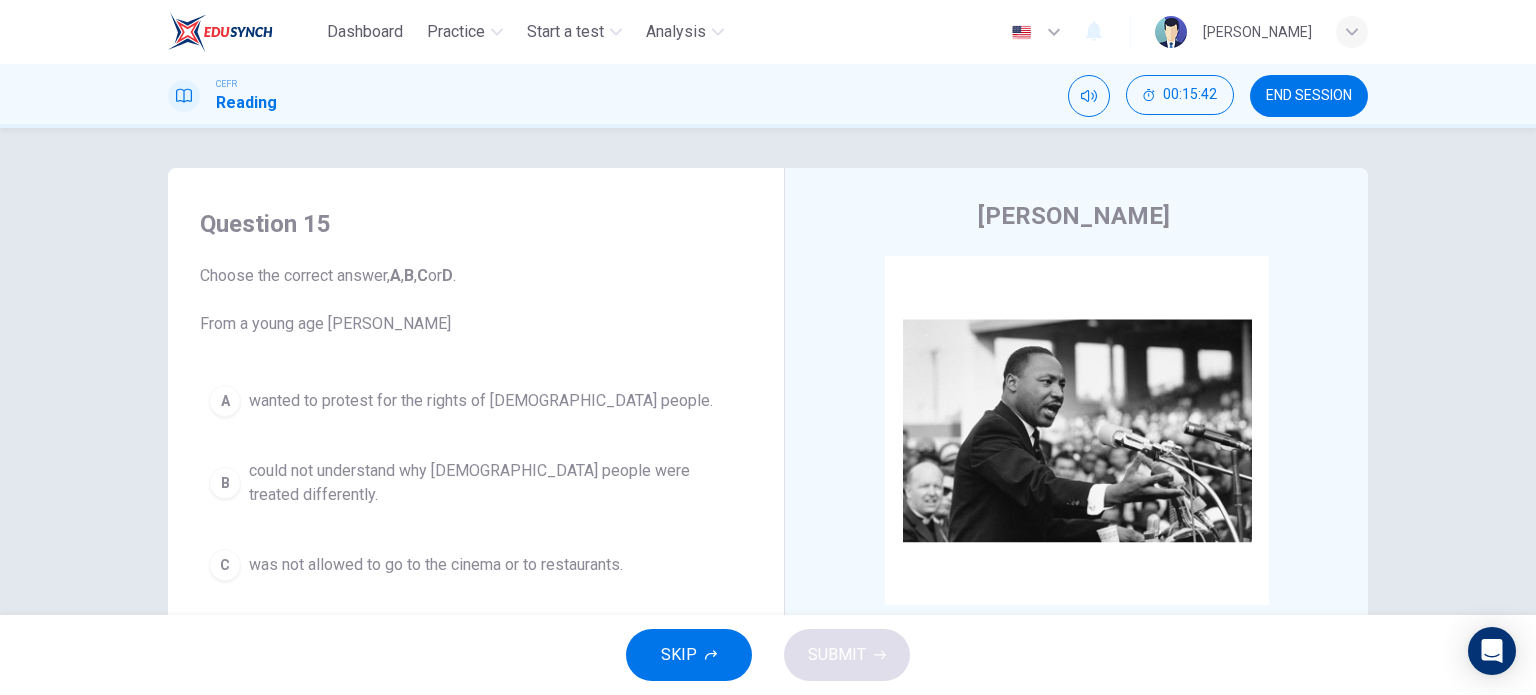 click on "END SESSION" at bounding box center [1309, 96] 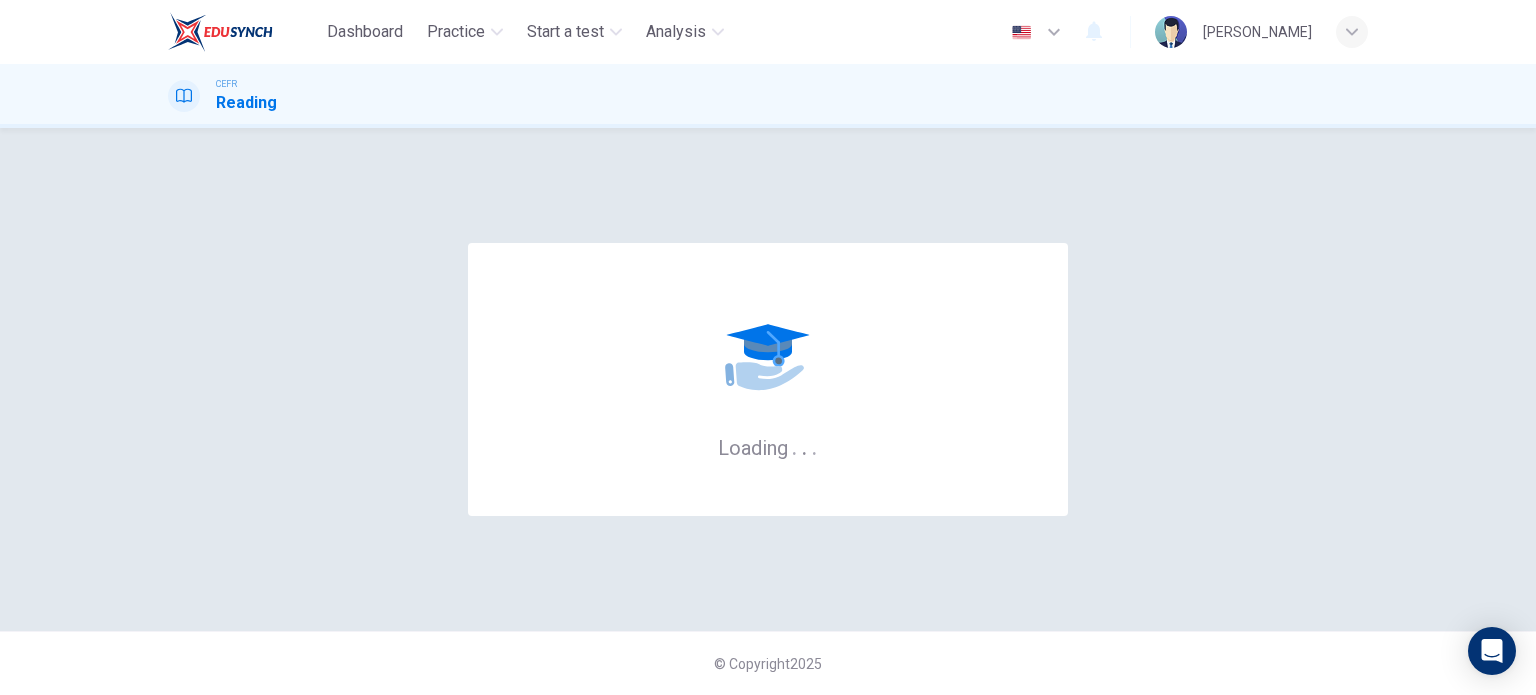 scroll, scrollTop: 0, scrollLeft: 0, axis: both 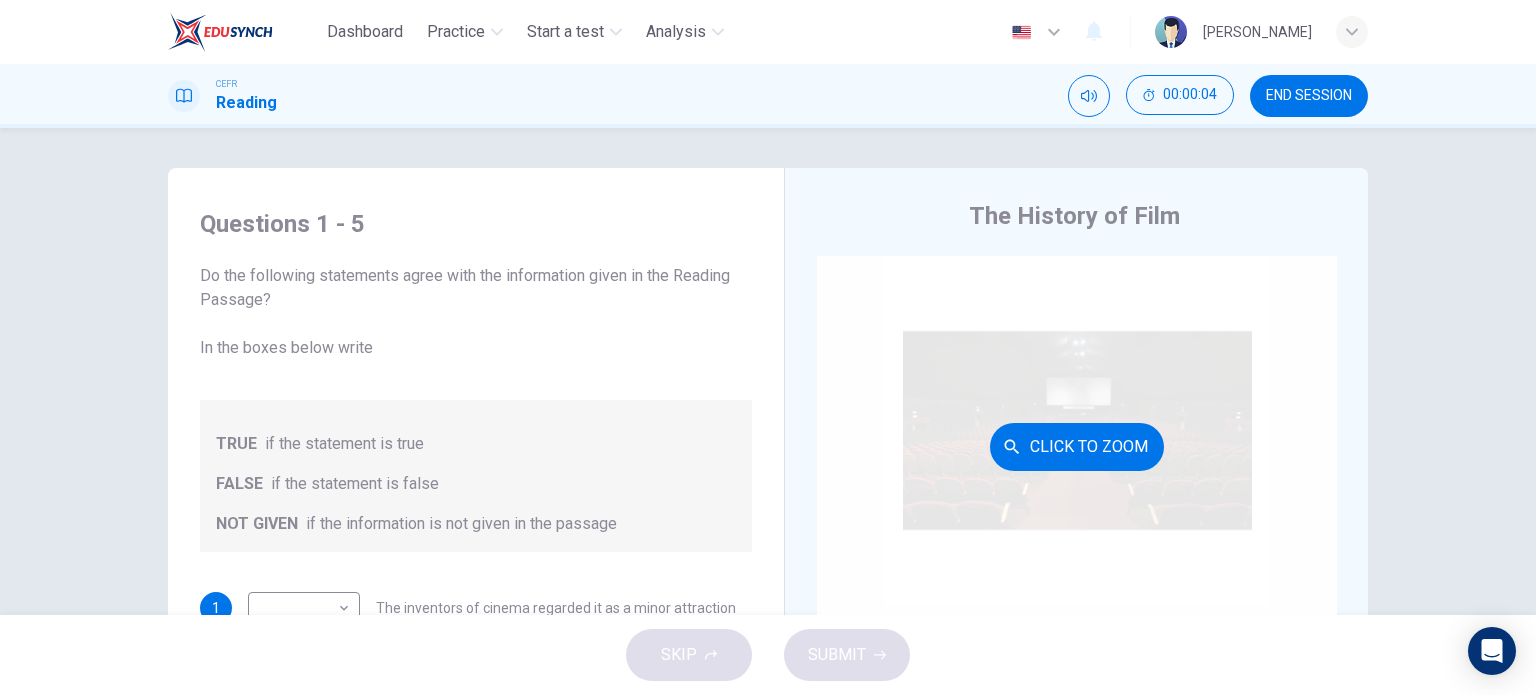 click on "Click to Zoom" at bounding box center (1077, 446) 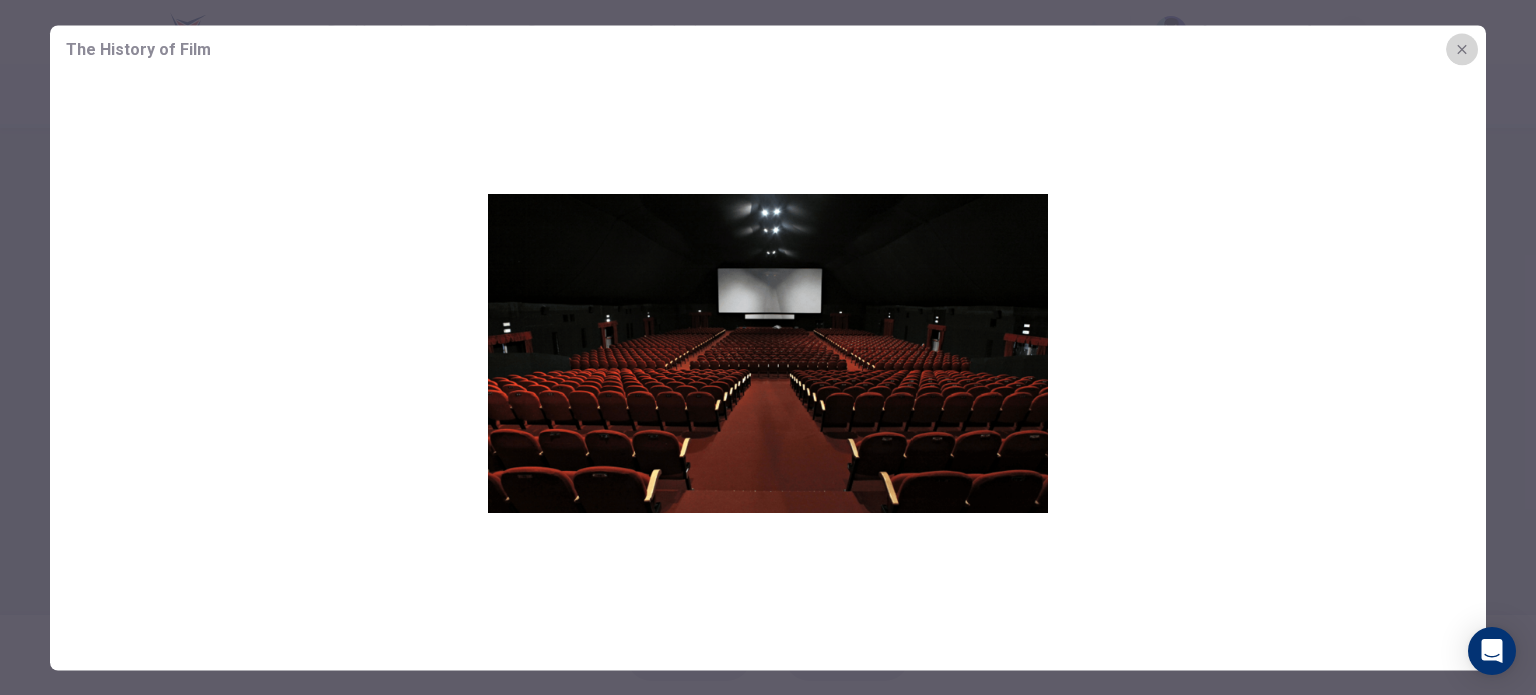 click 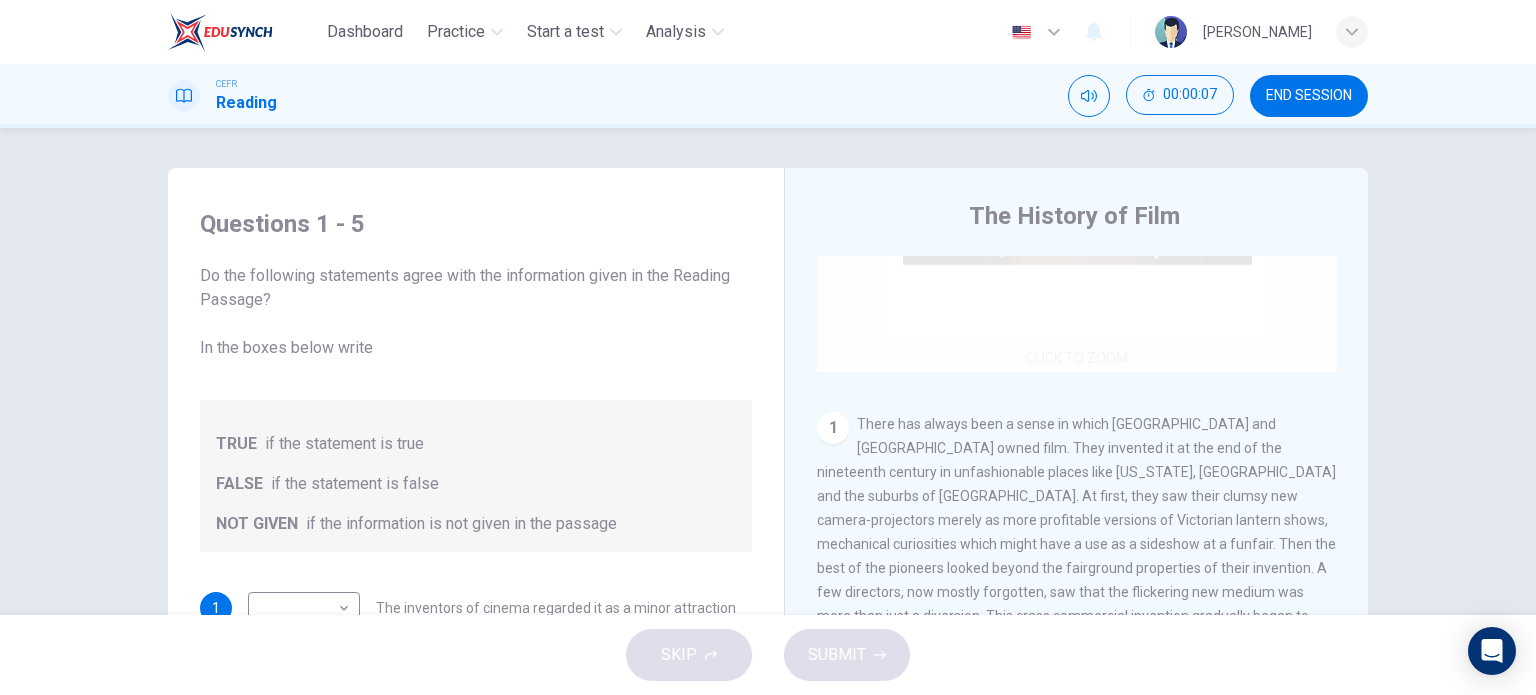 scroll, scrollTop: 300, scrollLeft: 0, axis: vertical 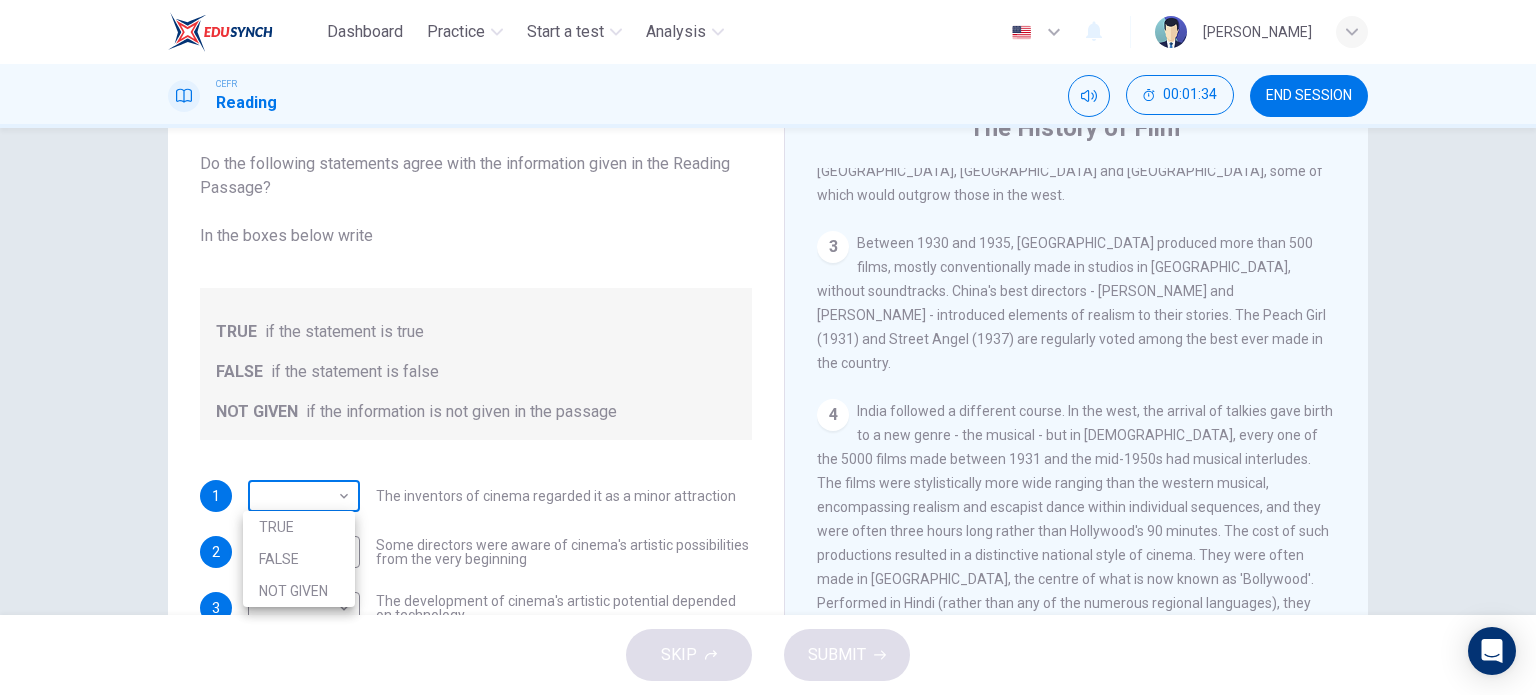 click on "Dashboard Practice Start a test Analysis English en ​ NURAQILAH BINTI MOHAMAD KHAIR CEFR Reading 00:01:34 END SESSION Questions 1 - 5 Do the following statements agree with the information given in the Reading Passage?
In the boxes below write TRUE if the statement is true FALSE if the statement is false NOT GIVEN if the information is not given in the passage 1 ​ ​ The inventors of cinema regarded it as a minor attraction 2 ​ ​ Some directors were aware of cinema's artistic possibilities from the very beginning 3 ​ ​ The development of cinema's artistic potential depended on technology 4 ​ ​ Cinema's possibilities were developed in varied ways in different western countries 5 ​ ​ Western businessmen were concerned about the emergence of film industries in other parts of the world The History of Film CLICK TO ZOOM Click to Zoom 1 2 3 4 5 6 7 8 SKIP SUBMIT EduSynch - Online Language Proficiency Testing
Dashboard Practice Start a test Analysis Notifications © Copyright  2025 TRUE" at bounding box center (768, 347) 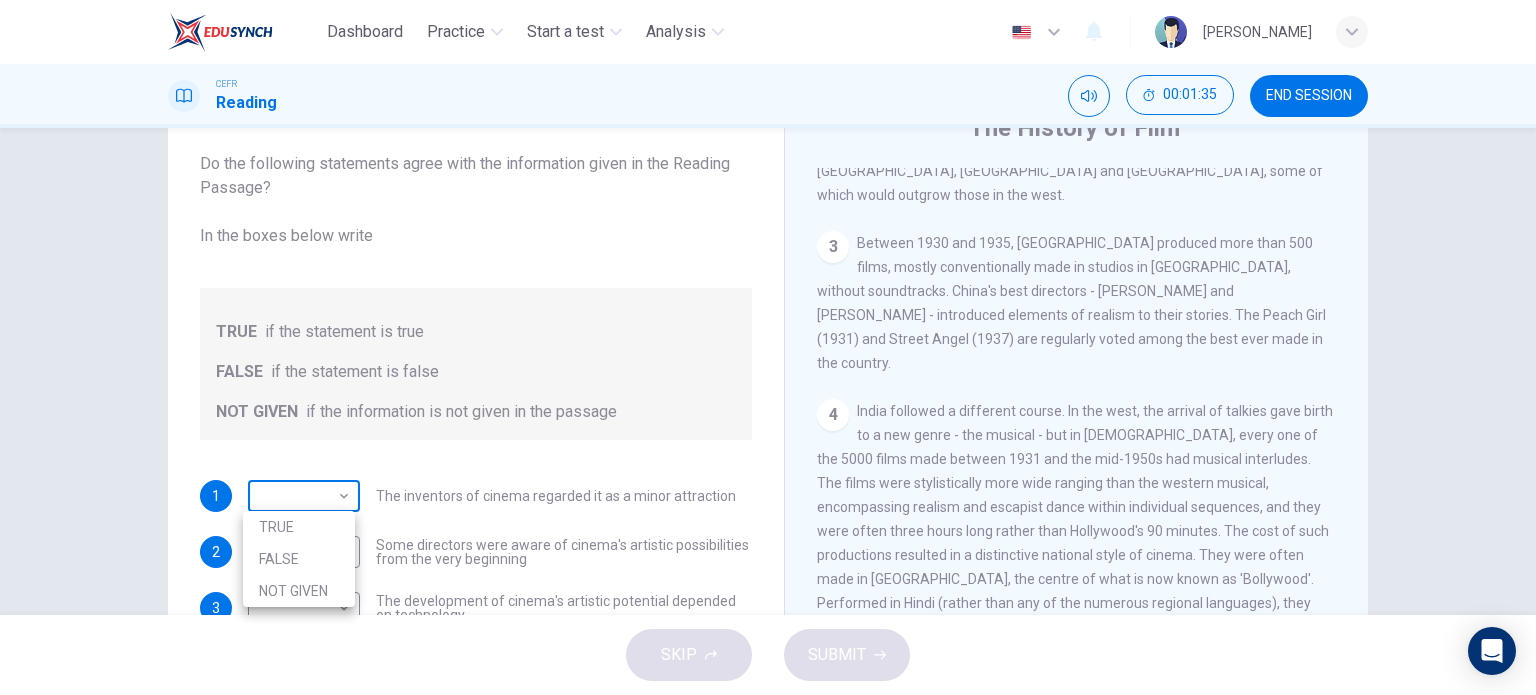 click at bounding box center [768, 347] 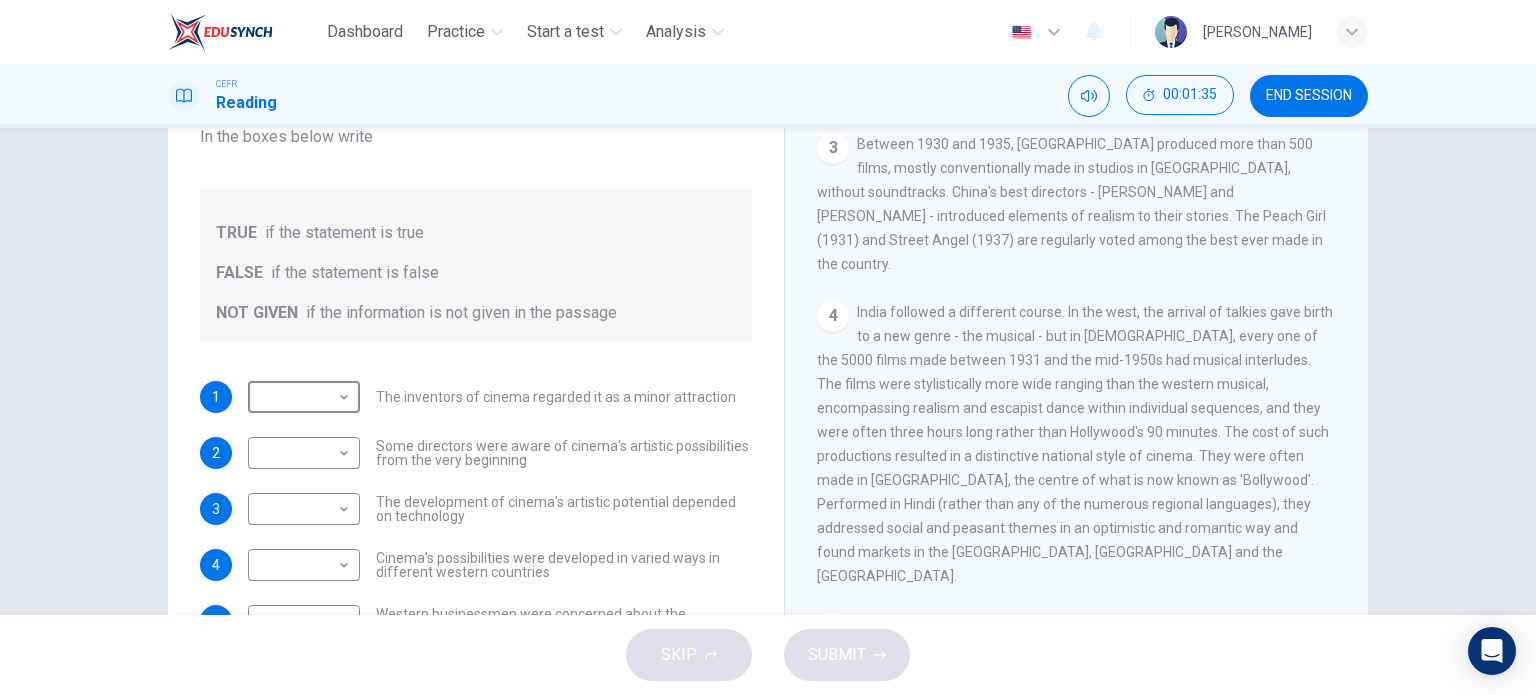 scroll, scrollTop: 188, scrollLeft: 0, axis: vertical 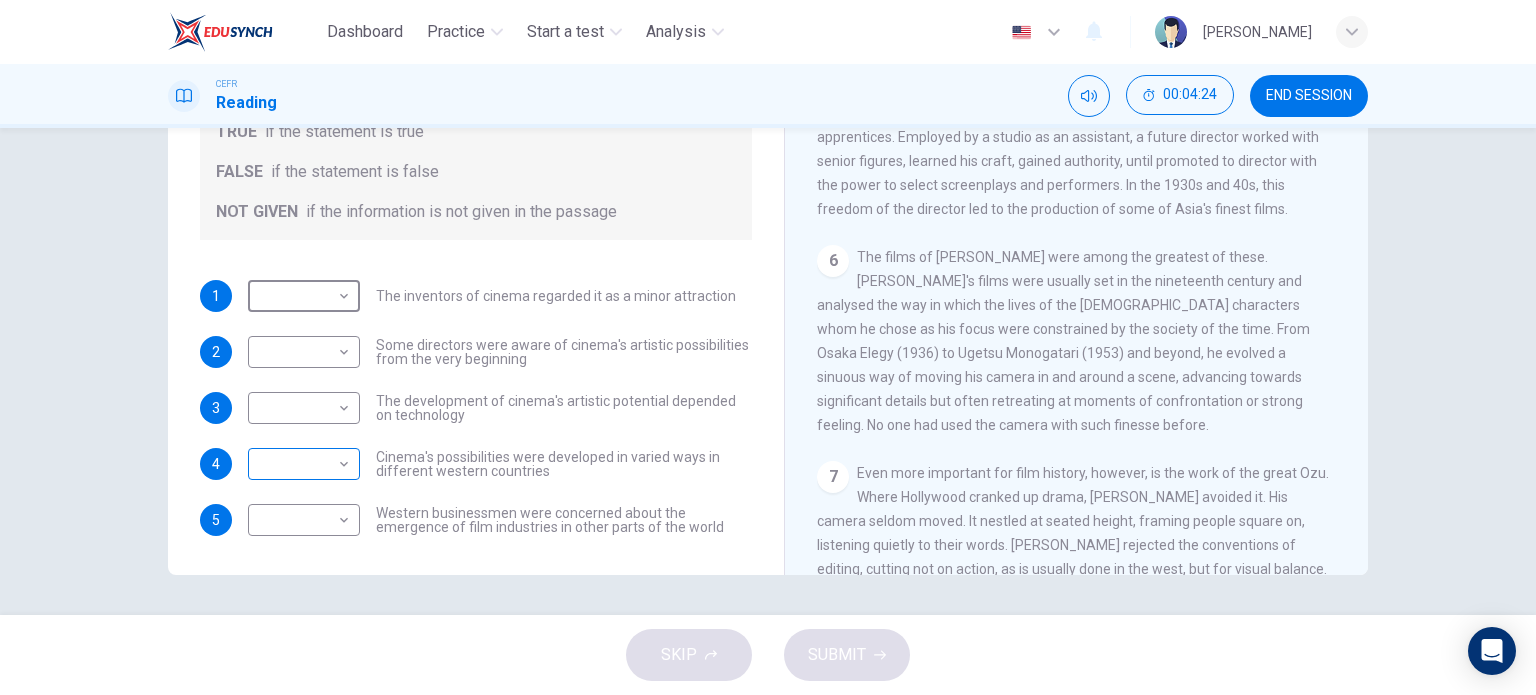 click on "Dashboard Practice Start a test Analysis English en ​ NURAQILAH BINTI MOHAMAD KHAIR CEFR Reading 00:04:24 END SESSION Questions 1 - 5 Do the following statements agree with the information given in the Reading Passage?
In the boxes below write TRUE if the statement is true FALSE if the statement is false NOT GIVEN if the information is not given in the passage 1 ​ ​ The inventors of cinema regarded it as a minor attraction 2 ​ ​ Some directors were aware of cinema's artistic possibilities from the very beginning 3 ​ ​ The development of cinema's artistic potential depended on technology 4 ​ ​ Cinema's possibilities were developed in varied ways in different western countries 5 ​ ​ Western businessmen were concerned about the emergence of film industries in other parts of the world The History of Film CLICK TO ZOOM Click to Zoom 1 2 3 4 5 6 7 8 SKIP SUBMIT EduSynch - Online Language Proficiency Testing
Dashboard Practice Start a test Analysis Notifications © Copyright  2025" at bounding box center [768, 347] 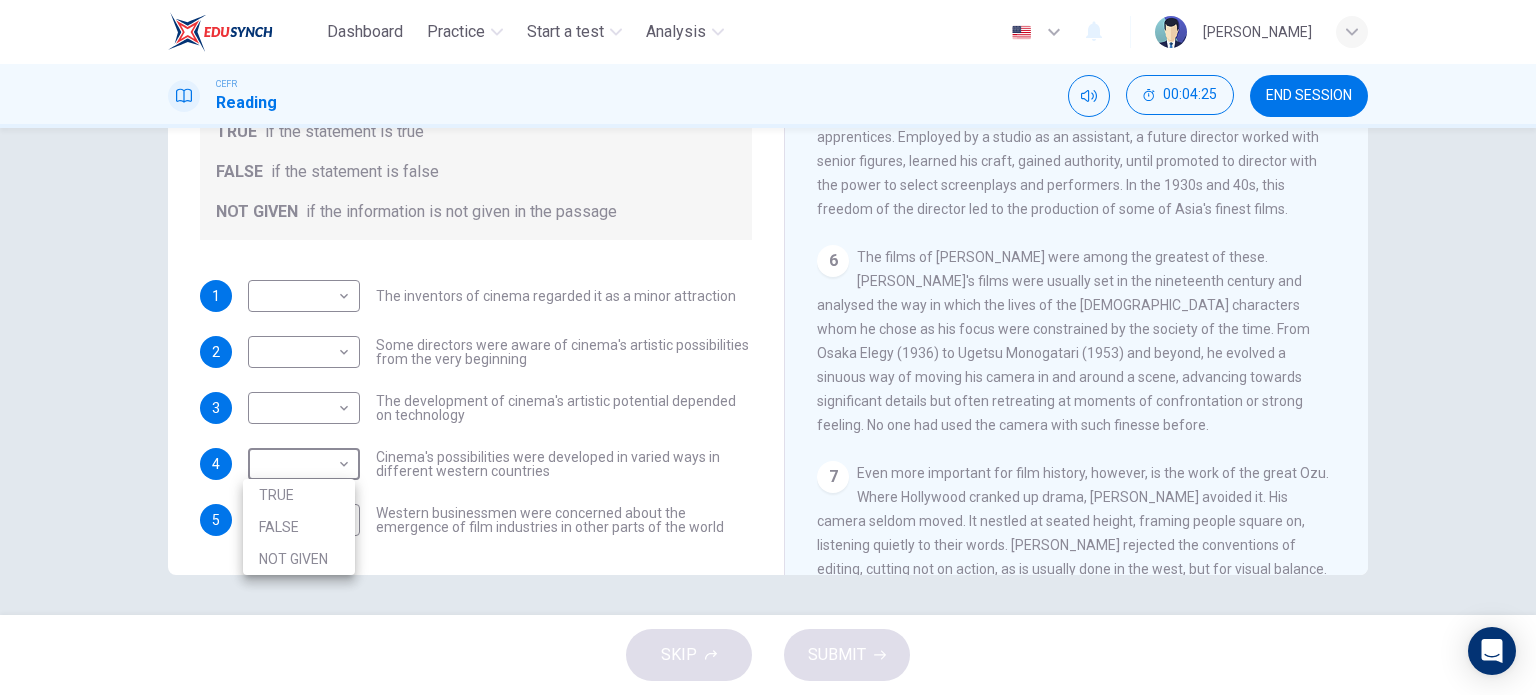 click on "NOT GIVEN" at bounding box center [299, 559] 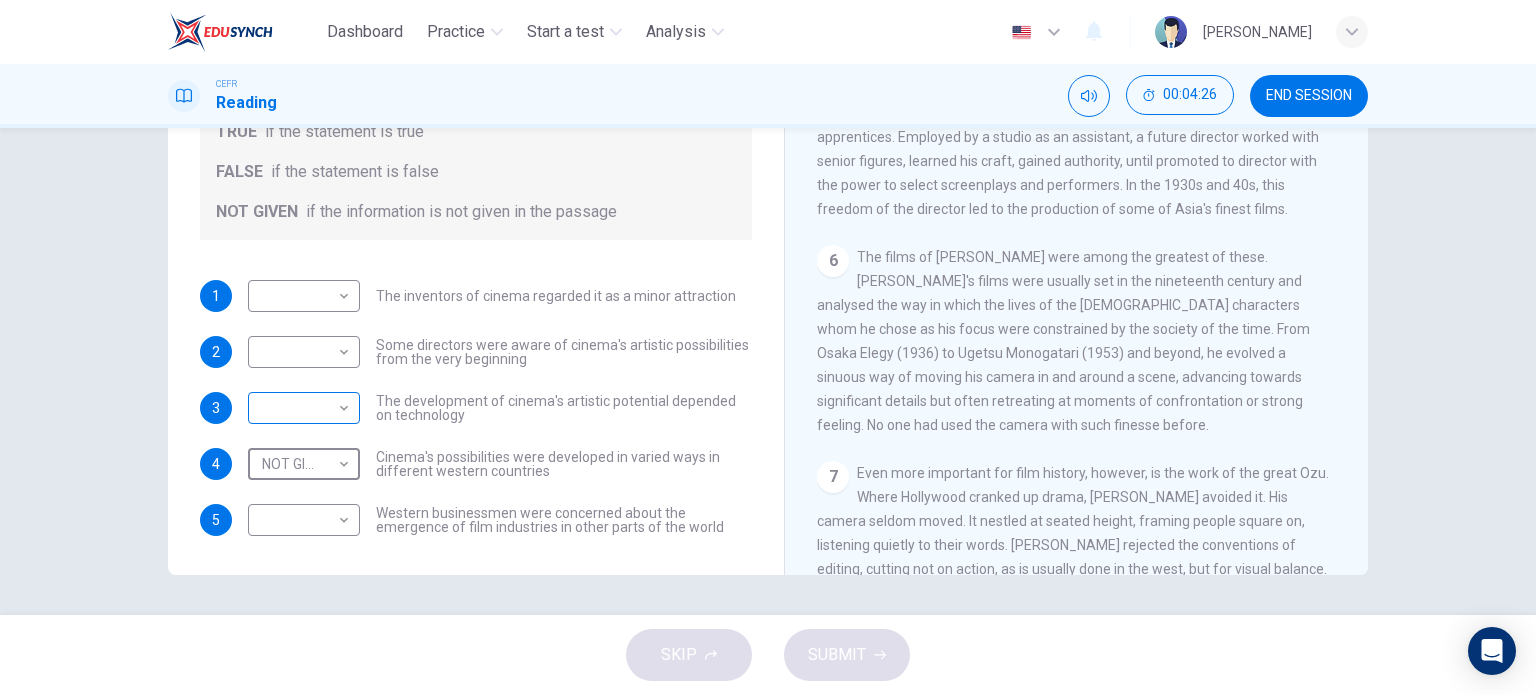 click on "Dashboard Practice Start a test Analysis English en ​ NURAQILAH BINTI MOHAMAD KHAIR CEFR Reading 00:04:26 END SESSION Questions 1 - 5 Do the following statements agree with the information given in the Reading Passage?
In the boxes below write TRUE if the statement is true FALSE if the statement is false NOT GIVEN if the information is not given in the passage 1 ​ ​ The inventors of cinema regarded it as a minor attraction 2 ​ ​ Some directors were aware of cinema's artistic possibilities from the very beginning 3 ​ ​ The development of cinema's artistic potential depended on technology 4 NOT GIVEN NOT GIVEN ​ Cinema's possibilities were developed in varied ways in different western countries 5 ​ ​ Western businessmen were concerned about the emergence of film industries in other parts of the world The History of Film CLICK TO ZOOM Click to Zoom 1 2 3 4 5 6 7 8 SKIP SUBMIT EduSynch - Online Language Proficiency Testing
Dashboard Practice Start a test Analysis Notifications 2025" at bounding box center (768, 347) 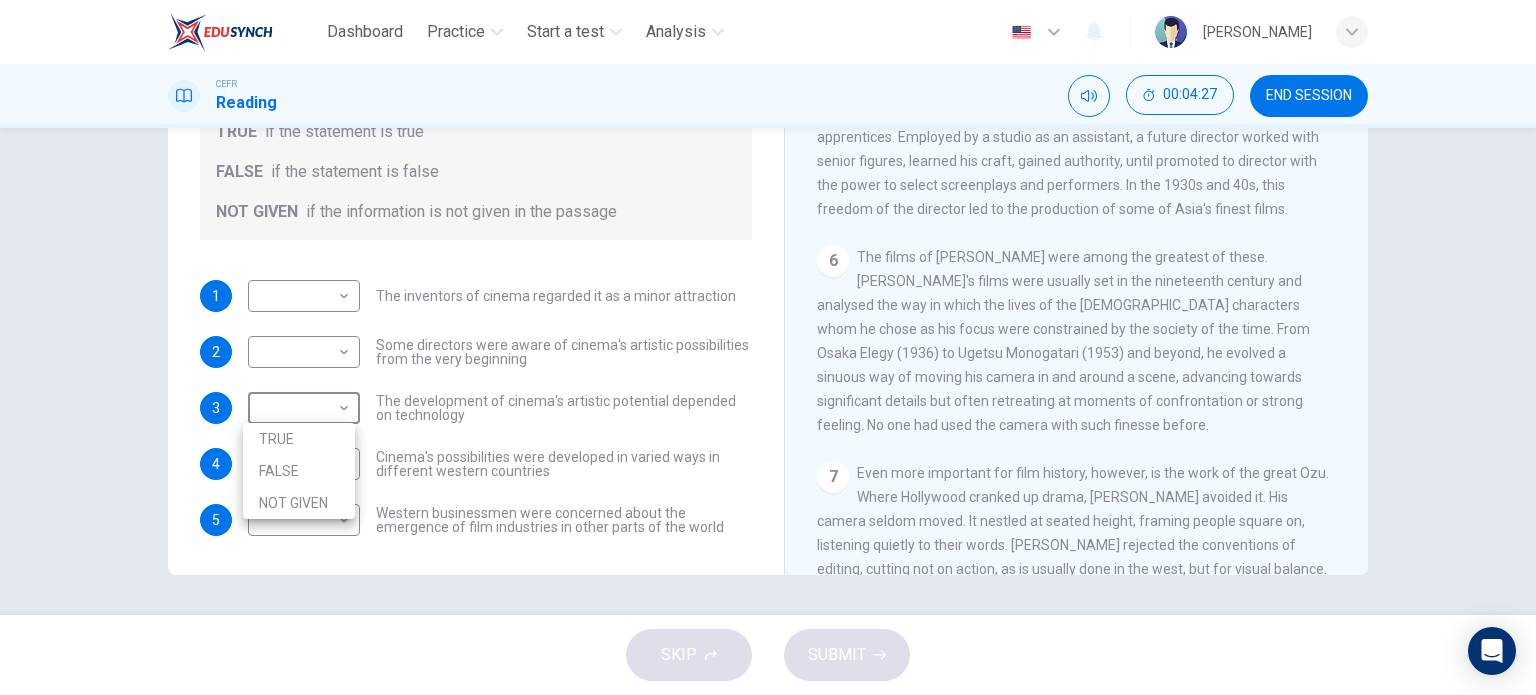 click at bounding box center (768, 347) 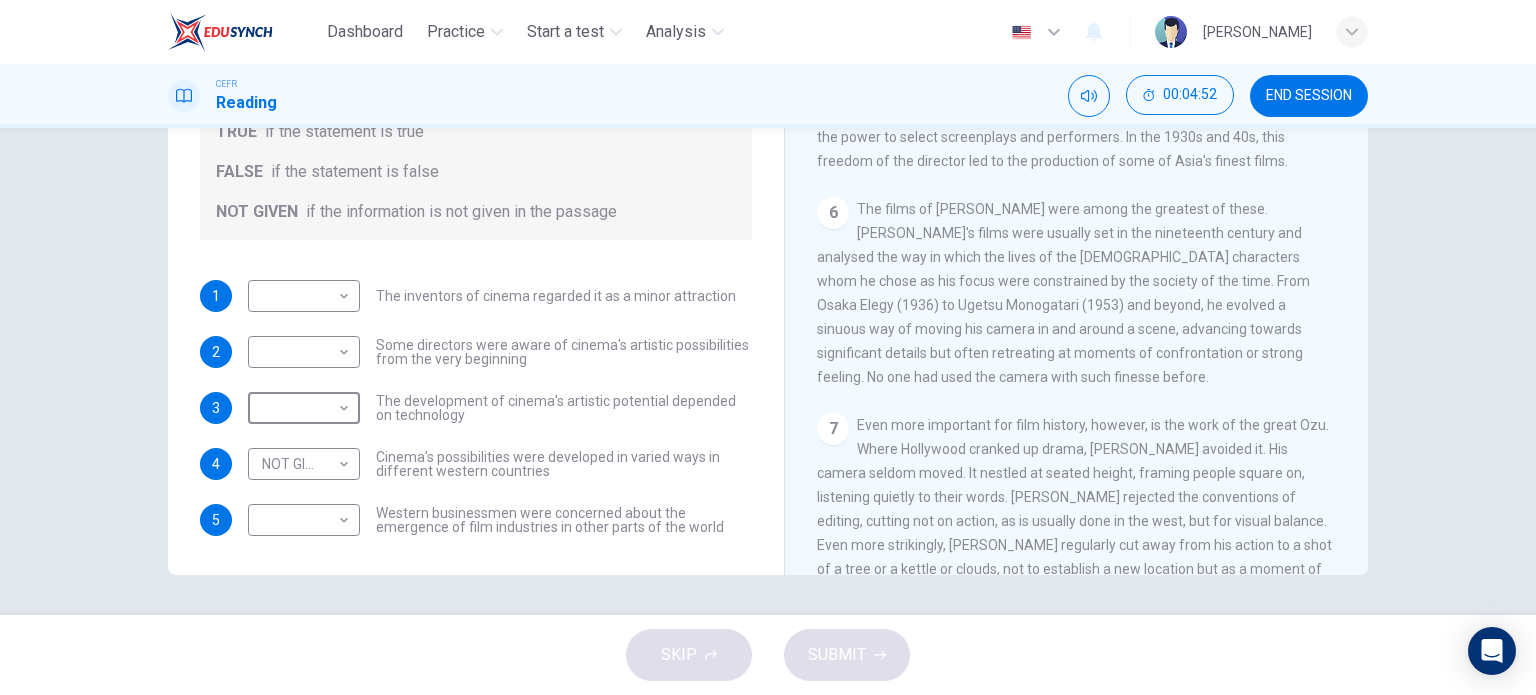 scroll, scrollTop: 1392, scrollLeft: 0, axis: vertical 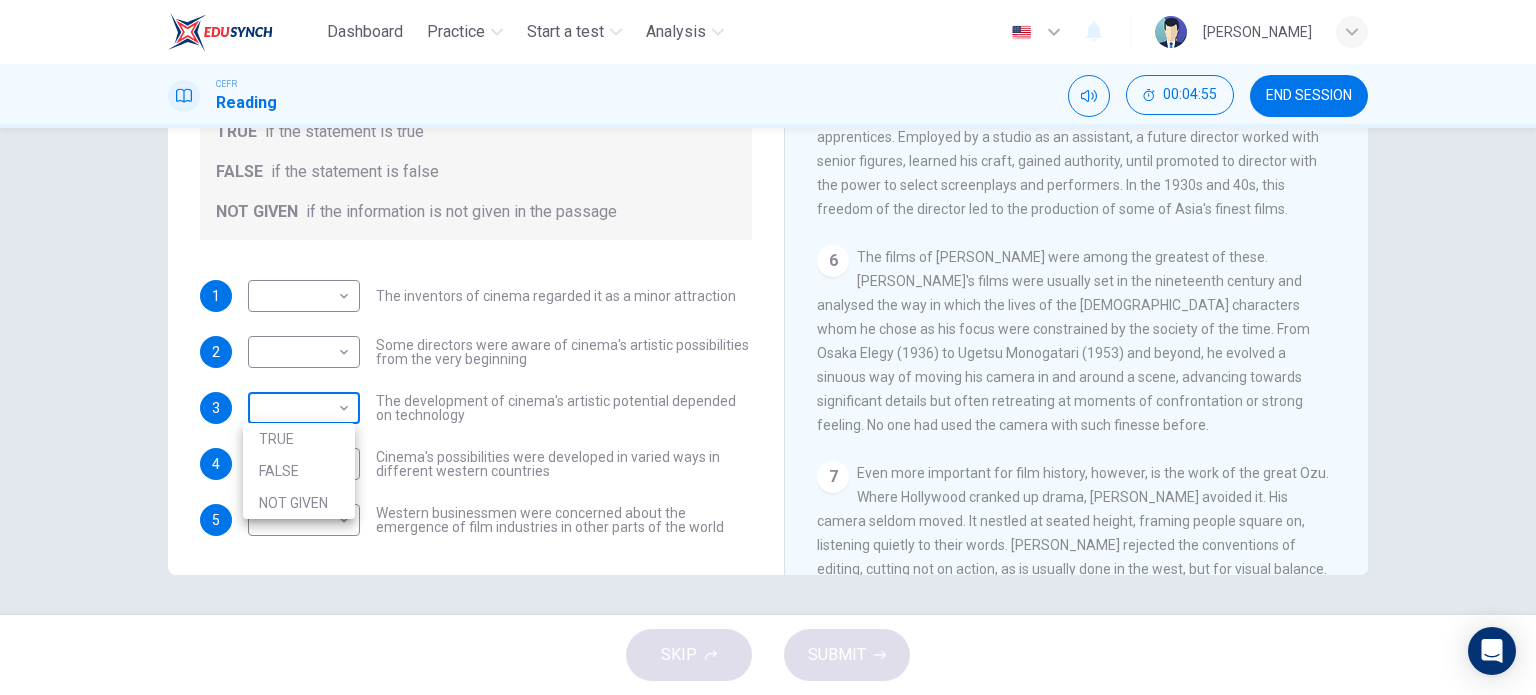 click on "Dashboard Practice Start a test Analysis English en ​ NURAQILAH BINTI MOHAMAD KHAIR CEFR Reading 00:04:55 END SESSION Questions 1 - 5 Do the following statements agree with the information given in the Reading Passage?
In the boxes below write TRUE if the statement is true FALSE if the statement is false NOT GIVEN if the information is not given in the passage 1 ​ ​ The inventors of cinema regarded it as a minor attraction 2 ​ ​ Some directors were aware of cinema's artistic possibilities from the very beginning 3 ​ ​ The development of cinema's artistic potential depended on technology 4 NOT GIVEN NOT GIVEN ​ Cinema's possibilities were developed in varied ways in different western countries 5 ​ ​ Western businessmen were concerned about the emergence of film industries in other parts of the world The History of Film CLICK TO ZOOM Click to Zoom 1 2 3 4 5 6 7 8 SKIP SUBMIT EduSynch - Online Language Proficiency Testing
Dashboard Practice Start a test Analysis Notifications 2025" at bounding box center (768, 347) 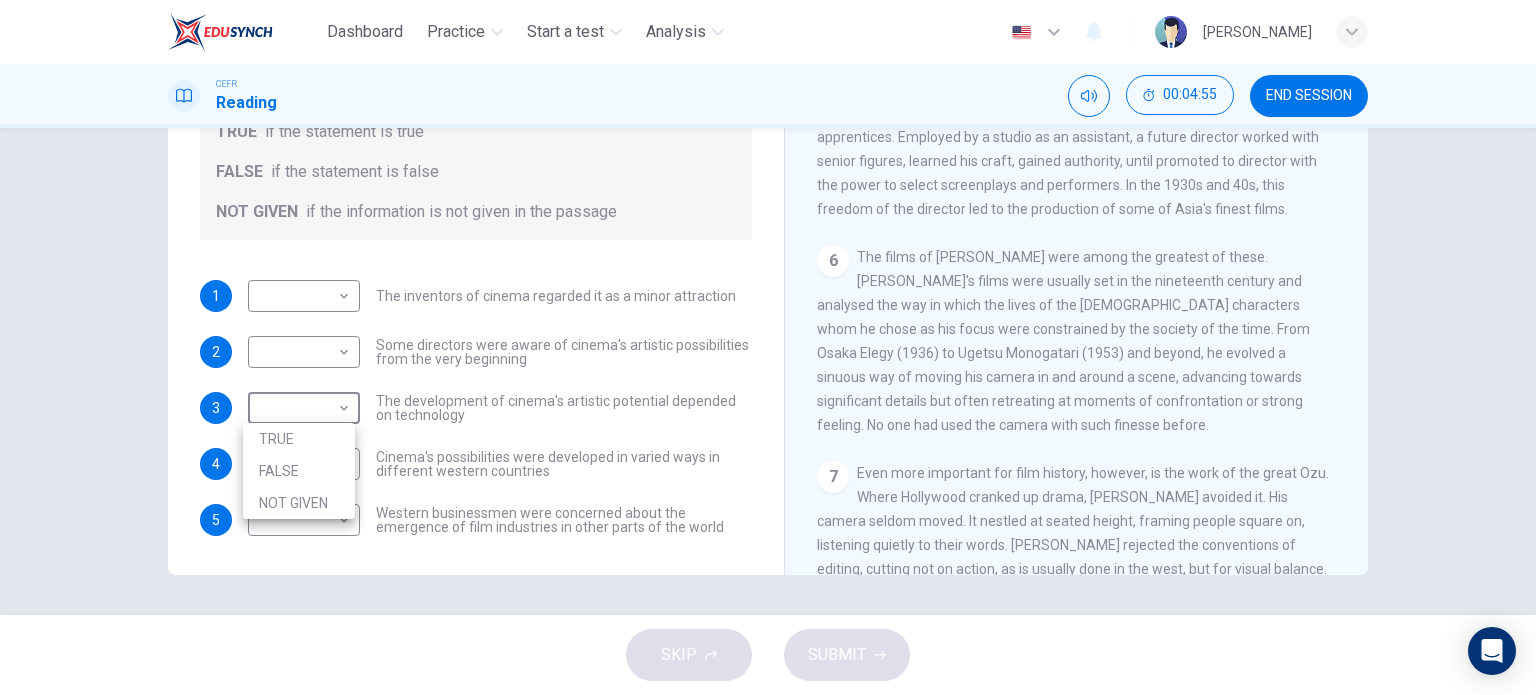drag, startPoint x: 318, startPoint y: 494, endPoint x: 336, endPoint y: 495, distance: 18.027756 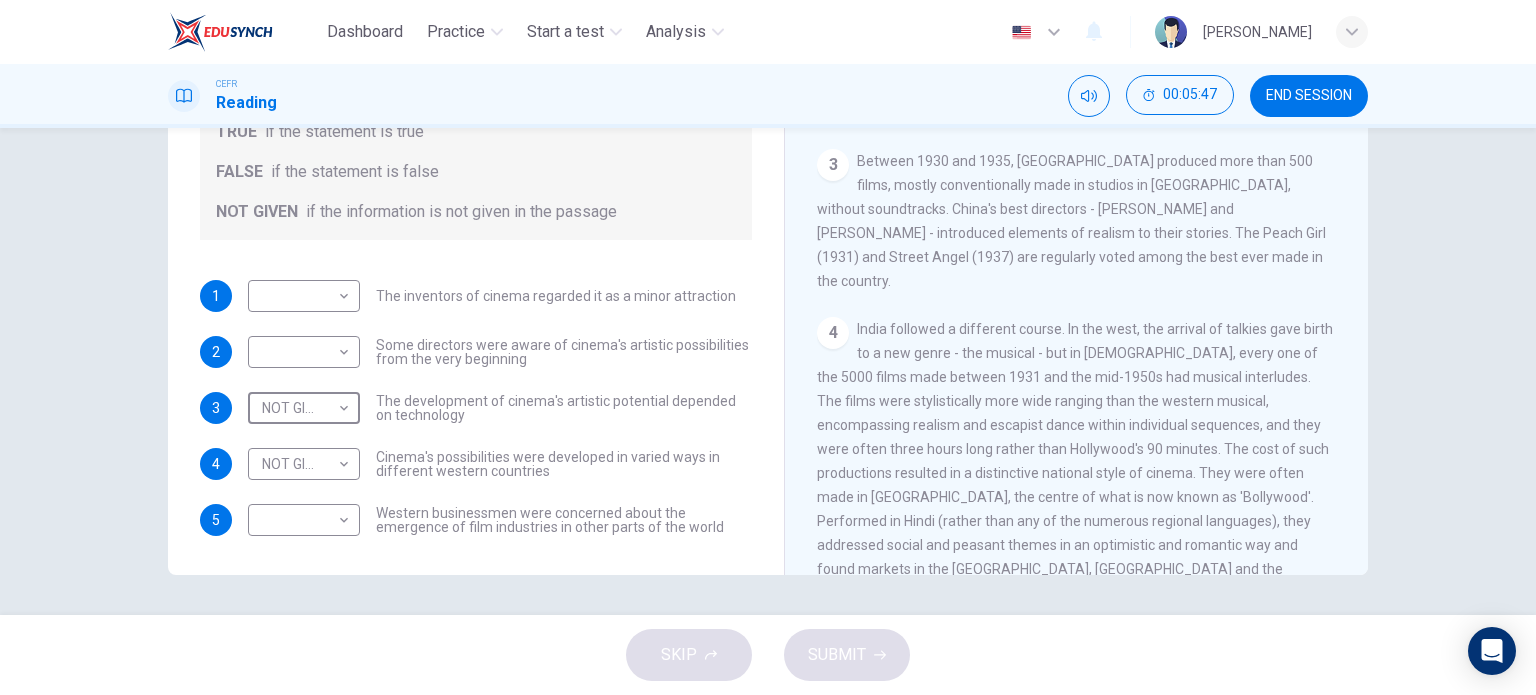 scroll, scrollTop: 492, scrollLeft: 0, axis: vertical 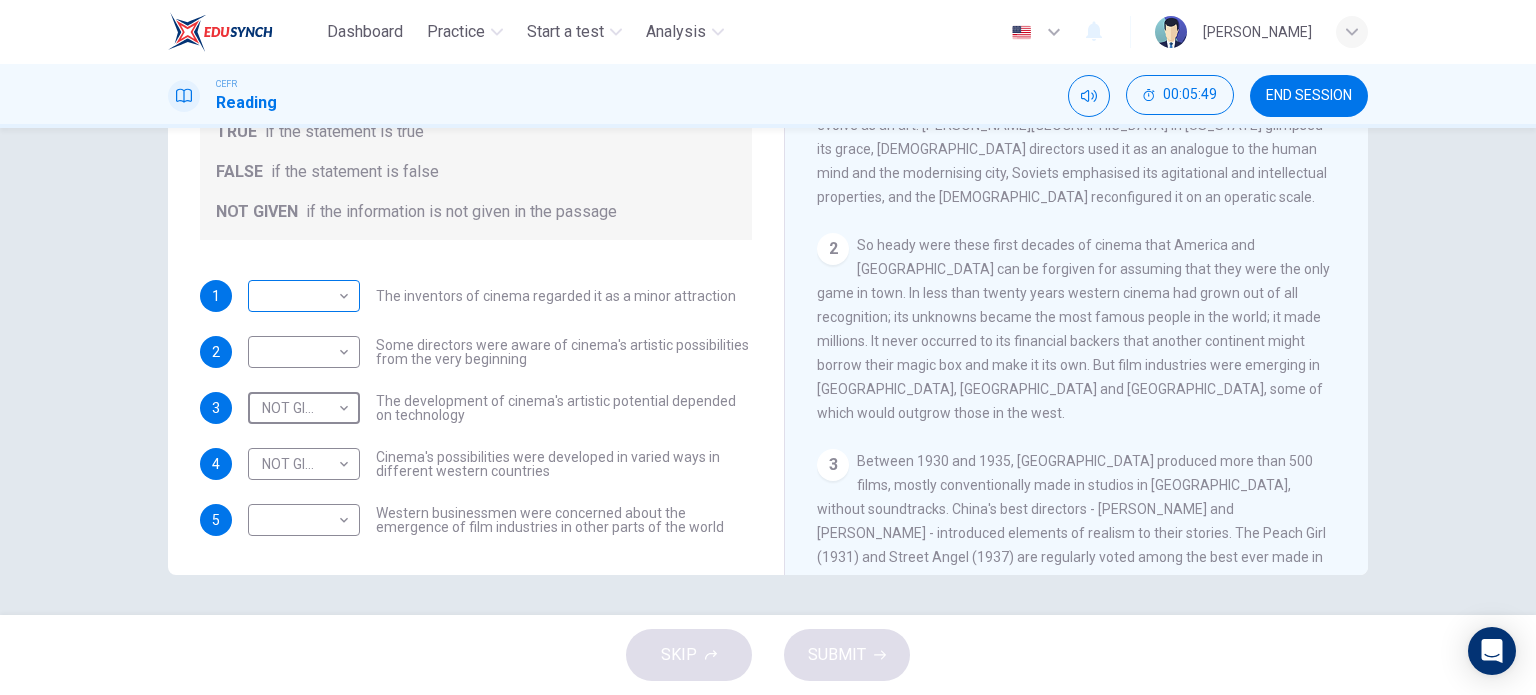 click on "Dashboard Practice Start a test Analysis English en ​ NURAQILAH BINTI MOHAMAD KHAIR CEFR Reading 00:05:49 END SESSION Questions 1 - 5 Do the following statements agree with the information given in the Reading Passage?
In the boxes below write TRUE if the statement is true FALSE if the statement is false NOT GIVEN if the information is not given in the passage 1 ​ ​ The inventors of cinema regarded it as a minor attraction 2 ​ ​ Some directors were aware of cinema's artistic possibilities from the very beginning 3 NOT GIVEN NOT GIVEN ​ The development of cinema's artistic potential depended on technology 4 NOT GIVEN NOT GIVEN ​ Cinema's possibilities were developed in varied ways in different western countries 5 ​ ​ Western businessmen were concerned about the emergence of film industries in other parts of the world The History of Film CLICK TO ZOOM Click to Zoom 1 2 3 4 5 6 7 8 SKIP SUBMIT EduSynch - Online Language Proficiency Testing
Dashboard Practice Start a test Analysis 2025" at bounding box center [768, 347] 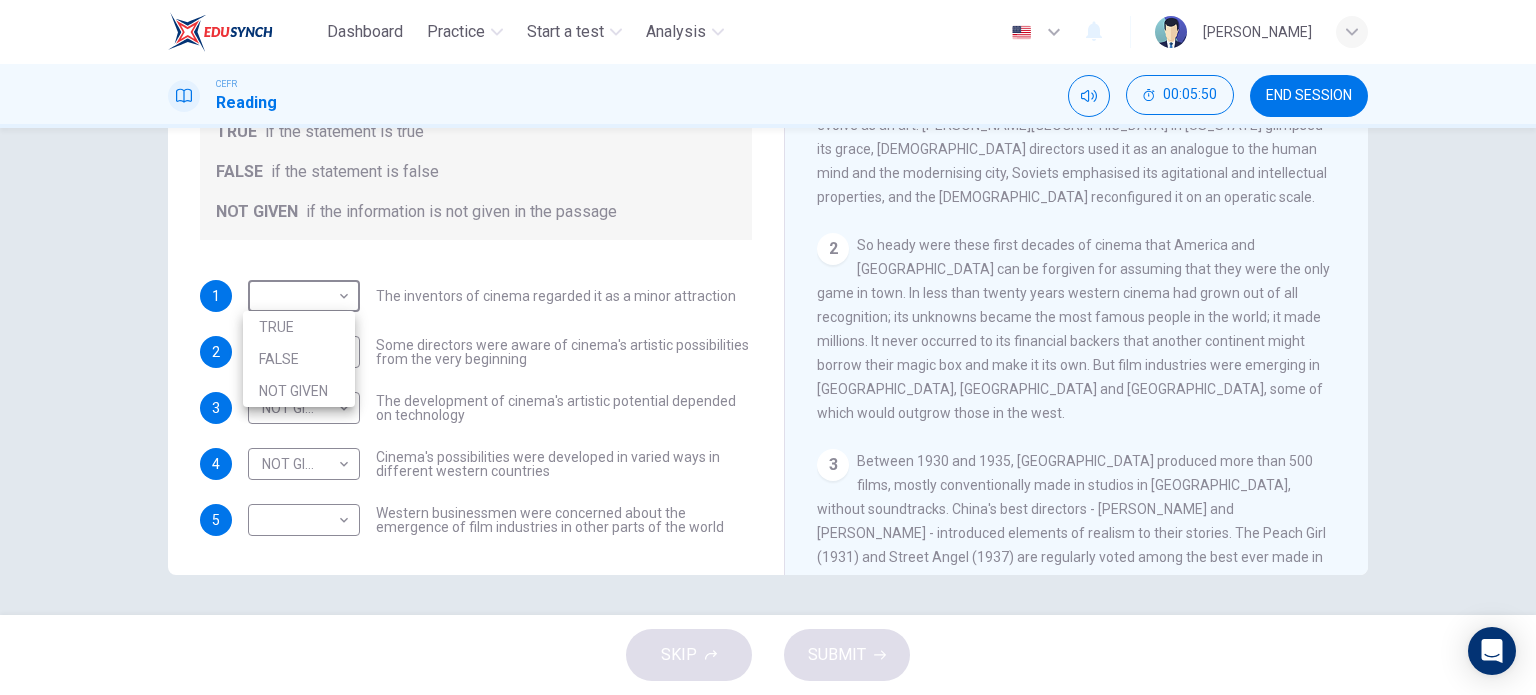 click on "FALSE" at bounding box center [299, 359] 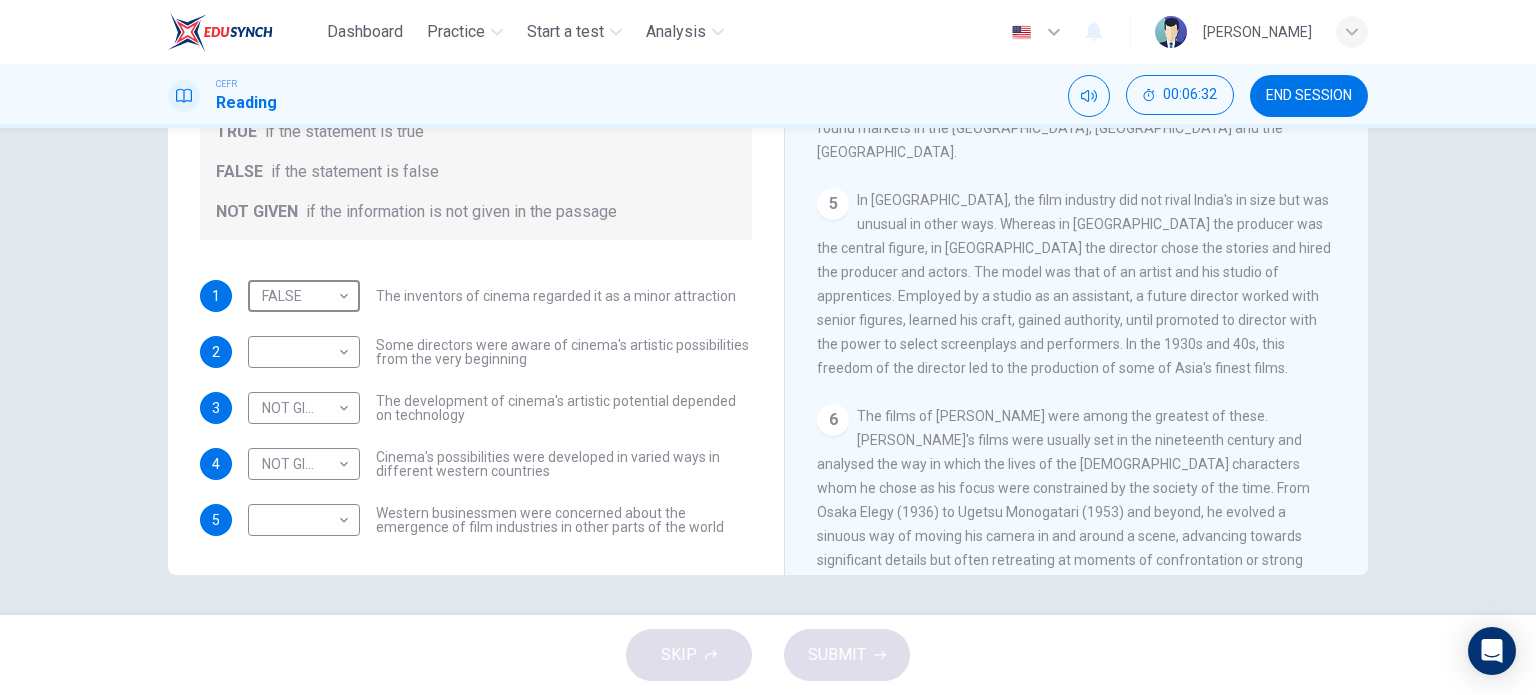 scroll, scrollTop: 1192, scrollLeft: 0, axis: vertical 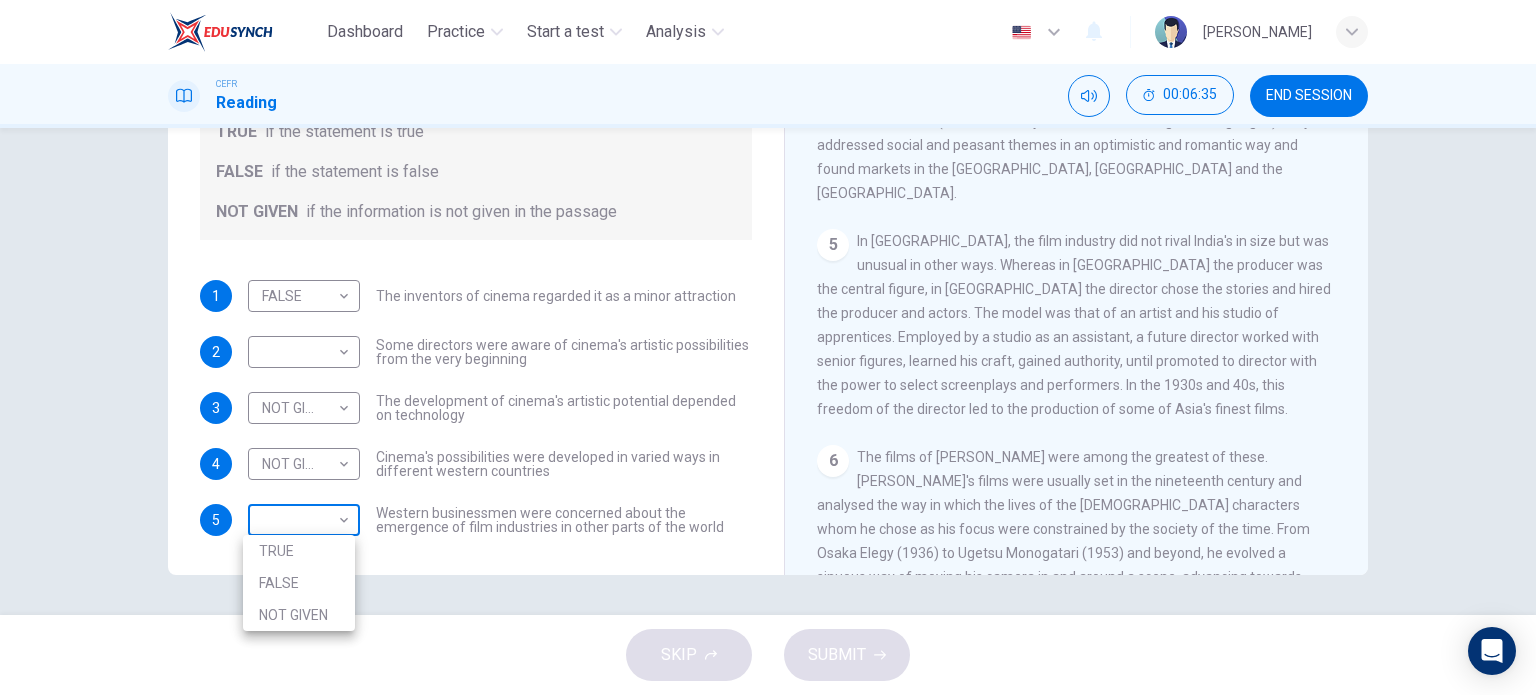 click on "Dashboard Practice Start a test Analysis English en ​ NURAQILAH BINTI MOHAMAD KHAIR CEFR Reading 00:06:35 END SESSION Questions 1 - 5 Do the following statements agree with the information given in the Reading Passage?
In the boxes below write TRUE if the statement is true FALSE if the statement is false NOT GIVEN if the information is not given in the passage 1 FALSE FALSE ​ The inventors of cinema regarded it as a minor attraction 2 ​ ​ Some directors were aware of cinema's artistic possibilities from the very beginning 3 NOT GIVEN NOT GIVEN ​ The development of cinema's artistic potential depended on technology 4 NOT GIVEN NOT GIVEN ​ Cinema's possibilities were developed in varied ways in different western countries 5 ​ ​ Western businessmen were concerned about the emergence of film industries in other parts of the world The History of Film CLICK TO ZOOM Click to Zoom 1 2 3 4 5 6 7 8 SKIP SUBMIT EduSynch - Online Language Proficiency Testing
Dashboard Practice Start a test 2025" at bounding box center (768, 347) 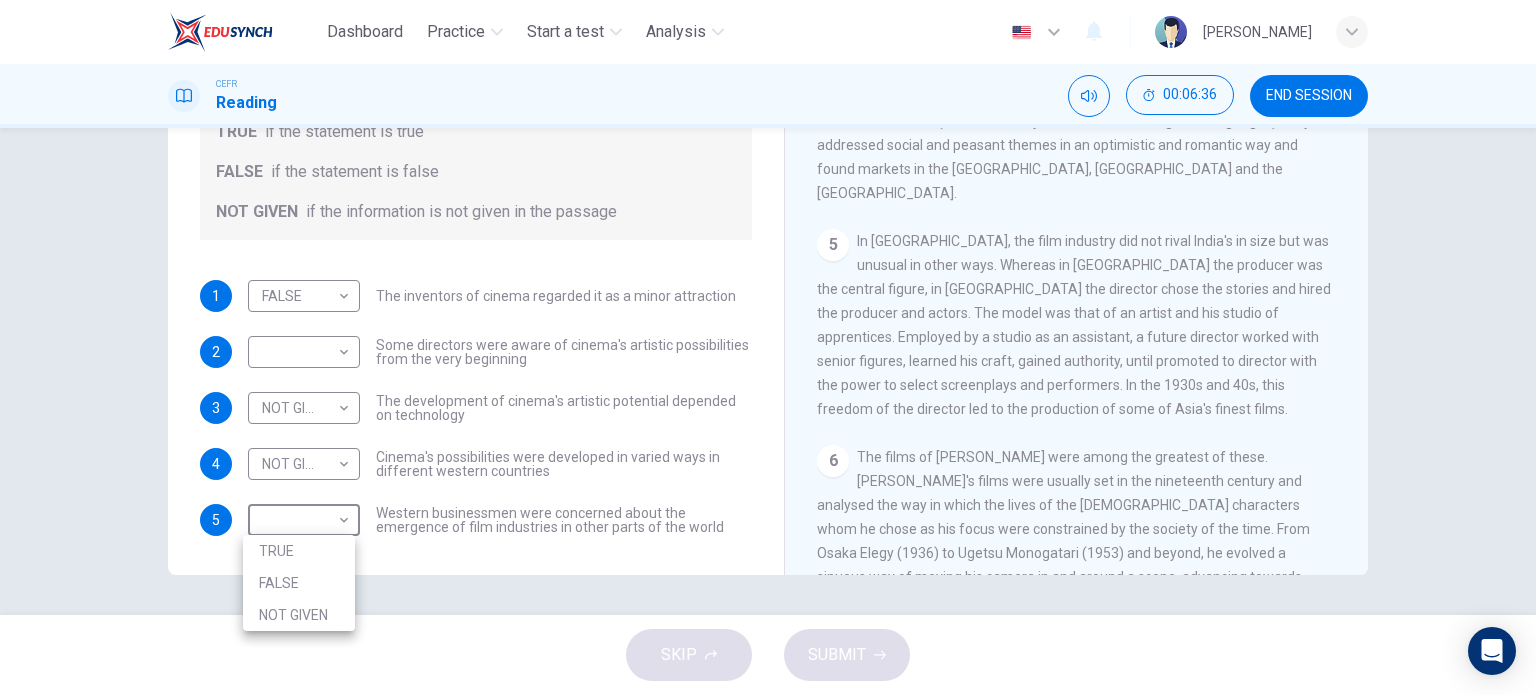 click on "NOT GIVEN" at bounding box center [299, 615] 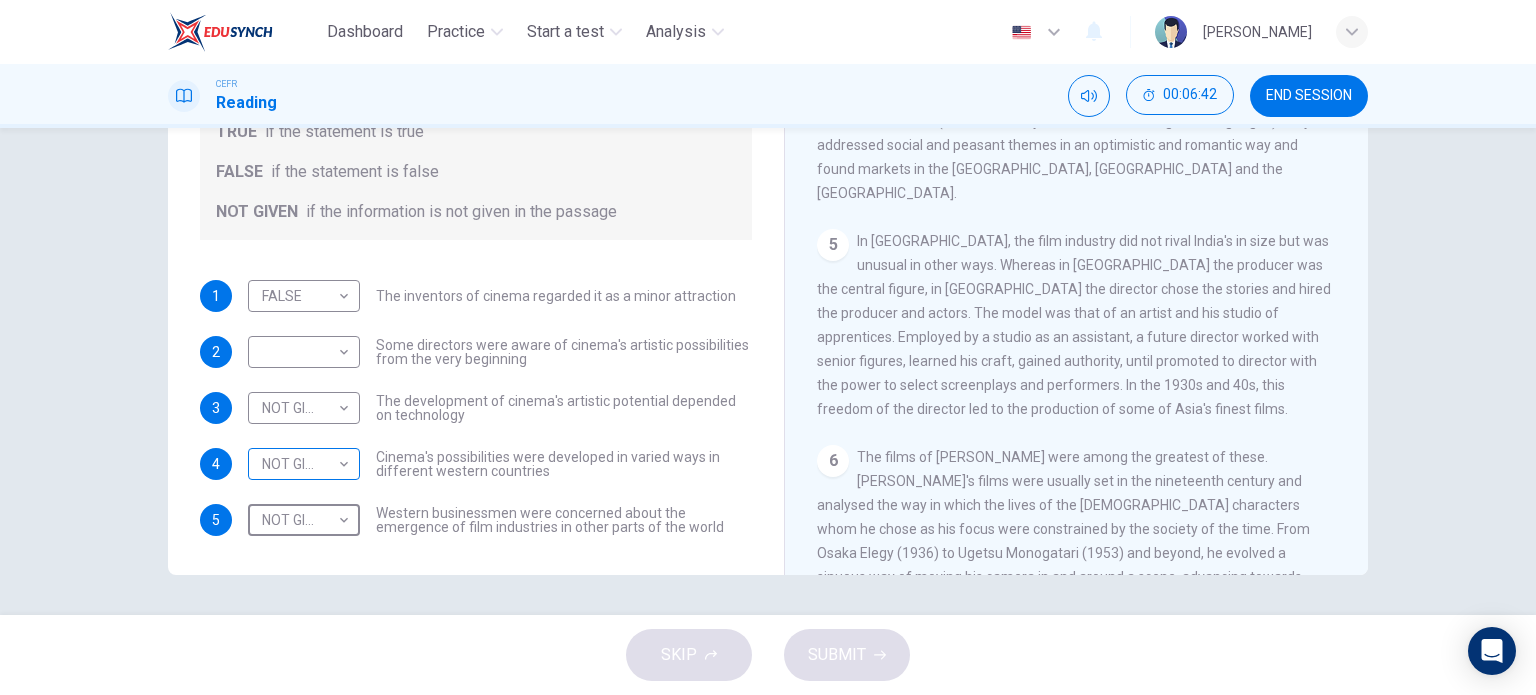 click on "Dashboard Practice Start a test Analysis English en ​ NURAQILAH BINTI MOHAMAD KHAIR CEFR Reading 00:06:42 END SESSION Questions 1 - 5 Do the following statements agree with the information given in the Reading Passage?
In the boxes below write TRUE if the statement is true FALSE if the statement is false NOT GIVEN if the information is not given in the passage 1 FALSE FALSE ​ The inventors of cinema regarded it as a minor attraction 2 ​ ​ Some directors were aware of cinema's artistic possibilities from the very beginning 3 NOT GIVEN NOT GIVEN ​ The development of cinema's artistic potential depended on technology 4 NOT GIVEN NOT GIVEN ​ Cinema's possibilities were developed in varied ways in different western countries 5 NOT GIVEN NOT GIVEN ​ Western businessmen were concerned about the emergence of film industries in other parts of the world The History of Film CLICK TO ZOOM Click to Zoom 1 2 3 4 5 6 7 8 SKIP SUBMIT EduSynch - Online Language Proficiency Testing
Dashboard Practice" at bounding box center [768, 347] 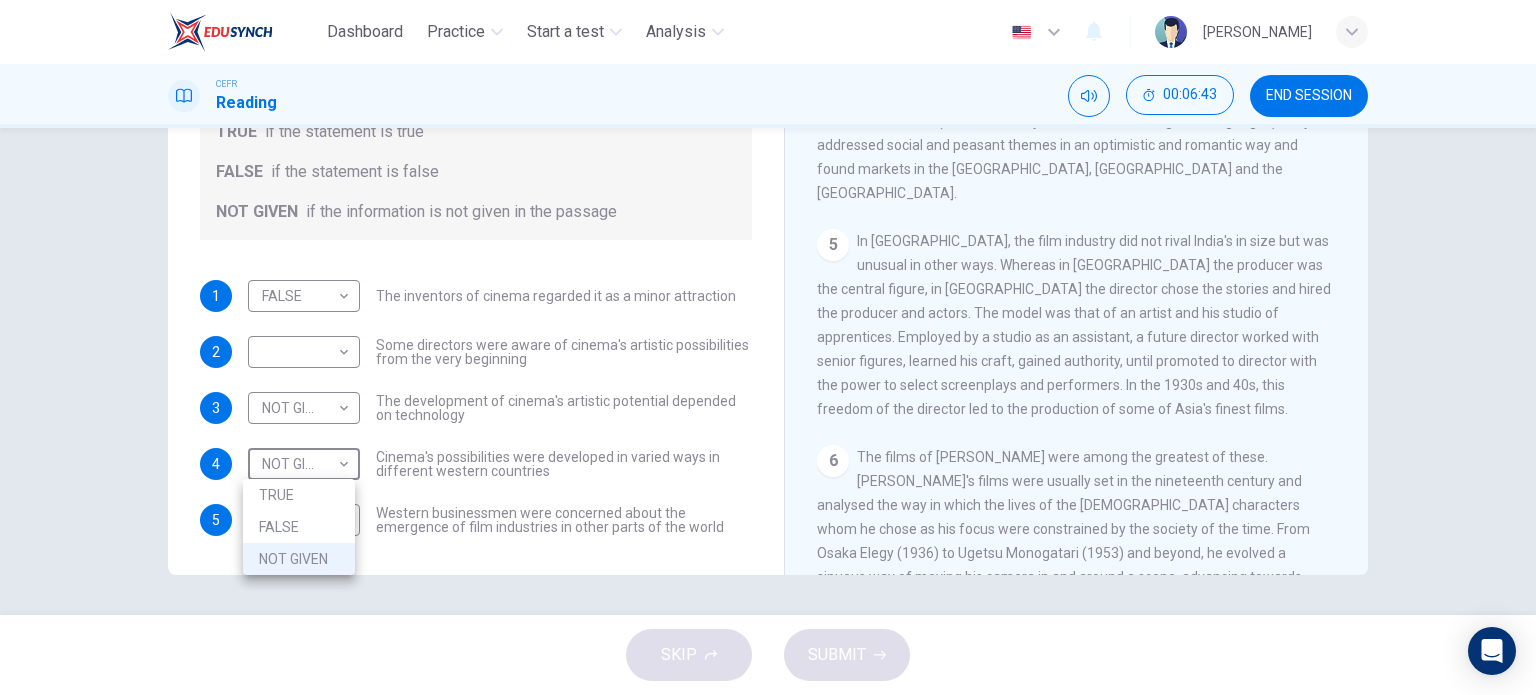 click on "FALSE" at bounding box center (299, 527) 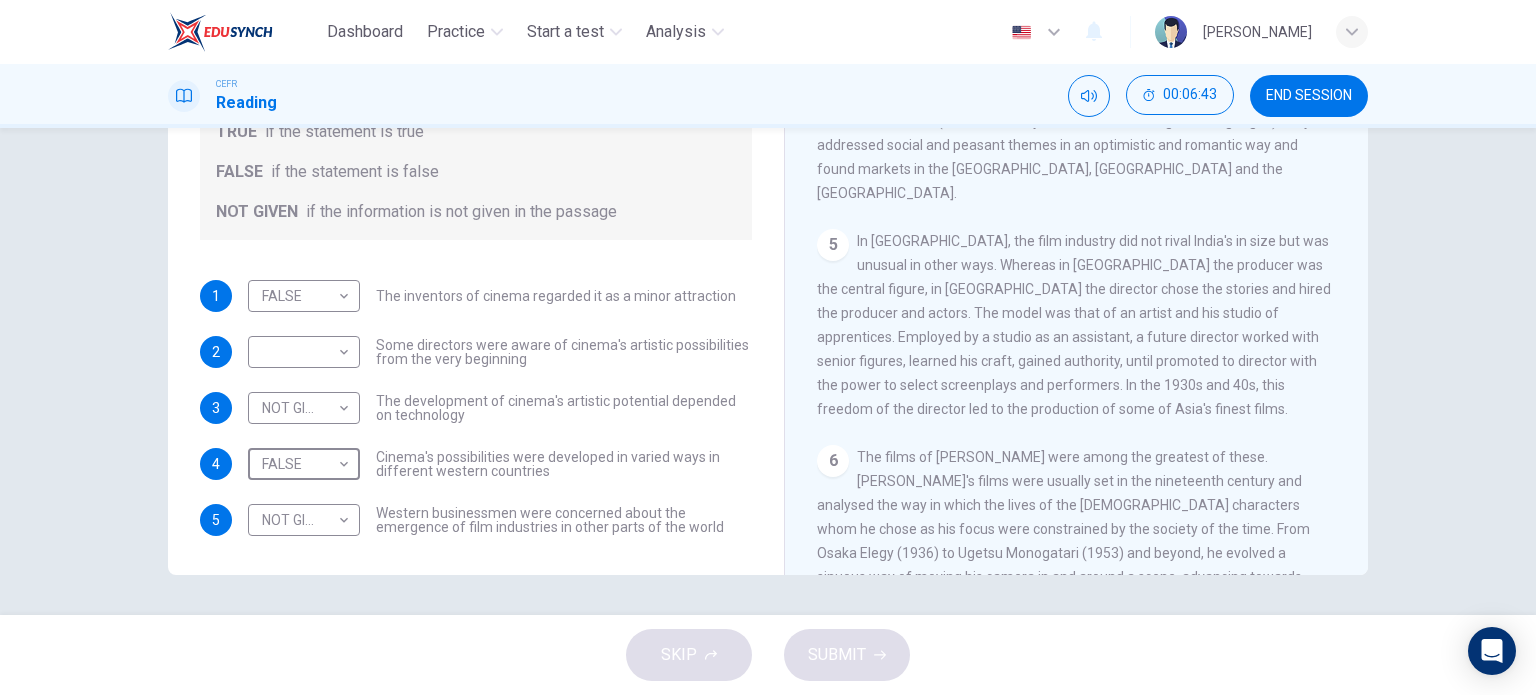 click on "Dashboard Practice Start a test Analysis English en ​ NURAQILAH BINTI MOHAMAD KHAIR CEFR Reading 00:06:43 END SESSION Questions 1 - 5 Do the following statements agree with the information given in the Reading Passage?
In the boxes below write TRUE if the statement is true FALSE if the statement is false NOT GIVEN if the information is not given in the passage 1 FALSE FALSE ​ The inventors of cinema regarded it as a minor attraction 2 ​ ​ Some directors were aware of cinema's artistic possibilities from the very beginning 3 NOT GIVEN NOT GIVEN ​ The development of cinema's artistic potential depended on technology 4 FALSE FALSE ​ Cinema's possibilities were developed in varied ways in different western countries 5 NOT GIVEN NOT GIVEN ​ Western businessmen were concerned about the emergence of film industries in other parts of the world The History of Film CLICK TO ZOOM Click to Zoom 1 2 3 4 5 6 7 8 SKIP SUBMIT EduSynch - Online Language Proficiency Testing
Dashboard Practice Analysis" at bounding box center [768, 347] 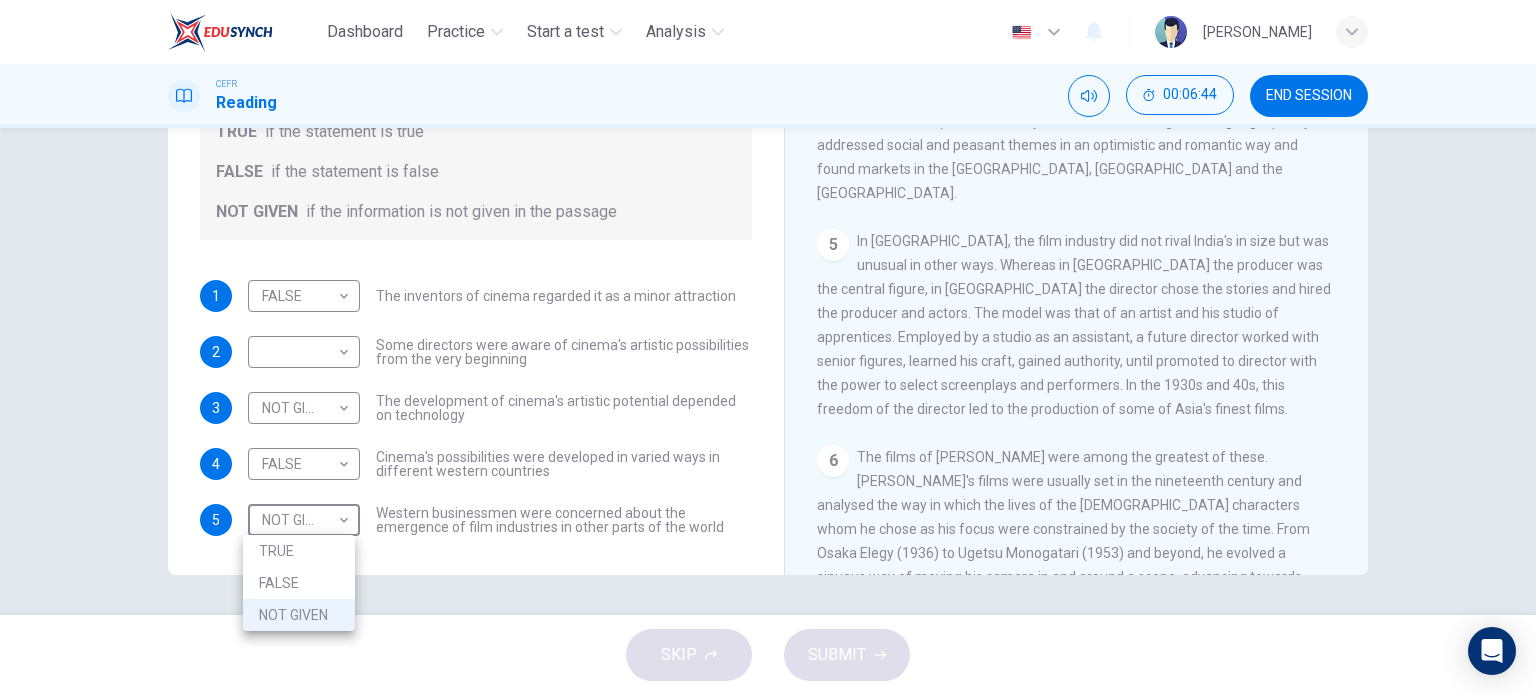click at bounding box center (768, 347) 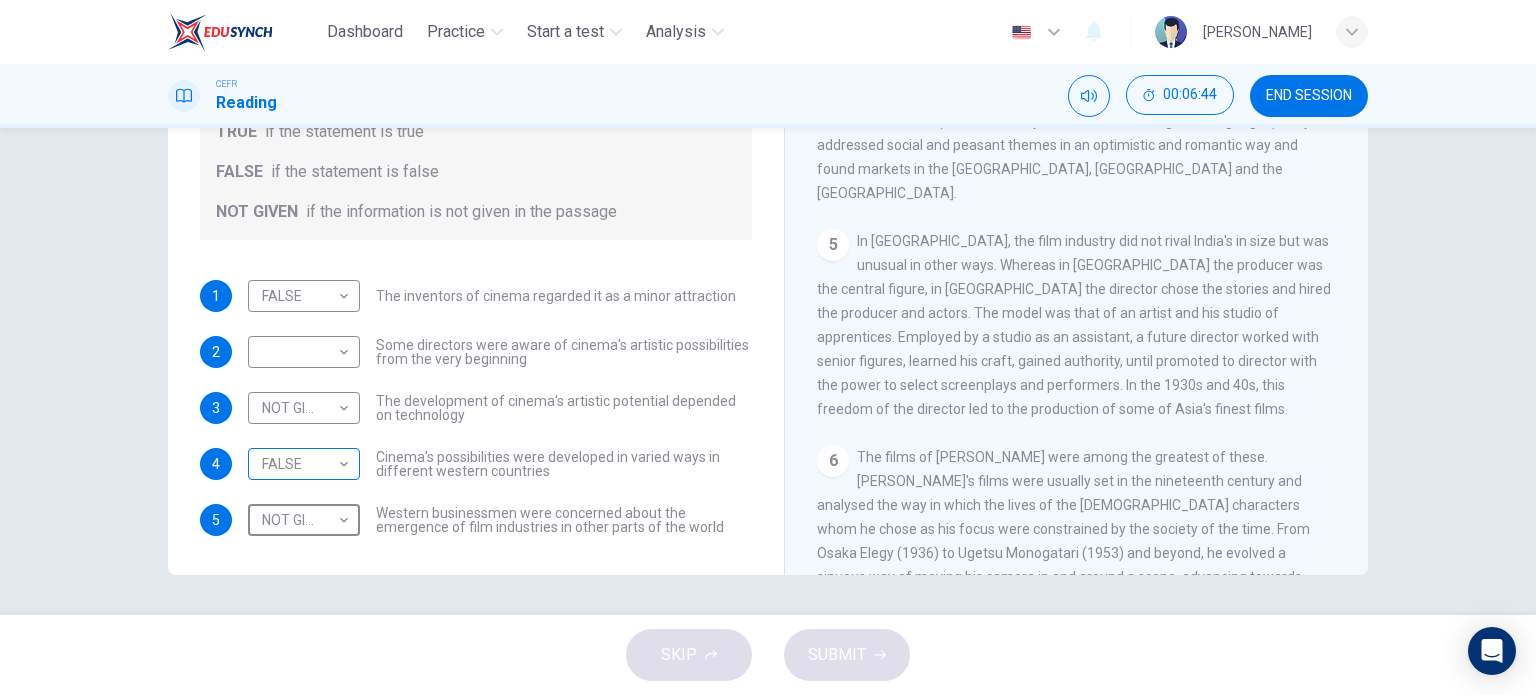 click on "Dashboard Practice Start a test Analysis English en ​ NURAQILAH BINTI MOHAMAD KHAIR CEFR Reading 00:06:44 END SESSION Questions 1 - 5 Do the following statements agree with the information given in the Reading Passage?
In the boxes below write TRUE if the statement is true FALSE if the statement is false NOT GIVEN if the information is not given in the passage 1 FALSE FALSE ​ The inventors of cinema regarded it as a minor attraction 2 ​ ​ Some directors were aware of cinema's artistic possibilities from the very beginning 3 NOT GIVEN NOT GIVEN ​ The development of cinema's artistic potential depended on technology 4 FALSE FALSE ​ Cinema's possibilities were developed in varied ways in different western countries 5 NOT GIVEN NOT GIVEN ​ Western businessmen were concerned about the emergence of film industries in other parts of the world The History of Film CLICK TO ZOOM Click to Zoom 1 2 3 4 5 6 7 8 SKIP SUBMIT EduSynch - Online Language Proficiency Testing
Dashboard Practice Analysis" at bounding box center [768, 347] 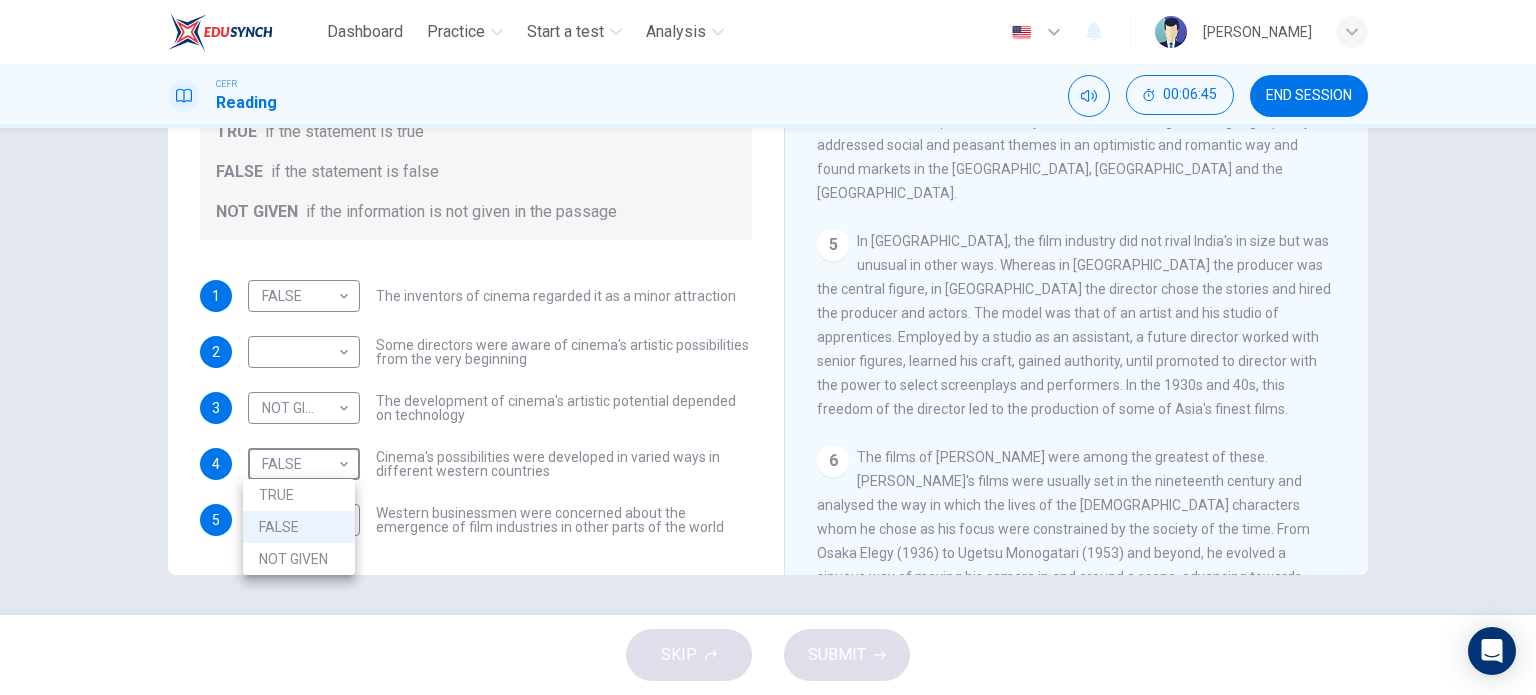 click on "TRUE" at bounding box center (299, 495) 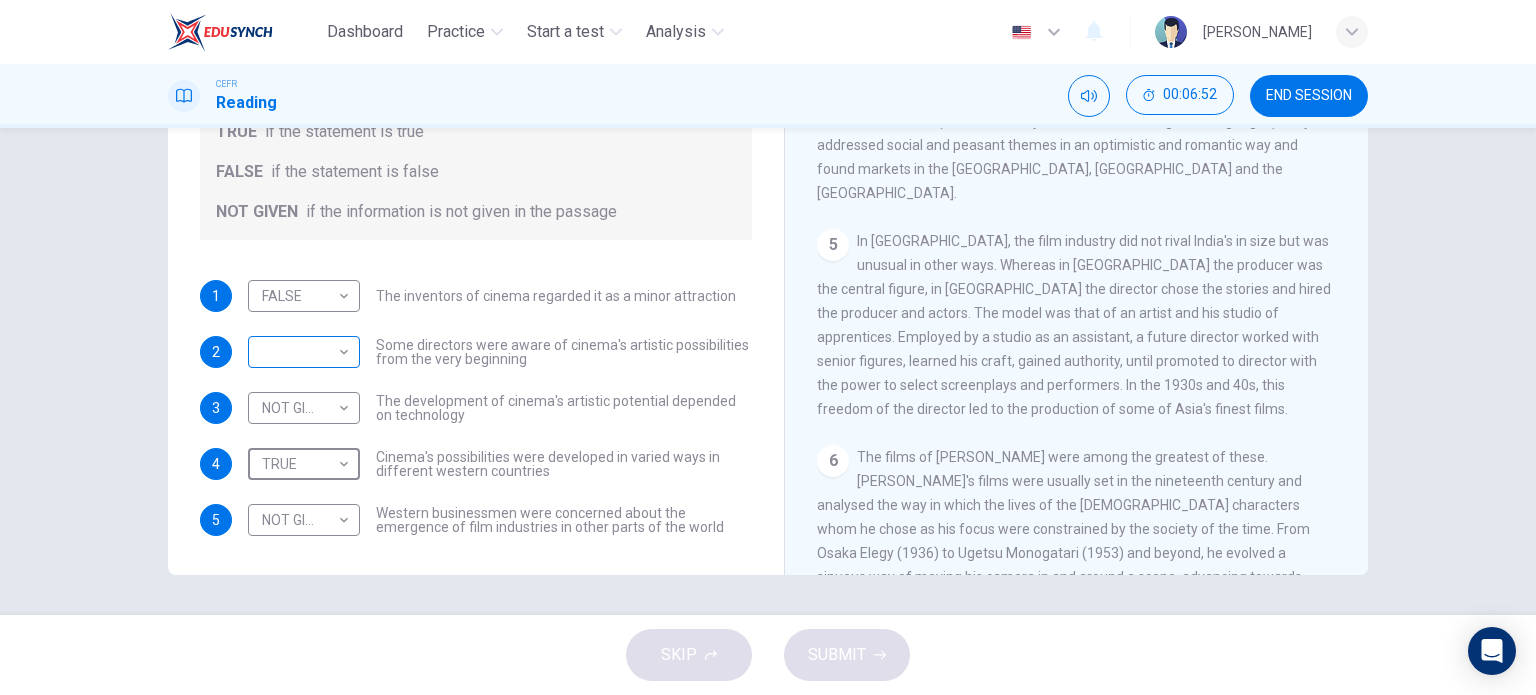 click on "Dashboard Practice Start a test Analysis English en ​ NURAQILAH BINTI MOHAMAD KHAIR CEFR Reading 00:06:52 END SESSION Questions 1 - 5 Do the following statements agree with the information given in the Reading Passage?
In the boxes below write TRUE if the statement is true FALSE if the statement is false NOT GIVEN if the information is not given in the passage 1 FALSE FALSE ​ The inventors of cinema regarded it as a minor attraction 2 ​ ​ Some directors were aware of cinema's artistic possibilities from the very beginning 3 NOT GIVEN NOT GIVEN ​ The development of cinema's artistic potential depended on technology 4 TRUE TRUE ​ Cinema's possibilities were developed in varied ways in different western countries 5 NOT GIVEN NOT GIVEN ​ Western businessmen were concerned about the emergence of film industries in other parts of the world The History of Film CLICK TO ZOOM Click to Zoom 1 2 3 4 5 6 7 8 SKIP SUBMIT EduSynch - Online Language Proficiency Testing
Dashboard Practice Start a test" at bounding box center [768, 347] 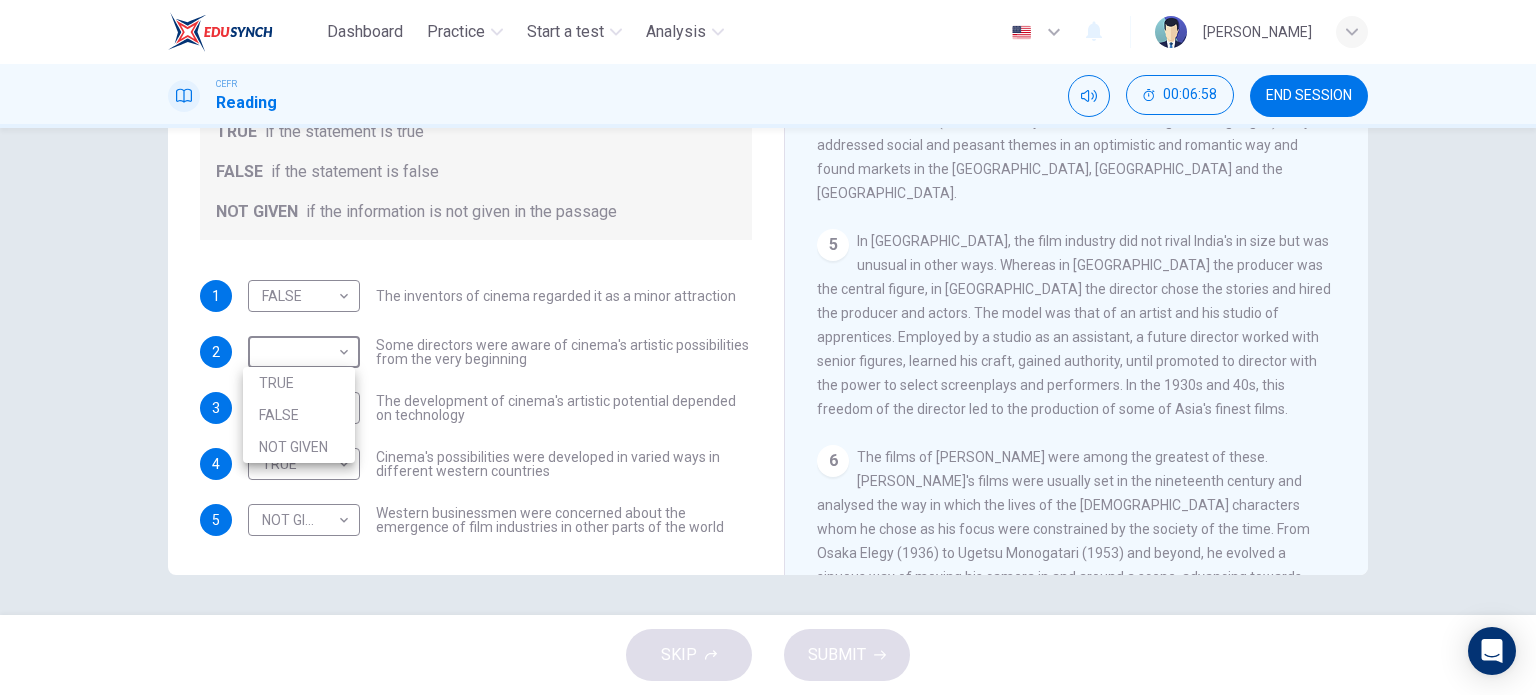 click on "TRUE" at bounding box center (299, 383) 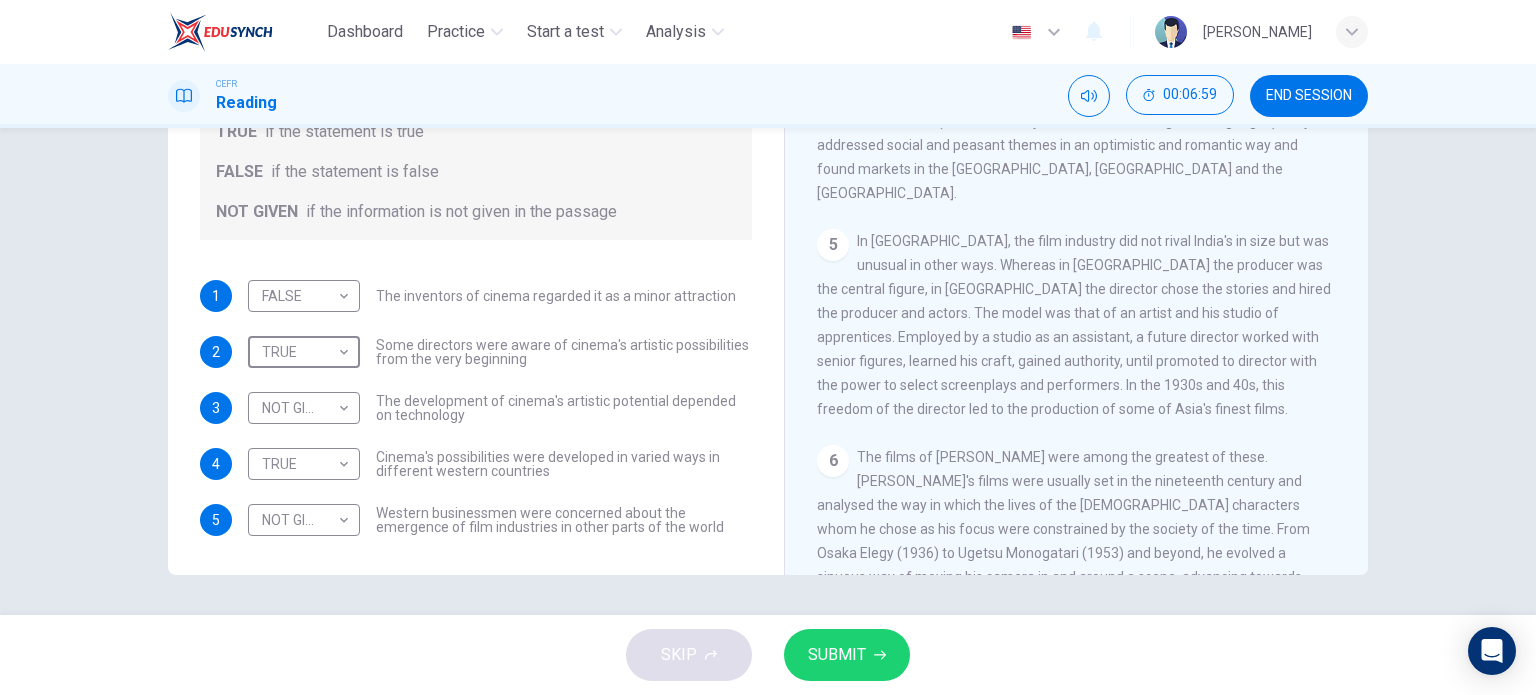 click on "SUBMIT" at bounding box center [837, 655] 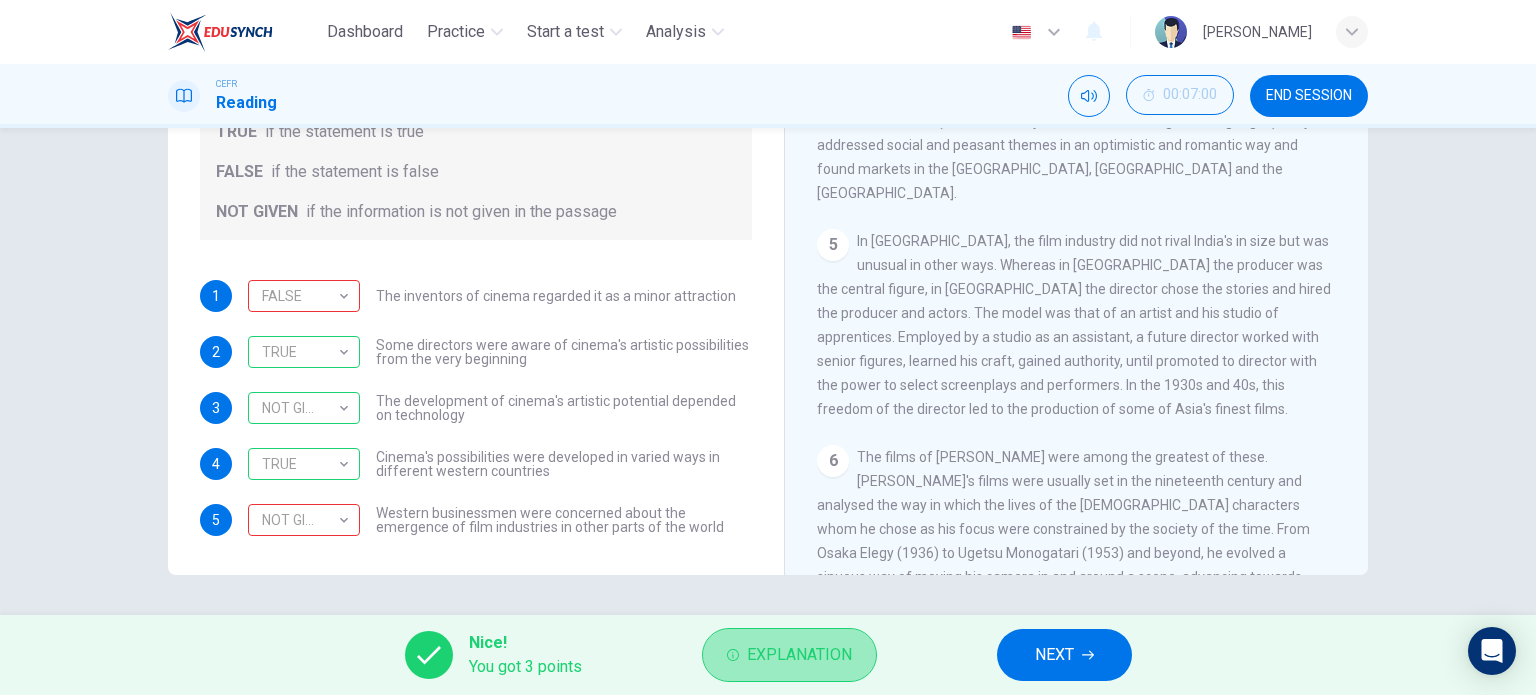 click on "Explanation" at bounding box center [799, 655] 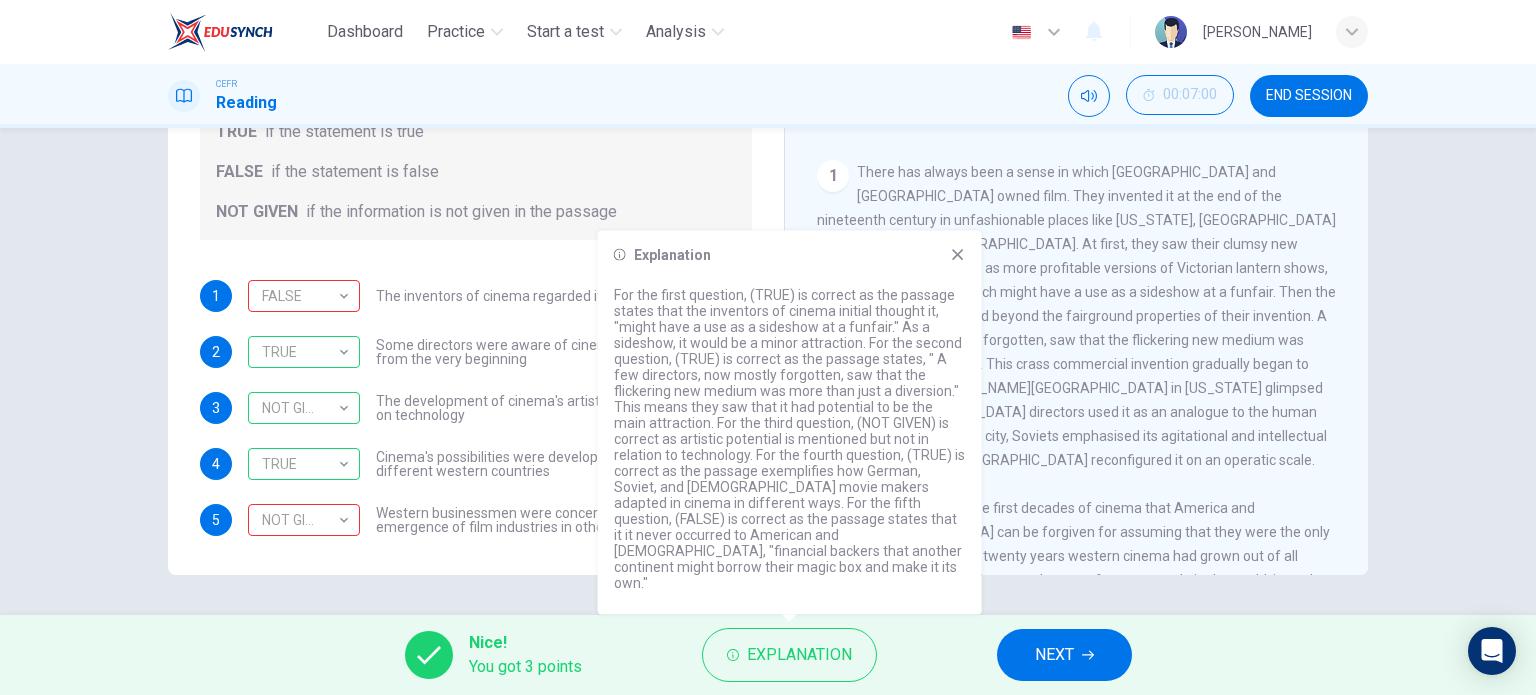 drag, startPoint x: 1356, startPoint y: 372, endPoint x: 1376, endPoint y: 128, distance: 244.8183 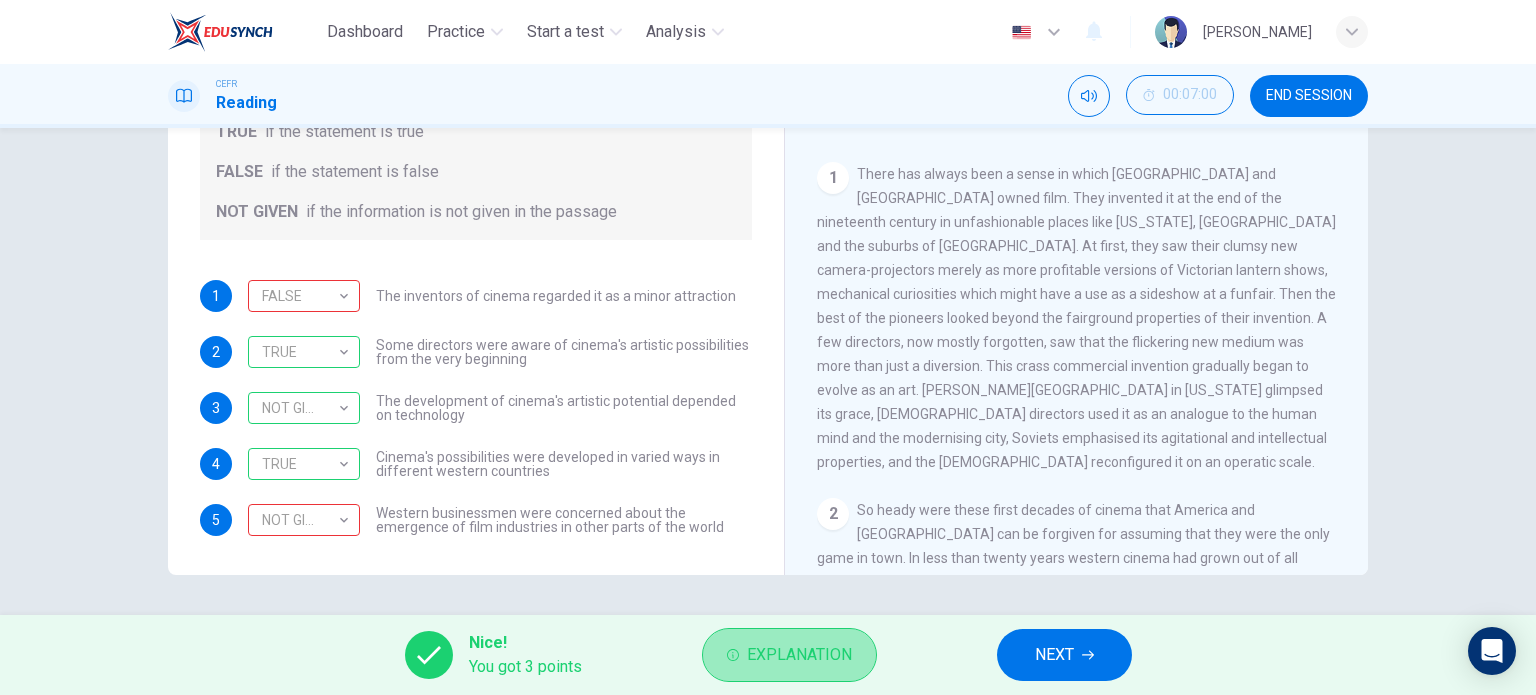 click on "Explanation" at bounding box center (799, 655) 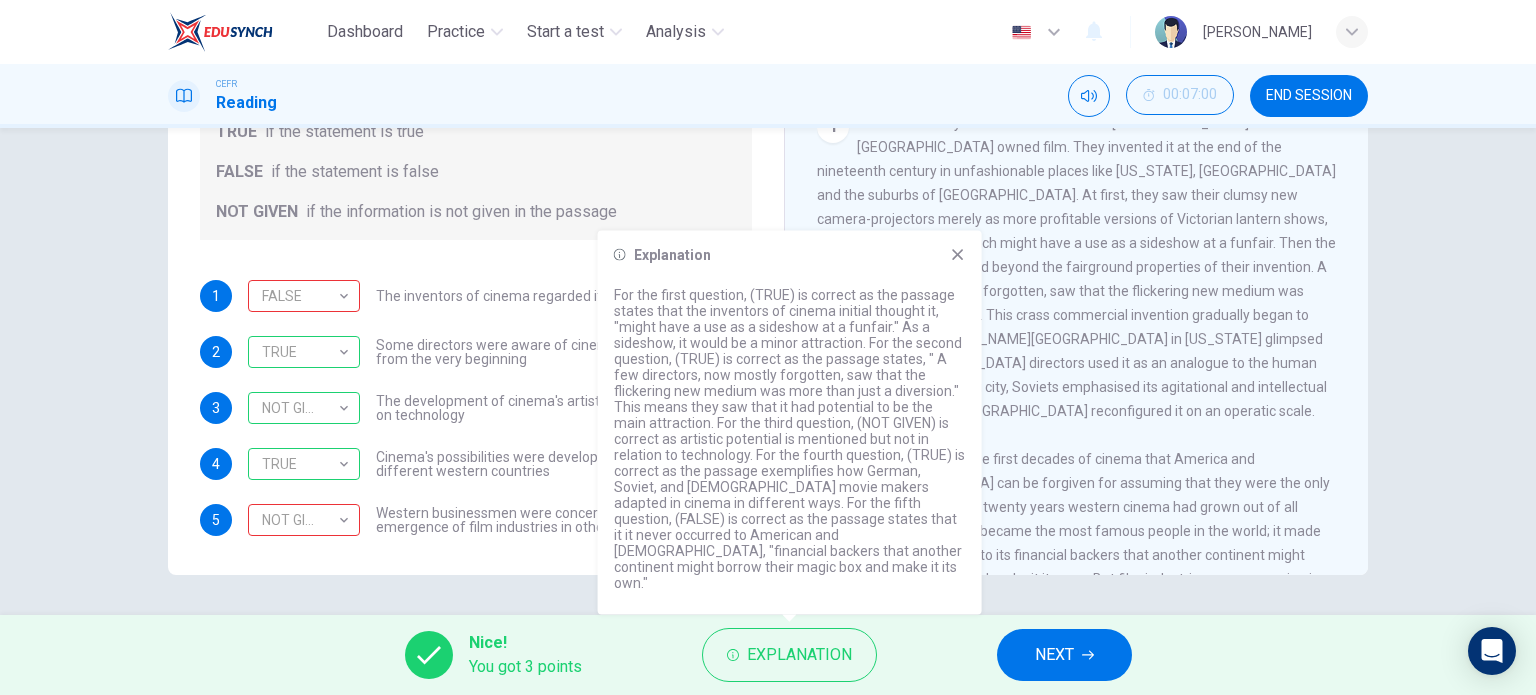 scroll, scrollTop: 327, scrollLeft: 0, axis: vertical 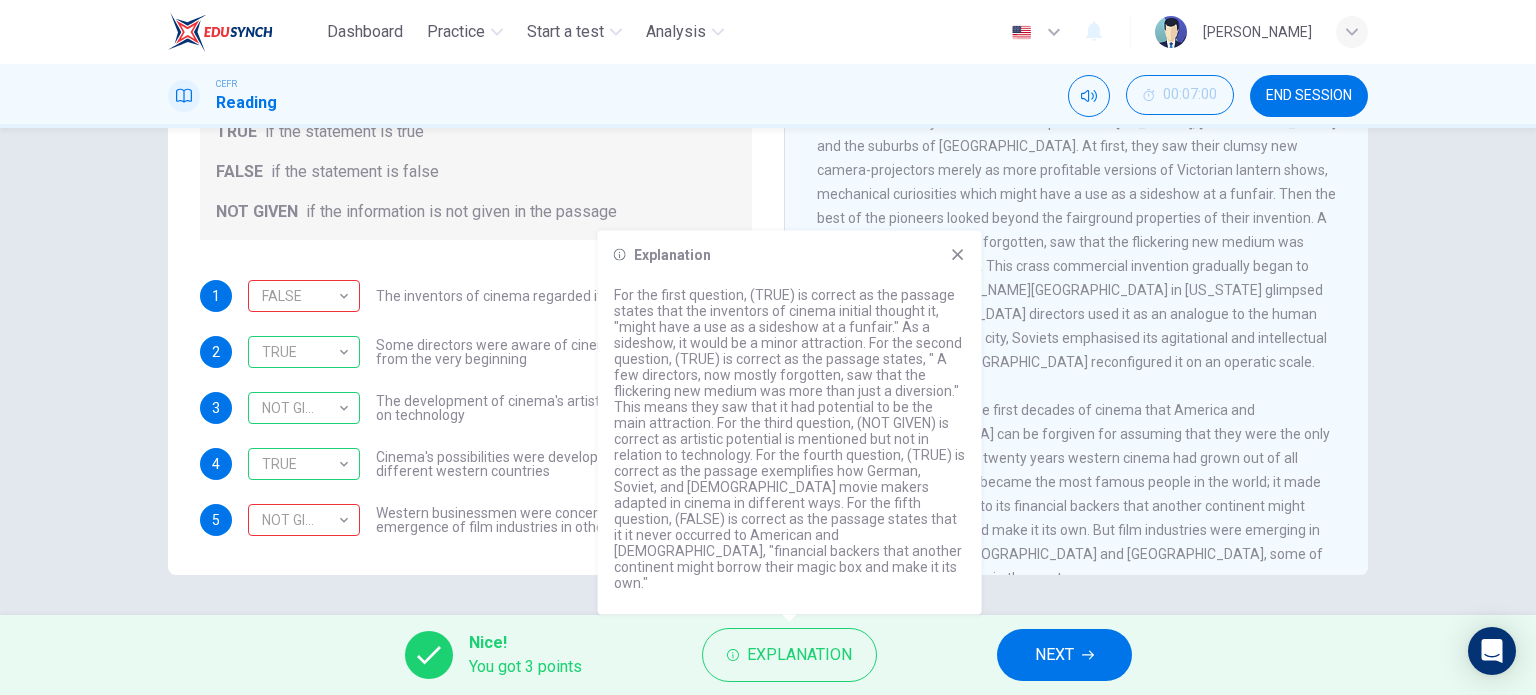 click on "NEXT" at bounding box center (1054, 655) 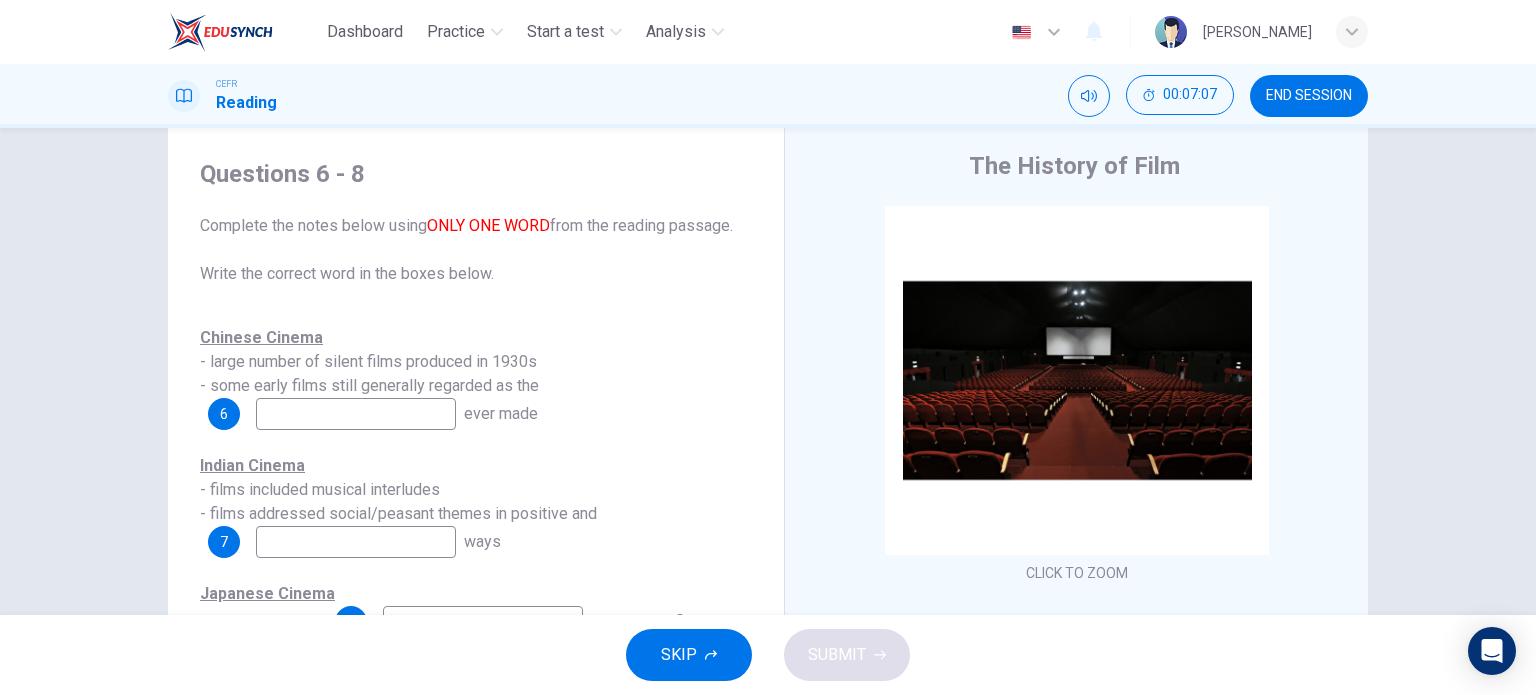 scroll, scrollTop: 0, scrollLeft: 0, axis: both 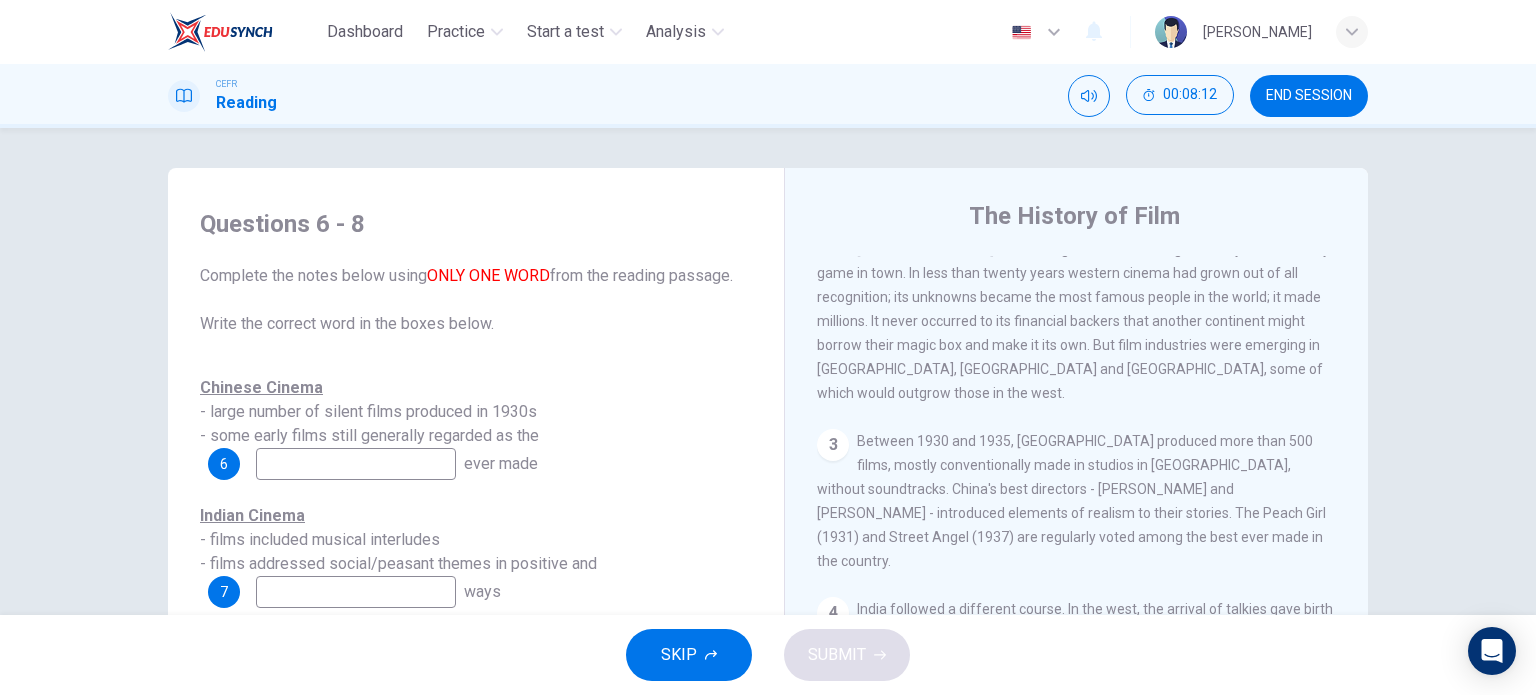 click at bounding box center (356, 464) 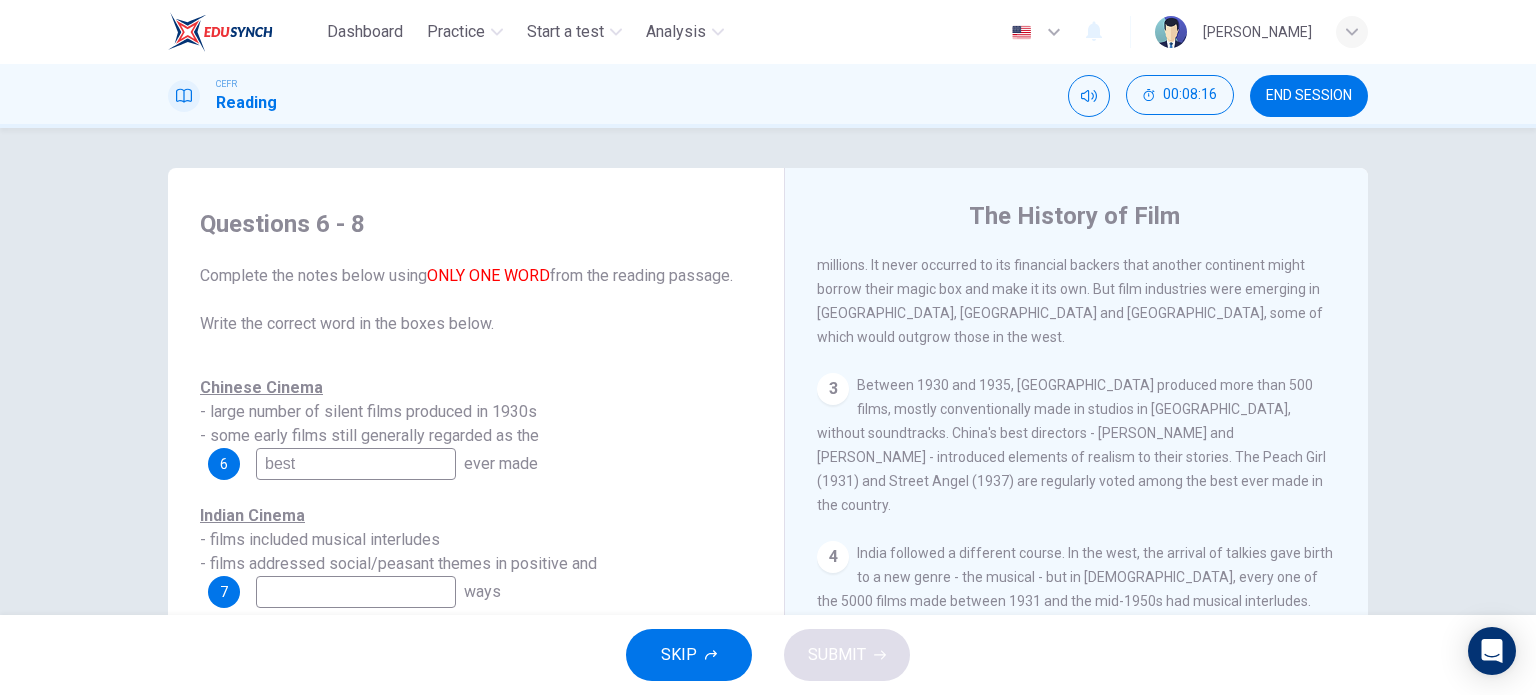 scroll, scrollTop: 900, scrollLeft: 0, axis: vertical 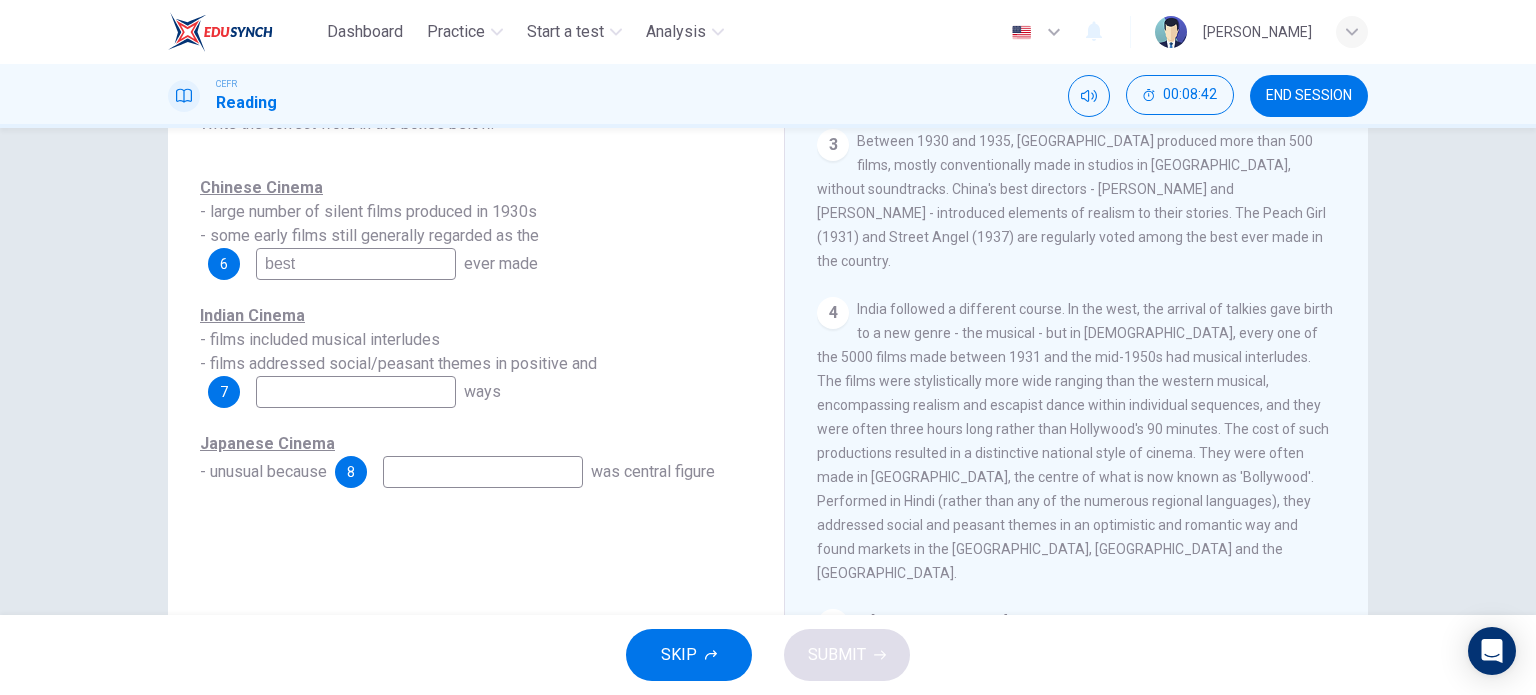 type on "best" 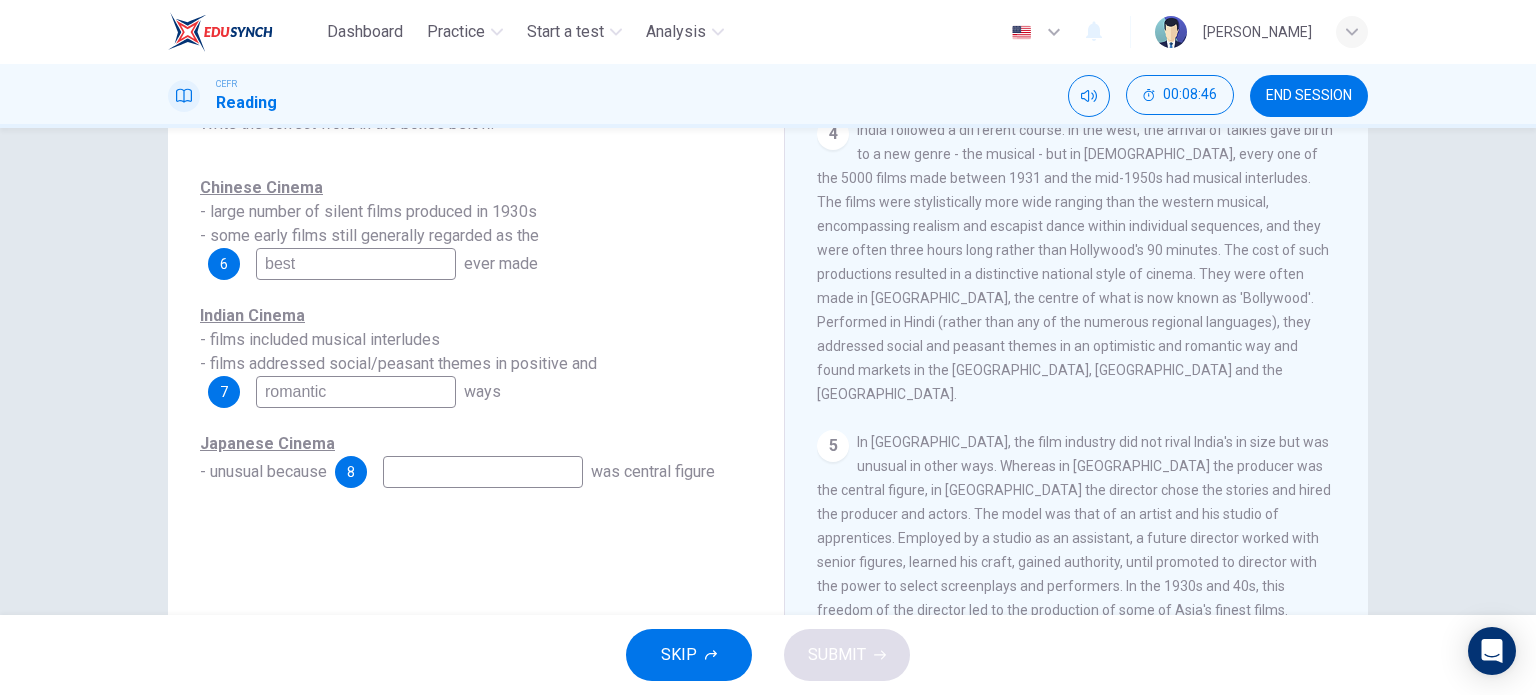 scroll, scrollTop: 1100, scrollLeft: 0, axis: vertical 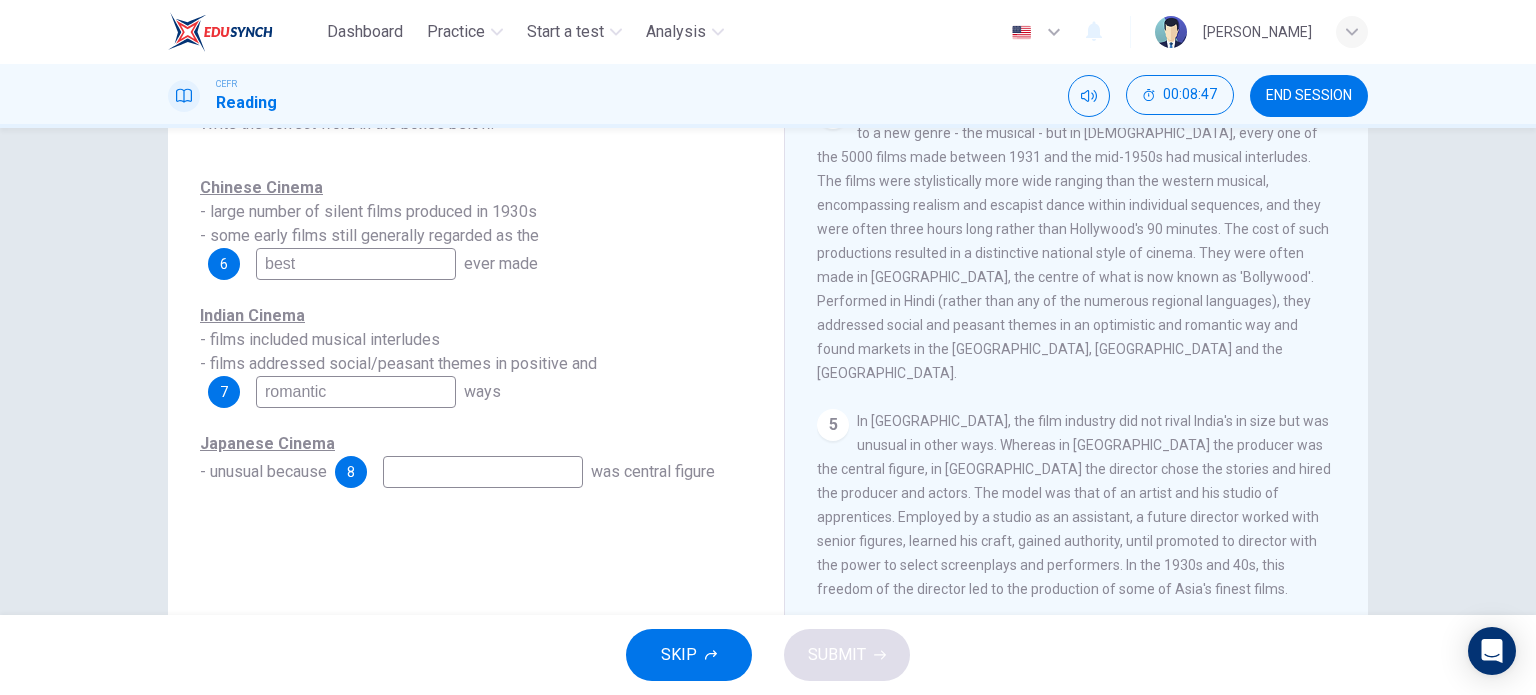 type on "romantic" 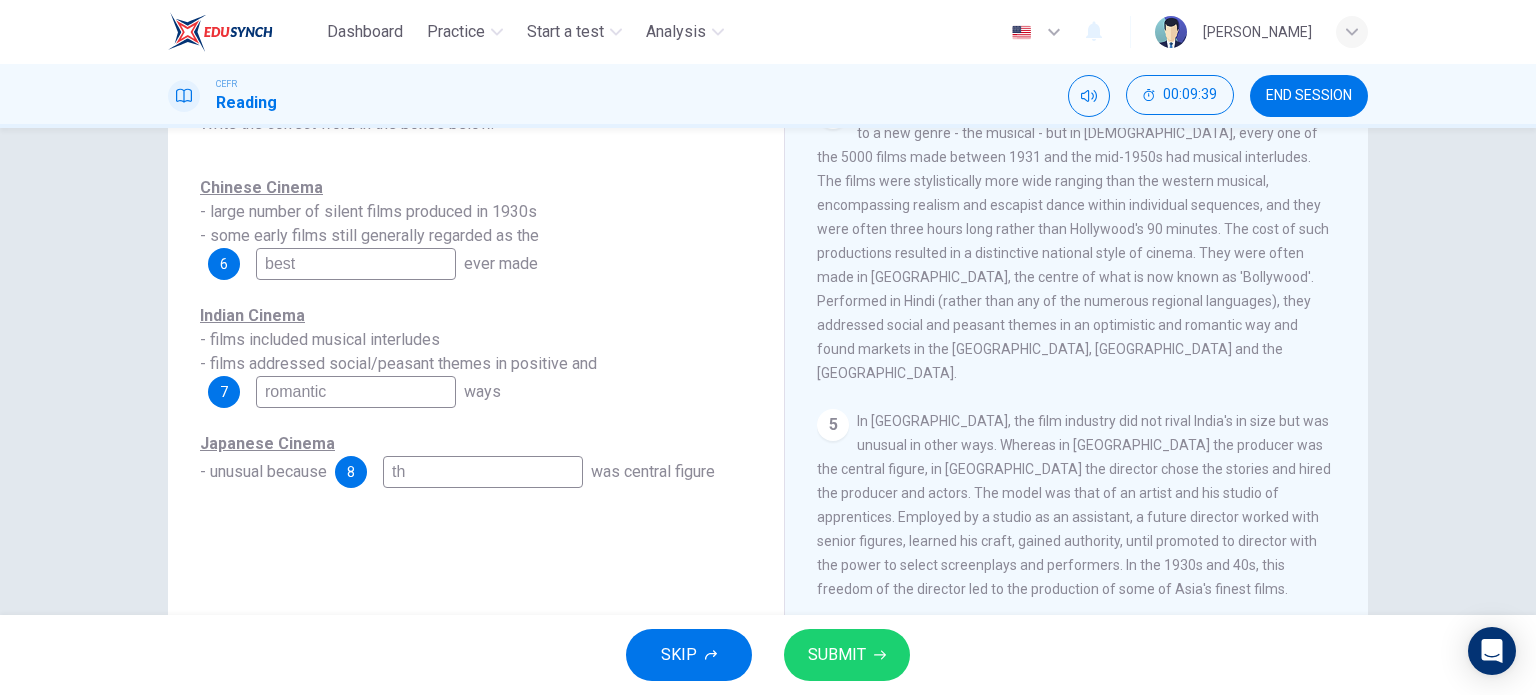 type on "t" 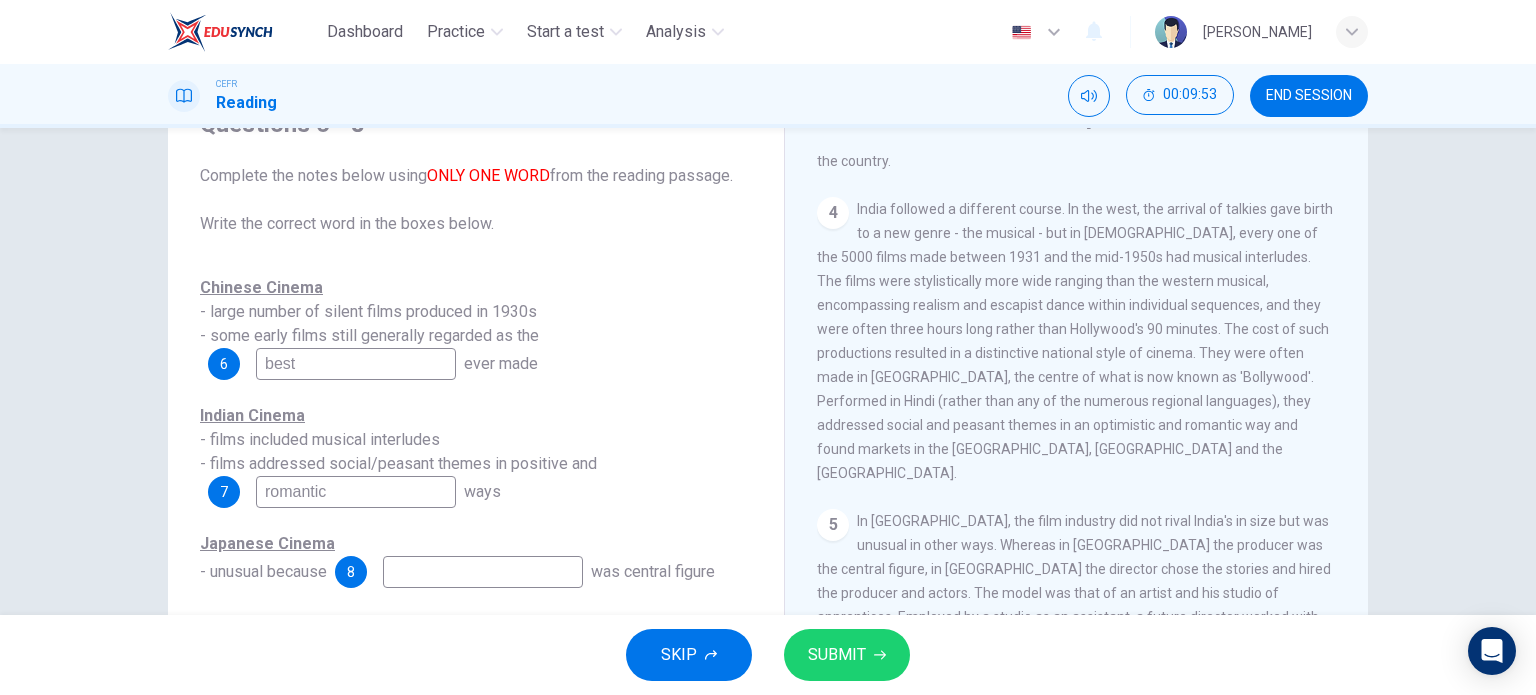 scroll, scrollTop: 200, scrollLeft: 0, axis: vertical 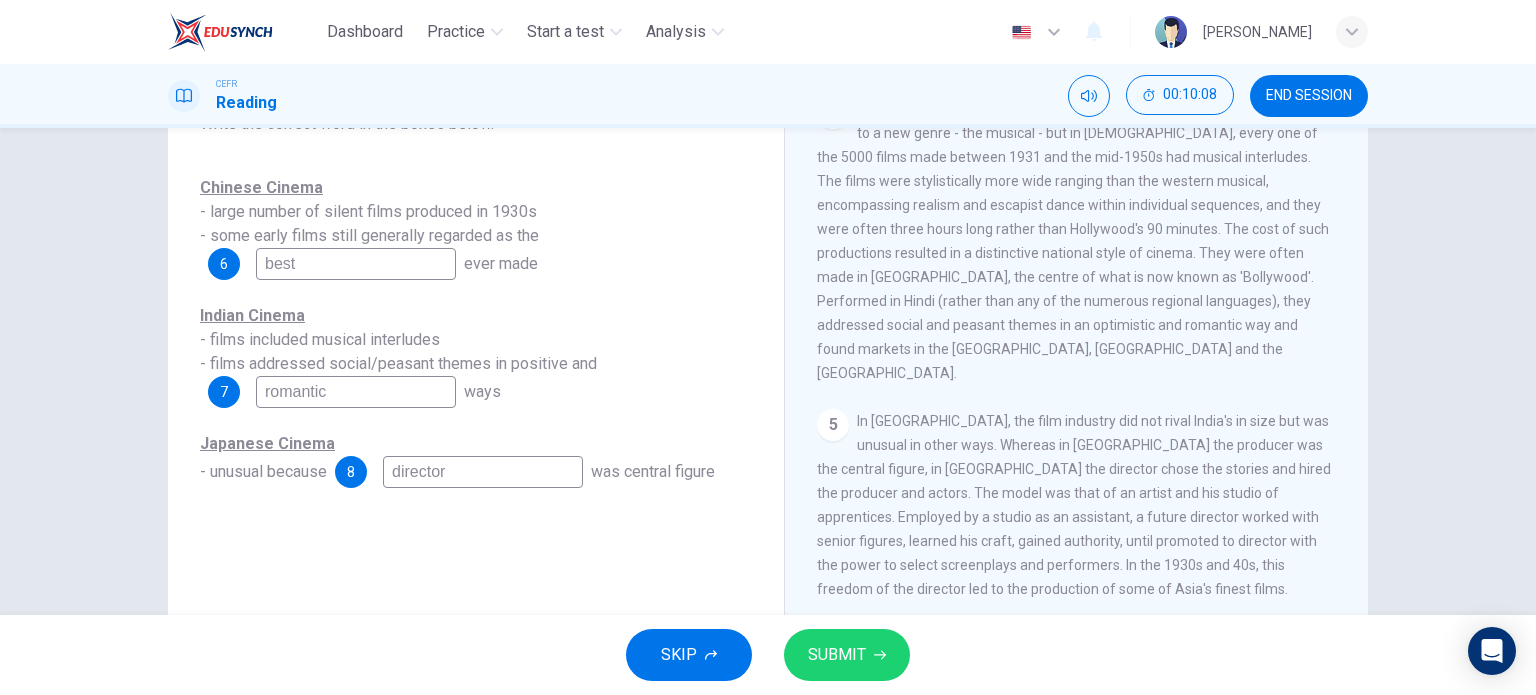 type on "director" 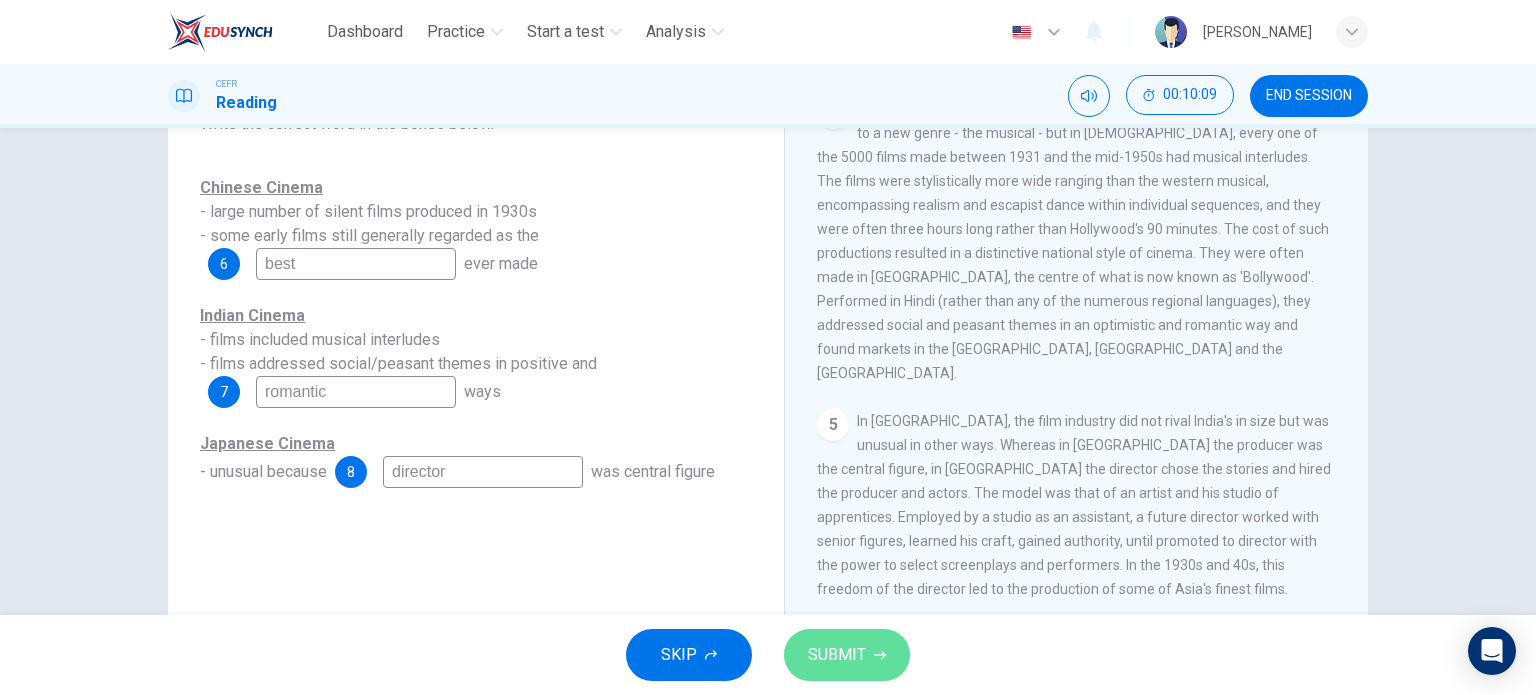 click on "SUBMIT" at bounding box center [837, 655] 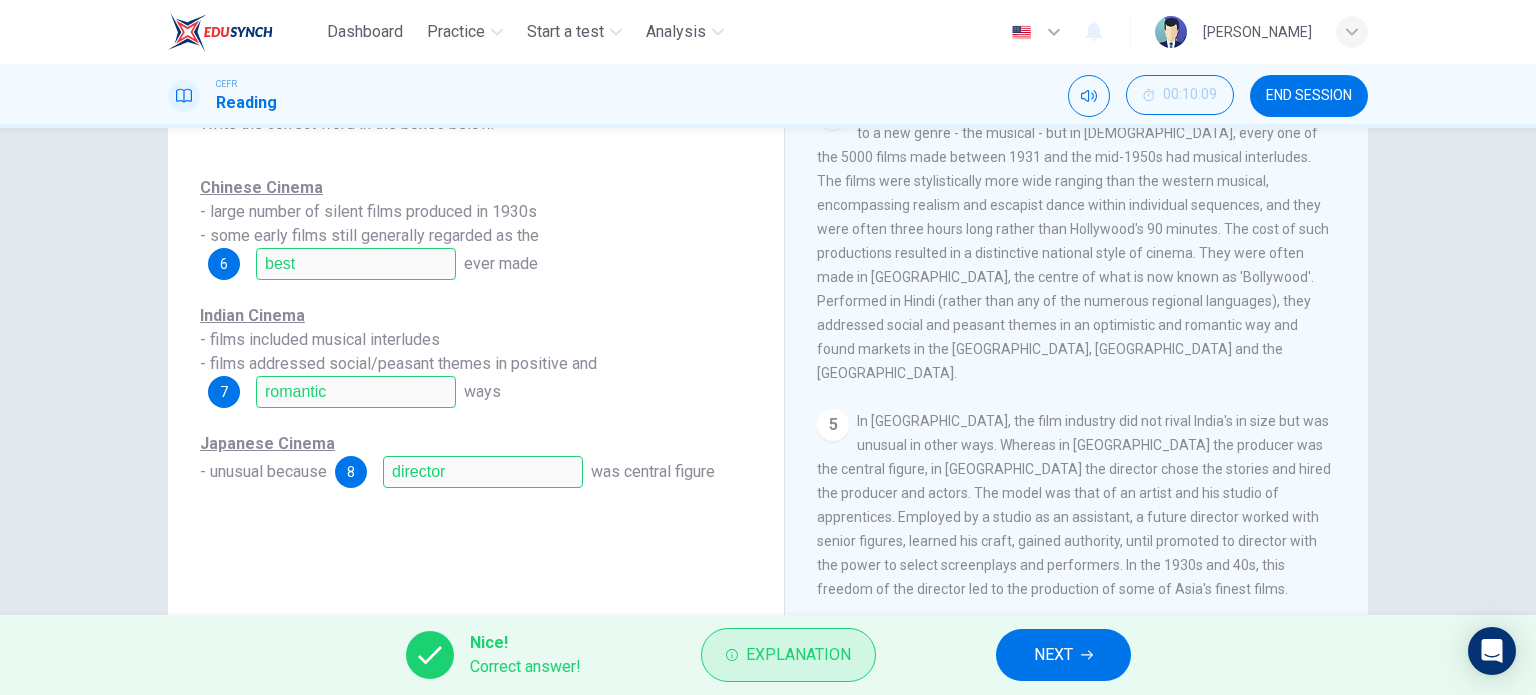 click on "Explanation" at bounding box center (788, 655) 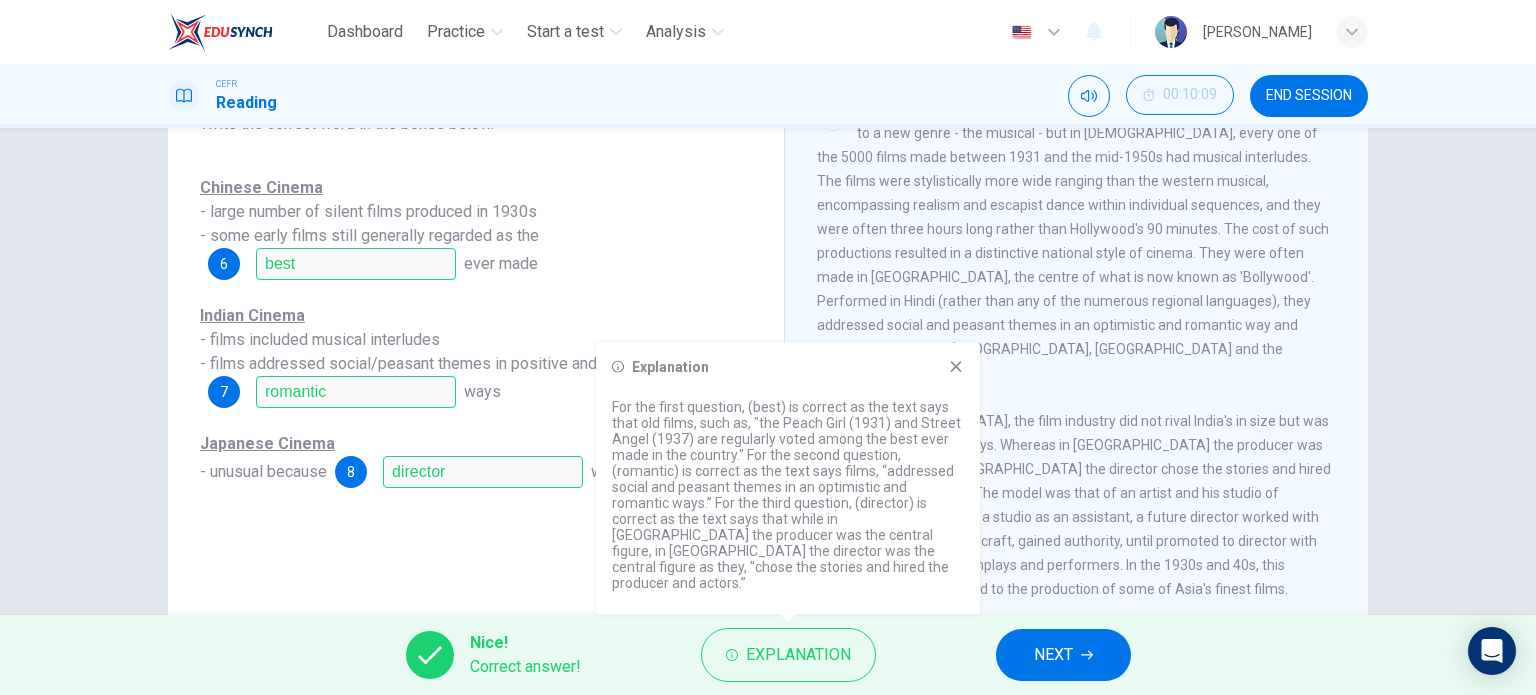 click on "NEXT" at bounding box center (1063, 655) 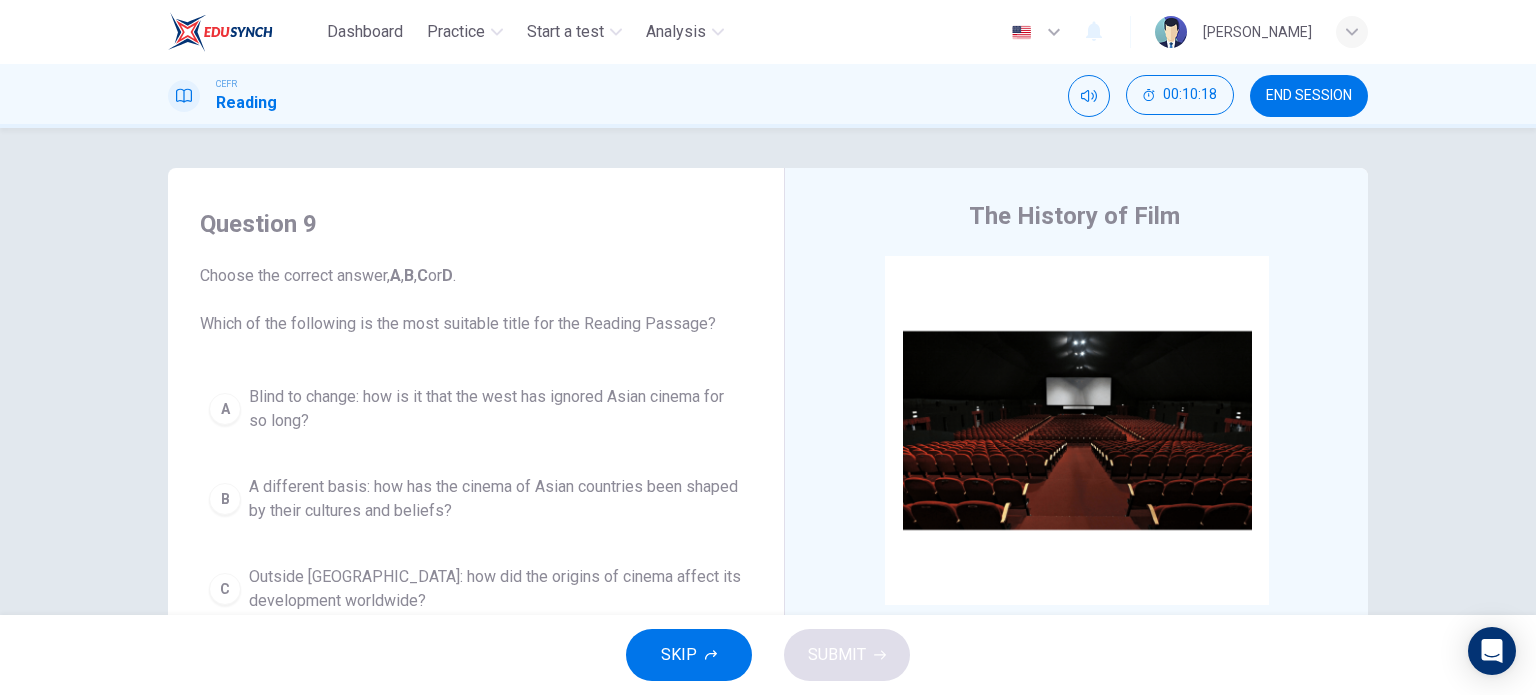 scroll, scrollTop: 100, scrollLeft: 0, axis: vertical 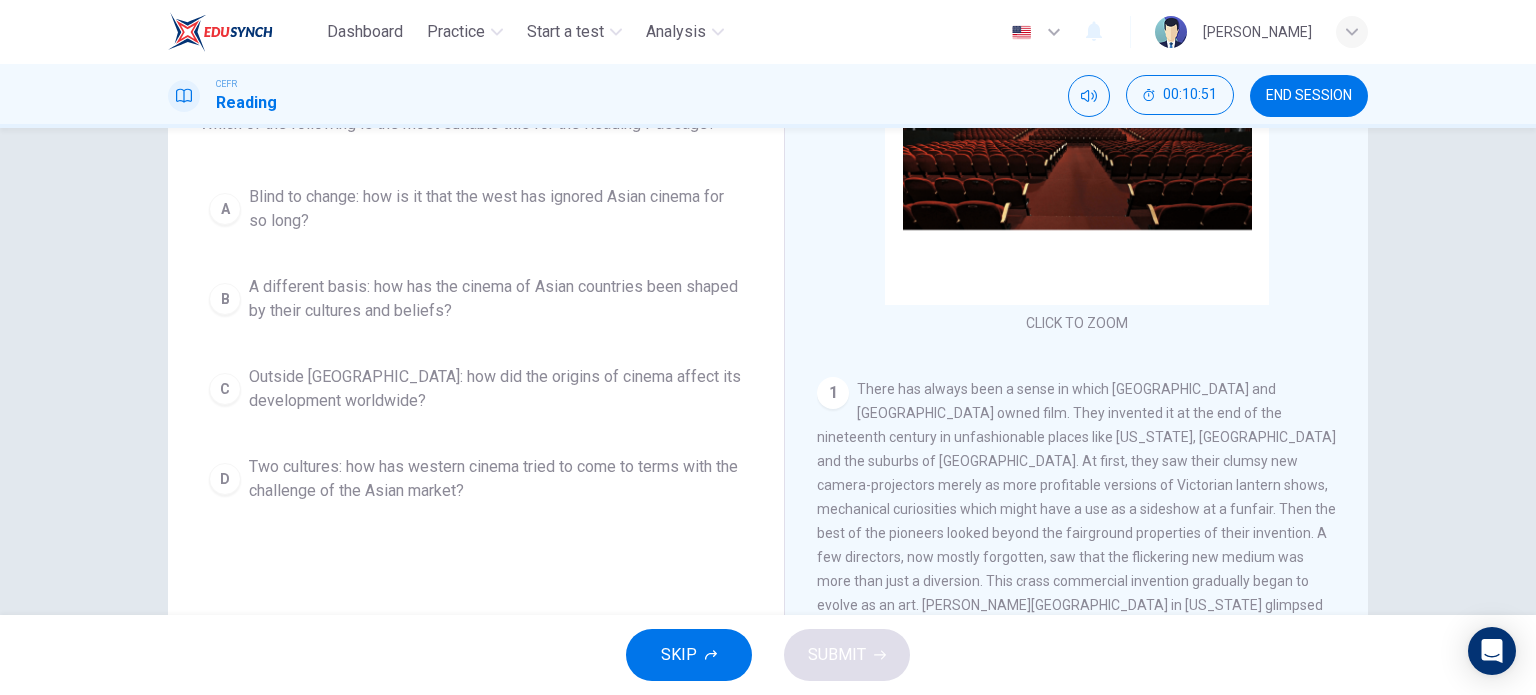 click on "Outside Asia: how did the origins of cinema affect its development worldwide?" at bounding box center [496, 389] 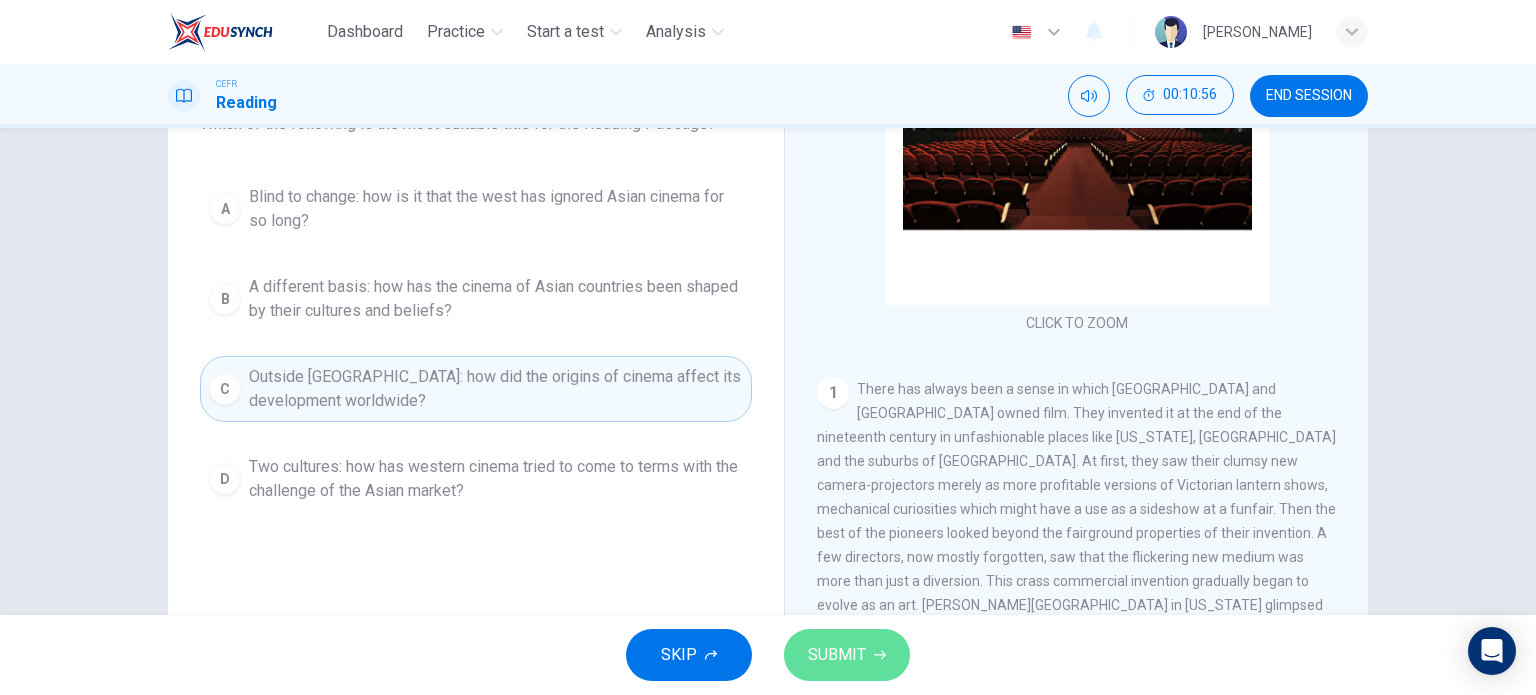 click on "SUBMIT" at bounding box center [837, 655] 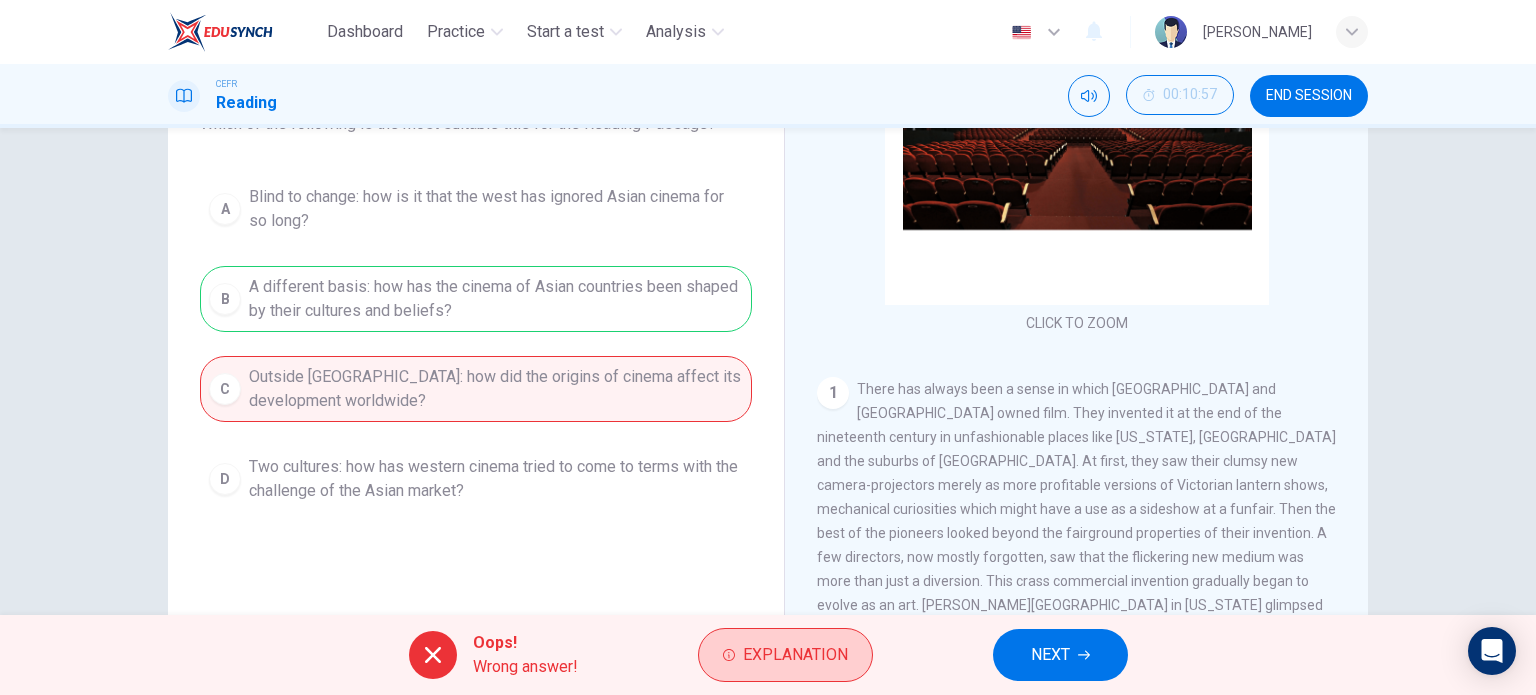 click 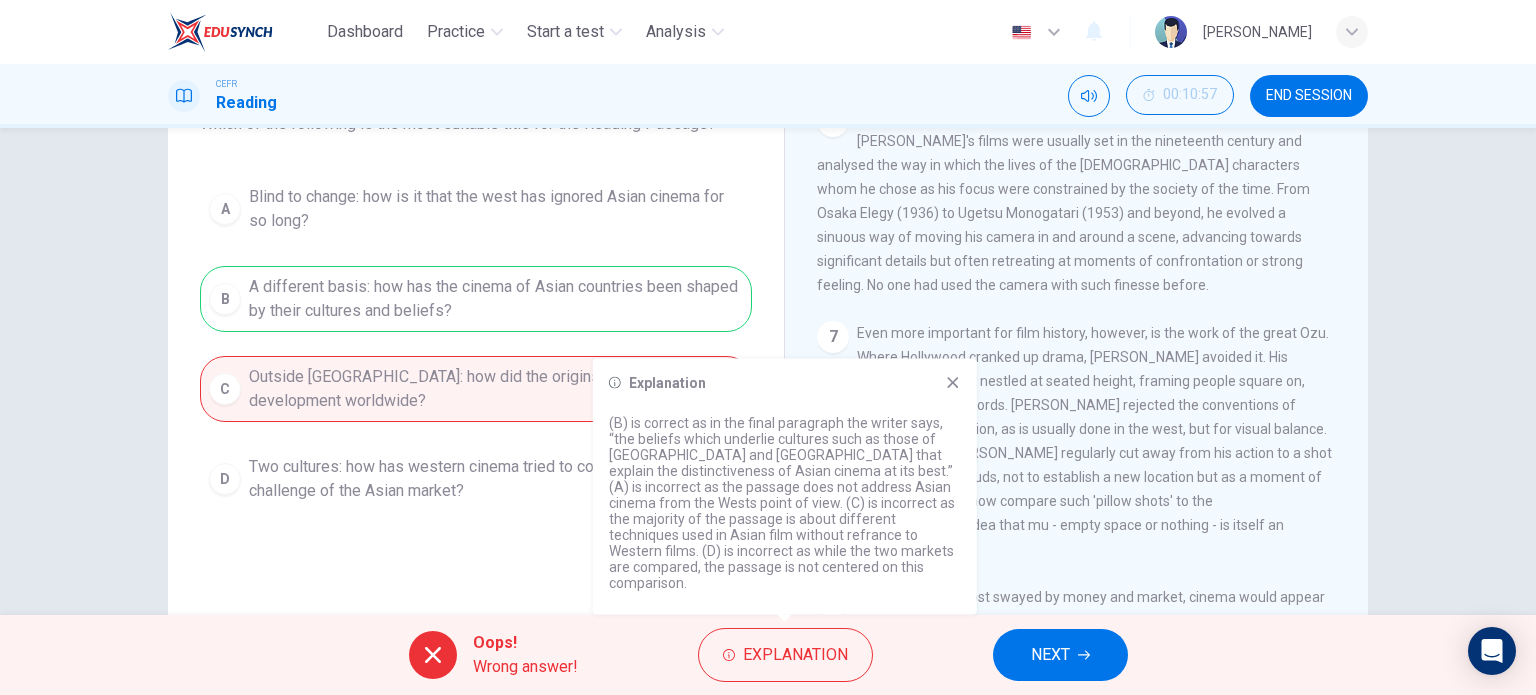 scroll, scrollTop: 1692, scrollLeft: 0, axis: vertical 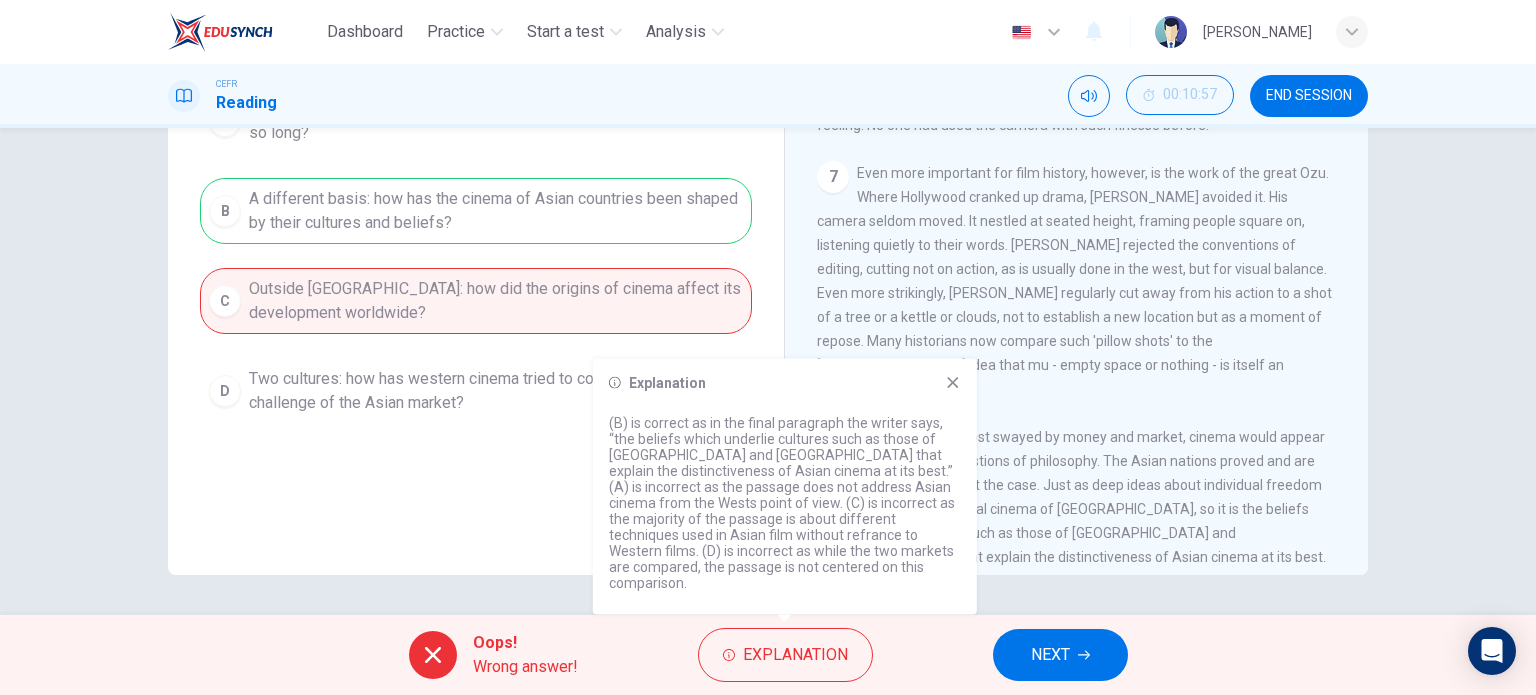 click on "Explanation" at bounding box center [785, 383] 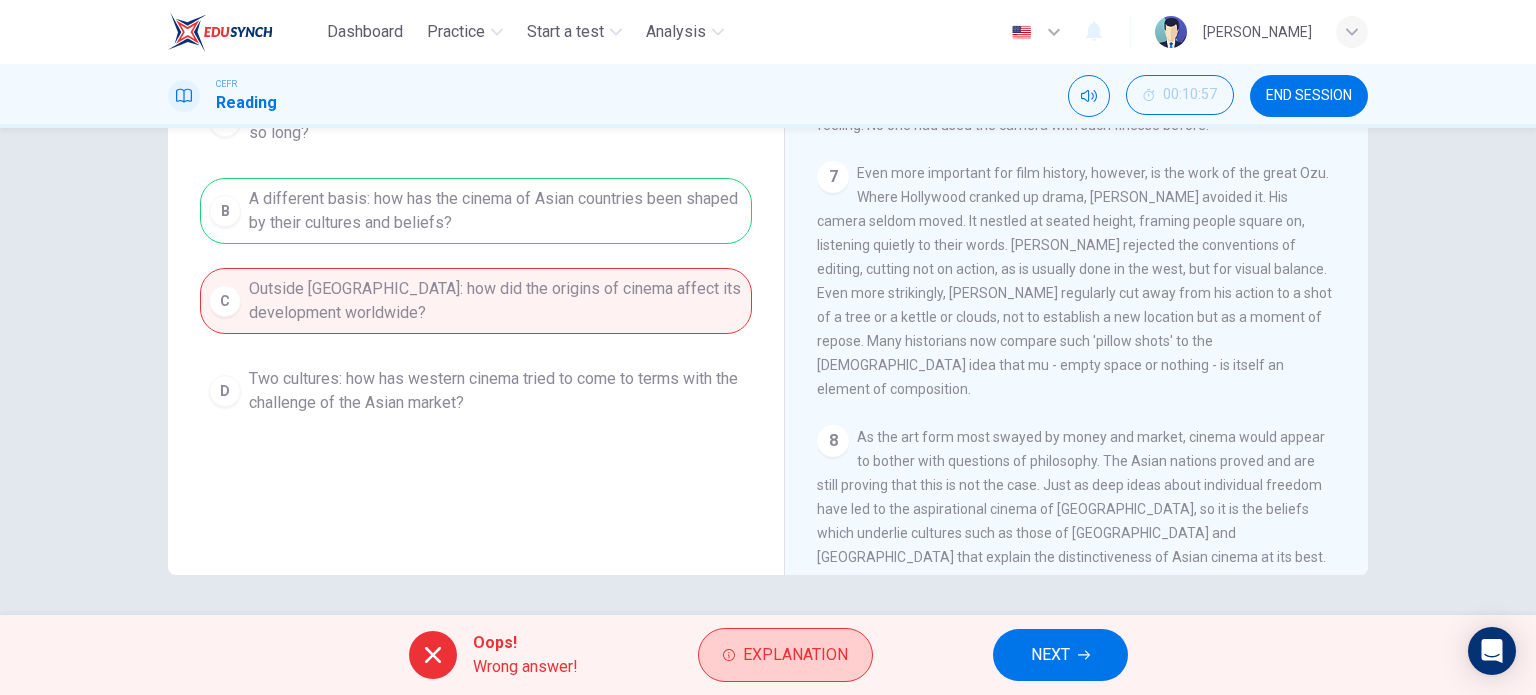 click on "Explanation" at bounding box center (785, 655) 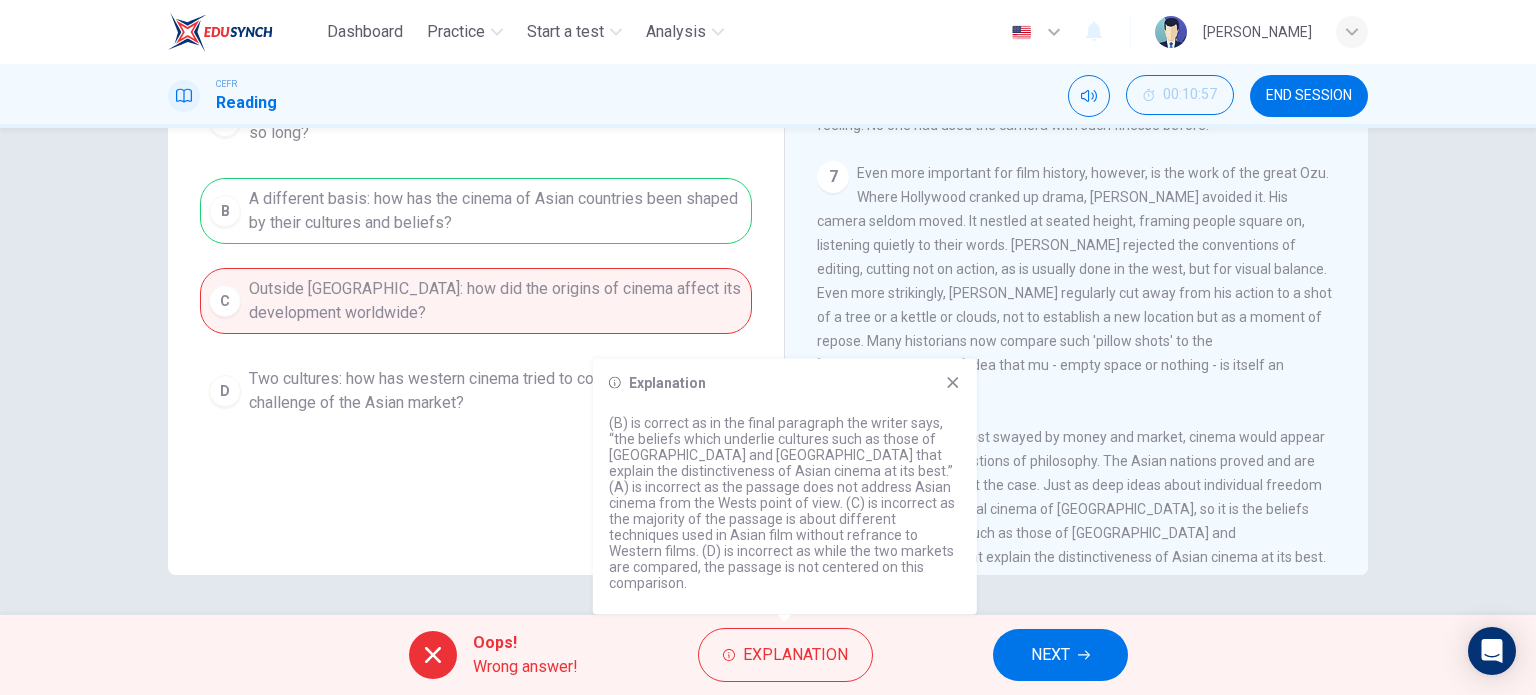 scroll, scrollTop: 188, scrollLeft: 0, axis: vertical 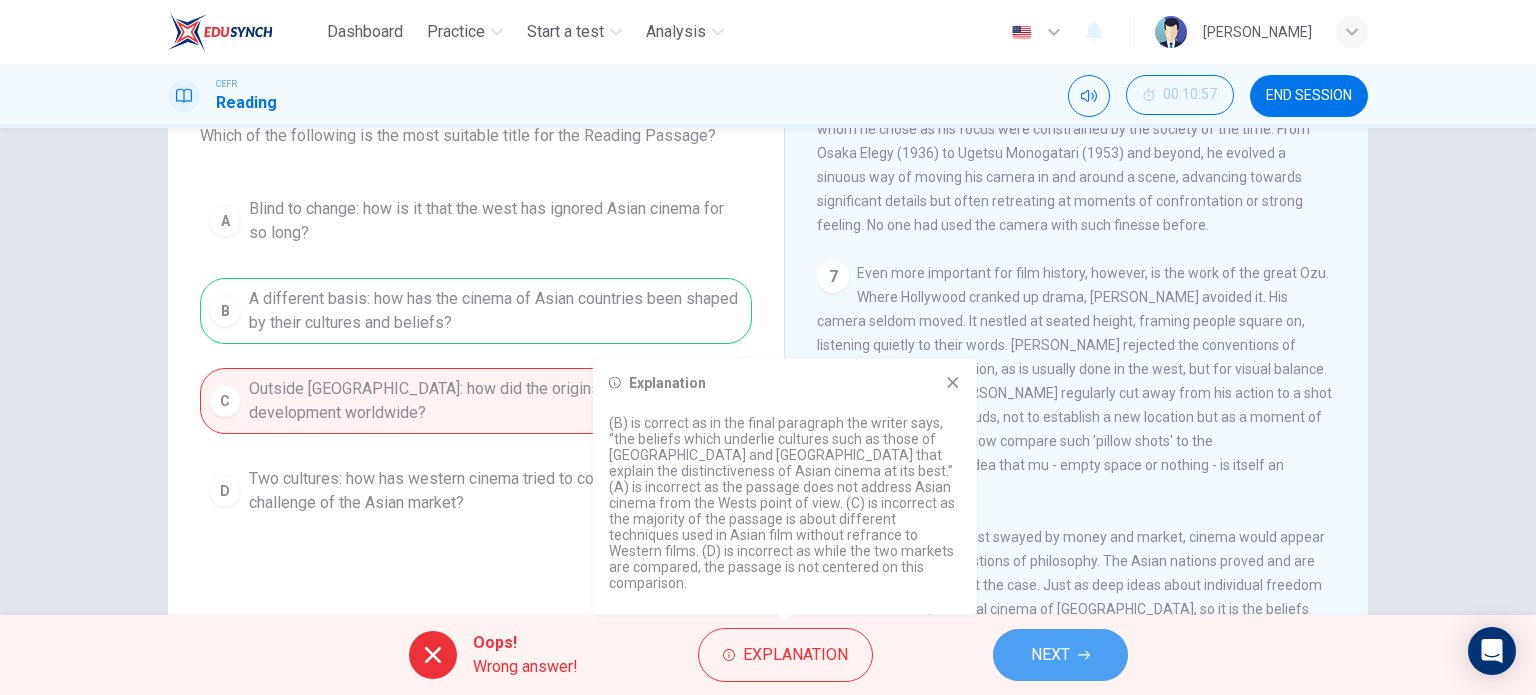 click on "NEXT" at bounding box center [1050, 655] 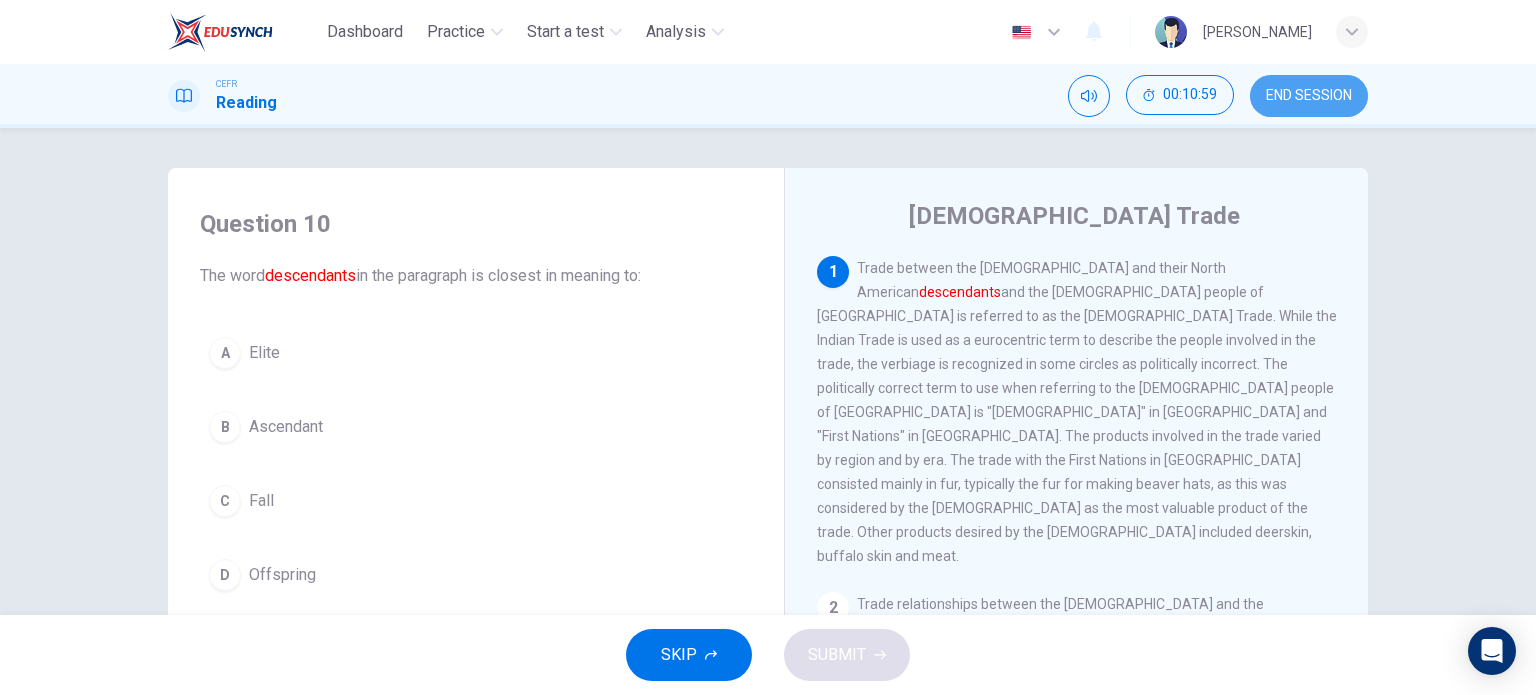 click on "END SESSION" at bounding box center (1309, 96) 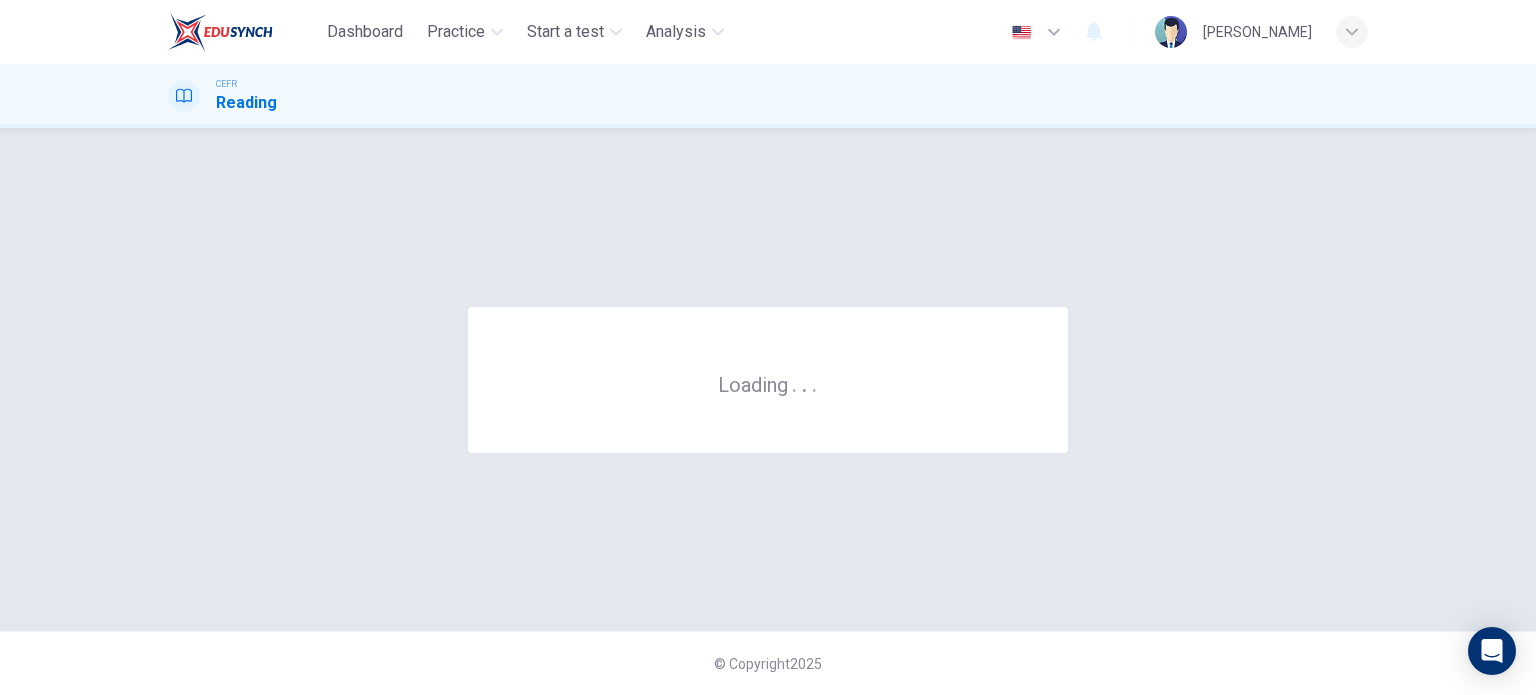 scroll, scrollTop: 0, scrollLeft: 0, axis: both 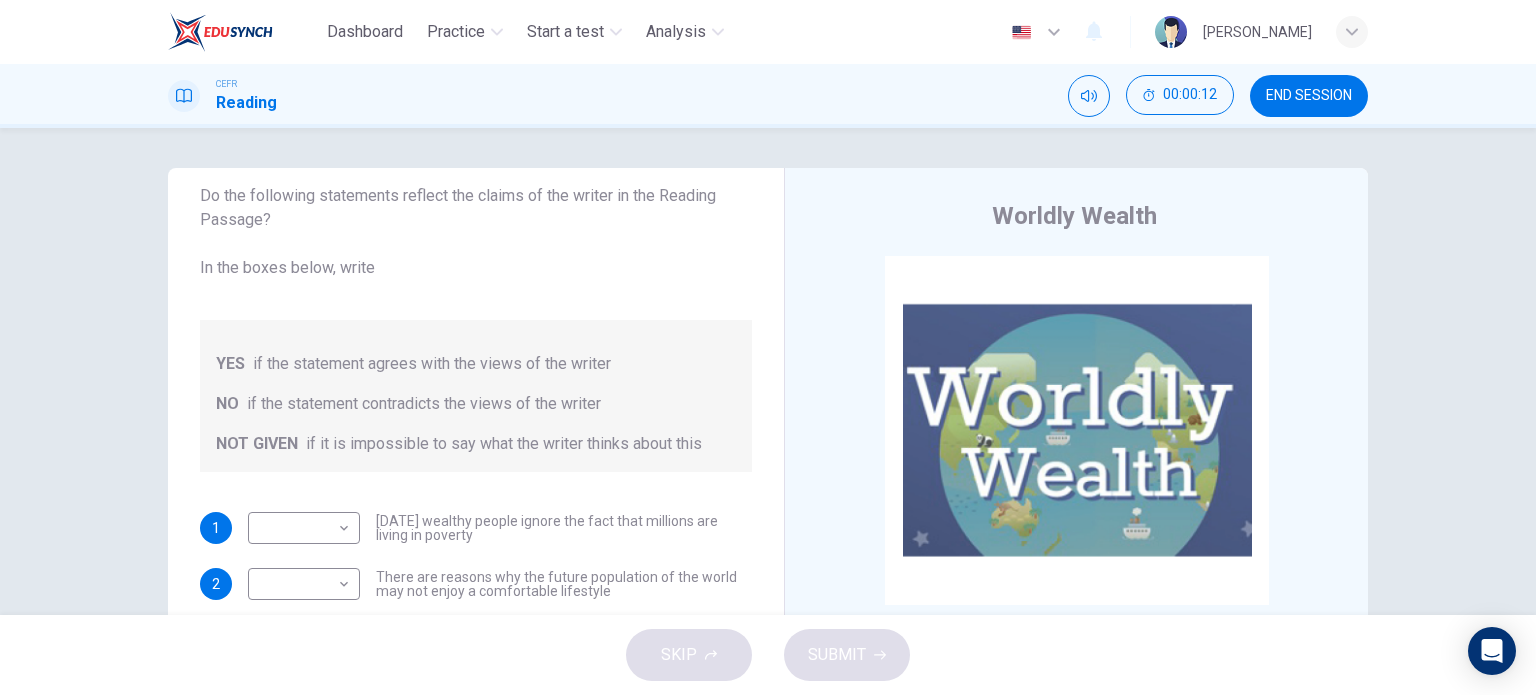 click on "Questions 1 - 6 Do the following statements reflect the claims of the writer in the Reading Passage?
In the boxes below, write YES if the statement agrees with the views of the writer NO if the statement contradicts the views of the writer NOT GIVEN if it is impossible to say what the writer thinks about this 1 ​ ​ Today's wealthy people ignore the fact that millions are living in poverty 2 ​ ​ There are reasons why the future population of the world may not enjoy a comfortable lifestyle 3 ​ ​ The first thing to consider when planning for the future is environmental protection 4 ​ ​ As manufactured goods get cheaper, people will benefit more from them 5 ​ ​ It may be possible to find new types of raw materials for use in the production of machinery 6 ​ ​ The rising prices of fossil fuels may bring some benefits Worldly Wealth CLICK TO ZOOM Click to Zoom 1 2 3 4 5 6 7 8 9 10 11" at bounding box center [768, 515] 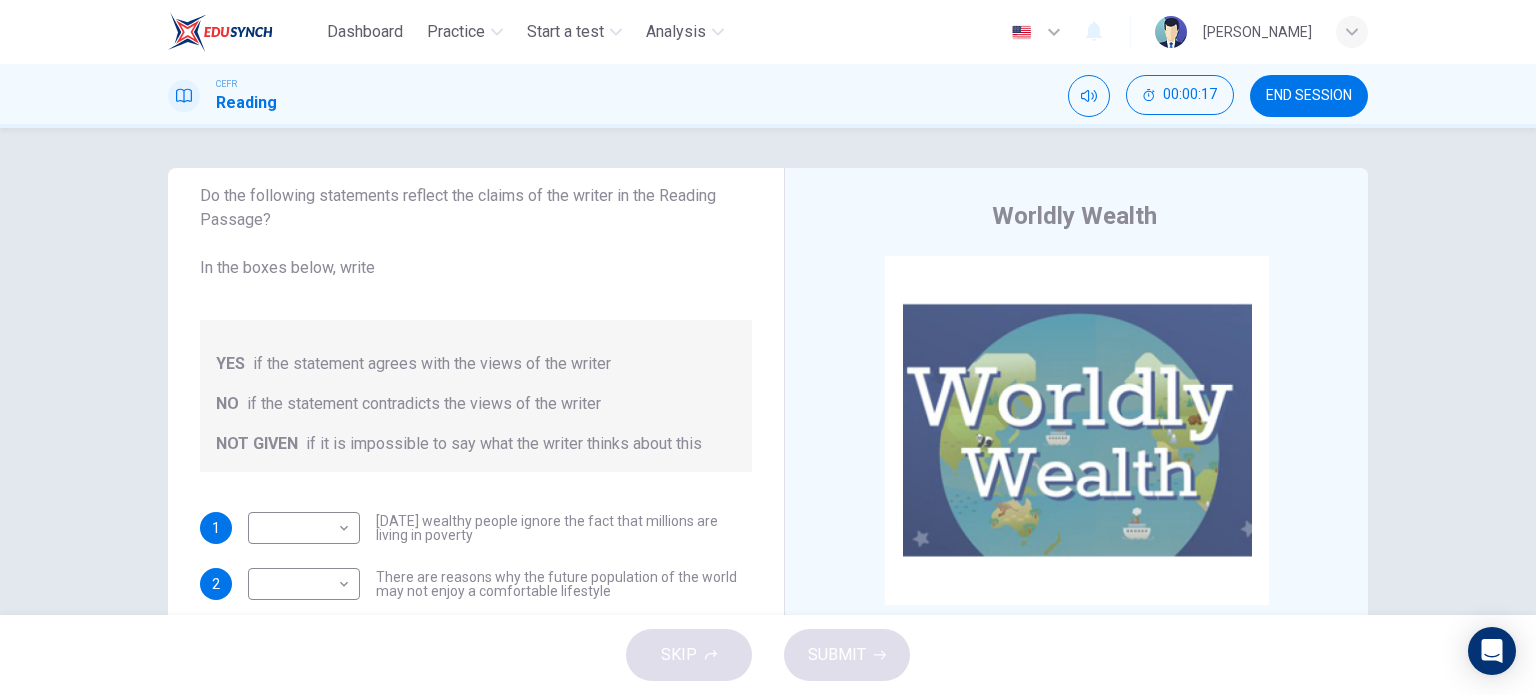 drag, startPoint x: 1357, startPoint y: 387, endPoint x: 1352, endPoint y: 507, distance: 120.10412 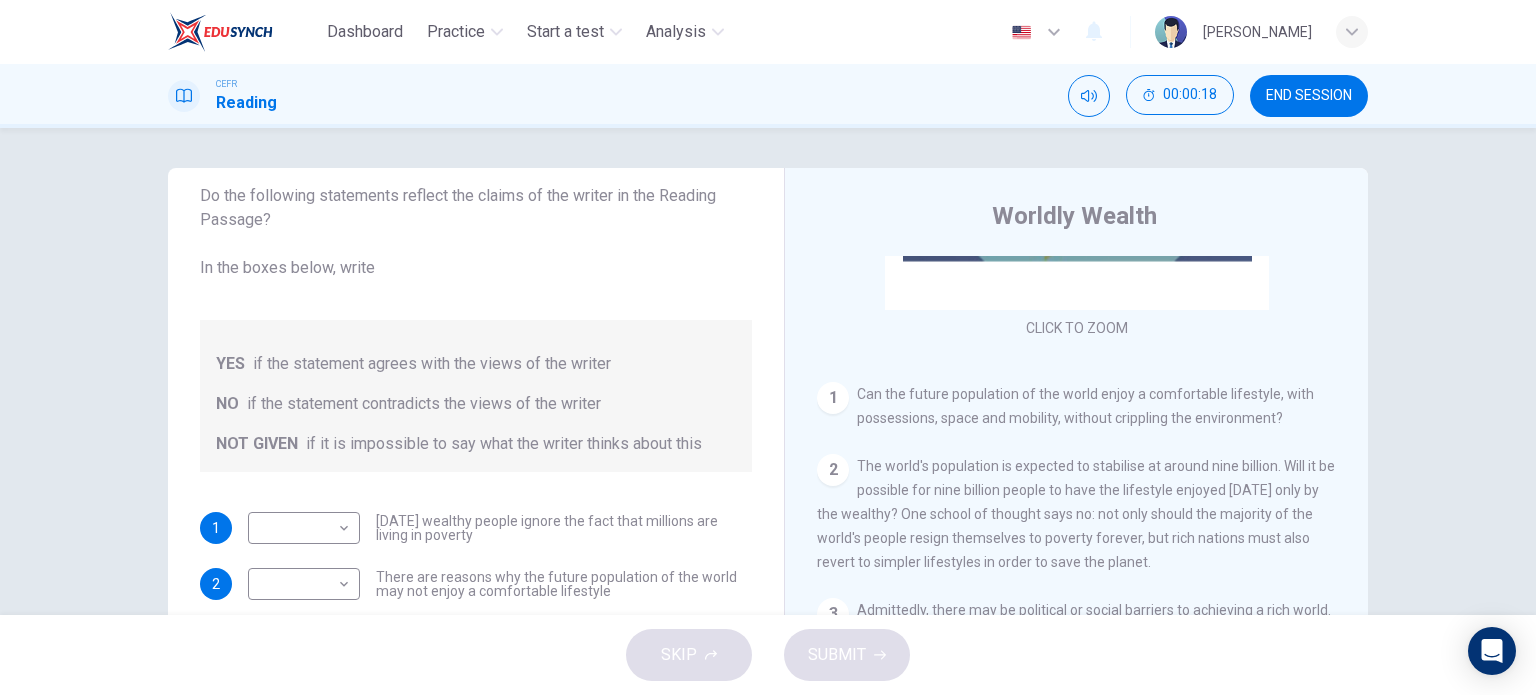 scroll, scrollTop: 316, scrollLeft: 0, axis: vertical 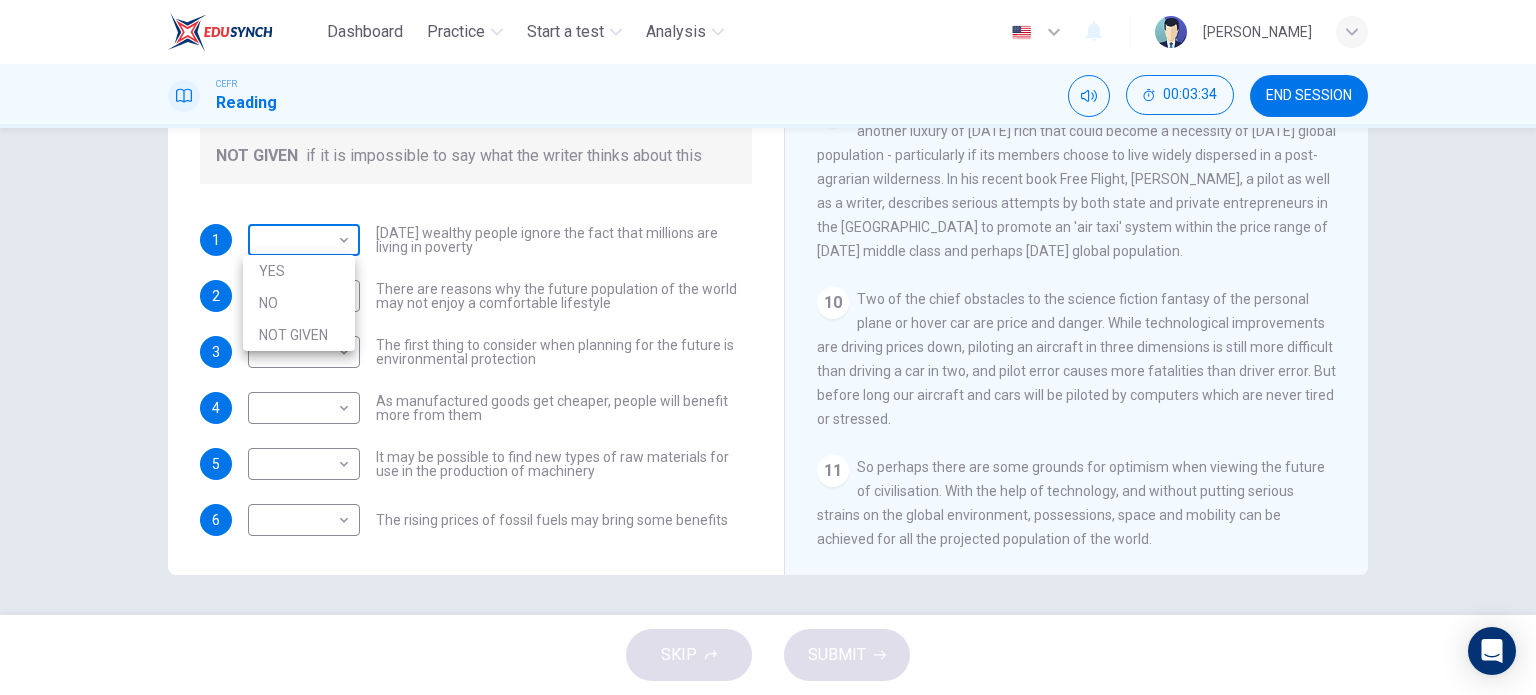 click on "Dashboard Practice Start a test Analysis English en ​ NURAQILAH BINTI MOHAMAD KHAIR CEFR Reading 00:03:34 END SESSION Questions 1 - 6 Do the following statements reflect the claims of the writer in the Reading Passage?
In the boxes below, write YES if the statement agrees with the views of the writer NO if the statement contradicts the views of the writer NOT GIVEN if it is impossible to say what the writer thinks about this 1 ​ ​ Today's wealthy people ignore the fact that millions are living in poverty 2 ​ ​ There are reasons why the future population of the world may not enjoy a comfortable lifestyle 3 ​ ​ The first thing to consider when planning for the future is environmental protection 4 ​ ​ As manufactured goods get cheaper, people will benefit more from them 5 ​ ​ It may be possible to find new types of raw materials for use in the production of machinery 6 ​ ​ The rising prices of fossil fuels may bring some benefits Worldly Wealth CLICK TO ZOOM Click to Zoom 1 2 3 4 5 6 7" at bounding box center (768, 347) 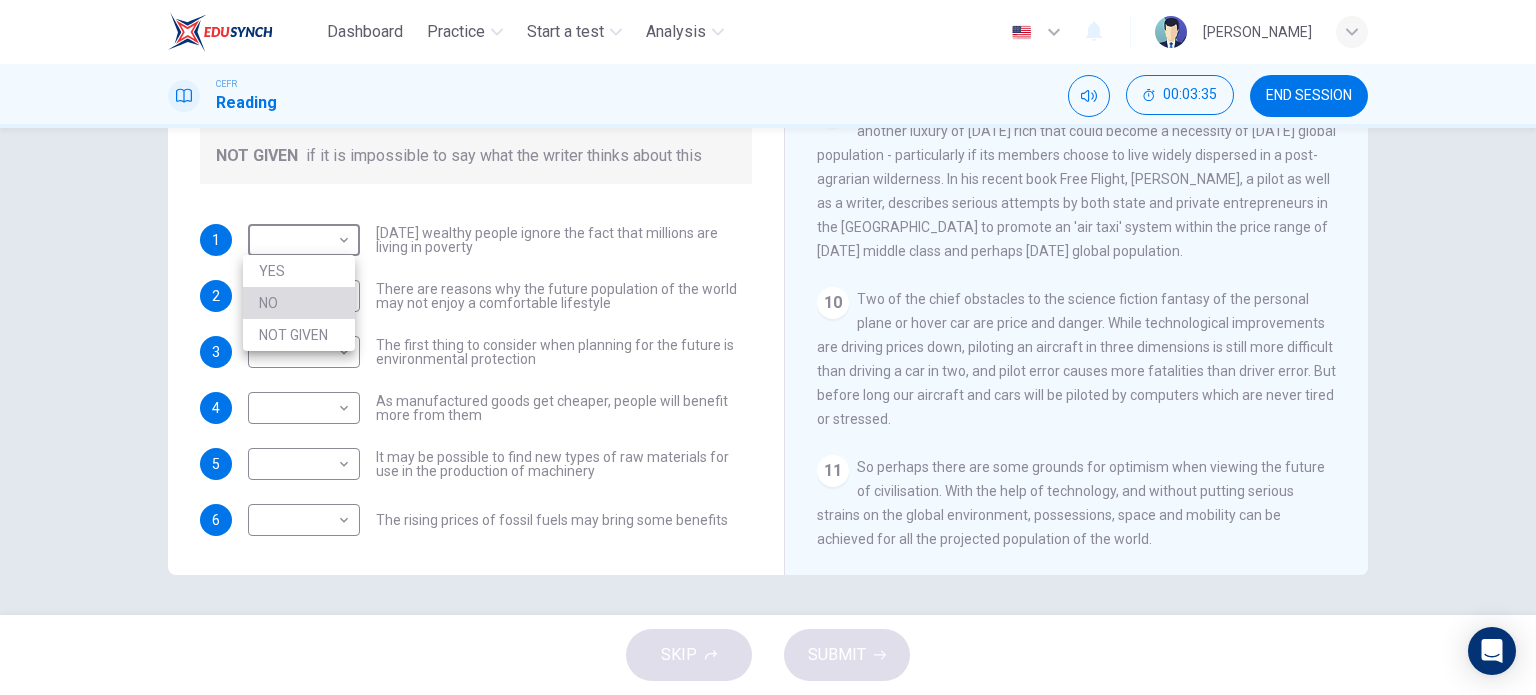 click on "NO" at bounding box center [299, 303] 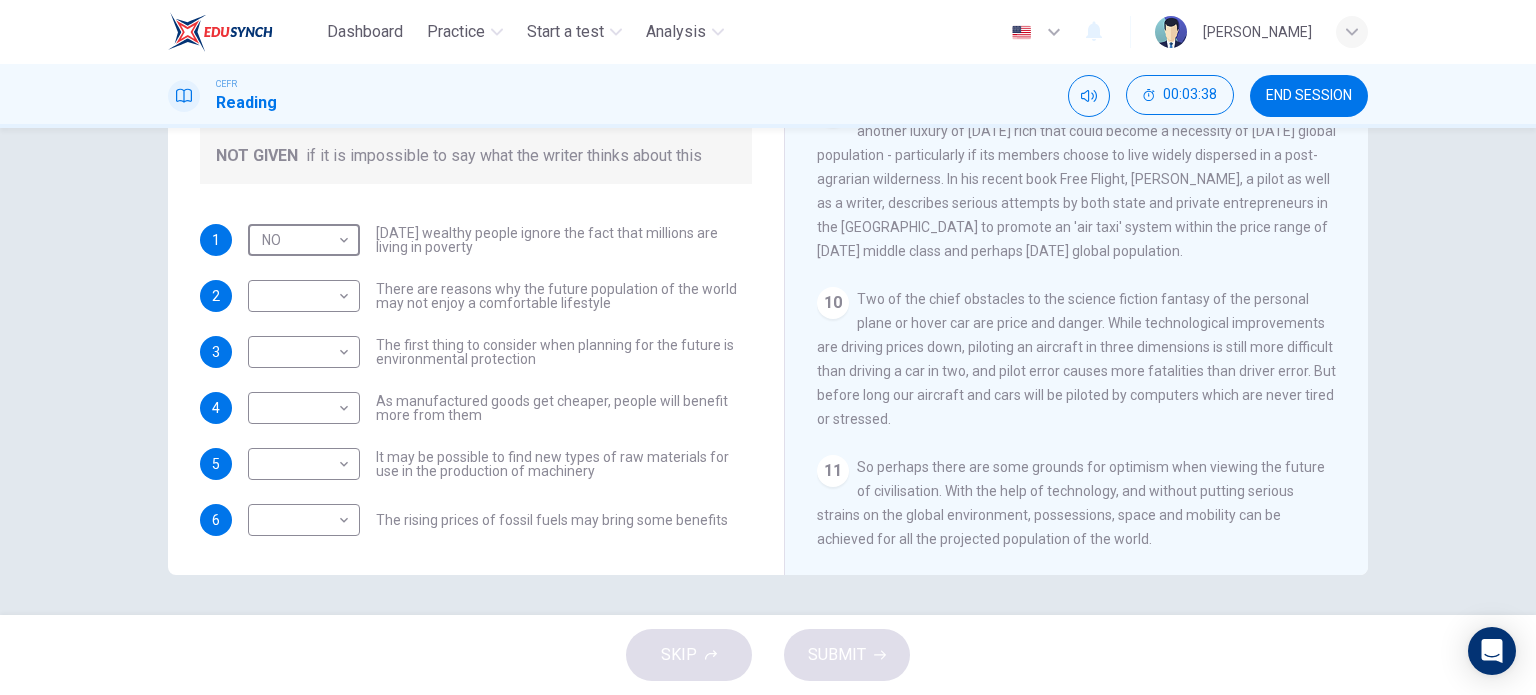 click on "​ ​ There are reasons why the future population of the world may not enjoy a comfortable lifestyle" at bounding box center [500, 296] 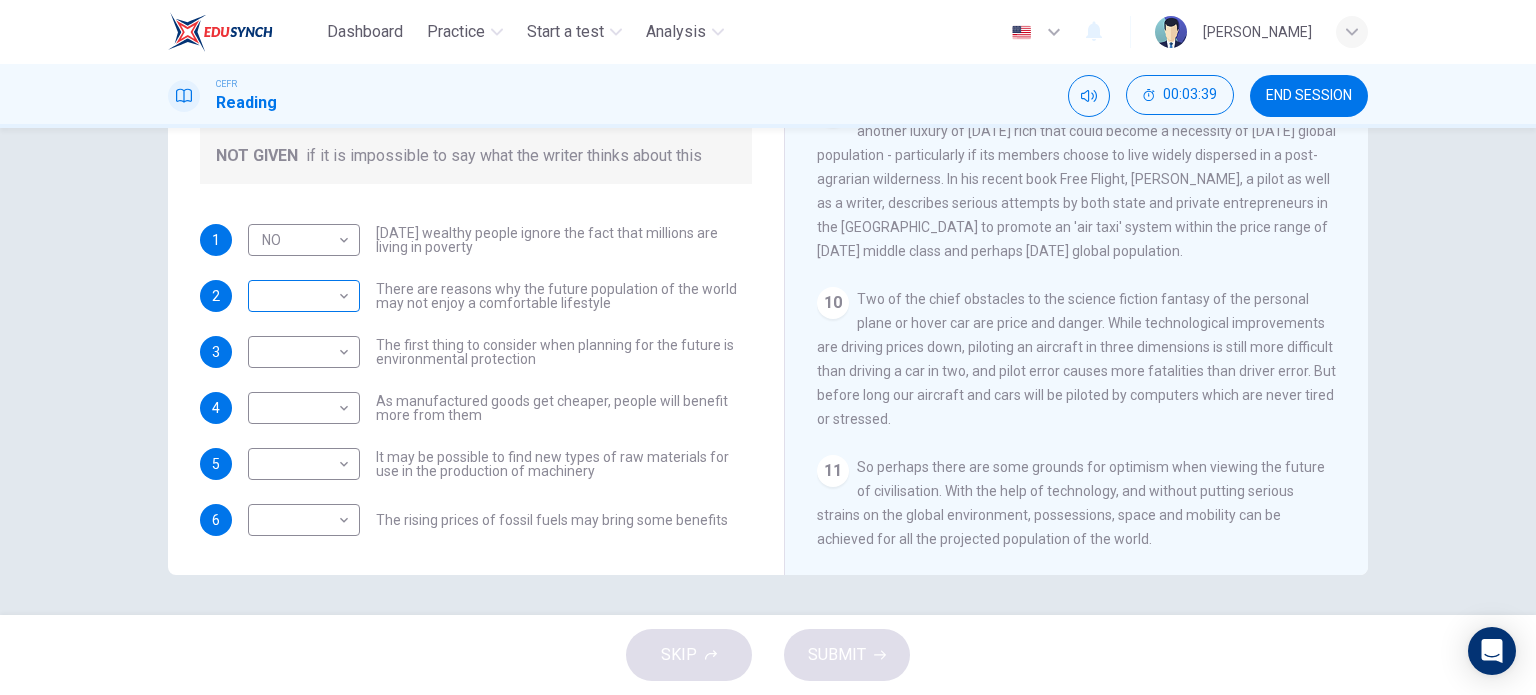 click on "Dashboard Practice Start a test Analysis English en ​ NURAQILAH BINTI MOHAMAD KHAIR CEFR Reading 00:03:39 END SESSION Questions 1 - 6 Do the following statements reflect the claims of the writer in the Reading Passage?
In the boxes below, write YES if the statement agrees with the views of the writer NO if the statement contradicts the views of the writer NOT GIVEN if it is impossible to say what the writer thinks about this 1 NO NO ​ Today's wealthy people ignore the fact that millions are living in poverty 2 ​ ​ There are reasons why the future population of the world may not enjoy a comfortable lifestyle 3 ​ ​ The first thing to consider when planning for the future is environmental protection 4 ​ ​ As manufactured goods get cheaper, people will benefit more from them 5 ​ ​ It may be possible to find new types of raw materials for use in the production of machinery 6 ​ ​ The rising prices of fossil fuels may bring some benefits Worldly Wealth CLICK TO ZOOM Click to Zoom 1 2 3 4 5 6" at bounding box center (768, 347) 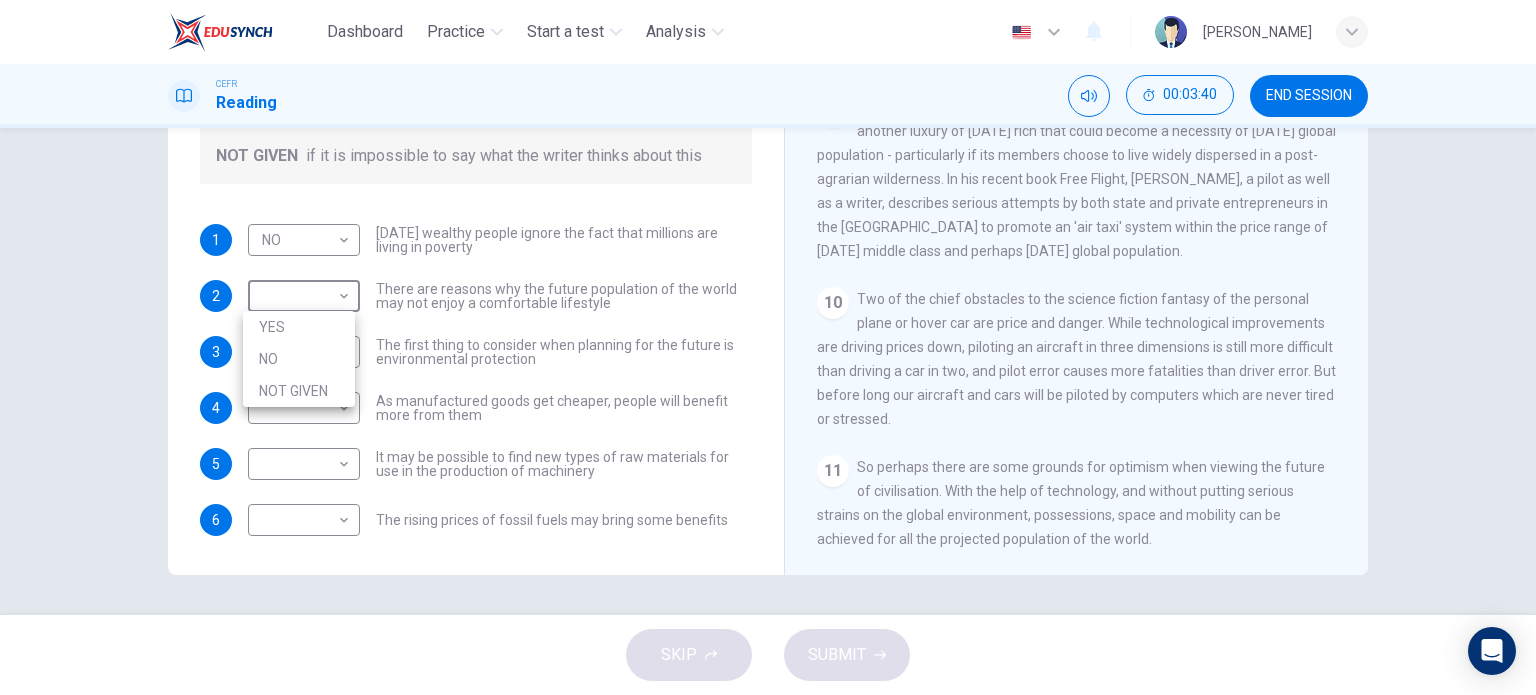 click at bounding box center (768, 347) 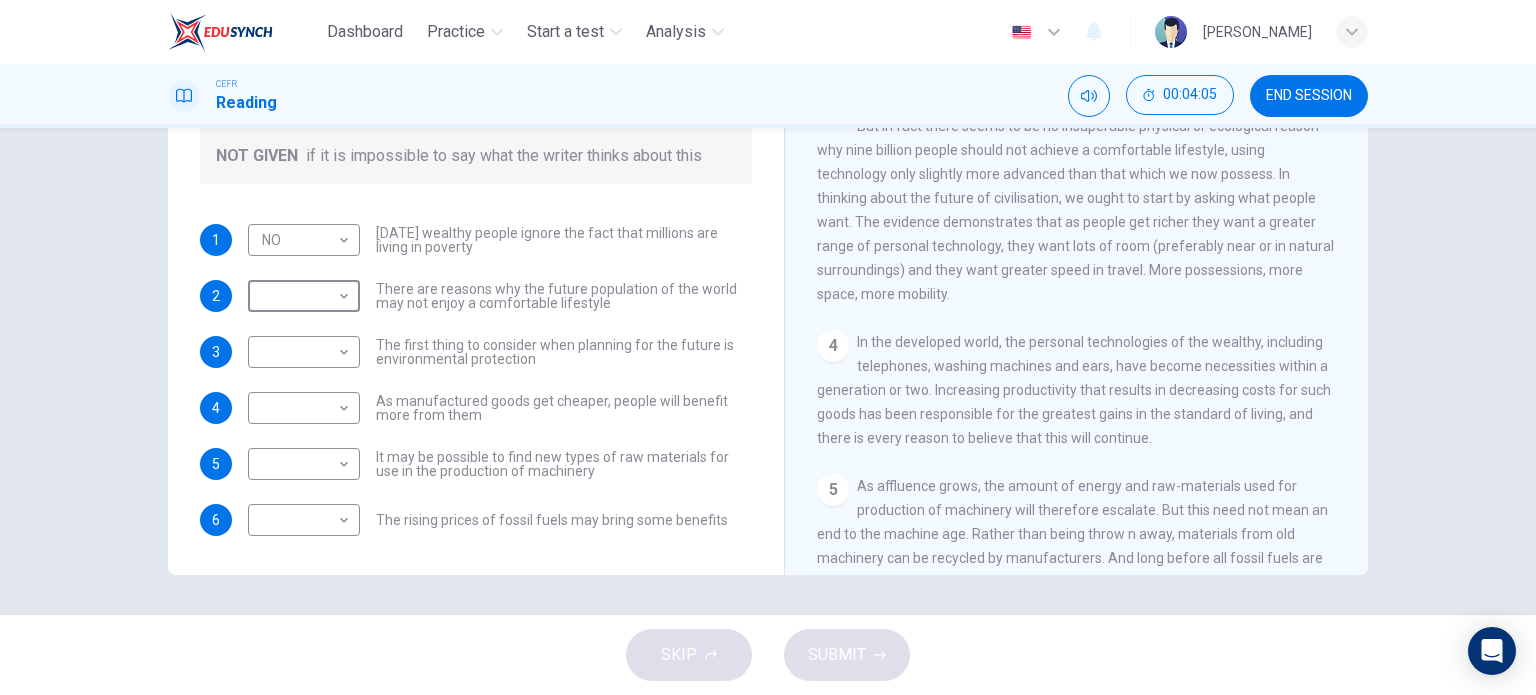 scroll, scrollTop: 463, scrollLeft: 0, axis: vertical 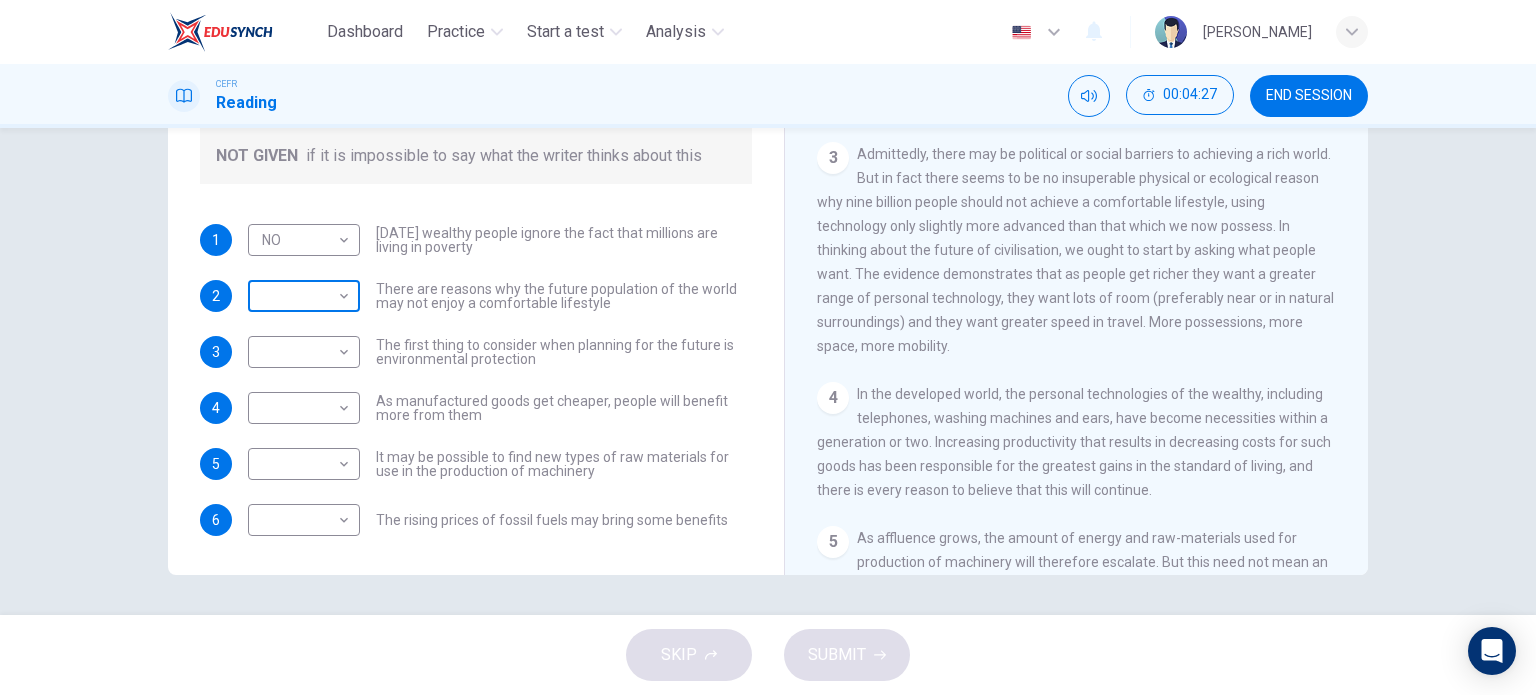 click on "Dashboard Practice Start a test Analysis English en ​ NURAQILAH BINTI MOHAMAD KHAIR CEFR Reading 00:04:27 END SESSION Questions 1 - 6 Do the following statements reflect the claims of the writer in the Reading Passage?
In the boxes below, write YES if the statement agrees with the views of the writer NO if the statement contradicts the views of the writer NOT GIVEN if it is impossible to say what the writer thinks about this 1 NO NO ​ Today's wealthy people ignore the fact that millions are living in poverty 2 ​ ​ There are reasons why the future population of the world may not enjoy a comfortable lifestyle 3 ​ ​ The first thing to consider when planning for the future is environmental protection 4 ​ ​ As manufactured goods get cheaper, people will benefit more from them 5 ​ ​ It may be possible to find new types of raw materials for use in the production of machinery 6 ​ ​ The rising prices of fossil fuels may bring some benefits Worldly Wealth CLICK TO ZOOM Click to Zoom 1 2 3 4 5 6" at bounding box center (768, 347) 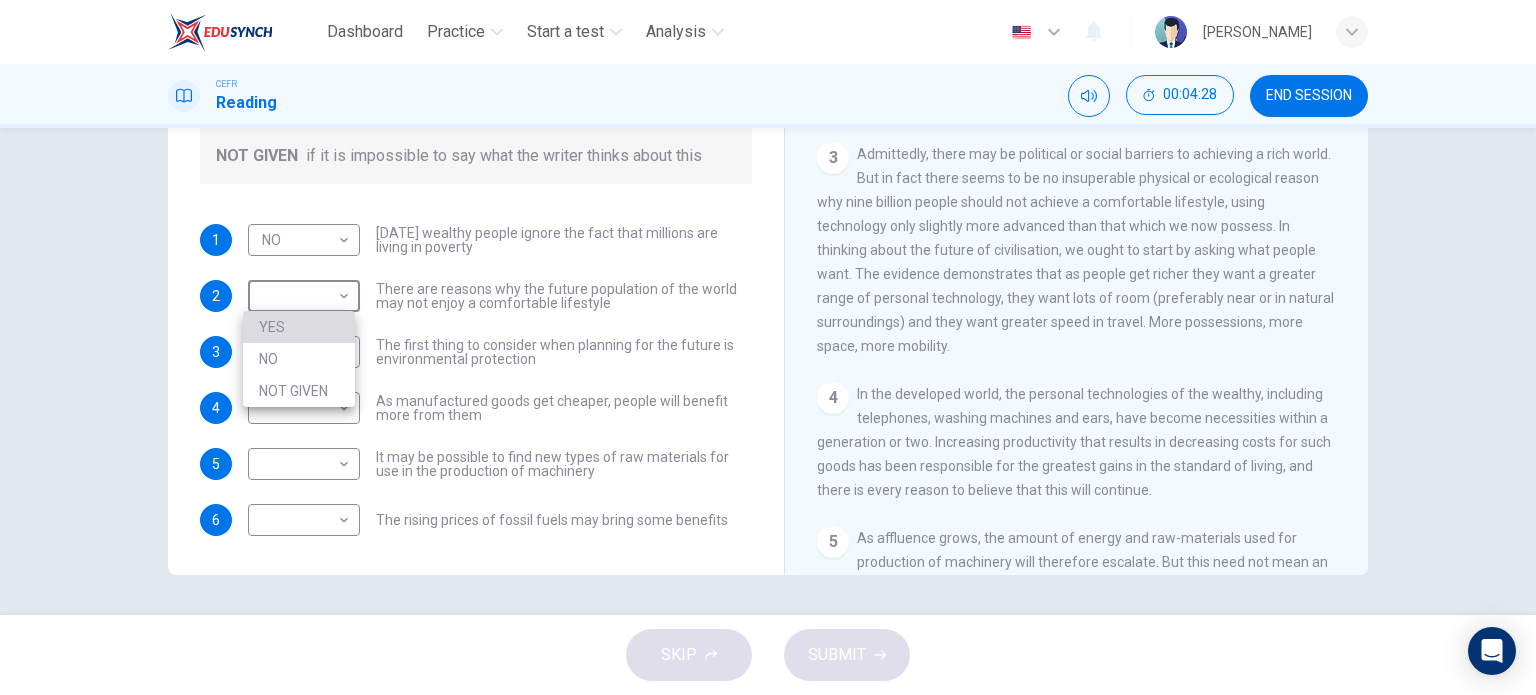 click on "YES" at bounding box center (299, 327) 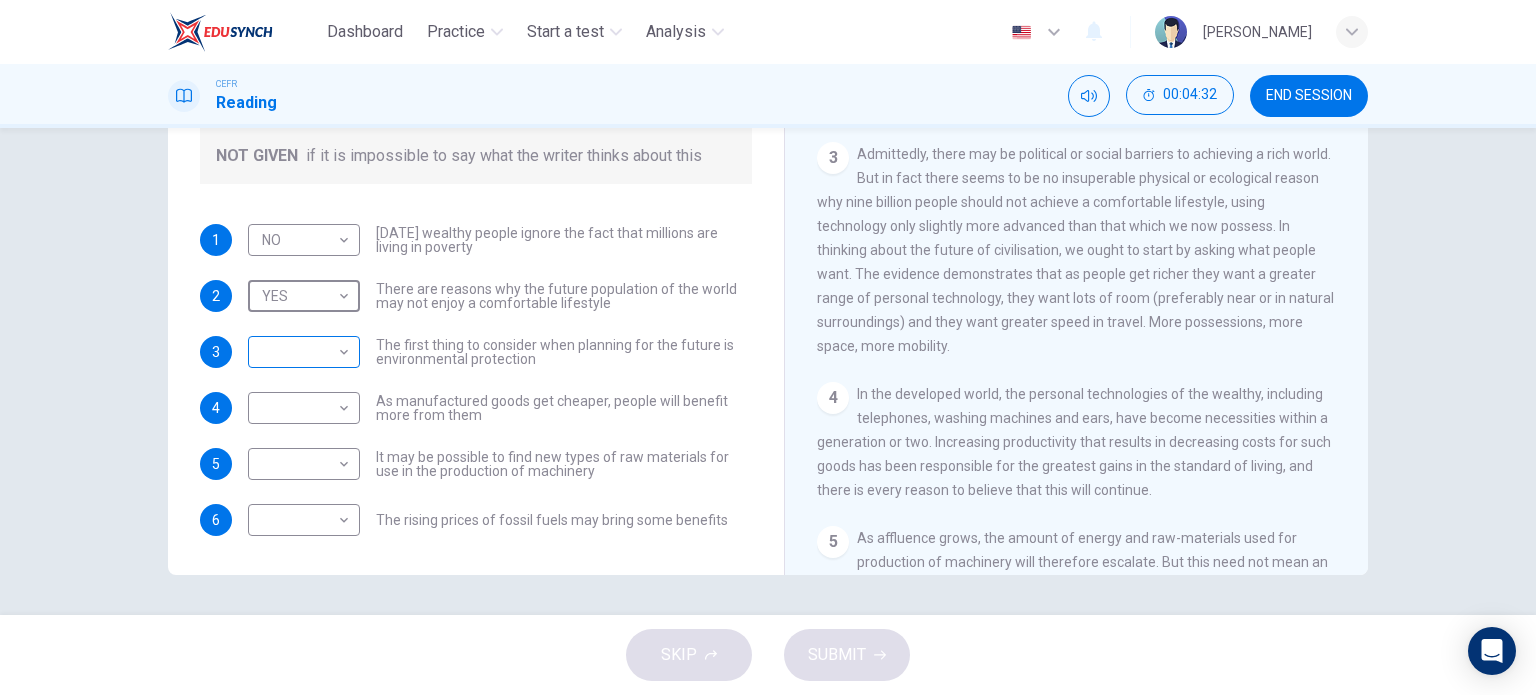 click on "Dashboard Practice Start a test Analysis English en ​ NURAQILAH BINTI MOHAMAD KHAIR CEFR Reading 00:04:32 END SESSION Questions 1 - 6 Do the following statements reflect the claims of the writer in the Reading Passage?
In the boxes below, write YES if the statement agrees with the views of the writer NO if the statement contradicts the views of the writer NOT GIVEN if it is impossible to say what the writer thinks about this 1 NO NO ​ Today's wealthy people ignore the fact that millions are living in poverty 2 YES YES ​ There are reasons why the future population of the world may not enjoy a comfortable lifestyle 3 ​ ​ The first thing to consider when planning for the future is environmental protection 4 ​ ​ As manufactured goods get cheaper, people will benefit more from them 5 ​ ​ It may be possible to find new types of raw materials for use in the production of machinery 6 ​ ​ The rising prices of fossil fuels may bring some benefits Worldly Wealth CLICK TO ZOOM Click to Zoom 1 2 3 4" at bounding box center (768, 347) 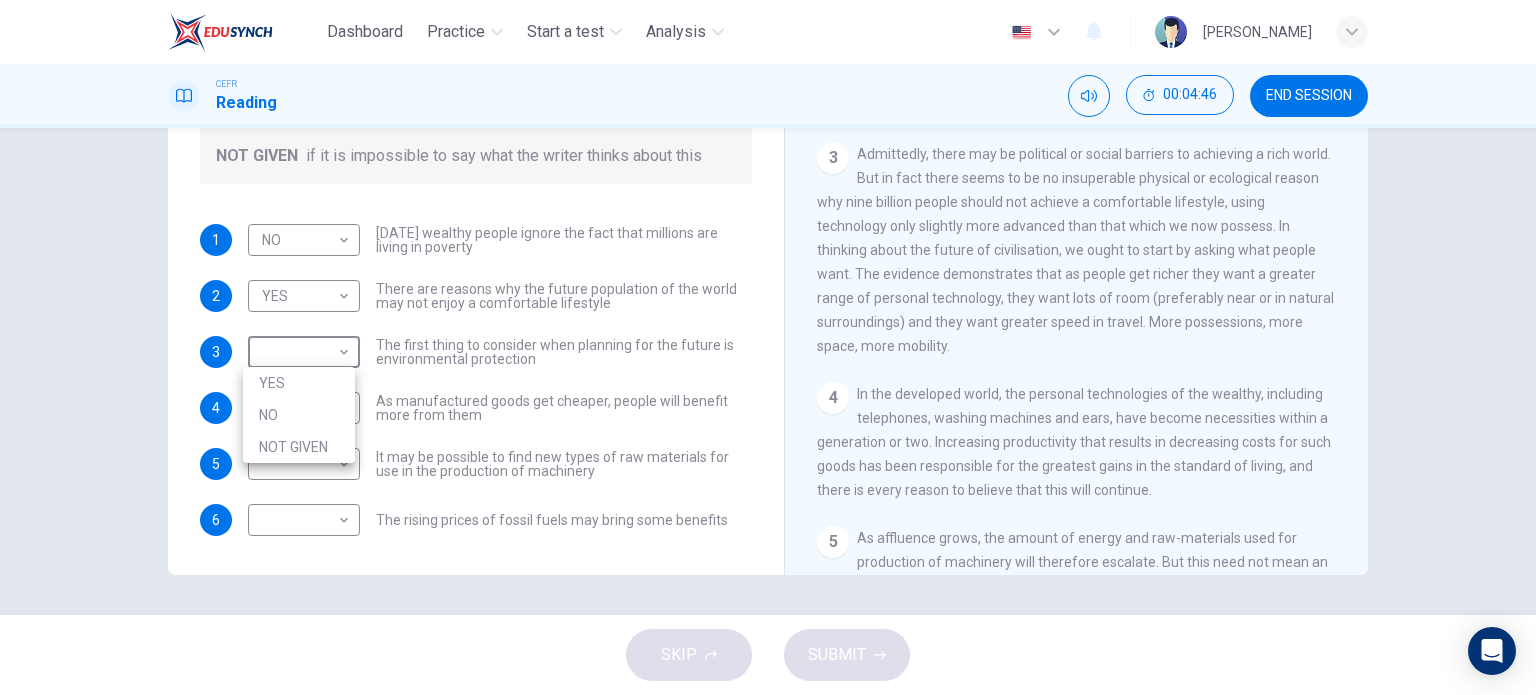 drag, startPoint x: 1352, startPoint y: 225, endPoint x: 1352, endPoint y: 238, distance: 13 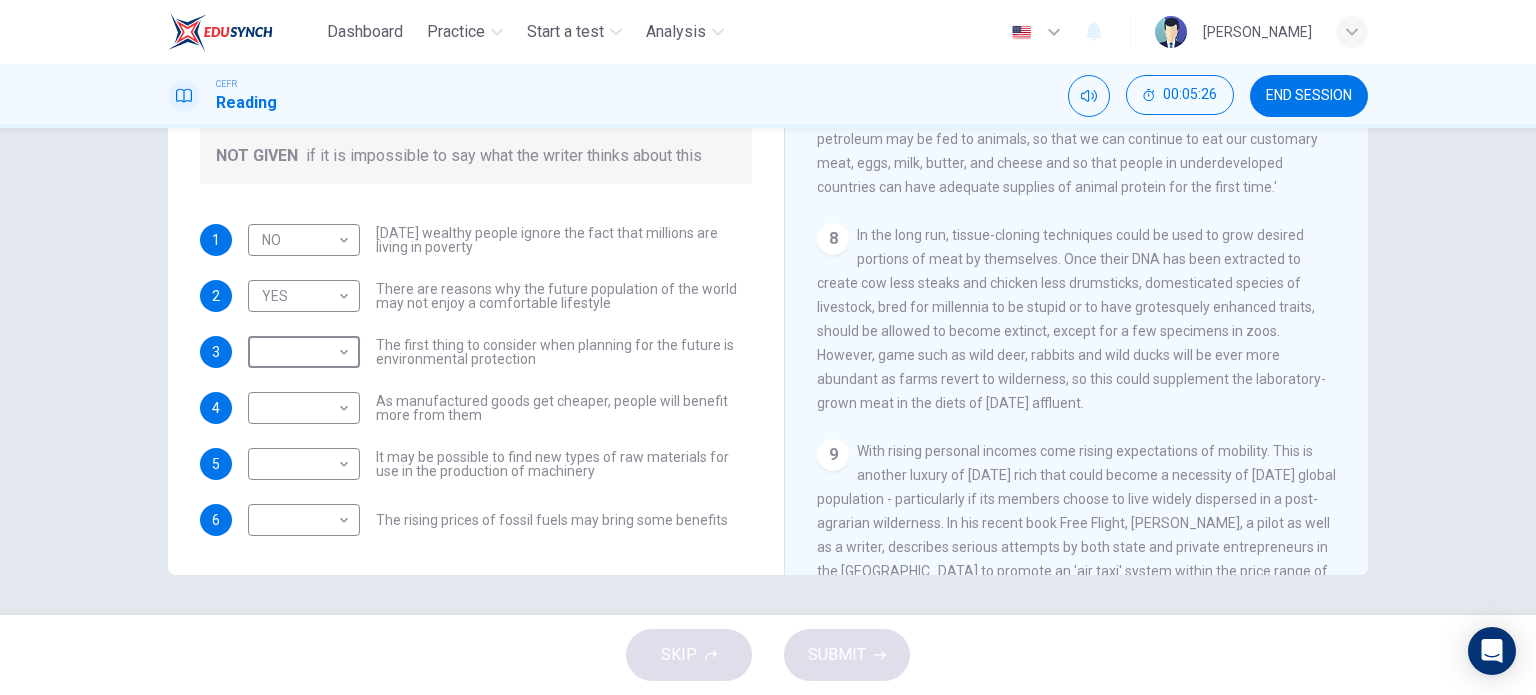 scroll, scrollTop: 1386, scrollLeft: 0, axis: vertical 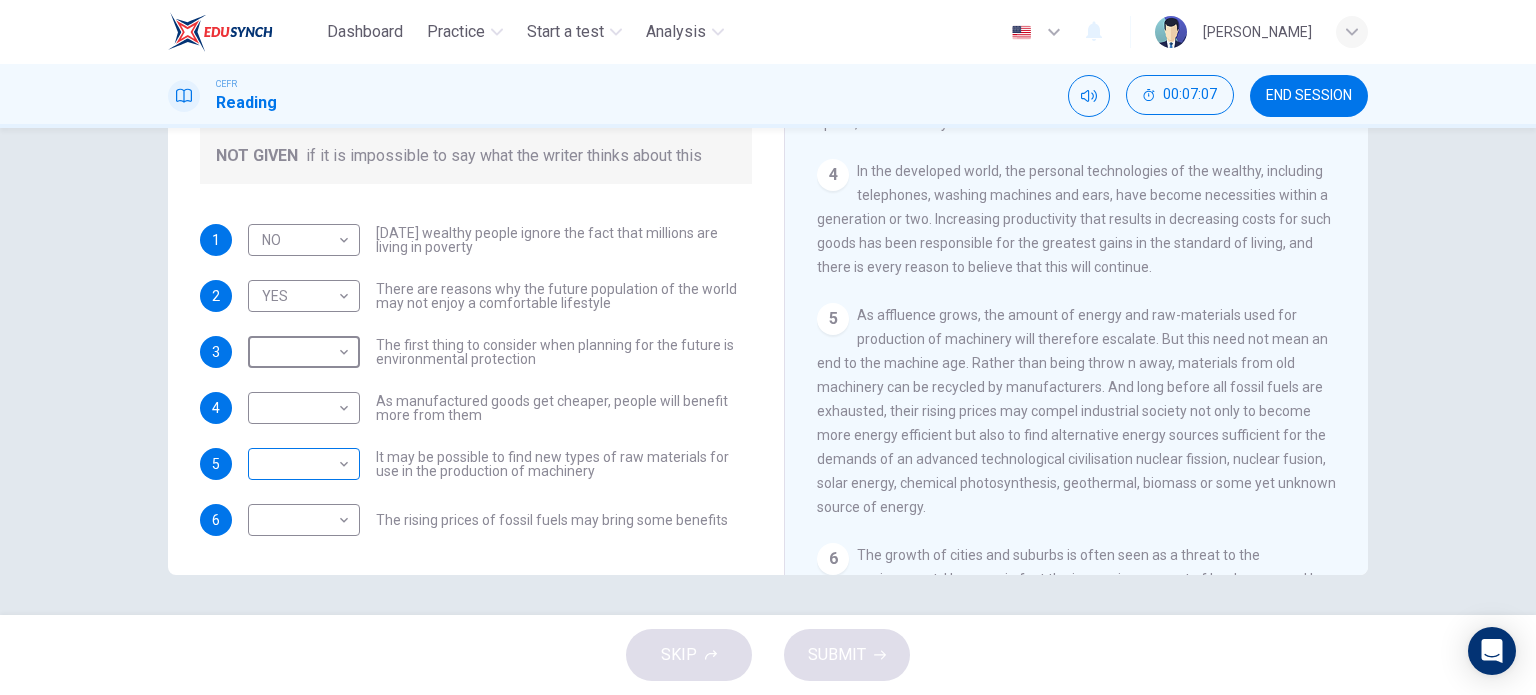 click on "Dashboard Practice Start a test Analysis English en ​ NURAQILAH BINTI MOHAMAD KHAIR CEFR Reading 00:07:07 END SESSION Questions 1 - 6 Do the following statements reflect the claims of the writer in the Reading Passage?
In the boxes below, write YES if the statement agrees with the views of the writer NO if the statement contradicts the views of the writer NOT GIVEN if it is impossible to say what the writer thinks about this 1 NO NO ​ Today's wealthy people ignore the fact that millions are living in poverty 2 YES YES ​ There are reasons why the future population of the world may not enjoy a comfortable lifestyle 3 ​ ​ The first thing to consider when planning for the future is environmental protection 4 ​ ​ As manufactured goods get cheaper, people will benefit more from them 5 ​ ​ It may be possible to find new types of raw materials for use in the production of machinery 6 ​ ​ The rising prices of fossil fuels may bring some benefits Worldly Wealth CLICK TO ZOOM Click to Zoom 1 2 3 4" at bounding box center [768, 347] 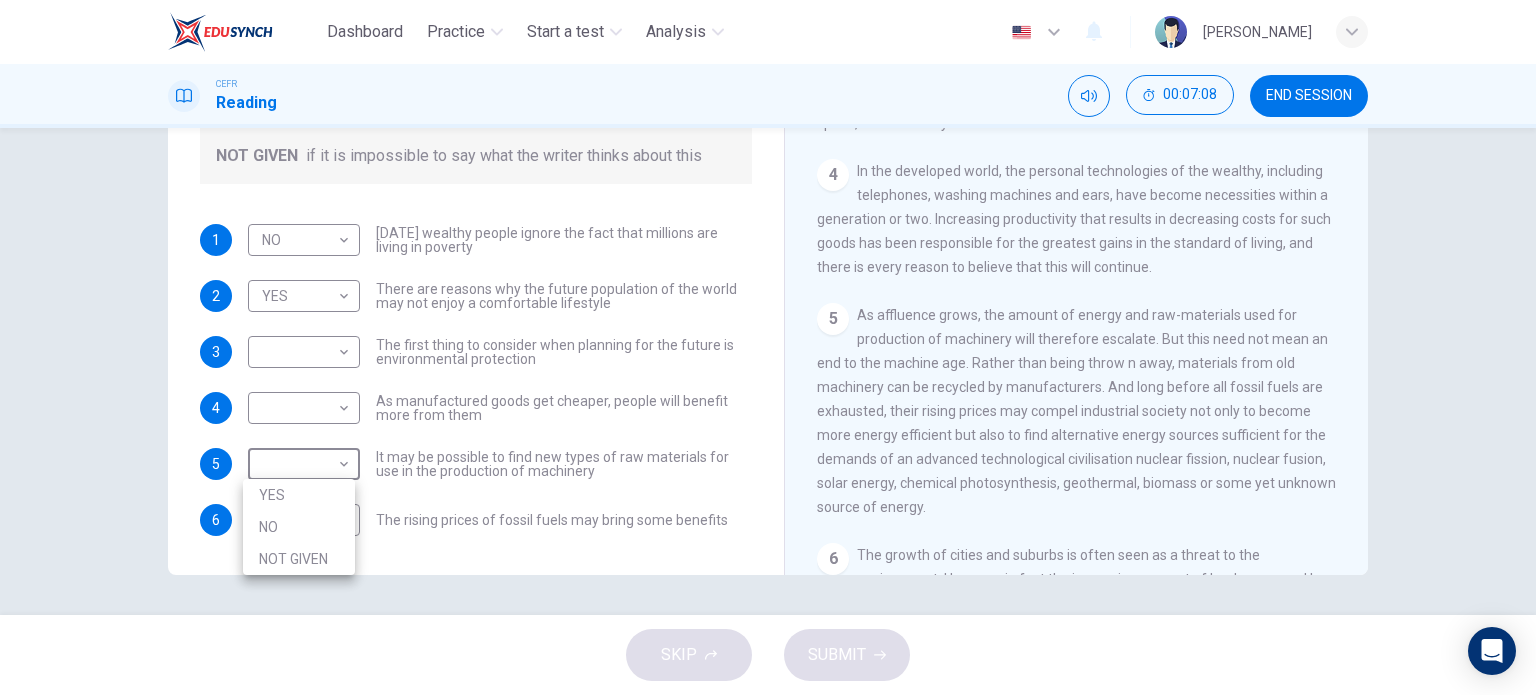 click on "YES" at bounding box center (299, 495) 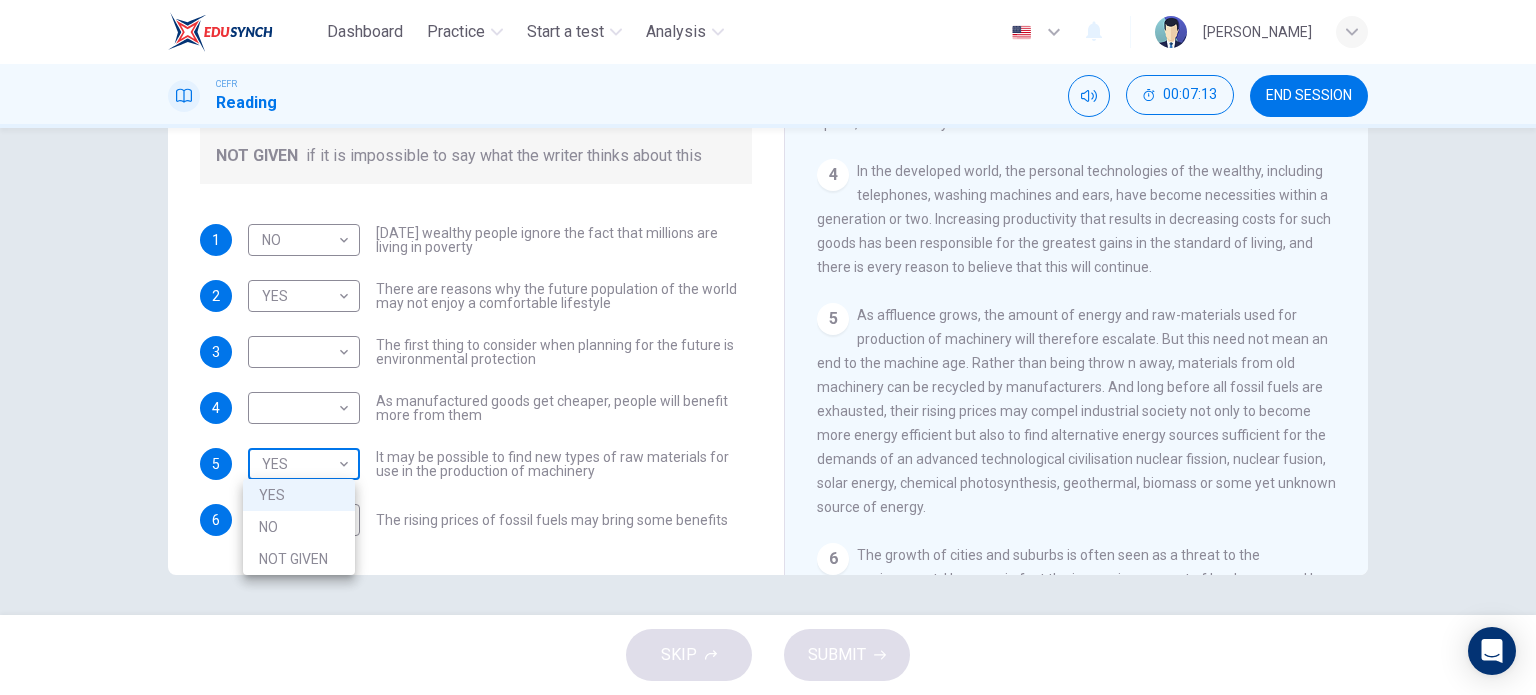 click on "Dashboard Practice Start a test Analysis English en ​ NURAQILAH BINTI MOHAMAD KHAIR CEFR Reading 00:07:13 END SESSION Questions 1 - 6 Do the following statements reflect the claims of the writer in the Reading Passage?
In the boxes below, write YES if the statement agrees with the views of the writer NO if the statement contradicts the views of the writer NOT GIVEN if it is impossible to say what the writer thinks about this 1 NO NO ​ Today's wealthy people ignore the fact that millions are living in poverty 2 YES YES ​ There are reasons why the future population of the world may not enjoy a comfortable lifestyle 3 ​ ​ The first thing to consider when planning for the future is environmental protection 4 ​ ​ As manufactured goods get cheaper, people will benefit more from them 5 YES YES ​ It may be possible to find new types of raw materials for use in the production of machinery 6 ​ ​ The rising prices of fossil fuels may bring some benefits Worldly Wealth CLICK TO ZOOM Click to Zoom 1 2" at bounding box center (768, 347) 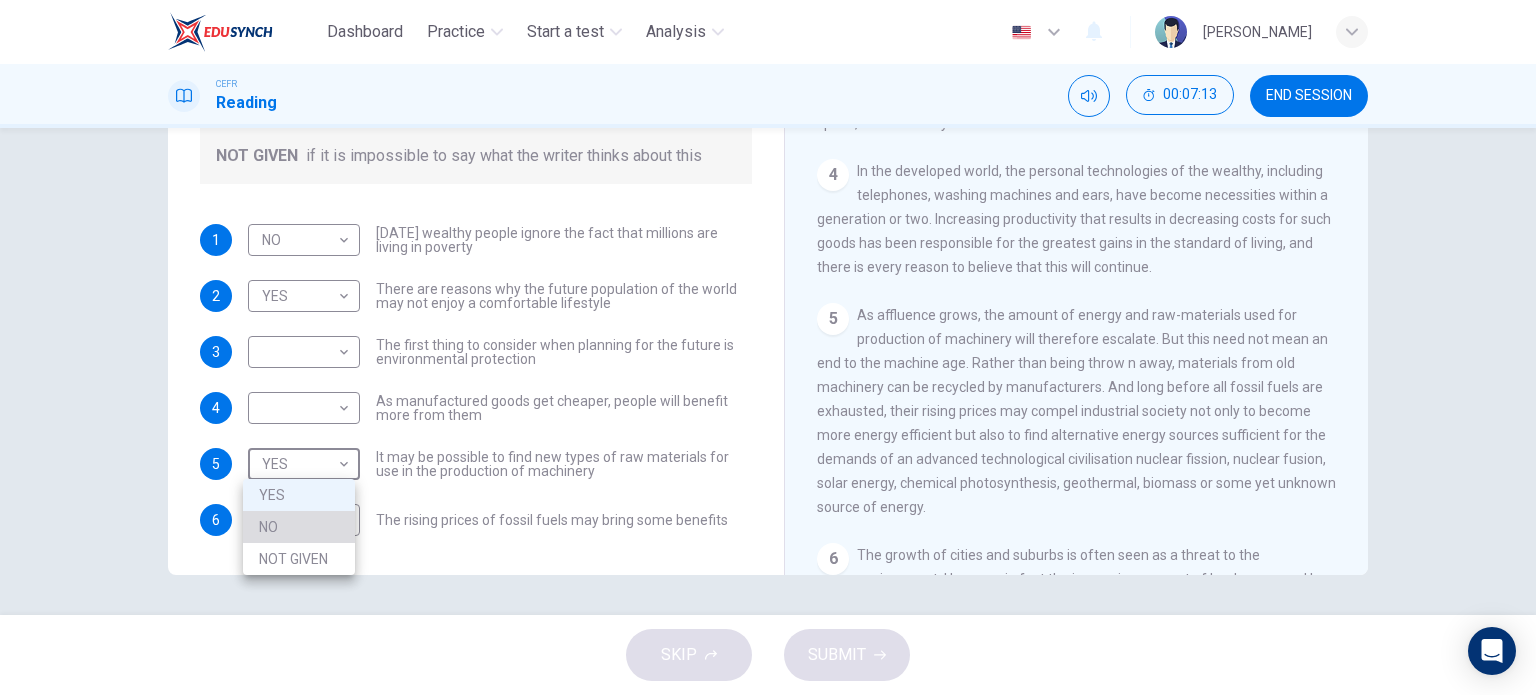click on "NO" at bounding box center (299, 527) 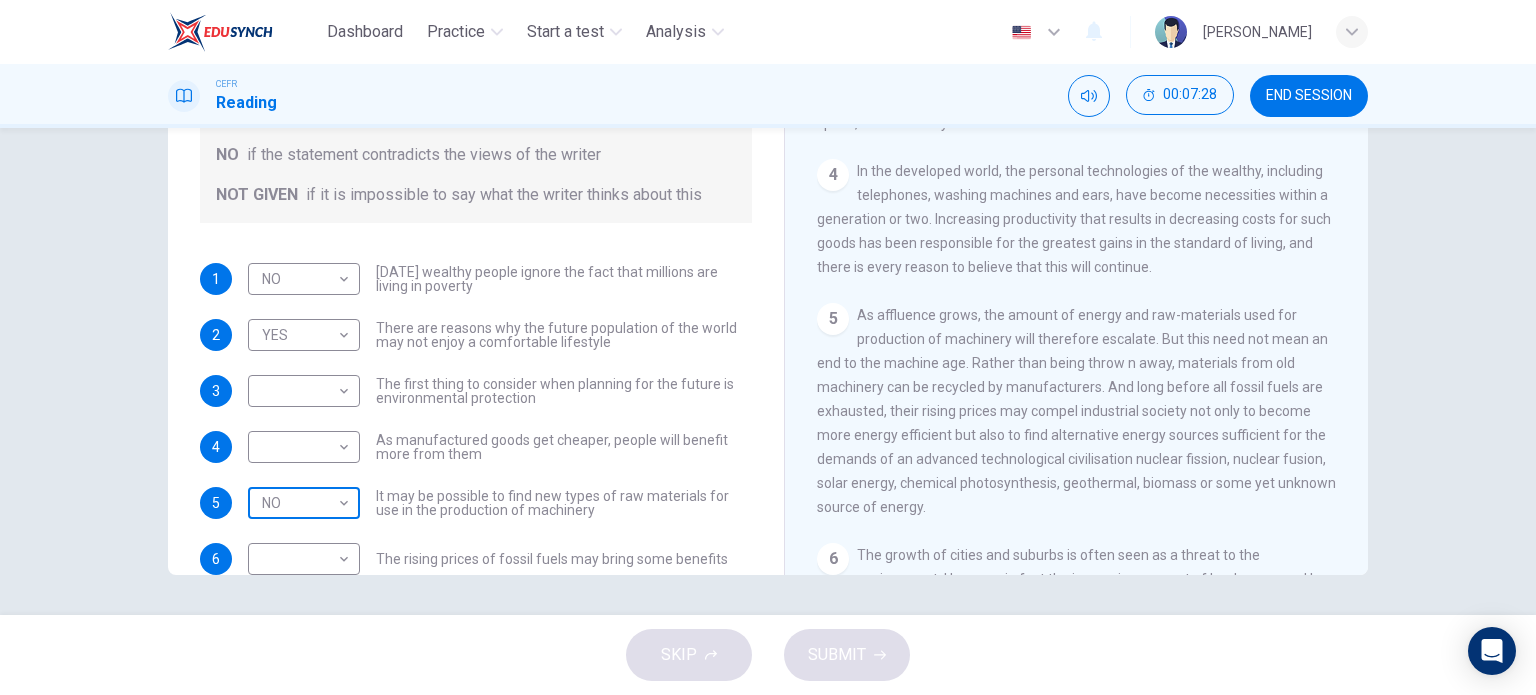 scroll, scrollTop: 80, scrollLeft: 0, axis: vertical 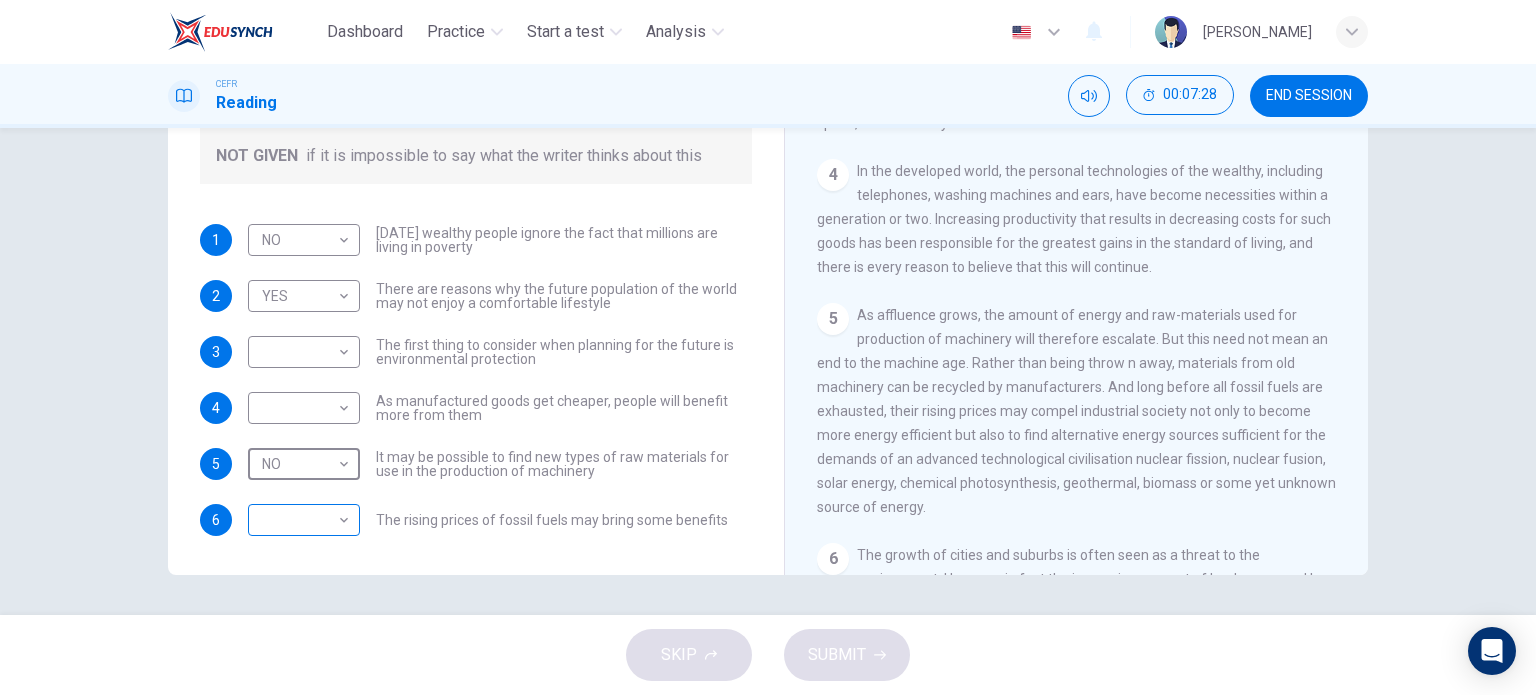 click on "Dashboard Practice Start a test Analysis English en ​ NURAQILAH BINTI MOHAMAD KHAIR CEFR Reading 00:07:28 END SESSION Questions 1 - 6 Do the following statements reflect the claims of the writer in the Reading Passage?
In the boxes below, write YES if the statement agrees with the views of the writer NO if the statement contradicts the views of the writer NOT GIVEN if it is impossible to say what the writer thinks about this 1 NO NO ​ Today's wealthy people ignore the fact that millions are living in poverty 2 YES YES ​ There are reasons why the future population of the world may not enjoy a comfortable lifestyle 3 ​ ​ The first thing to consider when planning for the future is environmental protection 4 ​ ​ As manufactured goods get cheaper, people will benefit more from them 5 NO NO ​ It may be possible to find new types of raw materials for use in the production of machinery 6 ​ ​ The rising prices of fossil fuels may bring some benefits Worldly Wealth CLICK TO ZOOM Click to Zoom 1 2 3" at bounding box center [768, 347] 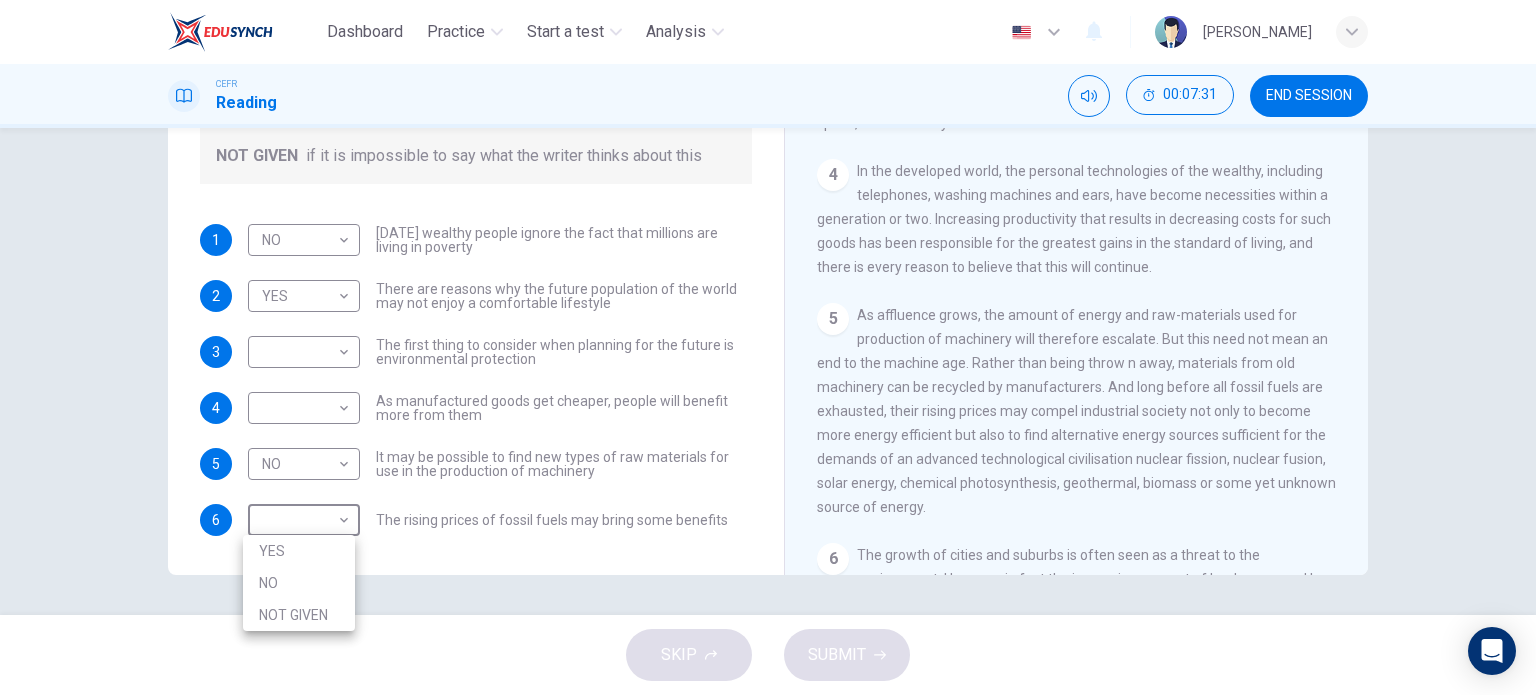 drag, startPoint x: 755, startPoint y: 515, endPoint x: 760, endPoint y: 538, distance: 23.537205 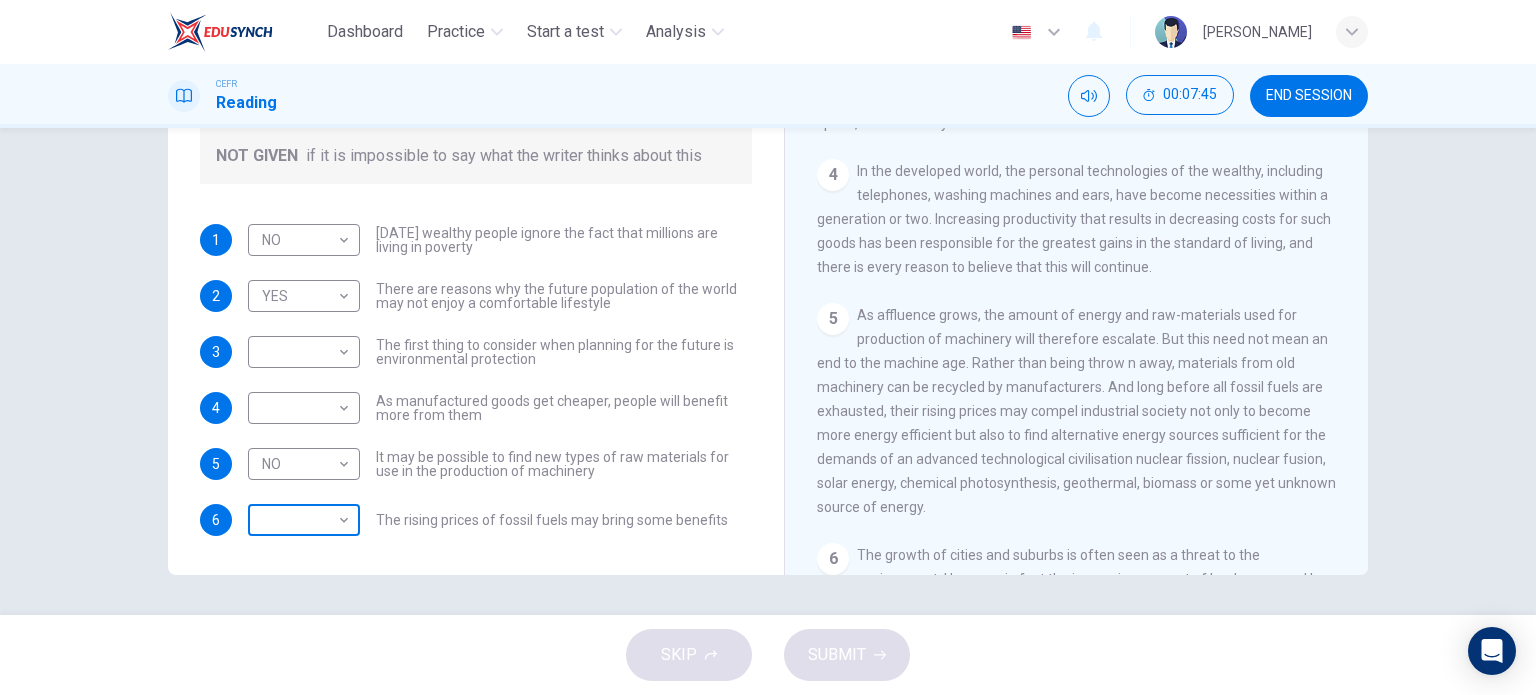 click on "Dashboard Practice Start a test Analysis English en ​ NURAQILAH BINTI MOHAMAD KHAIR CEFR Reading 00:07:45 END SESSION Questions 1 - 6 Do the following statements reflect the claims of the writer in the Reading Passage?
In the boxes below, write YES if the statement agrees with the views of the writer NO if the statement contradicts the views of the writer NOT GIVEN if it is impossible to say what the writer thinks about this 1 NO NO ​ Today's wealthy people ignore the fact that millions are living in poverty 2 YES YES ​ There are reasons why the future population of the world may not enjoy a comfortable lifestyle 3 ​ ​ The first thing to consider when planning for the future is environmental protection 4 ​ ​ As manufactured goods get cheaper, people will benefit more from them 5 NO NO ​ It may be possible to find new types of raw materials for use in the production of machinery 6 ​ ​ The rising prices of fossil fuels may bring some benefits Worldly Wealth CLICK TO ZOOM Click to Zoom 1 2 3" at bounding box center [768, 347] 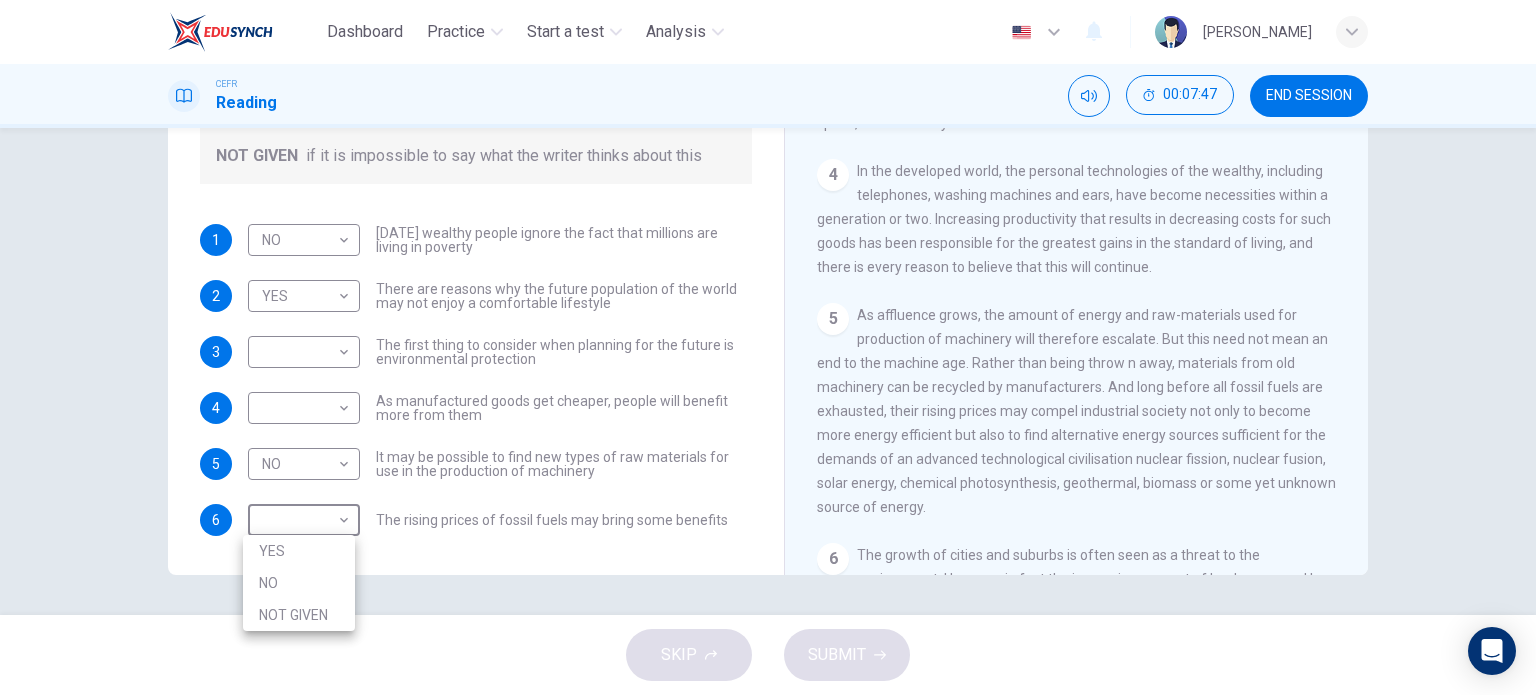 drag, startPoint x: 327, startPoint y: 574, endPoint x: 312, endPoint y: 543, distance: 34.43835 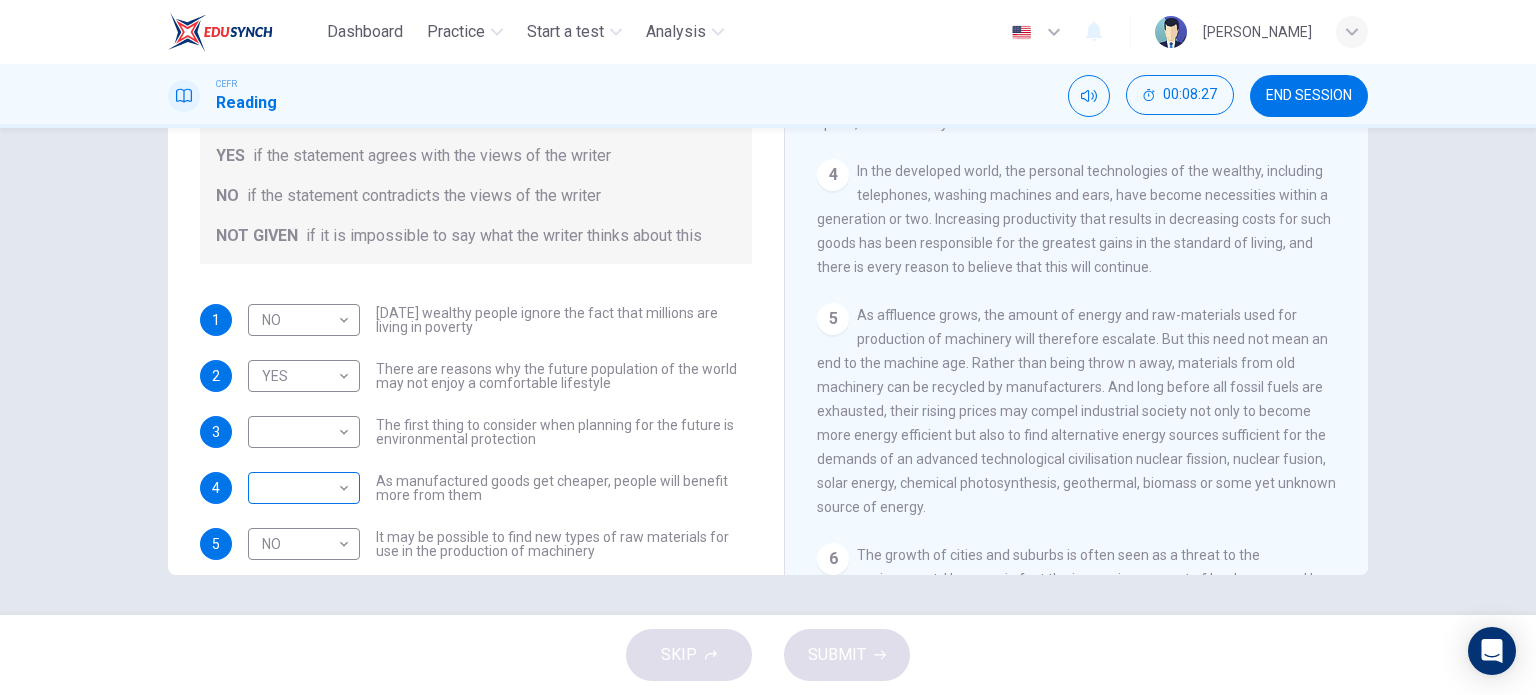 scroll, scrollTop: 80, scrollLeft: 0, axis: vertical 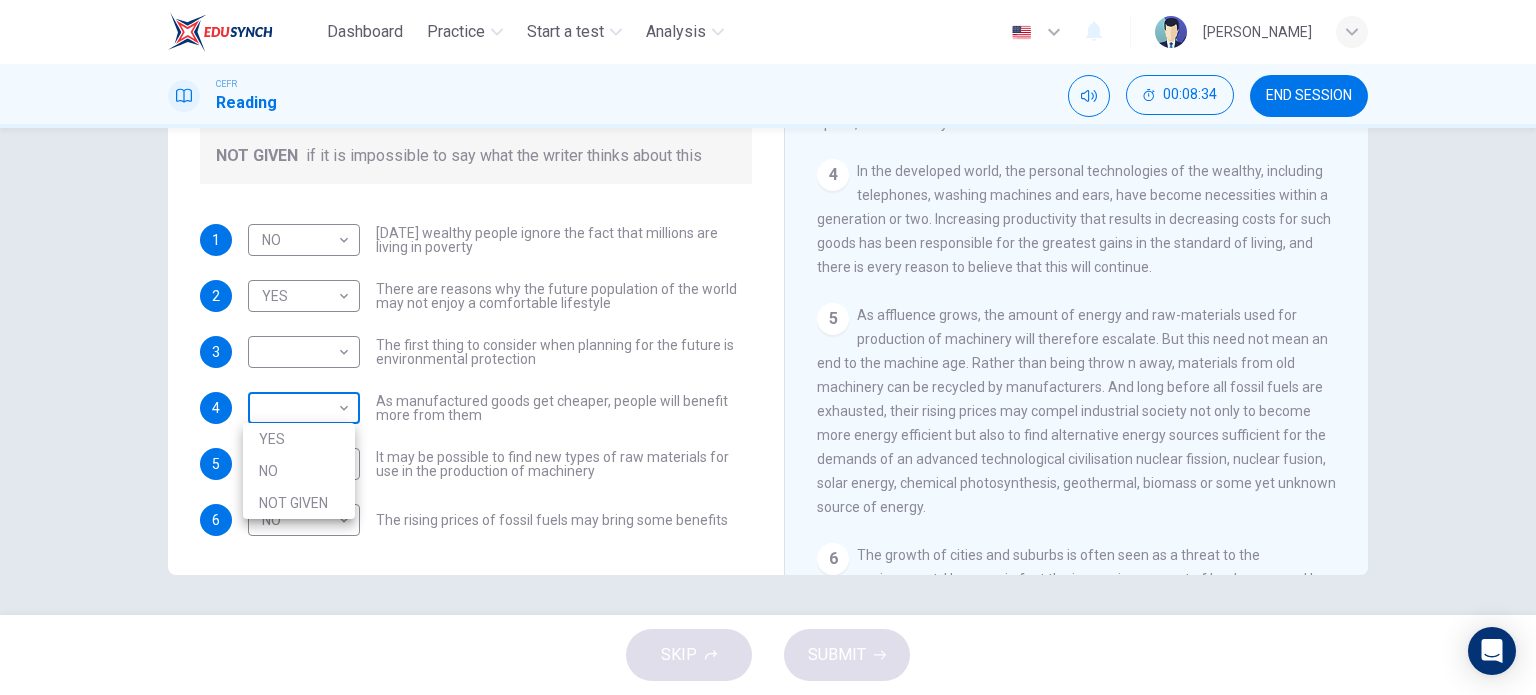 click on "Dashboard Practice Start a test Analysis English en ​ NURAQILAH BINTI MOHAMAD KHAIR CEFR Reading 00:08:34 END SESSION Questions 1 - 6 Do the following statements reflect the claims of the writer in the Reading Passage?
In the boxes below, write YES if the statement agrees with the views of the writer NO if the statement contradicts the views of the writer NOT GIVEN if it is impossible to say what the writer thinks about this 1 NO NO ​ Today's wealthy people ignore the fact that millions are living in poverty 2 YES YES ​ There are reasons why the future population of the world may not enjoy a comfortable lifestyle 3 ​ ​ The first thing to consider when planning for the future is environmental protection 4 ​ ​ As manufactured goods get cheaper, people will benefit more from them 5 NO NO ​ It may be possible to find new types of raw materials for use in the production of machinery 6 NO NO ​ The rising prices of fossil fuels may bring some benefits Worldly Wealth CLICK TO ZOOM Click to Zoom 1 2" at bounding box center (768, 347) 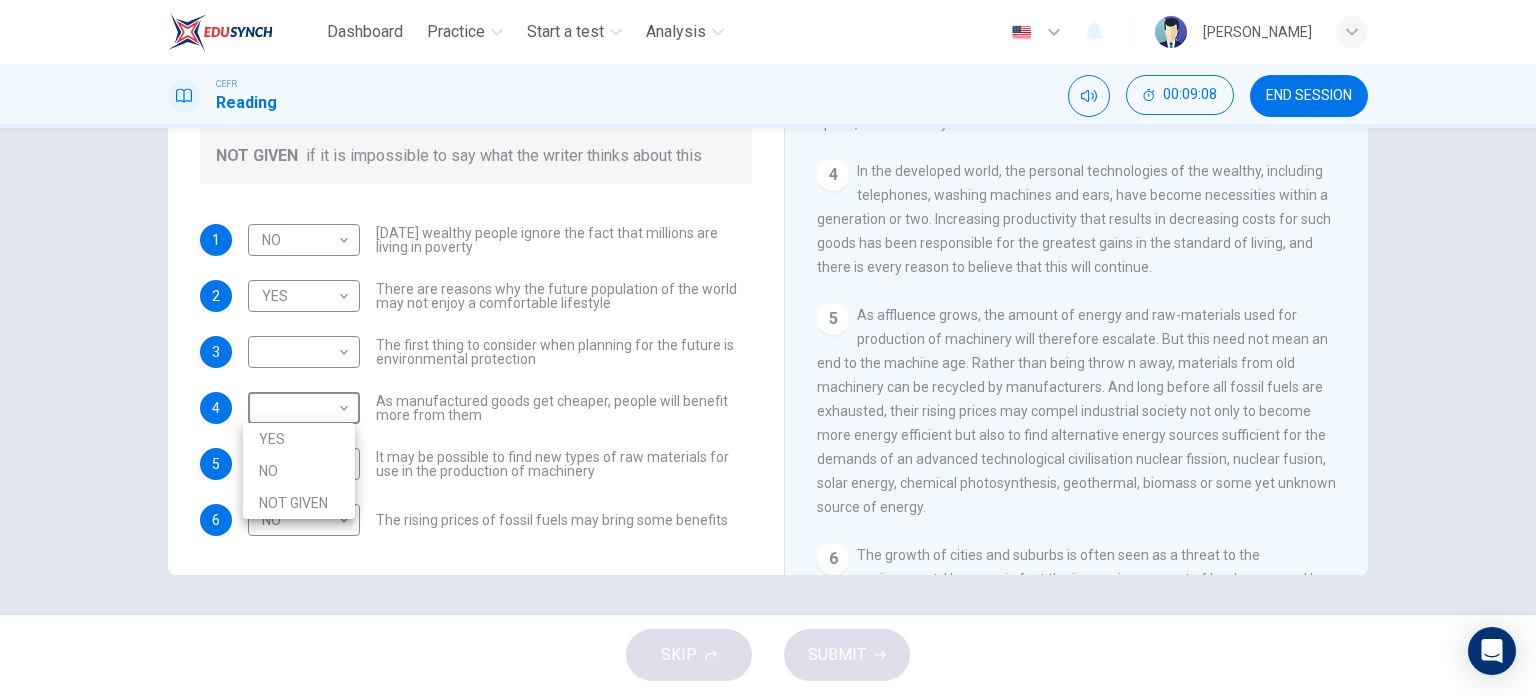 click on "NOT GIVEN" at bounding box center (299, 503) 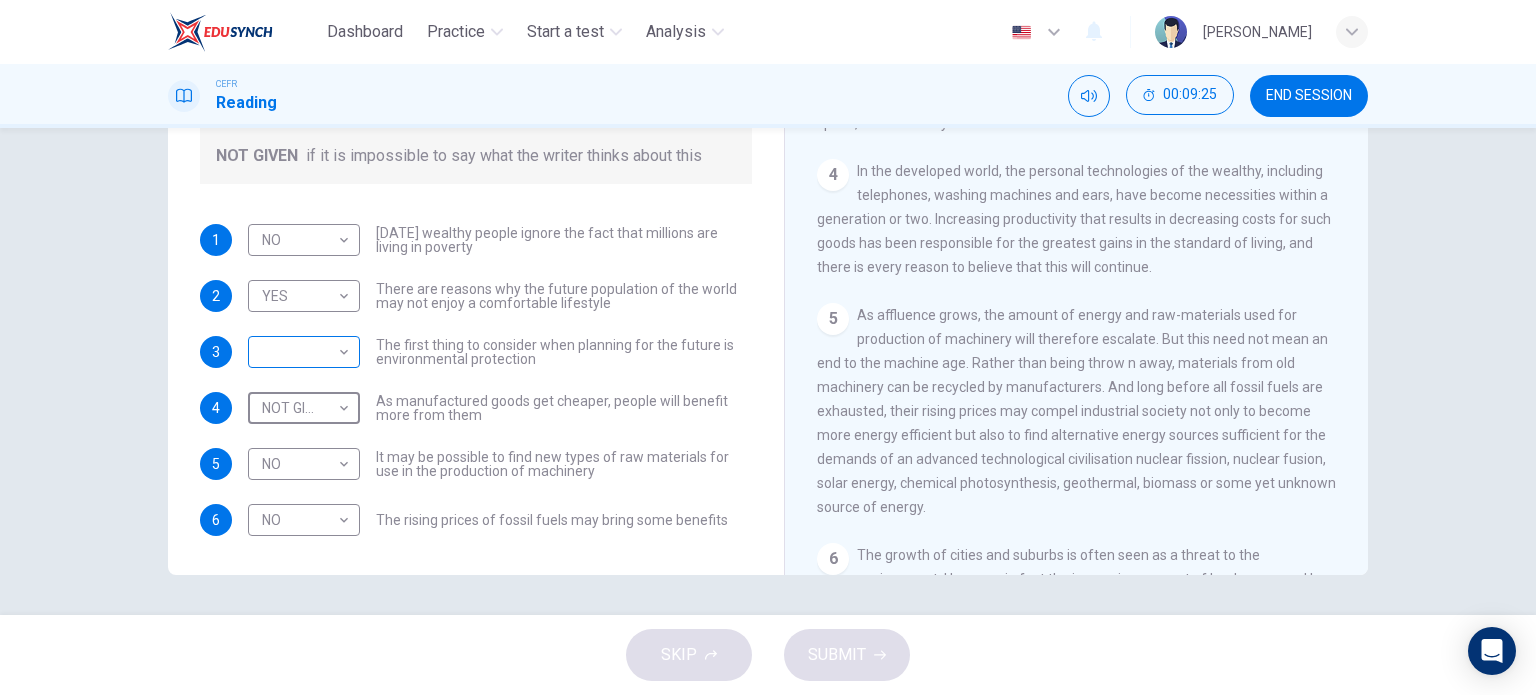 click on "Dashboard Practice Start a test Analysis English en ​ NURAQILAH BINTI MOHAMAD KHAIR CEFR Reading 00:09:25 END SESSION Questions 1 - 6 Do the following statements reflect the claims of the writer in the Reading Passage?
In the boxes below, write YES if the statement agrees with the views of the writer NO if the statement contradicts the views of the writer NOT GIVEN if it is impossible to say what the writer thinks about this 1 NO NO ​ Today's wealthy people ignore the fact that millions are living in poverty 2 YES YES ​ There are reasons why the future population of the world may not enjoy a comfortable lifestyle 3 ​ ​ The first thing to consider when planning for the future is environmental protection 4 NOT GIVEN NOT GIVEN ​ As manufactured goods get cheaper, people will benefit more from them 5 NO NO ​ It may be possible to find new types of raw materials for use in the production of machinery 6 NO NO ​ The rising prices of fossil fuels may bring some benefits Worldly Wealth CLICK TO ZOOM 1" at bounding box center [768, 347] 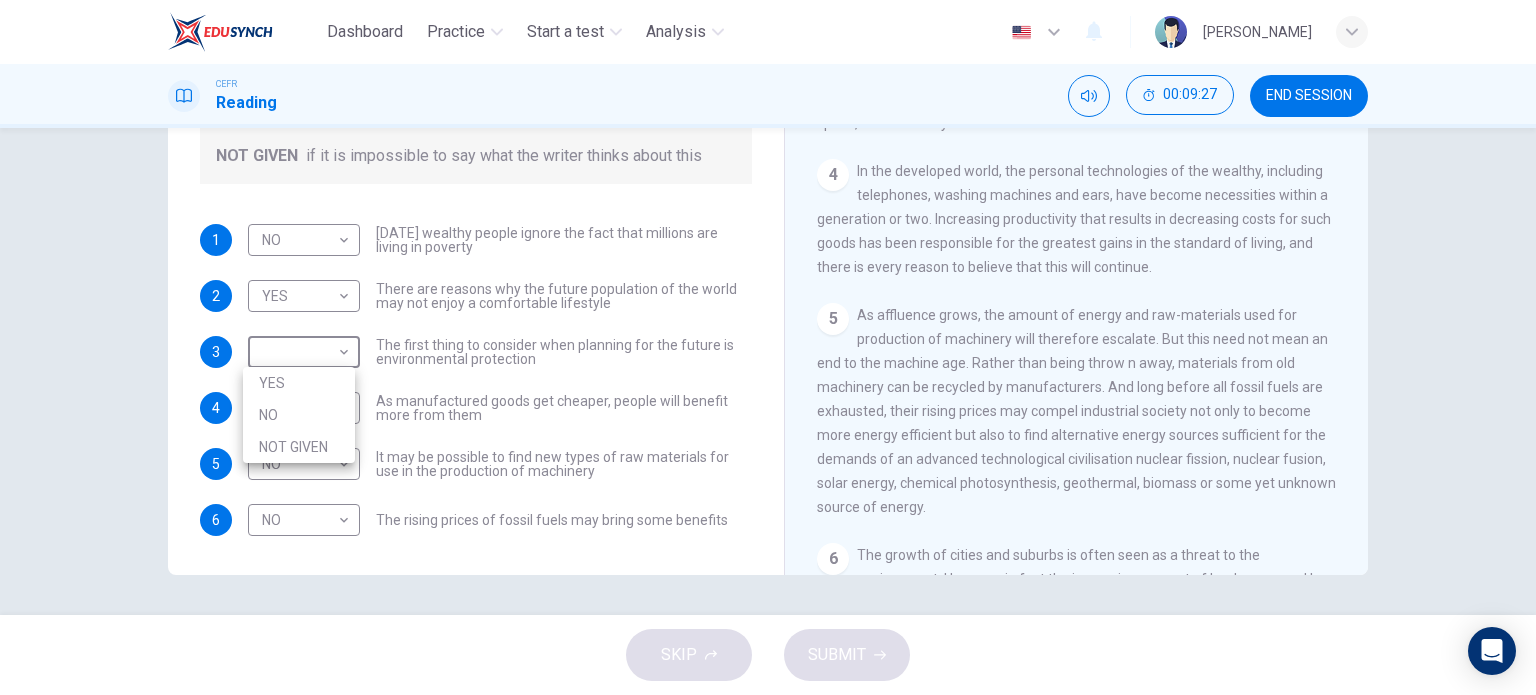 click at bounding box center (768, 347) 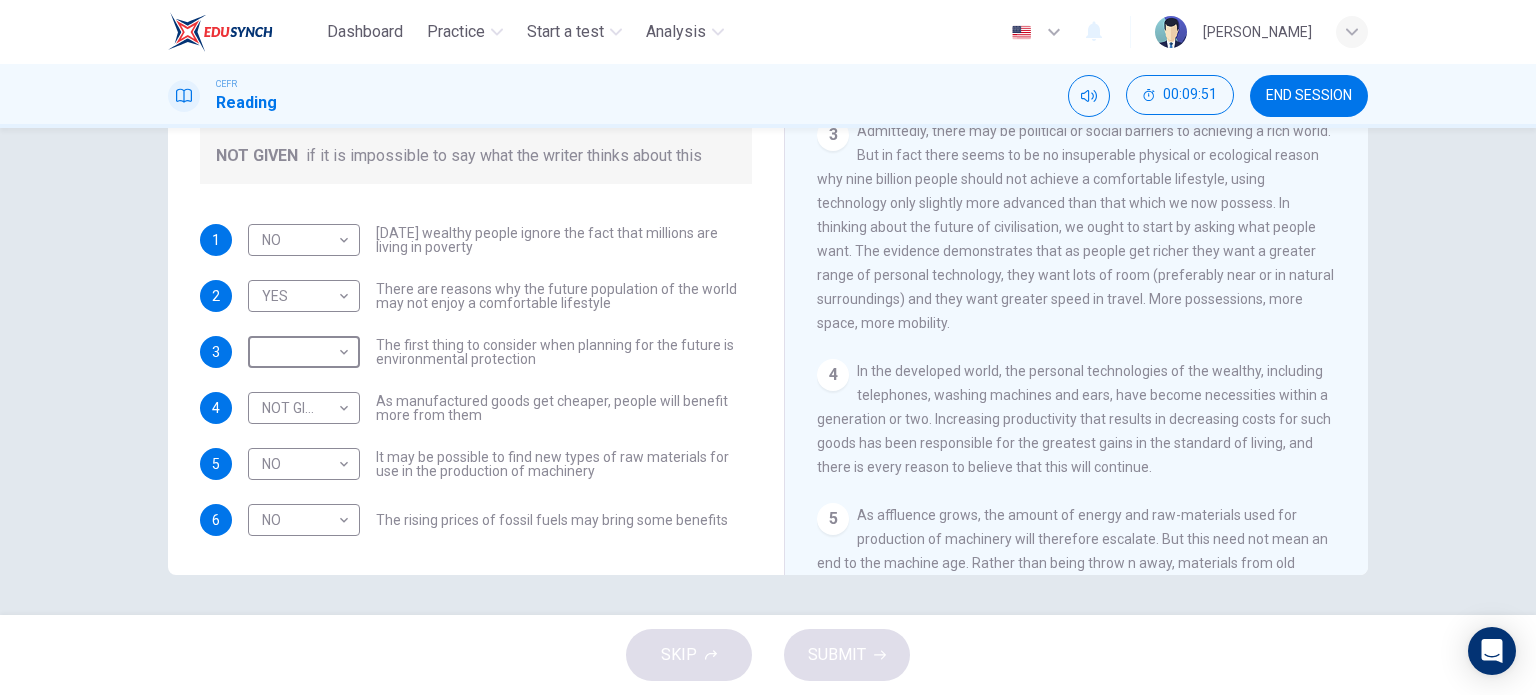 scroll, scrollTop: 586, scrollLeft: 0, axis: vertical 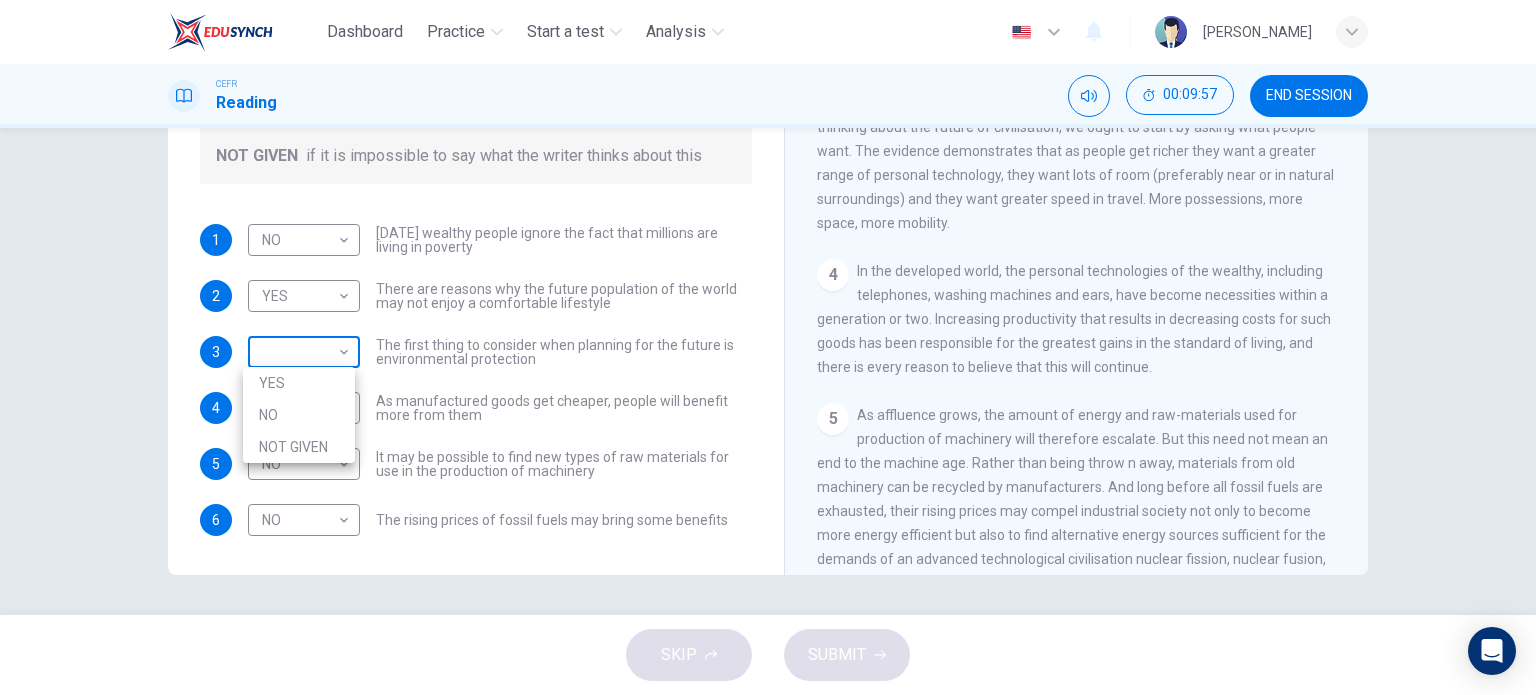 click on "Dashboard Practice Start a test Analysis English en ​ NURAQILAH BINTI MOHAMAD KHAIR CEFR Reading 00:09:57 END SESSION Questions 1 - 6 Do the following statements reflect the claims of the writer in the Reading Passage?
In the boxes below, write YES if the statement agrees with the views of the writer NO if the statement contradicts the views of the writer NOT GIVEN if it is impossible to say what the writer thinks about this 1 NO NO ​ Today's wealthy people ignore the fact that millions are living in poverty 2 YES YES ​ There are reasons why the future population of the world may not enjoy a comfortable lifestyle 3 ​ ​ The first thing to consider when planning for the future is environmental protection 4 NOT GIVEN NOT GIVEN ​ As manufactured goods get cheaper, people will benefit more from them 5 NO NO ​ It may be possible to find new types of raw materials for use in the production of machinery 6 NO NO ​ The rising prices of fossil fuels may bring some benefits Worldly Wealth CLICK TO ZOOM 1" at bounding box center [768, 347] 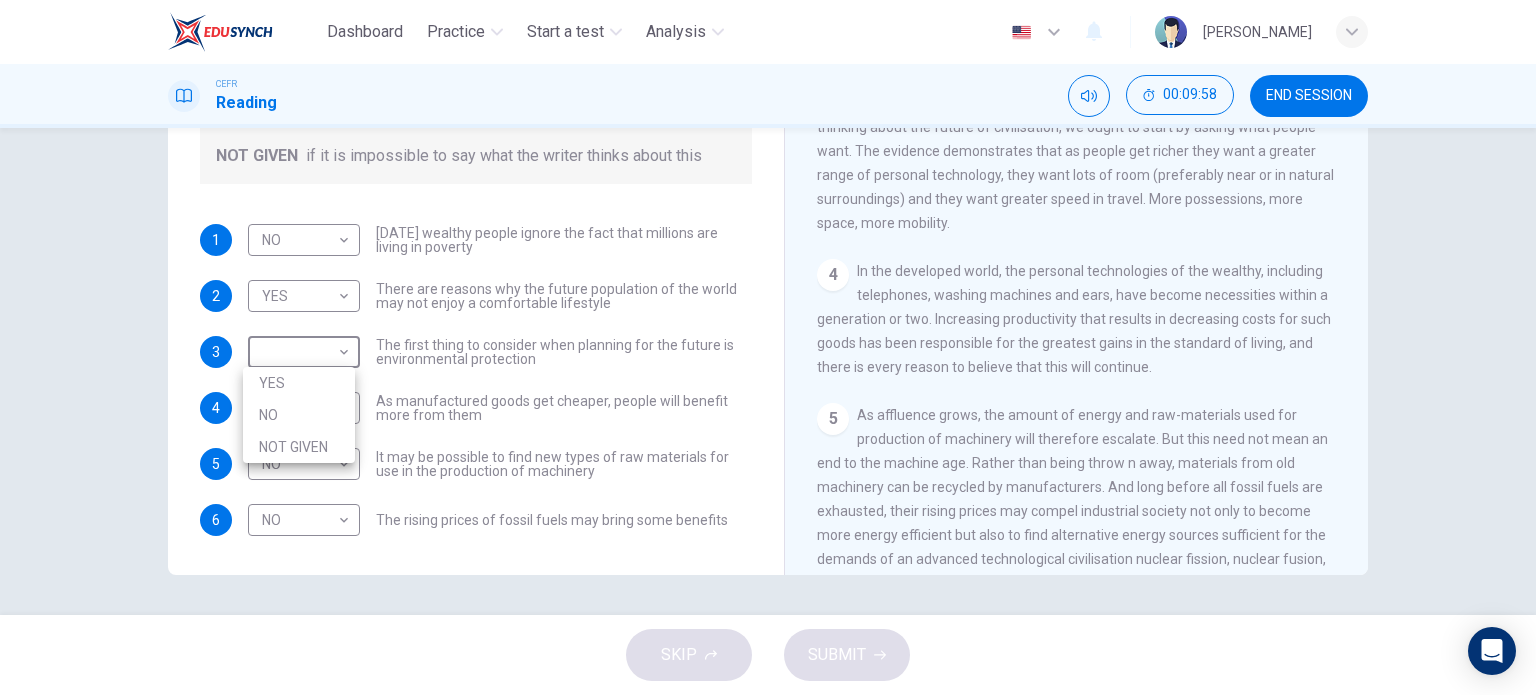 click on "NOT GIVEN" at bounding box center [299, 447] 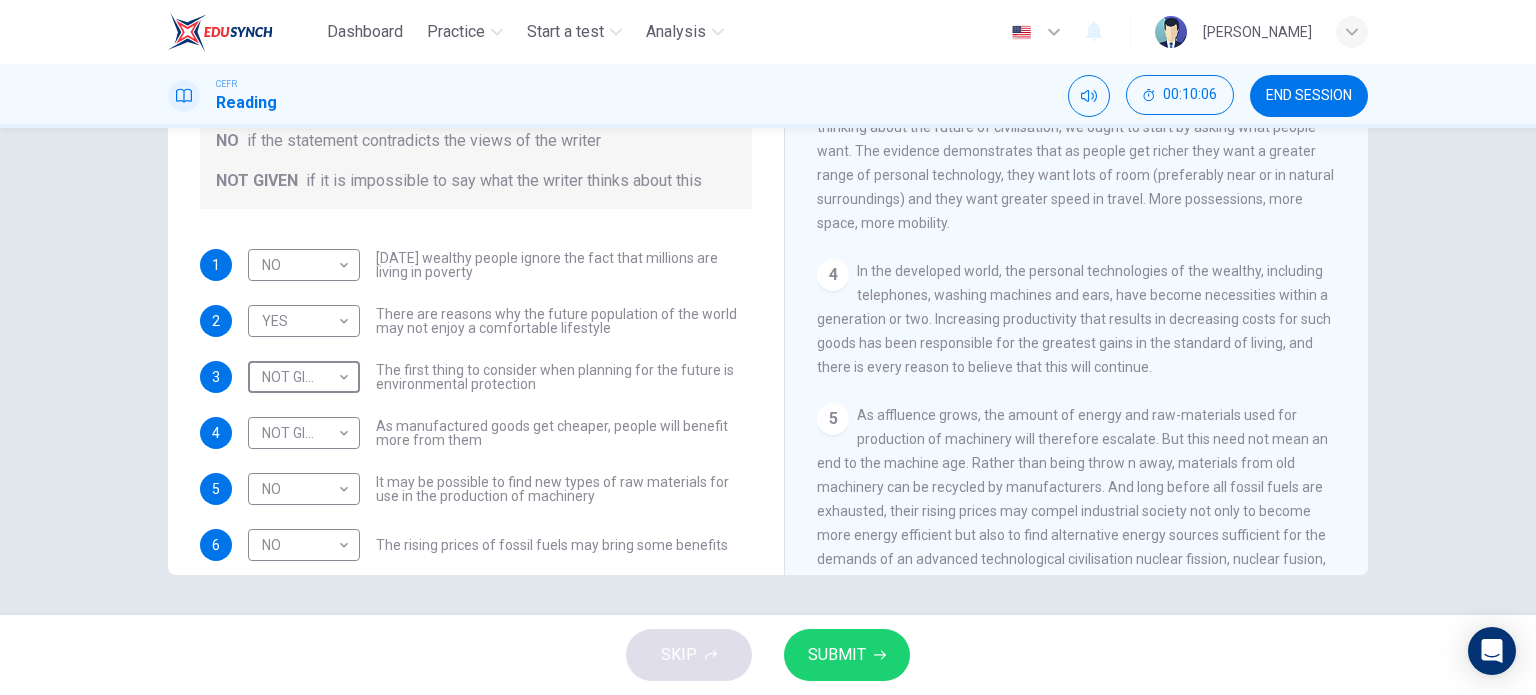 scroll, scrollTop: 80, scrollLeft: 0, axis: vertical 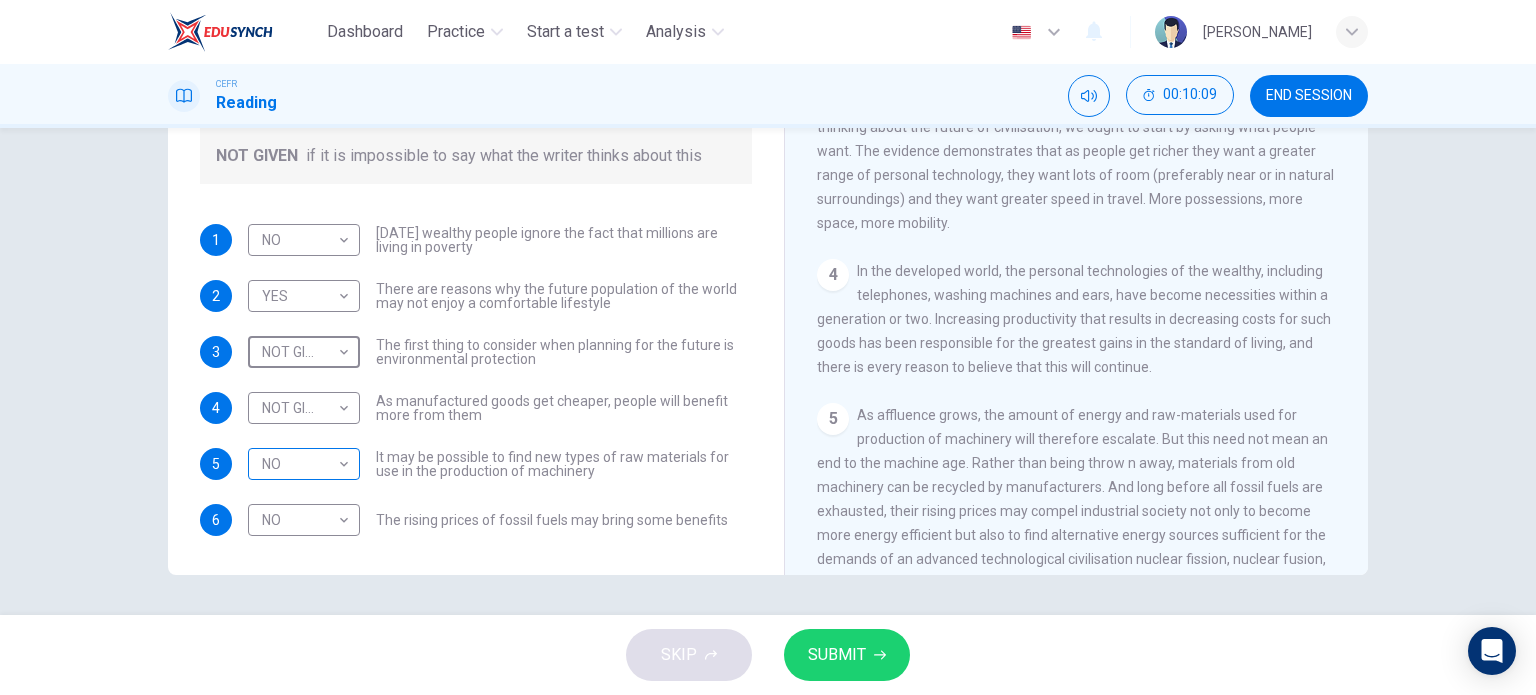 click on "Dashboard Practice Start a test Analysis English en ​ NURAQILAH BINTI MOHAMAD KHAIR CEFR Reading 00:10:09 END SESSION Questions 1 - 6 Do the following statements reflect the claims of the writer in the Reading Passage?
In the boxes below, write YES if the statement agrees with the views of the writer NO if the statement contradicts the views of the writer NOT GIVEN if it is impossible to say what the writer thinks about this 1 NO NO ​ Today's wealthy people ignore the fact that millions are living in poverty 2 YES YES ​ There are reasons why the future population of the world may not enjoy a comfortable lifestyle 3 NOT GIVEN NOT GIVEN ​ The first thing to consider when planning for the future is environmental protection 4 NOT GIVEN NOT GIVEN ​ As manufactured goods get cheaper, people will benefit more from them 5 NO NO ​ It may be possible to find new types of raw materials for use in the production of machinery 6 NO NO ​ The rising prices of fossil fuels may bring some benefits Worldly Wealth" at bounding box center [768, 347] 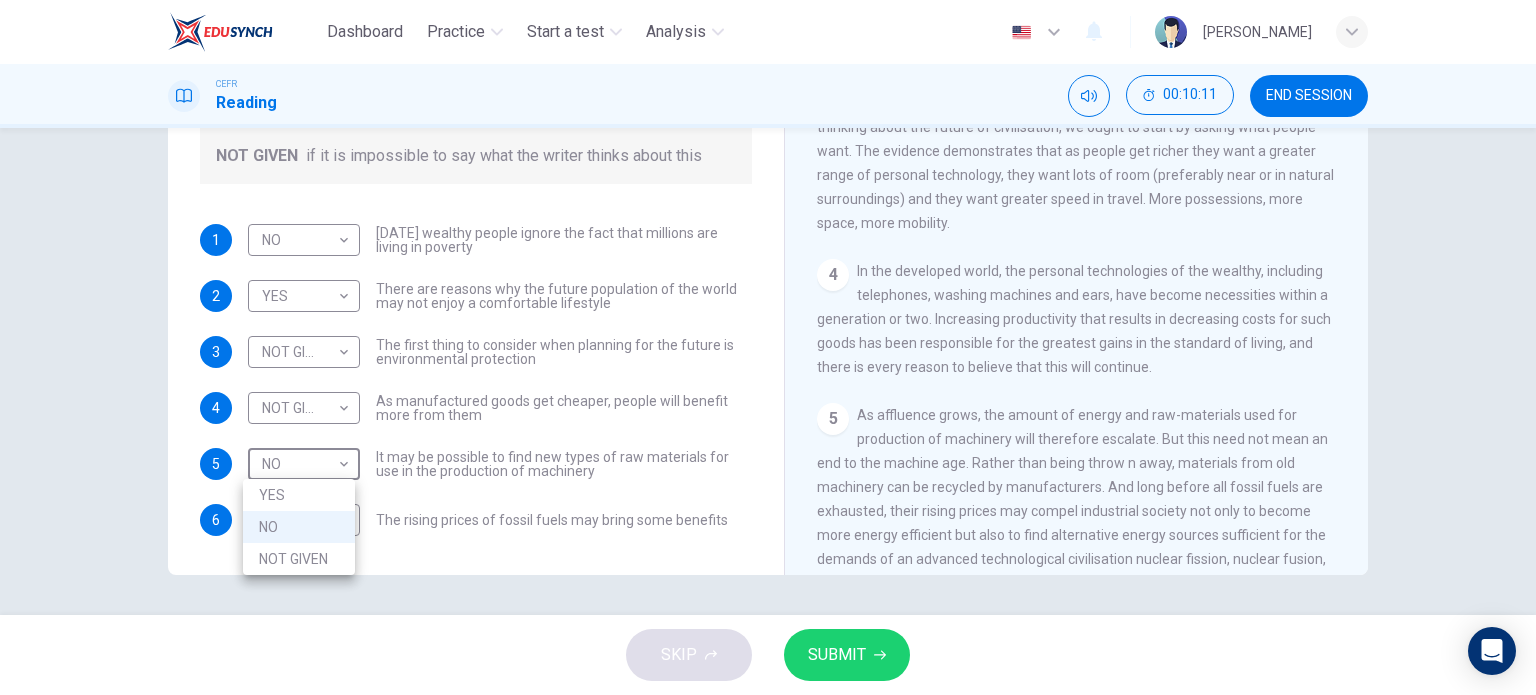 click on "YES" at bounding box center [299, 495] 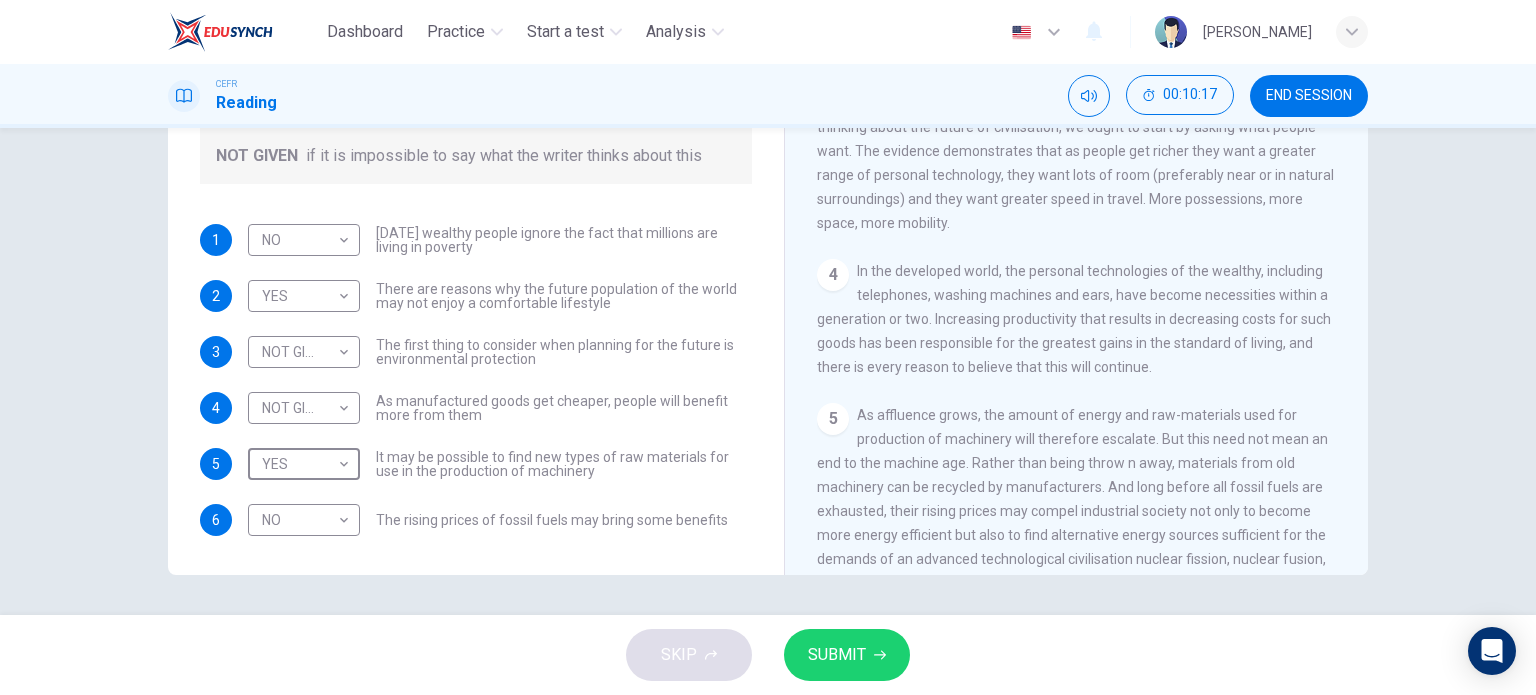 click on "SUBMIT" at bounding box center [837, 655] 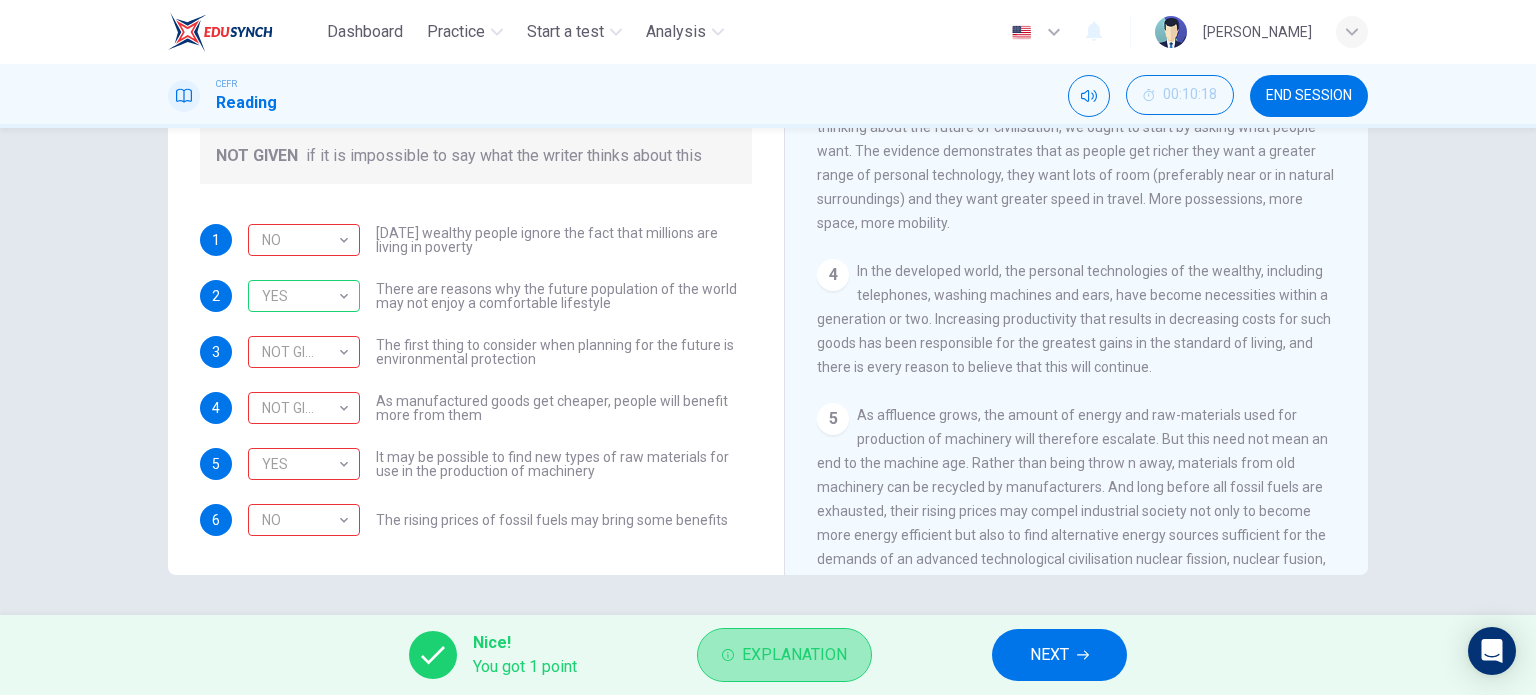 click on "Explanation" at bounding box center [784, 655] 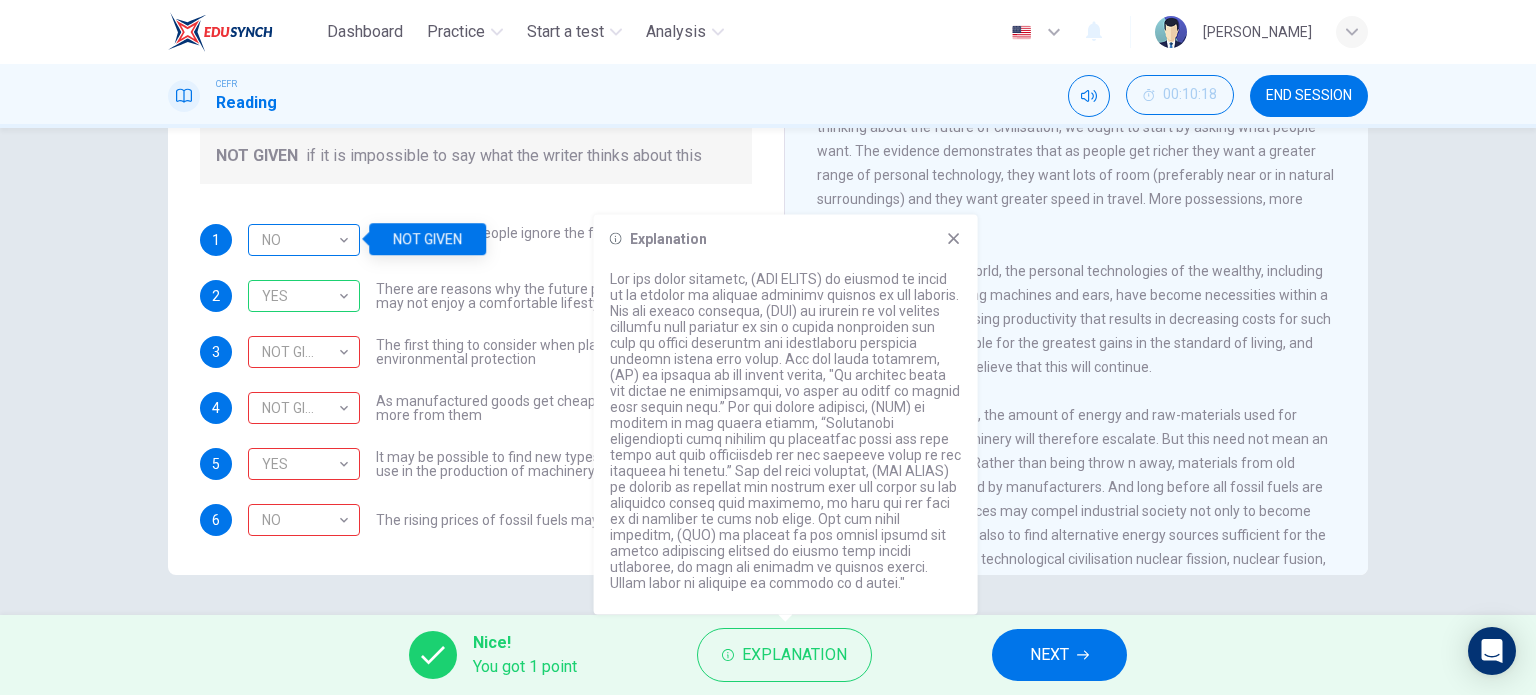 click on "NO" at bounding box center (300, 240) 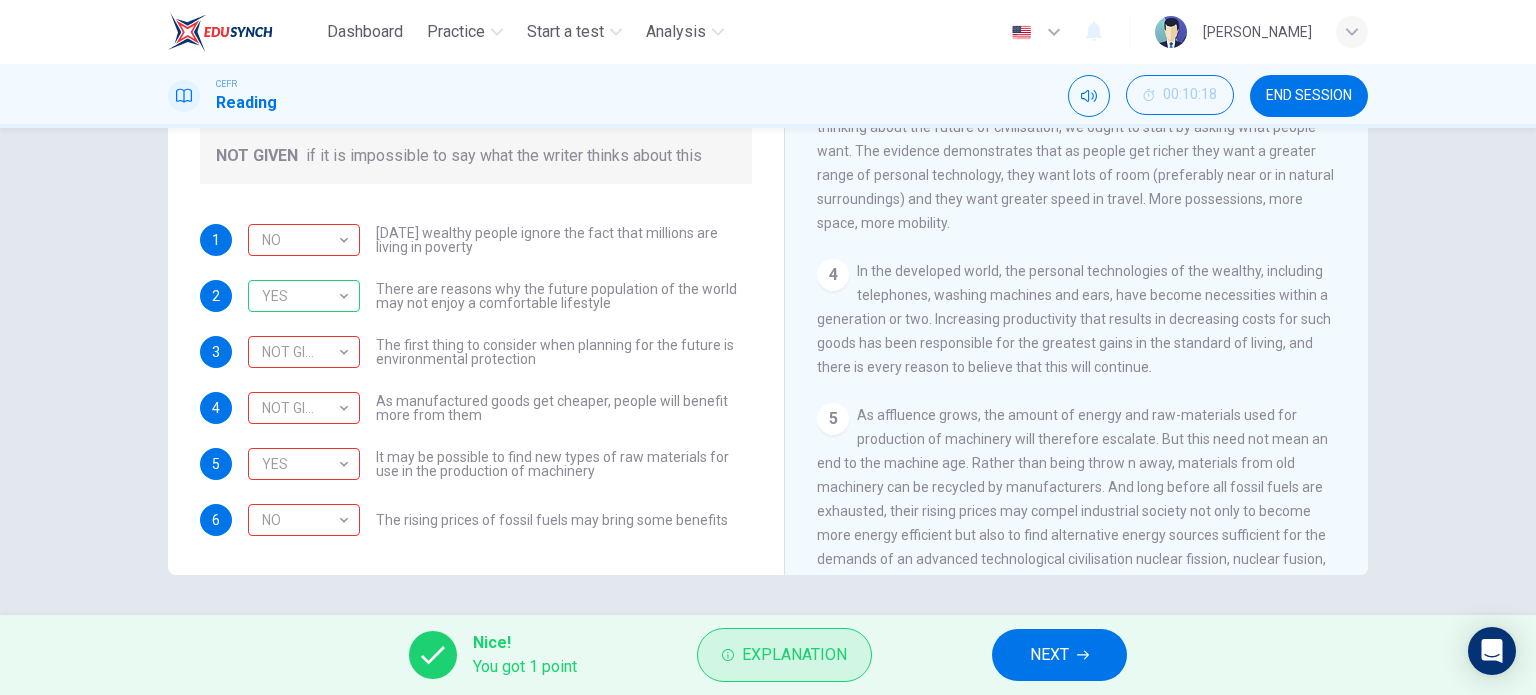 click on "Explanation" at bounding box center (794, 655) 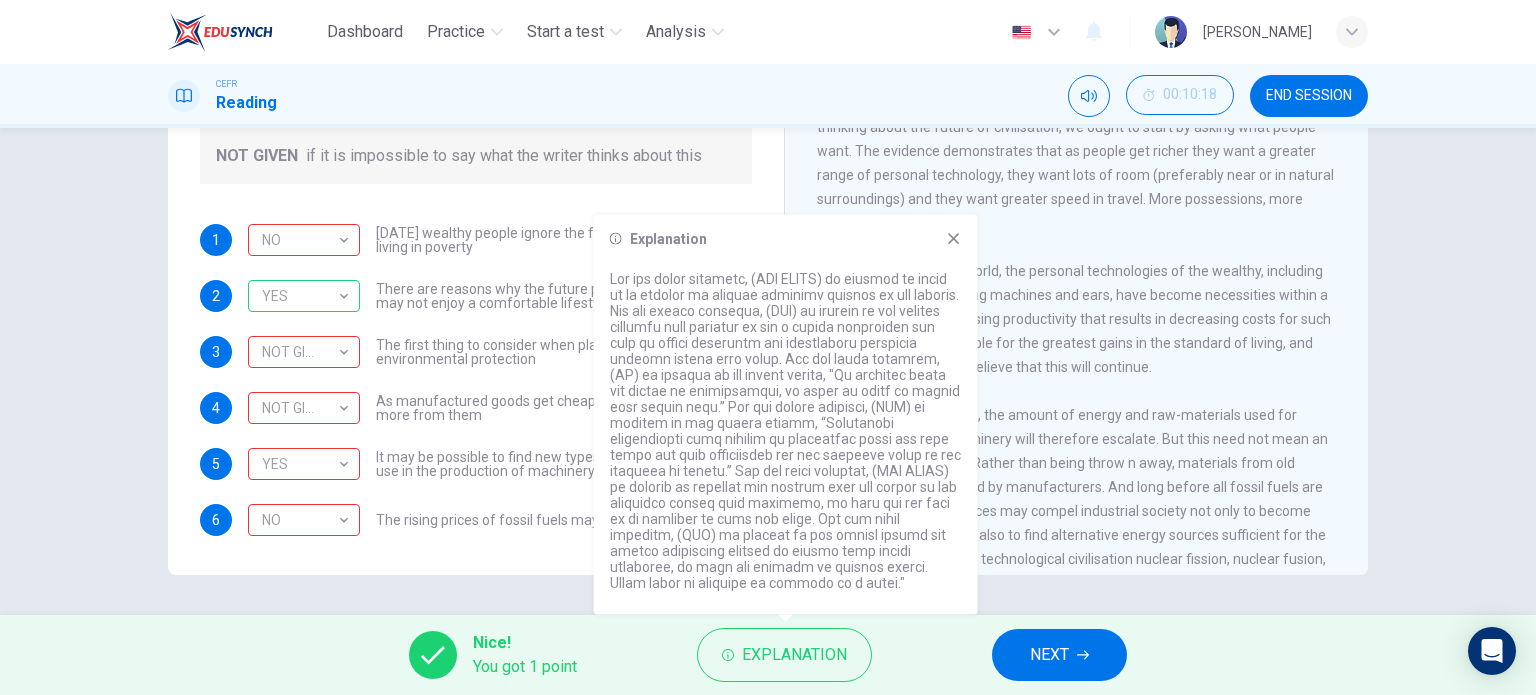 click on "NEXT" at bounding box center (1049, 655) 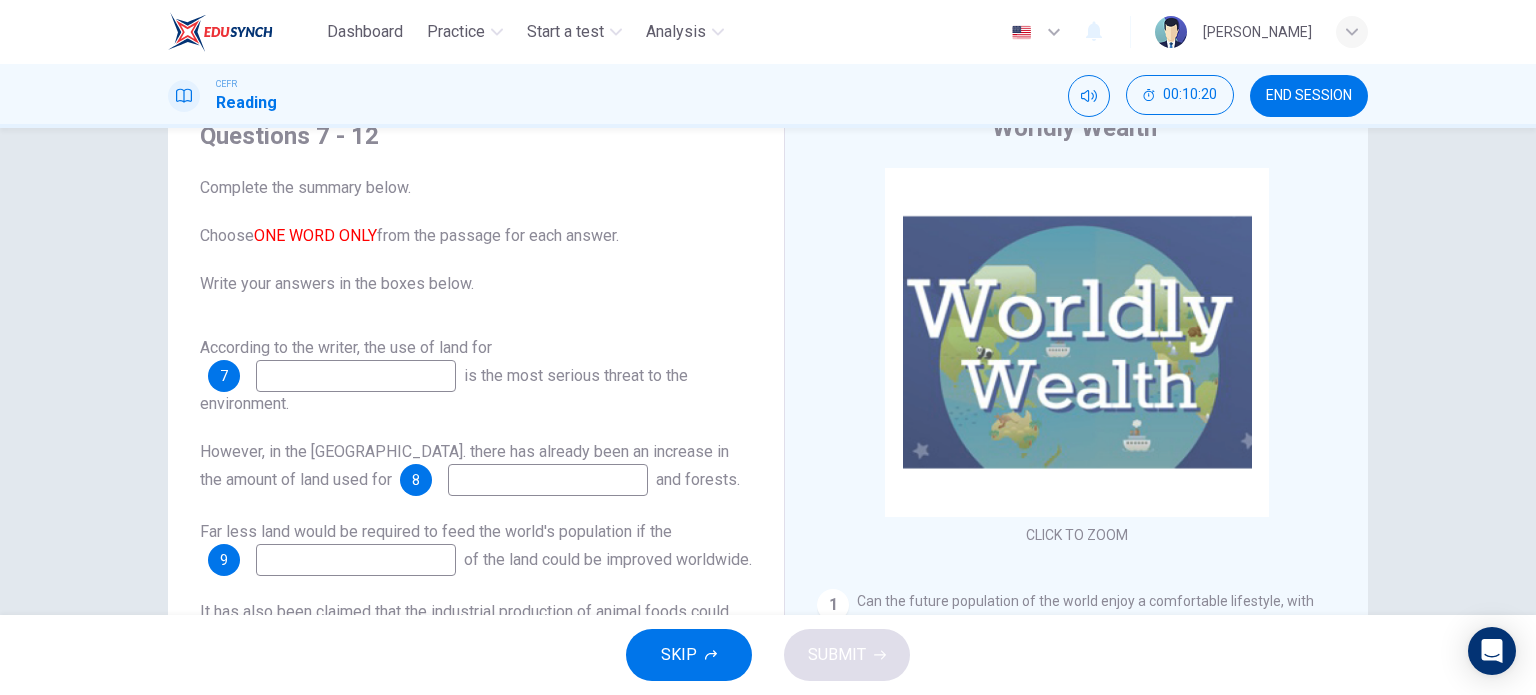 scroll, scrollTop: 0, scrollLeft: 0, axis: both 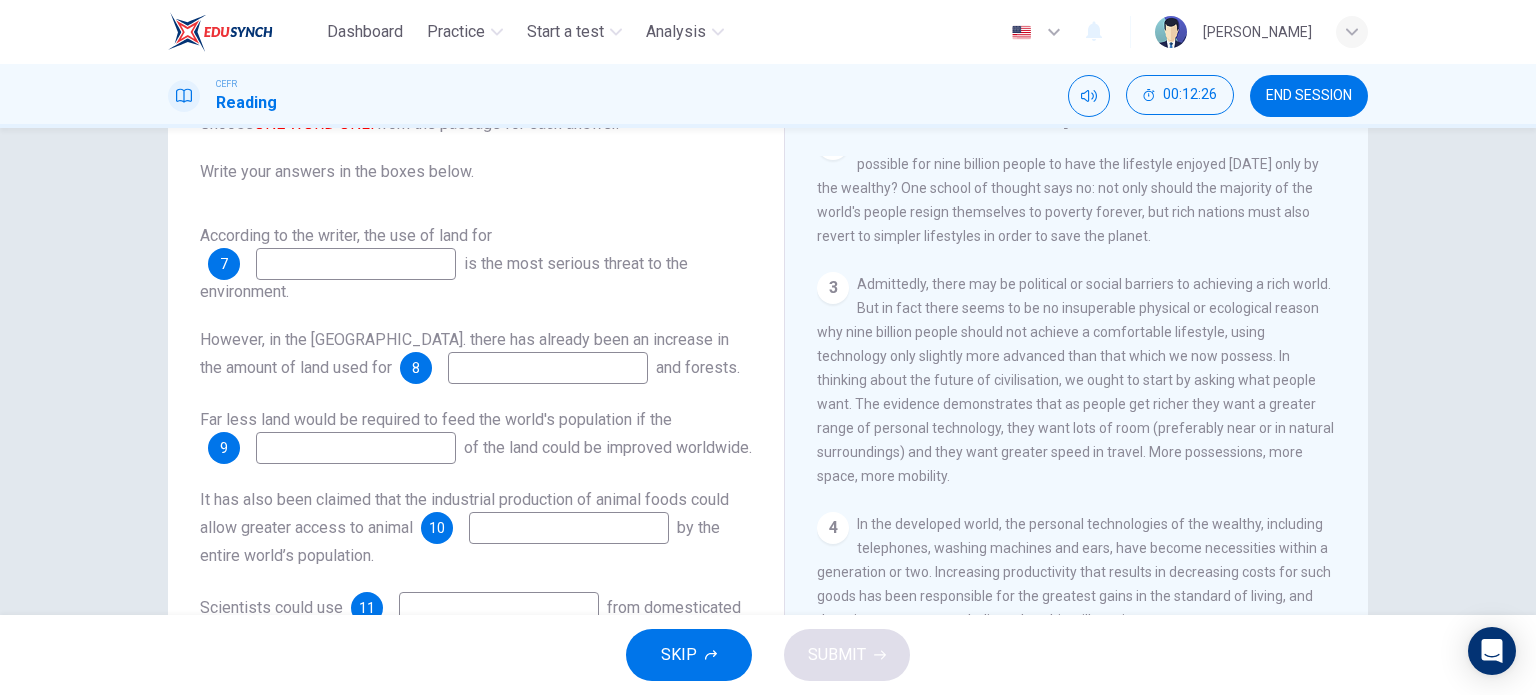 drag, startPoint x: 1356, startPoint y: 365, endPoint x: 1352, endPoint y: 386, distance: 21.377558 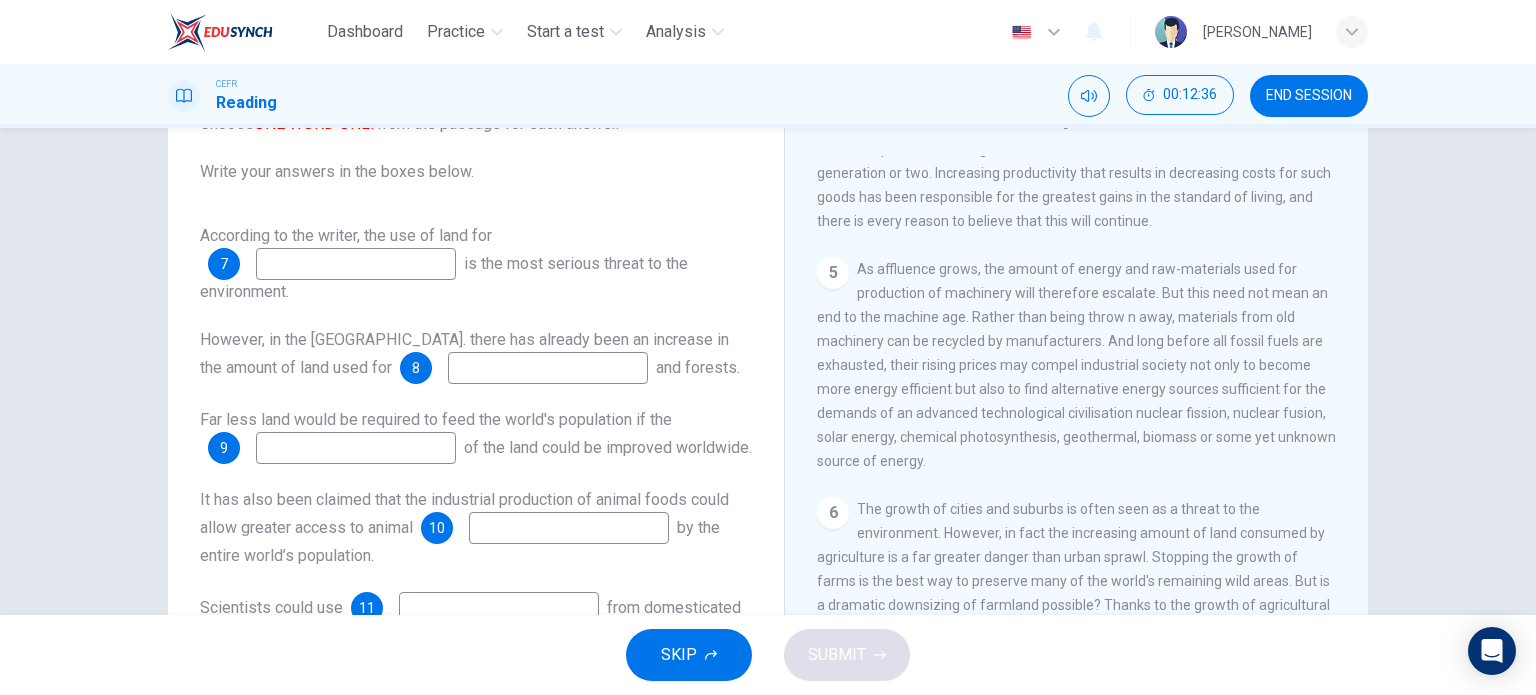 scroll, scrollTop: 921, scrollLeft: 0, axis: vertical 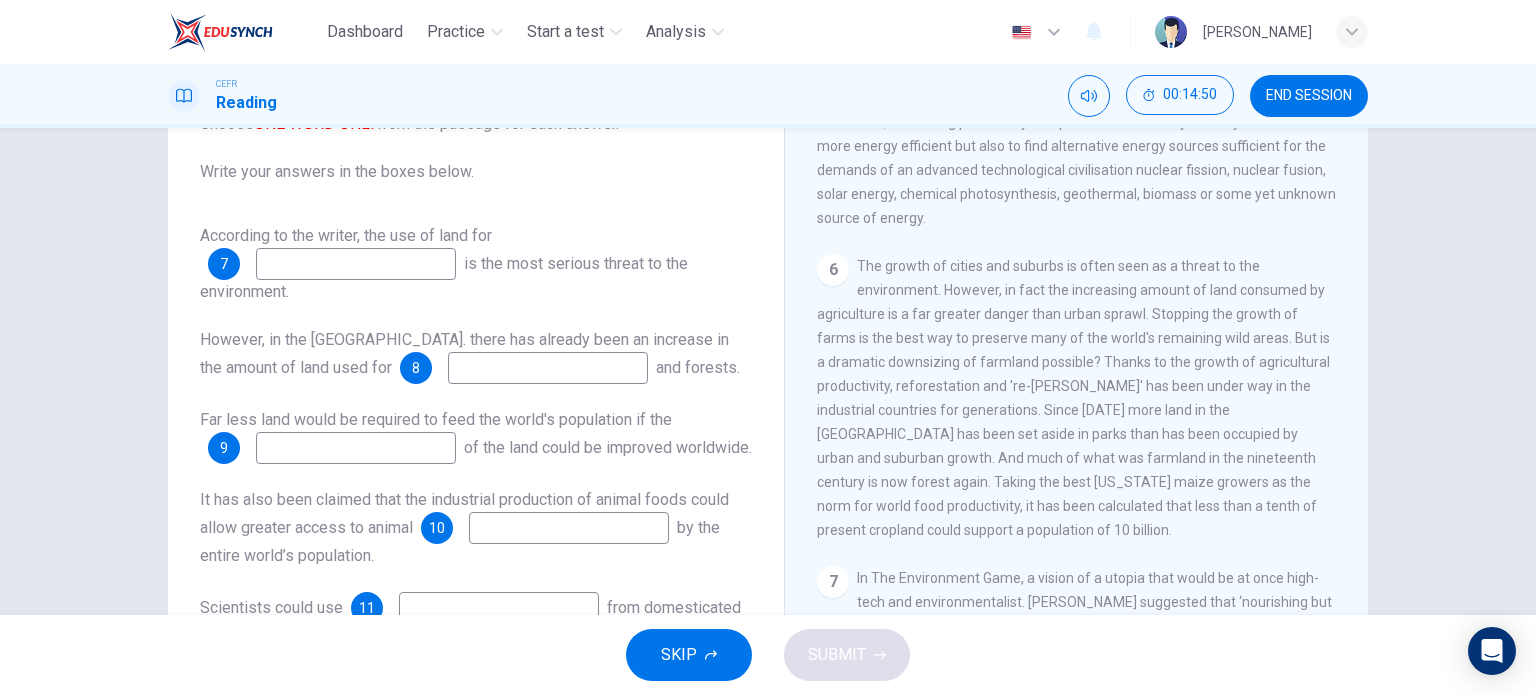 click at bounding box center [356, 264] 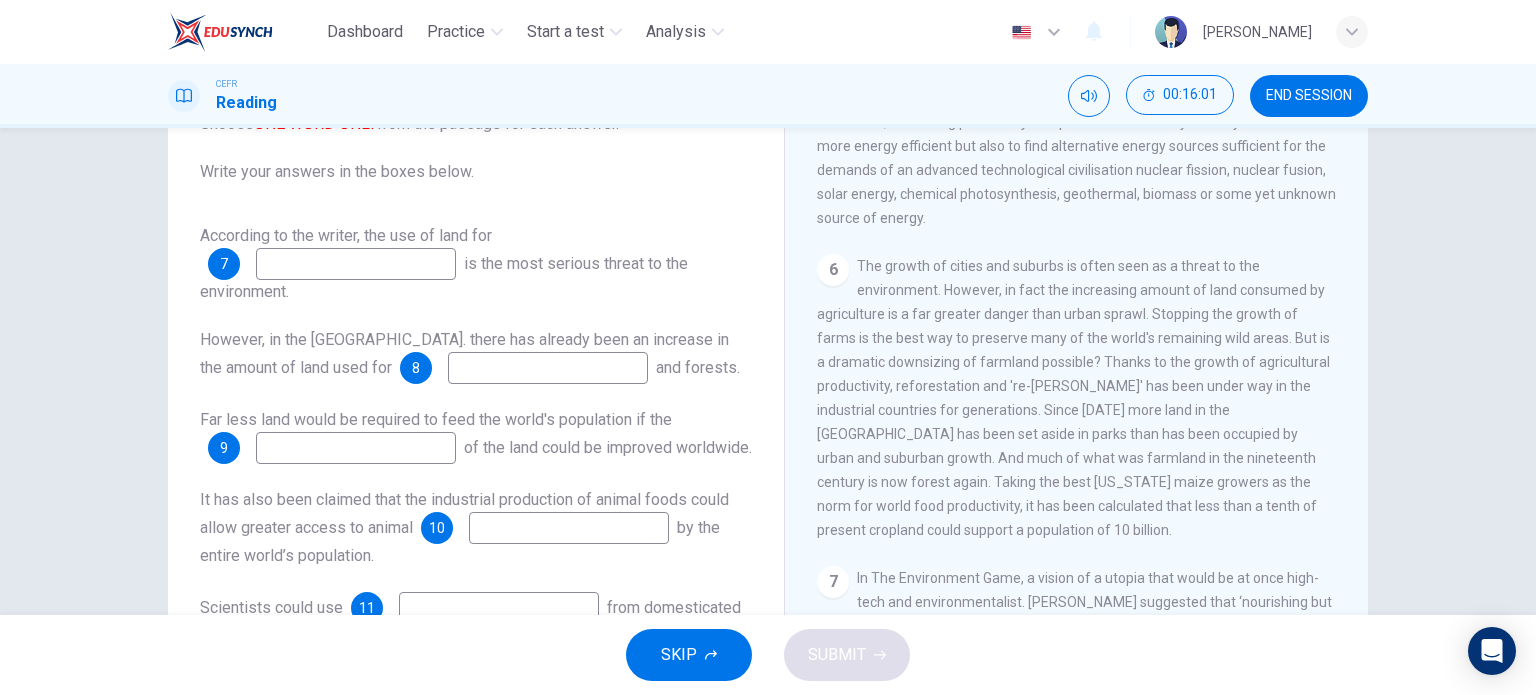 click at bounding box center [548, 368] 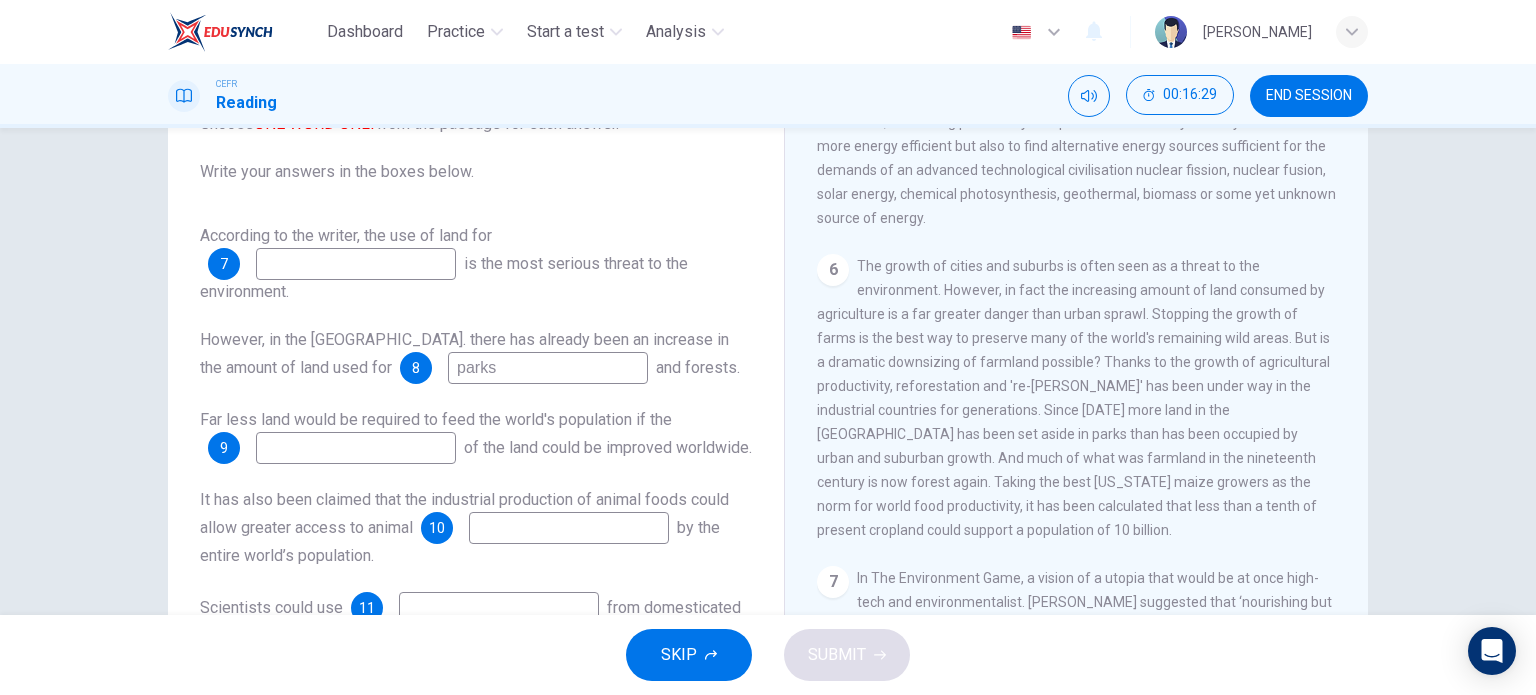 scroll, scrollTop: 1163, scrollLeft: 0, axis: vertical 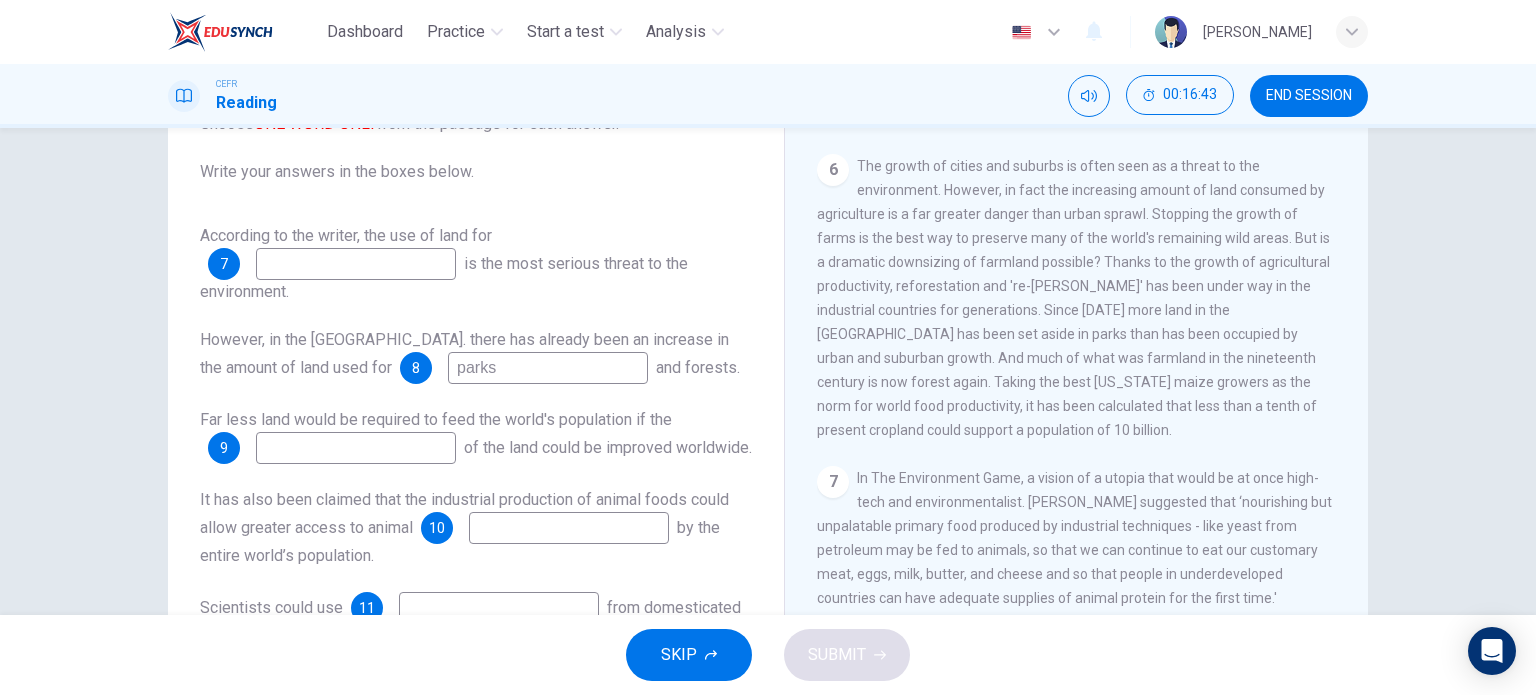 type on "parks" 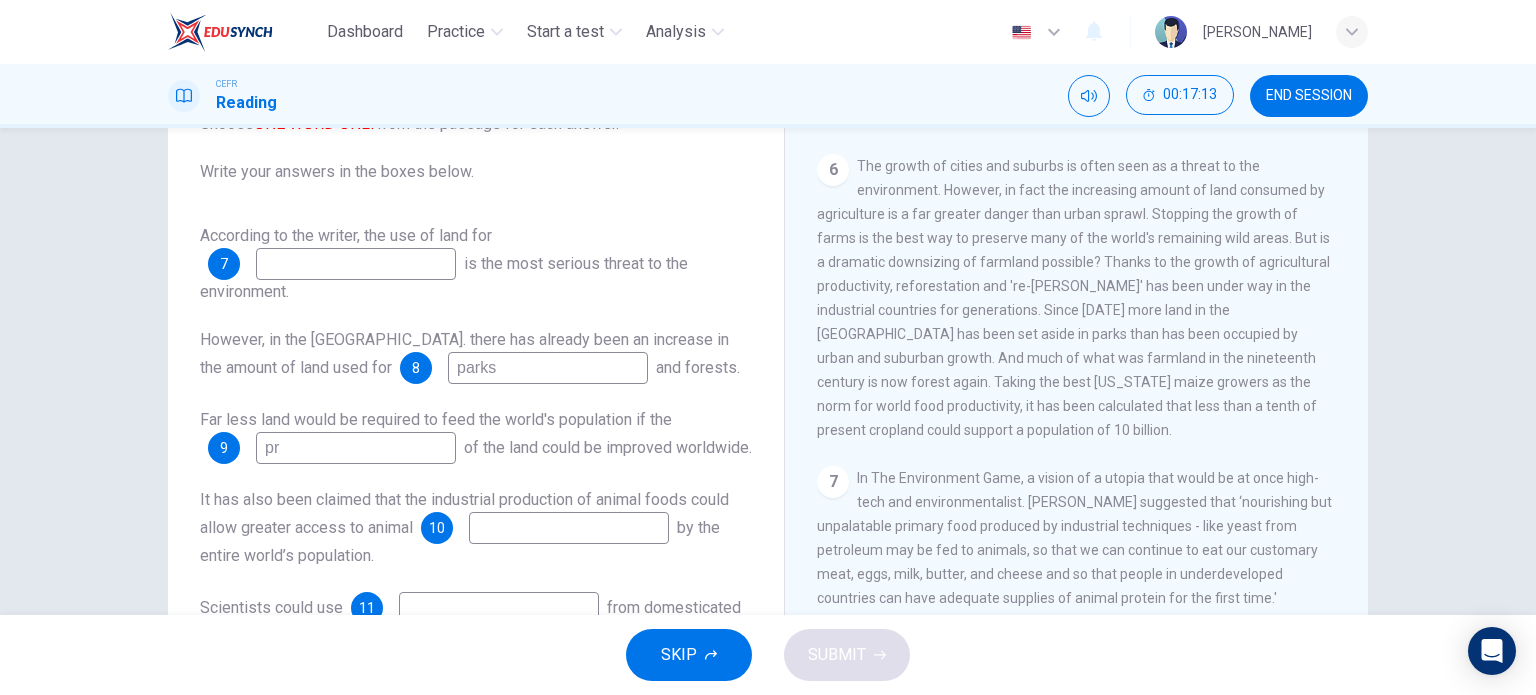 type on "p" 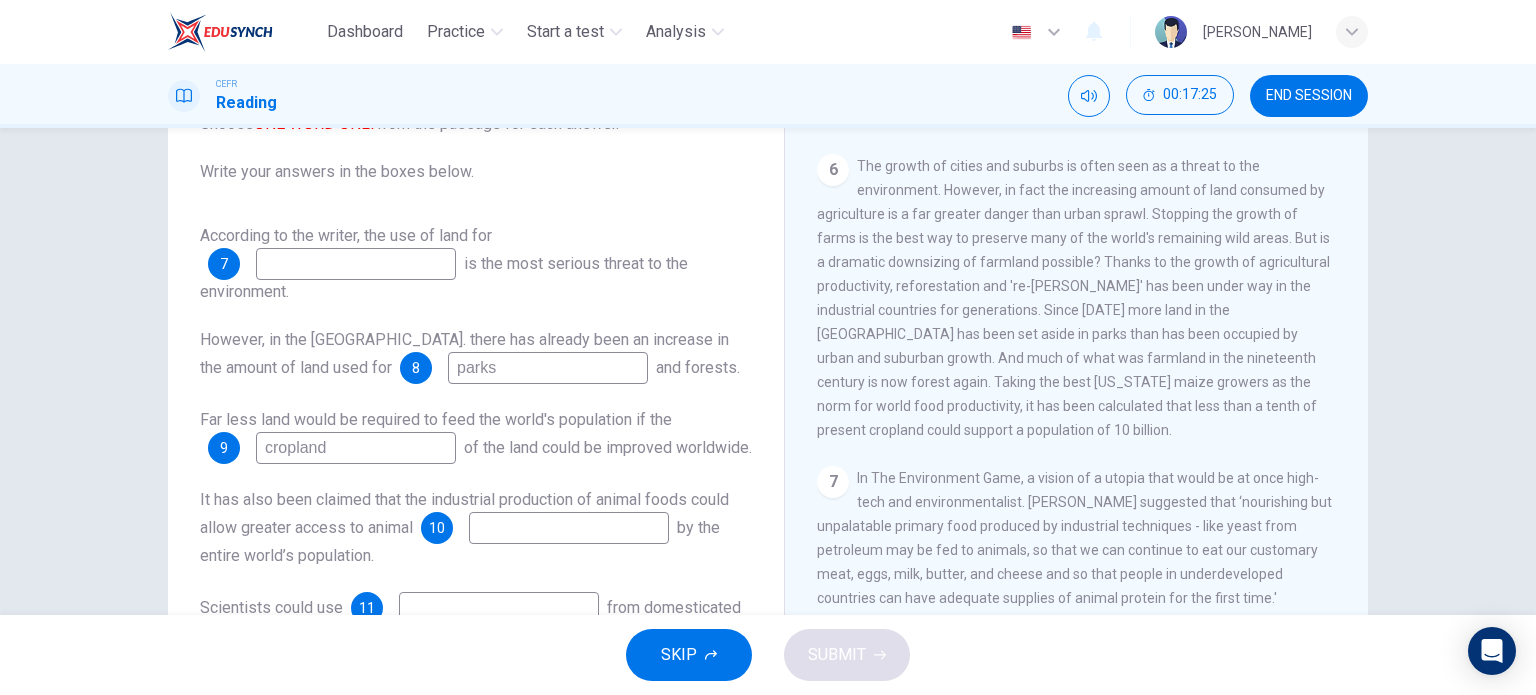 scroll, scrollTop: 1263, scrollLeft: 0, axis: vertical 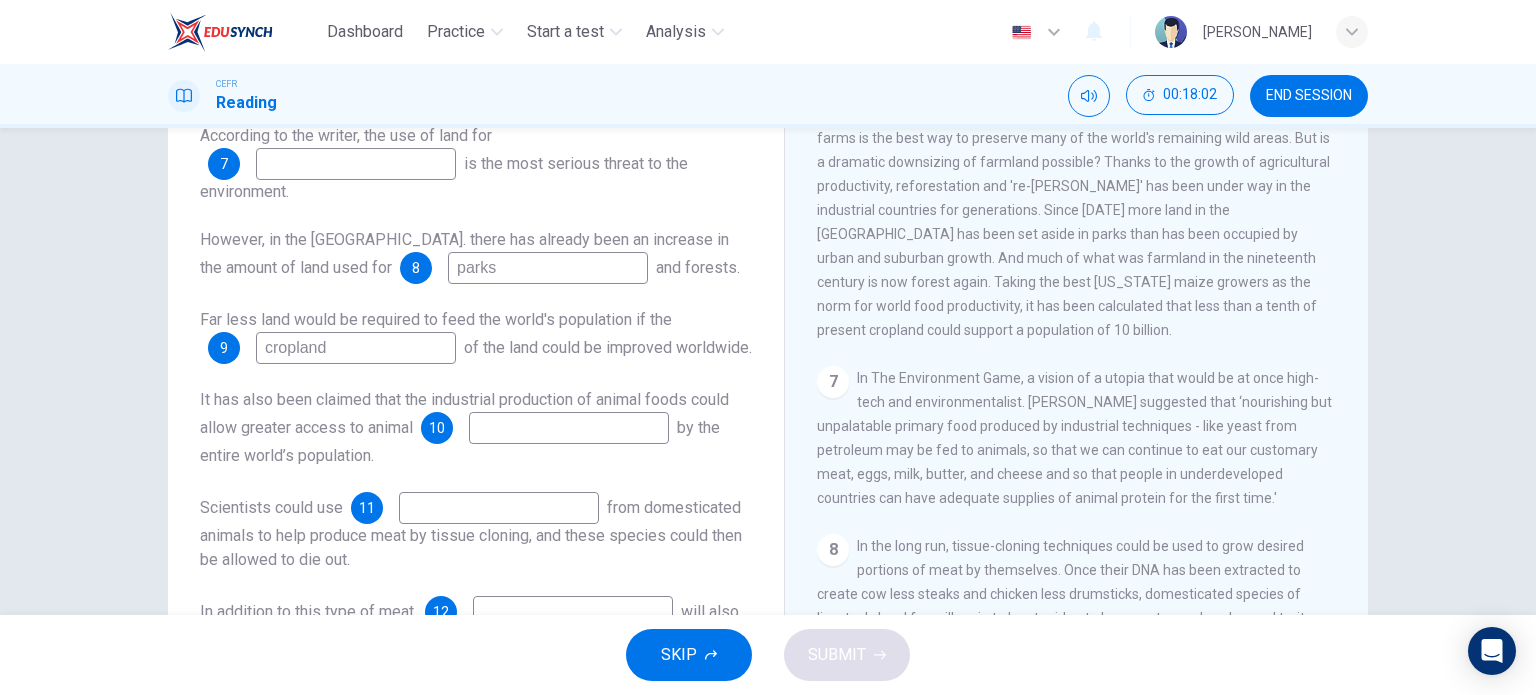 type on "cropland" 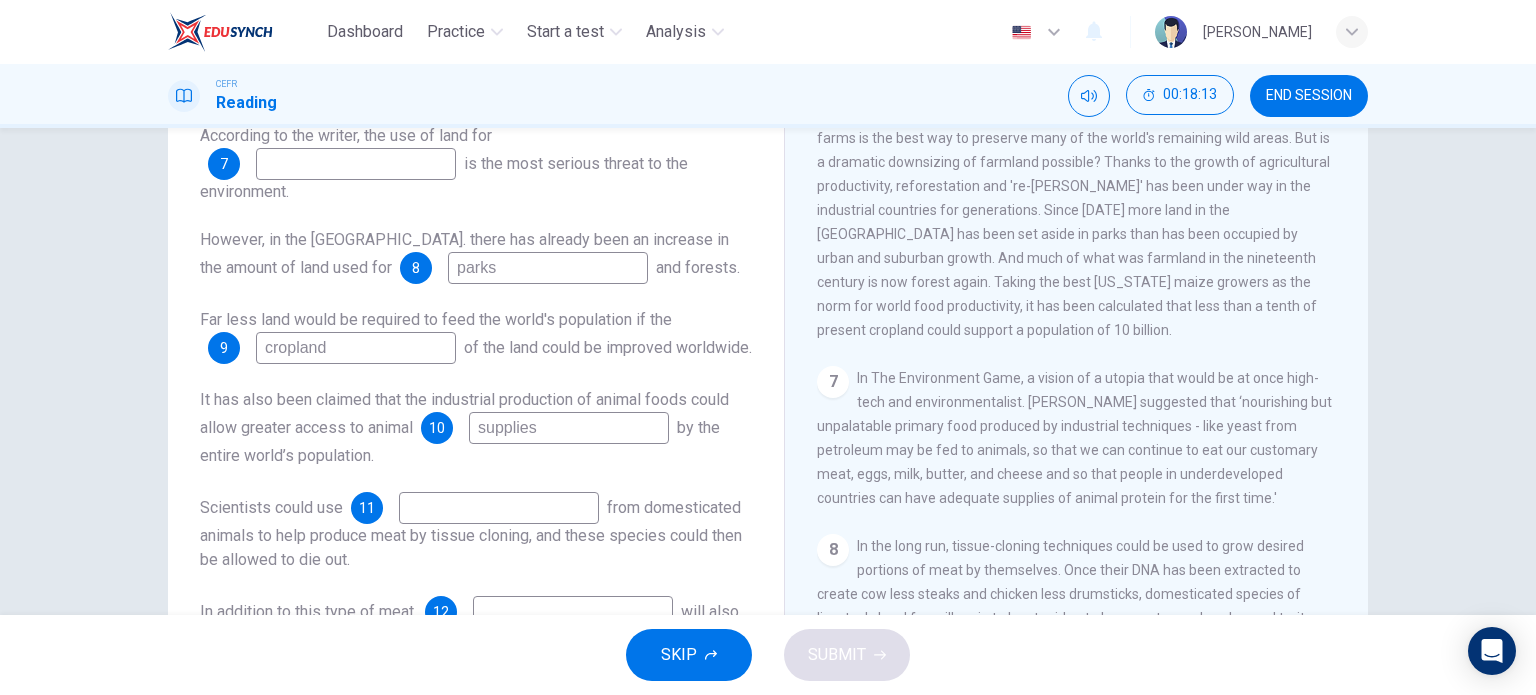 scroll, scrollTop: 152, scrollLeft: 0, axis: vertical 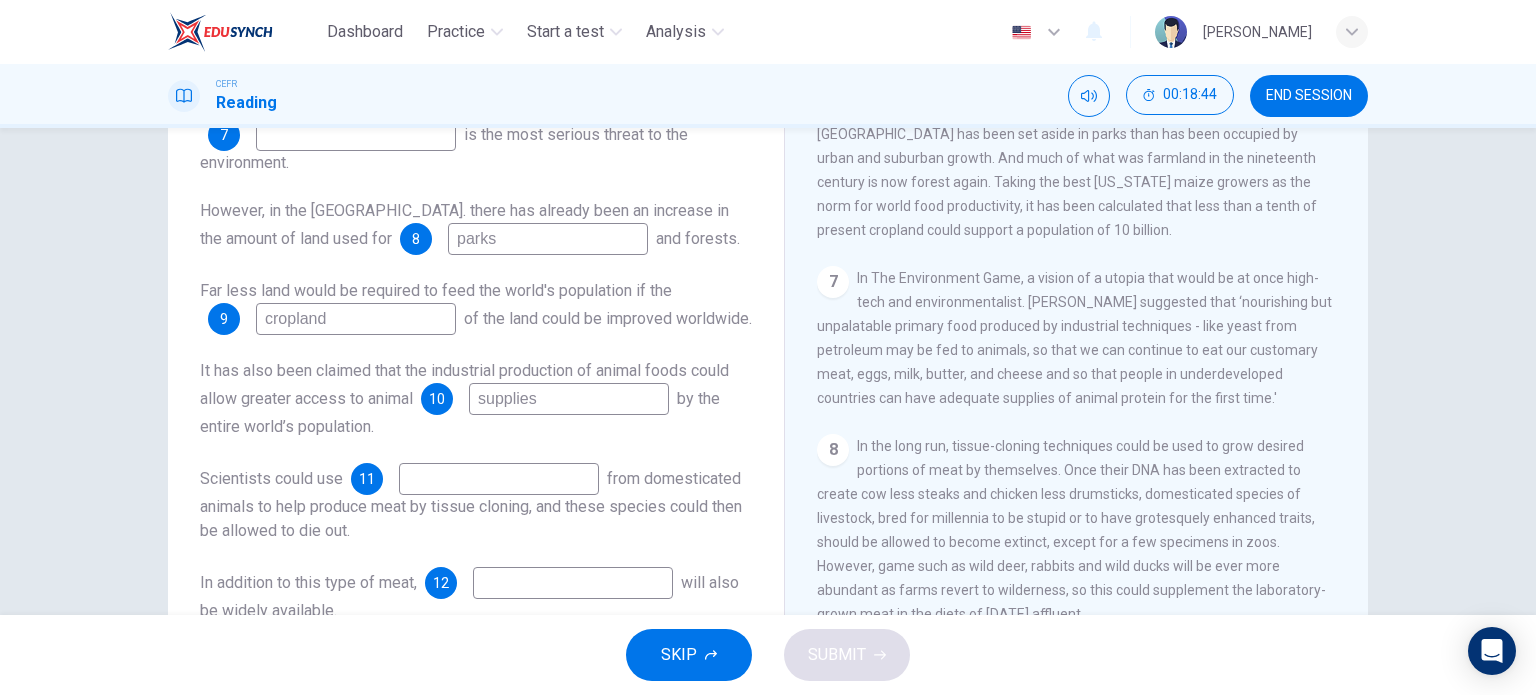 type on "supplies" 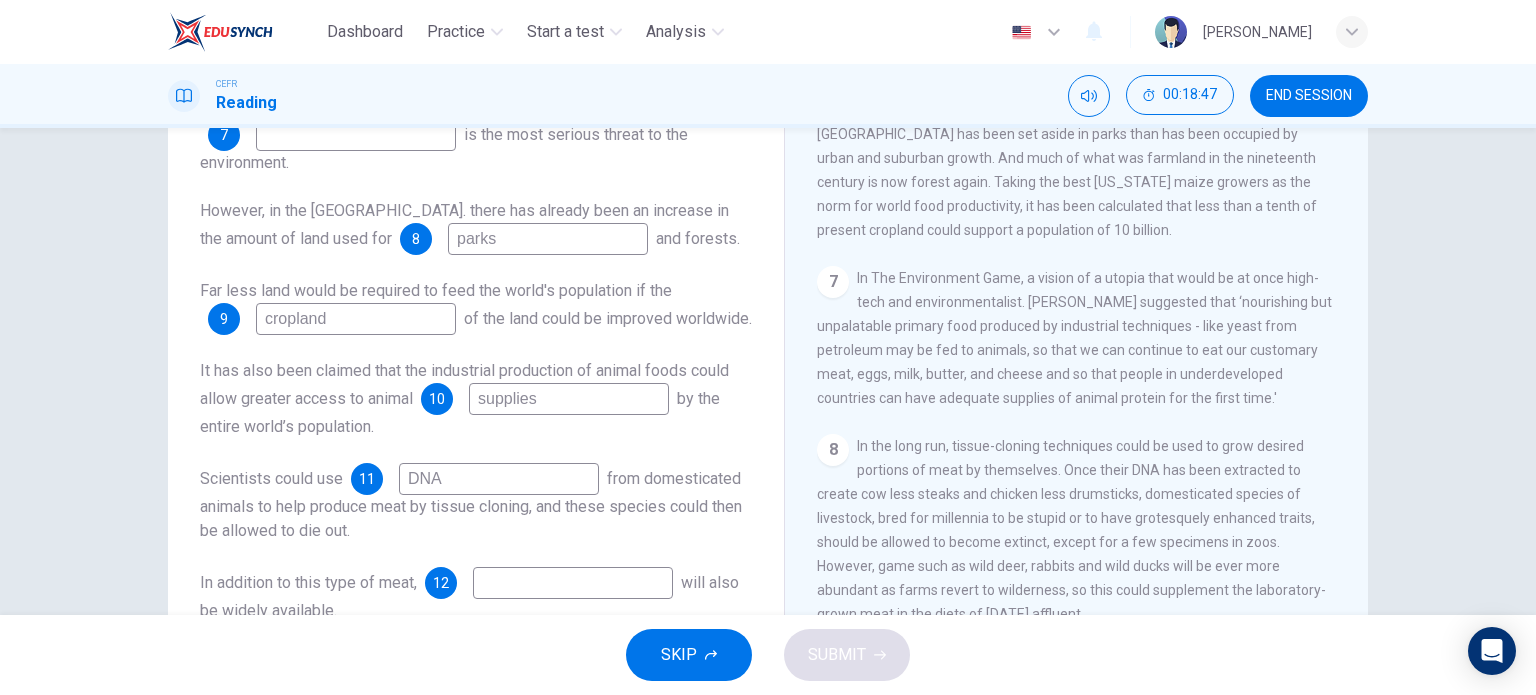 scroll, scrollTop: 288, scrollLeft: 0, axis: vertical 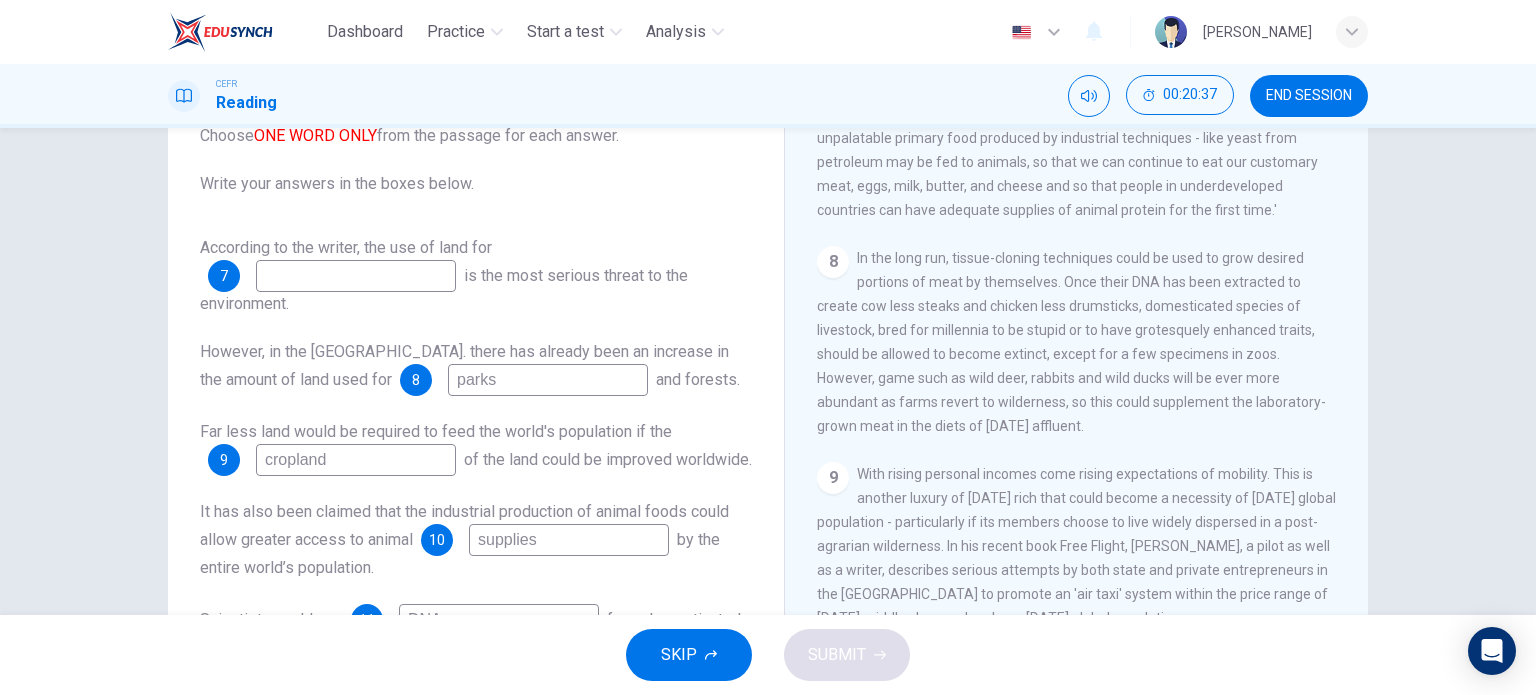 type on "DNA" 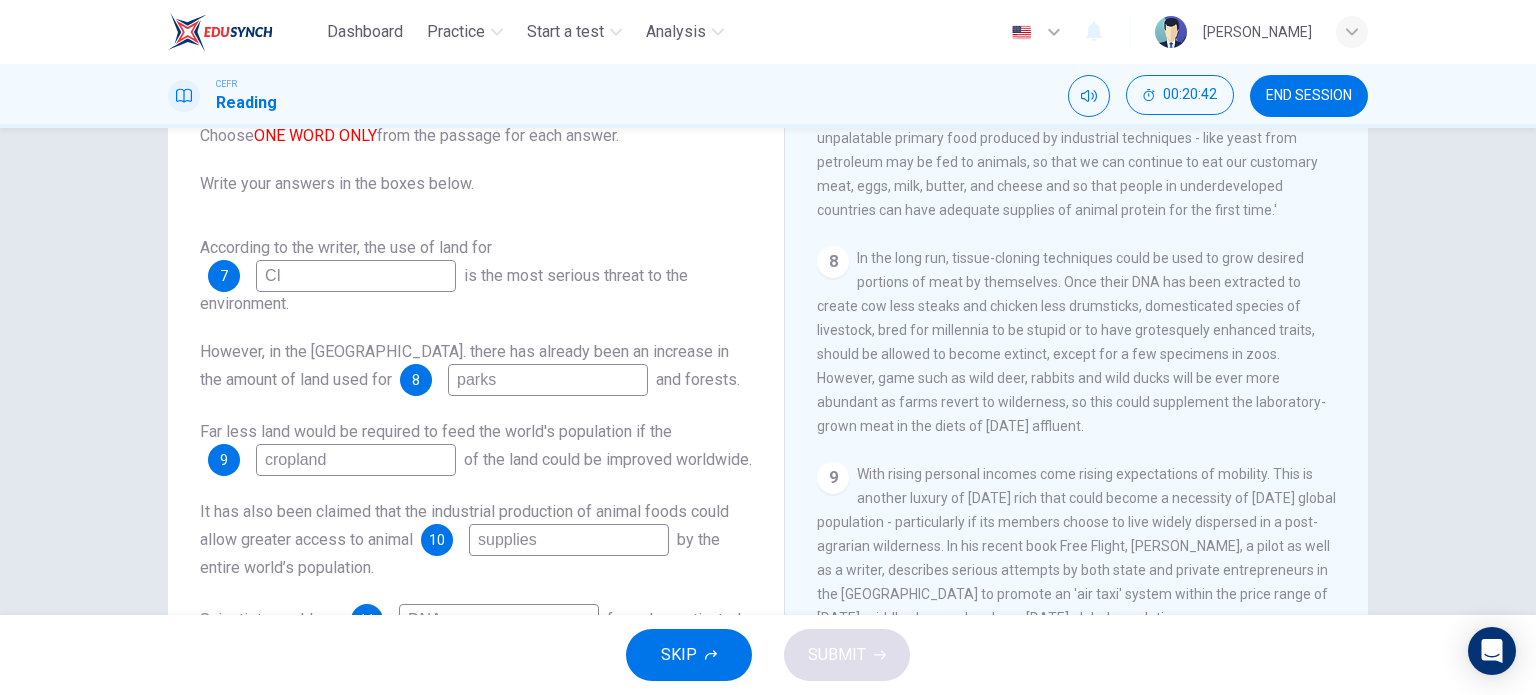 type on "C" 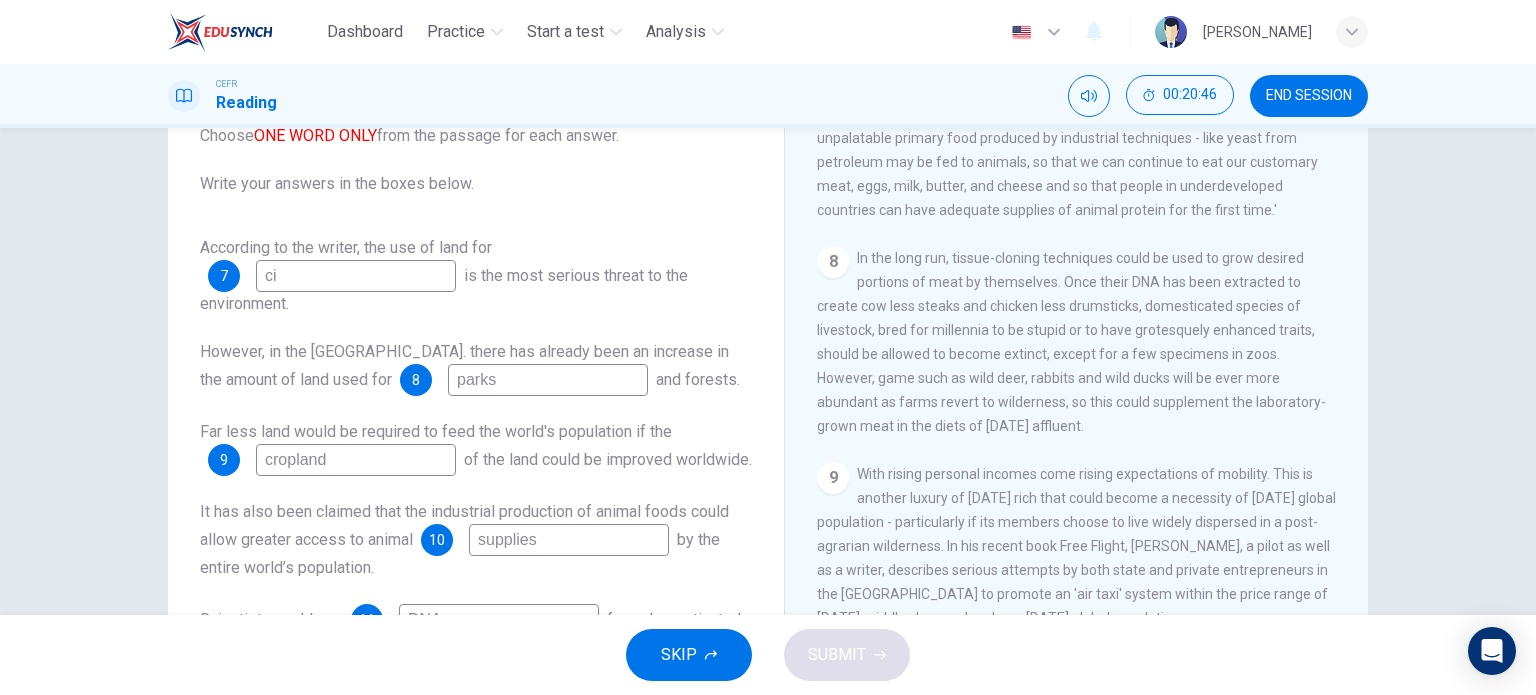type on "c" 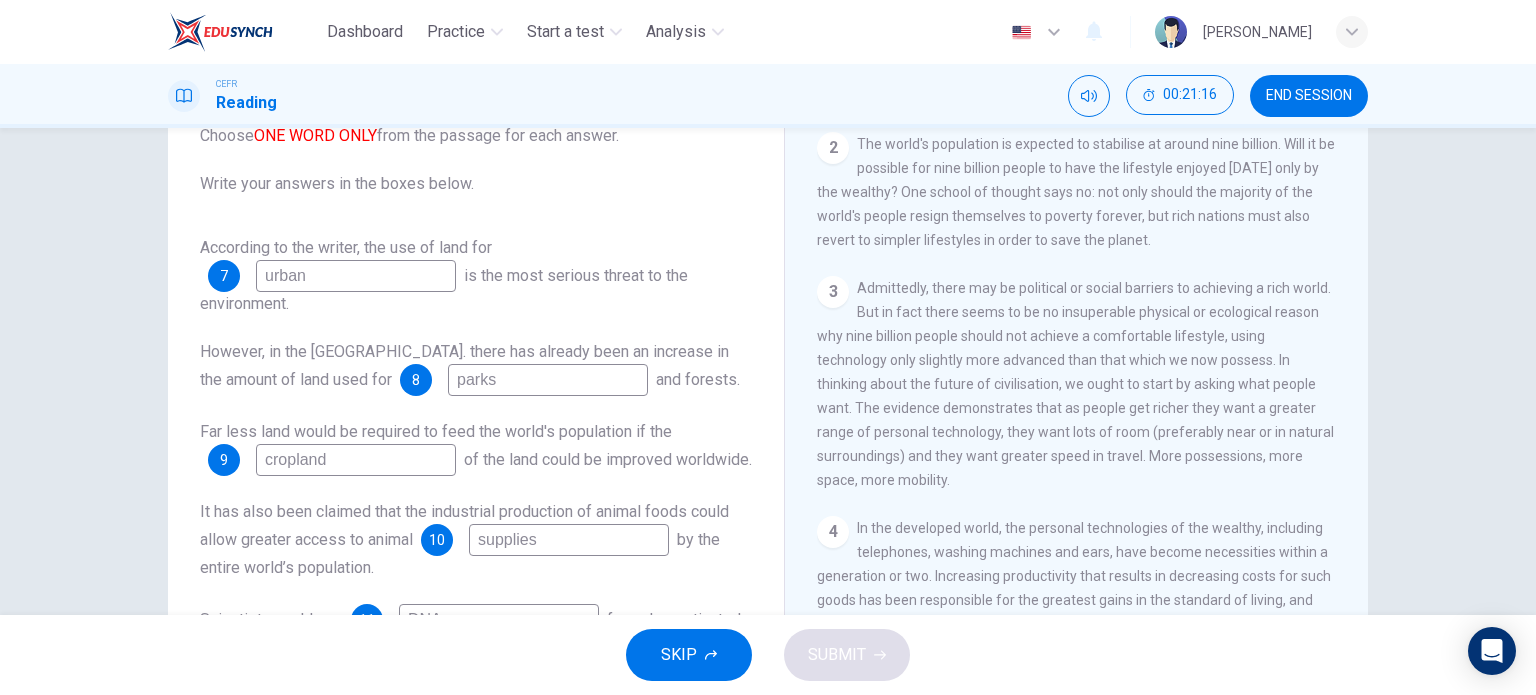 scroll, scrollTop: 463, scrollLeft: 0, axis: vertical 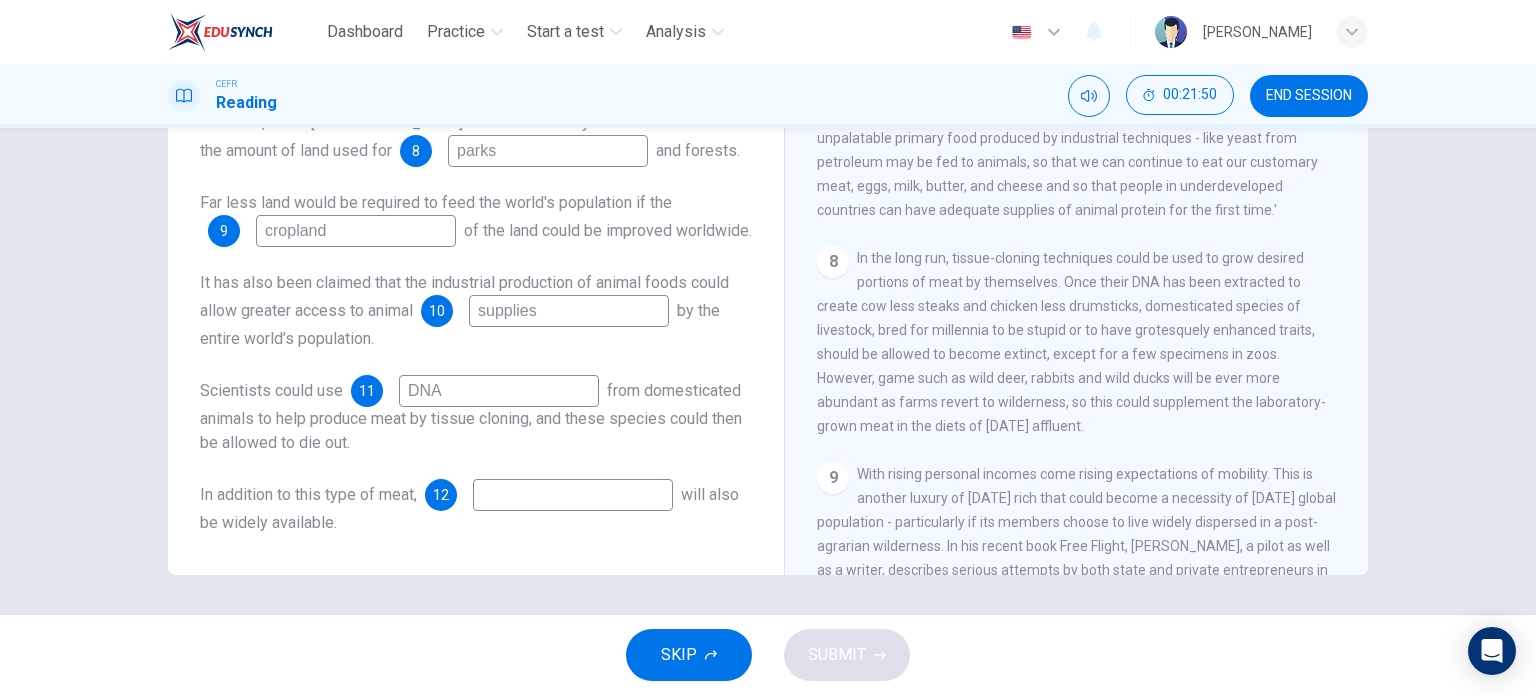 type on "urban" 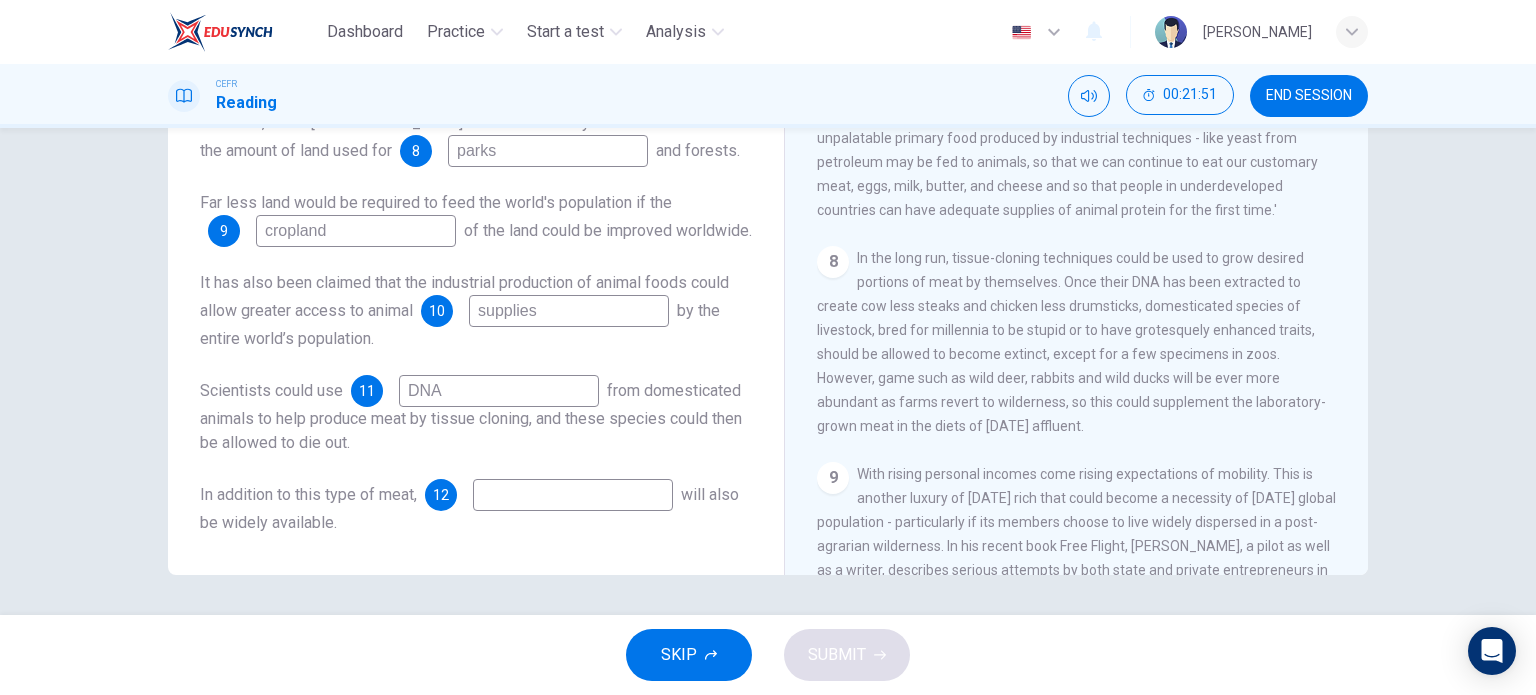 click at bounding box center (573, 495) 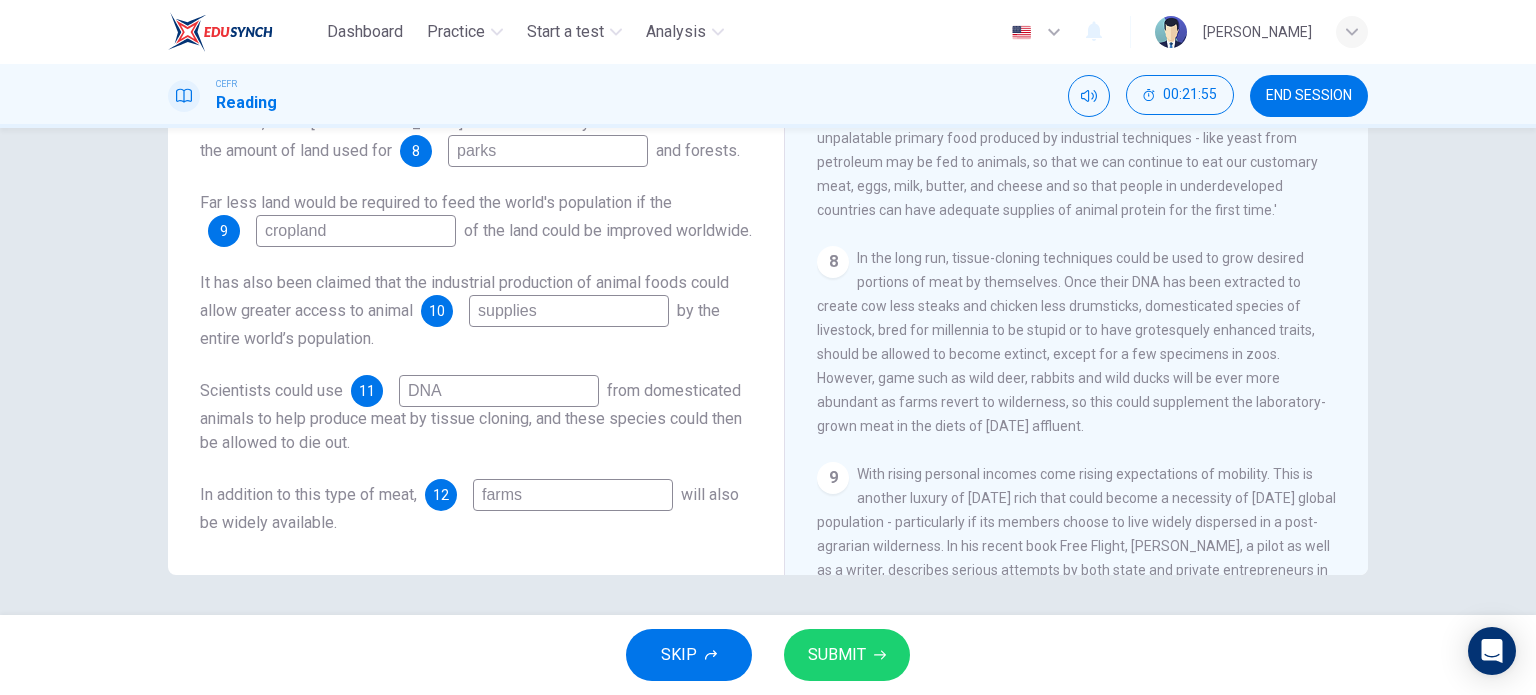 type on "farms" 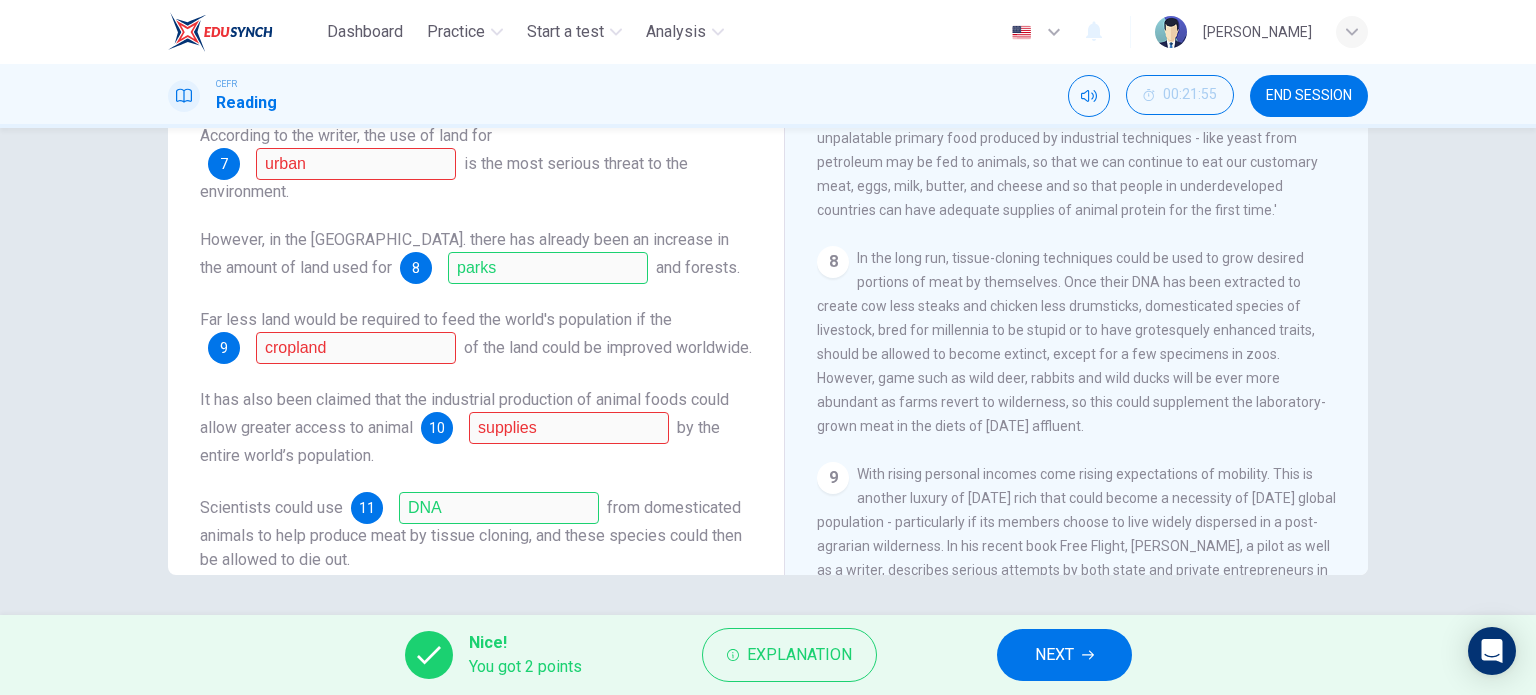 scroll, scrollTop: 0, scrollLeft: 0, axis: both 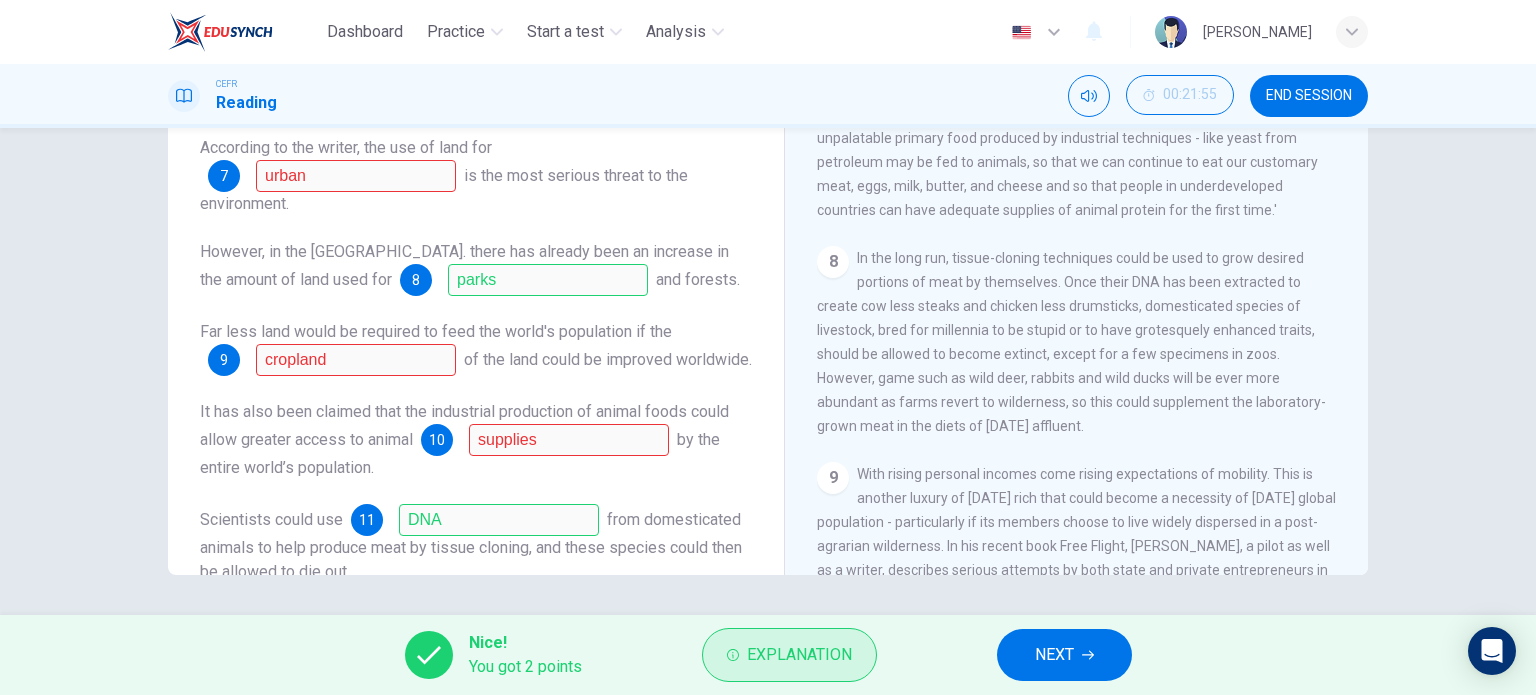 click on "Explanation" at bounding box center [799, 655] 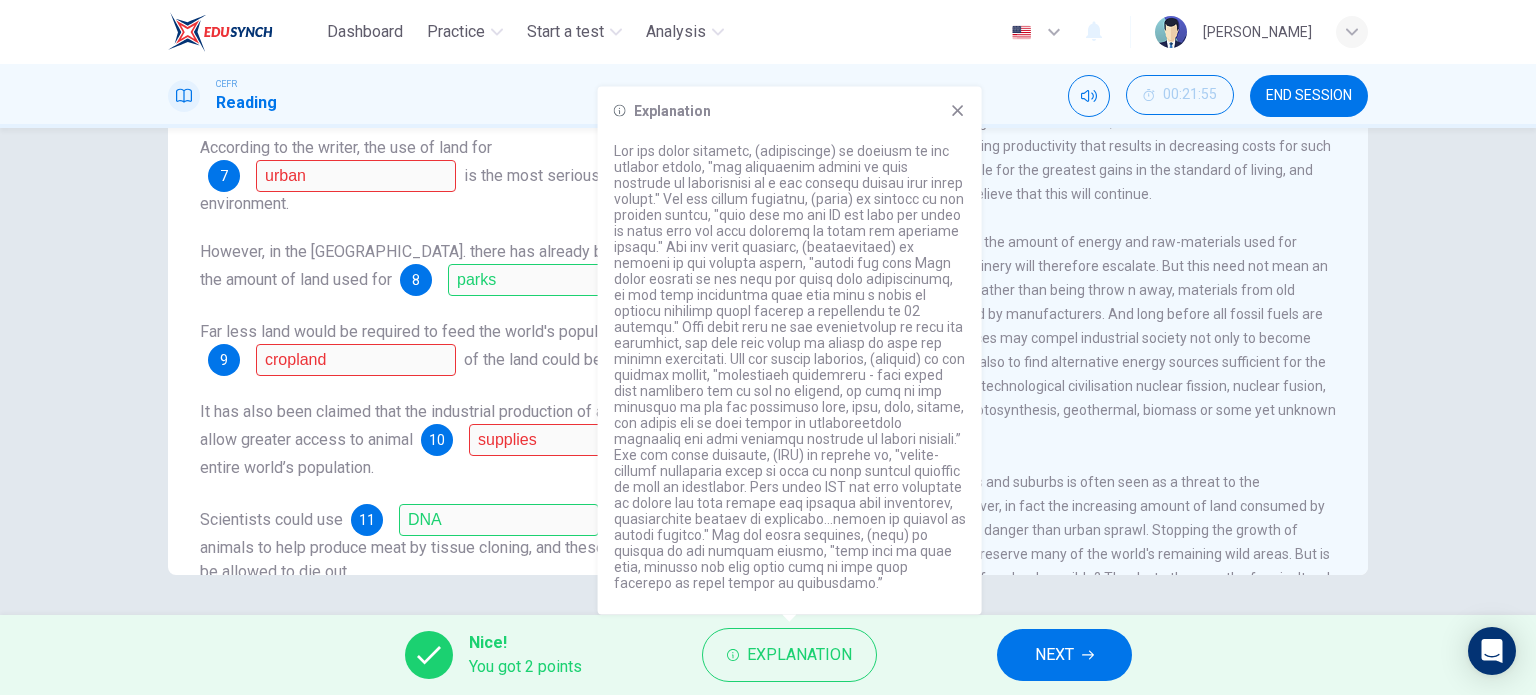 scroll, scrollTop: 663, scrollLeft: 0, axis: vertical 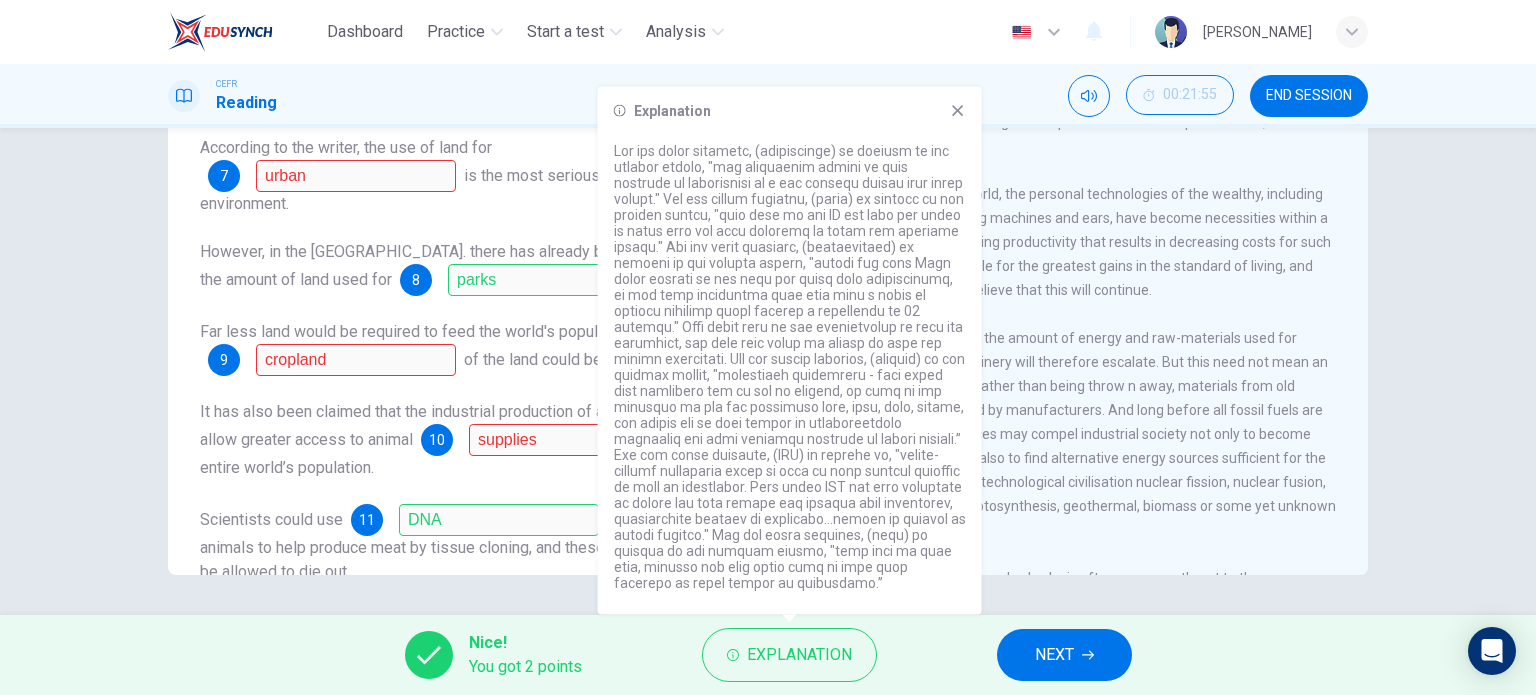 click on "Explanation" at bounding box center (790, 351) 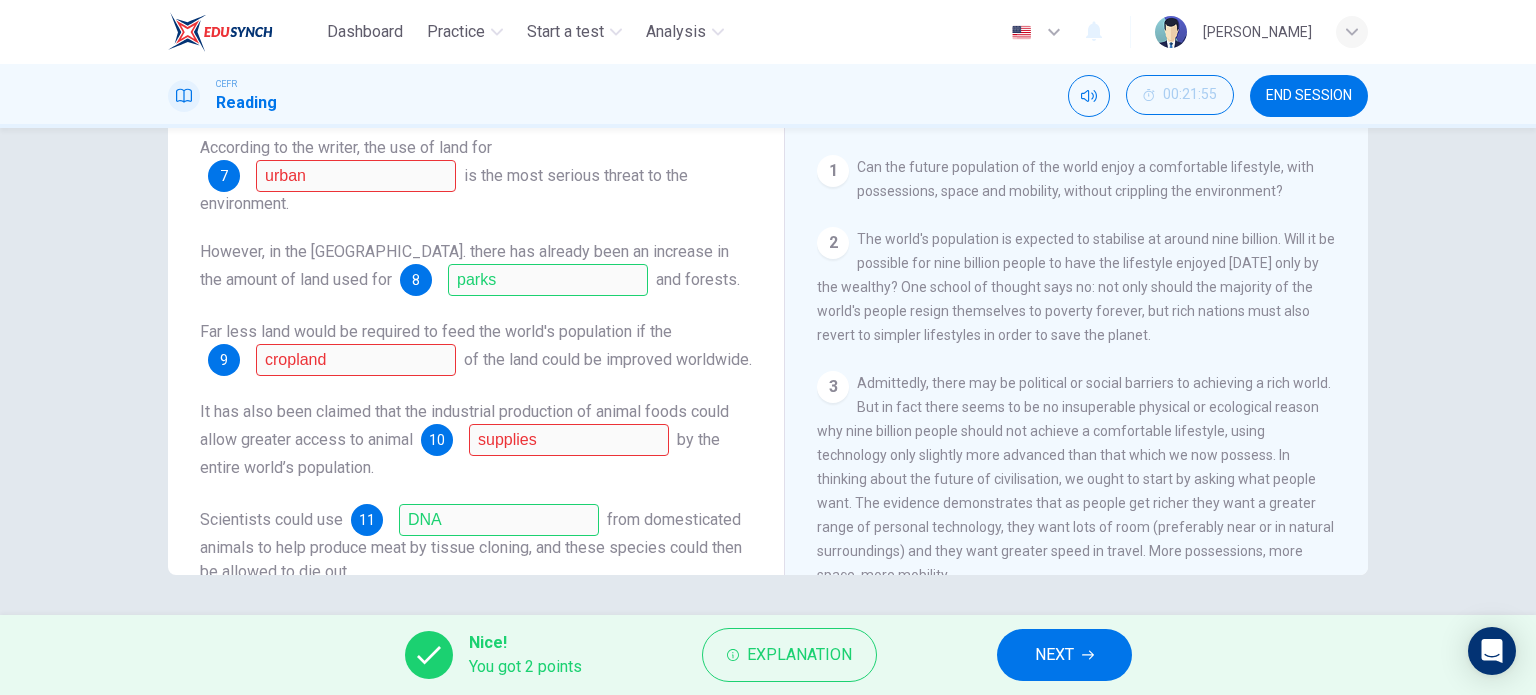 scroll, scrollTop: 200, scrollLeft: 0, axis: vertical 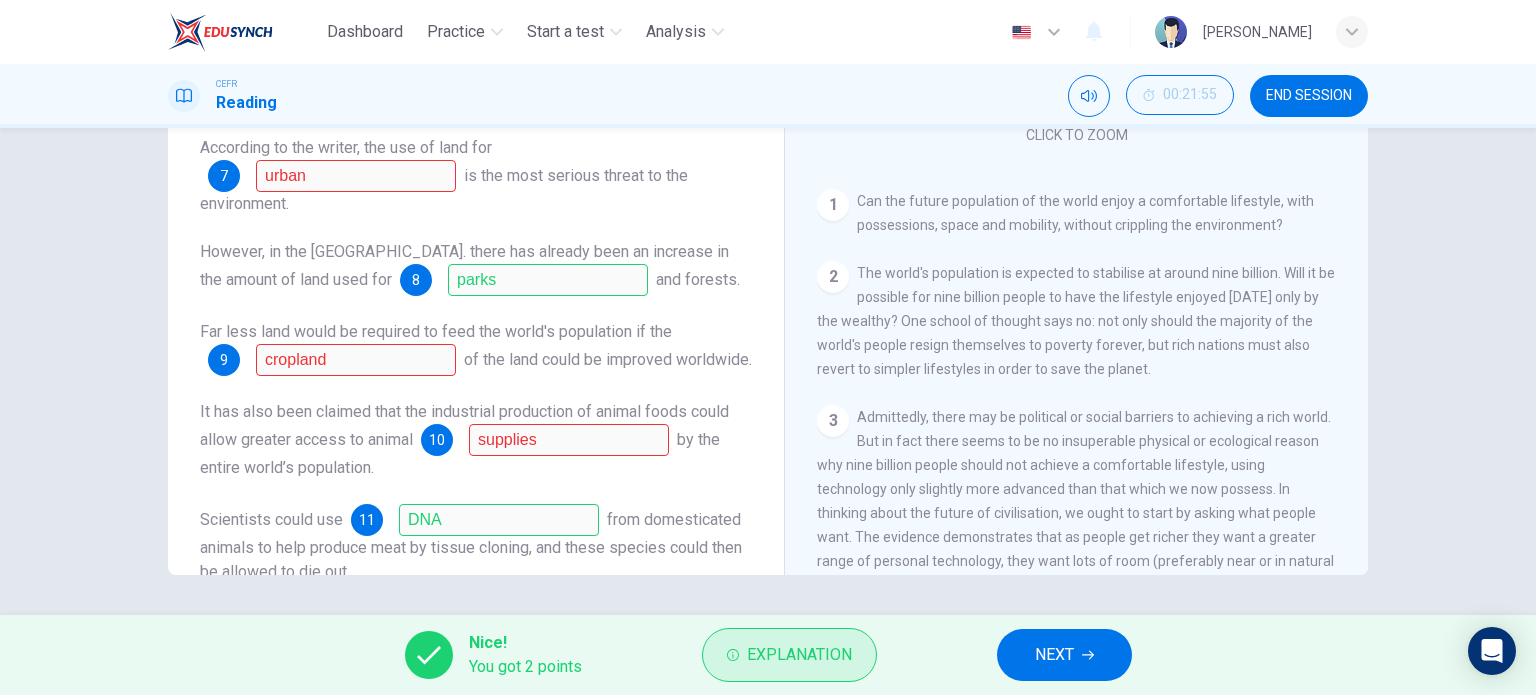 click on "Explanation" at bounding box center (799, 655) 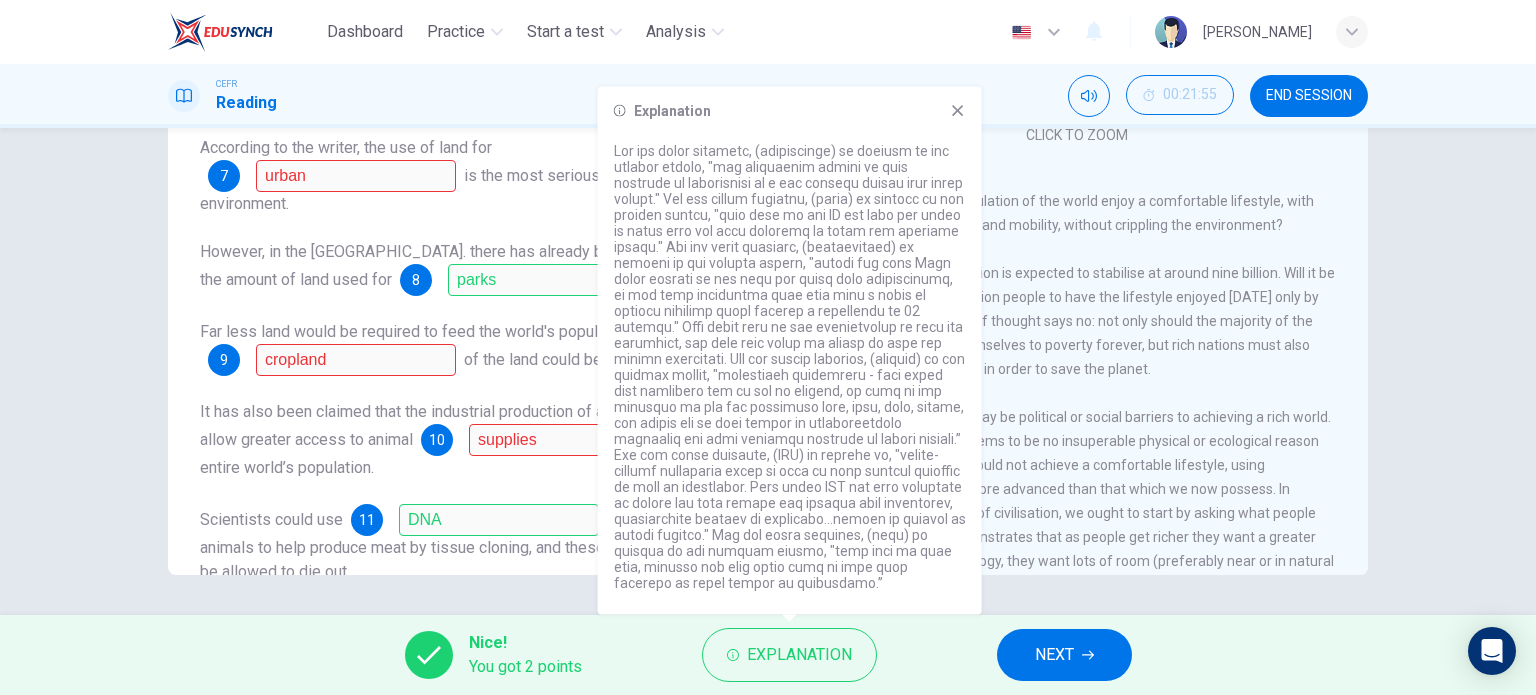 click on "Explanation" at bounding box center [790, 111] 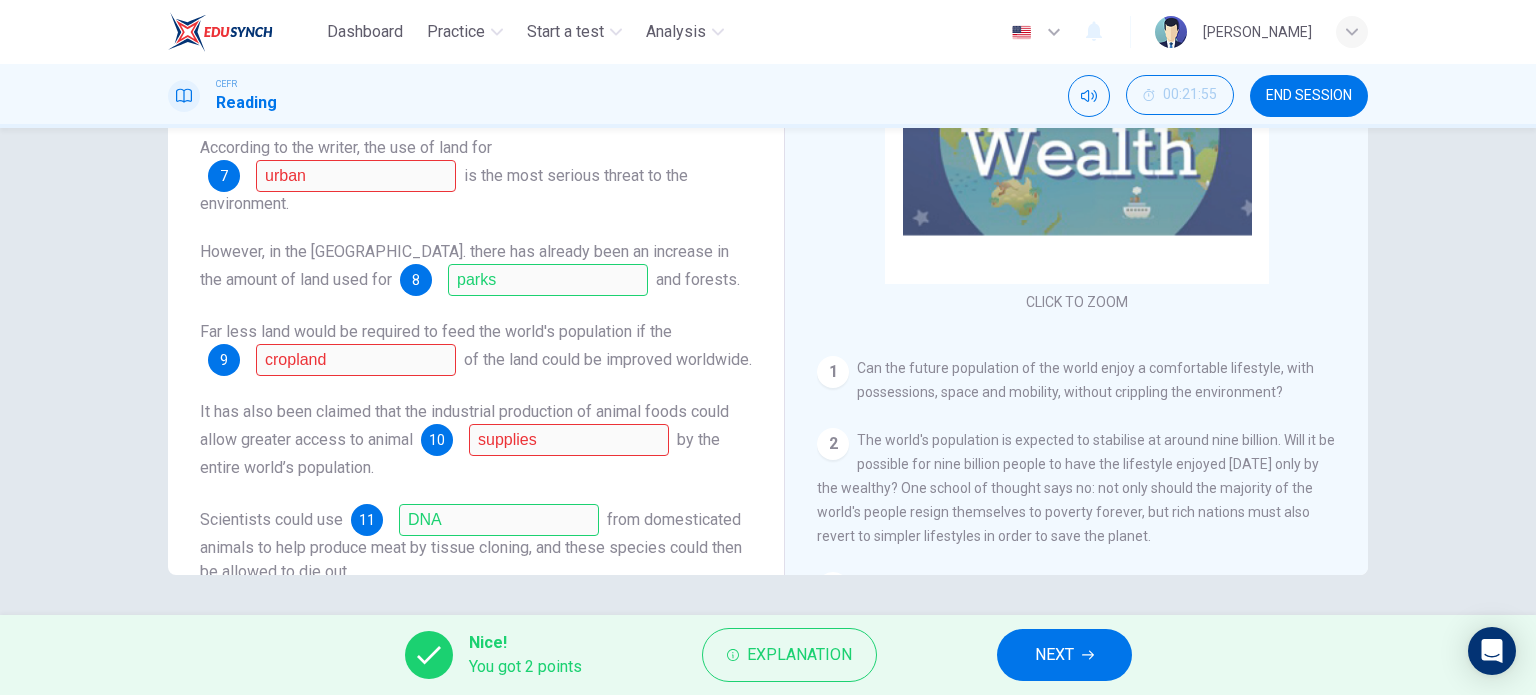 scroll, scrollTop: 0, scrollLeft: 0, axis: both 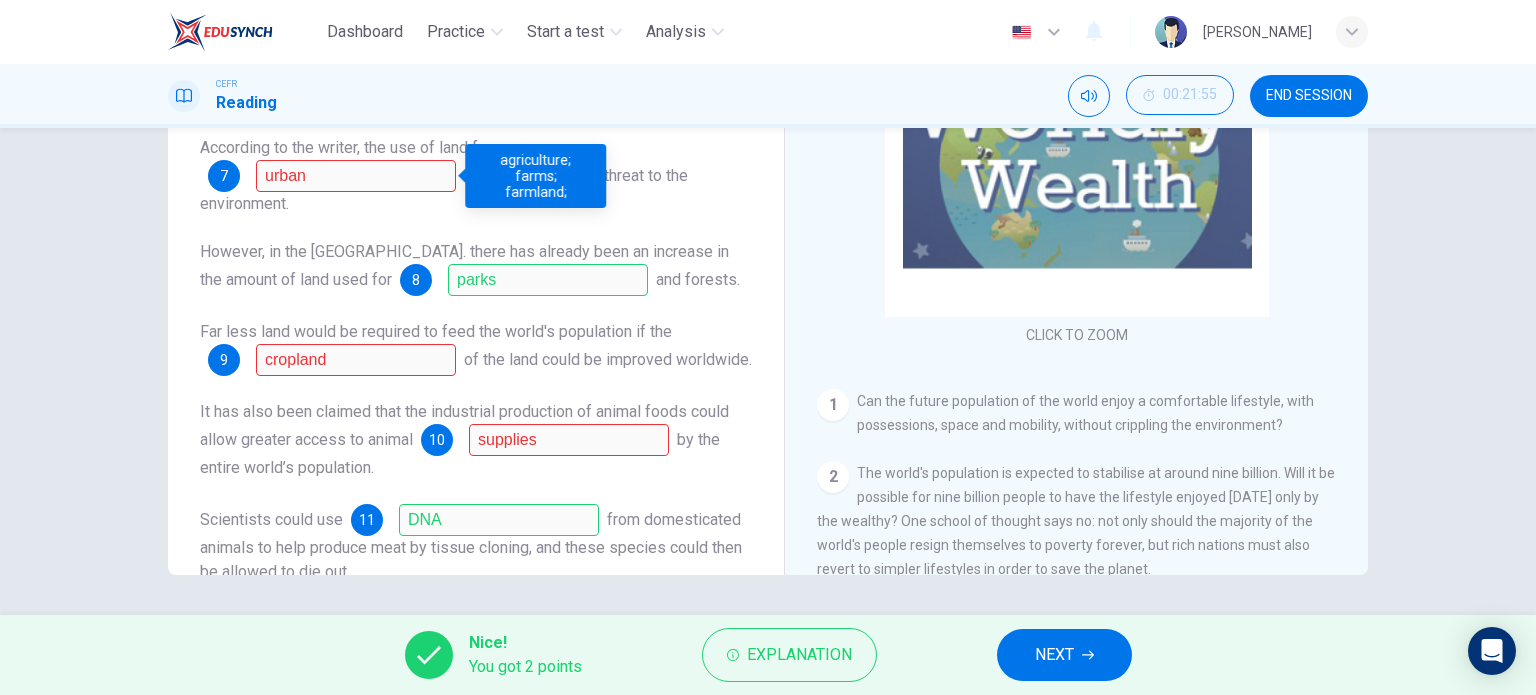 click on "According to the writer, the use of land for  7 urban  is the most serious threat to the environment." at bounding box center (476, 176) 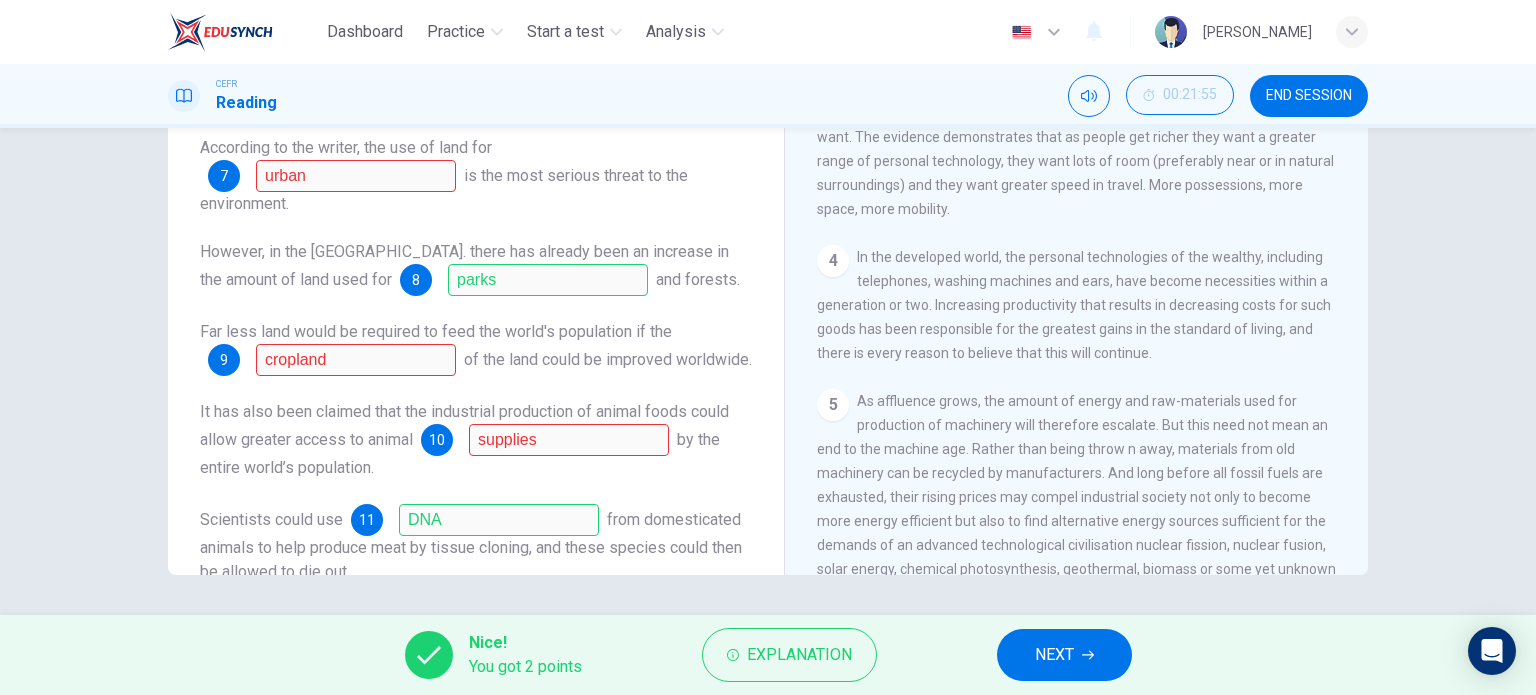 scroll, scrollTop: 700, scrollLeft: 0, axis: vertical 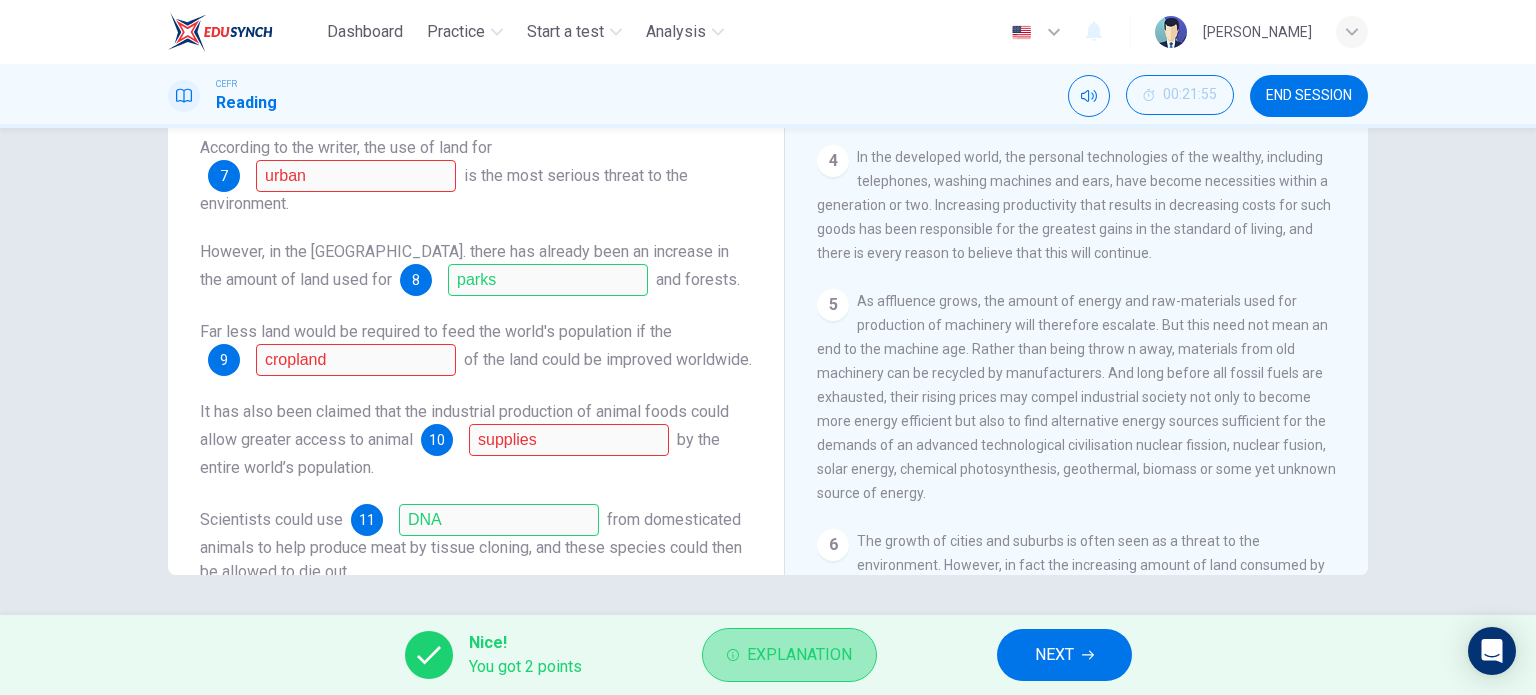 click on "Explanation" at bounding box center [789, 655] 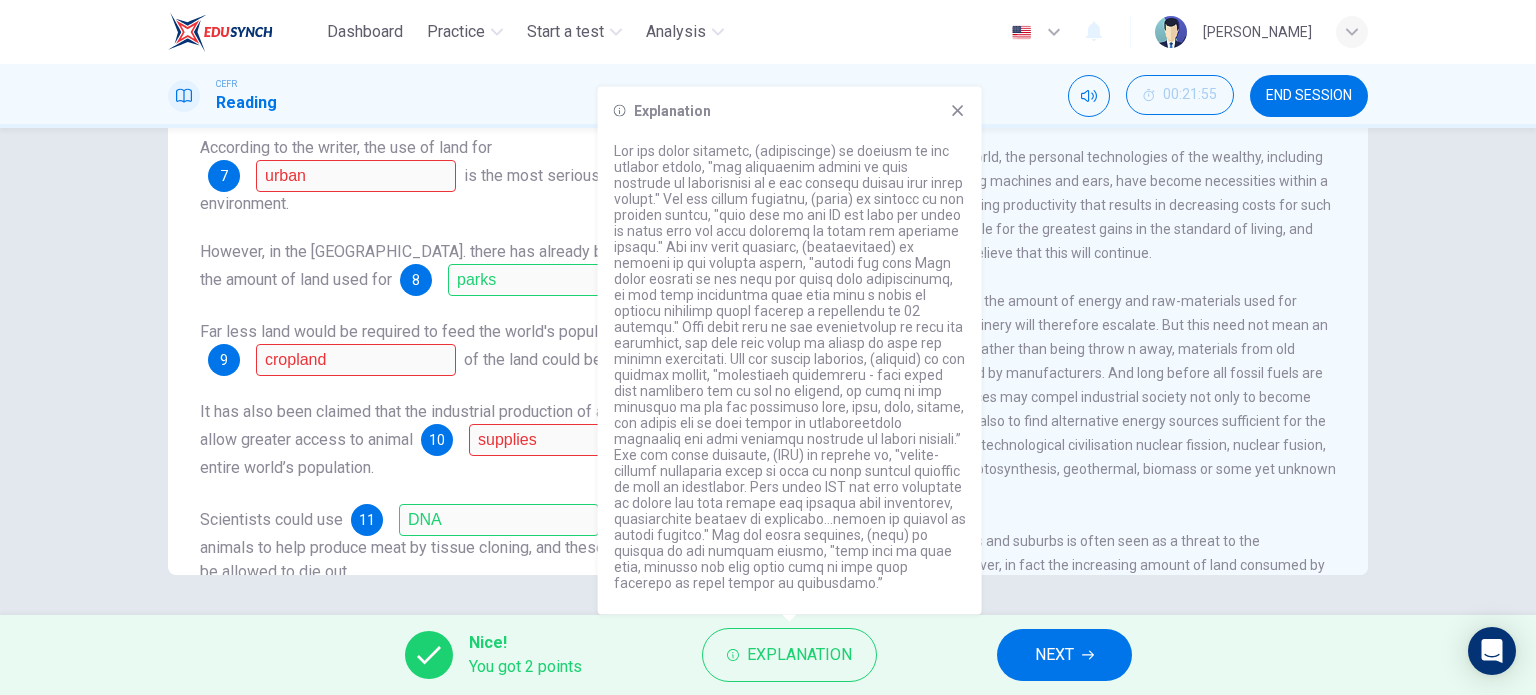 click 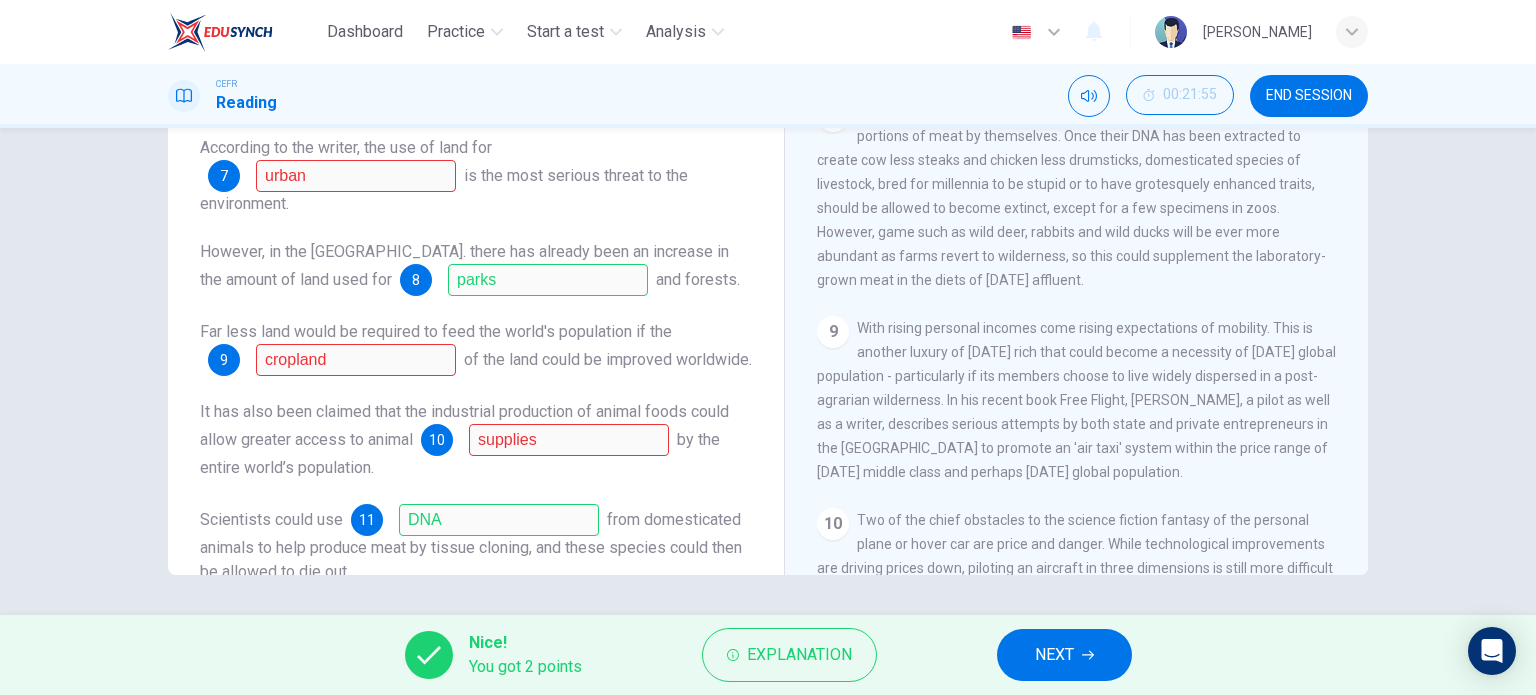 scroll, scrollTop: 1563, scrollLeft: 0, axis: vertical 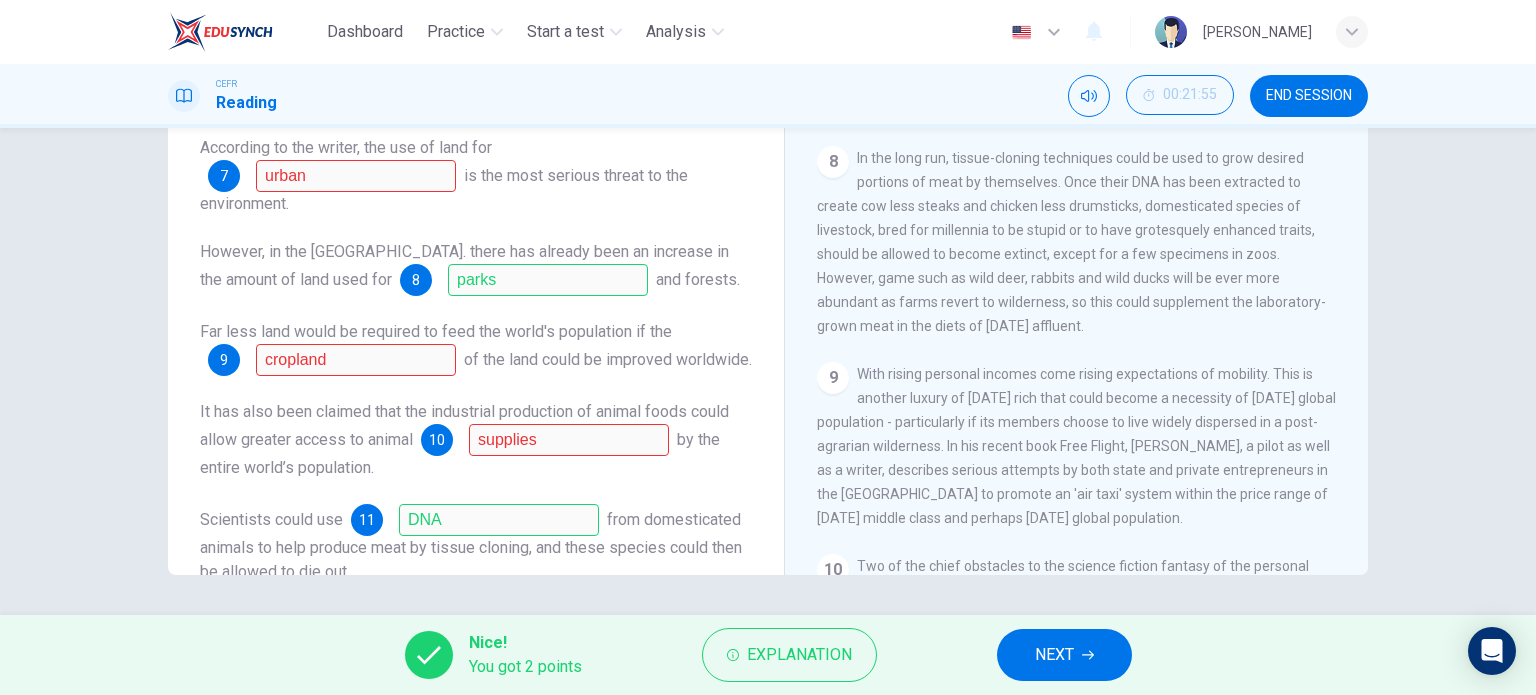 drag, startPoint x: 849, startPoint y: 171, endPoint x: 1015, endPoint y: 244, distance: 181.34222 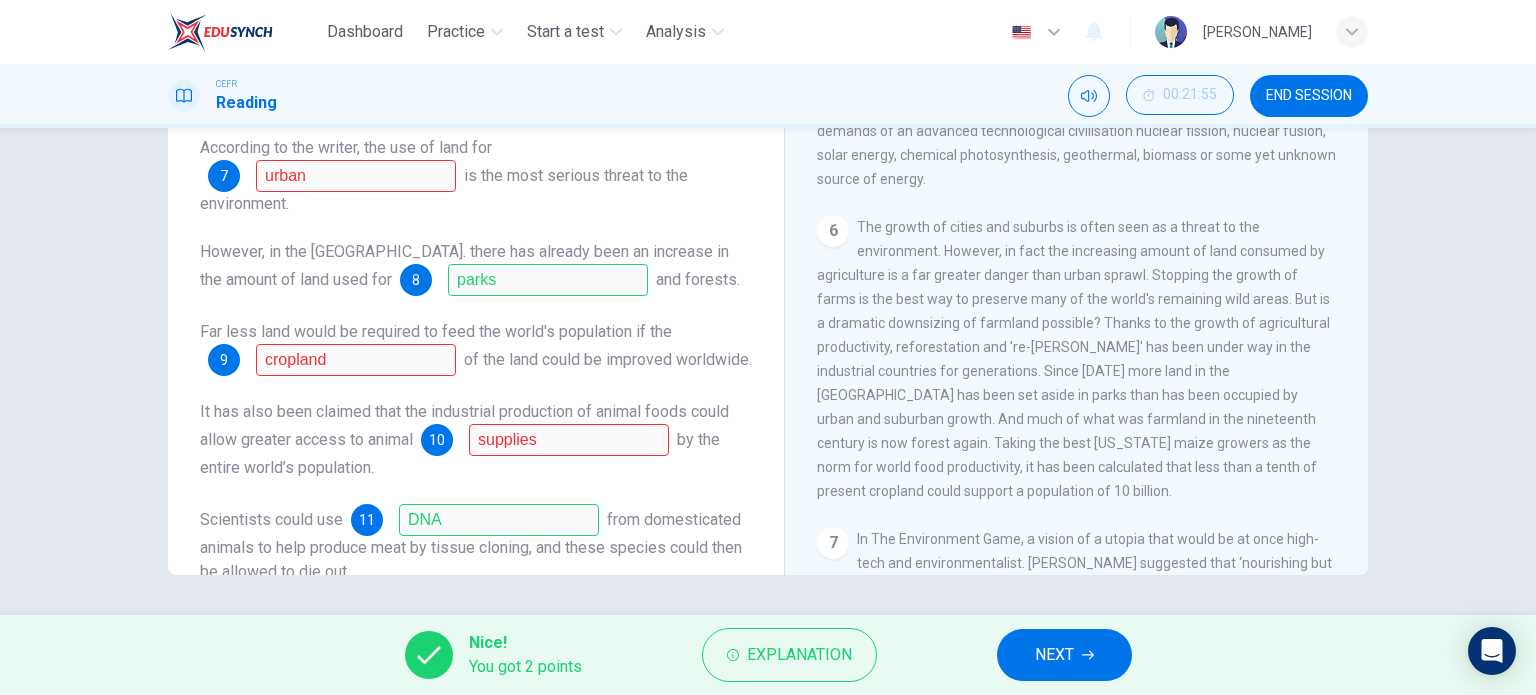 scroll, scrollTop: 1063, scrollLeft: 0, axis: vertical 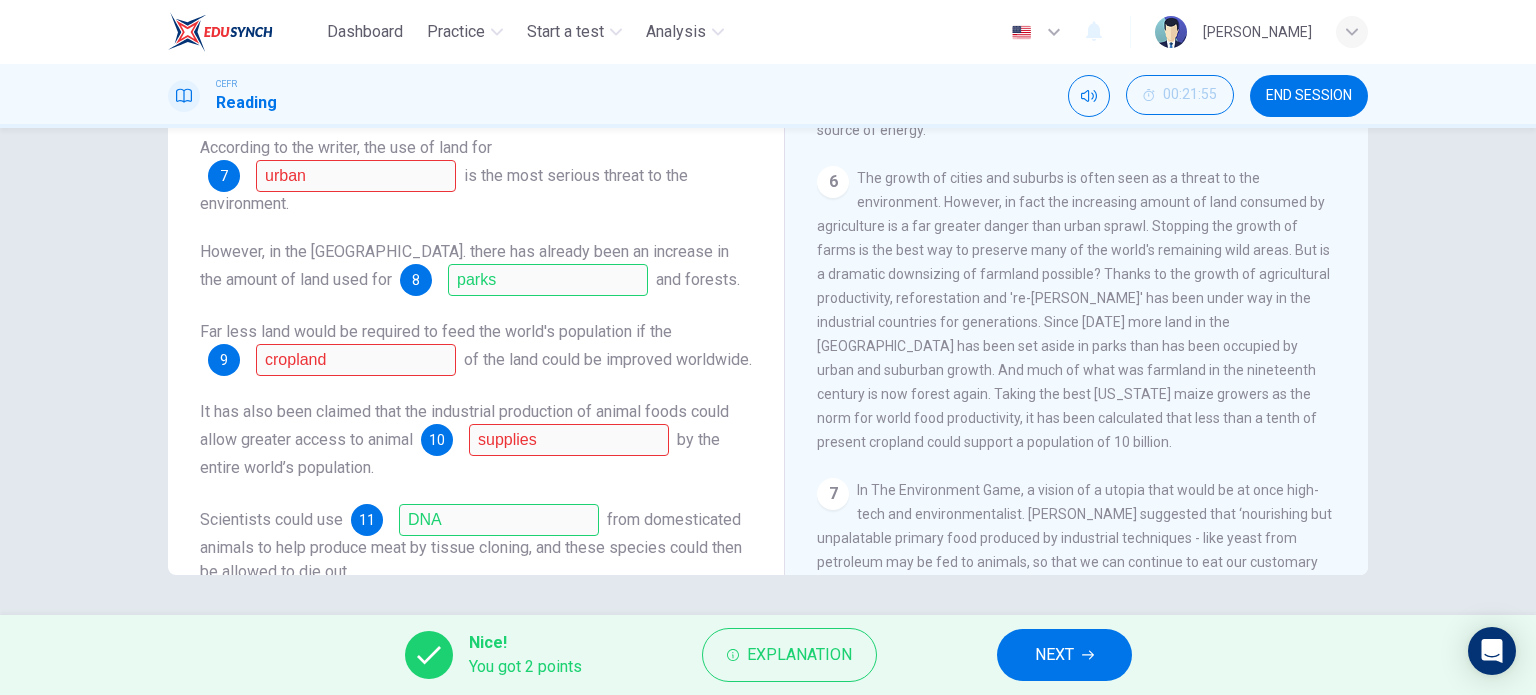 drag, startPoint x: 1126, startPoint y: 254, endPoint x: 1050, endPoint y: 274, distance: 78.58753 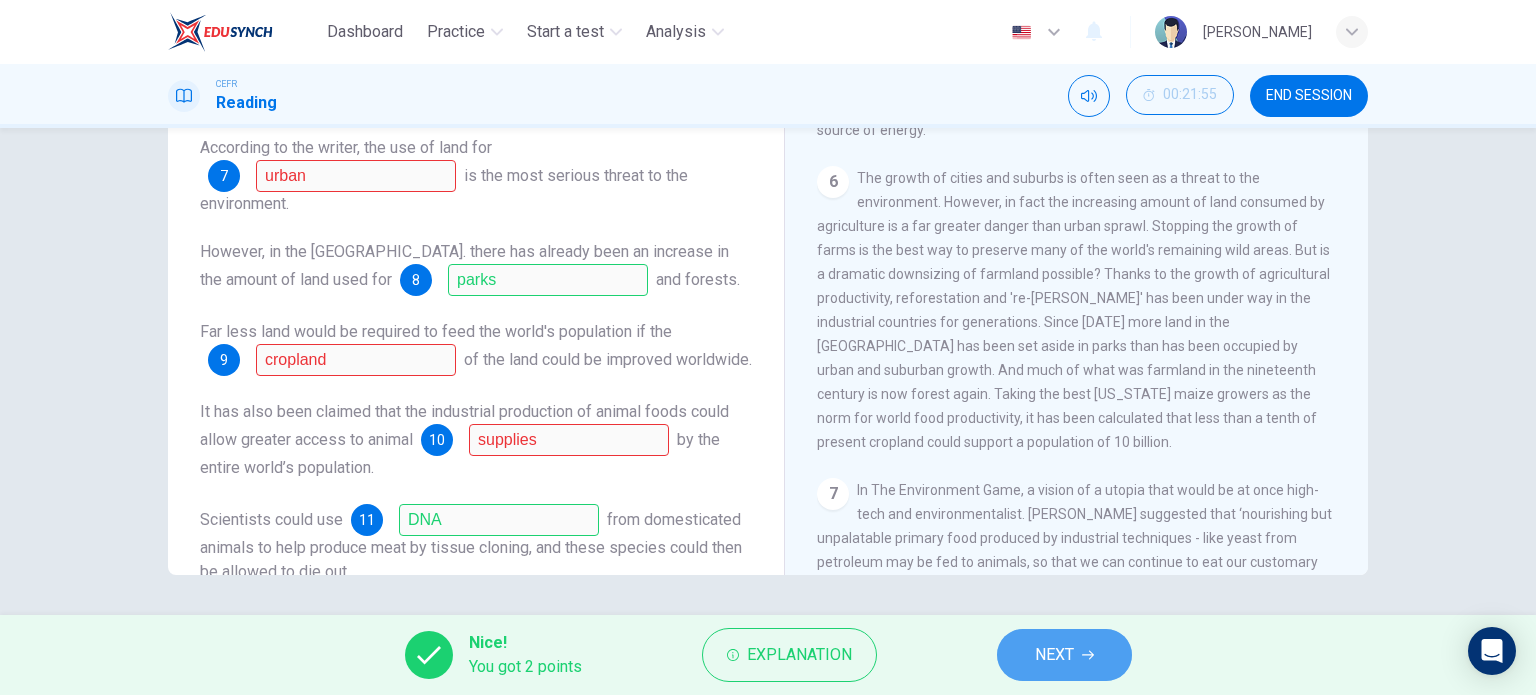 click 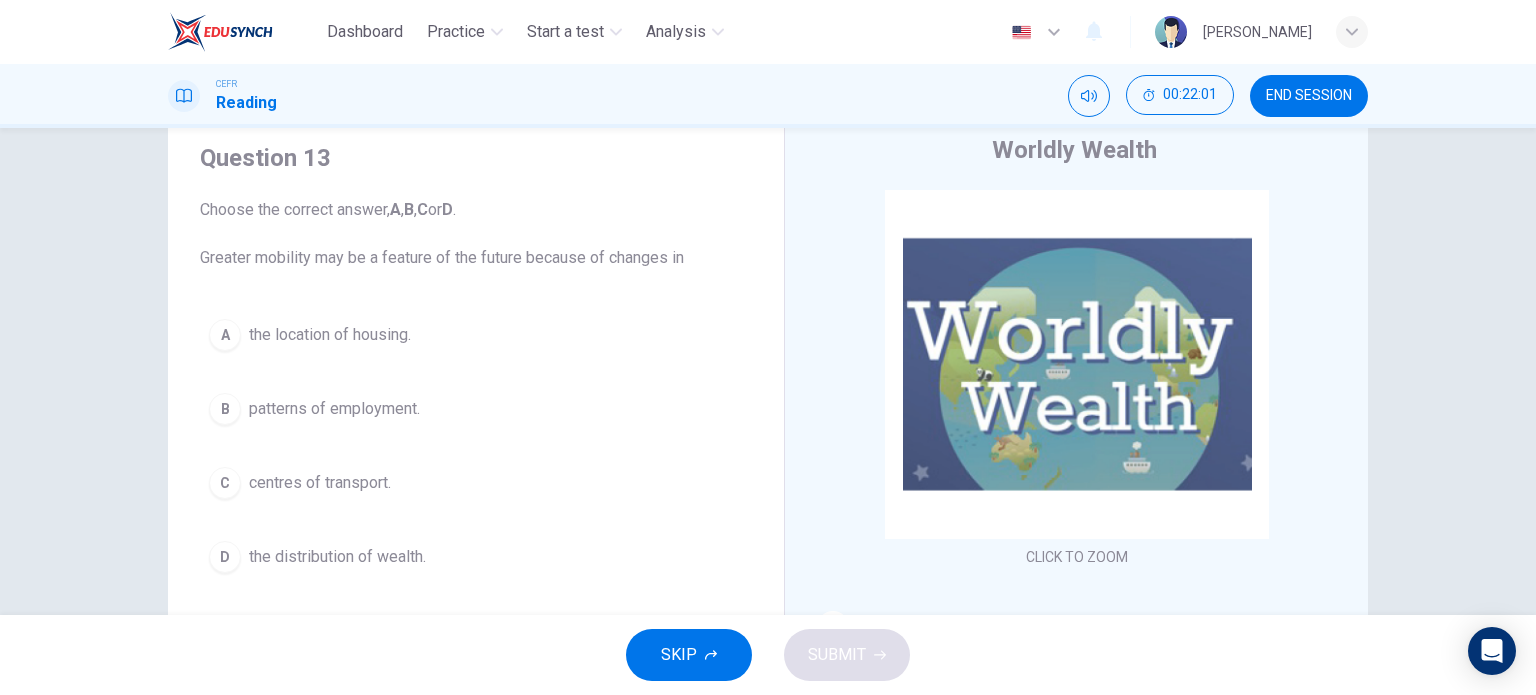 scroll, scrollTop: 100, scrollLeft: 0, axis: vertical 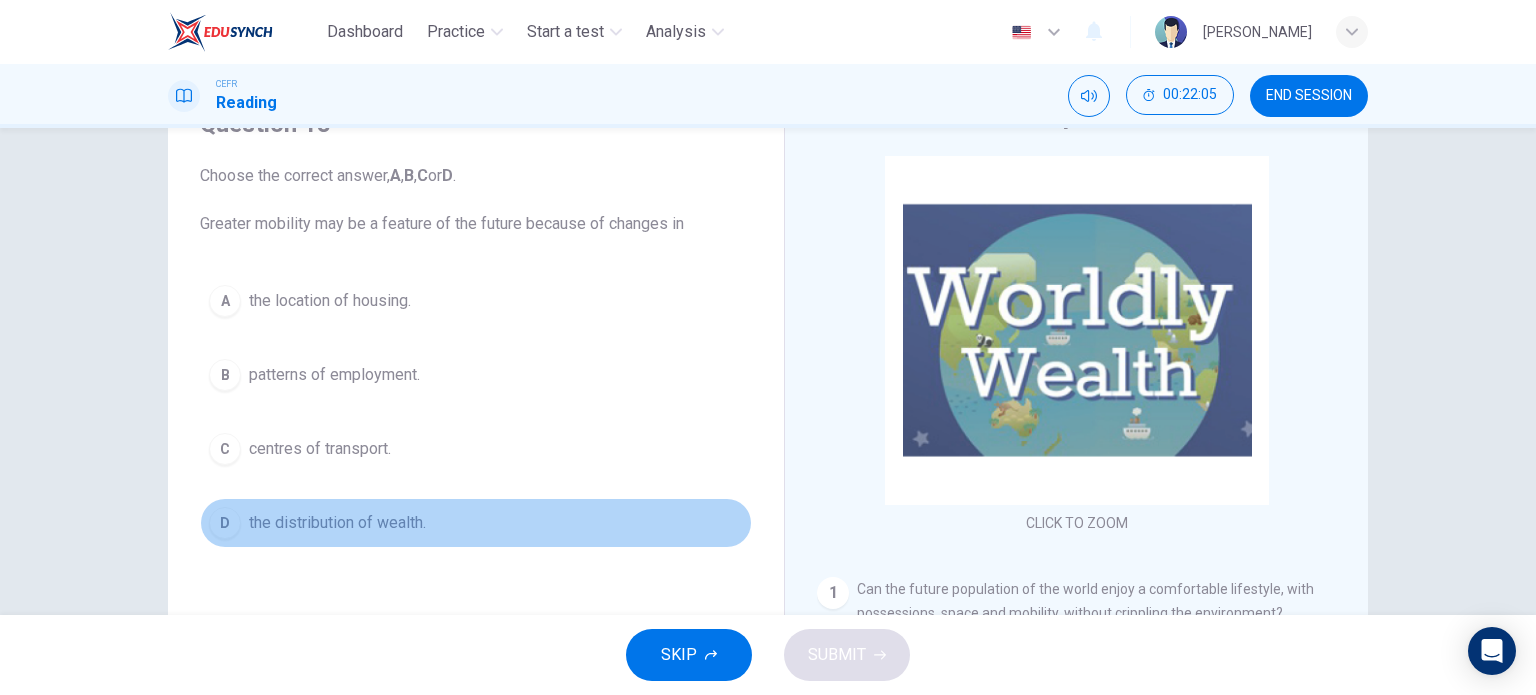 click on "the distribution of wealth." at bounding box center (337, 523) 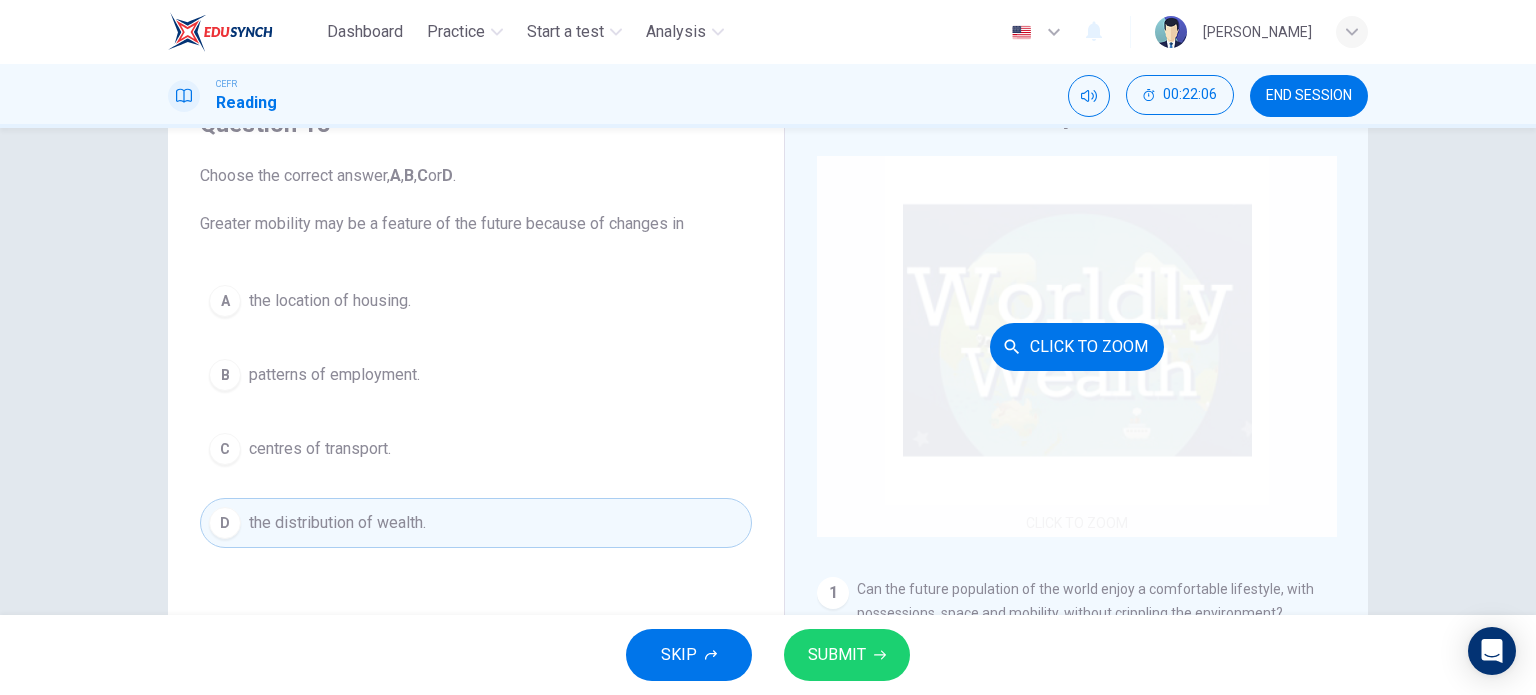 scroll, scrollTop: 200, scrollLeft: 0, axis: vertical 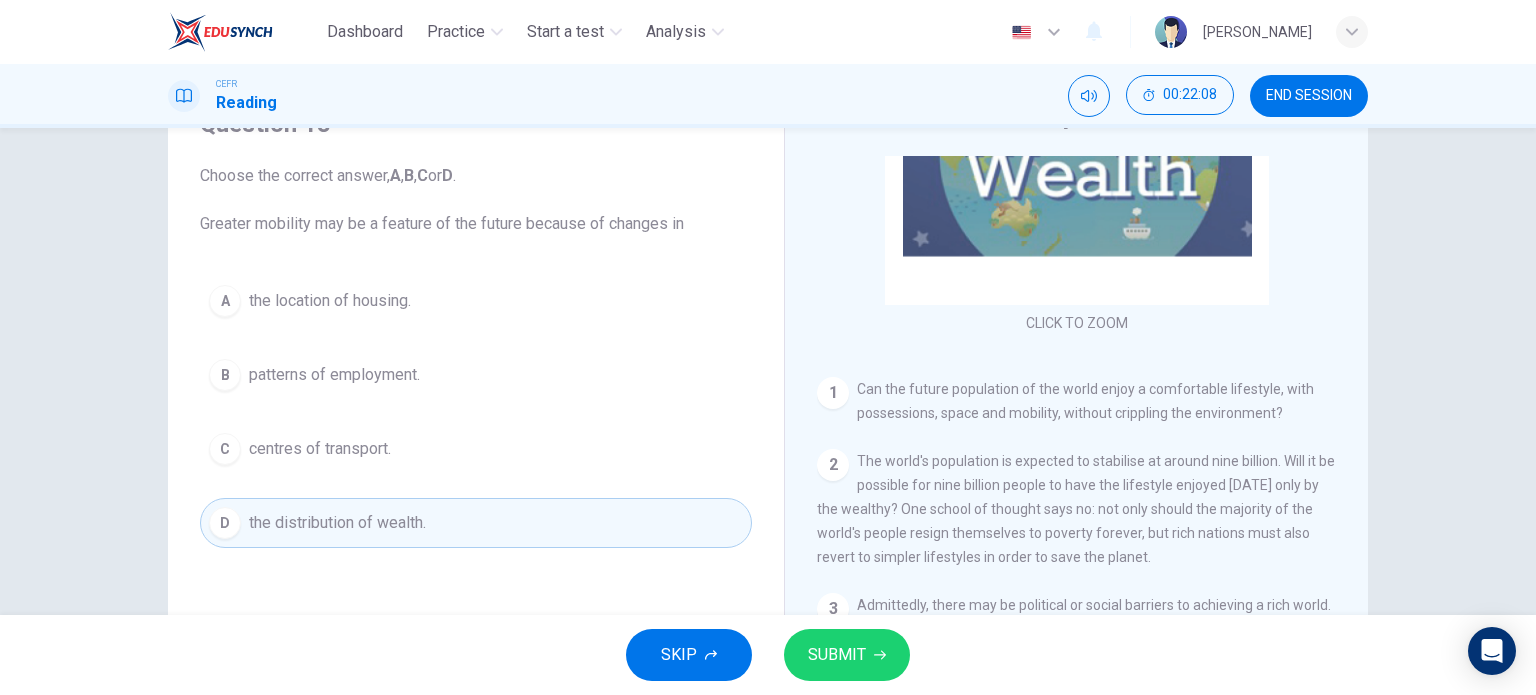 click on "SUBMIT" at bounding box center (837, 655) 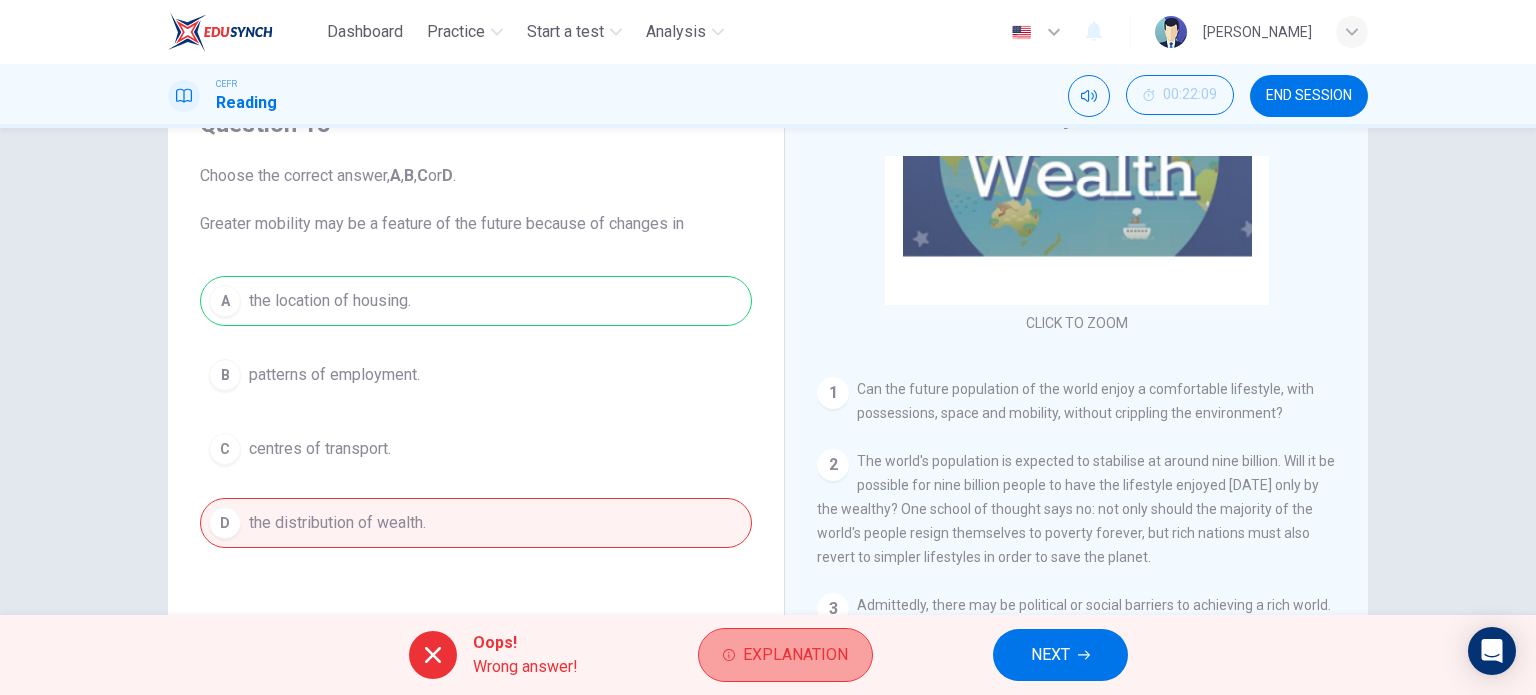 click on "Explanation" at bounding box center [795, 655] 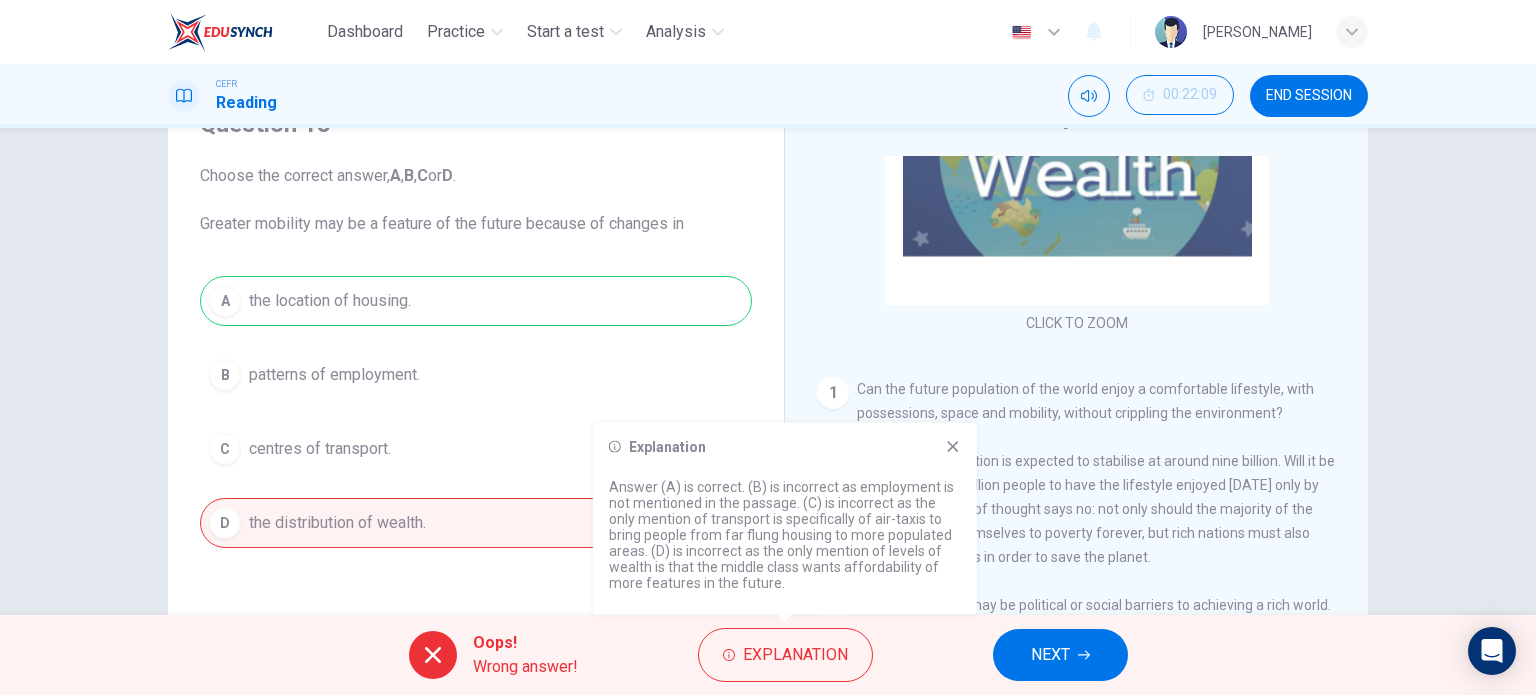 click on "NEXT" at bounding box center [1060, 655] 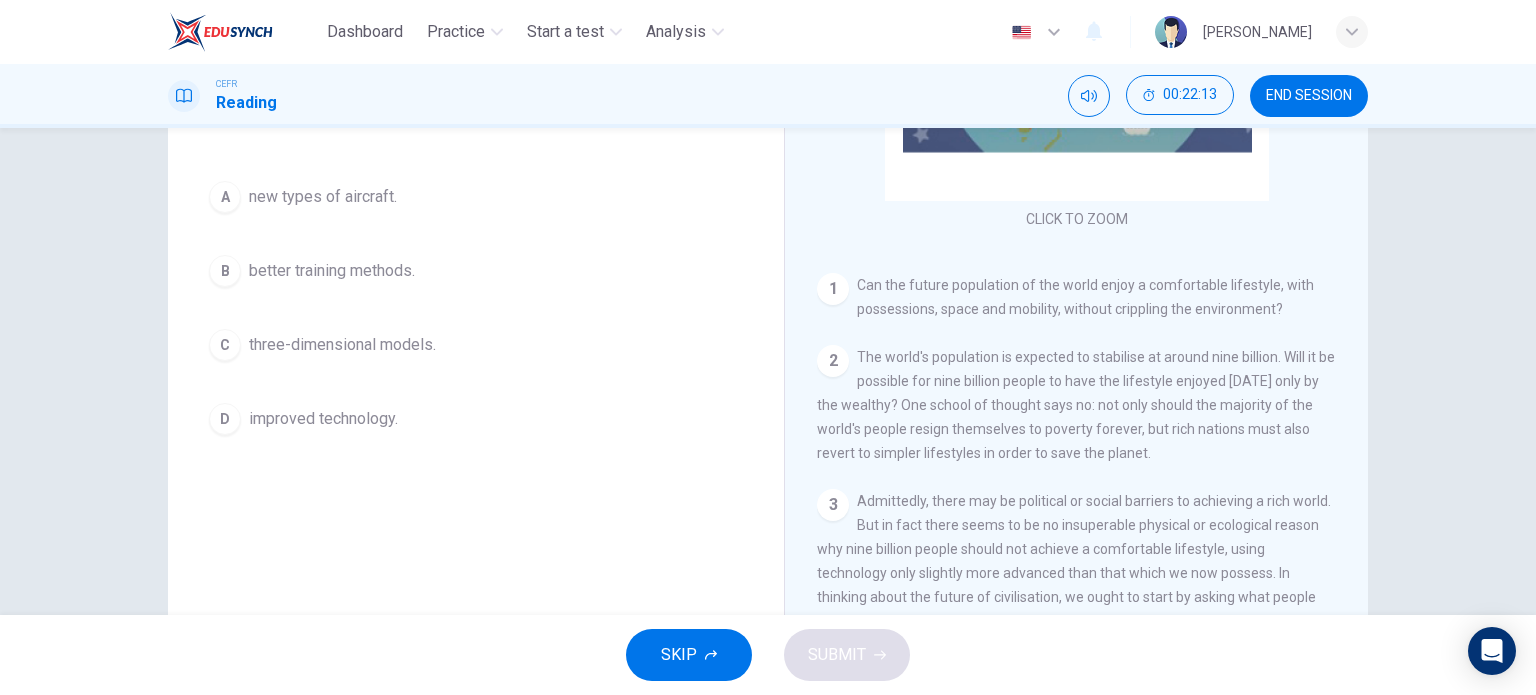 scroll, scrollTop: 288, scrollLeft: 0, axis: vertical 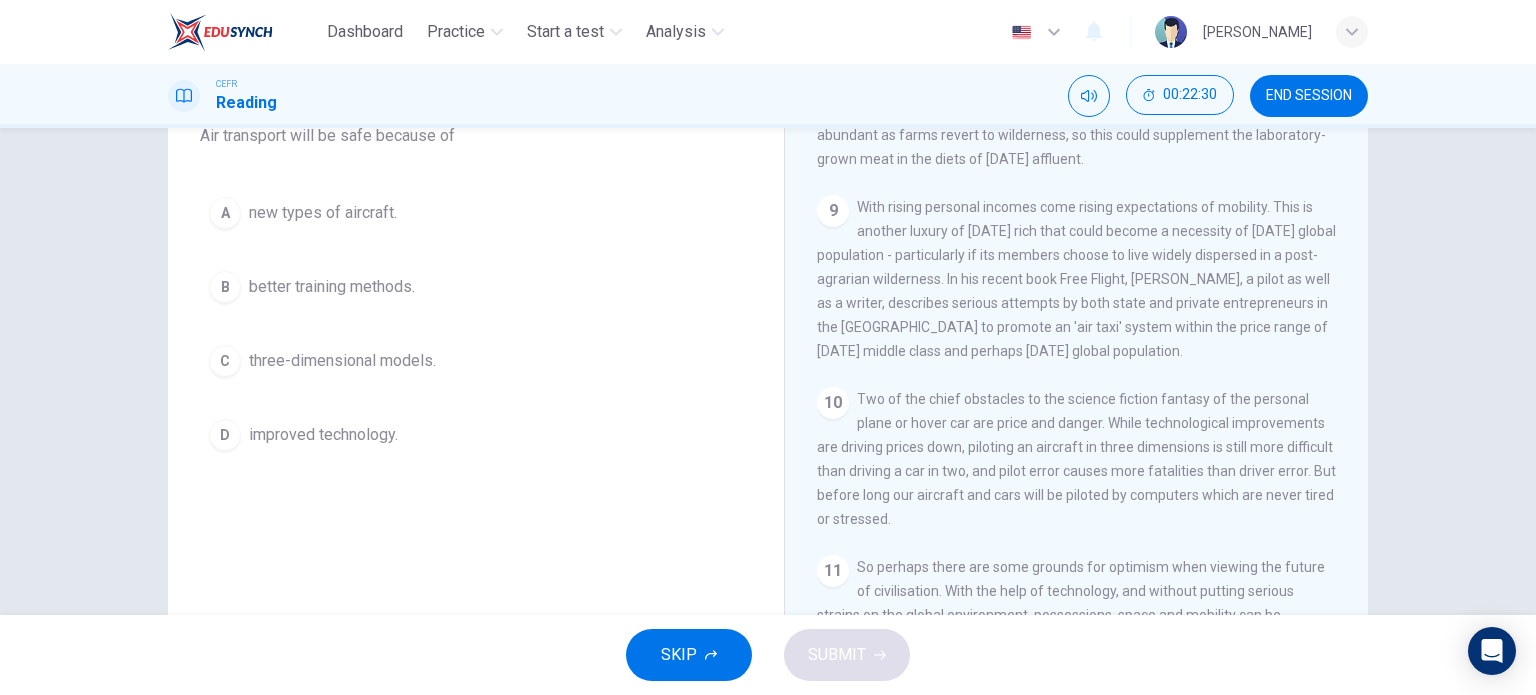 click on "improved technology." at bounding box center (323, 435) 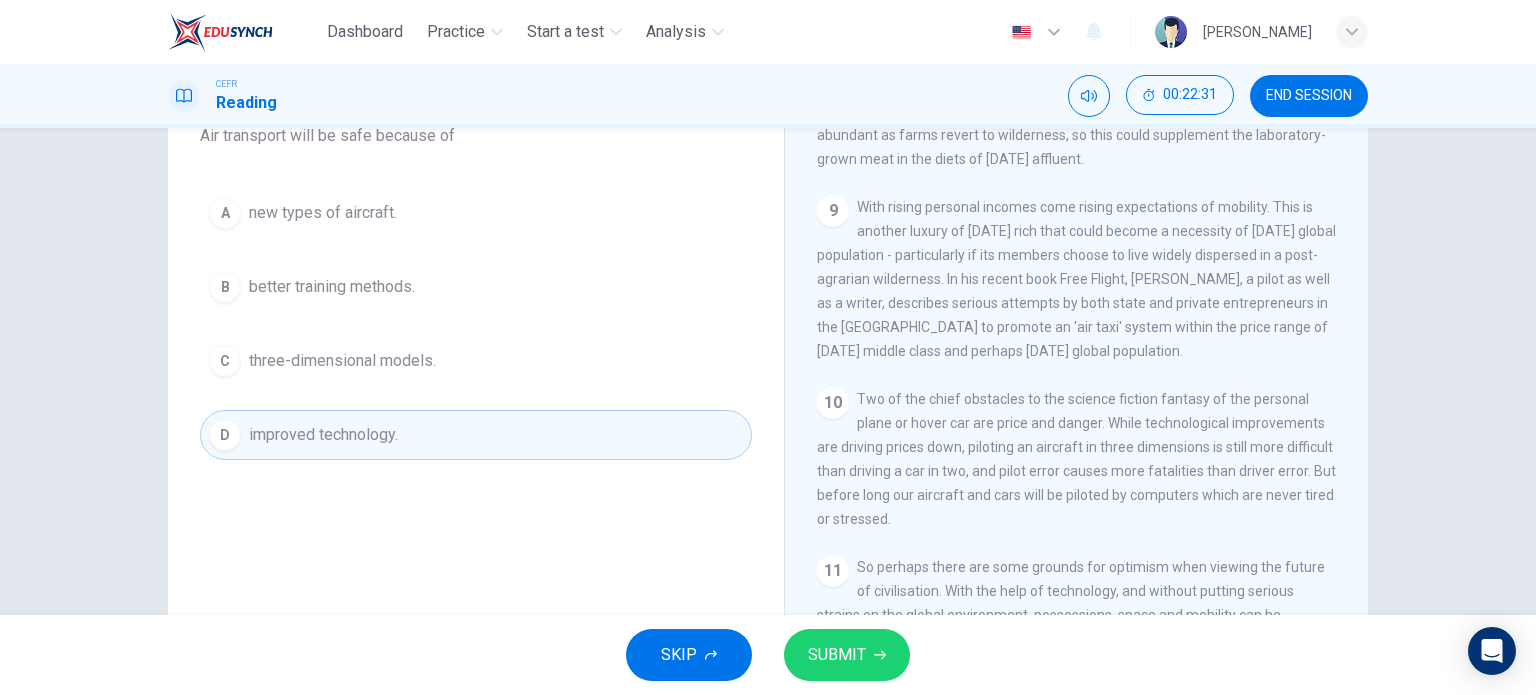 scroll, scrollTop: 288, scrollLeft: 0, axis: vertical 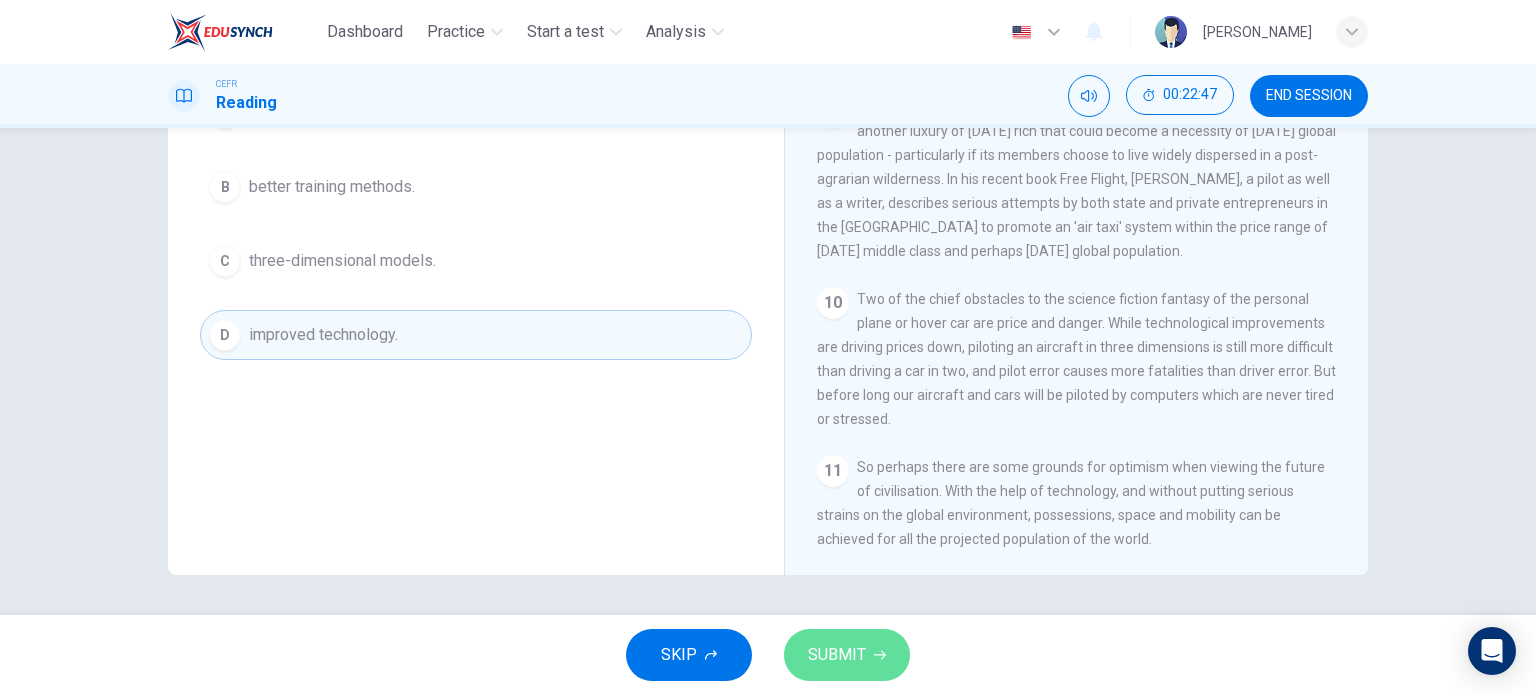 click on "SUBMIT" at bounding box center (847, 655) 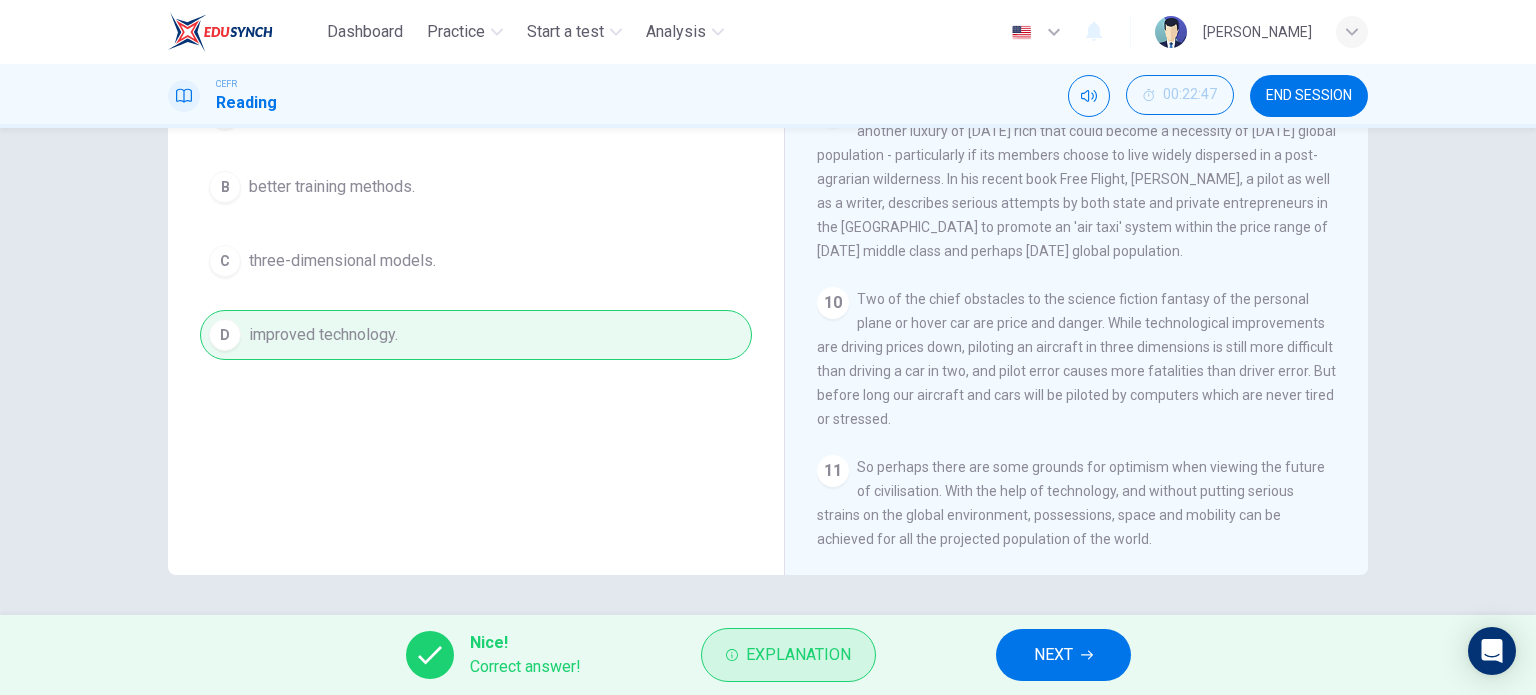 click on "Explanation" at bounding box center (788, 655) 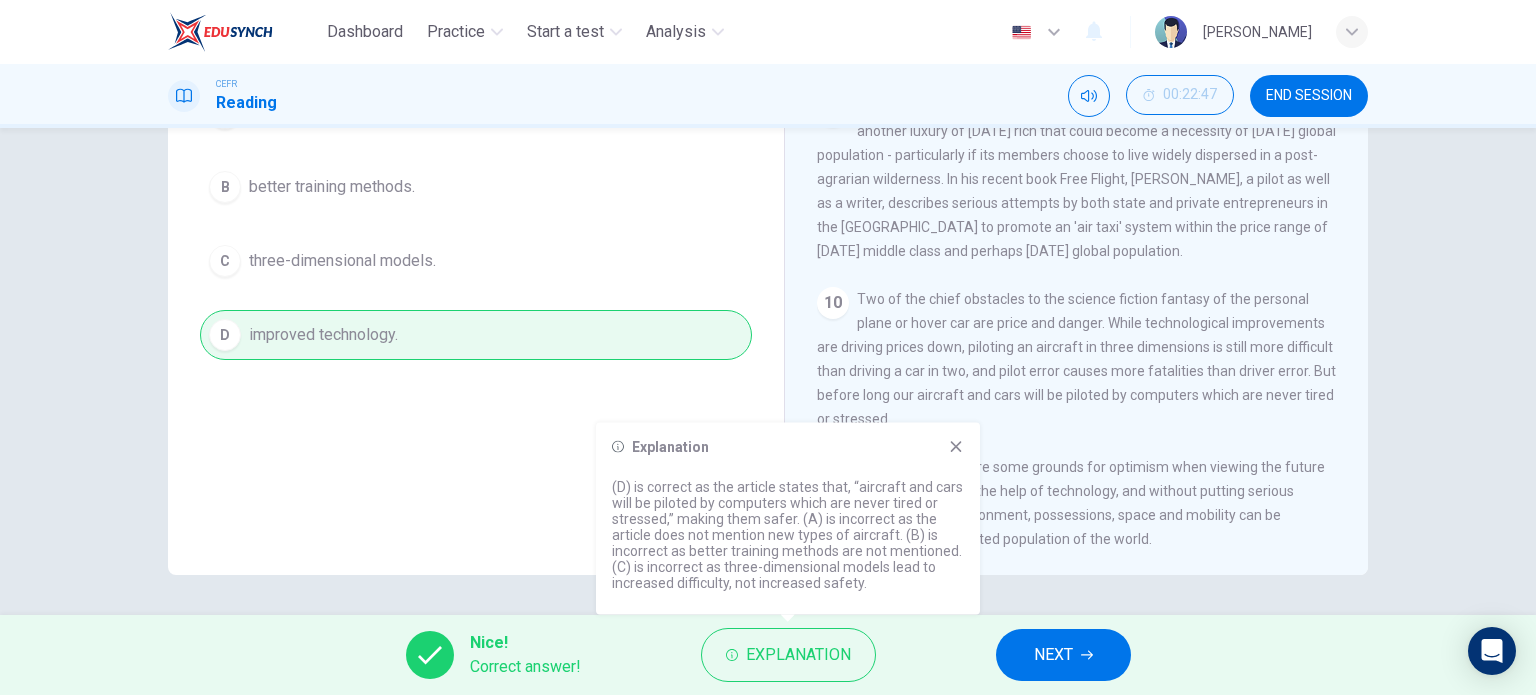 click on "Explanation" at bounding box center (788, 447) 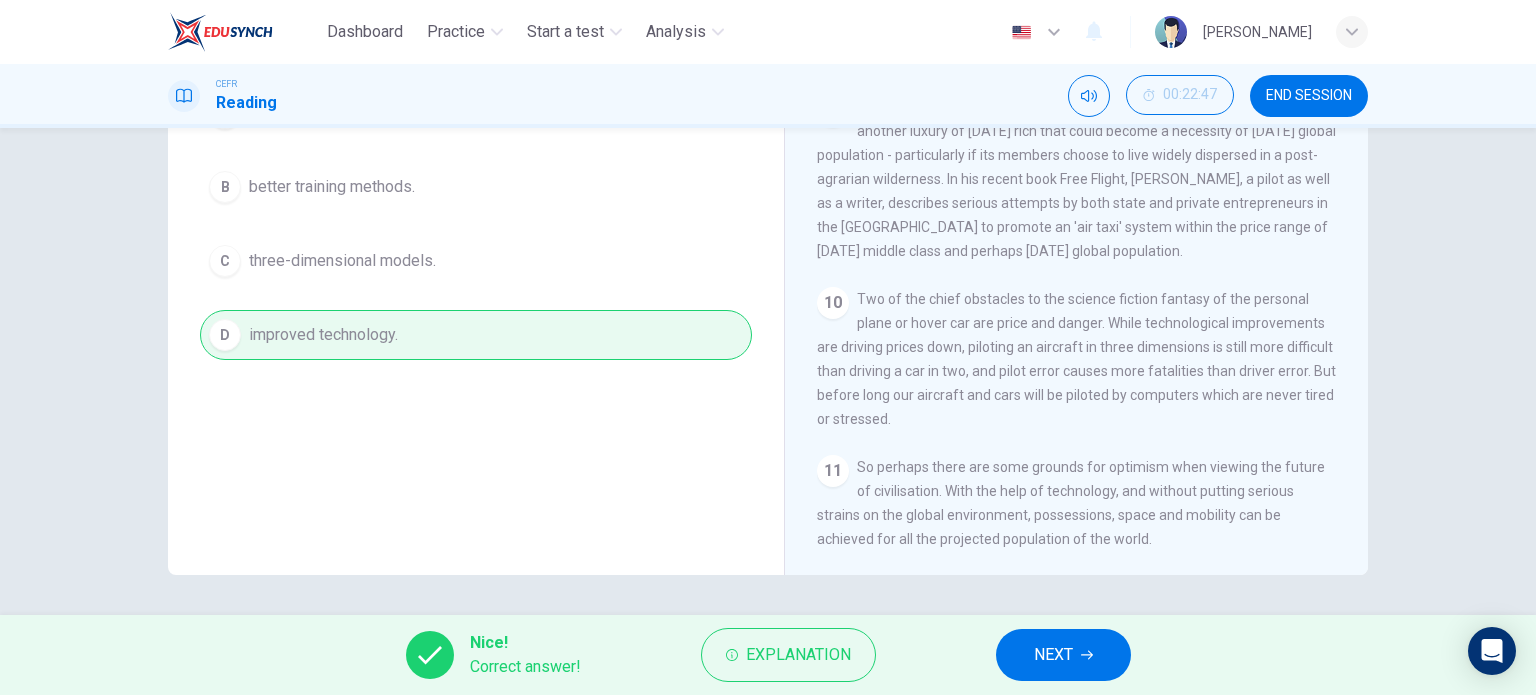 click on "NEXT" at bounding box center (1063, 655) 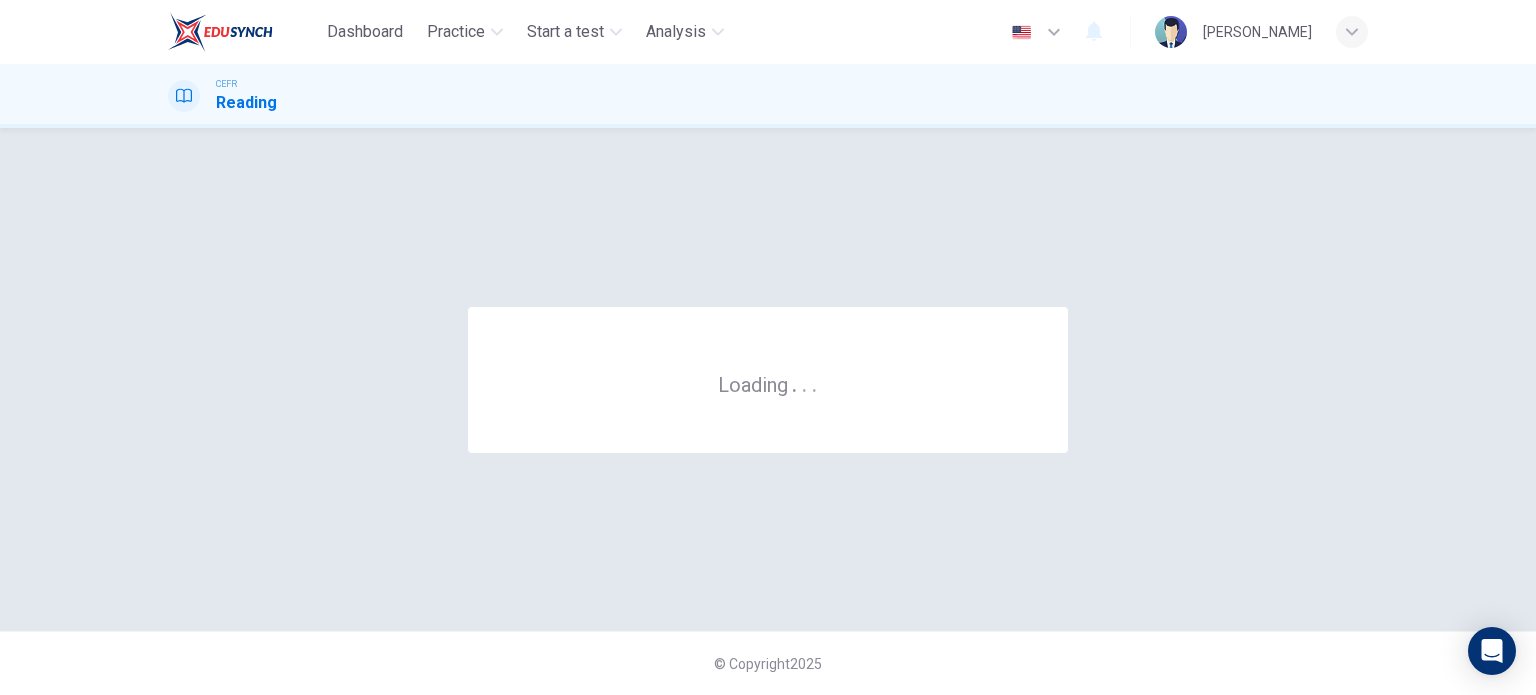 scroll, scrollTop: 0, scrollLeft: 0, axis: both 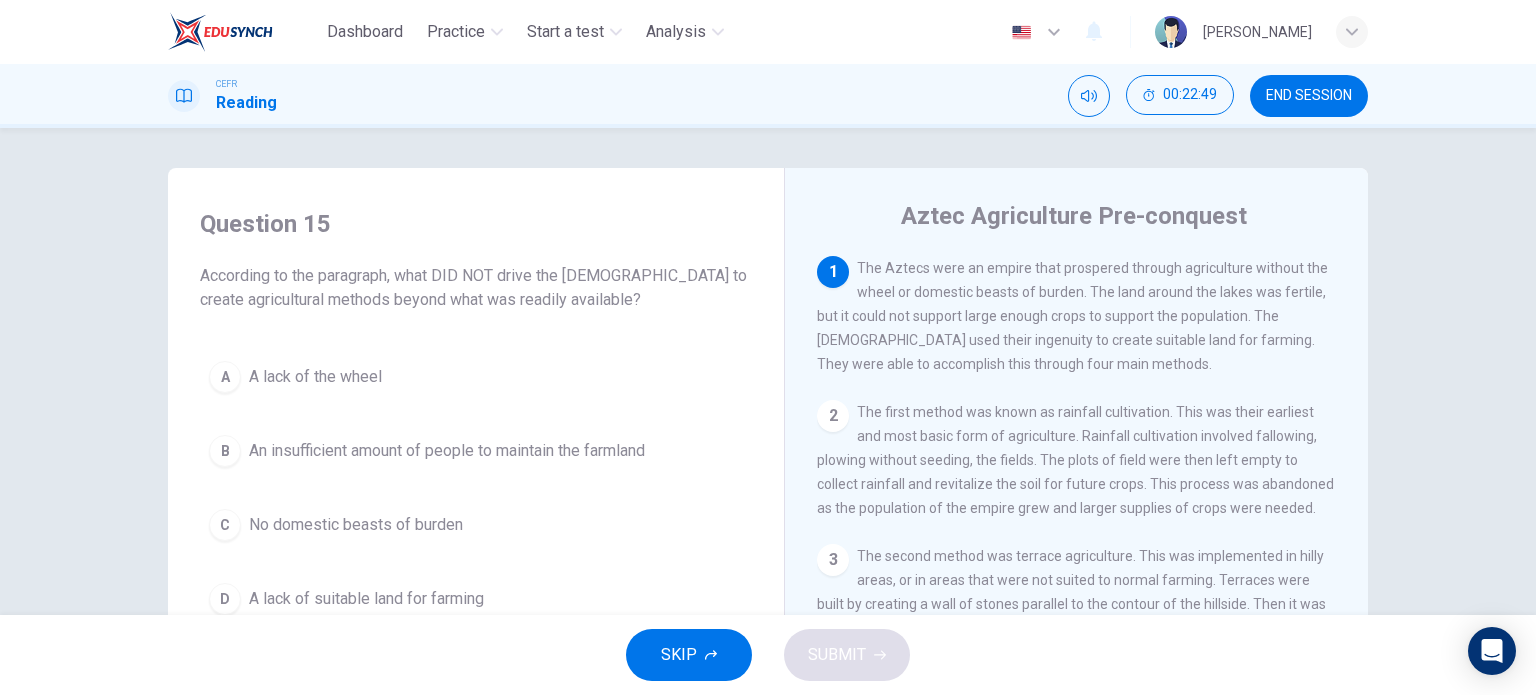 click on "END SESSION" at bounding box center [1309, 96] 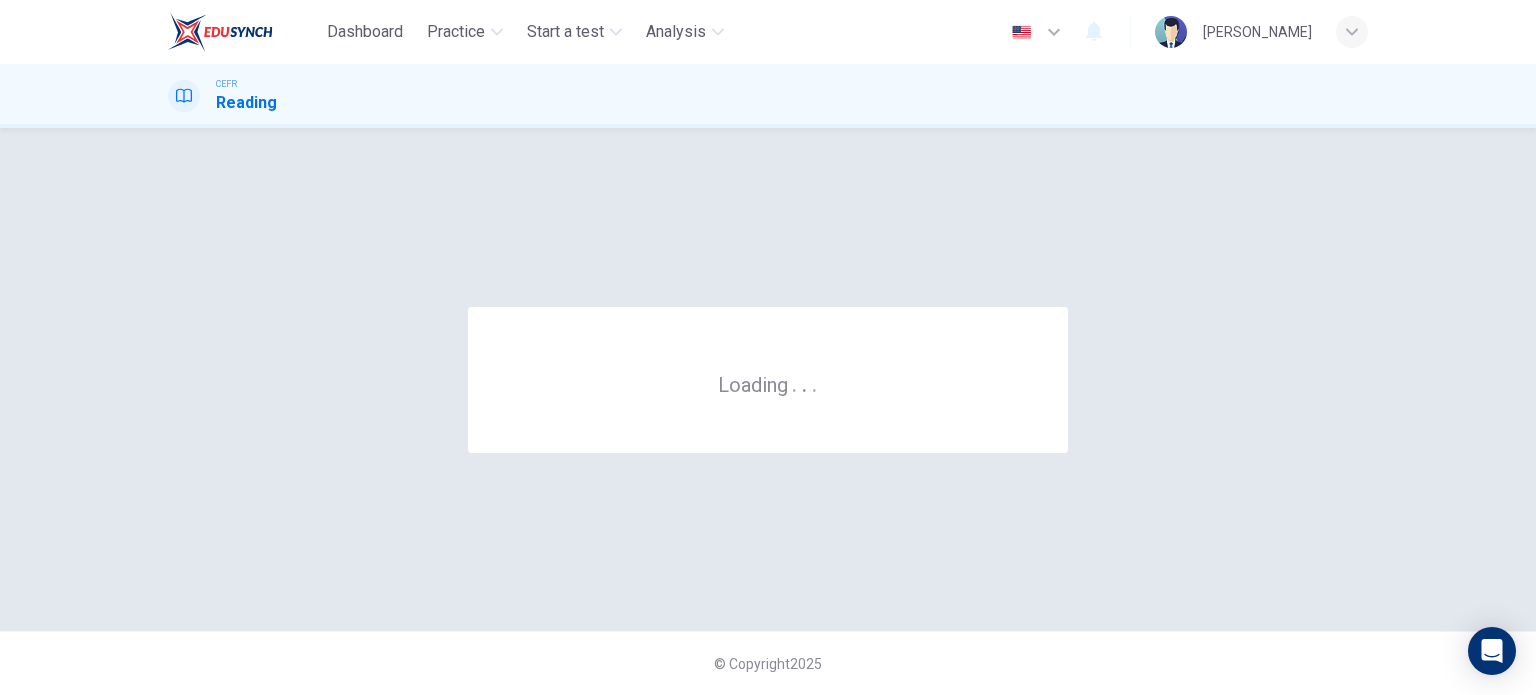 scroll, scrollTop: 0, scrollLeft: 0, axis: both 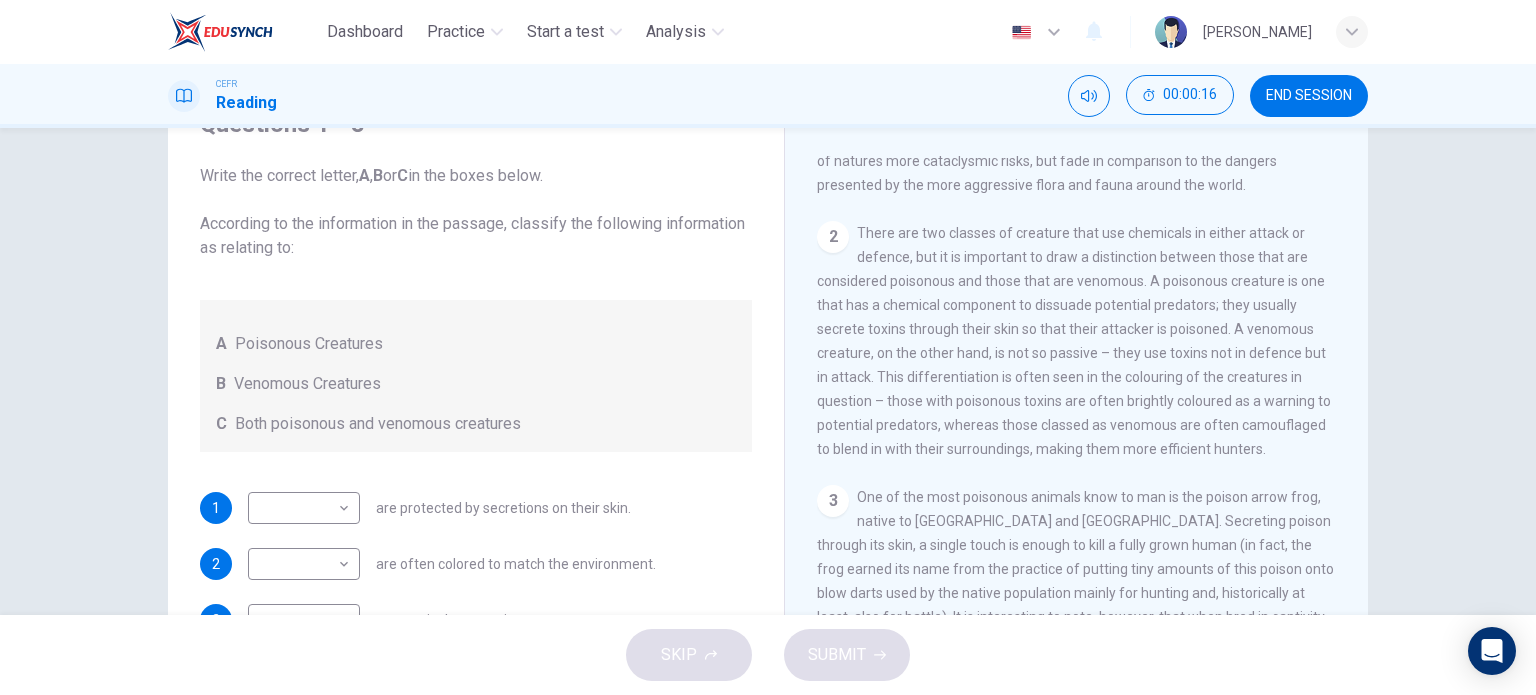 drag, startPoint x: 820, startPoint y: 286, endPoint x: 1111, endPoint y: 289, distance: 291.01547 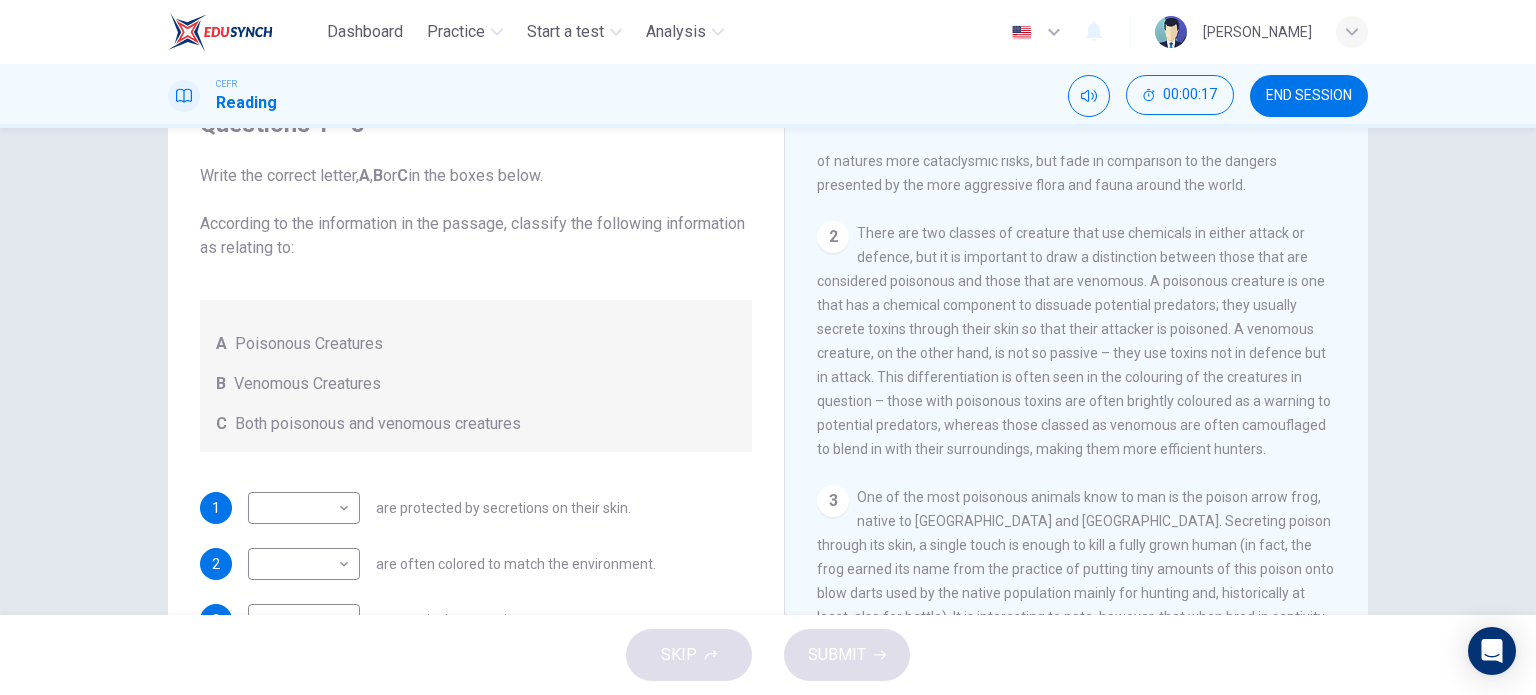 drag, startPoint x: 928, startPoint y: 267, endPoint x: 1167, endPoint y: 275, distance: 239.13385 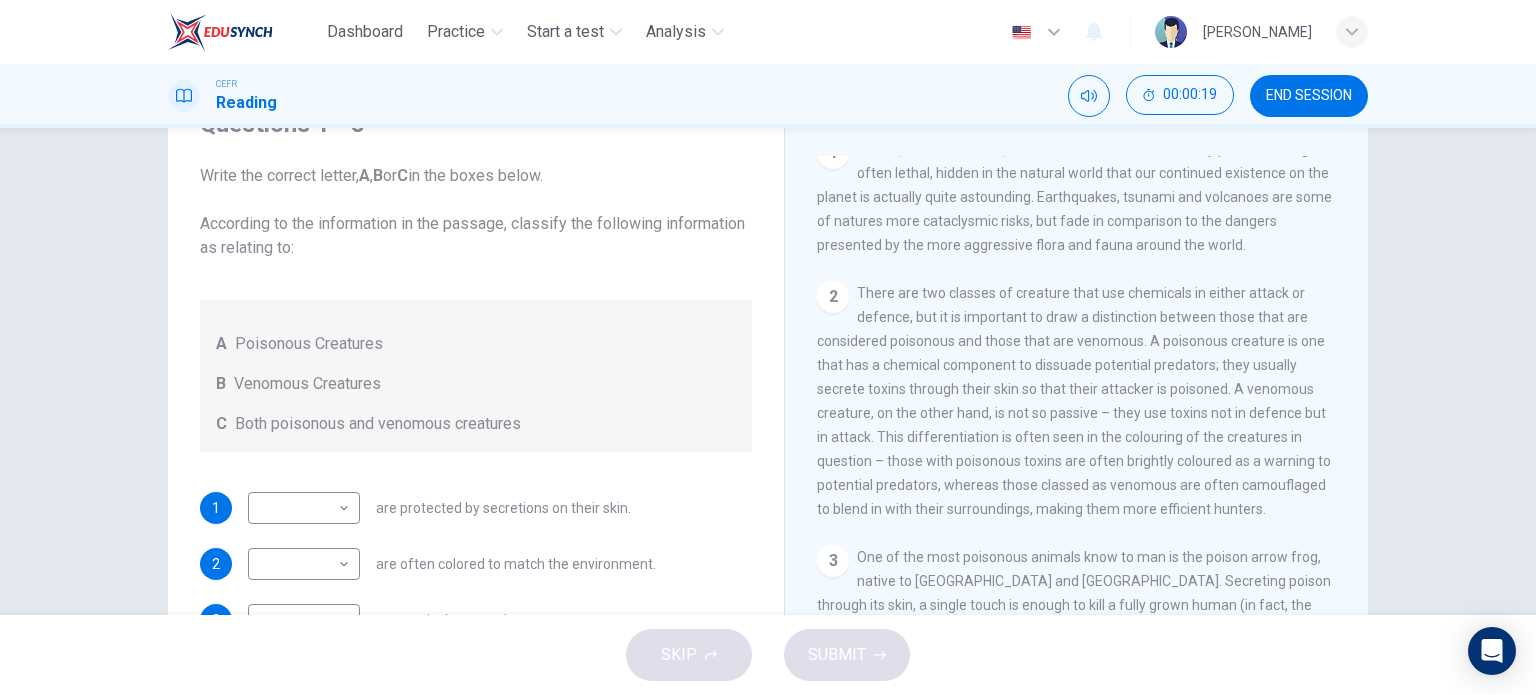 scroll, scrollTop: 435, scrollLeft: 0, axis: vertical 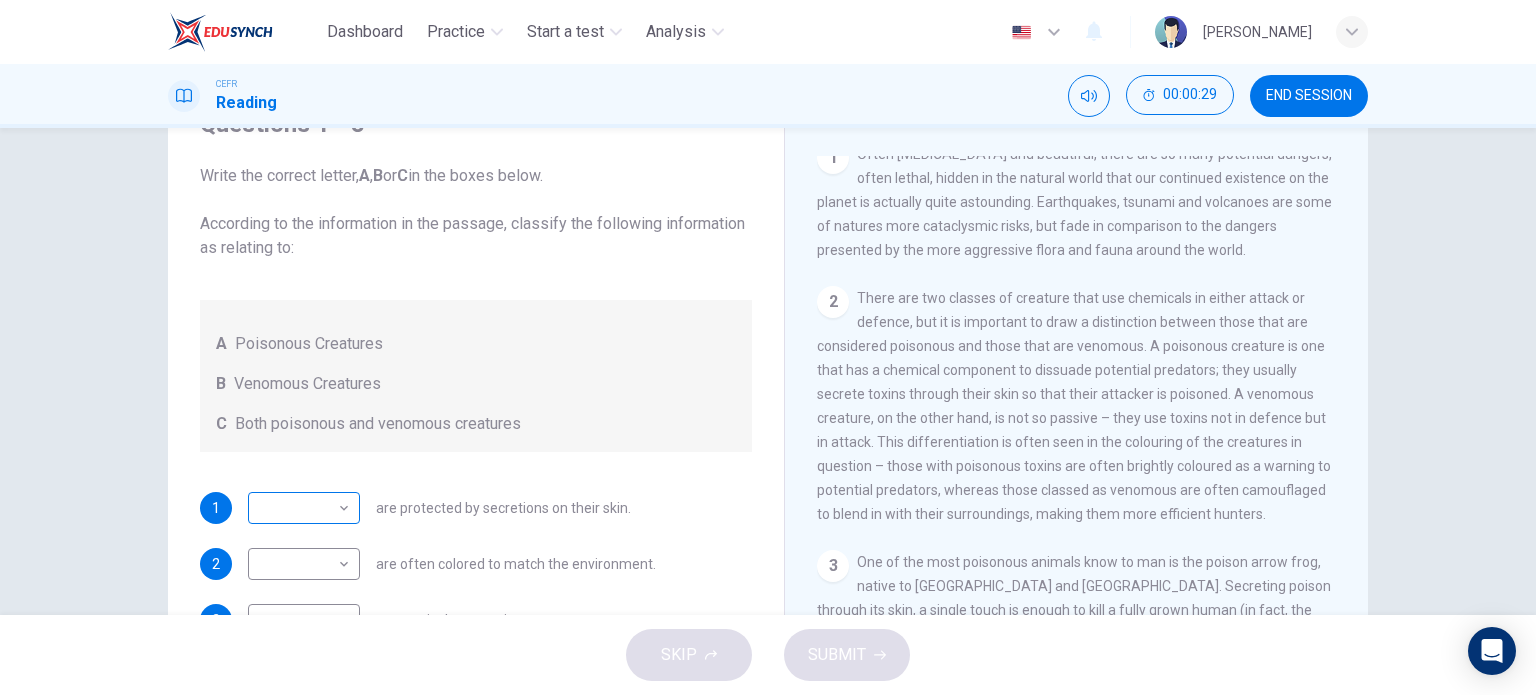 click on "Dashboard Practice Start a test Analysis English en ​ [PERSON_NAME] CEFR Reading 00:00:29 END SESSION Questions 1 - 3 Write the correct letter,  A ,  B  or  C  in the boxes below.
According to the information in the passage, classify the following information
as relating to: A Poisonous Creatures B Venomous Creatures C Both poisonous and venomous creatures 1 ​ ​ are protected by secretions on their skin. 2 ​ ​ are often colored to match the environment. 3 ​ ​ aggressively use toxins. Poisonous Animals CLICK TO ZOOM Click to Zoom 1 Often [MEDICAL_DATA] and beautiful, there are so many potential dangers, often lethal, hidden in the natural world that our continued existence on the planet is actually quite astounding. Earthquakes, tsunami and volcanoes are some of natures more cataclysmic risks, but fade in comparison to the dangers presented by the more aggressive flora and fauna around the world. 2 3 4 5 6 SKIP SUBMIT EduSynch - Online Language Proficiency Testing
Dashboard 2025" at bounding box center (768, 347) 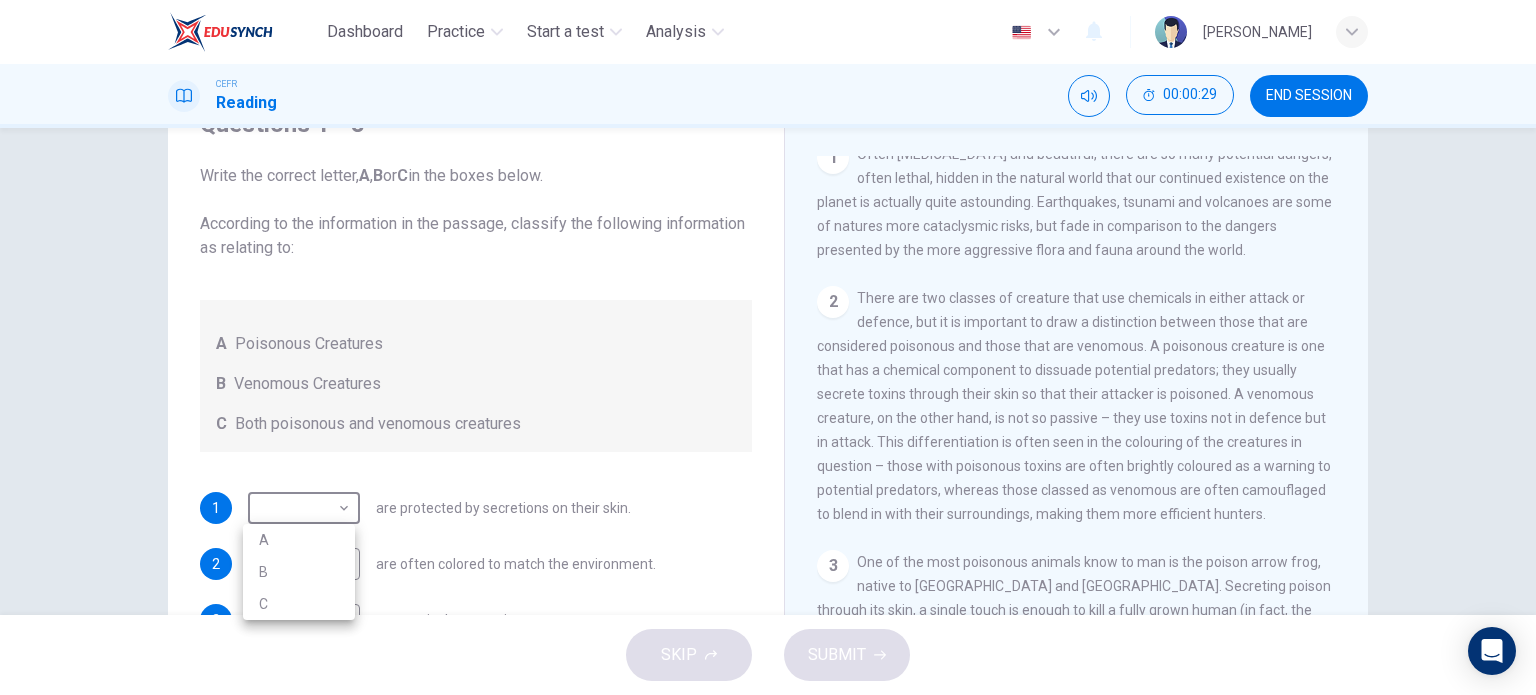 click on "A" at bounding box center [299, 540] 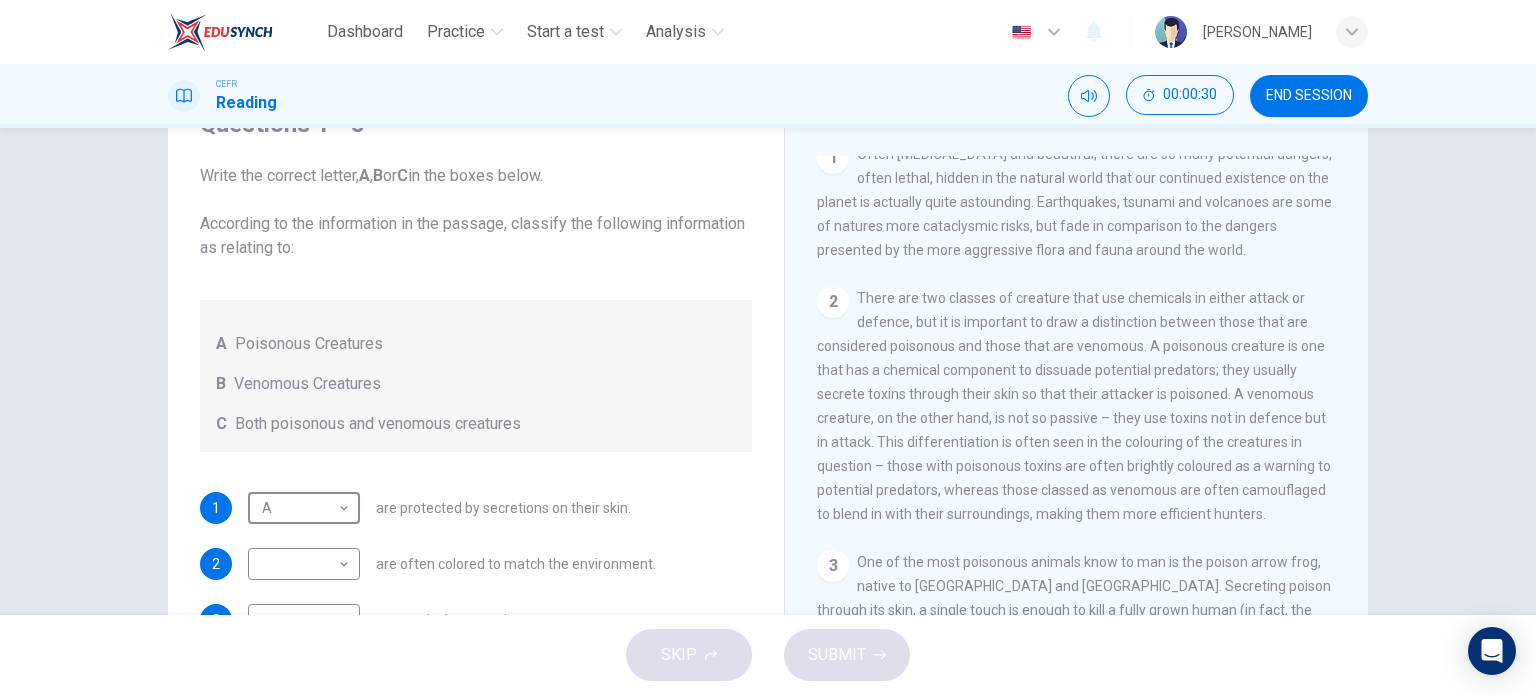 scroll, scrollTop: 200, scrollLeft: 0, axis: vertical 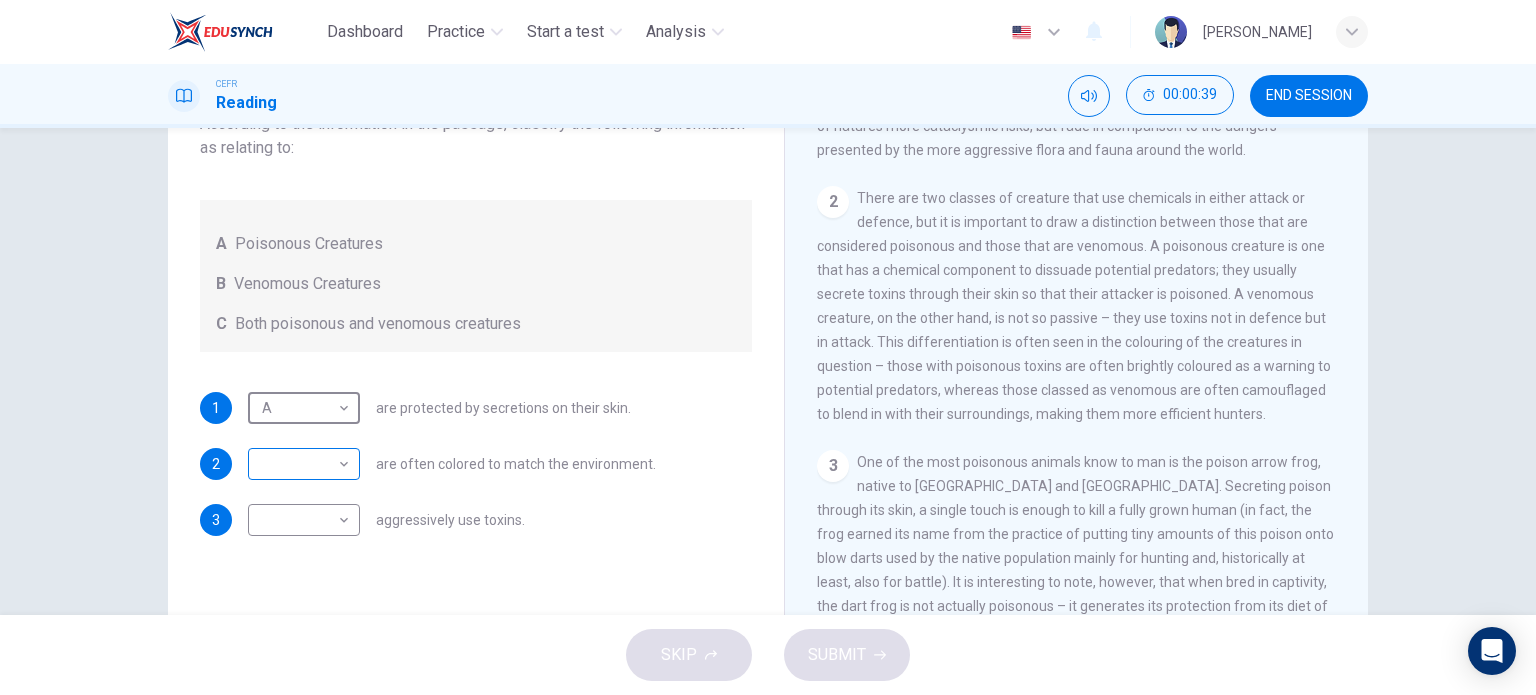 click on "Dashboard Practice Start a test Analysis English en ​ NURAQILAH BINTI MOHAMAD KHAIR CEFR Reading 00:00:39 END SESSION Questions 1 - 3 Write the correct letter,  A ,  B  or  C  in the boxes below.
According to the information in the passage, classify the following information
as relating to: A Poisonous Creatures B Venomous Creatures C Both poisonous and venomous creatures 1 A A ​ are protected by secretions on their skin. 2 ​ ​ are often colored to match the environment. 3 ​ ​ aggressively use toxins. Poisonous Animals CLICK TO ZOOM Click to Zoom 1 Often benign and beautiful, there are so many potential dangers, often lethal, hidden in the natural world that our continued existence on the planet is actually quite astounding. Earthquakes, tsunami and volcanoes are some of natures more cataclysmic risks, but fade in comparison to the dangers presented by the more aggressive flora and fauna around the world. 2 3 4 5 6 SKIP SUBMIT EduSynch - Online Language Proficiency Testing
Dashboard 2025" at bounding box center [768, 347] 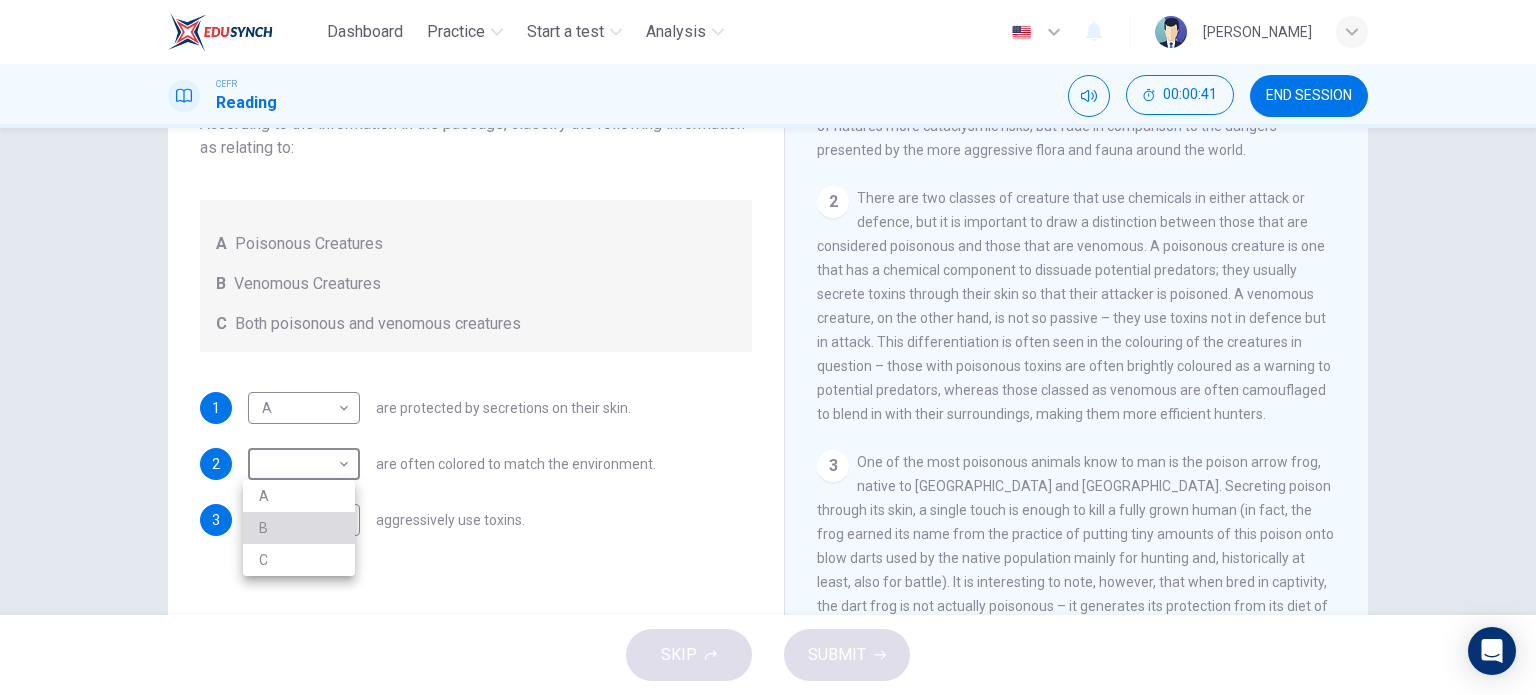 click on "B" at bounding box center (299, 528) 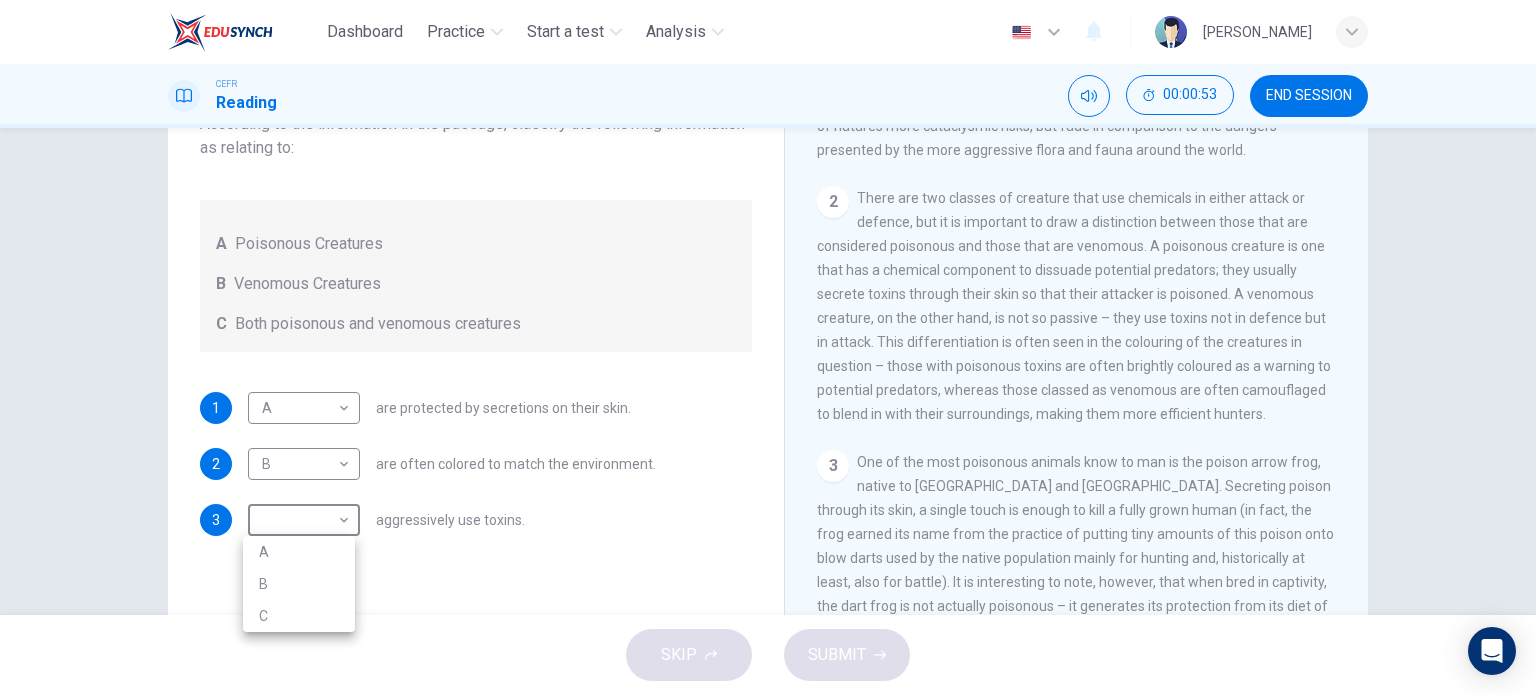 click on "Dashboard Practice Start a test Analysis English en ​ NURAQILAH BINTI MOHAMAD KHAIR CEFR Reading 00:00:53 END SESSION Questions 1 - 3 Write the correct letter,  A ,  B  or  C  in the boxes below.
According to the information in the passage, classify the following information
as relating to: A Poisonous Creatures B Venomous Creatures C Both poisonous and venomous creatures 1 A A ​ are protected by secretions on their skin. 2 B B ​ are often colored to match the environment. 3 ​ ​ aggressively use toxins. Poisonous Animals CLICK TO ZOOM Click to Zoom 1 Often benign and beautiful, there are so many potential dangers, often lethal, hidden in the natural world that our continued existence on the planet is actually quite astounding. Earthquakes, tsunami and volcanoes are some of natures more cataclysmic risks, but fade in comparison to the dangers presented by the more aggressive flora and fauna around the world. 2 3 4 5 6 SKIP SUBMIT EduSynch - Online Language Proficiency Testing
Dashboard 2025" at bounding box center [768, 347] 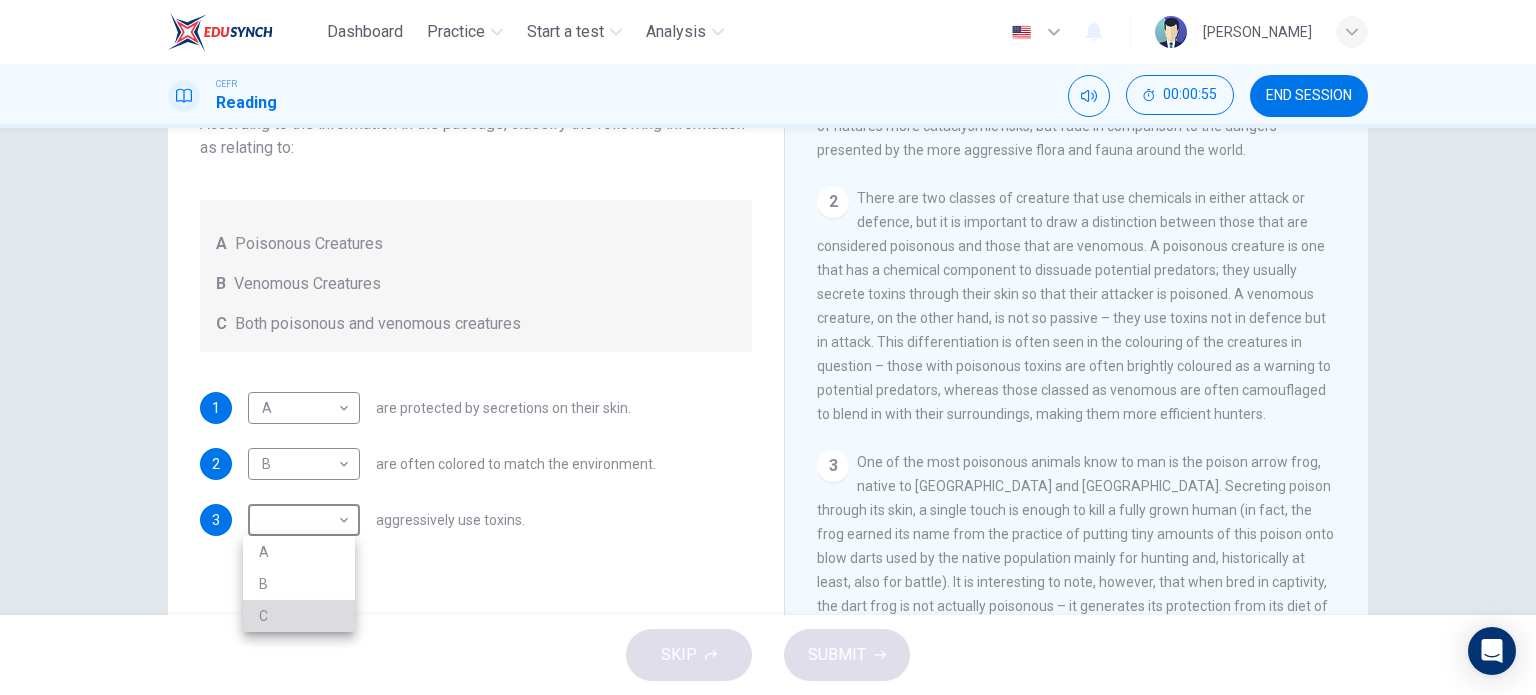 click on "C" at bounding box center [299, 616] 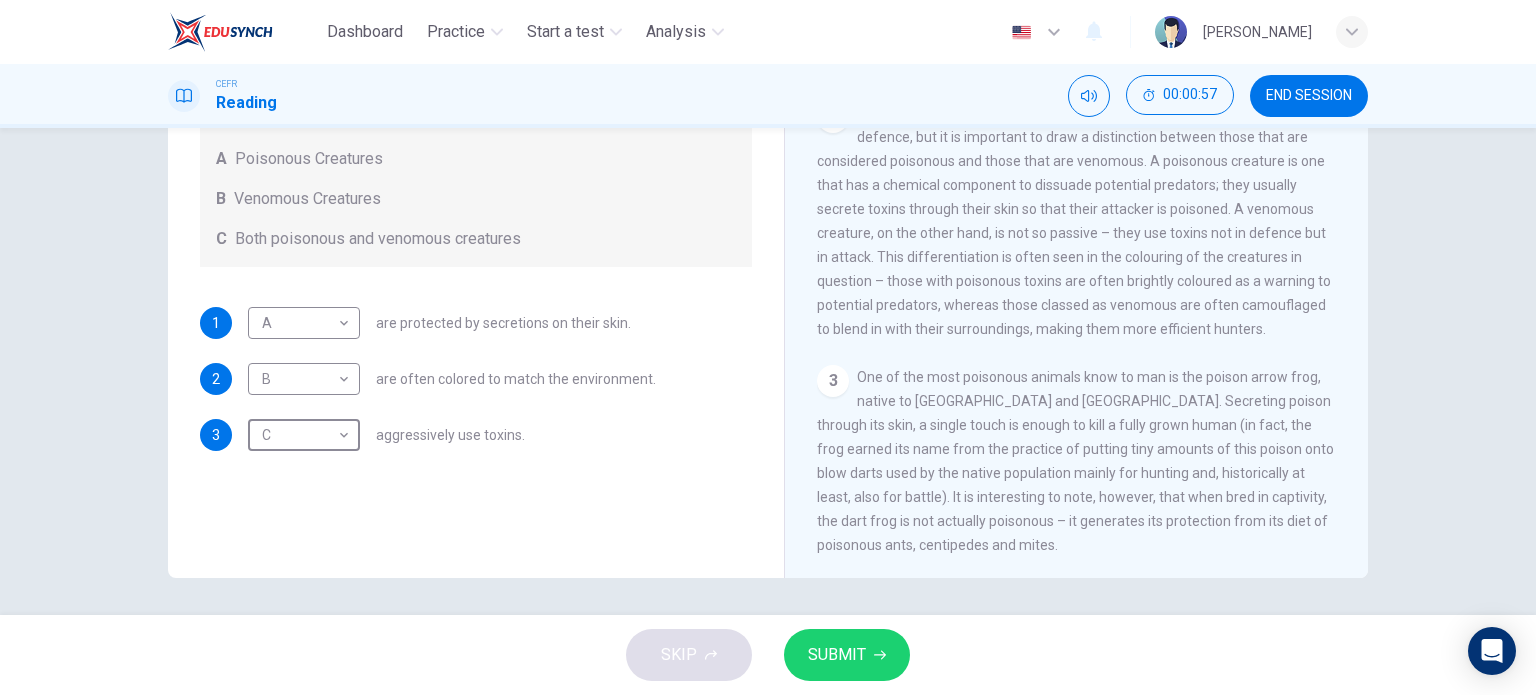 scroll, scrollTop: 288, scrollLeft: 0, axis: vertical 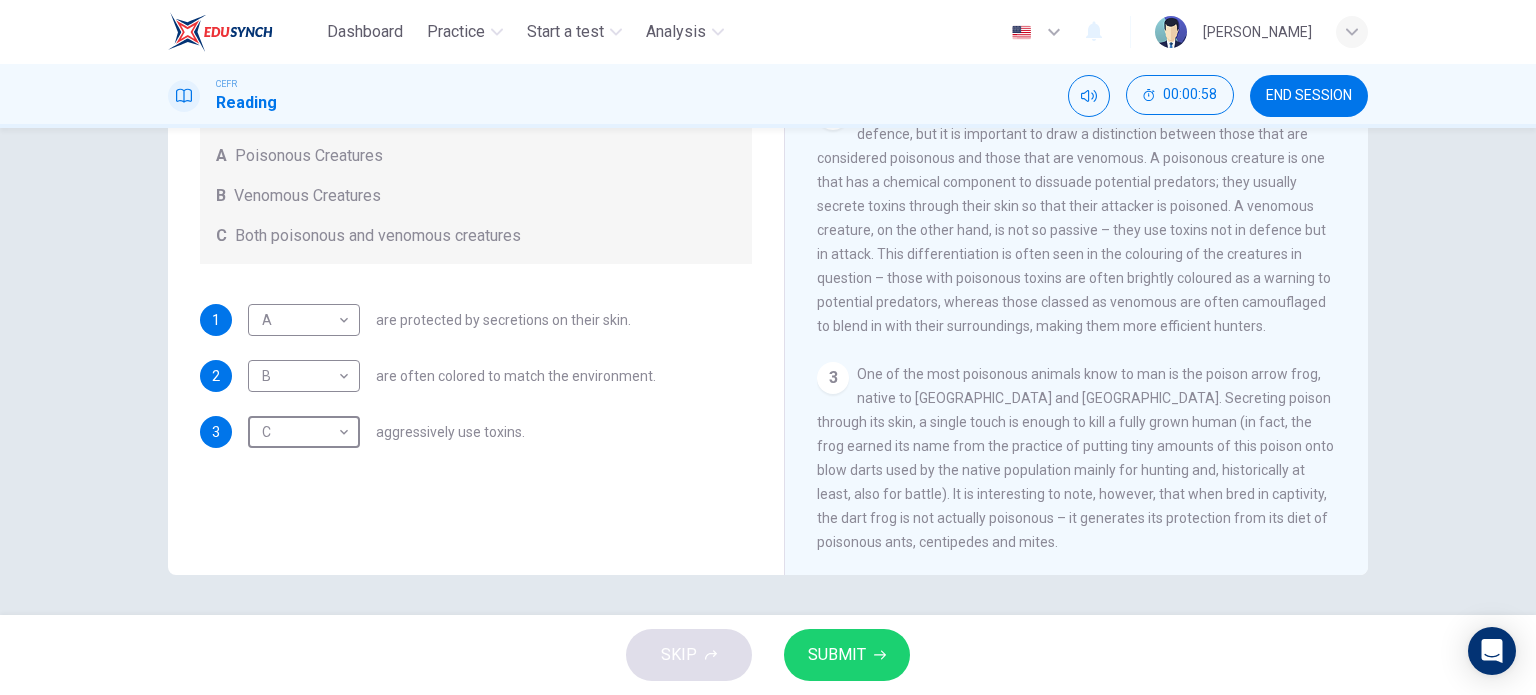 click on "SUBMIT" at bounding box center [837, 655] 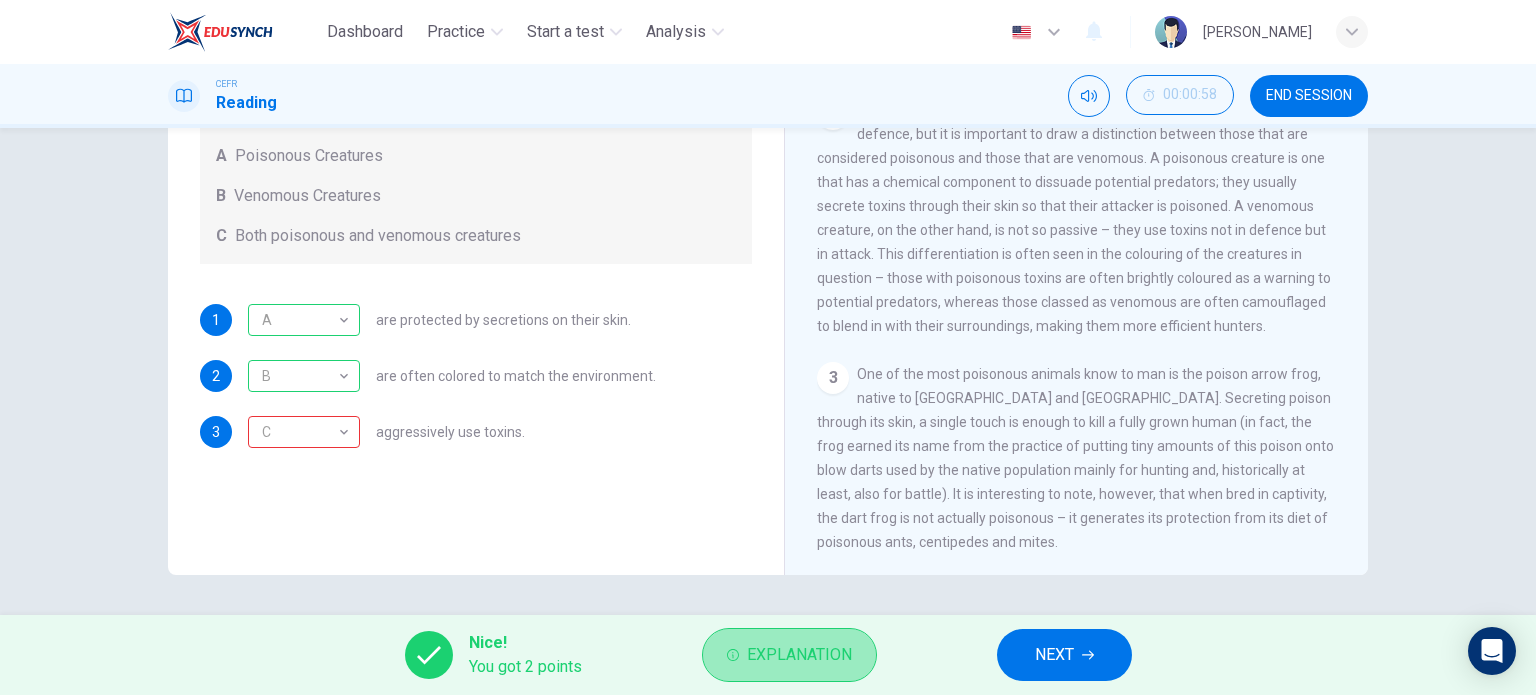 click on "Explanation" at bounding box center (789, 655) 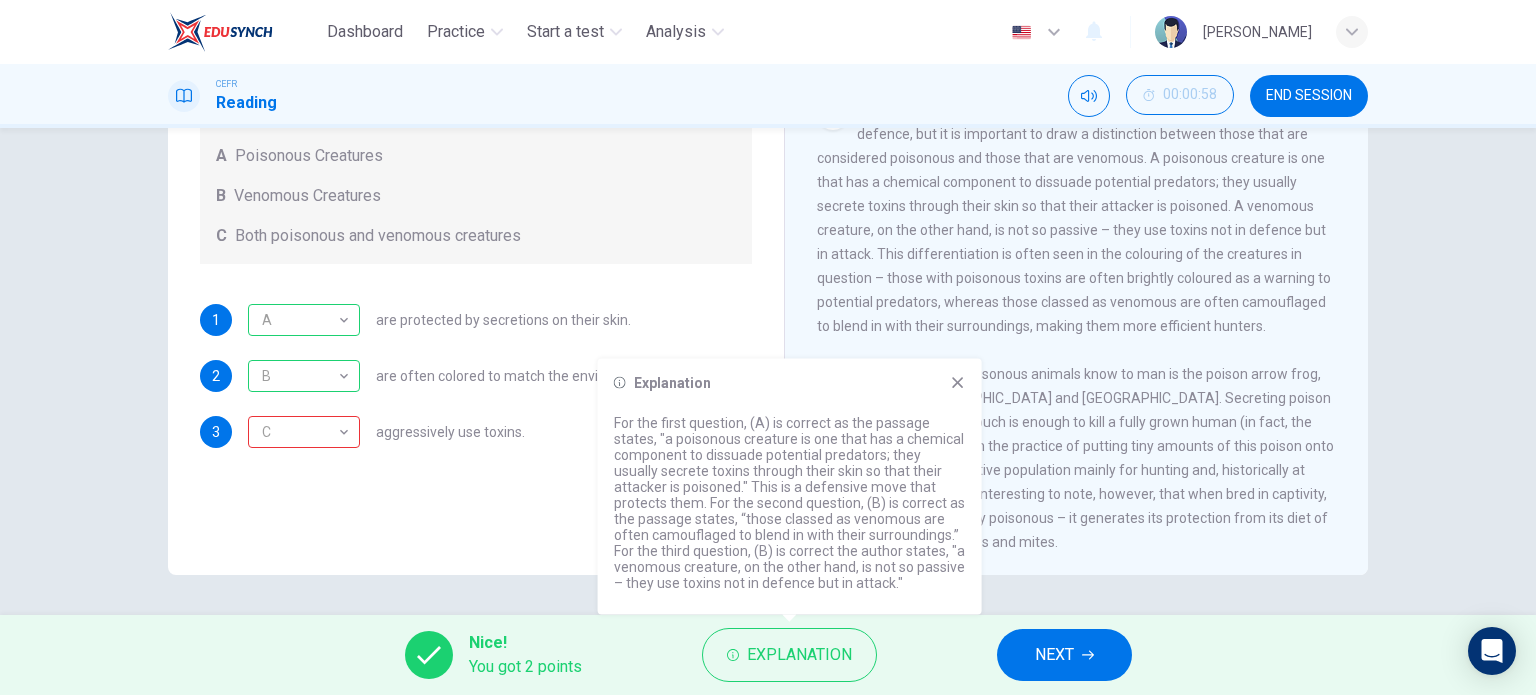 click on "NEXT" at bounding box center (1064, 655) 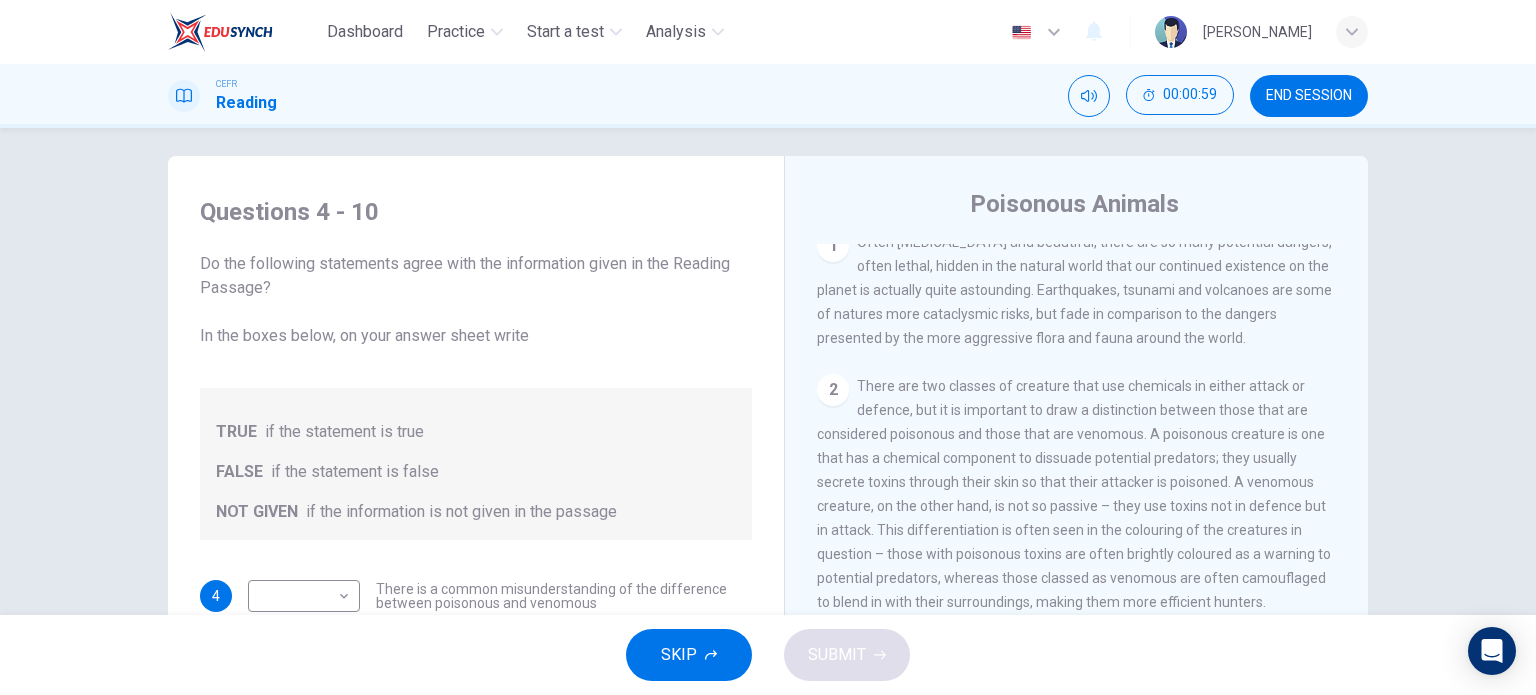 scroll, scrollTop: 0, scrollLeft: 0, axis: both 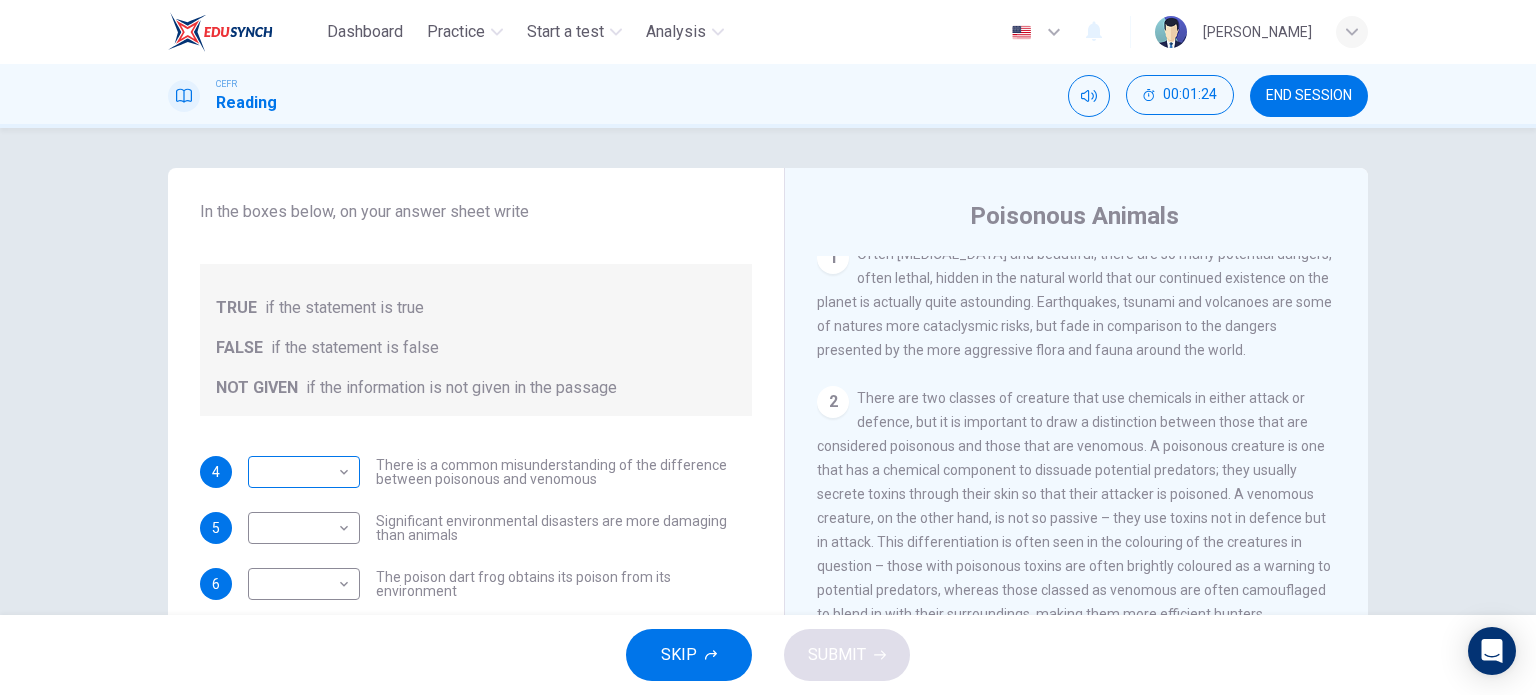 click on "Dashboard Practice Start a test Analysis English en ​ NURAQILAH BINTI MOHAMAD KHAIR CEFR Reading 00:01:24 END SESSION Questions 4 - 10 Do the following statements agree with the information given in the Reading Passage?
In the boxes below, on your answer sheet write TRUE if the statement is true FALSE if the statement is false NOT GIVEN if the information is not given in the passage 4 ​ ​ There is a common misunderstanding of the difference between poisonous and venomous 5 ​ ​ Significant environmental disasters are more damaging than animals 6 ​ ​ The poison dart frog obtains its poison from its environment 7 ​ ​ Touching a puffer fish can cause paralysis 8 ​ ​ The Brazilian Wandering spider kills more people every year than any other venomous creature. 9 ​ ​ The box jellyfish can cause death by drowning 10 ​ ​ The tentacles on a box jellyfish are used for movement Poisonous Animals CLICK TO ZOOM Click to Zoom 1 2 3 4 5 6 SKIP SUBMIT
Dashboard Practice Start a test 2025" at bounding box center [768, 347] 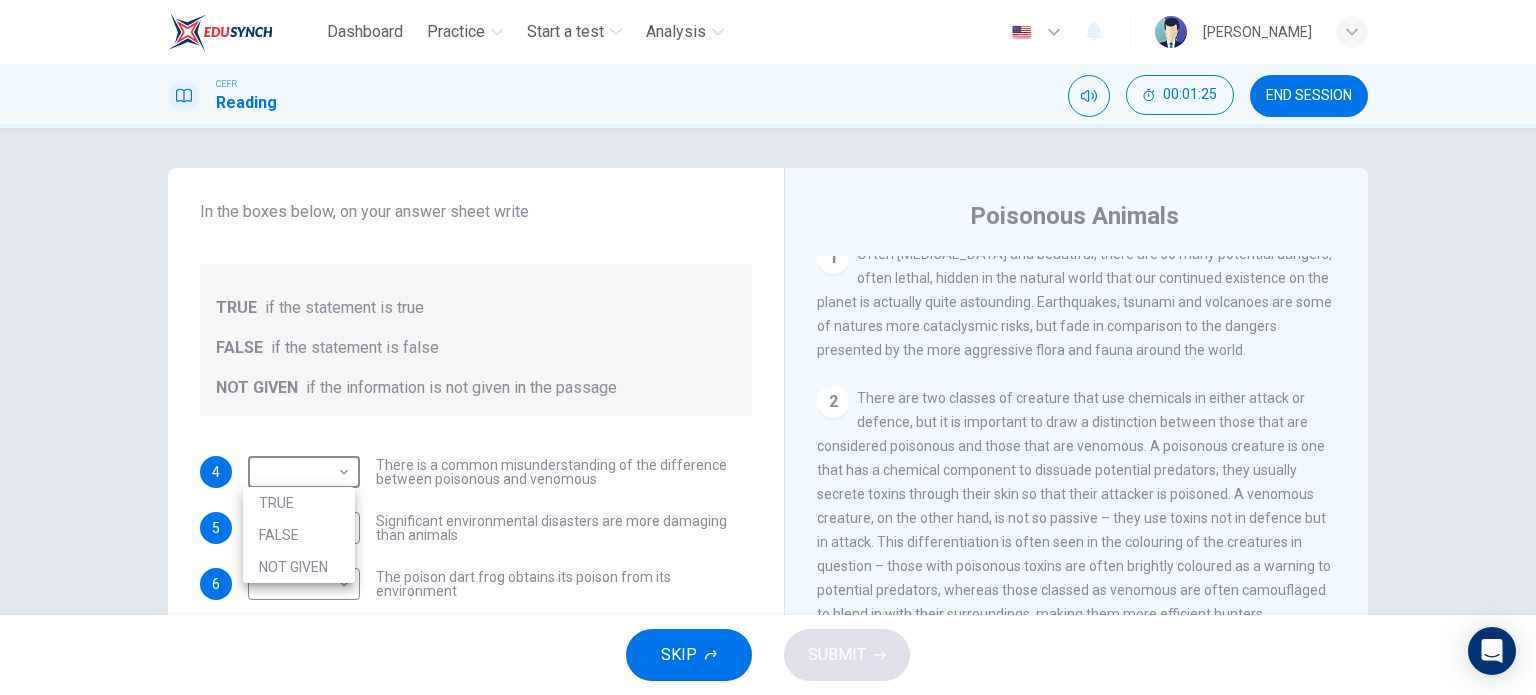 click on "TRUE" at bounding box center [299, 503] 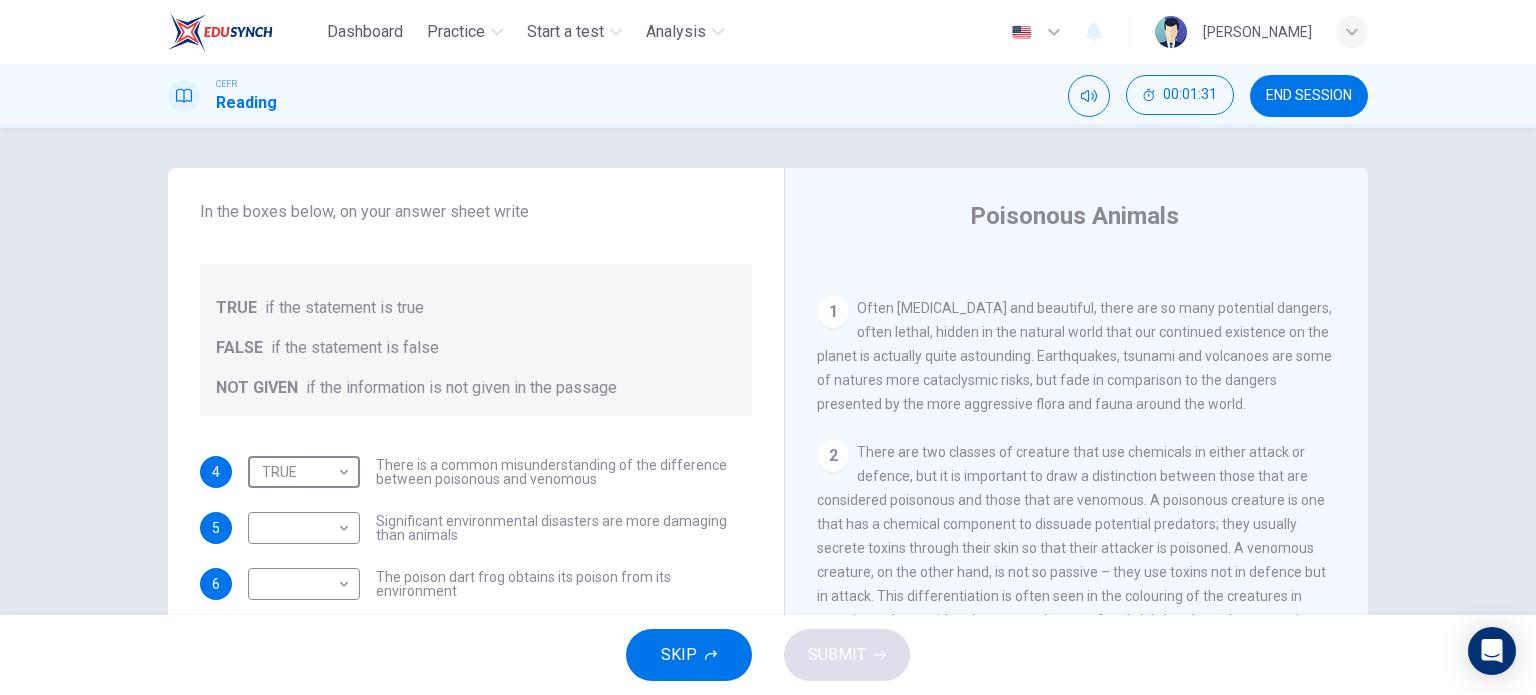 scroll, scrollTop: 335, scrollLeft: 0, axis: vertical 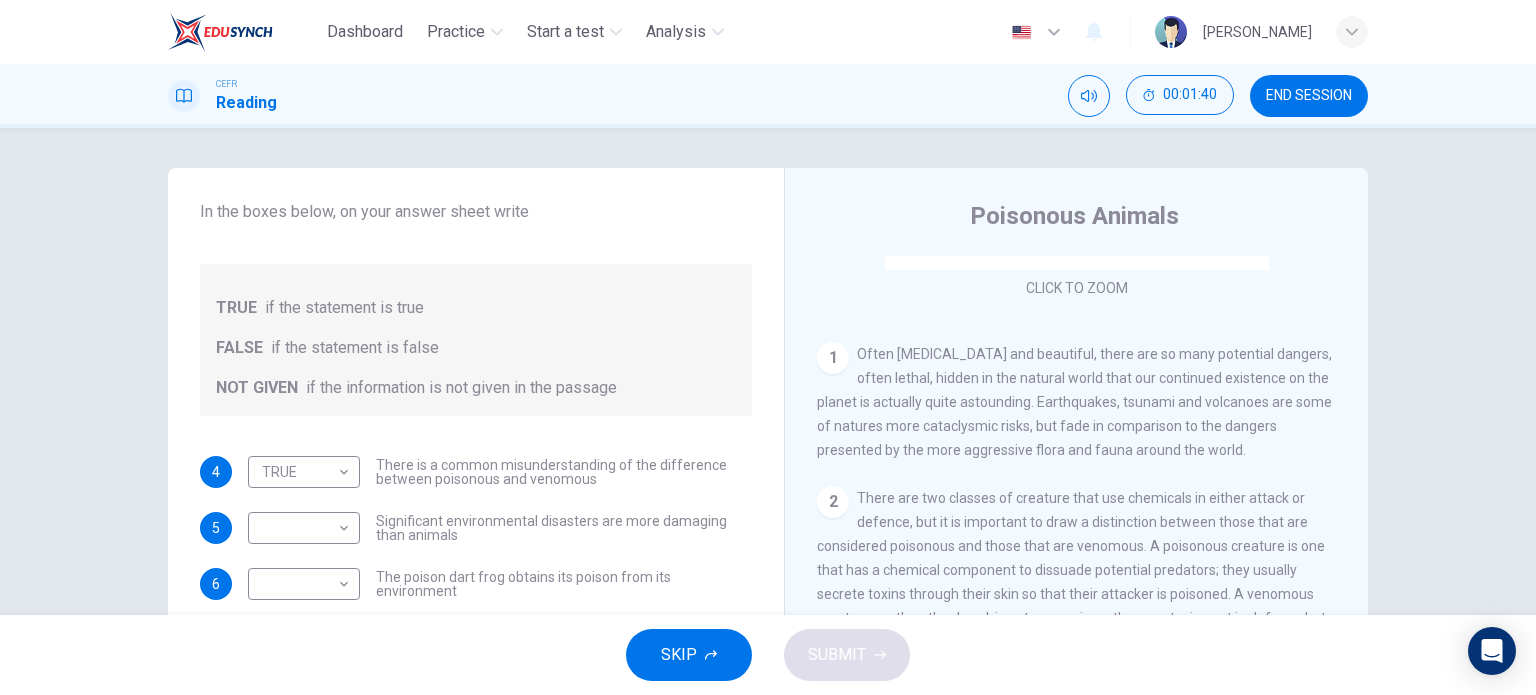 drag, startPoint x: 901, startPoint y: 429, endPoint x: 968, endPoint y: 428, distance: 67.00746 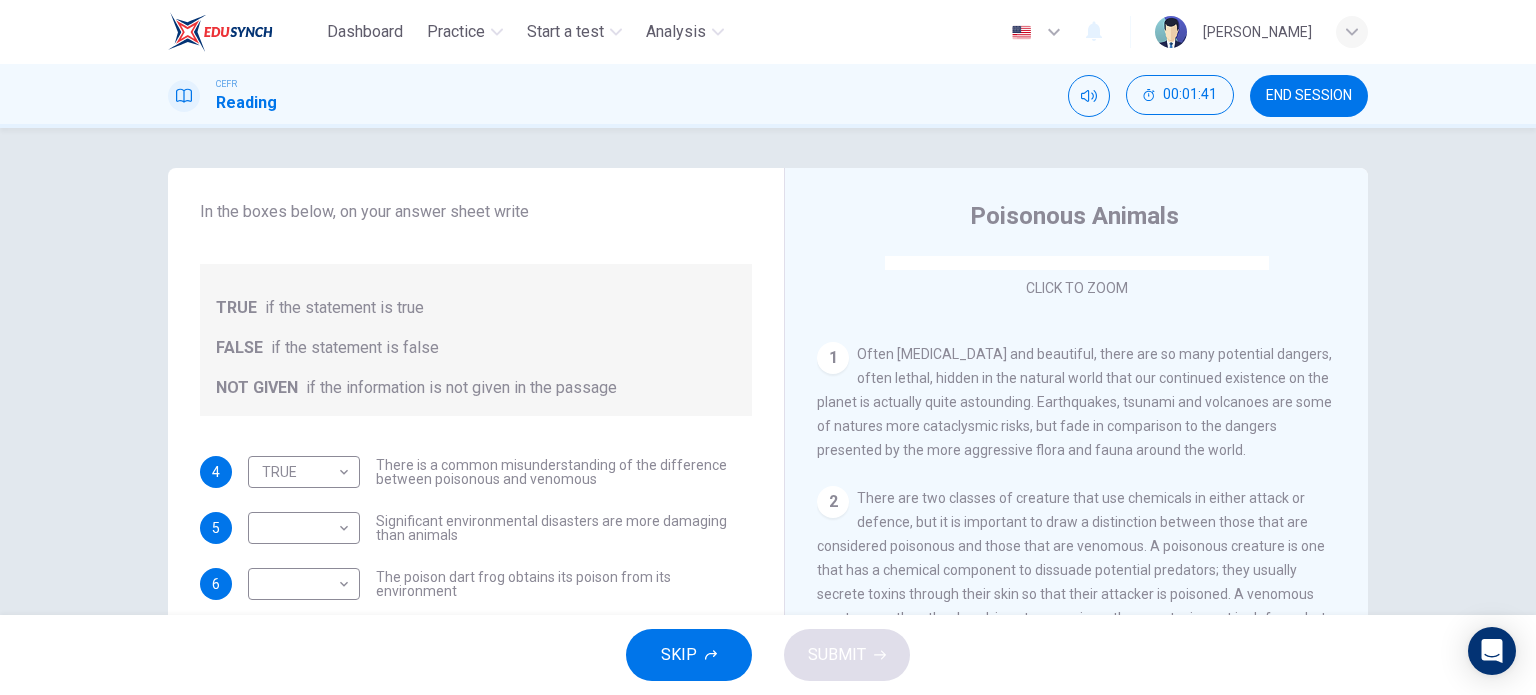 click on "Often benign and beautiful, there are so many potential dangers, often lethal, hidden in the natural world that our continued existence on the planet is actually quite astounding. Earthquakes, tsunami and volcanoes are some of natures more cataclysmic risks, but fade in comparison to the dangers presented by the more aggressive flora and fauna around the world." at bounding box center (1074, 402) 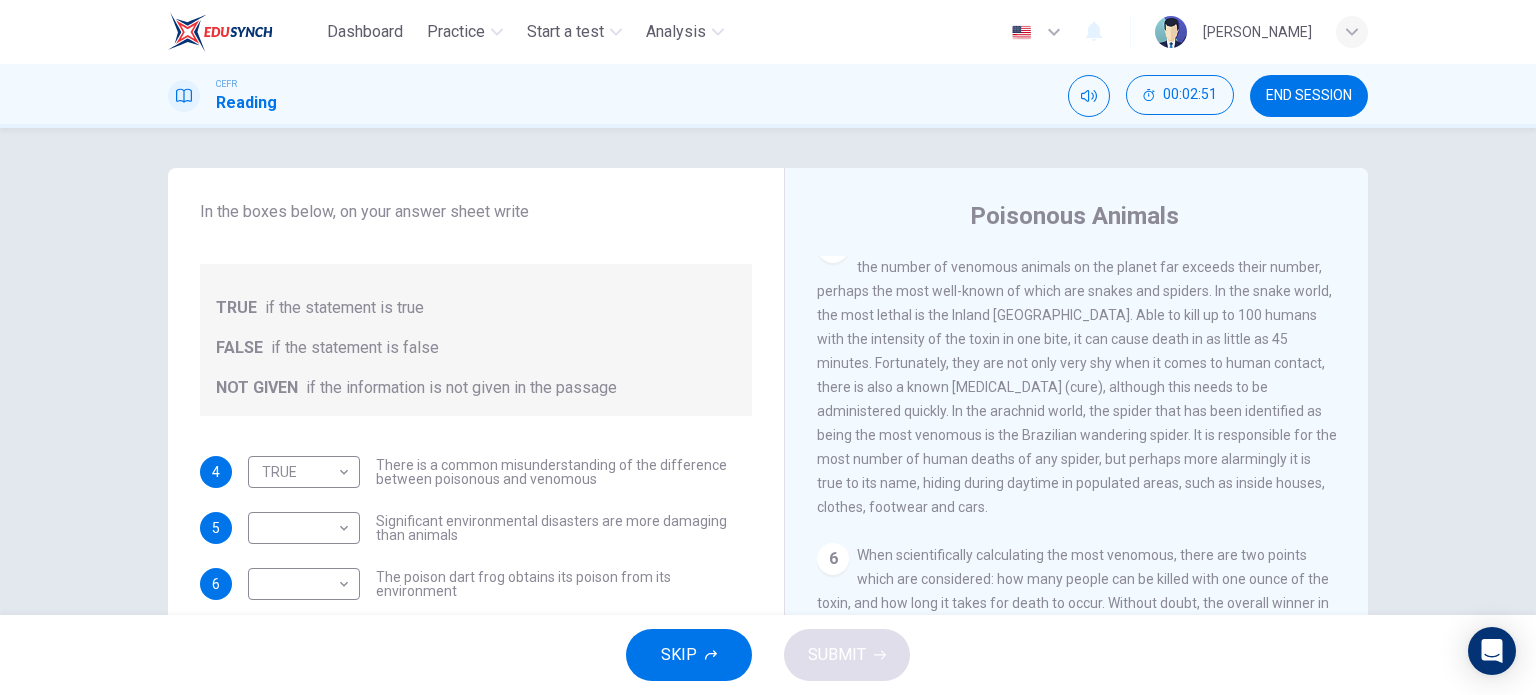 scroll, scrollTop: 1296, scrollLeft: 0, axis: vertical 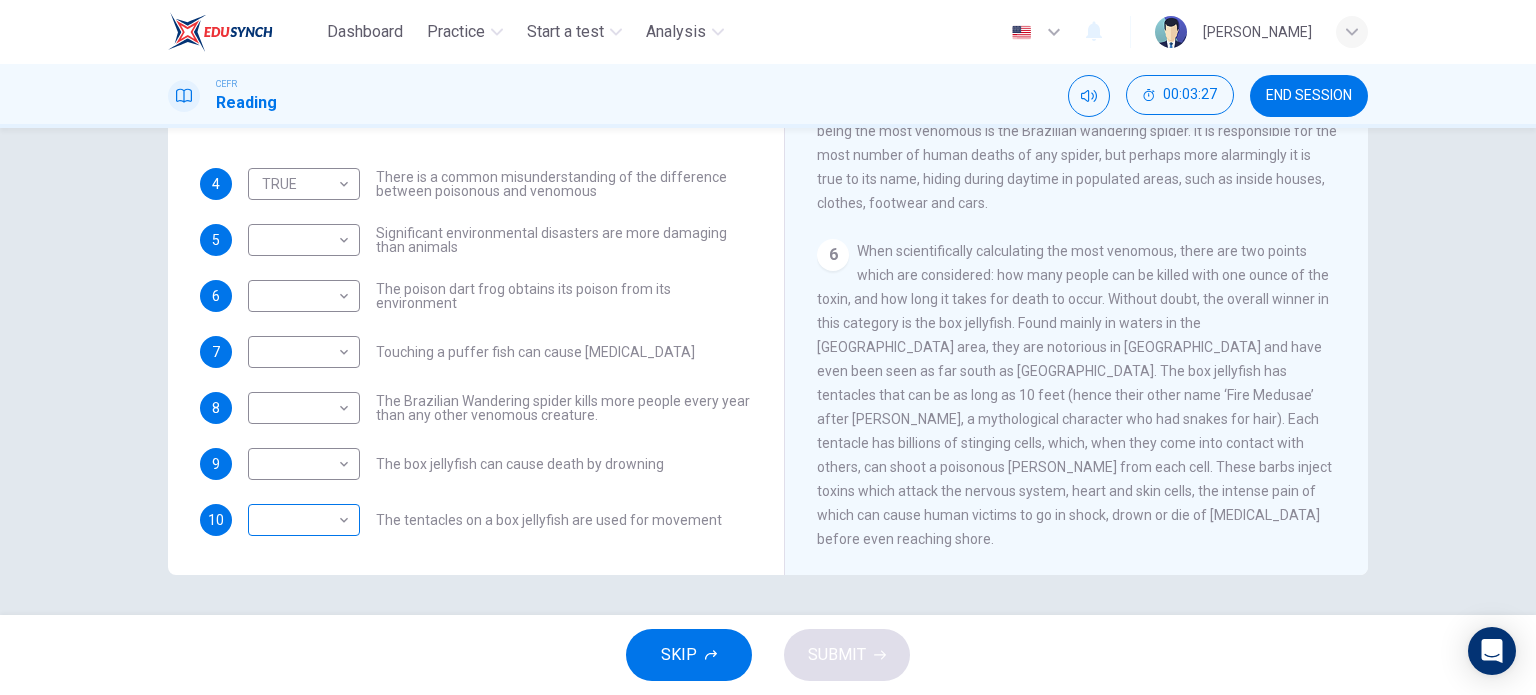 click on "Dashboard Practice Start a test Analysis English en ​ NURAQILAH BINTI MOHAMAD KHAIR CEFR Reading 00:03:27 END SESSION Questions 4 - 10 Do the following statements agree with the information given in the Reading Passage?
In the boxes below, on your answer sheet write TRUE if the statement is true FALSE if the statement is false NOT GIVEN if the information is not given in the passage 4 TRUE TRUE ​ There is a common misunderstanding of the difference between poisonous and venomous 5 ​ ​ Significant environmental disasters are more damaging than animals 6 ​ ​ The poison dart frog obtains its poison from its environment 7 ​ ​ Touching a puffer fish can cause paralysis 8 ​ ​ The Brazilian Wandering spider kills more people every year than any other venomous creature. 9 ​ ​ The box jellyfish can cause death by drowning 10 ​ ​ The tentacles on a box jellyfish are used for movement Poisonous Animals CLICK TO ZOOM Click to Zoom 1 2 3 4 5 6 SKIP SUBMIT
Dashboard Practice Analysis" at bounding box center (768, 347) 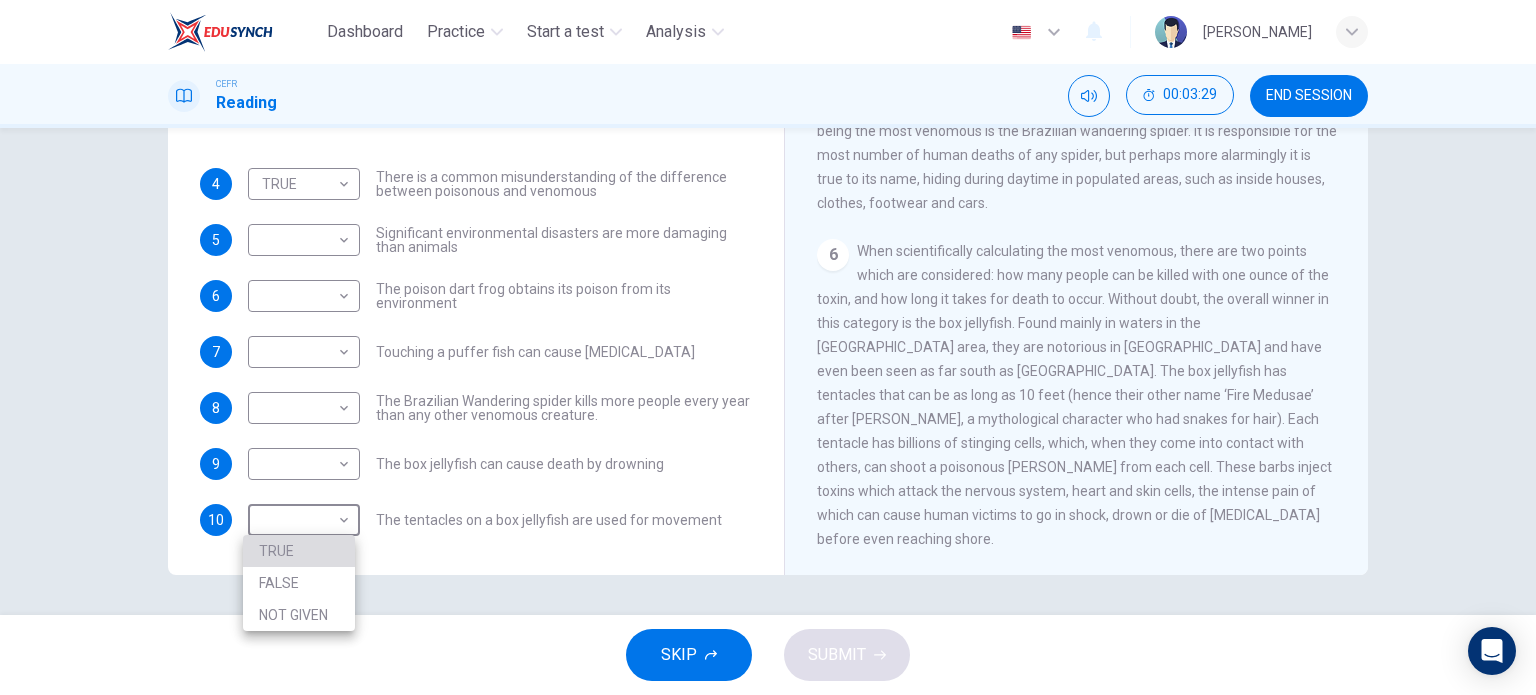 click on "TRUE" at bounding box center (299, 551) 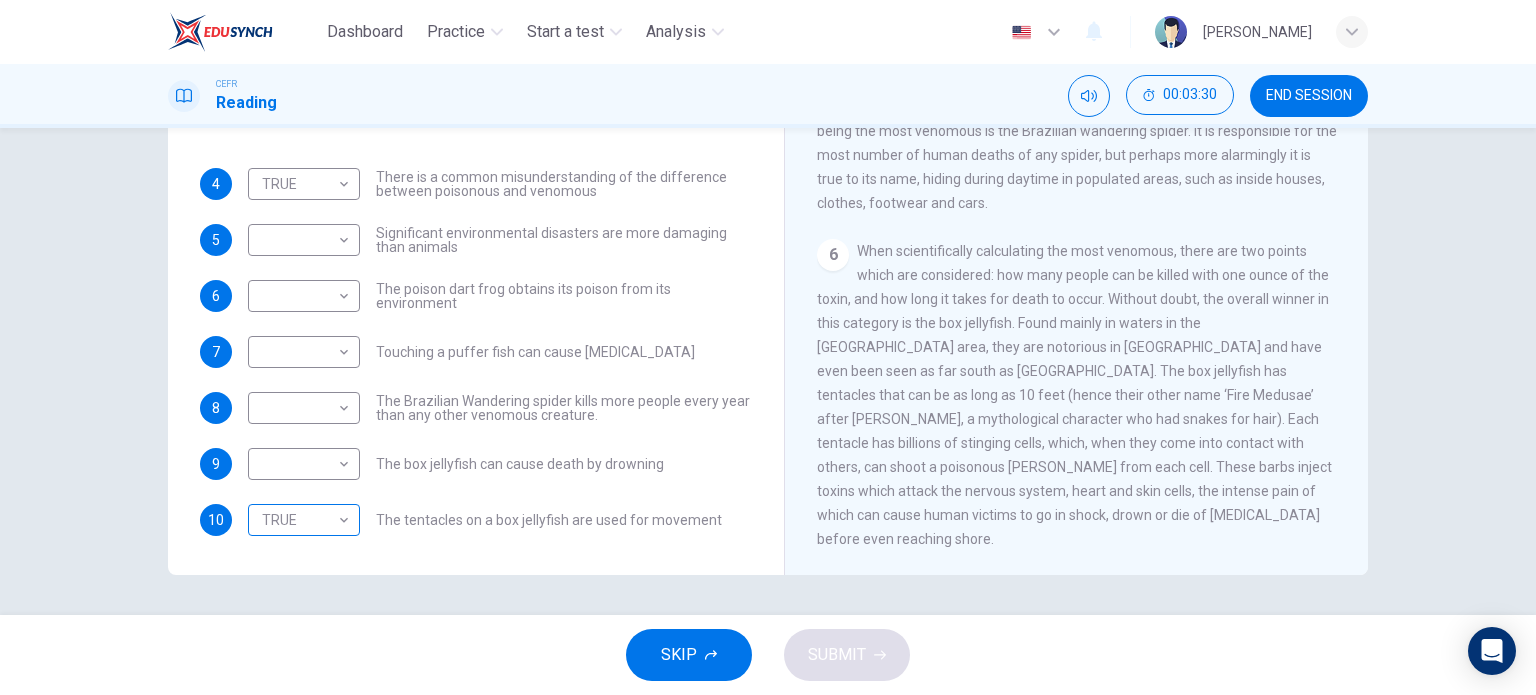 click on "Dashboard Practice Start a test Analysis English en ​ NURAQILAH BINTI MOHAMAD KHAIR CEFR Reading 00:03:30 END SESSION Questions 4 - 10 Do the following statements agree with the information given in the Reading Passage?
In the boxes below, on your answer sheet write TRUE if the statement is true FALSE if the statement is false NOT GIVEN if the information is not given in the passage 4 TRUE TRUE ​ There is a common misunderstanding of the difference between poisonous and venomous 5 ​ ​ Significant environmental disasters are more damaging than animals 6 ​ ​ The poison dart frog obtains its poison from its environment 7 ​ ​ Touching a puffer fish can cause paralysis 8 ​ ​ The Brazilian Wandering spider kills more people every year than any other venomous creature. 9 ​ ​ The box jellyfish can cause death by drowning 10 TRUE TRUE ​ The tentacles on a box jellyfish are used for movement Poisonous Animals CLICK TO ZOOM Click to Zoom 1 2 3 4 5 6 SKIP SUBMIT
Dashboard Practice 2025" at bounding box center (768, 347) 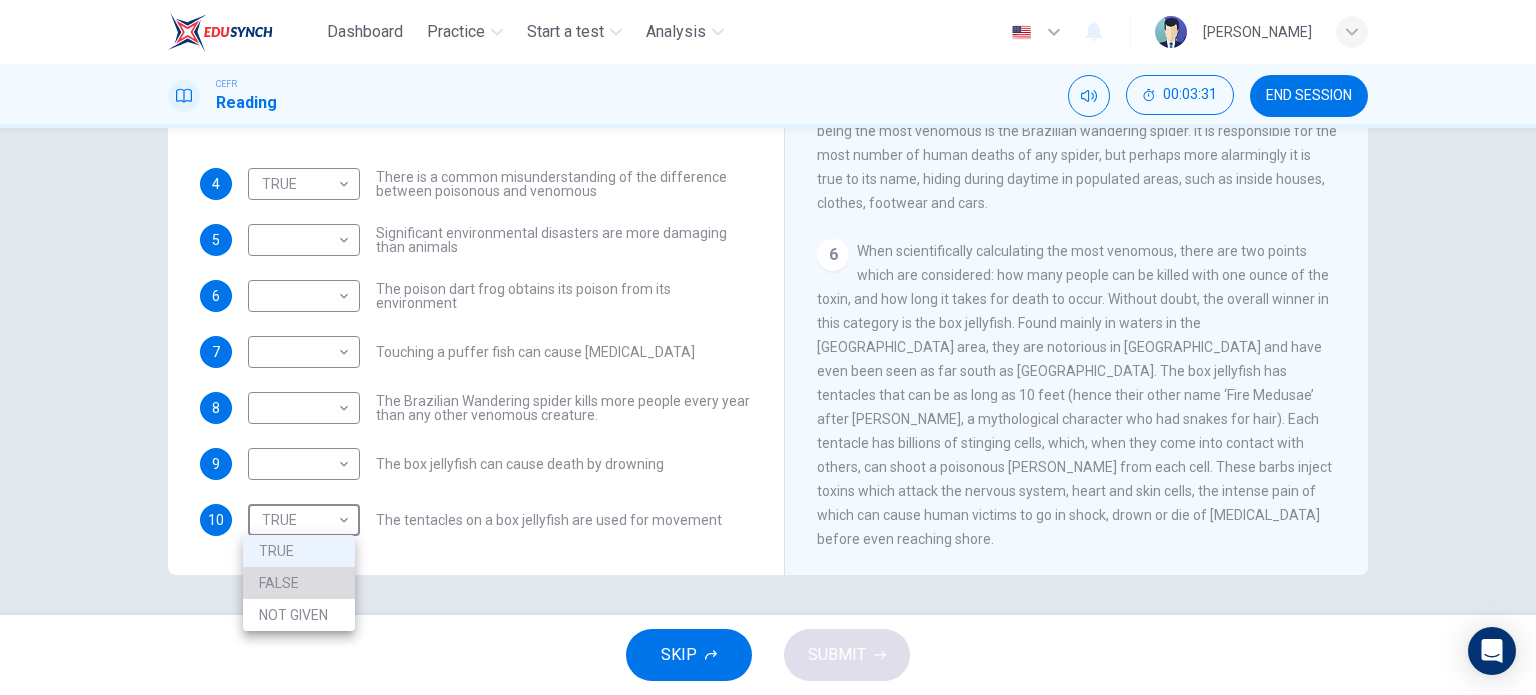 drag, startPoint x: 304, startPoint y: 578, endPoint x: 308, endPoint y: 503, distance: 75.10659 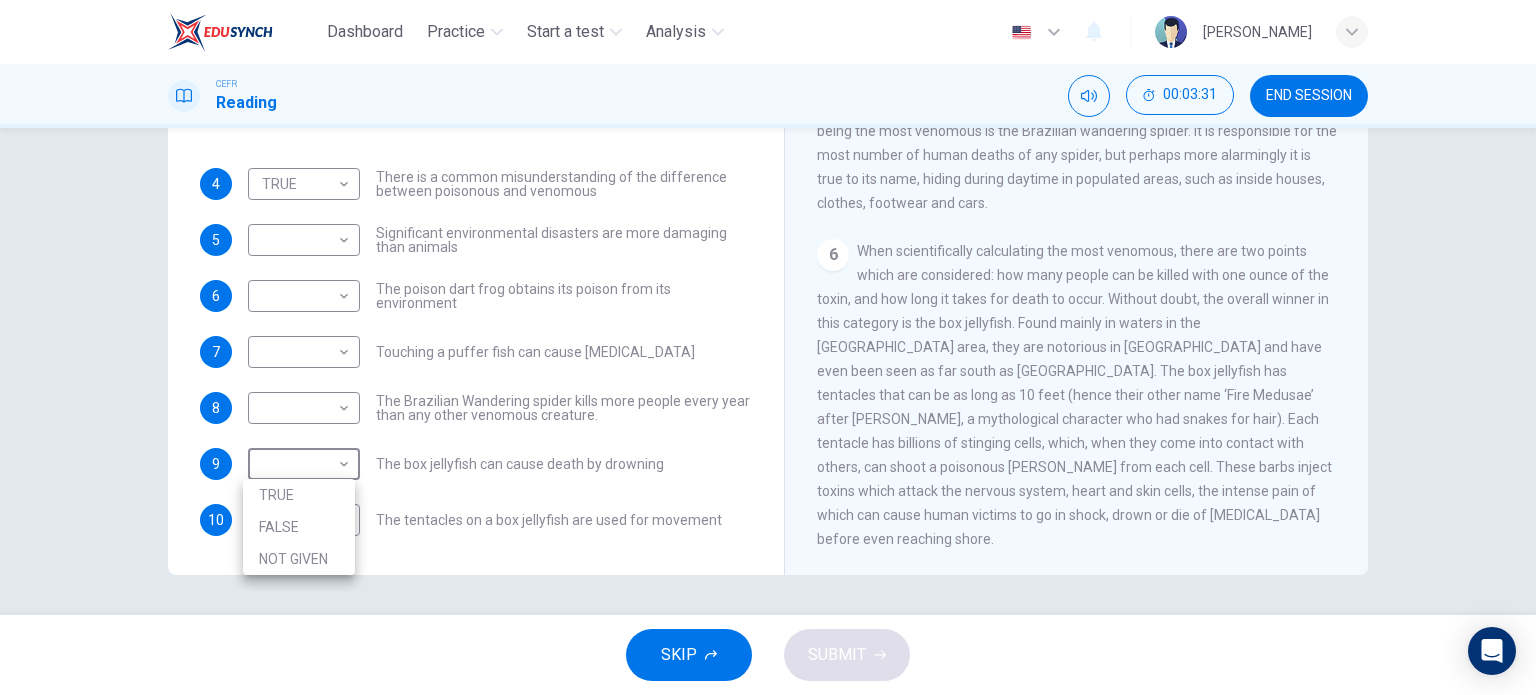 click on "Dashboard Practice Start a test Analysis English en ​ NURAQILAH BINTI MOHAMAD KHAIR CEFR Reading 00:03:31 END SESSION Questions 4 - 10 Do the following statements agree with the information given in the Reading Passage?
In the boxes below, on your answer sheet write TRUE if the statement is true FALSE if the statement is false NOT GIVEN if the information is not given in the passage 4 TRUE TRUE ​ There is a common misunderstanding of the difference between poisonous and venomous 5 ​ ​ Significant environmental disasters are more damaging than animals 6 ​ ​ The poison dart frog obtains its poison from its environment 7 ​ ​ Touching a puffer fish can cause paralysis 8 ​ ​ The Brazilian Wandering spider kills more people every year than any other venomous creature. 9 ​ ​ The box jellyfish can cause death by drowning 10 FALSE FALSE ​ The tentacles on a box jellyfish are used for movement Poisonous Animals CLICK TO ZOOM Click to Zoom 1 2 3 4 5 6 SKIP SUBMIT
Dashboard Practice" at bounding box center [768, 347] 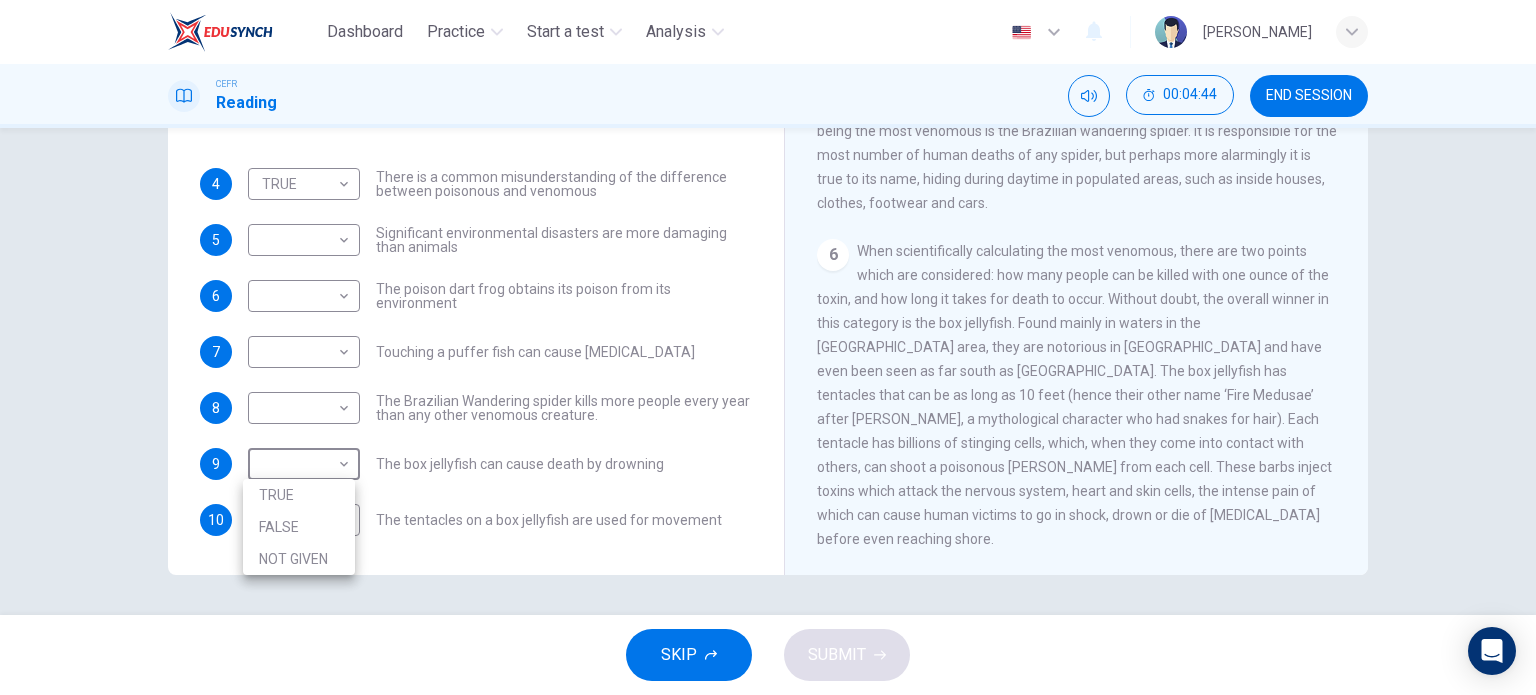click on "FALSE" at bounding box center [299, 527] 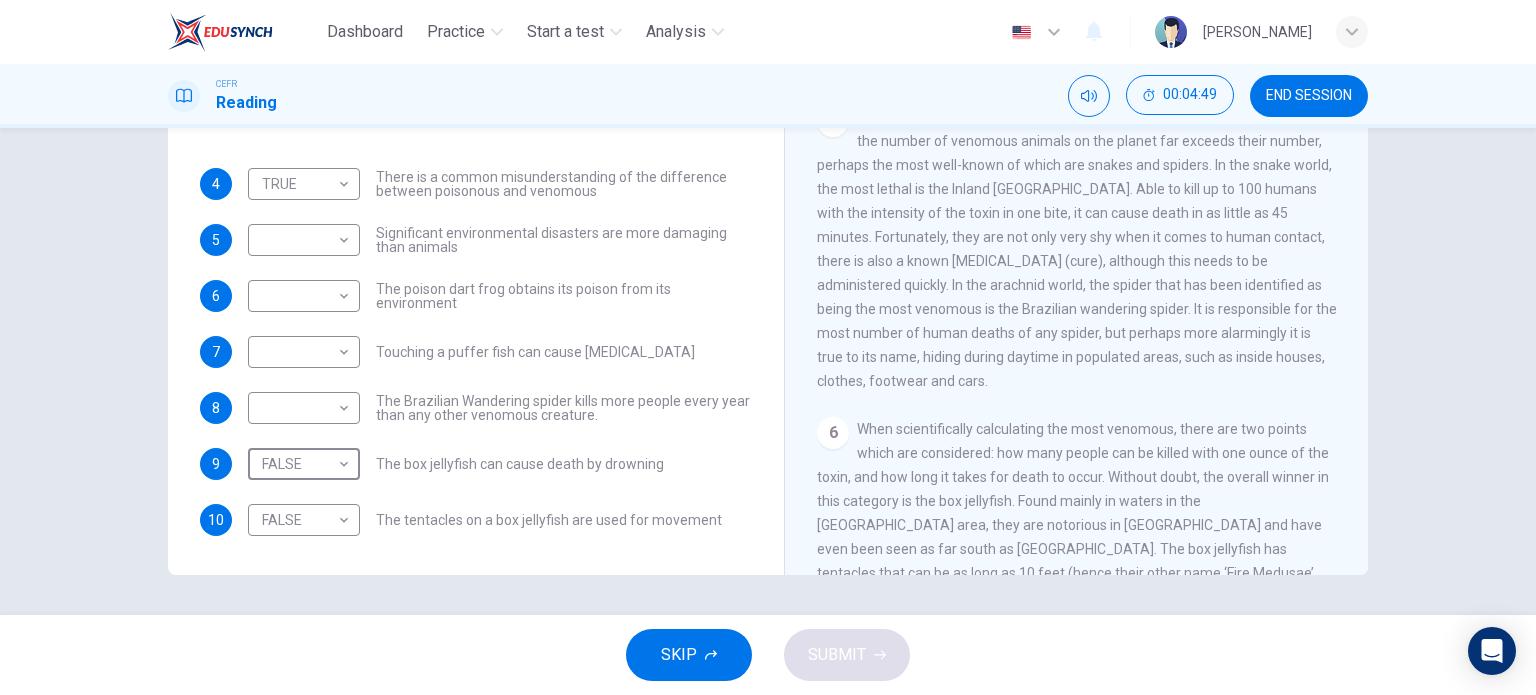 scroll, scrollTop: 1096, scrollLeft: 0, axis: vertical 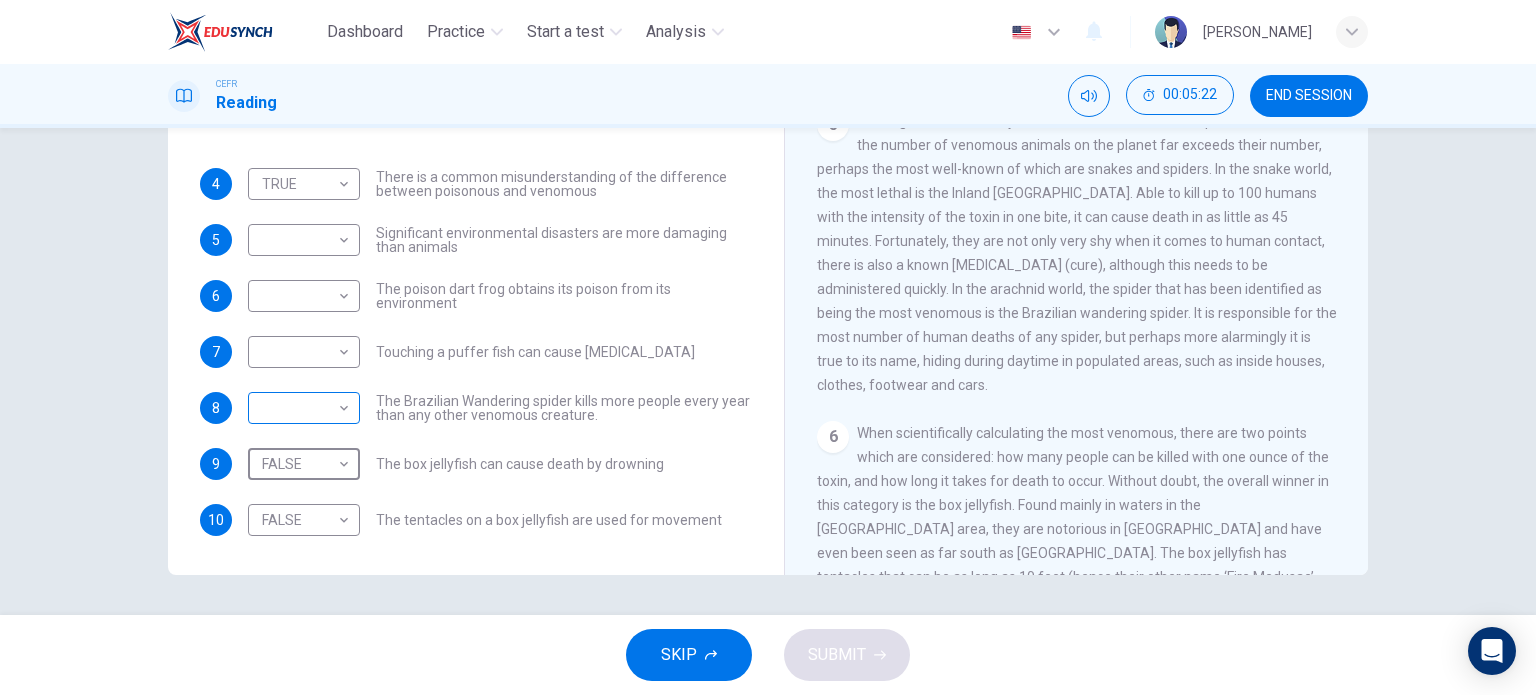 click on "Dashboard Practice Start a test Analysis English en ​ NURAQILAH BINTI MOHAMAD KHAIR CEFR Reading 00:05:22 END SESSION Questions 4 - 10 Do the following statements agree with the information given in the Reading Passage?
In the boxes below, on your answer sheet write TRUE if the statement is true FALSE if the statement is false NOT GIVEN if the information is not given in the passage 4 TRUE TRUE ​ There is a common misunderstanding of the difference between poisonous and venomous 5 ​ ​ Significant environmental disasters are more damaging than animals 6 ​ ​ The poison dart frog obtains its poison from its environment 7 ​ ​ Touching a puffer fish can cause paralysis 8 ​ ​ The Brazilian Wandering spider kills more people every year than any other venomous creature. 9 FALSE FALSE ​ The box jellyfish can cause death by drowning 10 FALSE FALSE ​ The tentacles on a box jellyfish are used for movement Poisonous Animals CLICK TO ZOOM Click to Zoom 1 2 3 4 5 6 SKIP SUBMIT
Dashboard 2025" at bounding box center (768, 347) 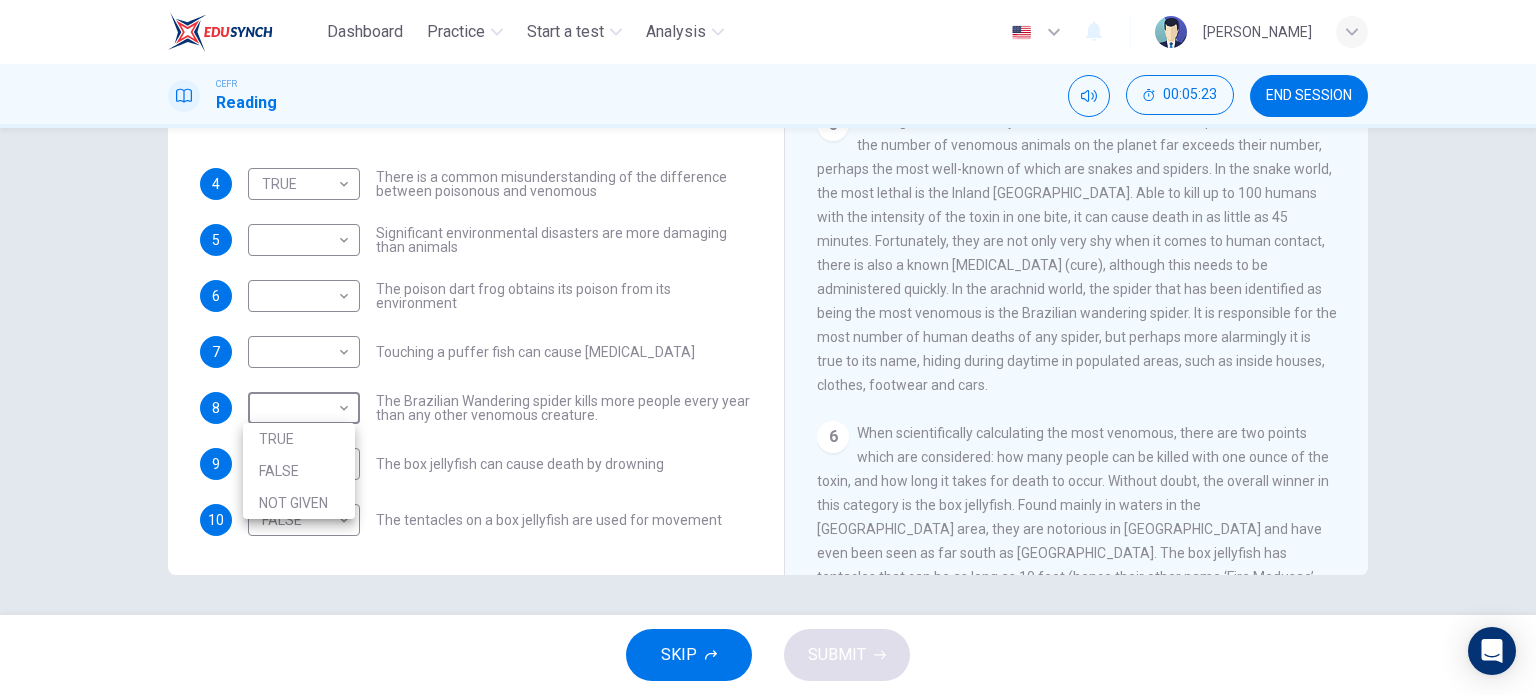 click on "NOT GIVEN" at bounding box center (299, 503) 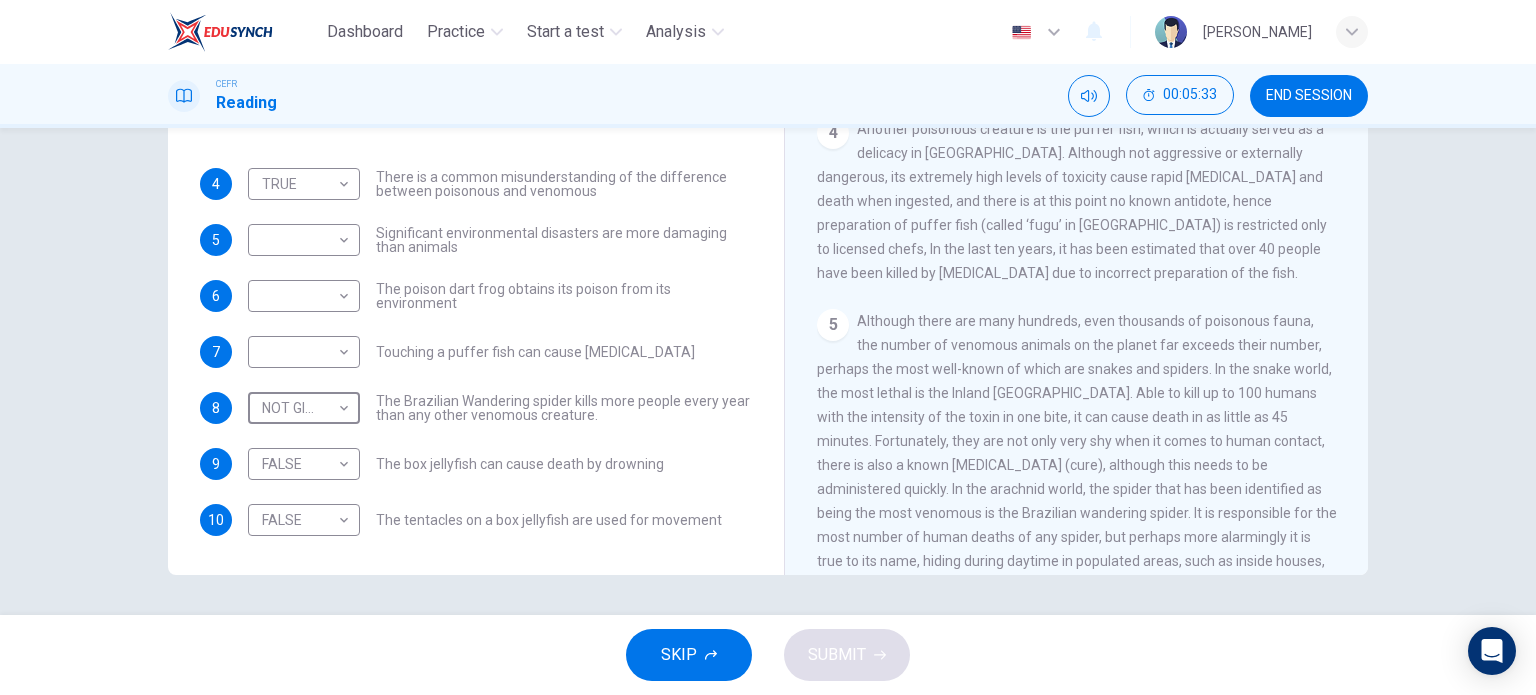 scroll, scrollTop: 996, scrollLeft: 0, axis: vertical 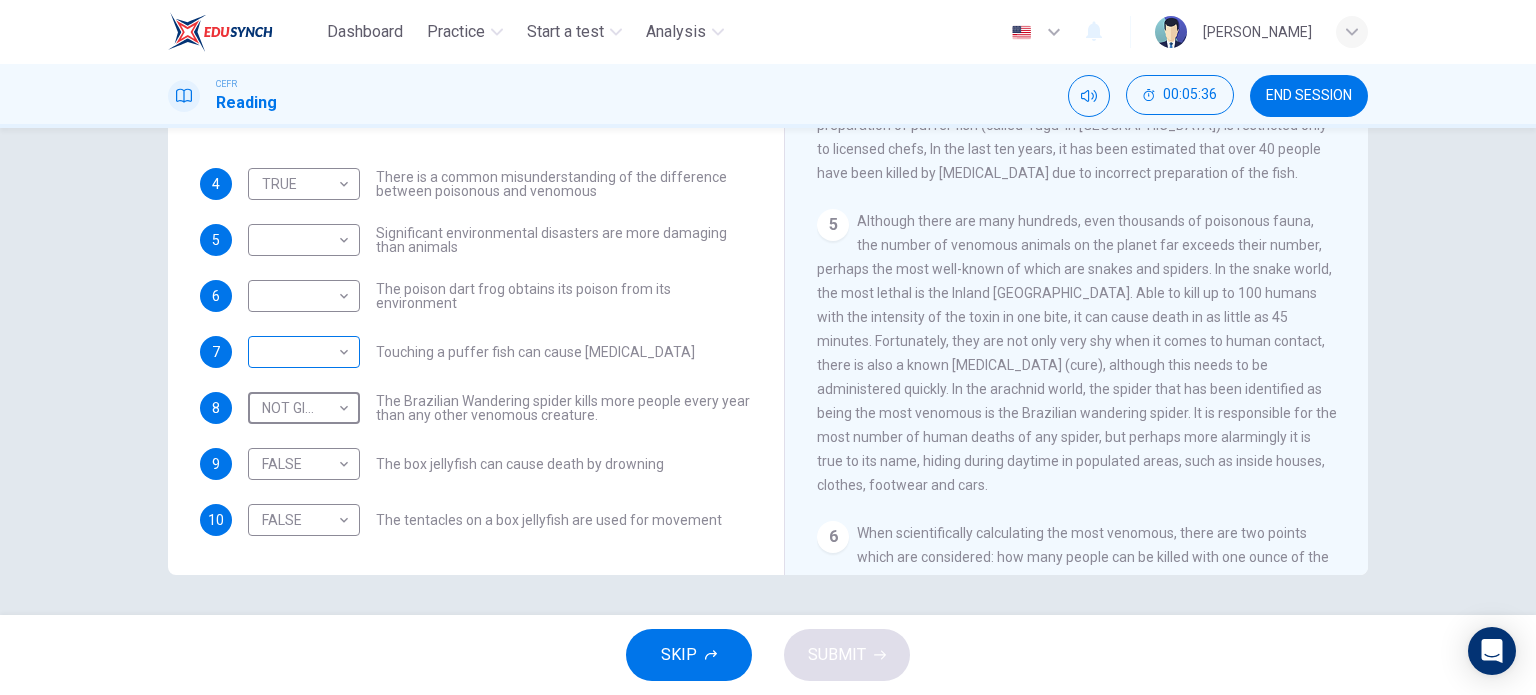 click on "Dashboard Practice Start a test Analysis English en ​ NURAQILAH BINTI MOHAMAD KHAIR CEFR Reading 00:05:36 END SESSION Questions 4 - 10 Do the following statements agree with the information given in the Reading Passage?
In the boxes below, on your answer sheet write TRUE if the statement is true FALSE if the statement is false NOT GIVEN if the information is not given in the passage 4 TRUE TRUE ​ There is a common misunderstanding of the difference between poisonous and venomous 5 ​ ​ Significant environmental disasters are more damaging than animals 6 ​ ​ The poison dart frog obtains its poison from its environment 7 ​ ​ Touching a puffer fish can cause paralysis 8 NOT GIVEN NOT GIVEN ​ The Brazilian Wandering spider kills more people every year than any other venomous creature. 9 FALSE FALSE ​ The box jellyfish can cause death by drowning 10 FALSE FALSE ​ The tentacles on a box jellyfish are used for movement Poisonous Animals CLICK TO ZOOM Click to Zoom 1 2 3 4 5 6 SKIP SUBMIT" at bounding box center (768, 347) 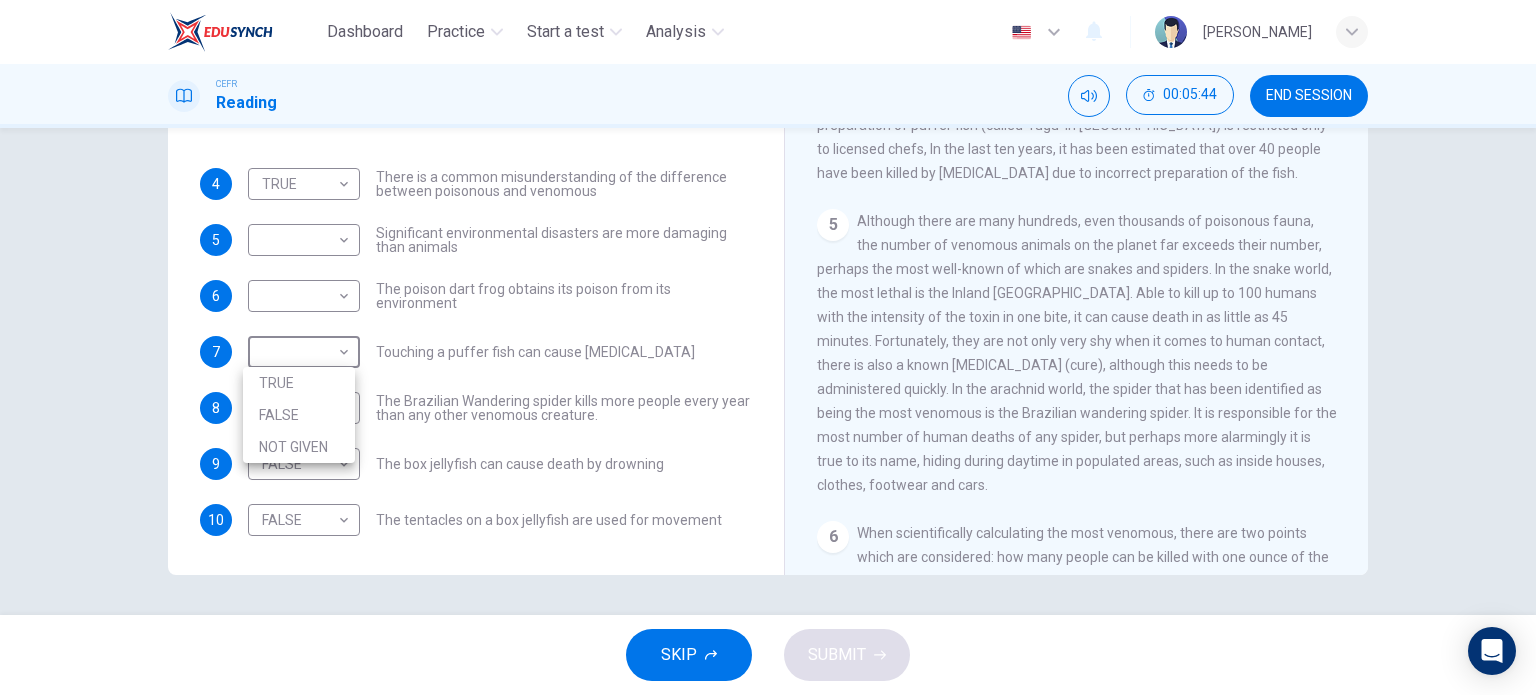 click at bounding box center (768, 347) 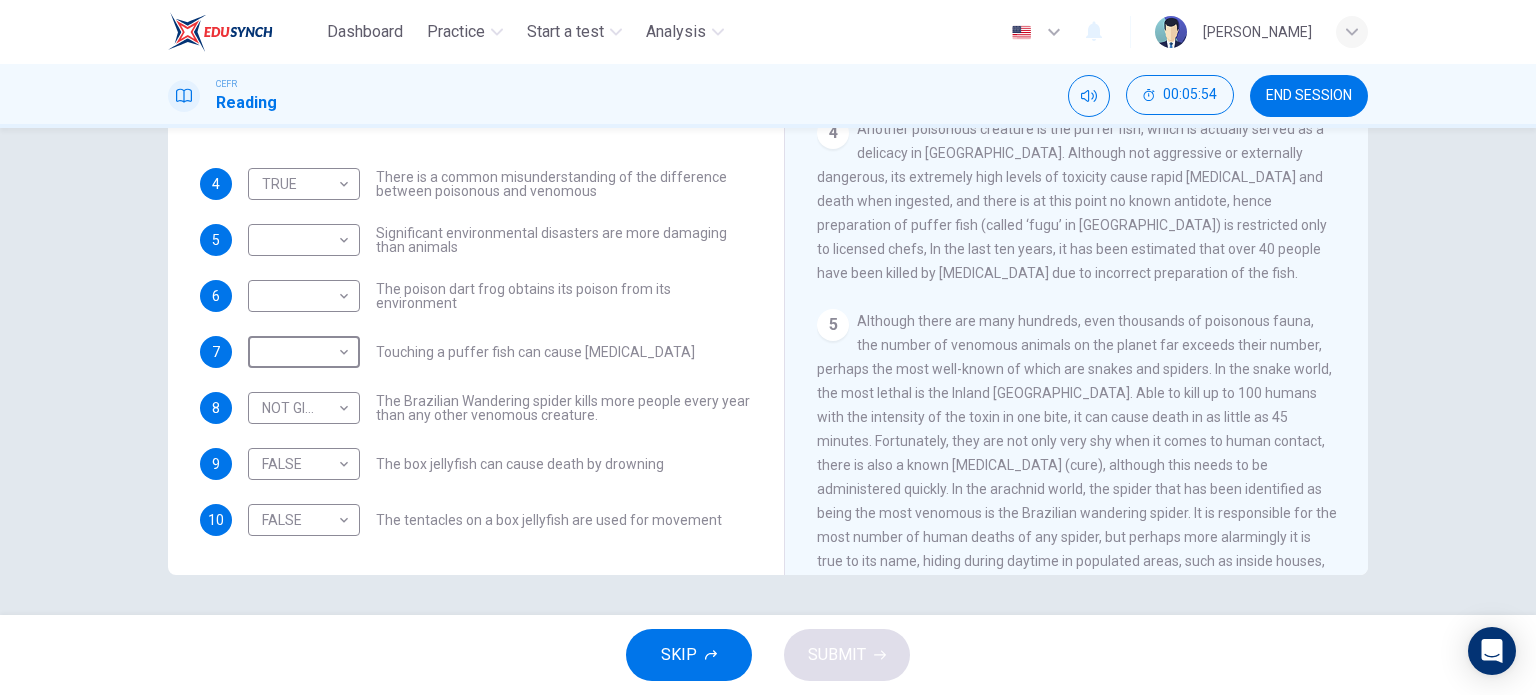 scroll, scrollTop: 796, scrollLeft: 0, axis: vertical 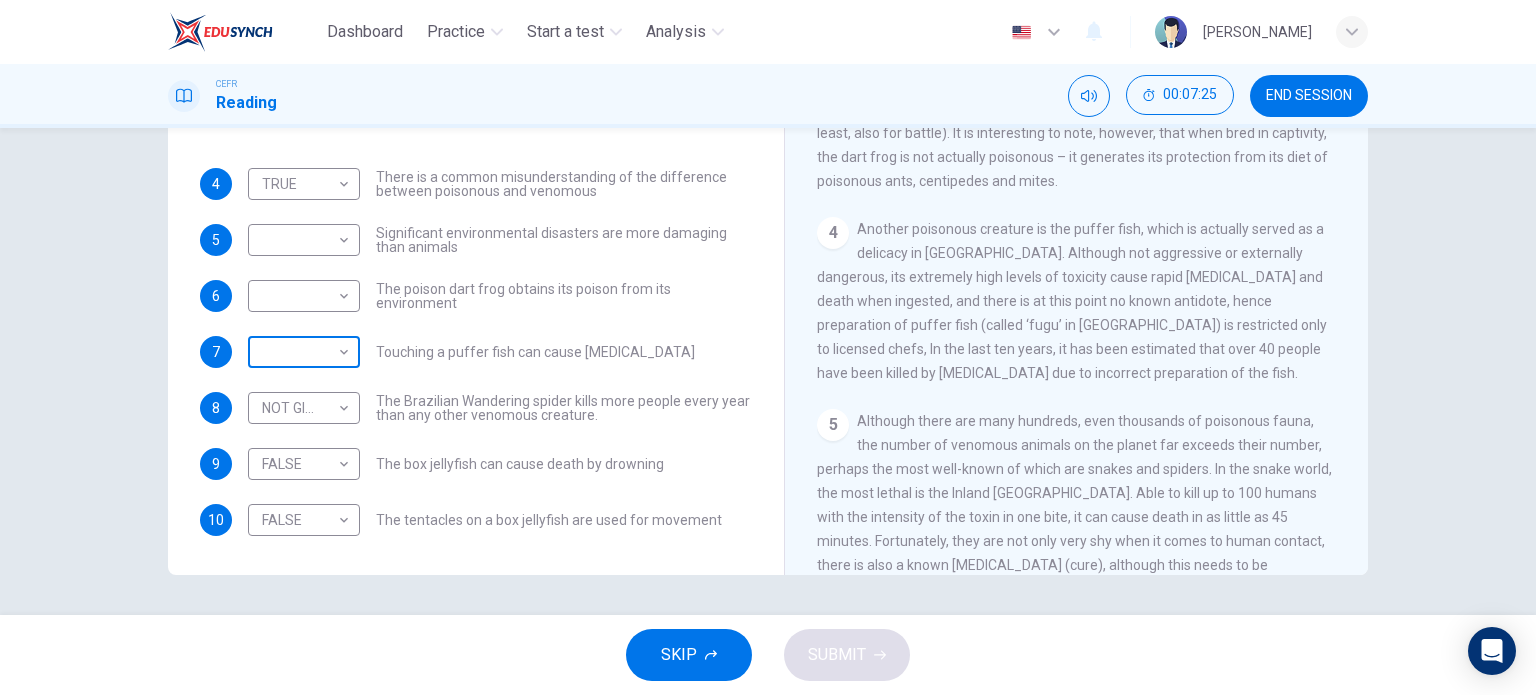 click on "Dashboard Practice Start a test Analysis English en ​ NURAQILAH BINTI MOHAMAD KHAIR CEFR Reading 00:07:25 END SESSION Questions 4 - 10 Do the following statements agree with the information given in the Reading Passage?
In the boxes below, on your answer sheet write TRUE if the statement is true FALSE if the statement is false NOT GIVEN if the information is not given in the passage 4 TRUE TRUE ​ There is a common misunderstanding of the difference between poisonous and venomous 5 ​ ​ Significant environmental disasters are more damaging than animals 6 ​ ​ The poison dart frog obtains its poison from its environment 7 ​ ​ Touching a puffer fish can cause paralysis 8 NOT GIVEN NOT GIVEN ​ The Brazilian Wandering spider kills more people every year than any other venomous creature. 9 FALSE FALSE ​ The box jellyfish can cause death by drowning 10 FALSE FALSE ​ The tentacles on a box jellyfish are used for movement Poisonous Animals CLICK TO ZOOM Click to Zoom 1 2 3 4 5 6 SKIP SUBMIT" at bounding box center (768, 347) 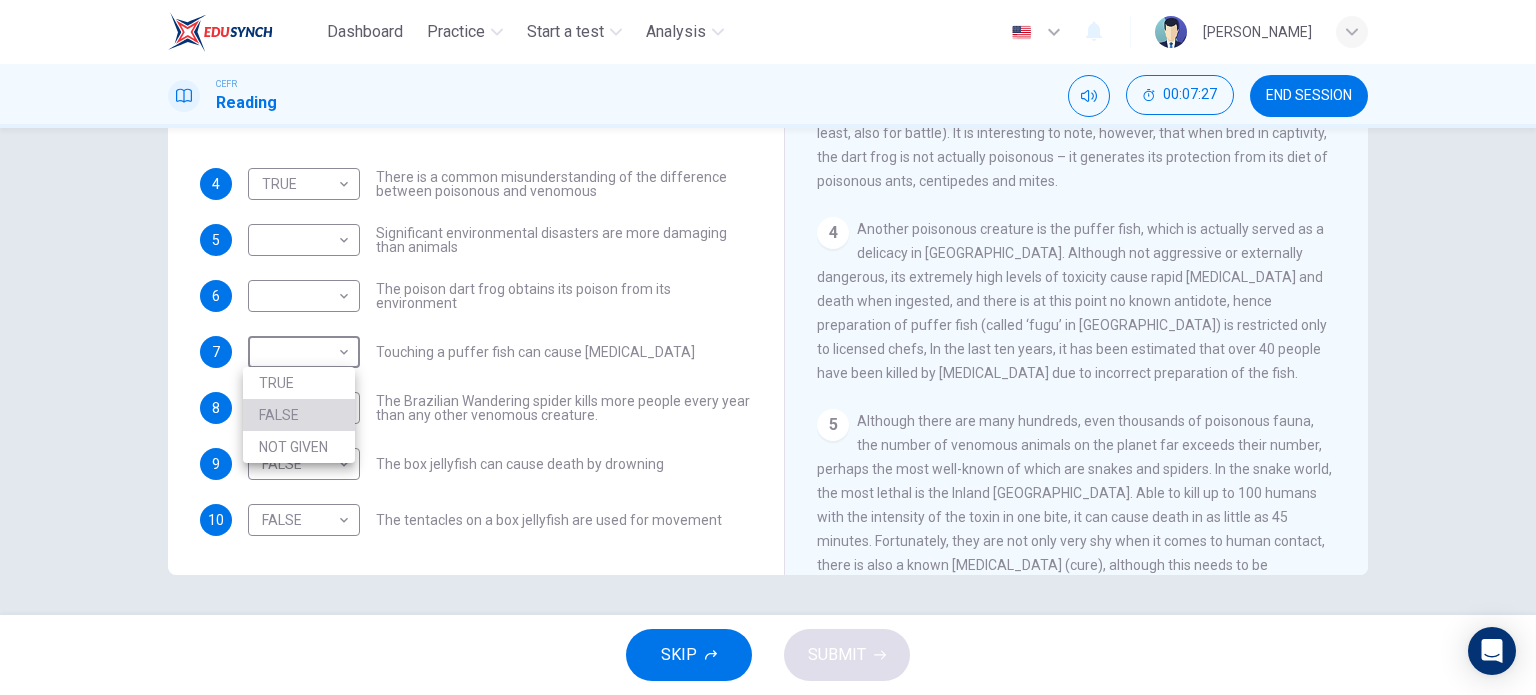 click on "FALSE" at bounding box center [299, 415] 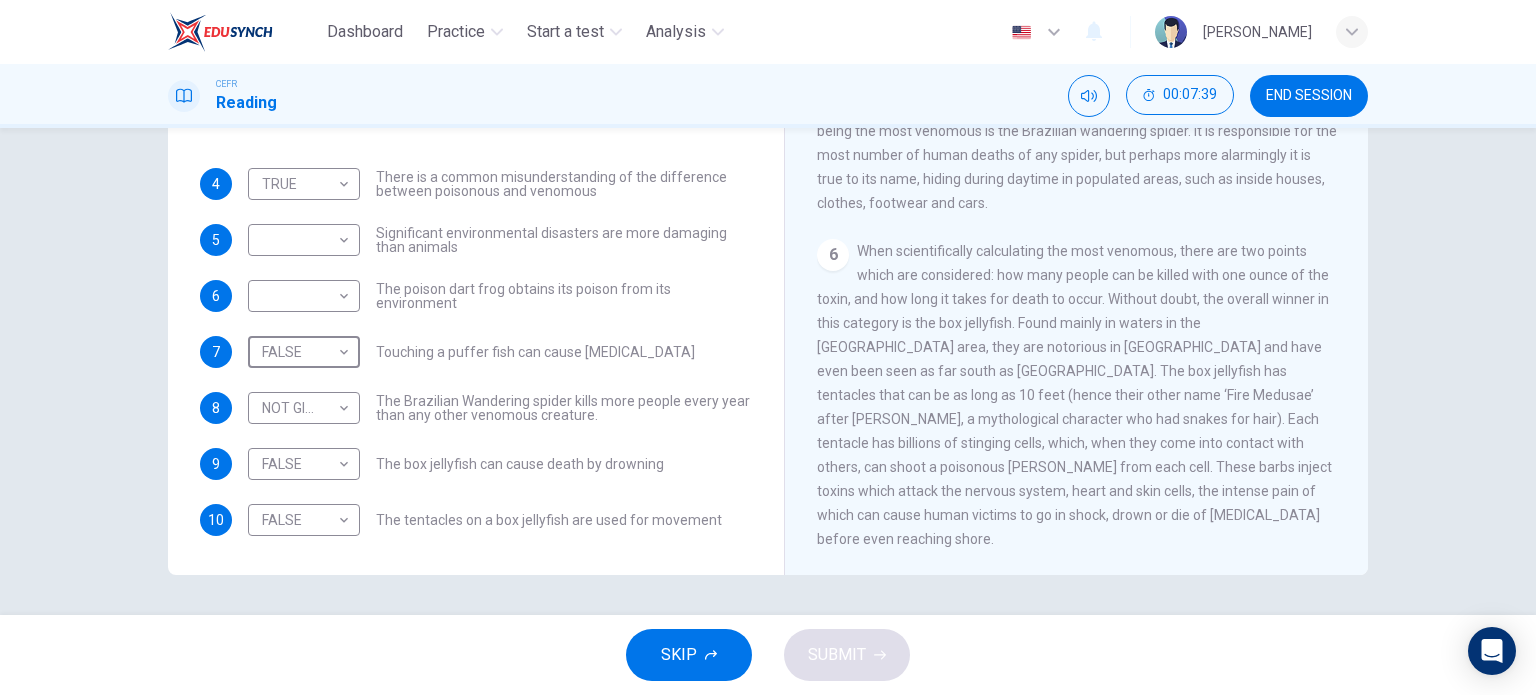 scroll, scrollTop: 1296, scrollLeft: 0, axis: vertical 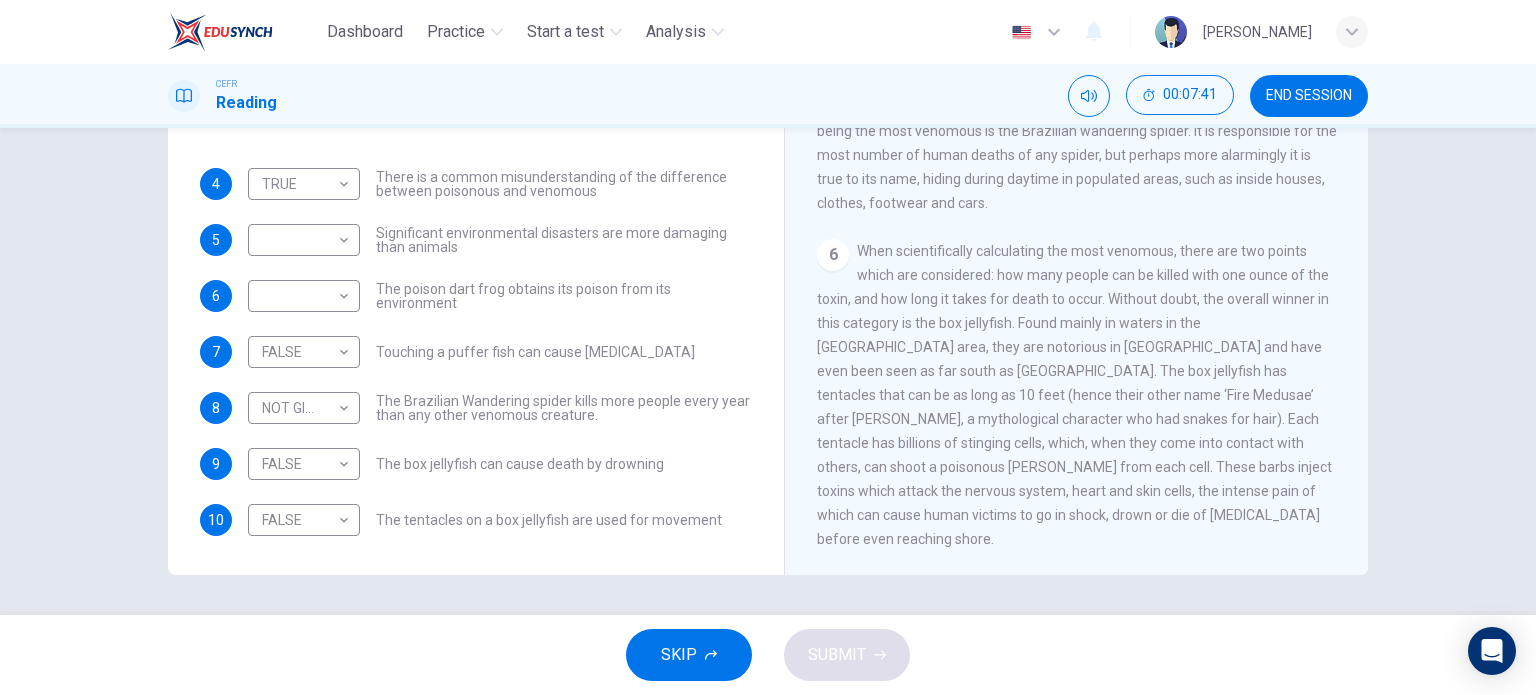 drag, startPoint x: 921, startPoint y: 439, endPoint x: 1257, endPoint y: 448, distance: 336.1205 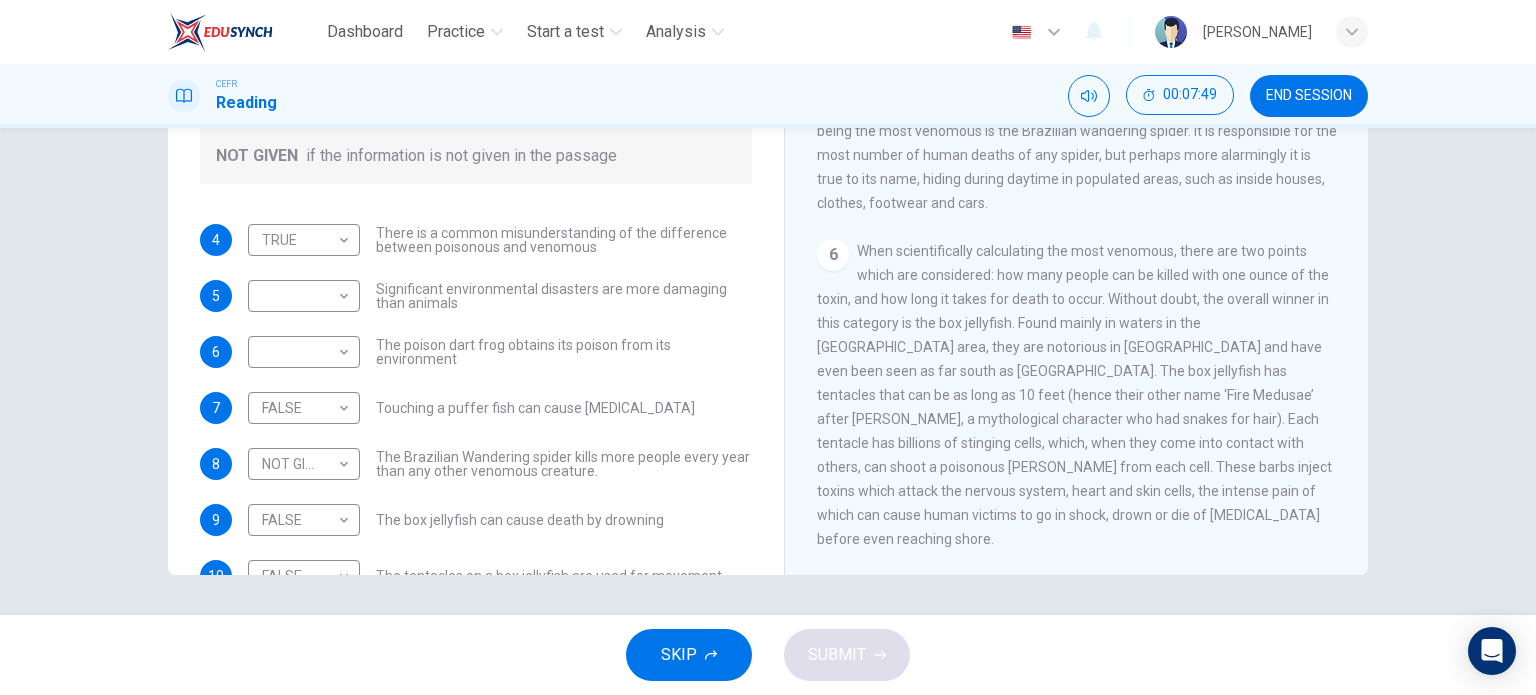 scroll, scrollTop: 36, scrollLeft: 0, axis: vertical 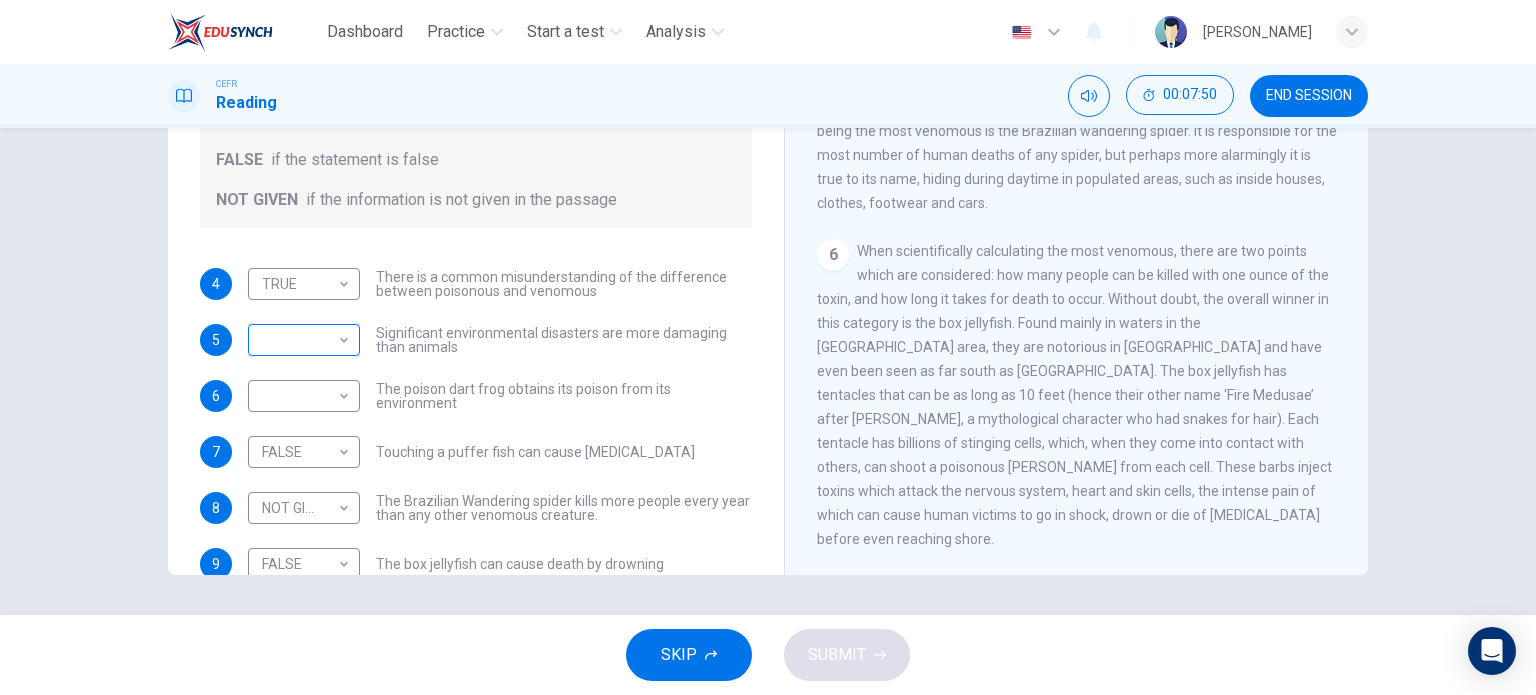click on "Dashboard Practice Start a test Analysis English en ​ NURAQILAH BINTI MOHAMAD KHAIR CEFR Reading 00:07:50 END SESSION Questions 4 - 10 Do the following statements agree with the information given in the Reading Passage?
In the boxes below, on your answer sheet write TRUE if the statement is true FALSE if the statement is false NOT GIVEN if the information is not given in the passage 4 TRUE TRUE ​ There is a common misunderstanding of the difference between poisonous and venomous 5 ​ ​ Significant environmental disasters are more damaging than animals 6 ​ ​ The poison dart frog obtains its poison from its environment 7 FALSE FALSE ​ Touching a puffer fish can cause paralysis 8 NOT GIVEN NOT GIVEN ​ The Brazilian Wandering spider kills more people every year than any other venomous creature. 9 FALSE FALSE ​ The box jellyfish can cause death by drowning 10 FALSE FALSE ​ The tentacles on a box jellyfish are used for movement Poisonous Animals CLICK TO ZOOM Click to Zoom 1 2 3 4 5 6 SKIP" at bounding box center (768, 347) 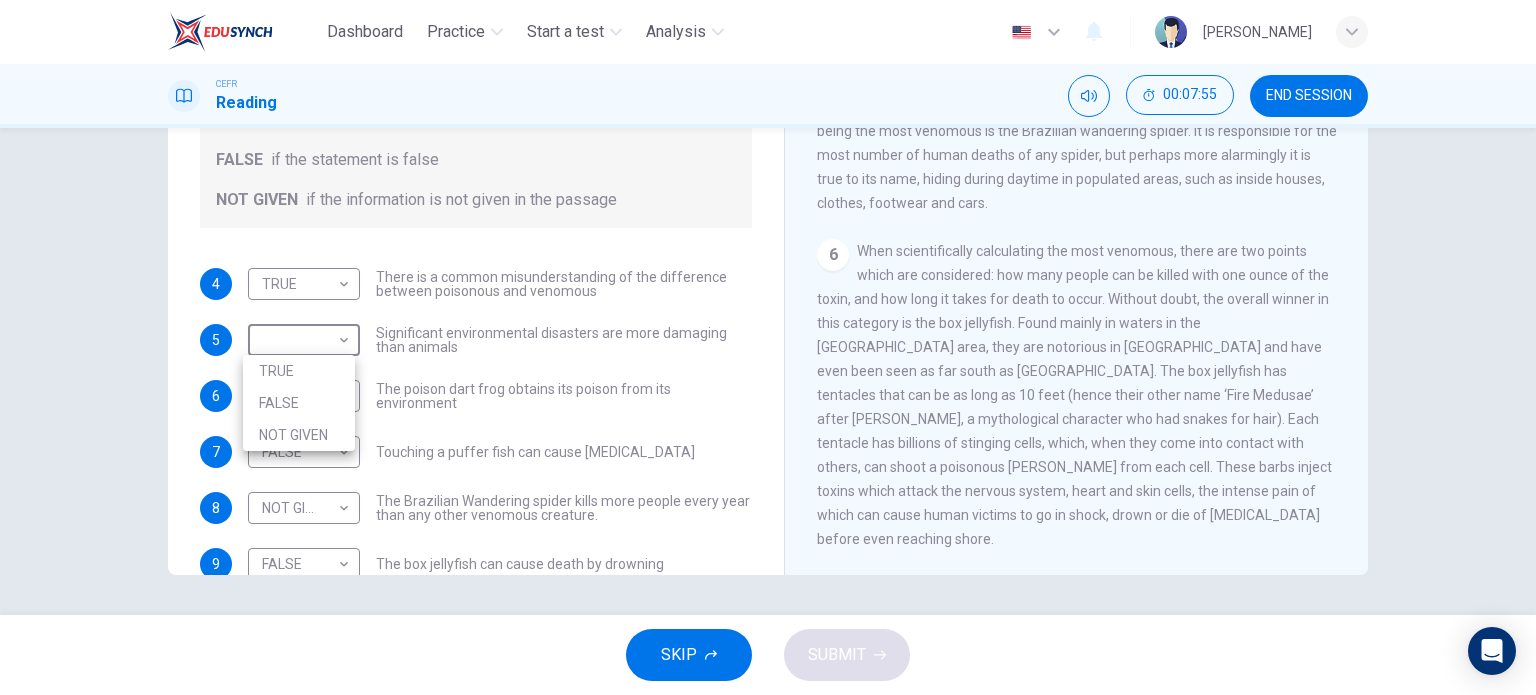 click on "FALSE" at bounding box center (299, 403) 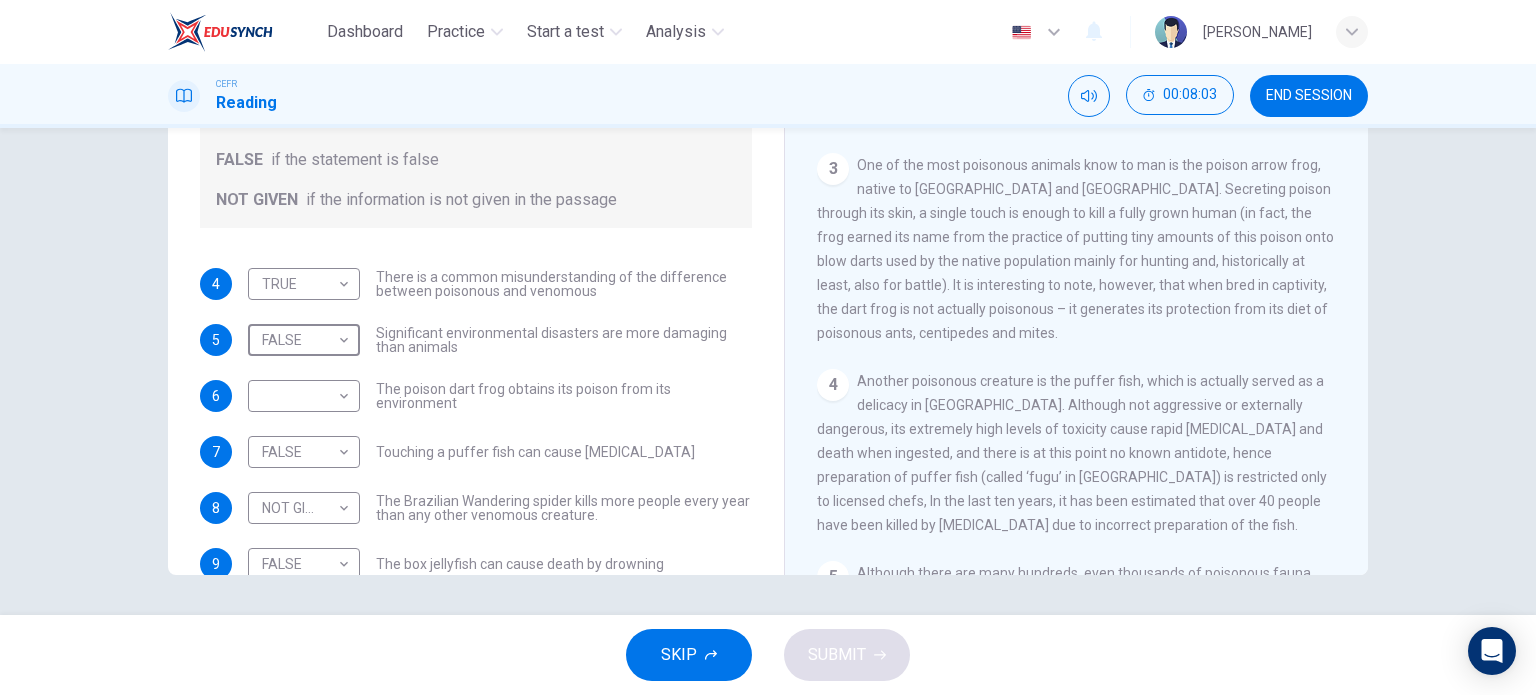 scroll, scrollTop: 596, scrollLeft: 0, axis: vertical 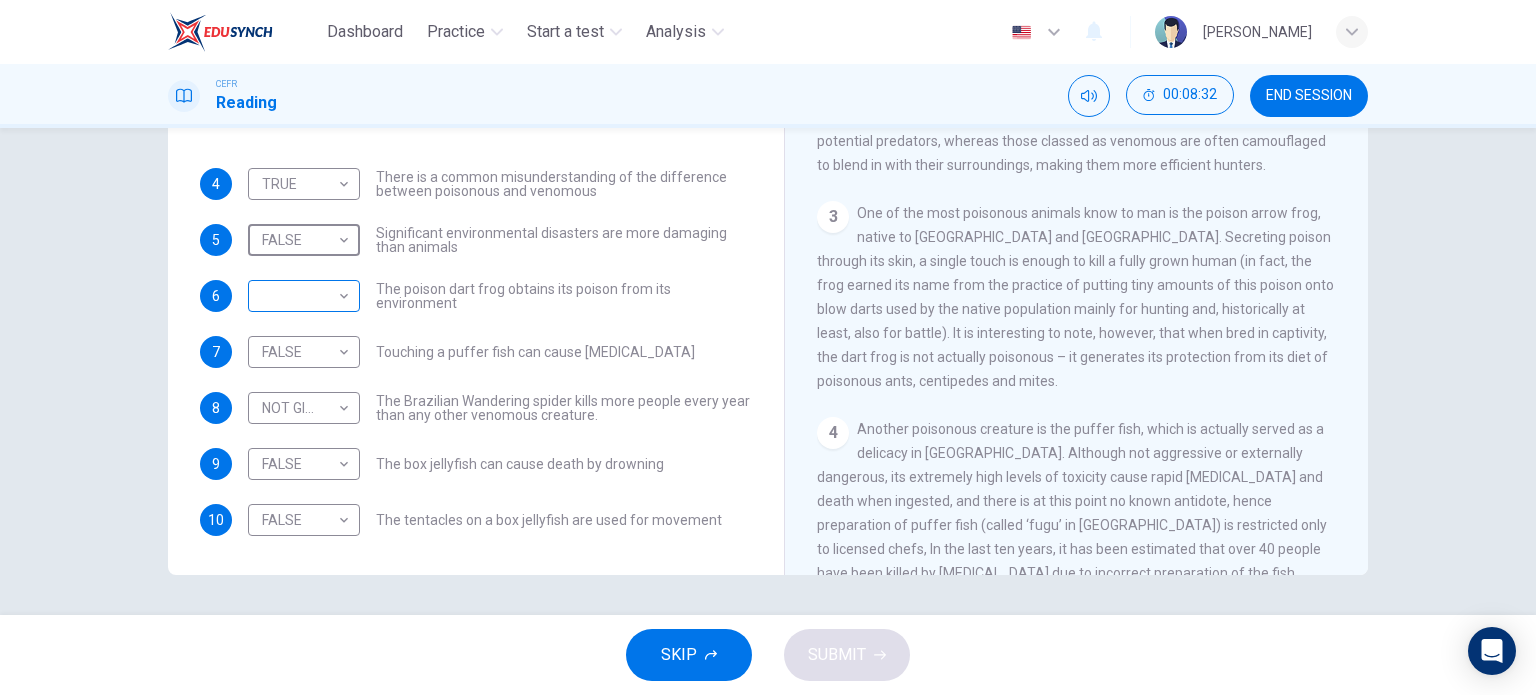 click on "Dashboard Practice Start a test Analysis English en ​ NURAQILAH BINTI MOHAMAD KHAIR CEFR Reading 00:08:32 END SESSION Questions 4 - 10 Do the following statements agree with the information given in the Reading Passage?
In the boxes below, on your answer sheet write TRUE if the statement is true FALSE if the statement is false NOT GIVEN if the information is not given in the passage 4 TRUE TRUE ​ There is a common misunderstanding of the difference between poisonous and venomous 5 FALSE FALSE ​ Significant environmental disasters are more damaging than animals 6 ​ ​ The poison dart frog obtains its poison from its environment 7 FALSE FALSE ​ Touching a puffer fish can cause paralysis 8 NOT GIVEN NOT GIVEN ​ The Brazilian Wandering spider kills more people every year than any other venomous creature. 9 FALSE FALSE ​ The box jellyfish can cause death by drowning 10 FALSE FALSE ​ The tentacles on a box jellyfish are used for movement Poisonous Animals CLICK TO ZOOM Click to Zoom 1 2 3 4 5 6" at bounding box center (768, 347) 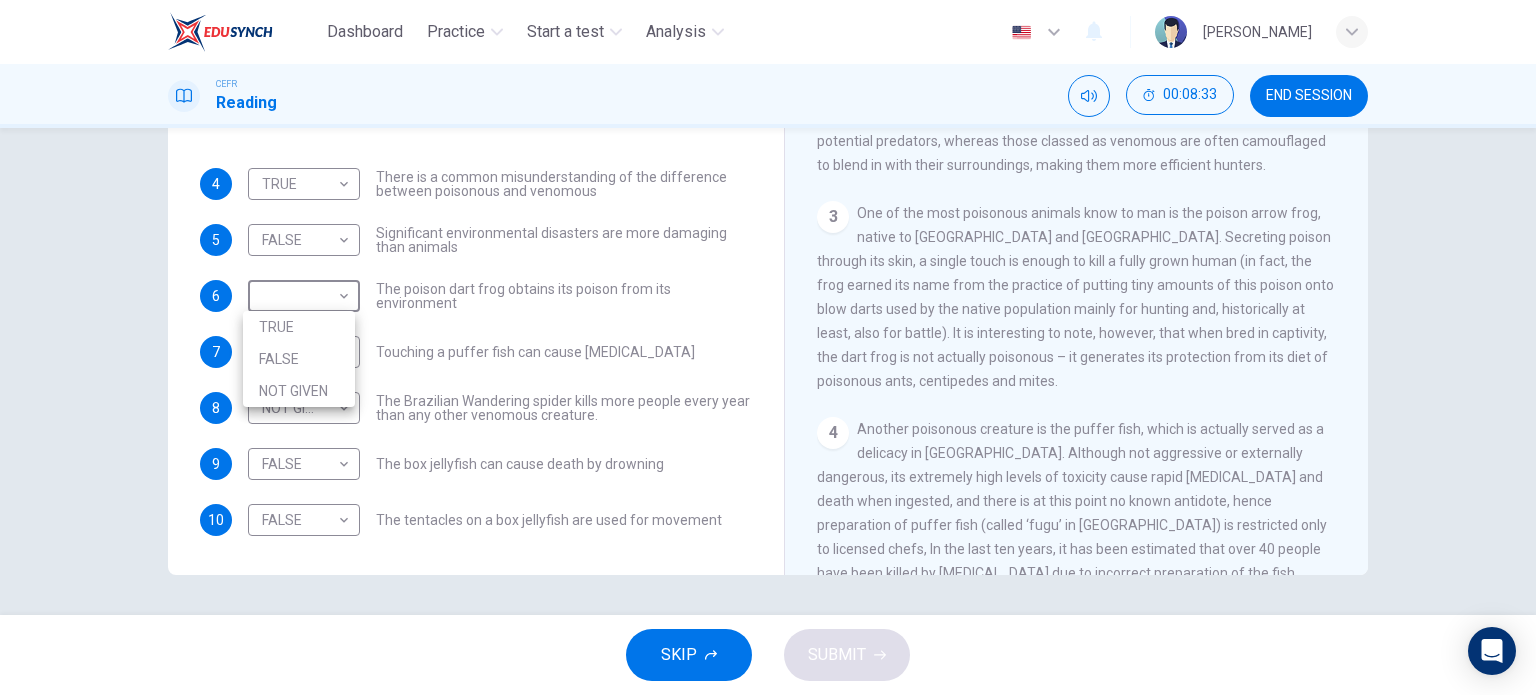 click on "TRUE" at bounding box center (299, 327) 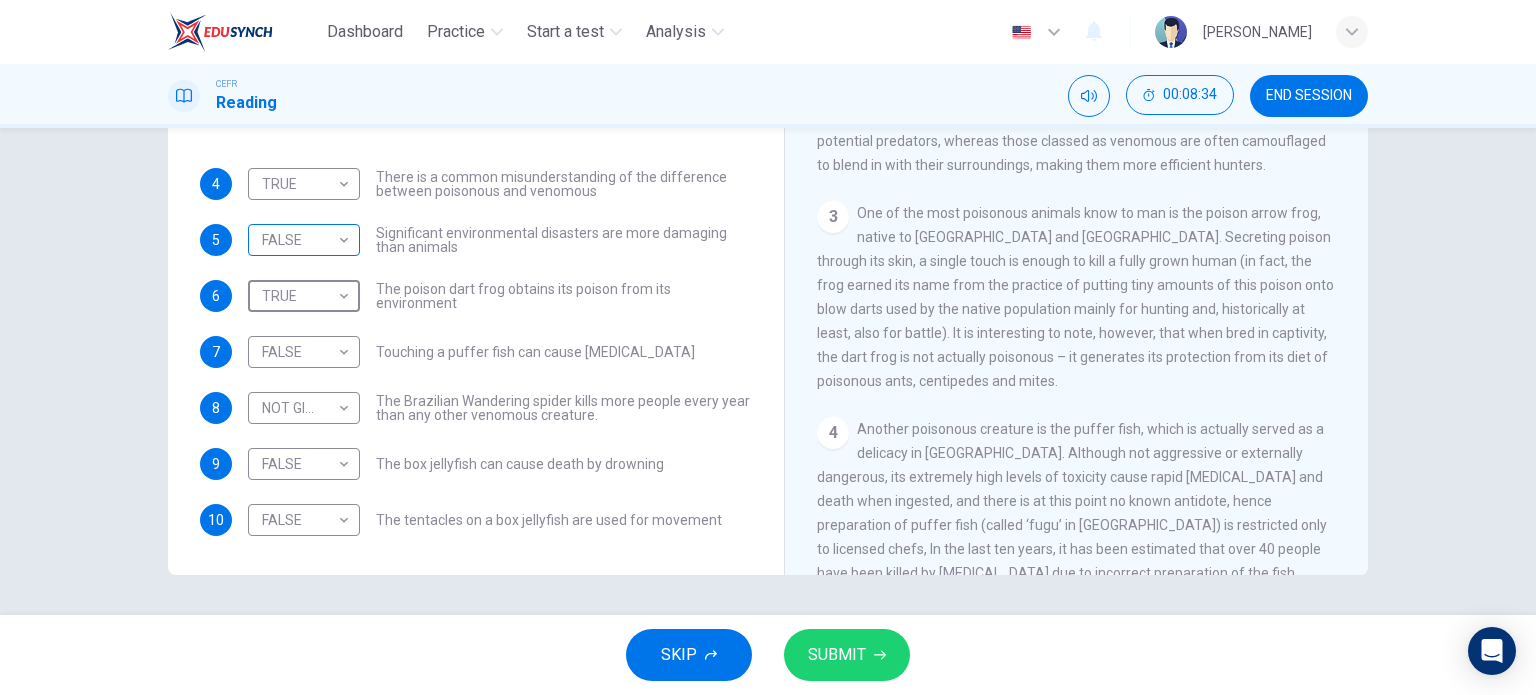 click on "Dashboard Practice Start a test Analysis English en ​ NURAQILAH BINTI MOHAMAD KHAIR CEFR Reading 00:08:34 END SESSION Questions 4 - 10 Do the following statements agree with the information given in the Reading Passage?
In the boxes below, on your answer sheet write TRUE if the statement is true FALSE if the statement is false NOT GIVEN if the information is not given in the passage 4 TRUE TRUE ​ There is a common misunderstanding of the difference between poisonous and venomous 5 FALSE FALSE ​ Significant environmental disasters are more damaging than animals 6 TRUE TRUE ​ The poison dart frog obtains its poison from its environment 7 FALSE FALSE ​ Touching a puffer fish can cause paralysis 8 NOT GIVEN NOT GIVEN ​ The Brazilian Wandering spider kills more people every year than any other venomous creature. 9 FALSE FALSE ​ The box jellyfish can cause death by drowning 10 FALSE FALSE ​ The tentacles on a box jellyfish are used for movement Poisonous Animals CLICK TO ZOOM Click to Zoom 1 2 3 4" at bounding box center [768, 347] 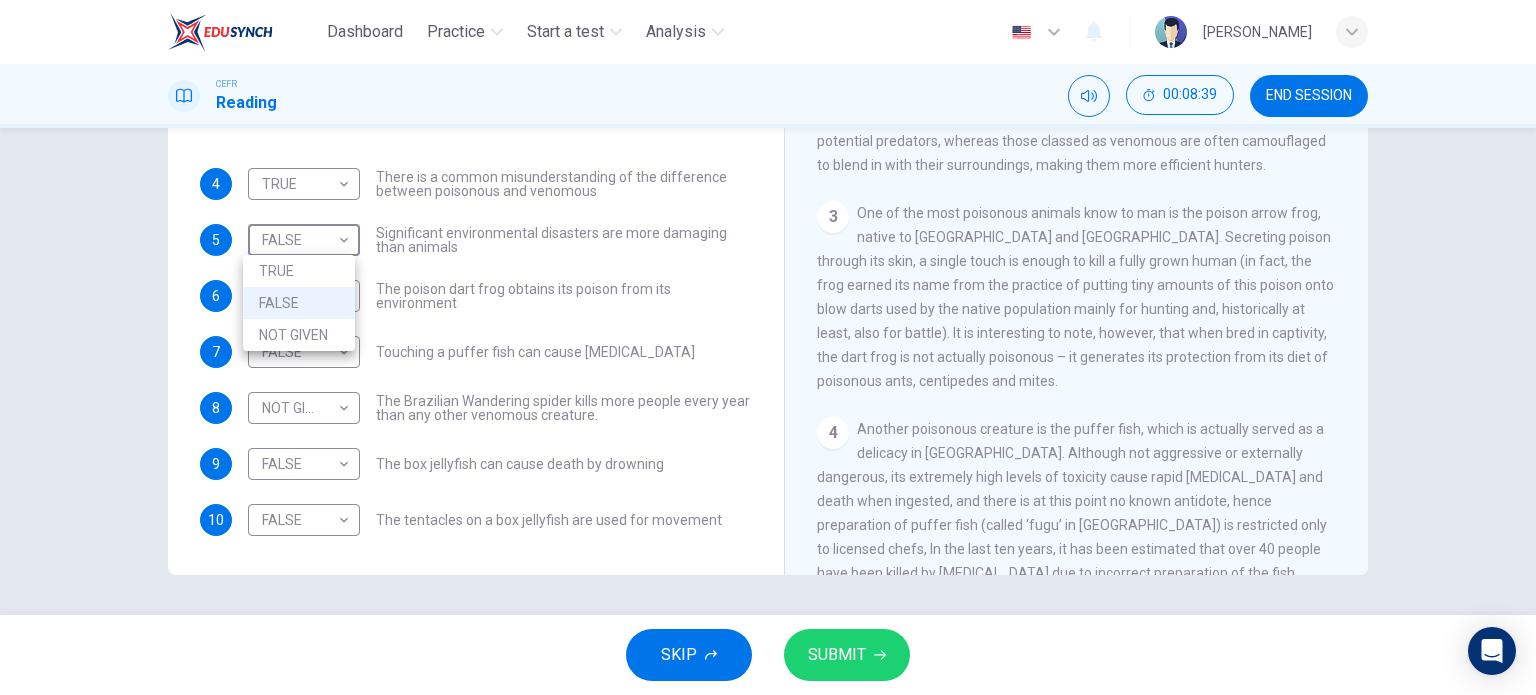 click at bounding box center (768, 347) 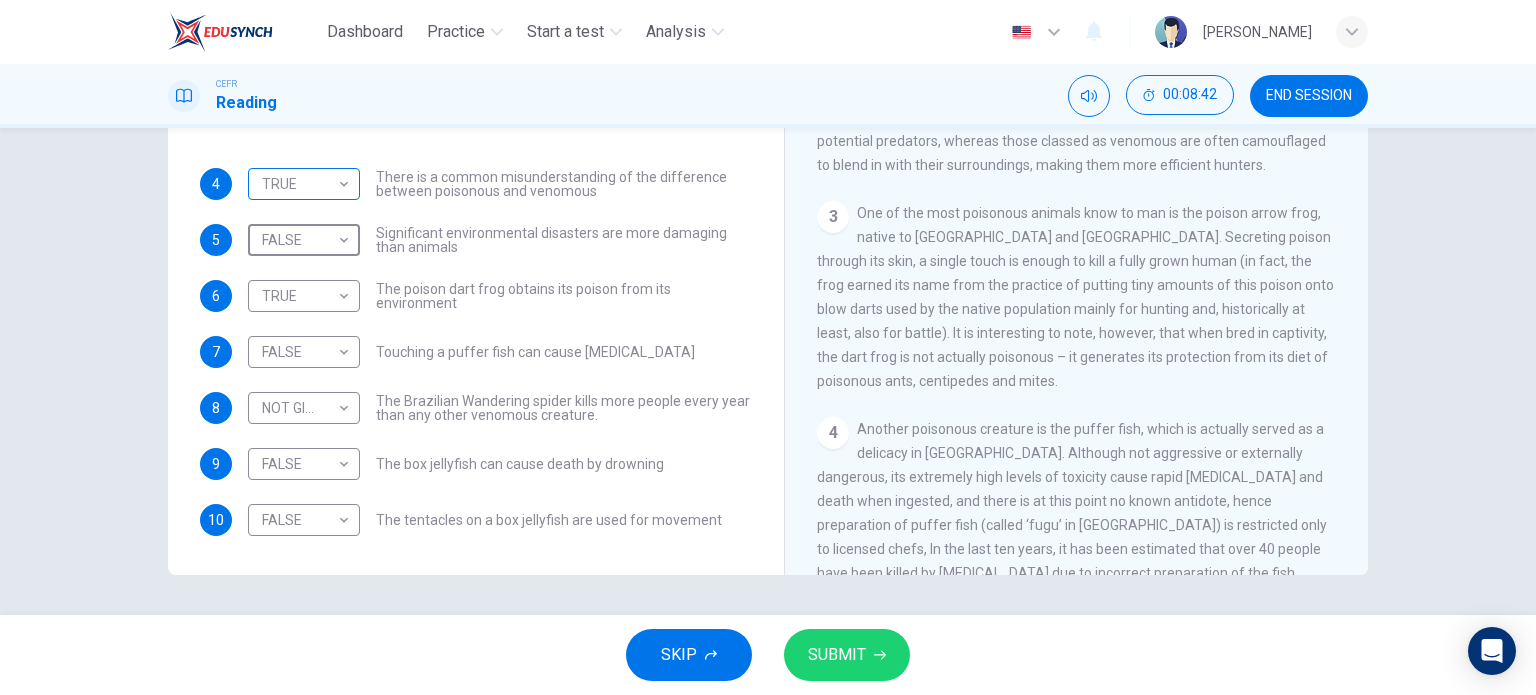 click on "Dashboard Practice Start a test Analysis English en ​ NURAQILAH BINTI MOHAMAD KHAIR CEFR Reading 00:08:42 END SESSION Questions 4 - 10 Do the following statements agree with the information given in the Reading Passage?
In the boxes below, on your answer sheet write TRUE if the statement is true FALSE if the statement is false NOT GIVEN if the information is not given in the passage 4 TRUE TRUE ​ There is a common misunderstanding of the difference between poisonous and venomous 5 FALSE FALSE ​ Significant environmental disasters are more damaging than animals 6 TRUE TRUE ​ The poison dart frog obtains its poison from its environment 7 FALSE FALSE ​ Touching a puffer fish can cause paralysis 8 NOT GIVEN NOT GIVEN ​ The Brazilian Wandering spider kills more people every year than any other venomous creature. 9 FALSE FALSE ​ The box jellyfish can cause death by drowning 10 FALSE FALSE ​ The tentacles on a box jellyfish are used for movement Poisonous Animals CLICK TO ZOOM Click to Zoom 1 2 3 4" at bounding box center (768, 347) 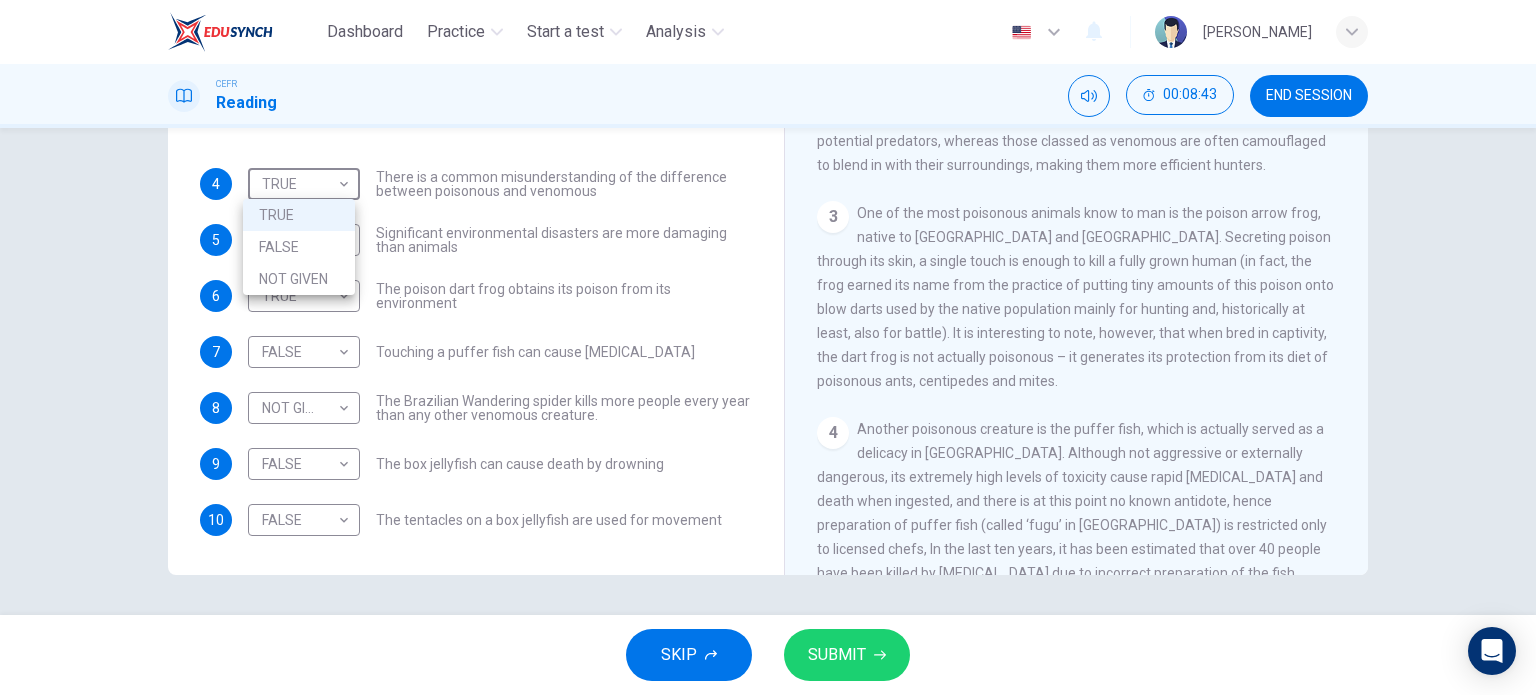 click at bounding box center [768, 347] 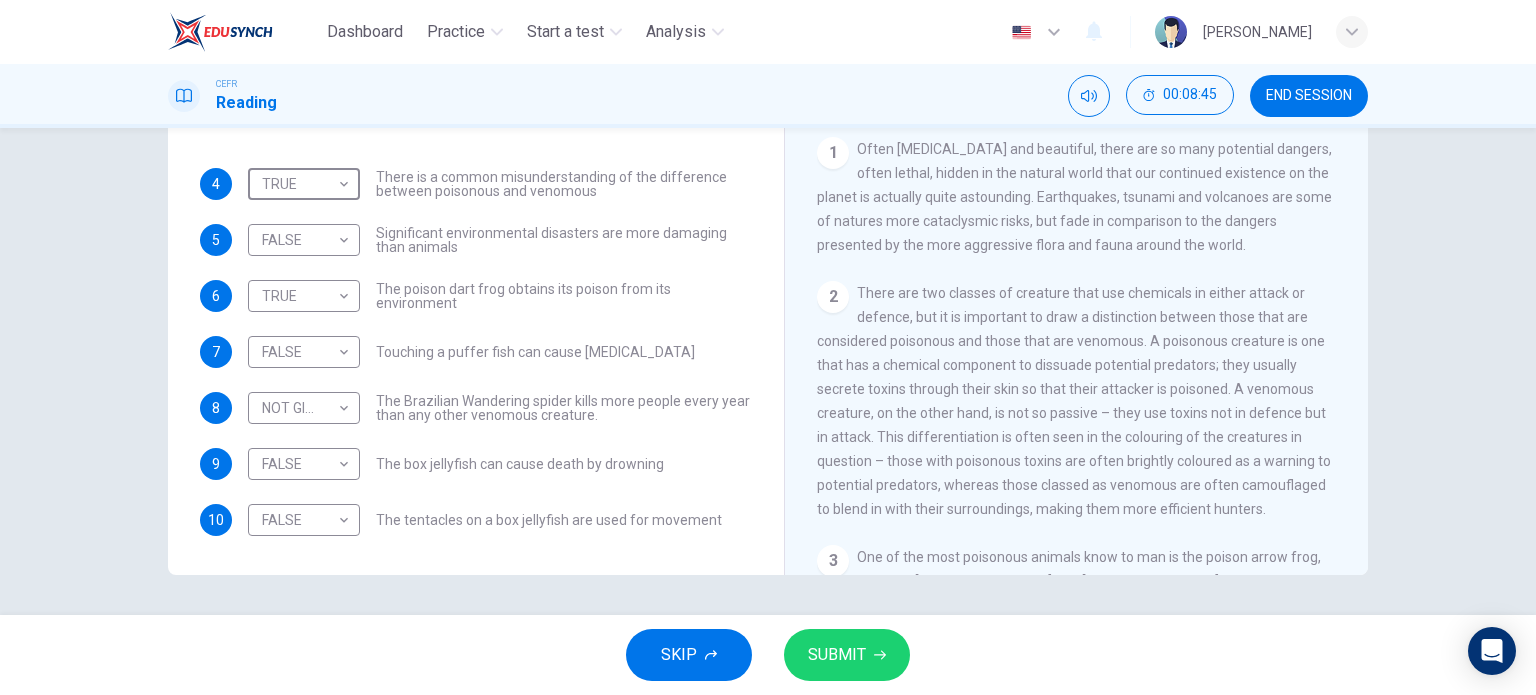 scroll, scrollTop: 151, scrollLeft: 0, axis: vertical 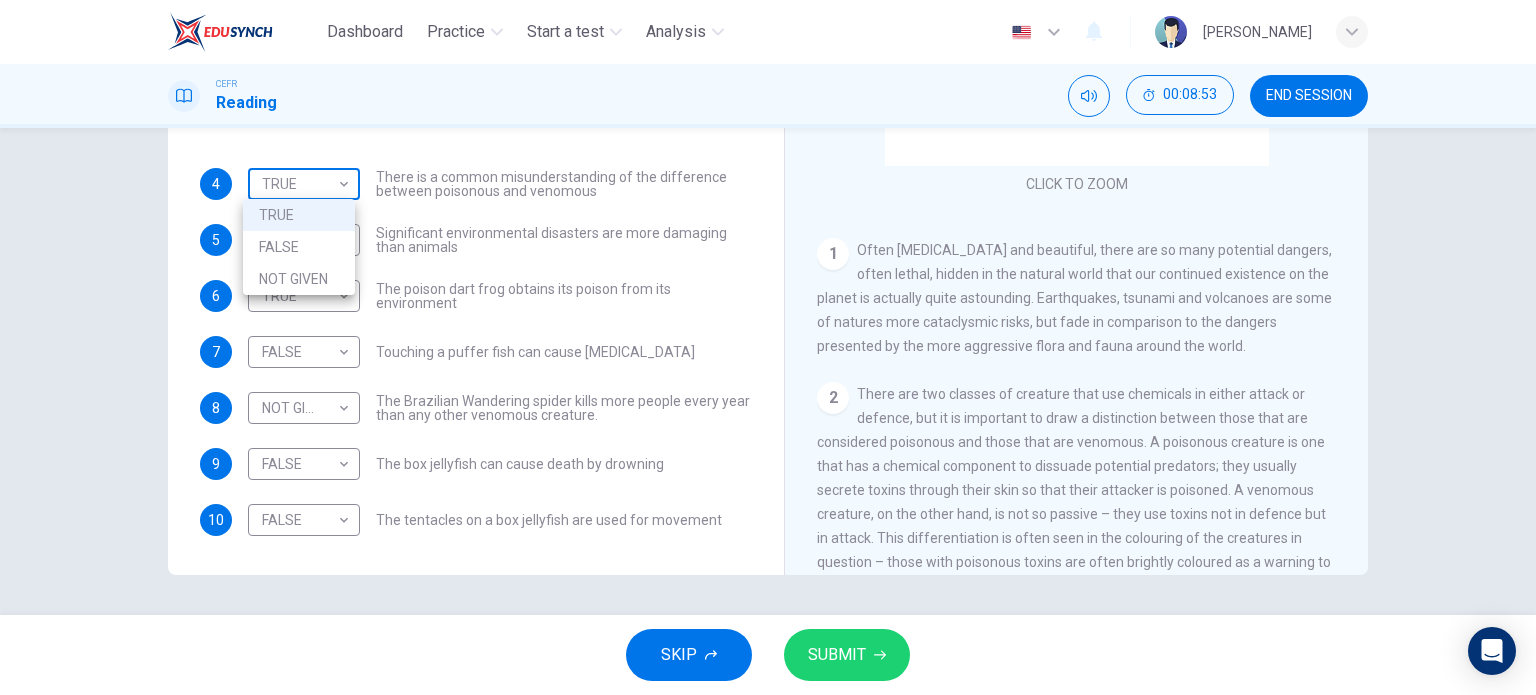 click on "Dashboard Practice Start a test Analysis English en ​ NURAQILAH BINTI MOHAMAD KHAIR CEFR Reading 00:08:53 END SESSION Questions 4 - 10 Do the following statements agree with the information given in the Reading Passage?
In the boxes below, on your answer sheet write TRUE if the statement is true FALSE if the statement is false NOT GIVEN if the information is not given in the passage 4 TRUE TRUE ​ There is a common misunderstanding of the difference between poisonous and venomous 5 FALSE FALSE ​ Significant environmental disasters are more damaging than animals 6 TRUE TRUE ​ The poison dart frog obtains its poison from its environment 7 FALSE FALSE ​ Touching a puffer fish can cause paralysis 8 NOT GIVEN NOT GIVEN ​ The Brazilian Wandering spider kills more people every year than any other venomous creature. 9 FALSE FALSE ​ The box jellyfish can cause death by drowning 10 FALSE FALSE ​ The tentacles on a box jellyfish are used for movement Poisonous Animals CLICK TO ZOOM Click to Zoom 1 2 3 4" at bounding box center (768, 347) 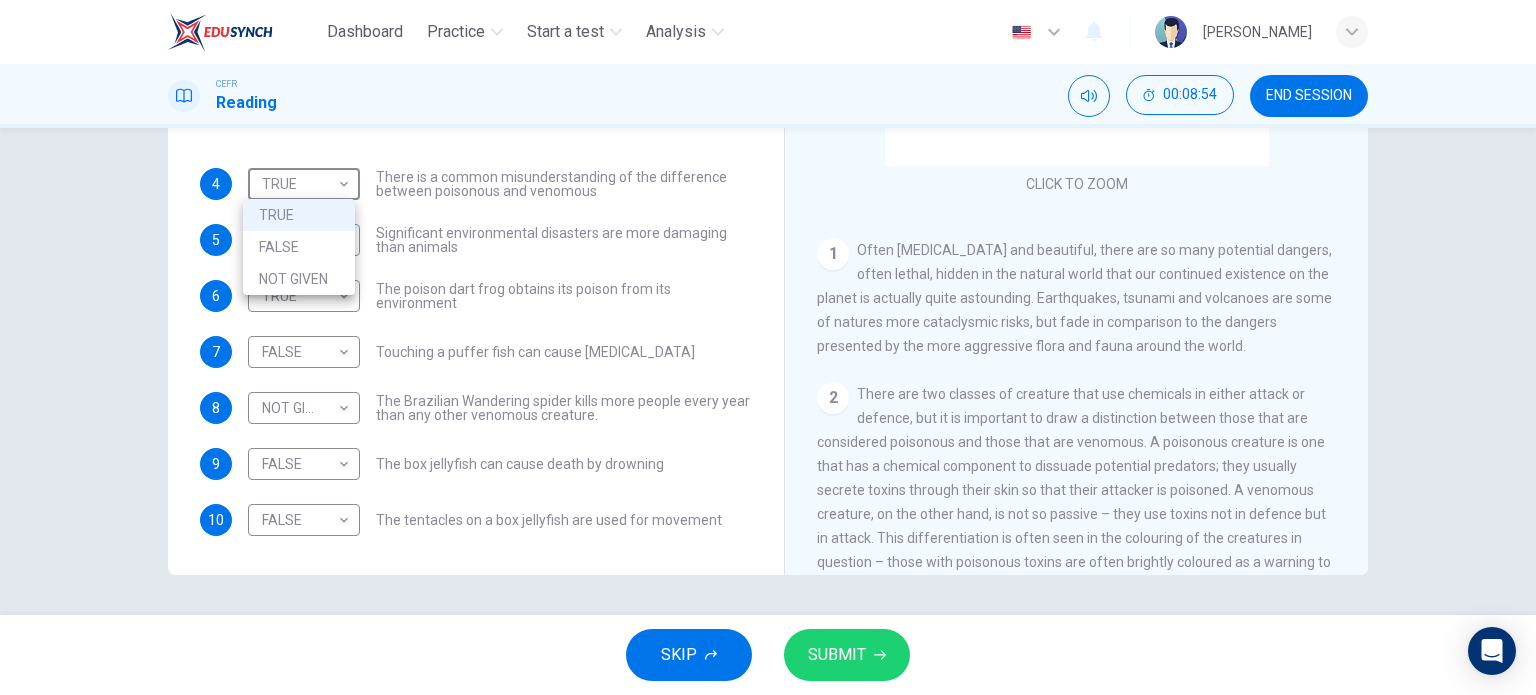 click on "FALSE" at bounding box center [299, 247] 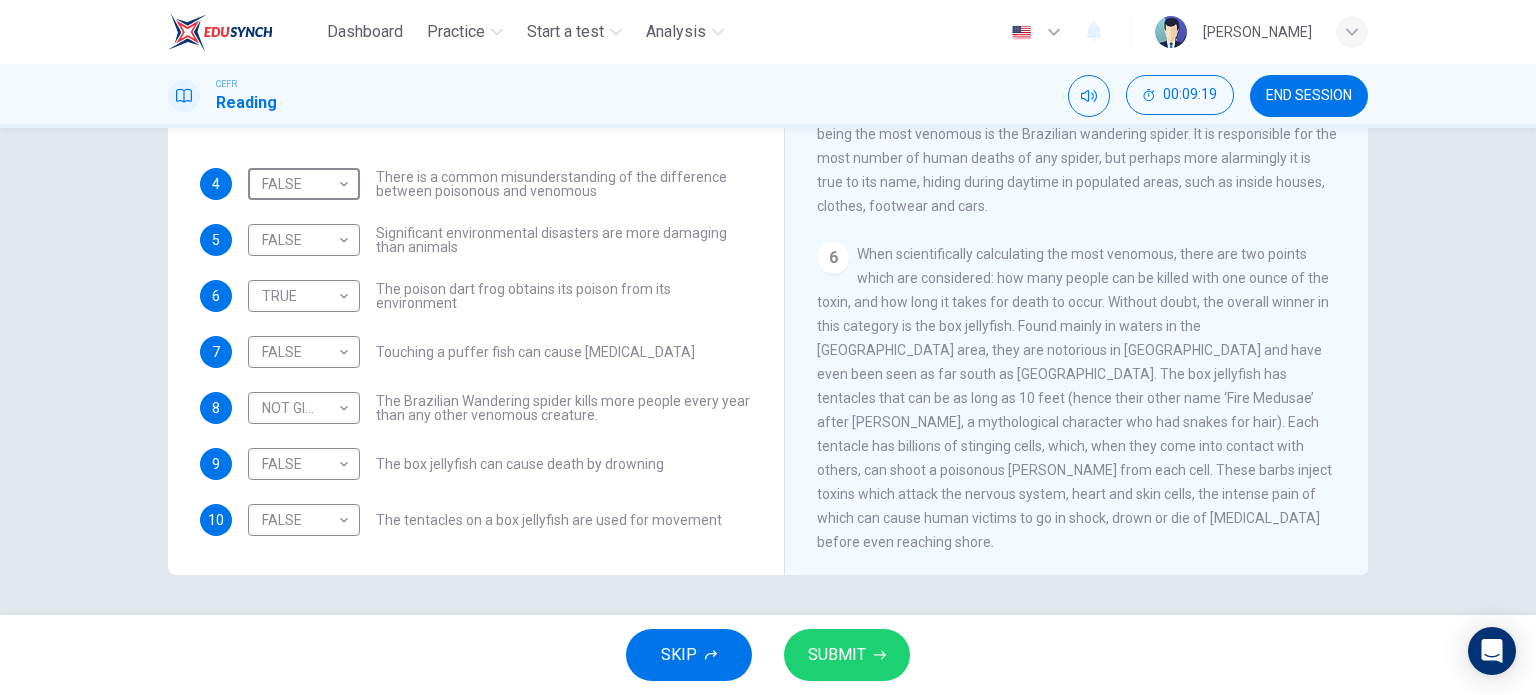 scroll, scrollTop: 1296, scrollLeft: 0, axis: vertical 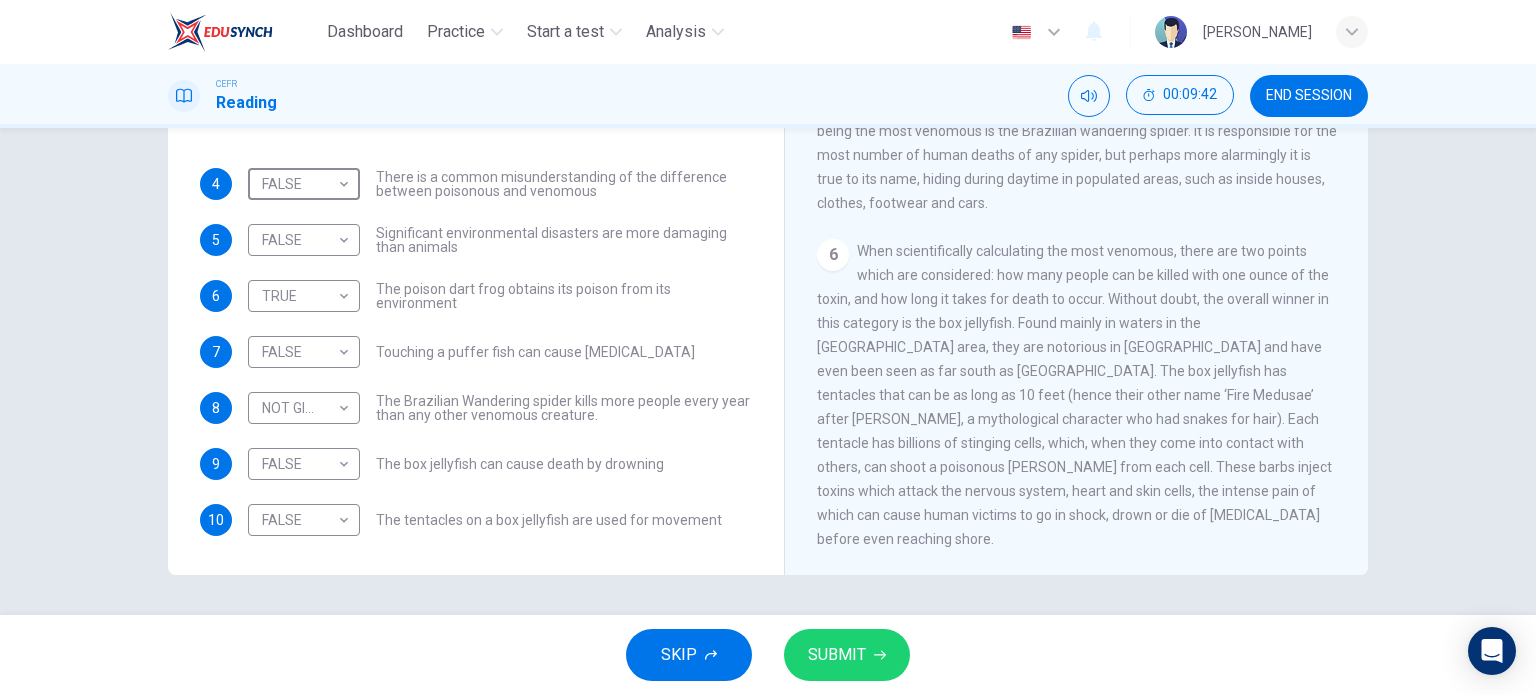 click on "SUBMIT" at bounding box center (837, 655) 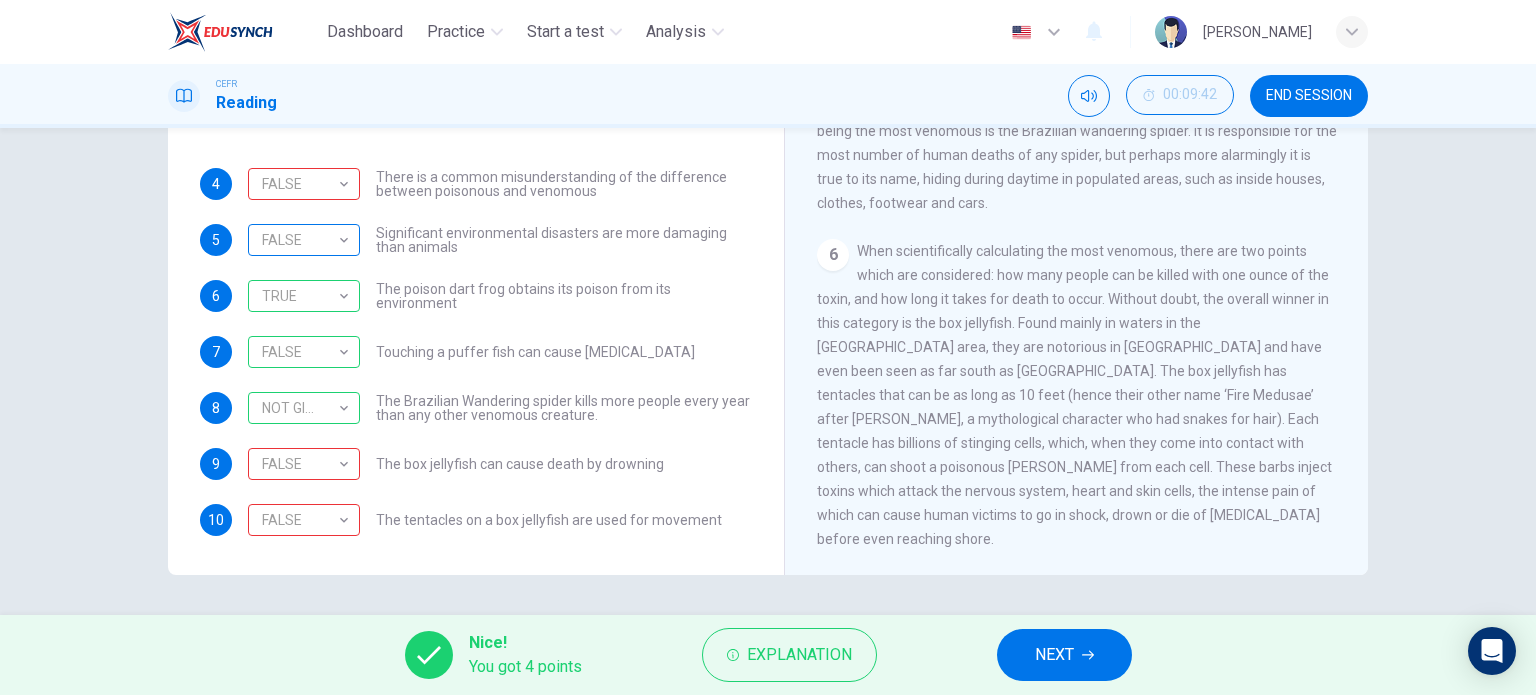 click on "FALSE" at bounding box center [300, 240] 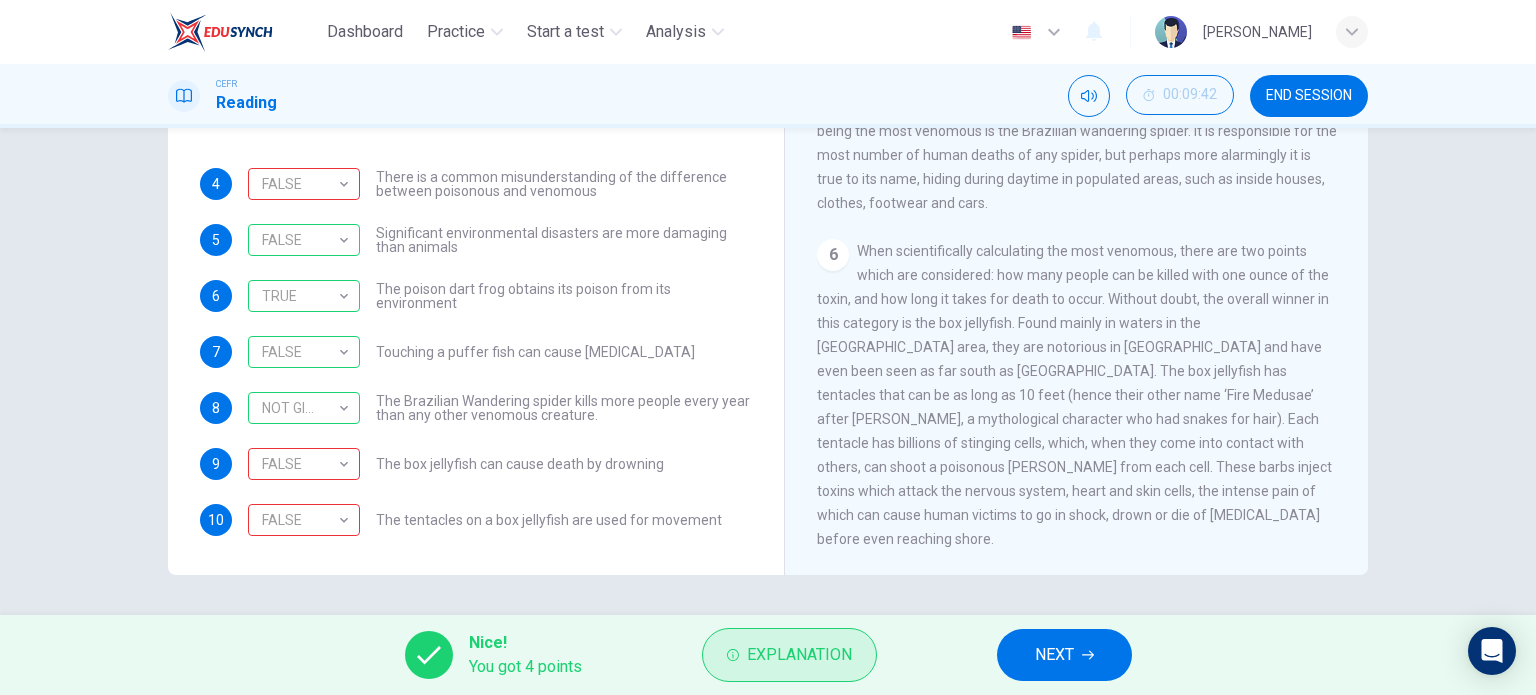click on "Explanation" at bounding box center (799, 655) 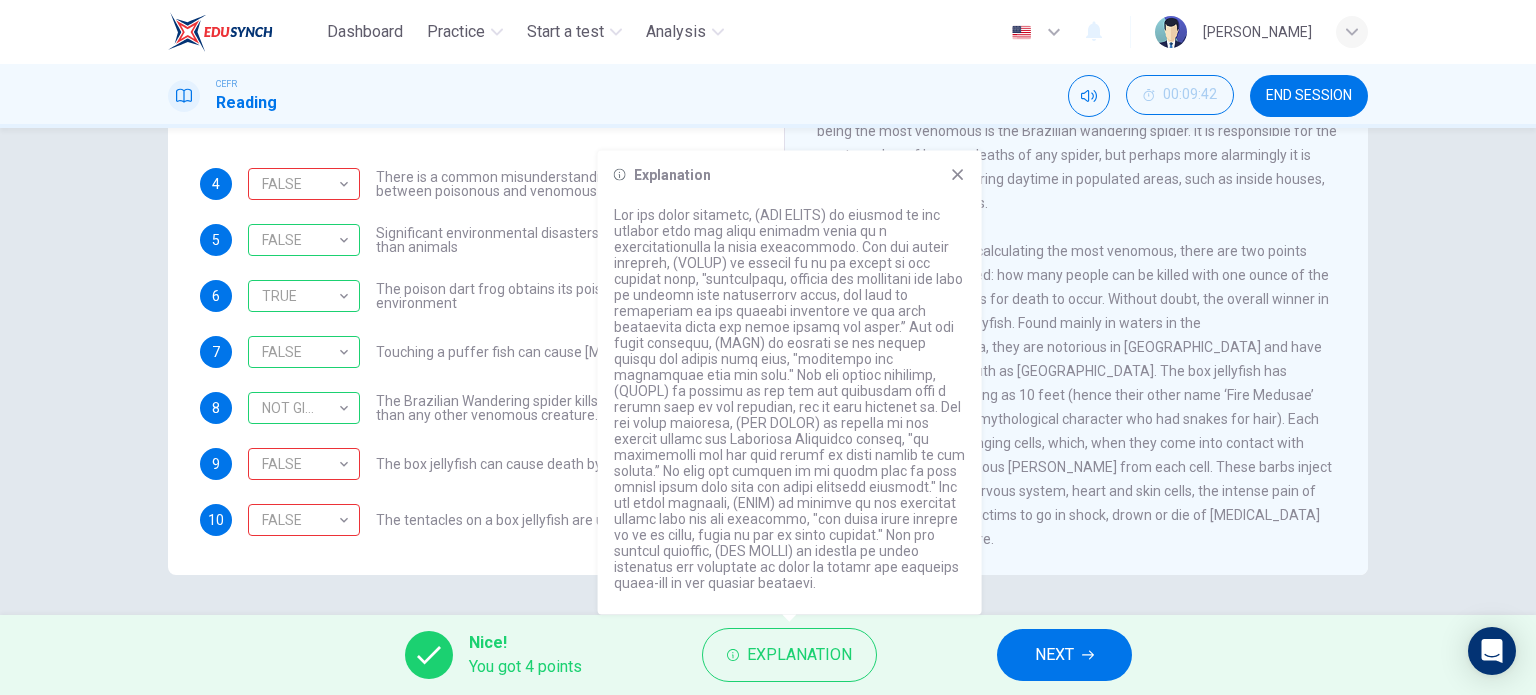 click on "Explanation" at bounding box center [790, 383] 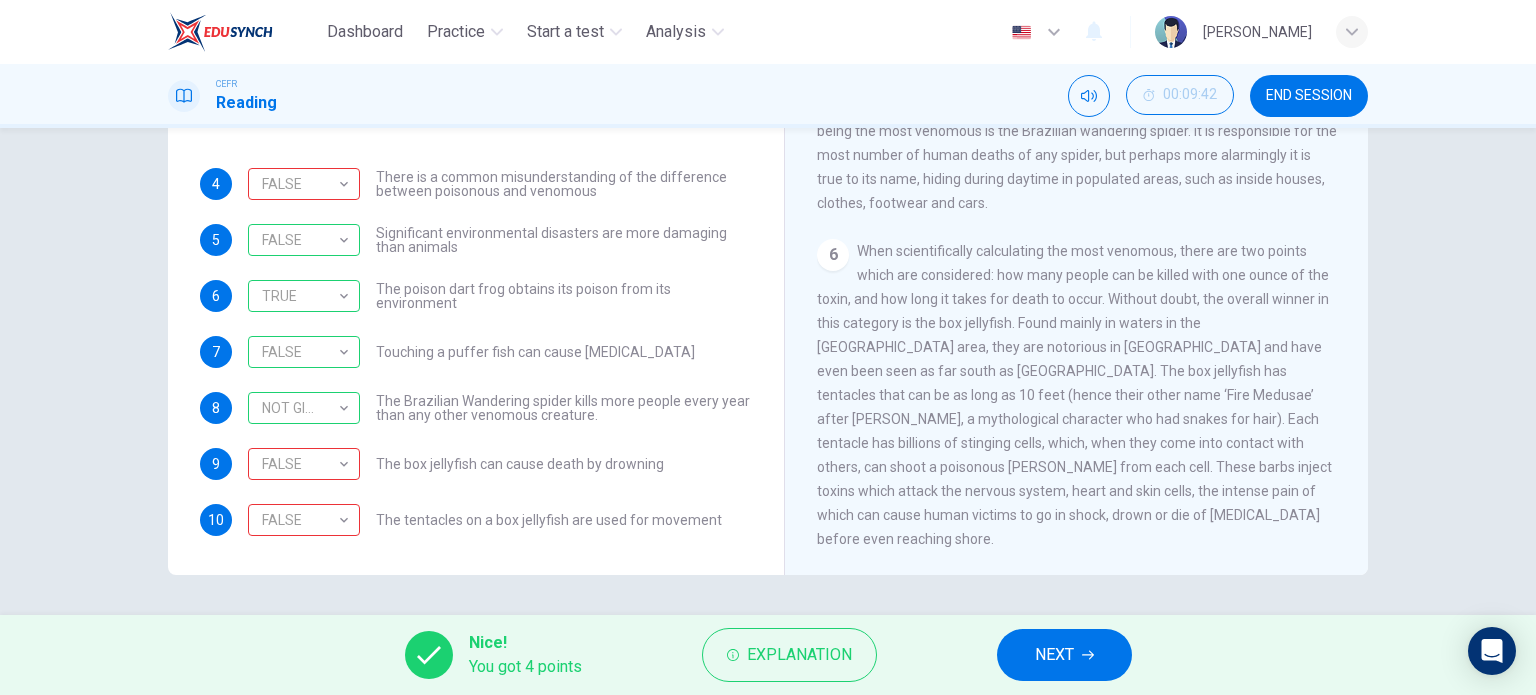 drag, startPoint x: 1044, startPoint y: 655, endPoint x: 987, endPoint y: 595, distance: 82.75868 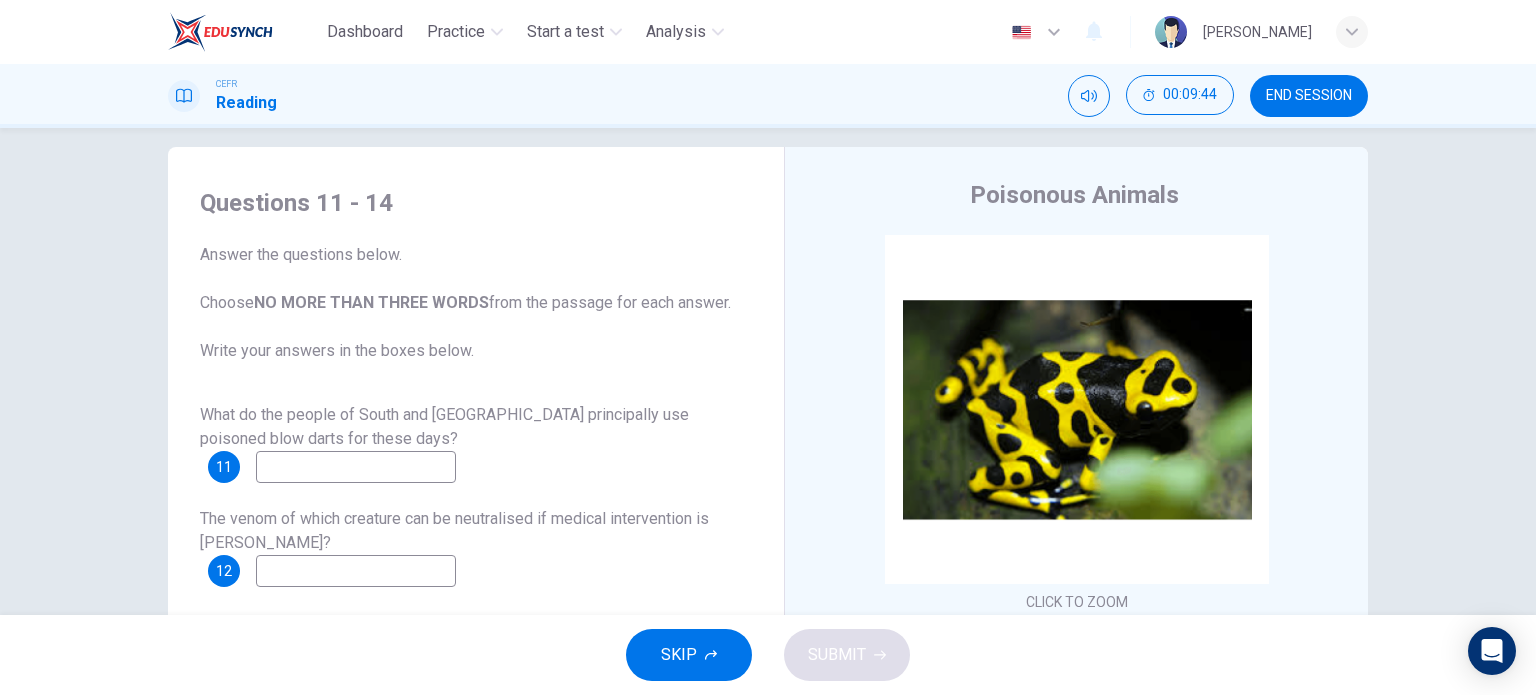 scroll, scrollTop: 0, scrollLeft: 0, axis: both 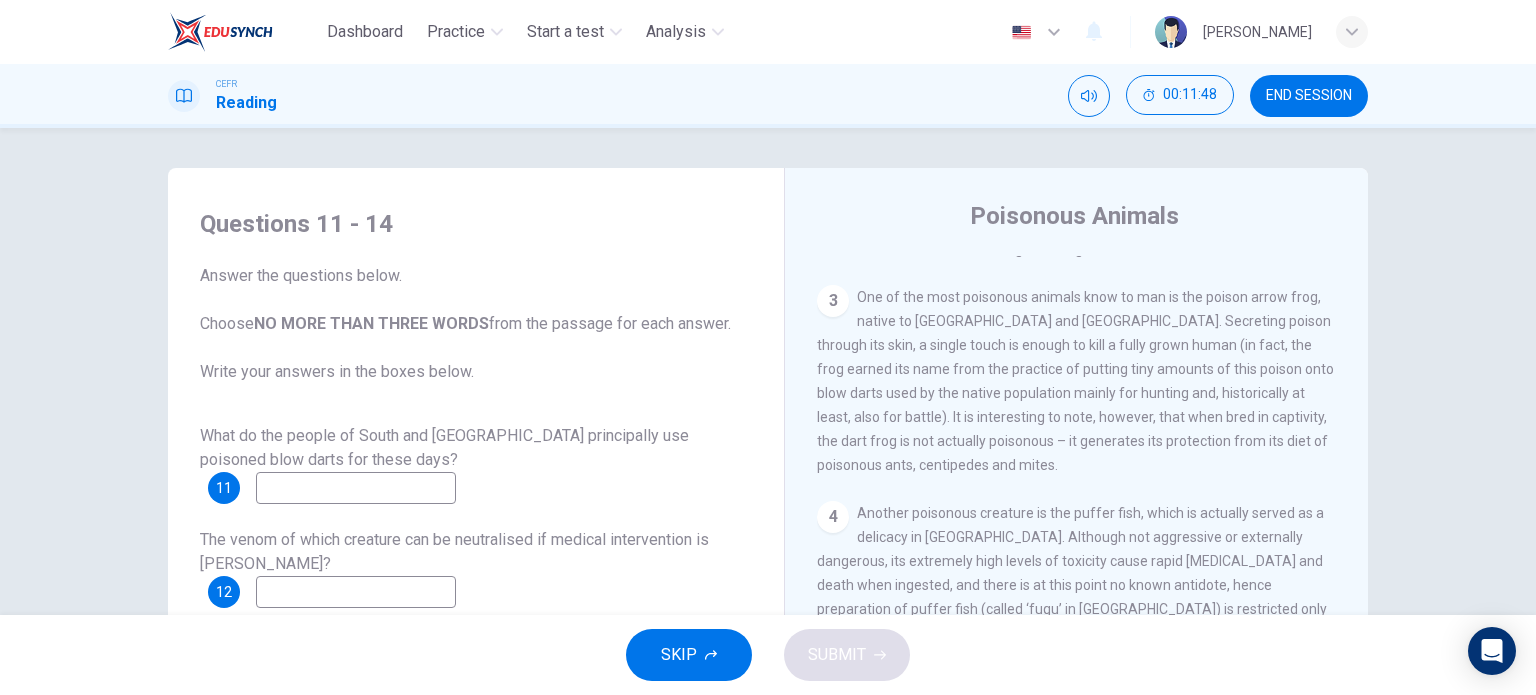 click at bounding box center [356, 488] 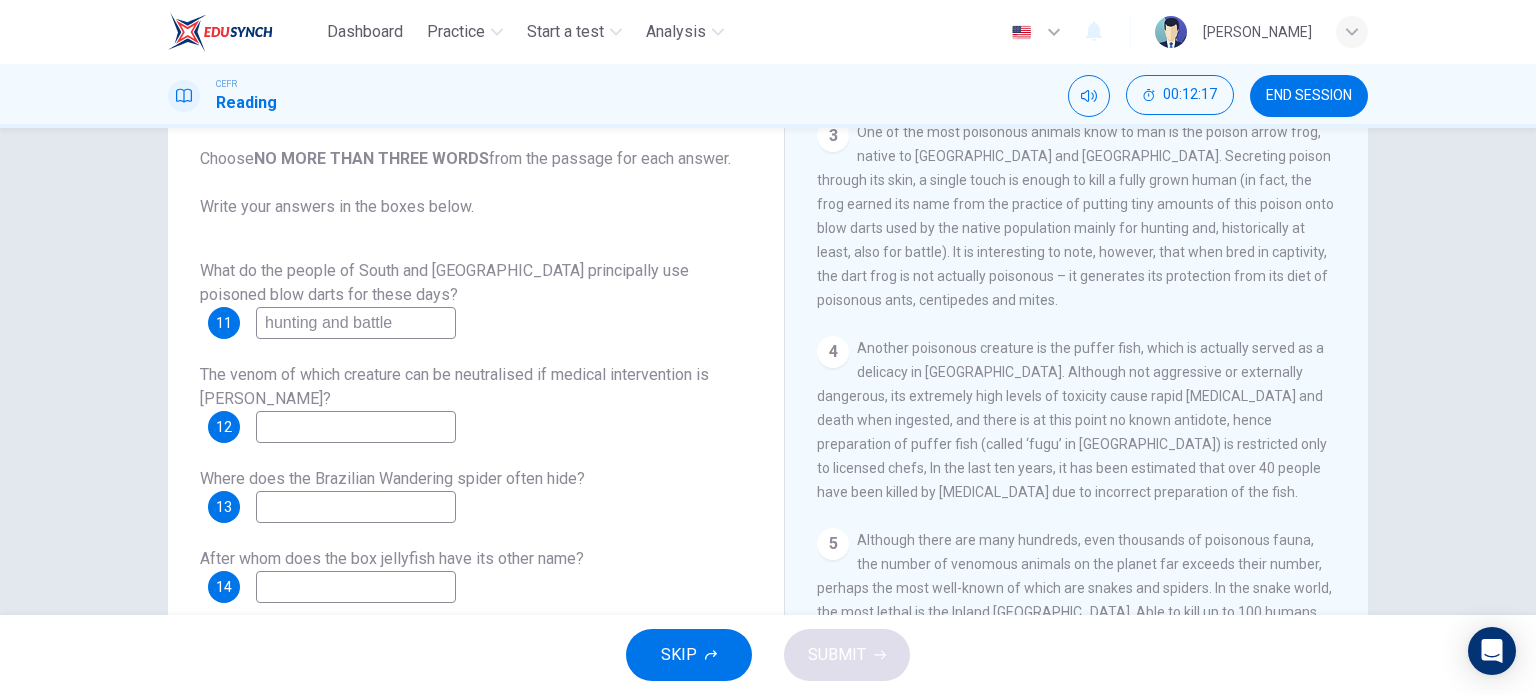 scroll, scrollTop: 200, scrollLeft: 0, axis: vertical 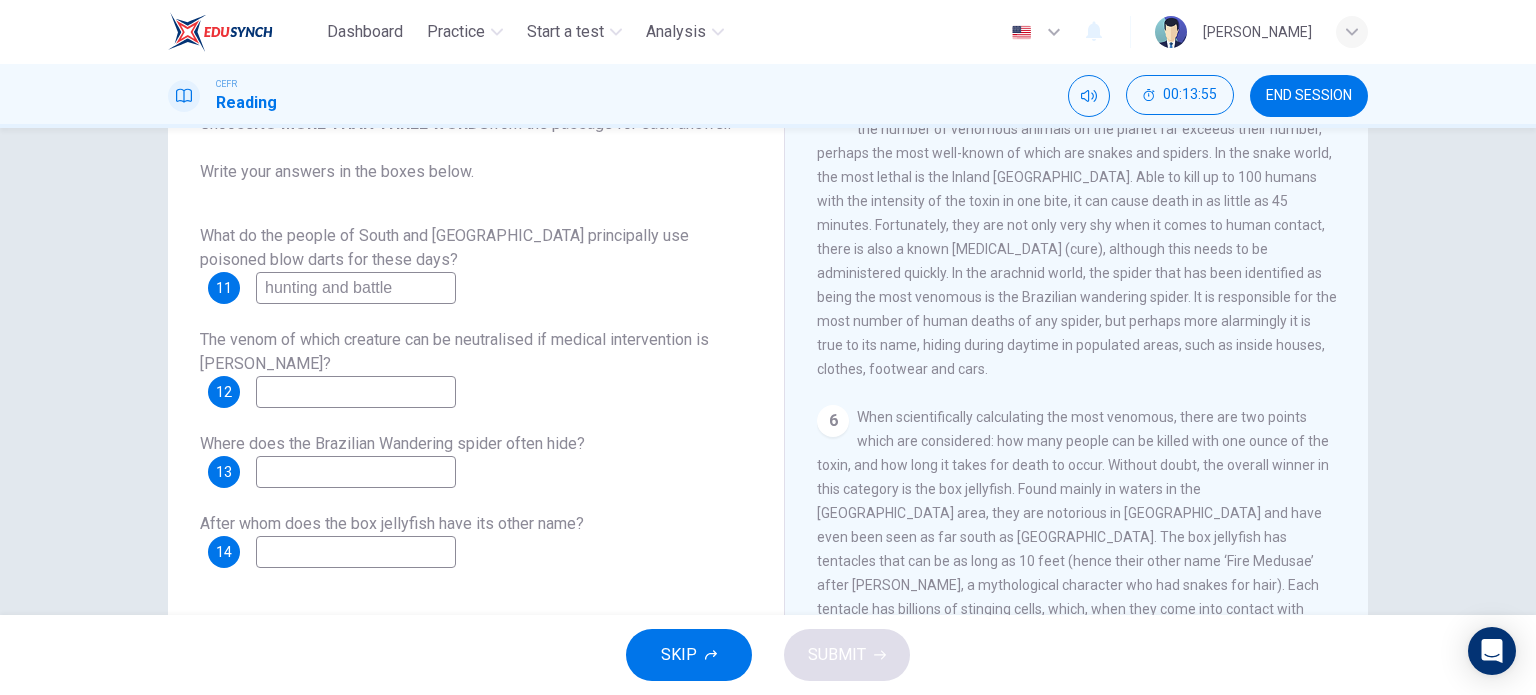 type on "hunting and battle" 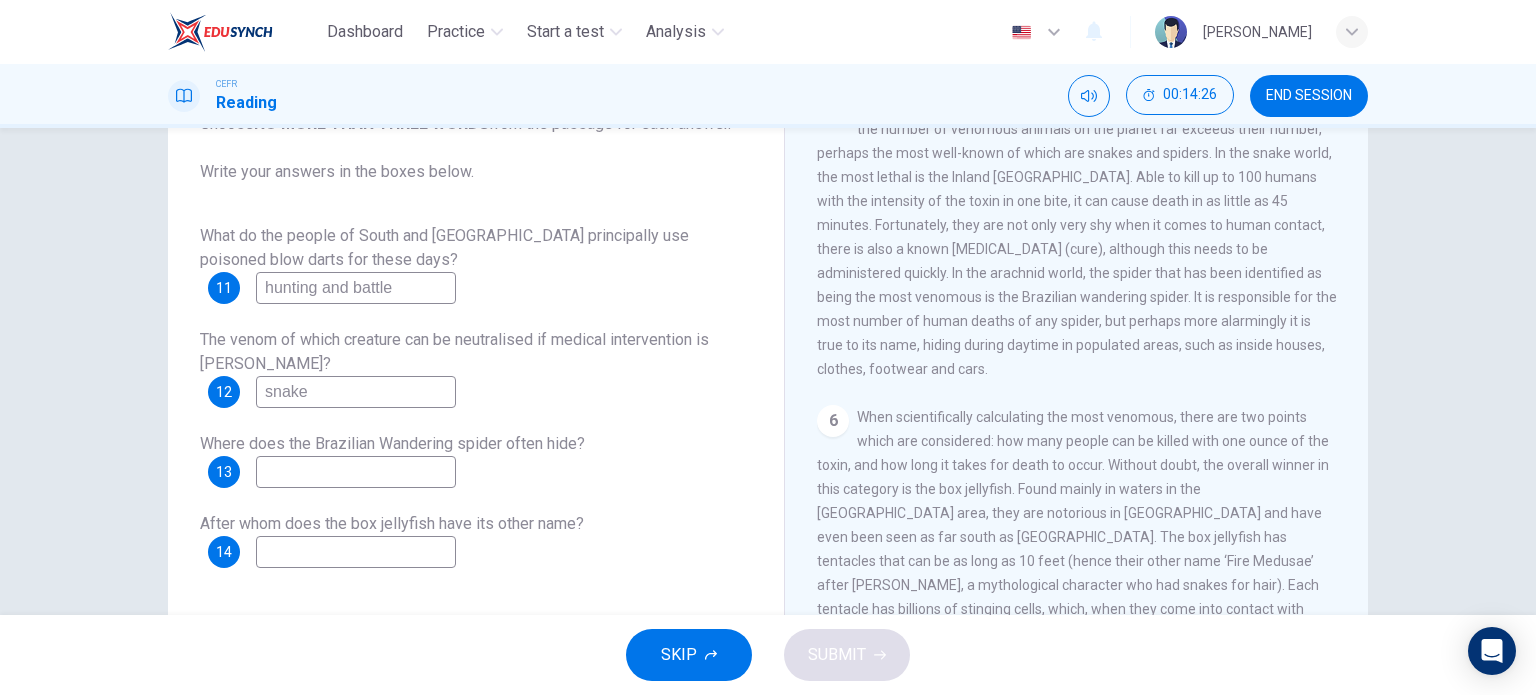 type on "snake" 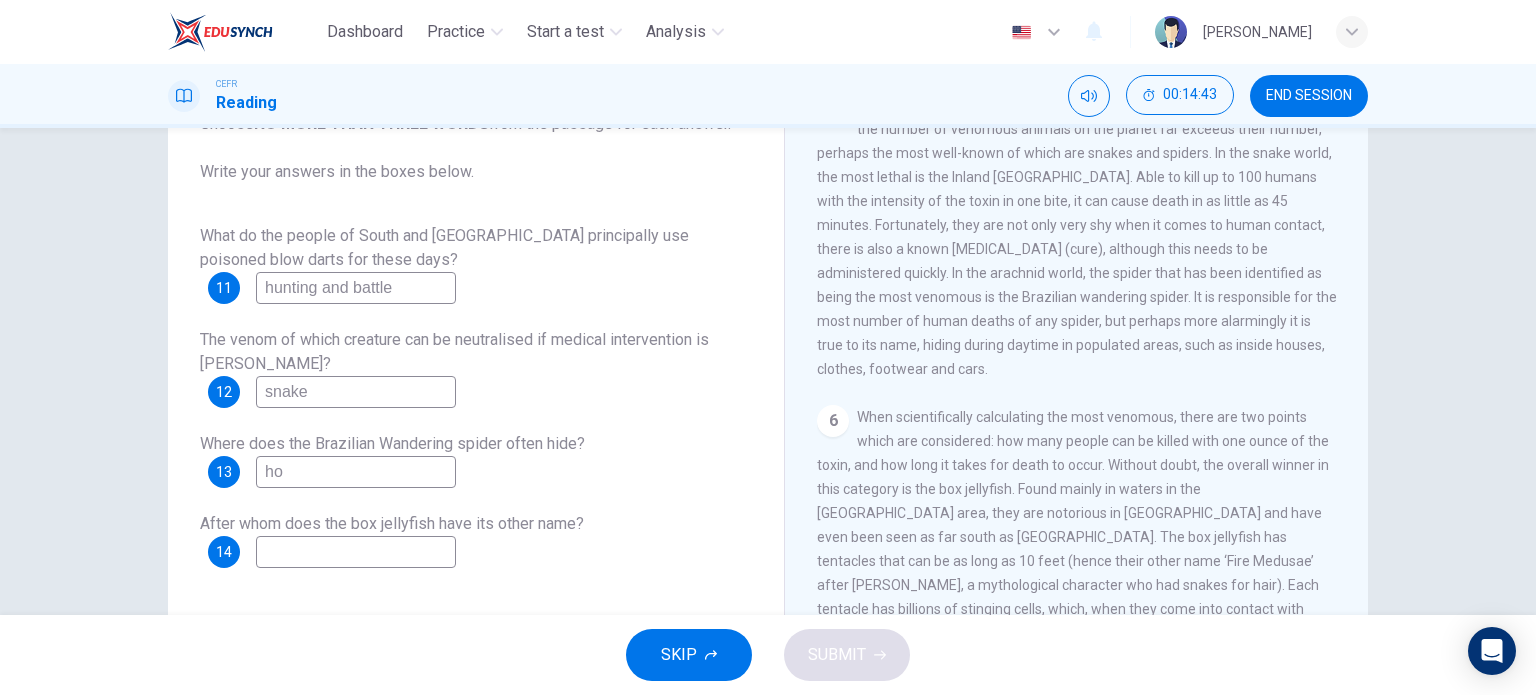type on "h" 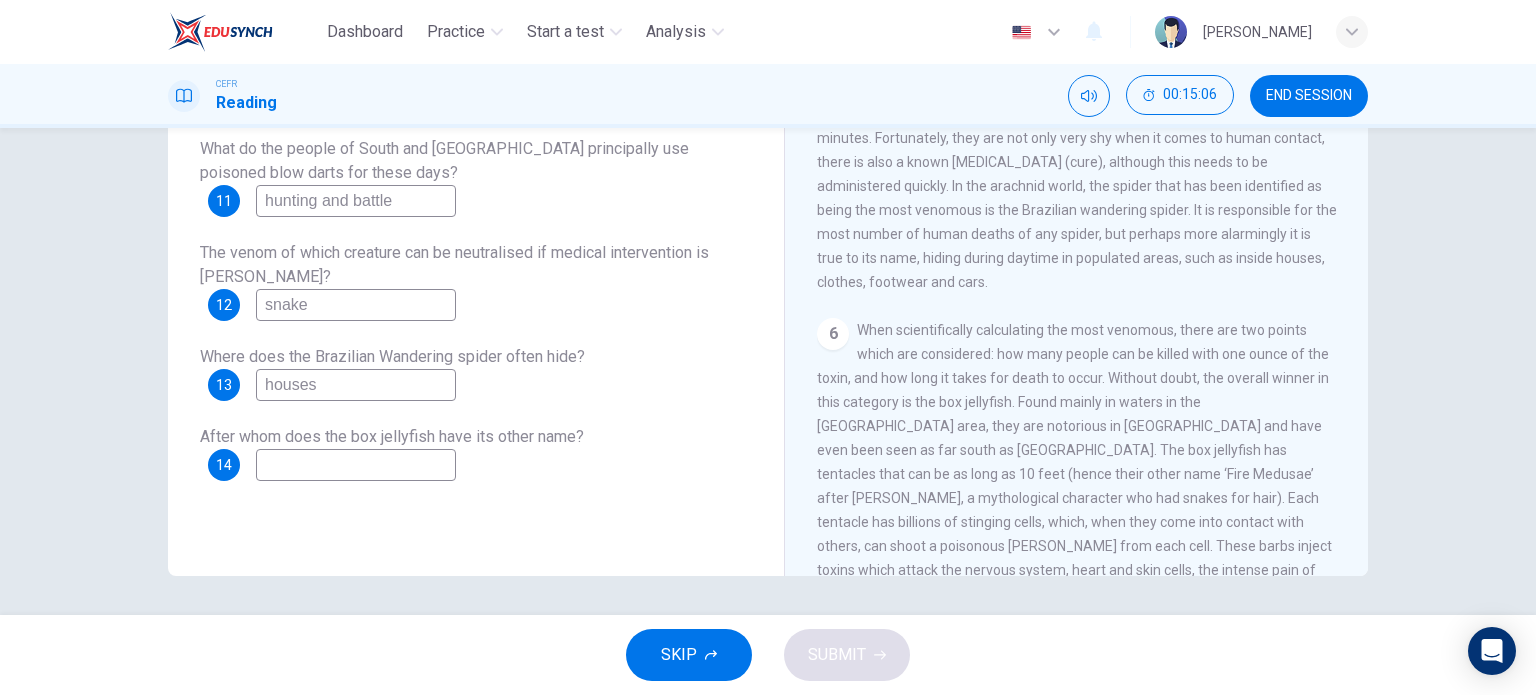 scroll, scrollTop: 288, scrollLeft: 0, axis: vertical 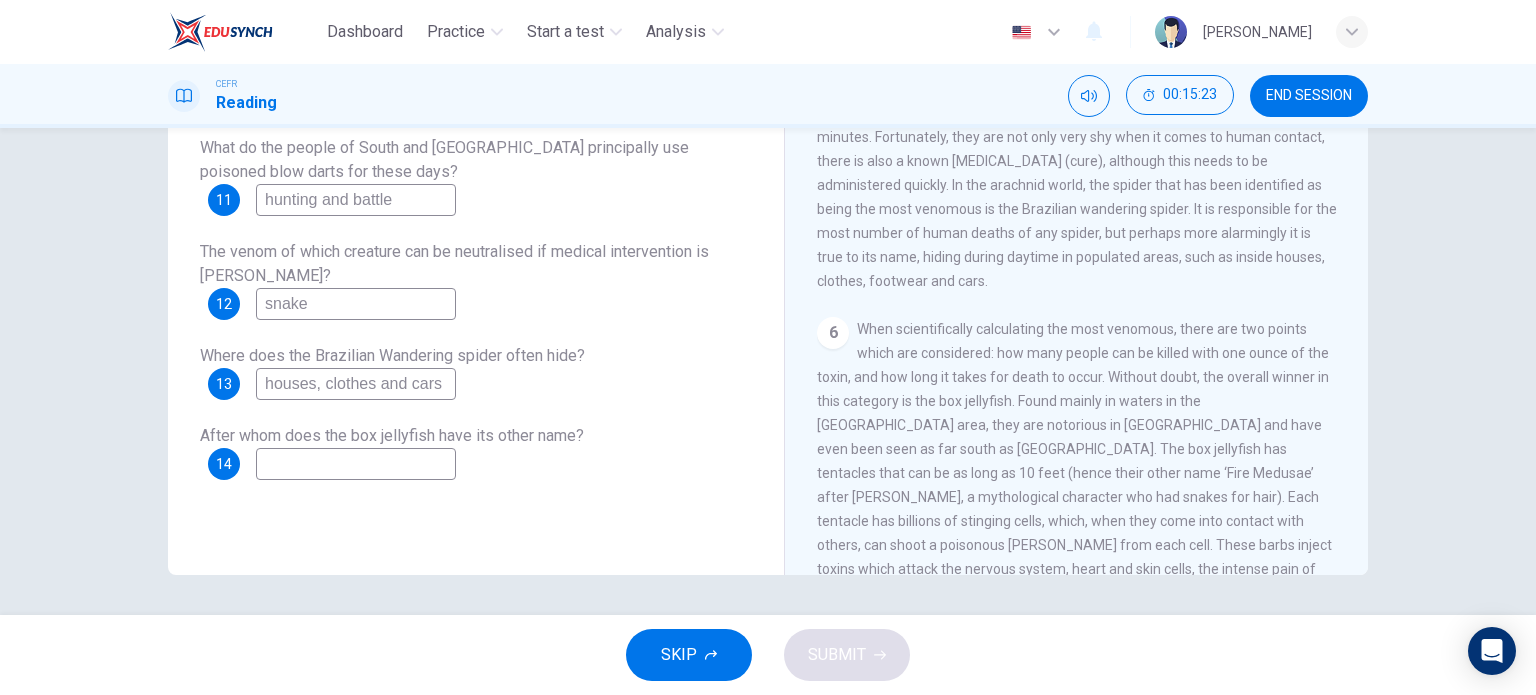 type on "houses, clothes and cars" 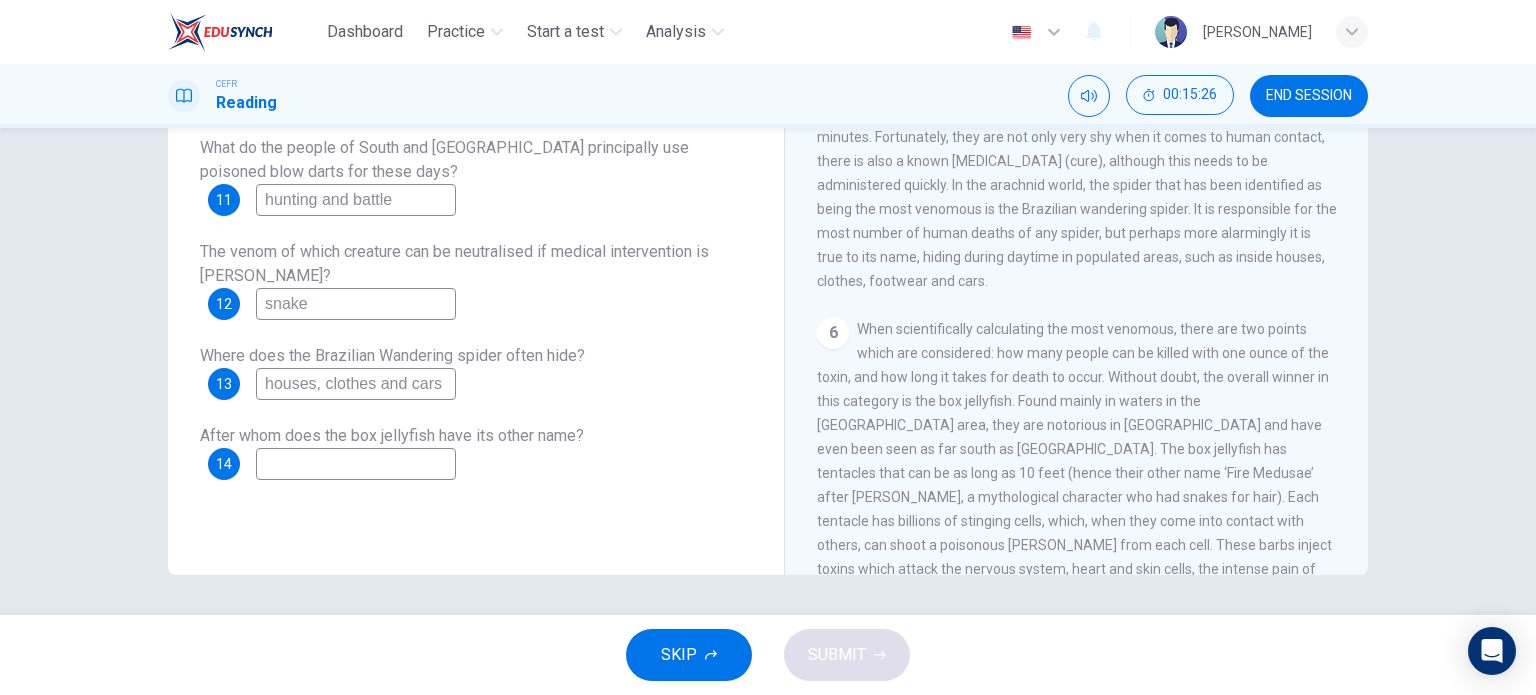 scroll, scrollTop: 1296, scrollLeft: 0, axis: vertical 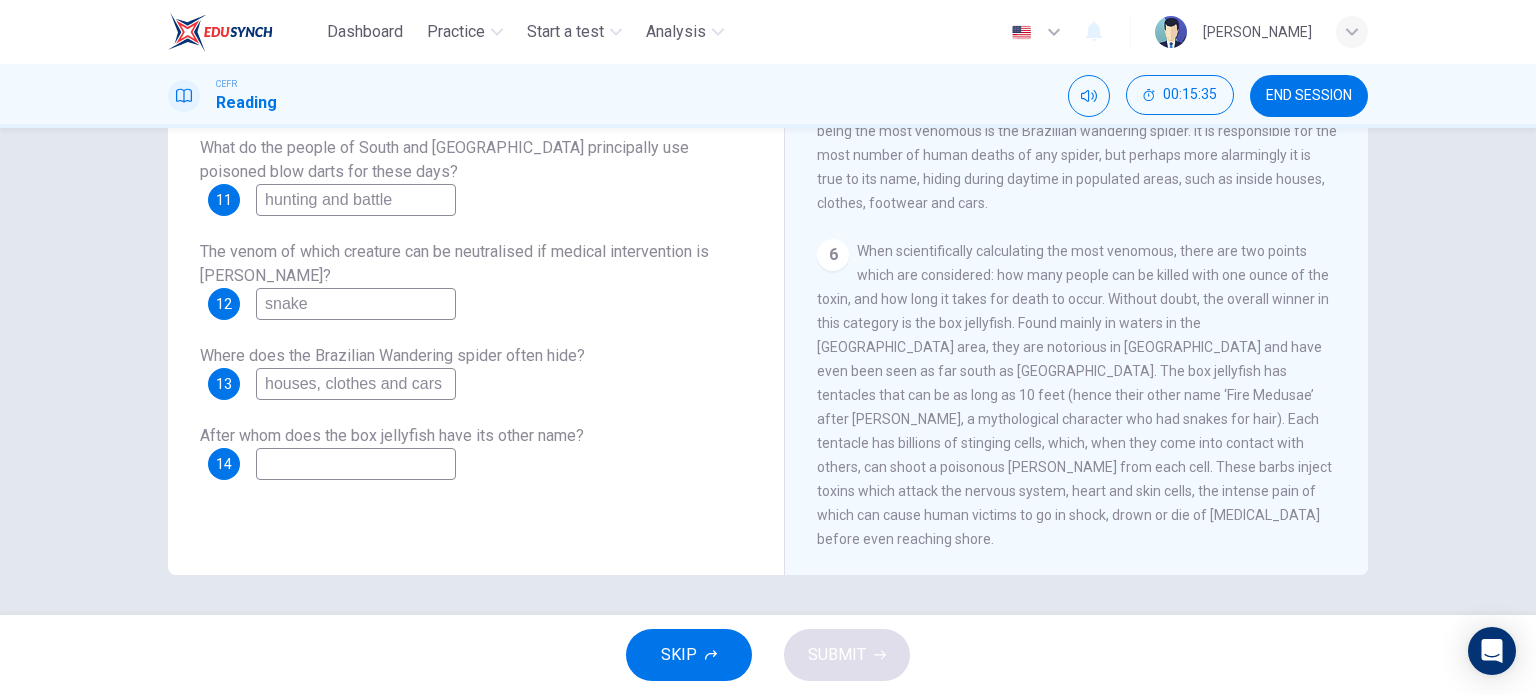 click at bounding box center (356, 464) 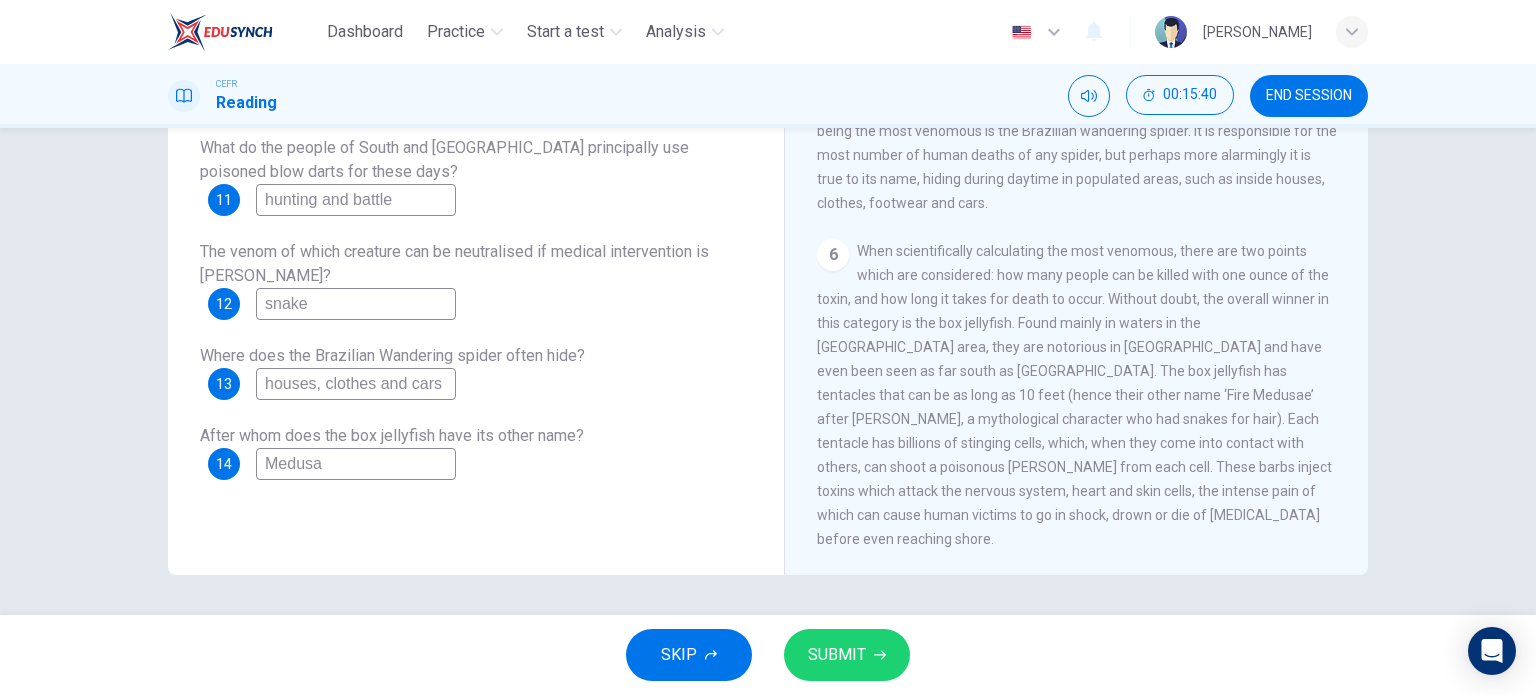 type on "Medusa" 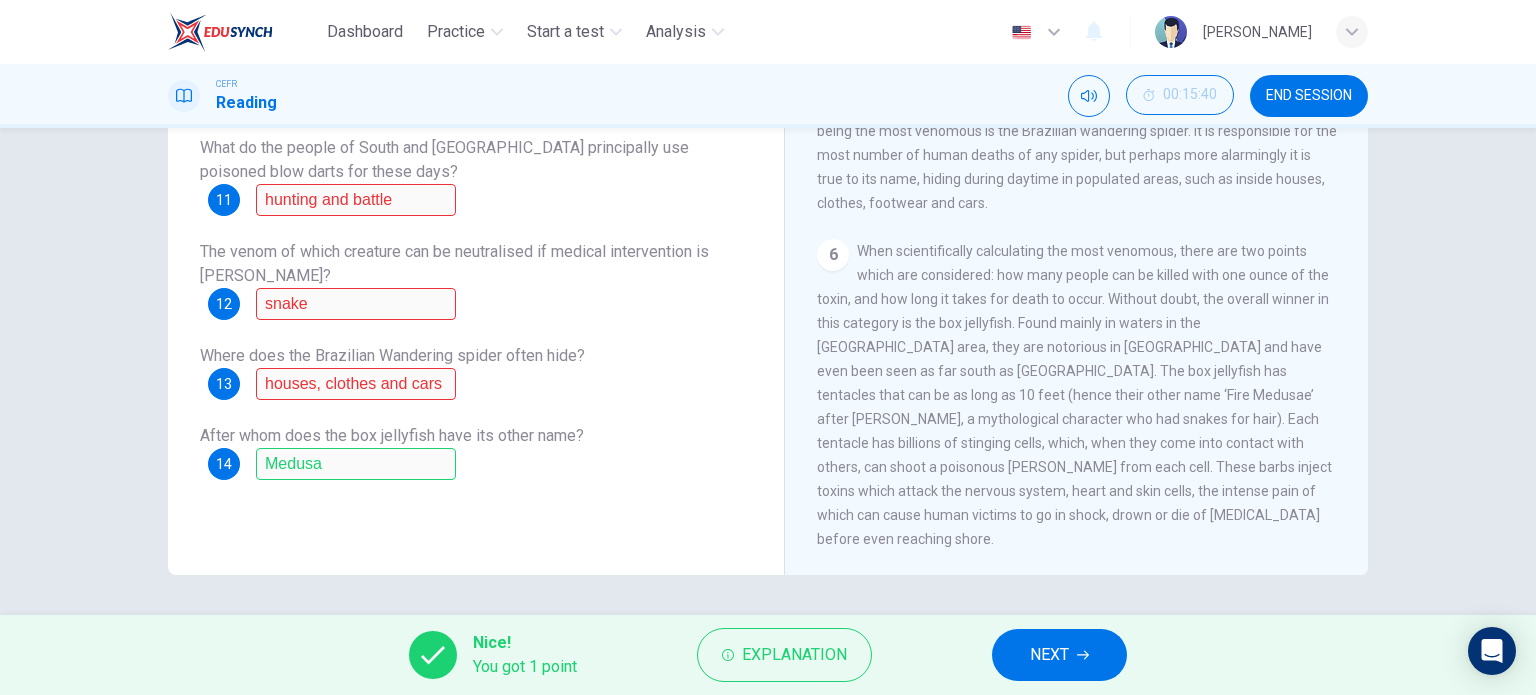 scroll, scrollTop: 188, scrollLeft: 0, axis: vertical 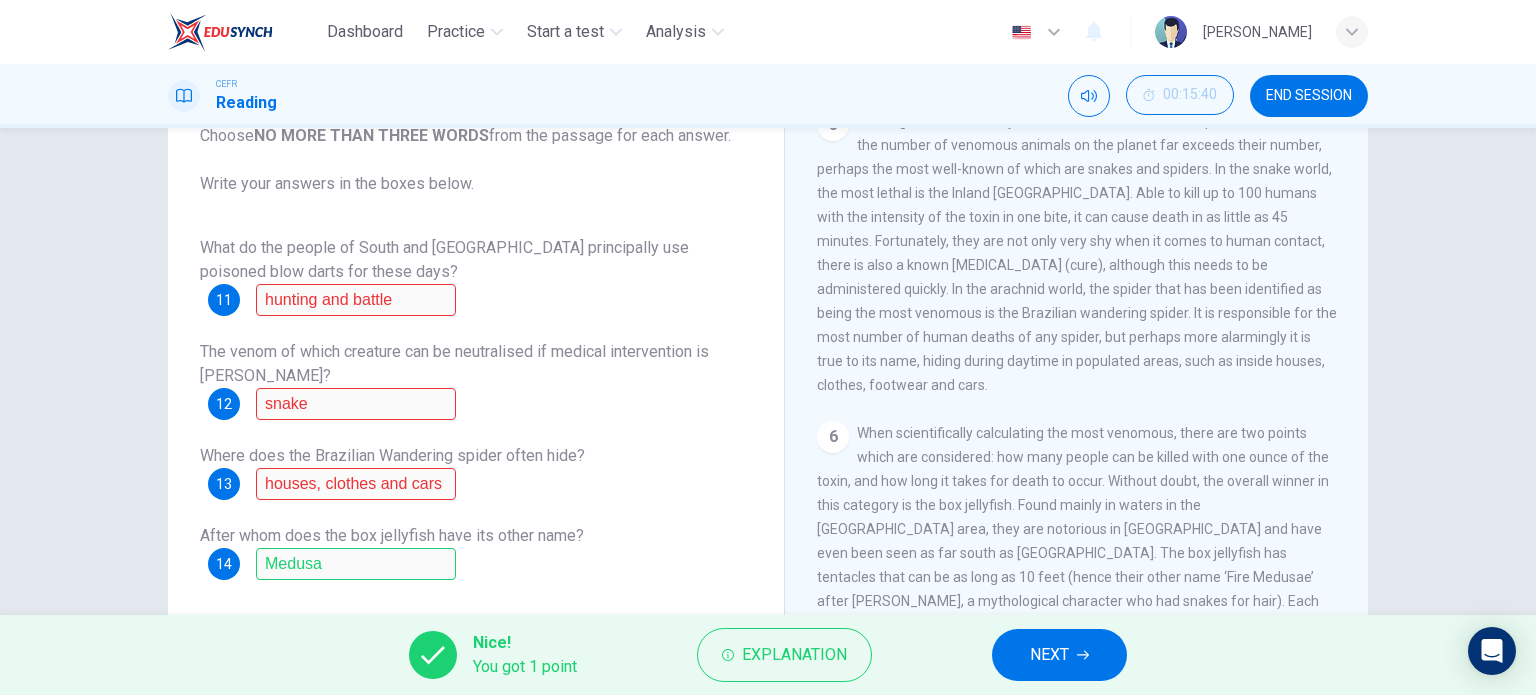drag, startPoint x: 875, startPoint y: 216, endPoint x: 1185, endPoint y: 216, distance: 310 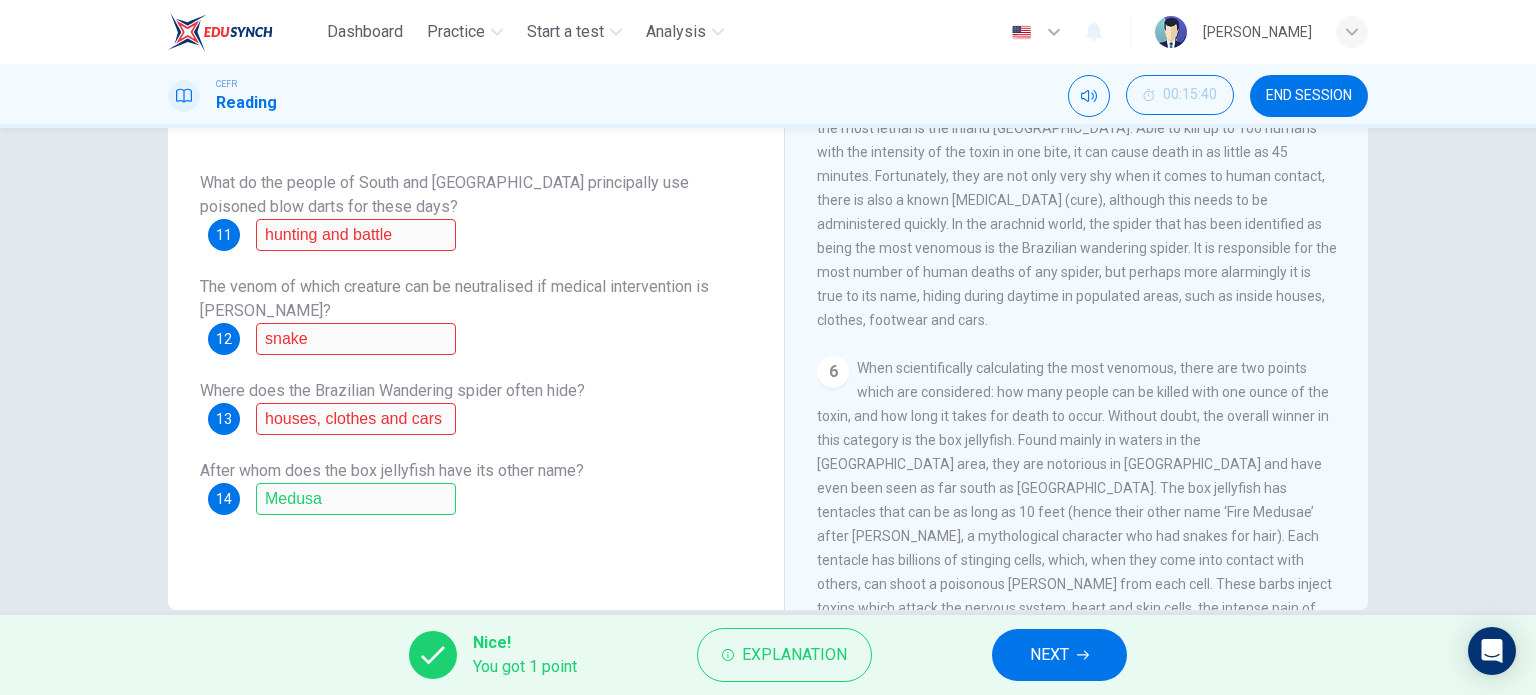 scroll, scrollTop: 288, scrollLeft: 0, axis: vertical 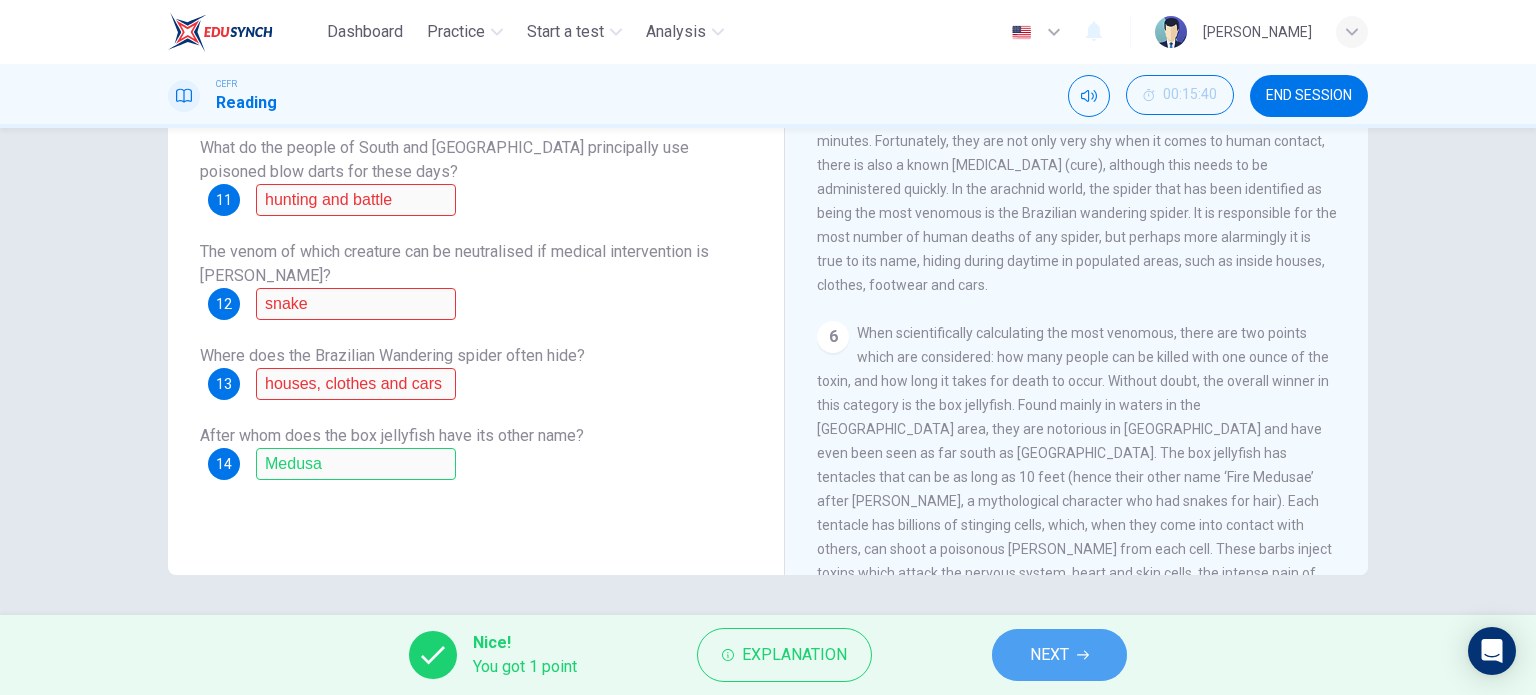 click 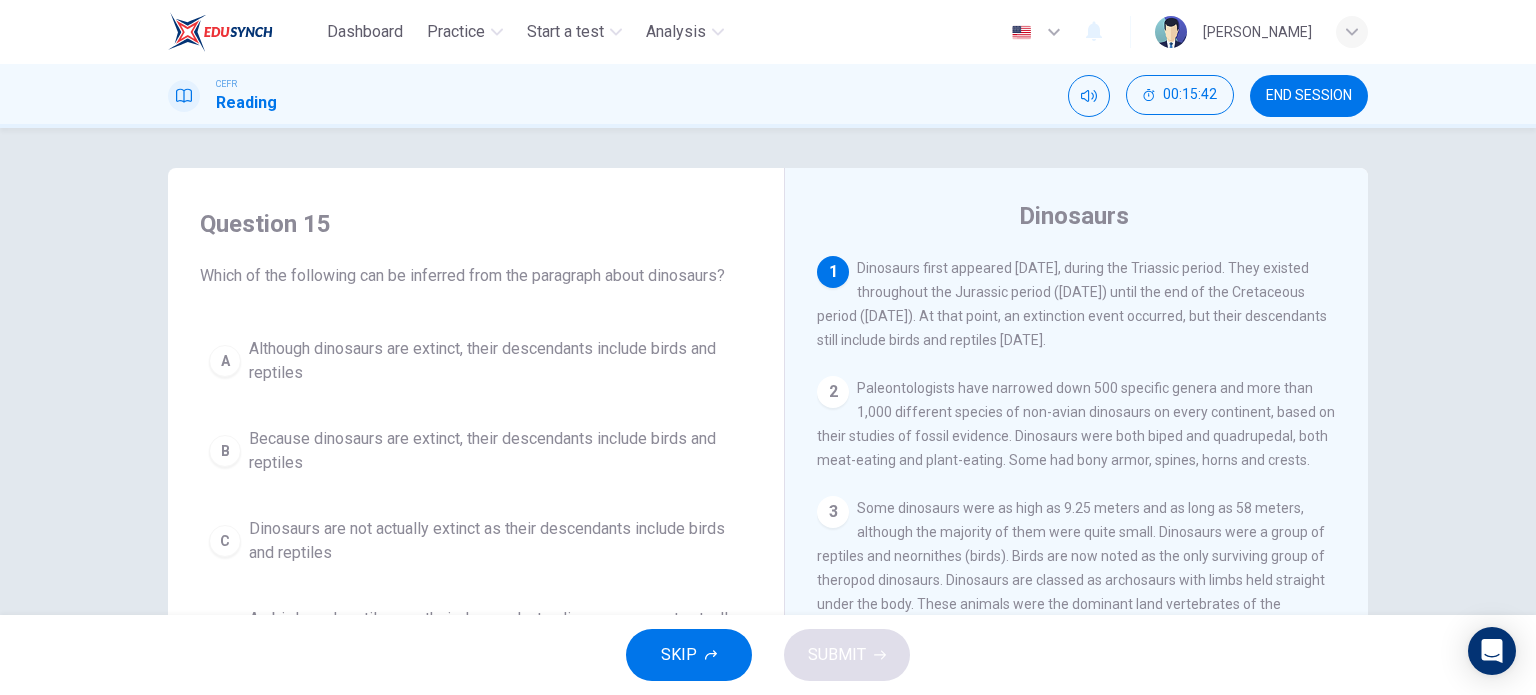 click on "END SESSION" at bounding box center [1309, 96] 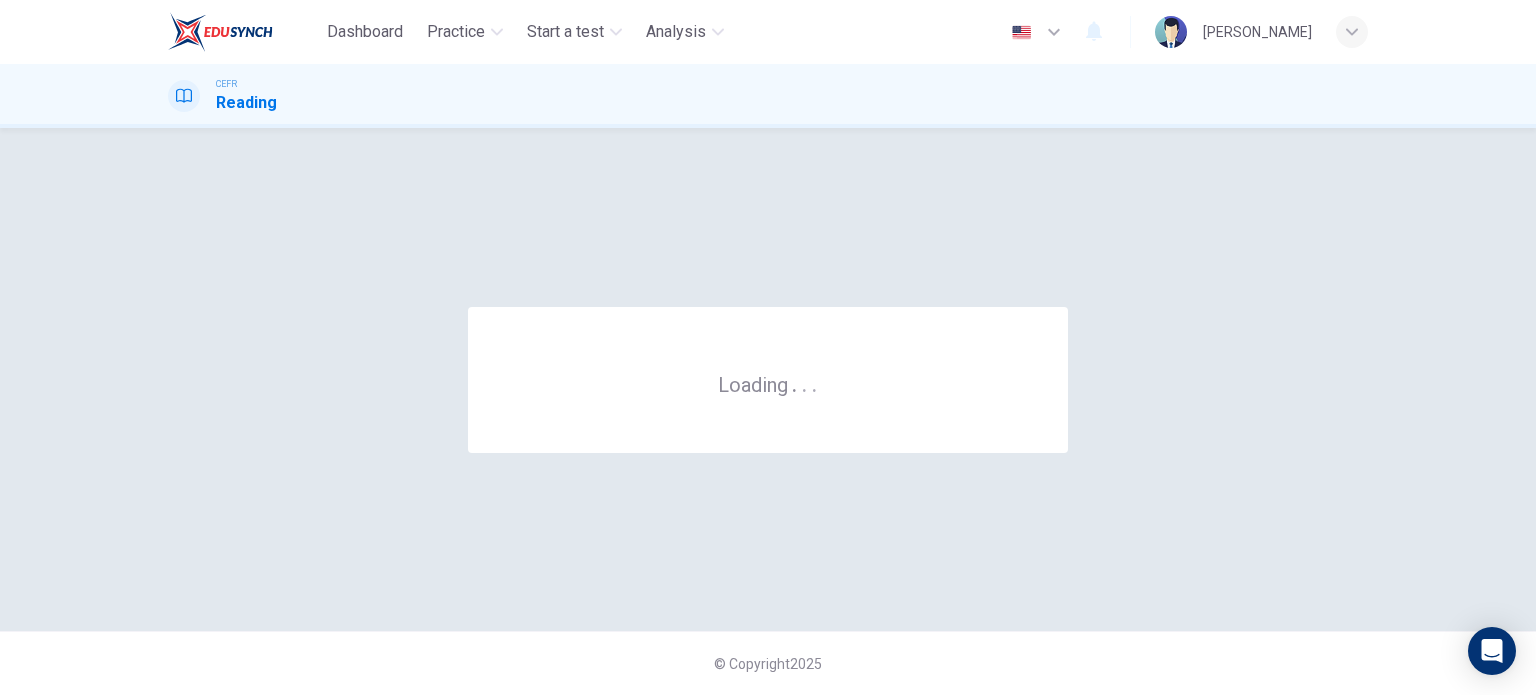 scroll, scrollTop: 0, scrollLeft: 0, axis: both 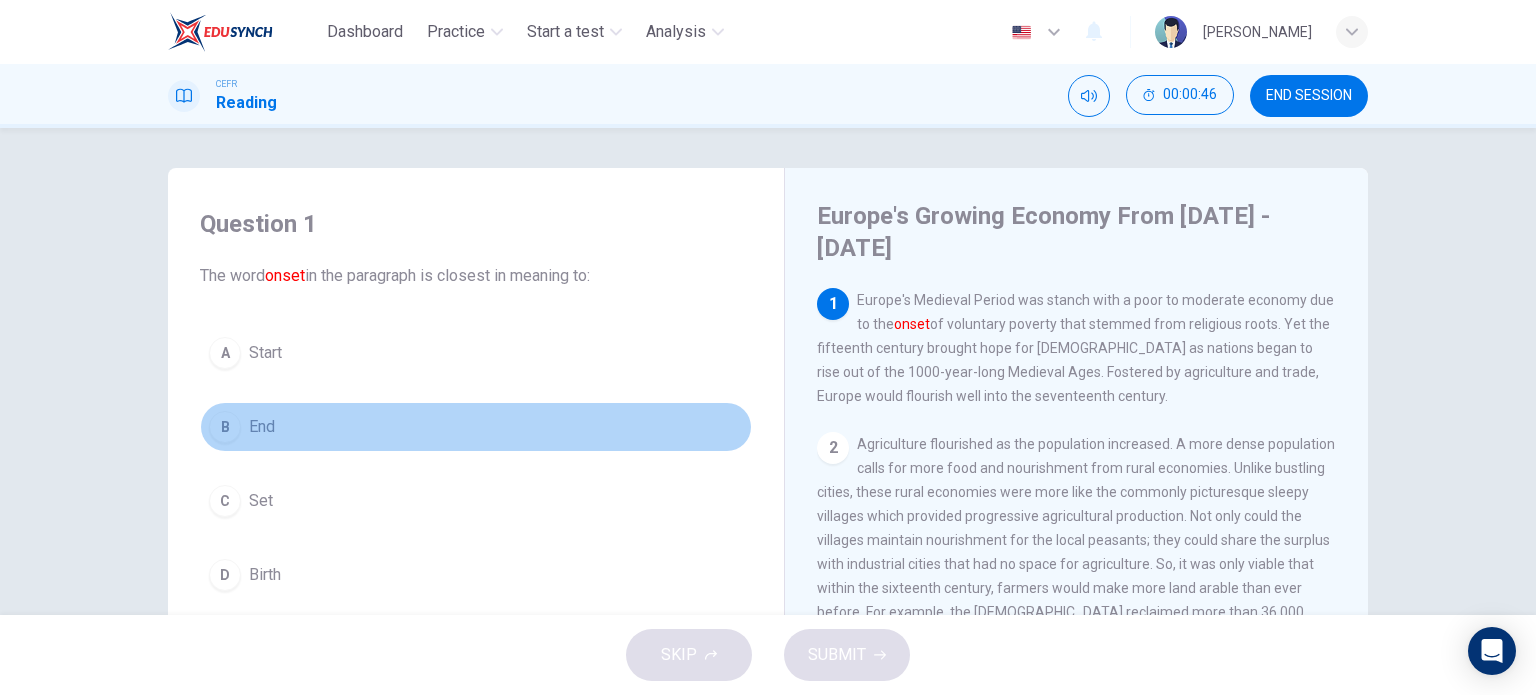 click on "B End" at bounding box center [476, 427] 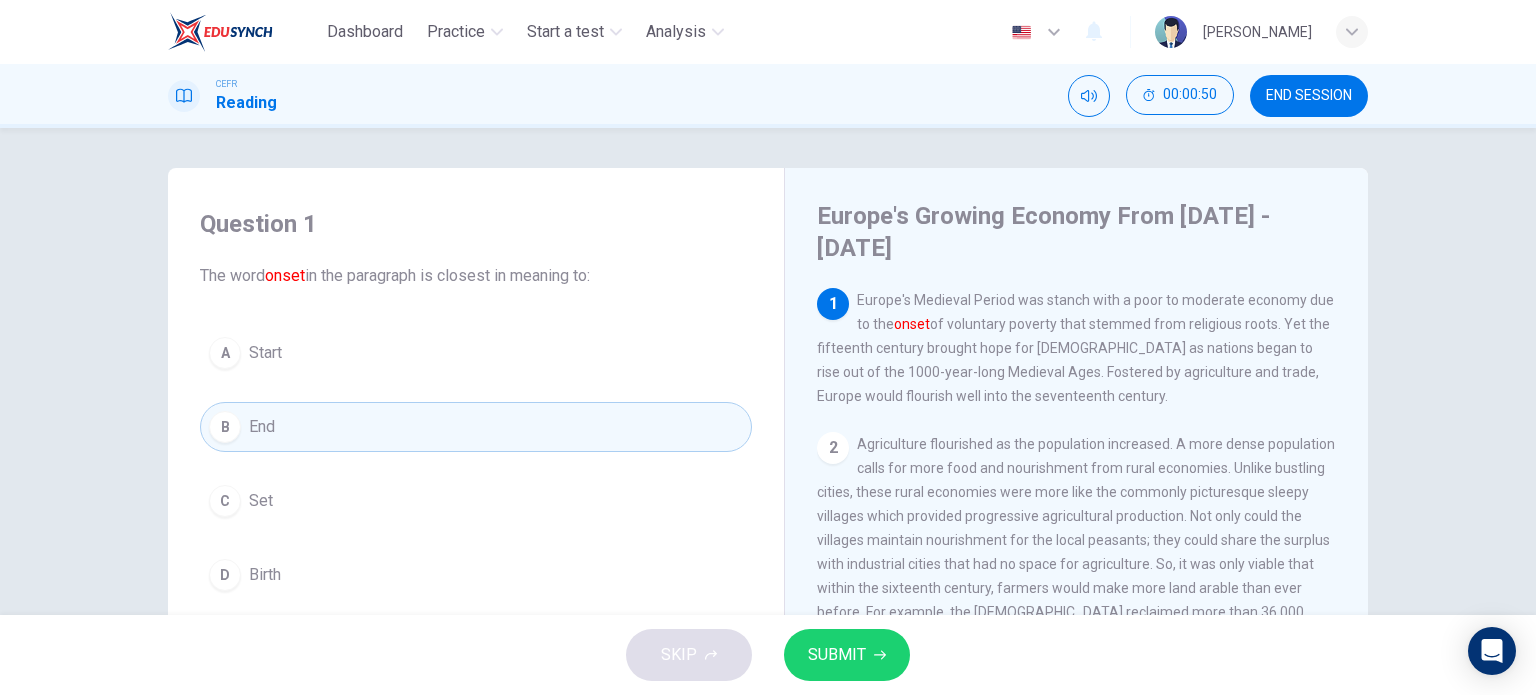 click on "A Start" at bounding box center (476, 353) 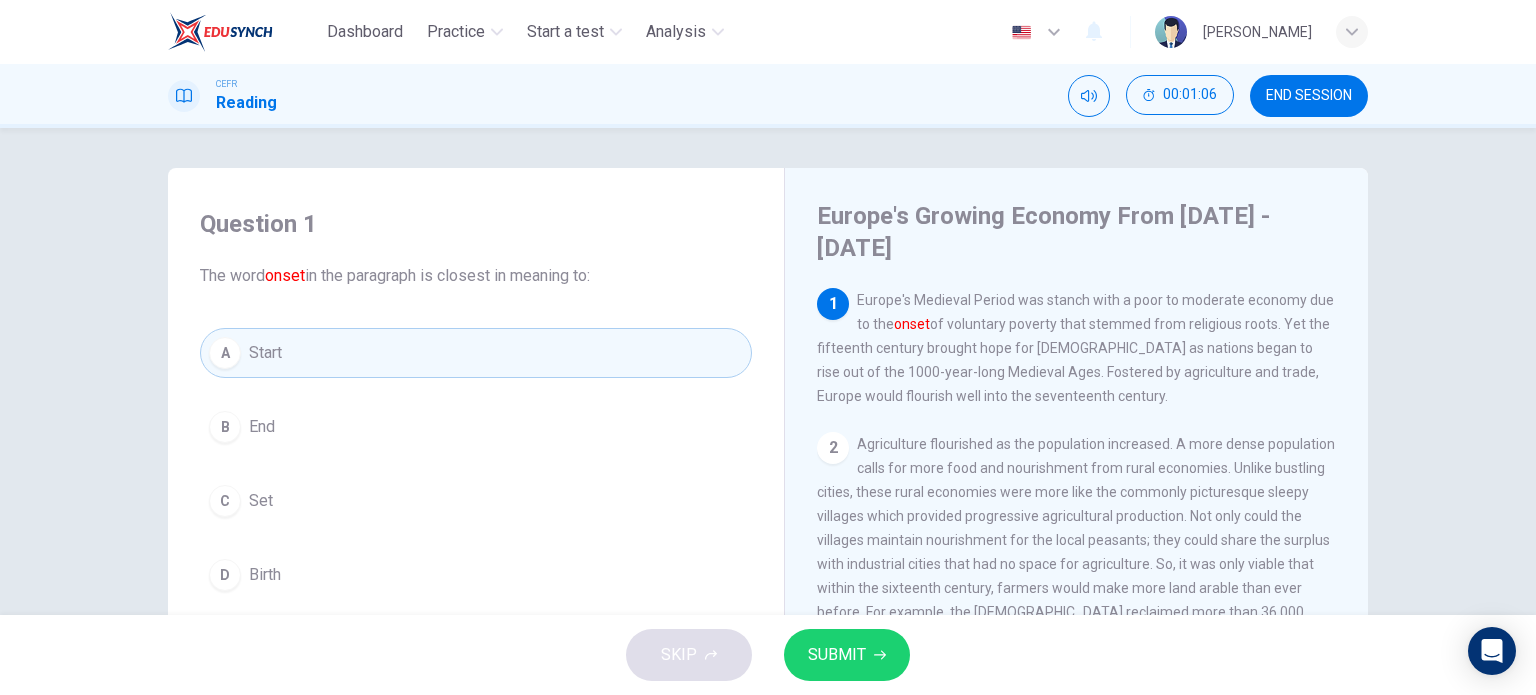 scroll, scrollTop: 100, scrollLeft: 0, axis: vertical 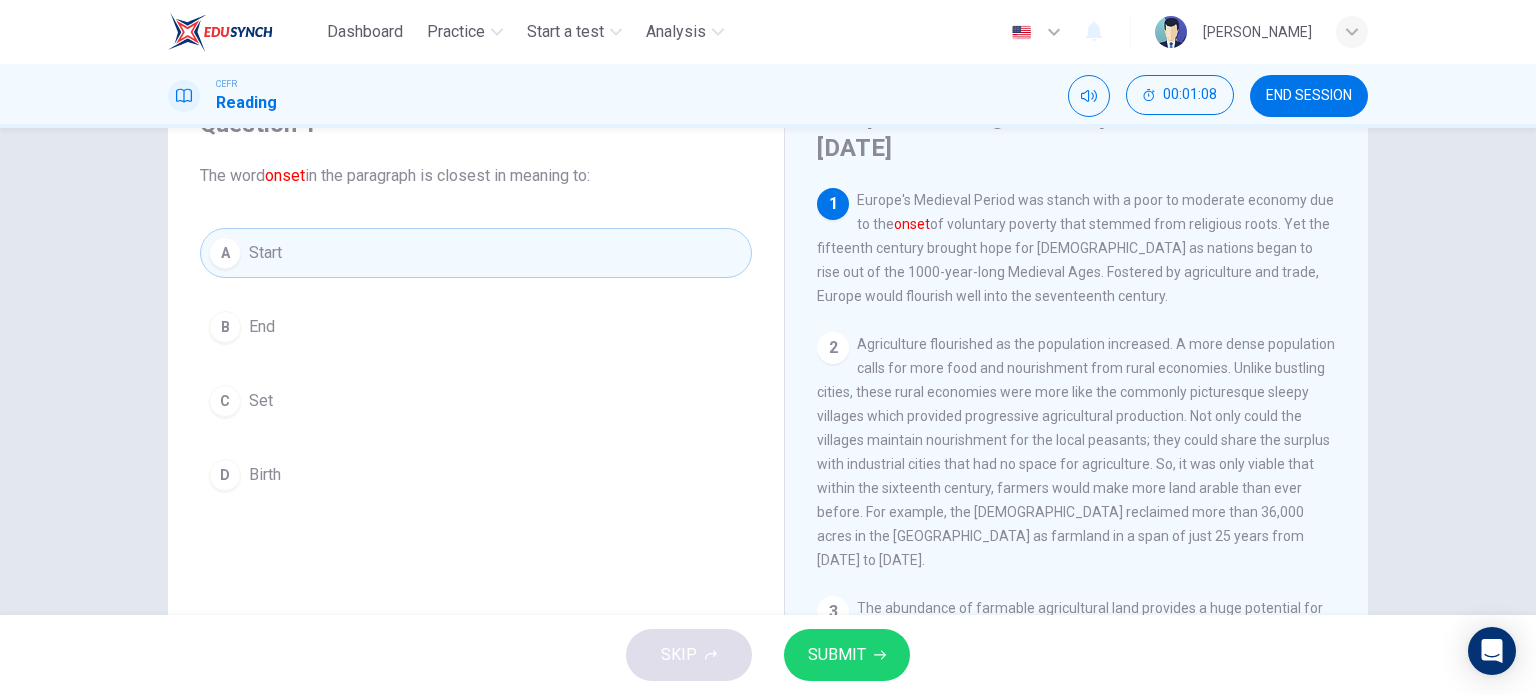 click on "SUBMIT" at bounding box center (847, 655) 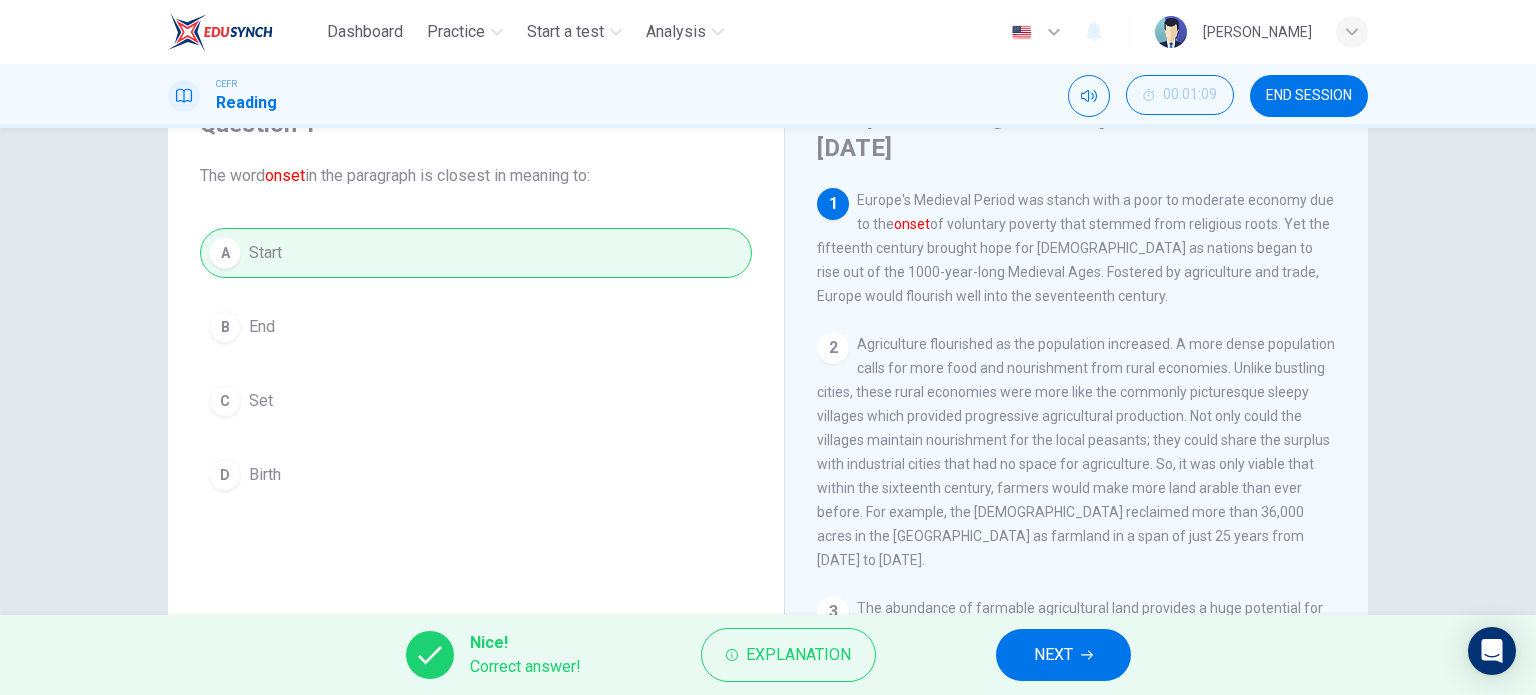 click on "NEXT" at bounding box center (1063, 655) 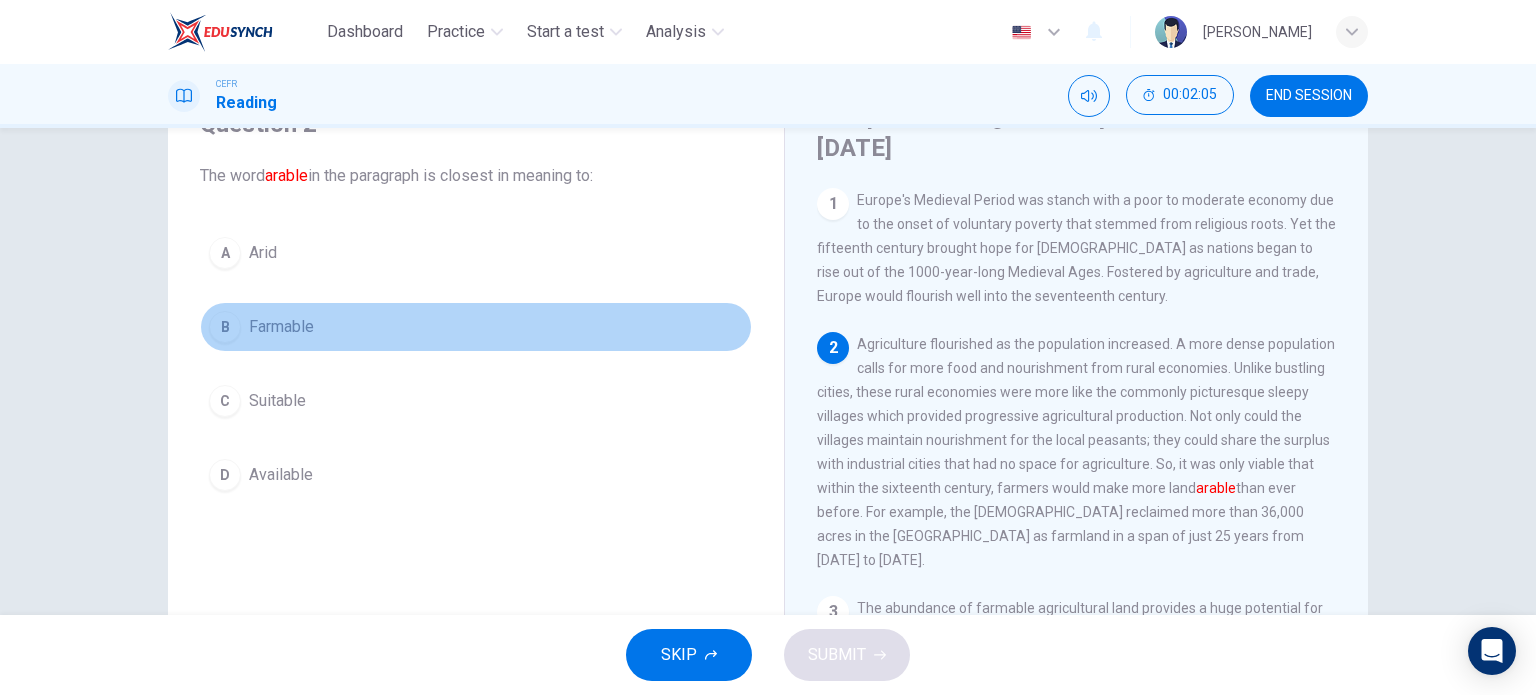 click on "Farmable" at bounding box center (281, 327) 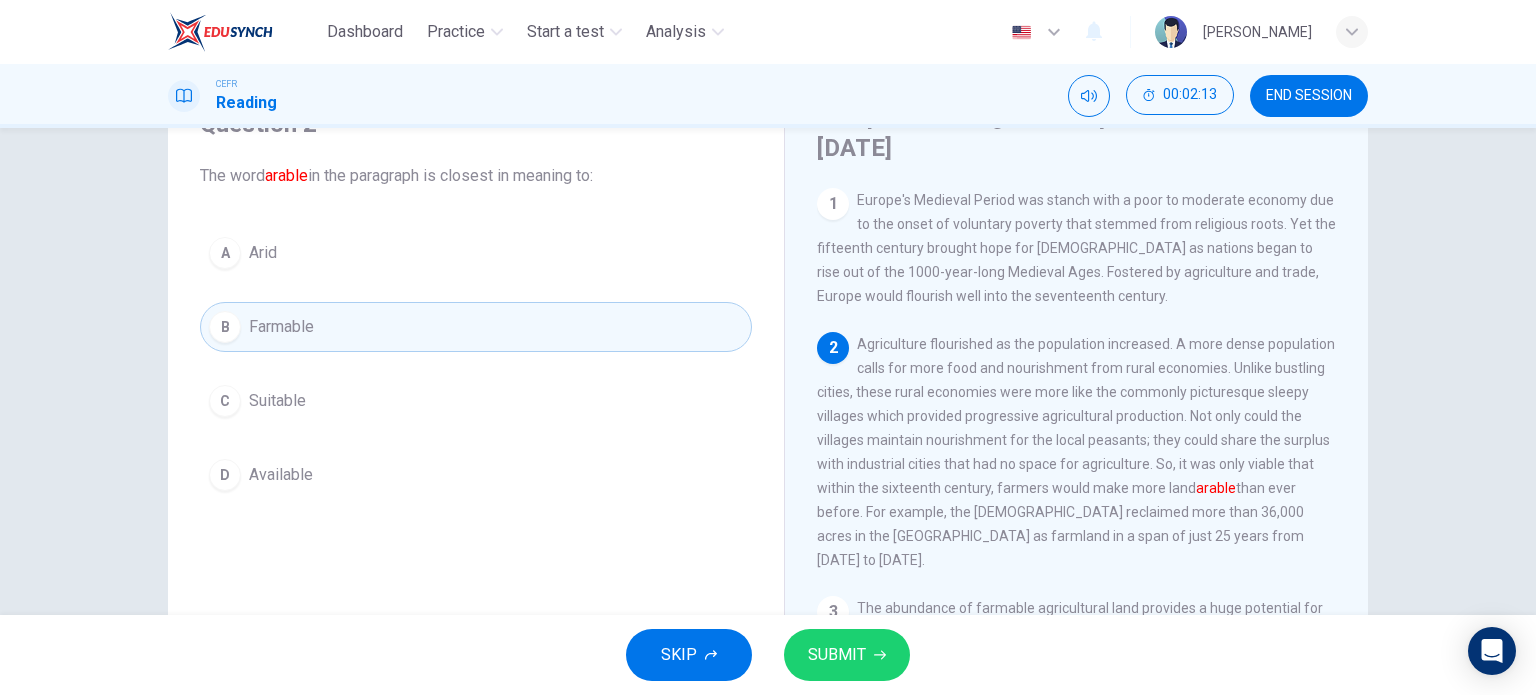 click on "SUBMIT" at bounding box center (837, 655) 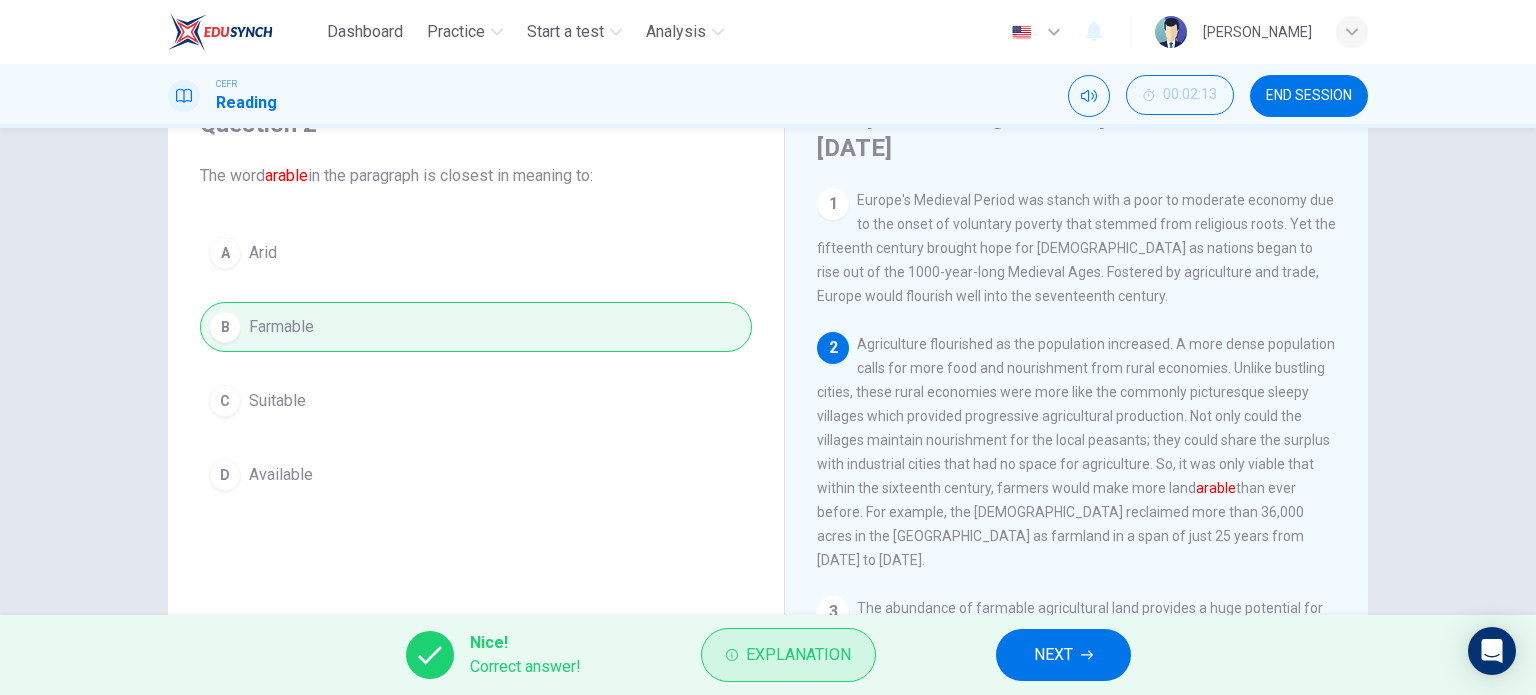 click on "Explanation" at bounding box center [788, 655] 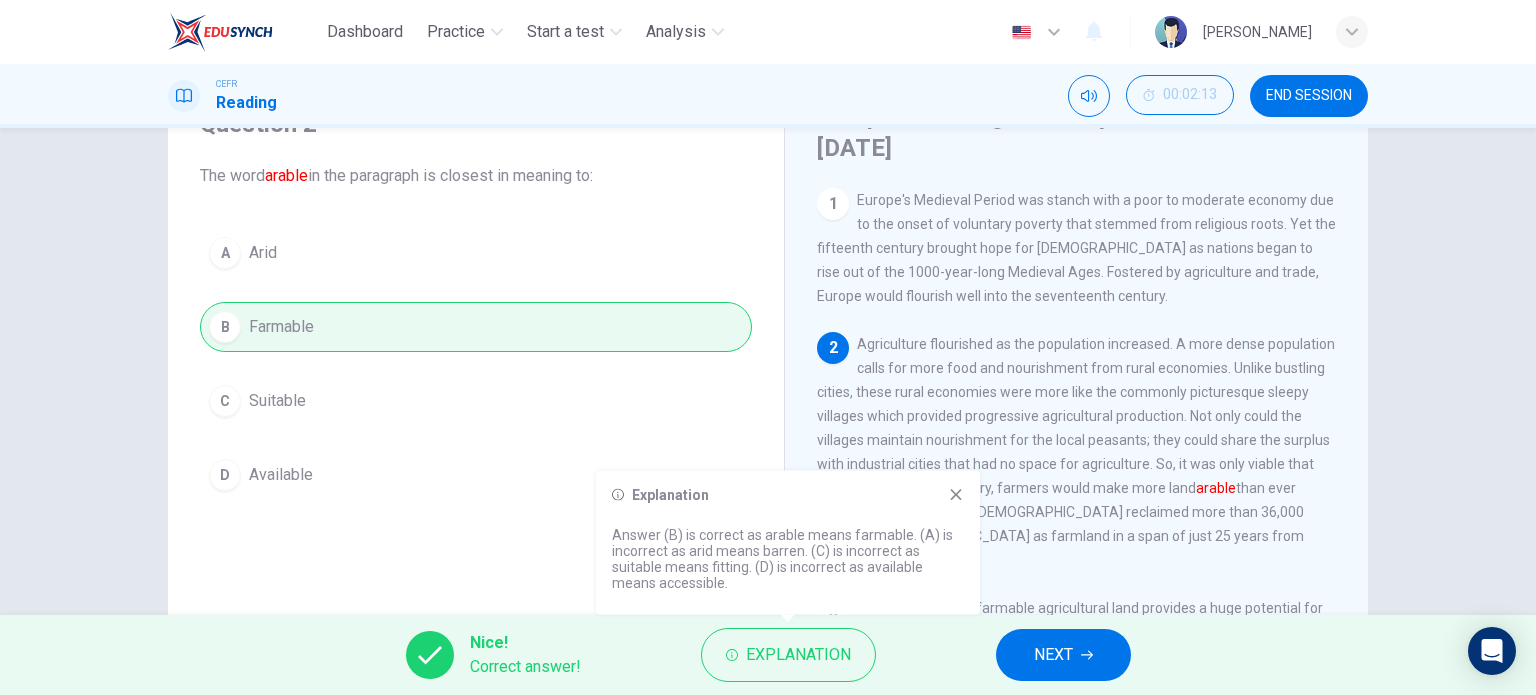 click 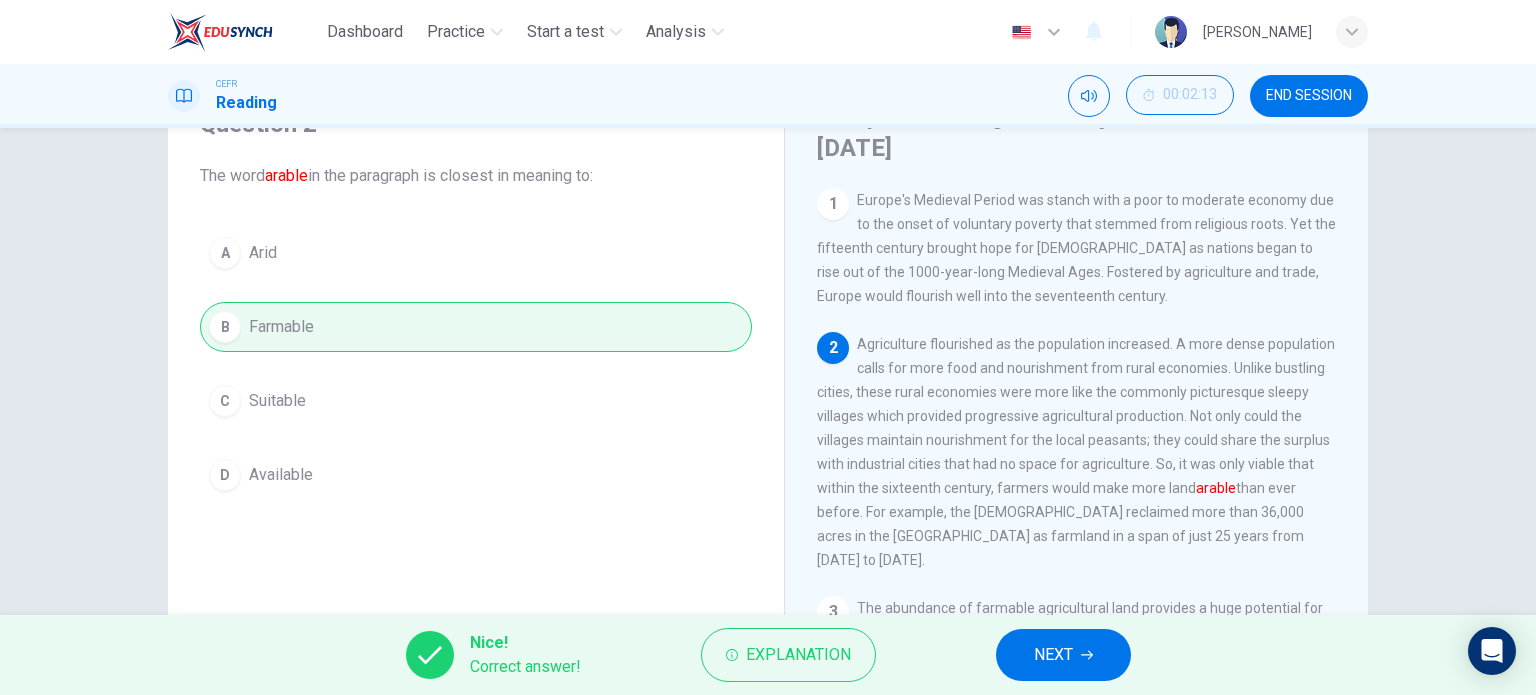 click on "NEXT" at bounding box center (1063, 655) 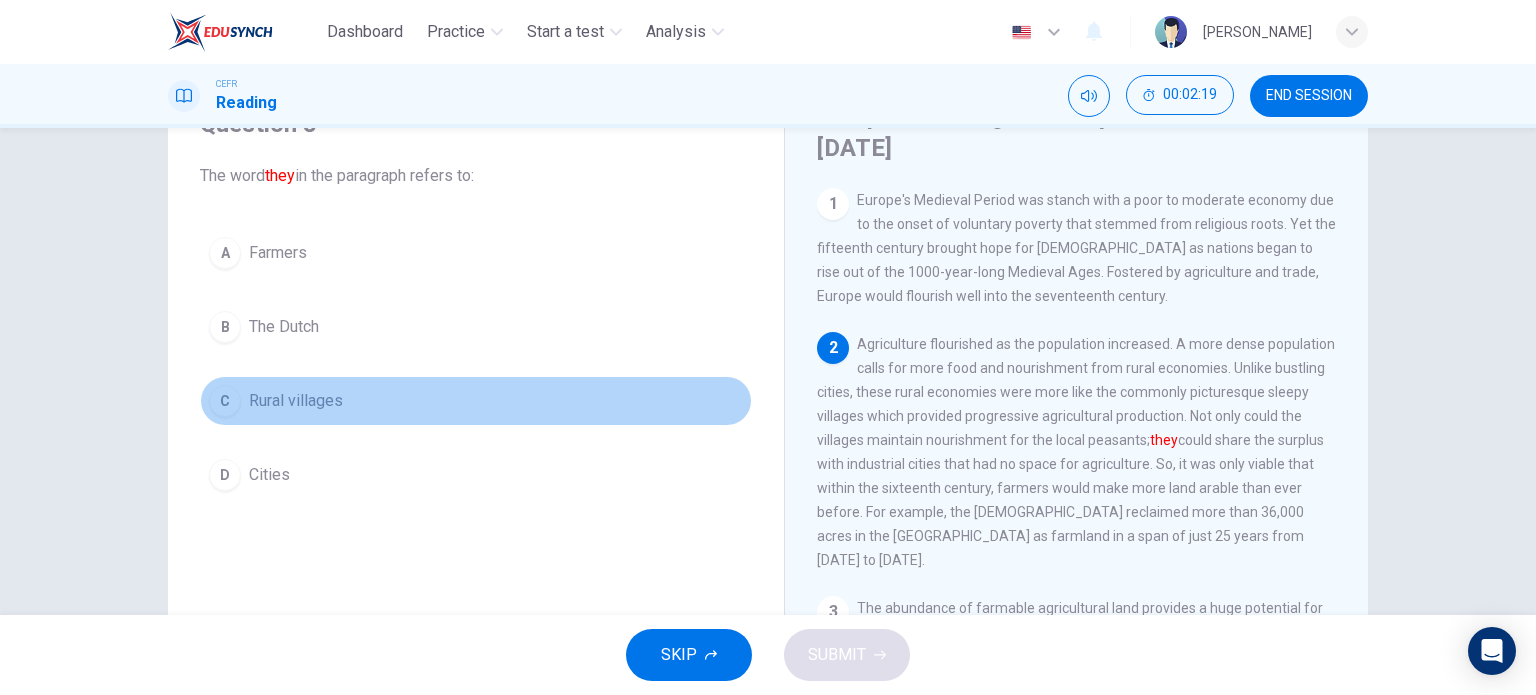 click on "Rural villages" at bounding box center [296, 401] 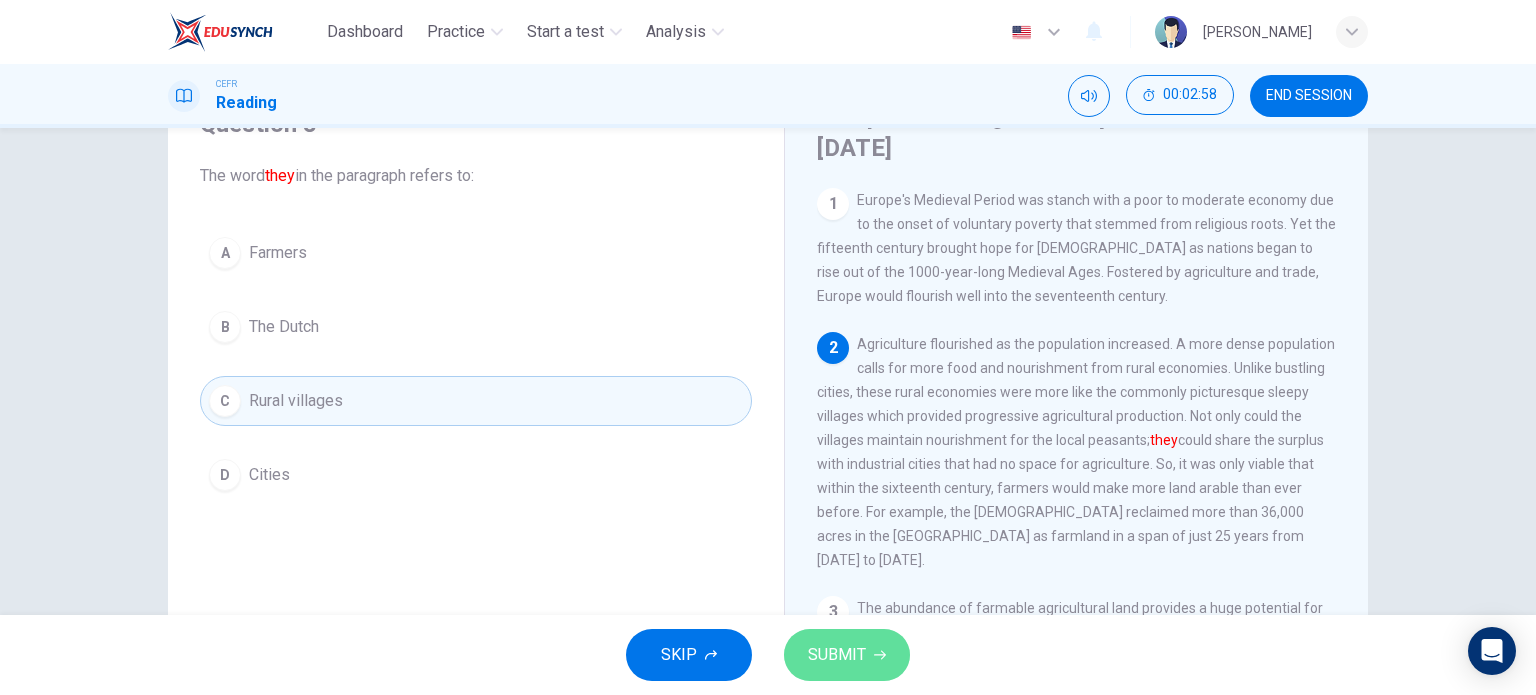 click on "SUBMIT" at bounding box center (837, 655) 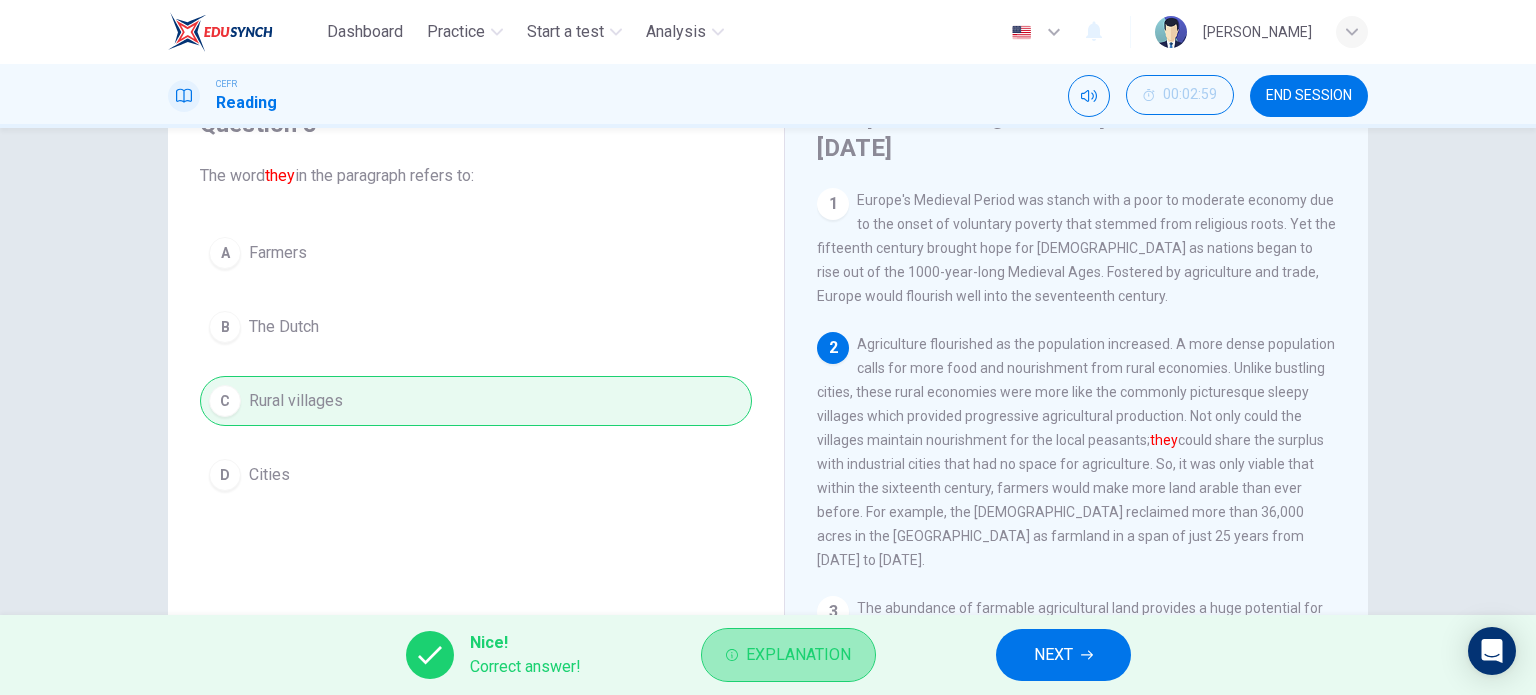 click on "Explanation" at bounding box center (788, 655) 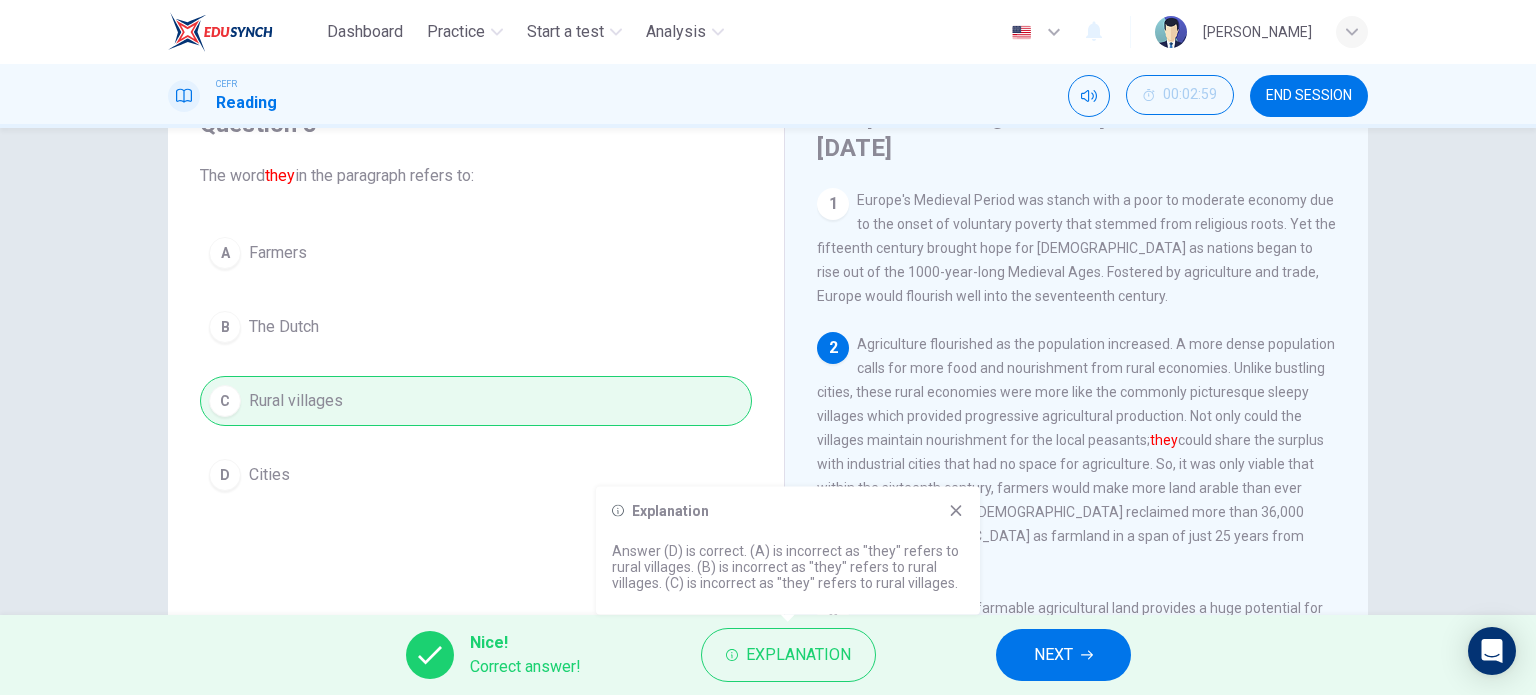 click 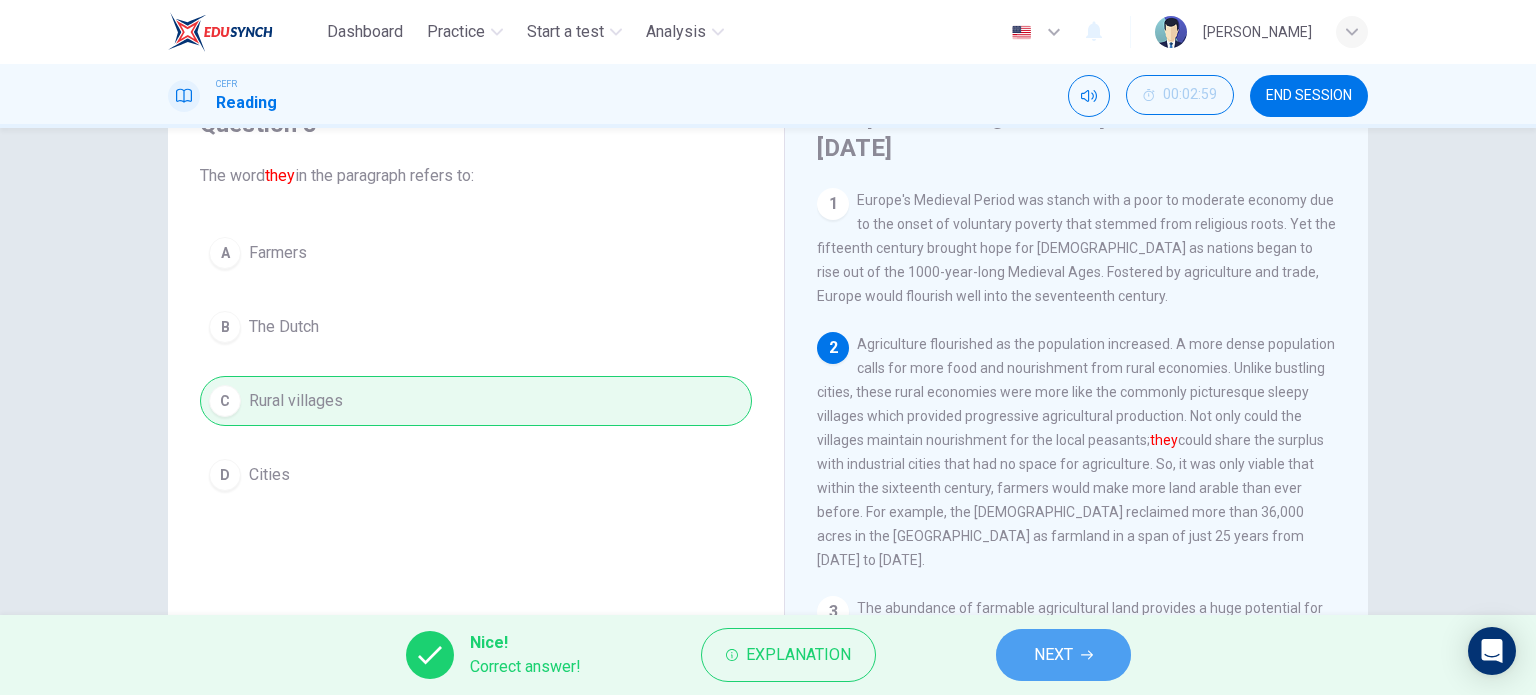 click on "NEXT" at bounding box center (1063, 655) 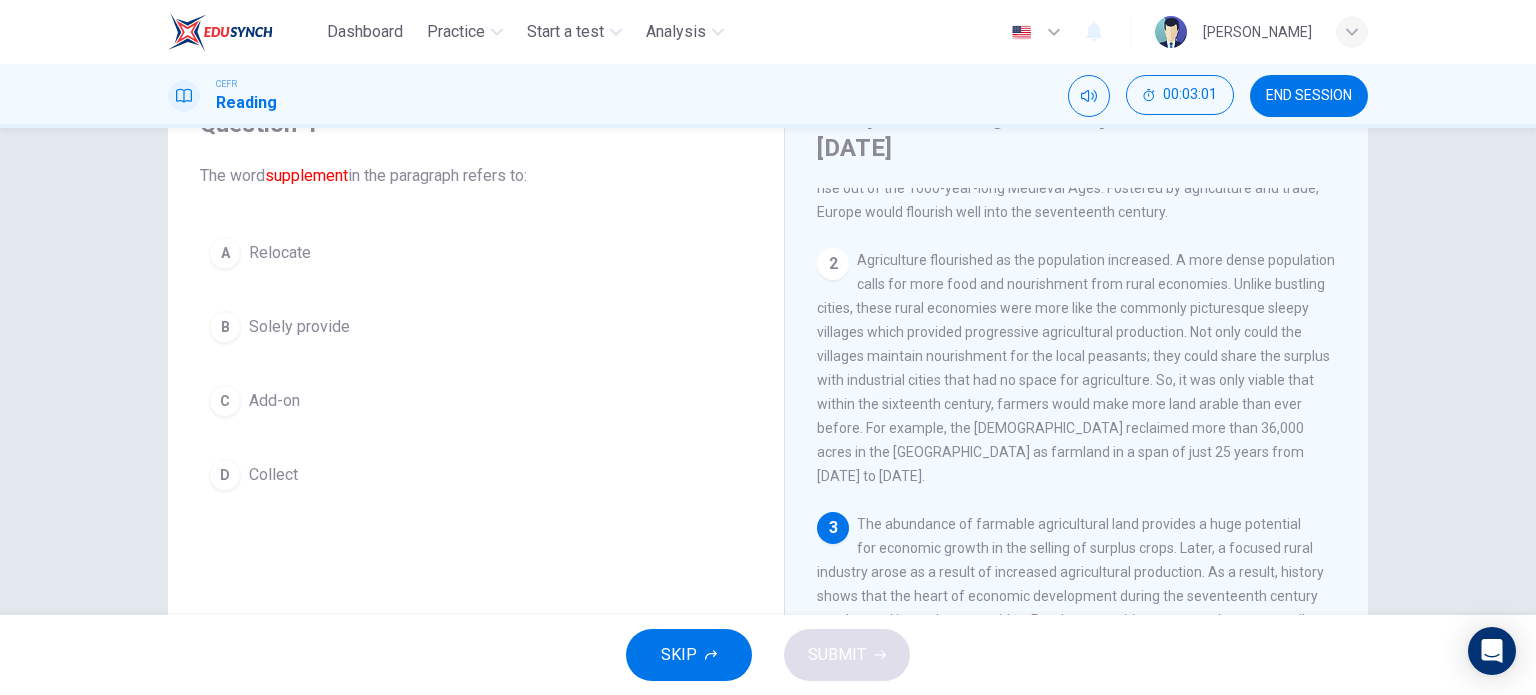 scroll, scrollTop: 100, scrollLeft: 0, axis: vertical 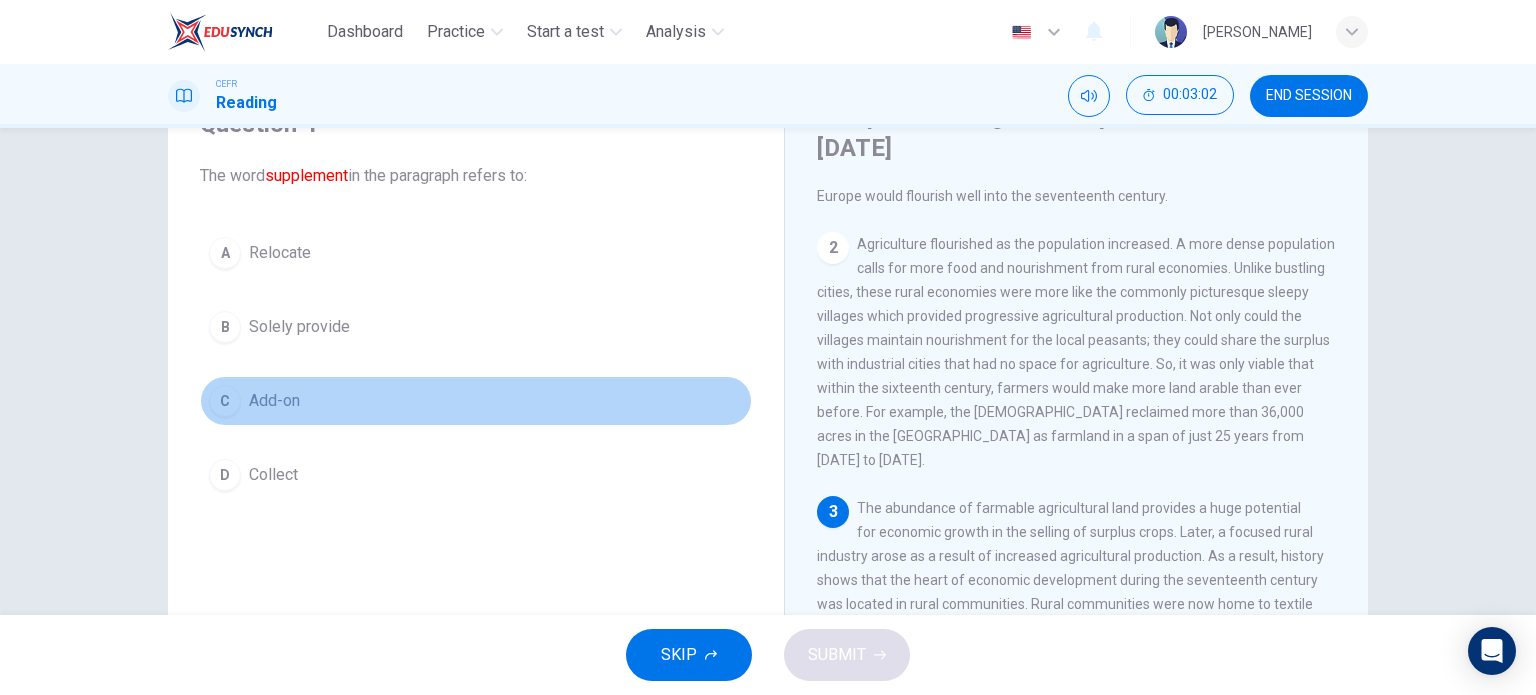 click on "Add-on" at bounding box center (274, 401) 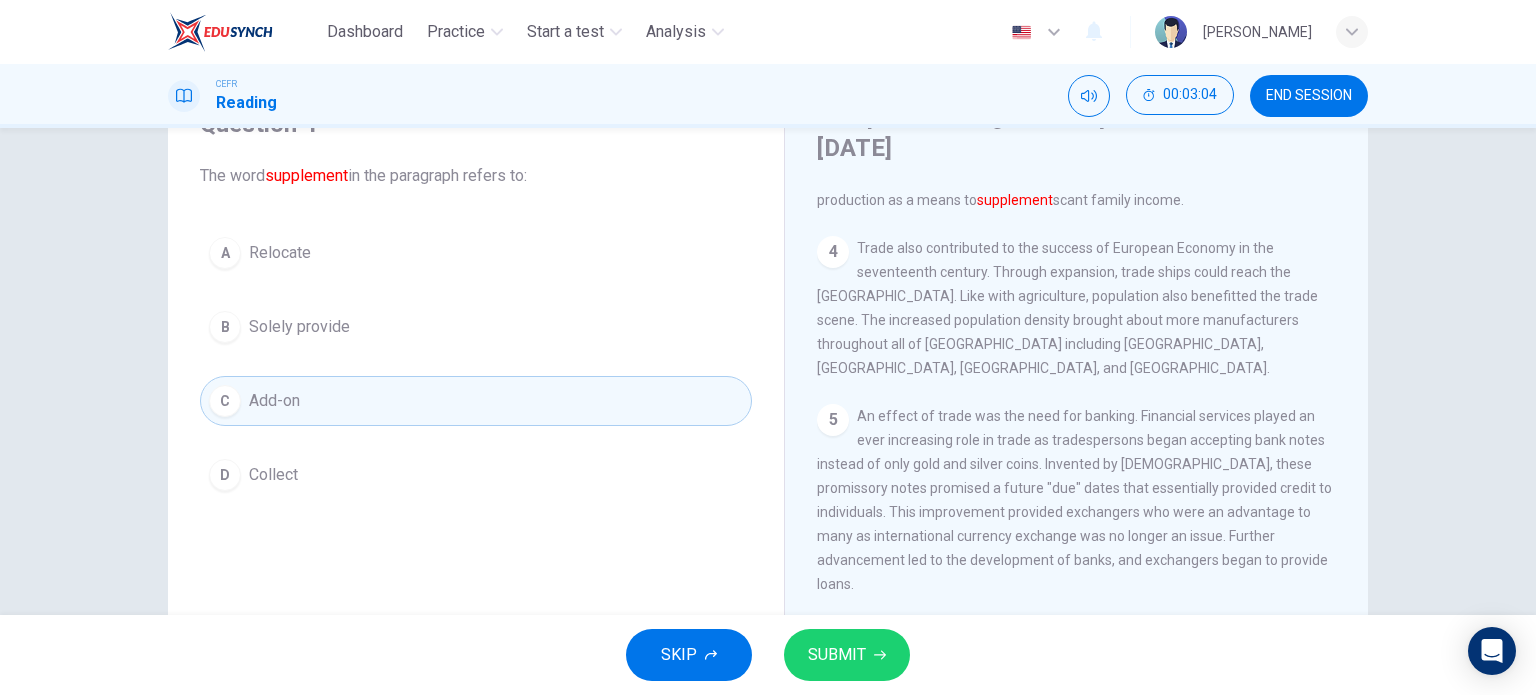 scroll, scrollTop: 500, scrollLeft: 0, axis: vertical 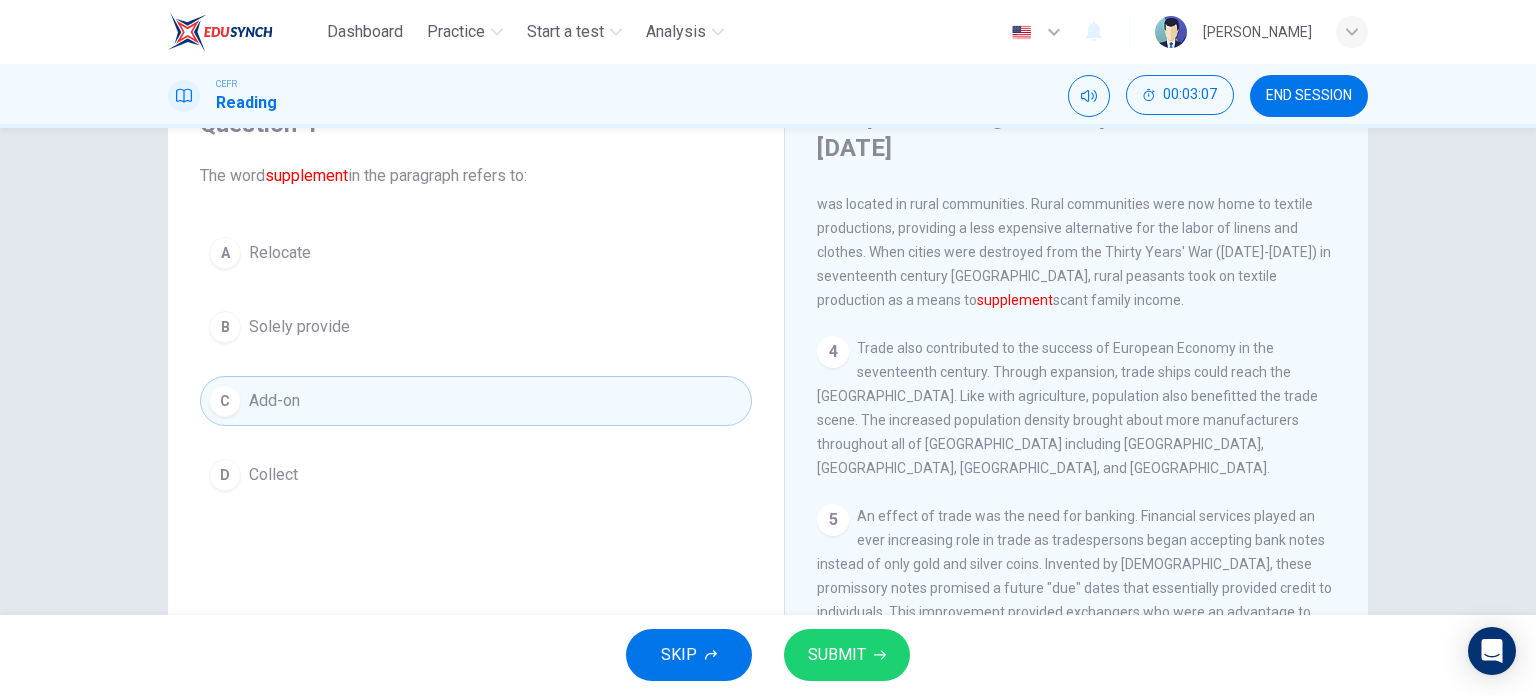 click on "SUBMIT" at bounding box center [837, 655] 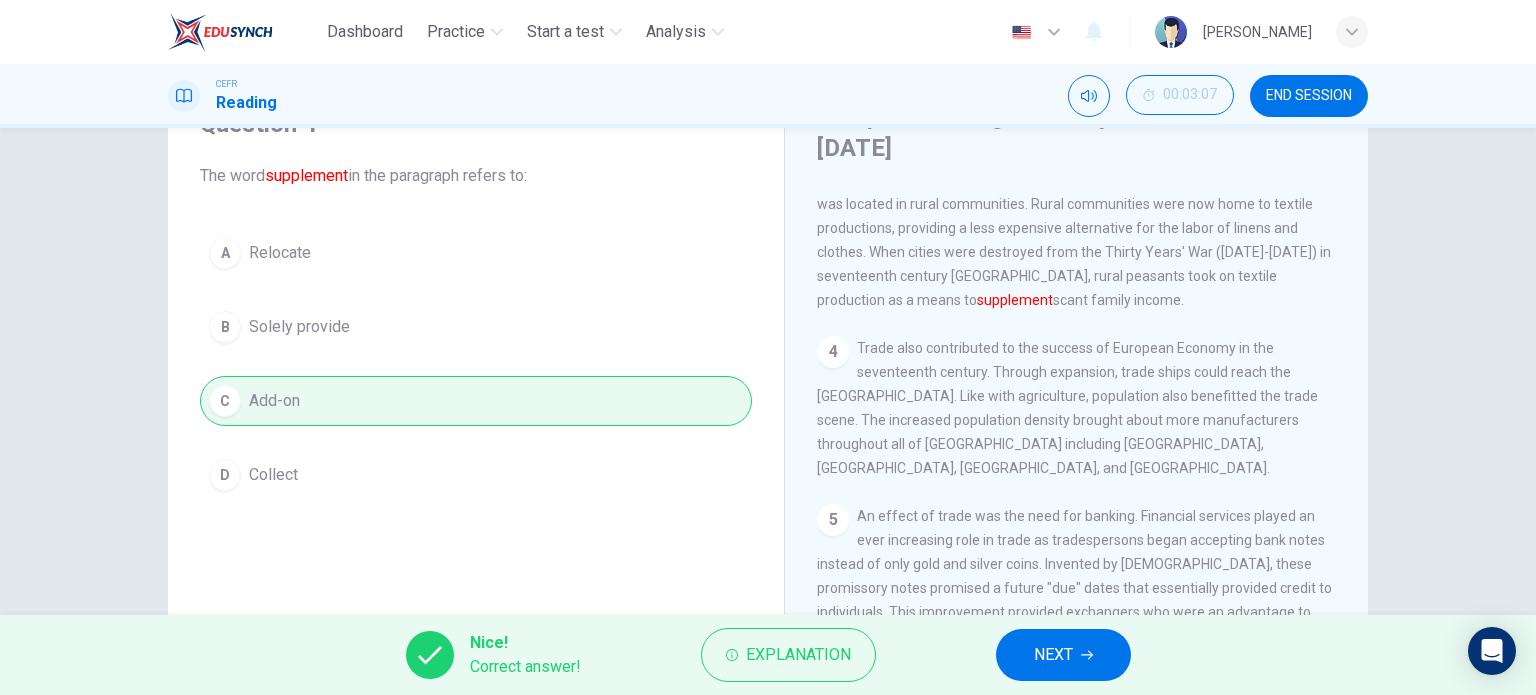click on "NEXT" at bounding box center (1063, 655) 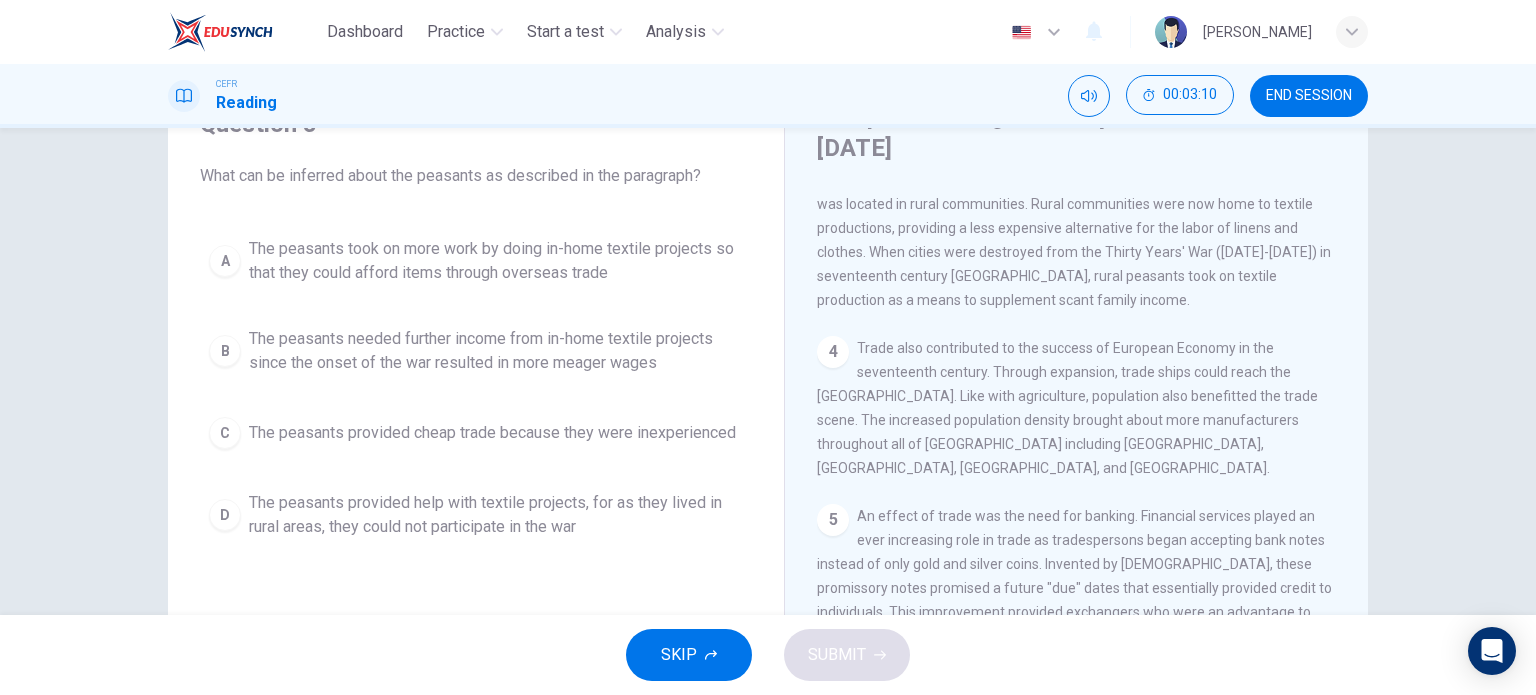 scroll, scrollTop: 0, scrollLeft: 0, axis: both 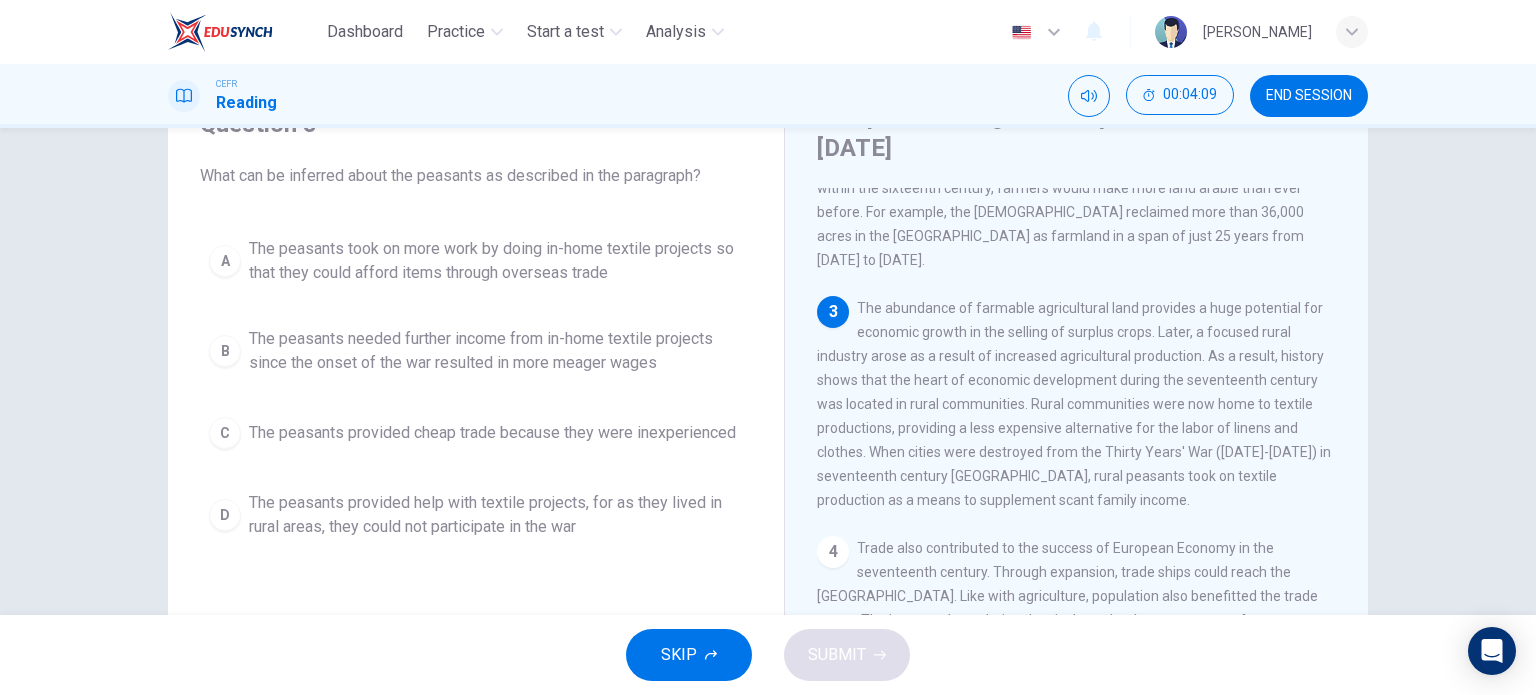 click on "The peasants needed further income from in-home textile projects since the onset of the war resulted in more meager wages" at bounding box center [496, 351] 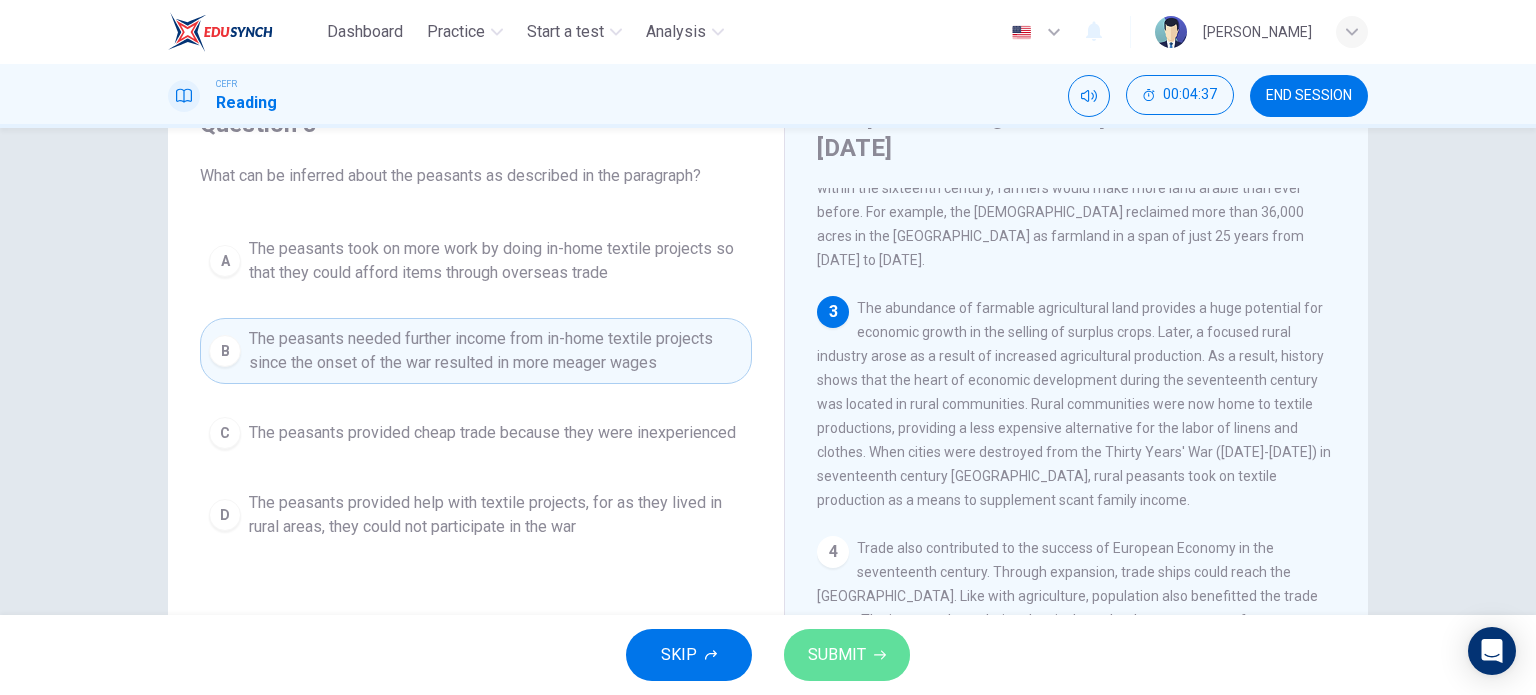 click on "SUBMIT" at bounding box center (837, 655) 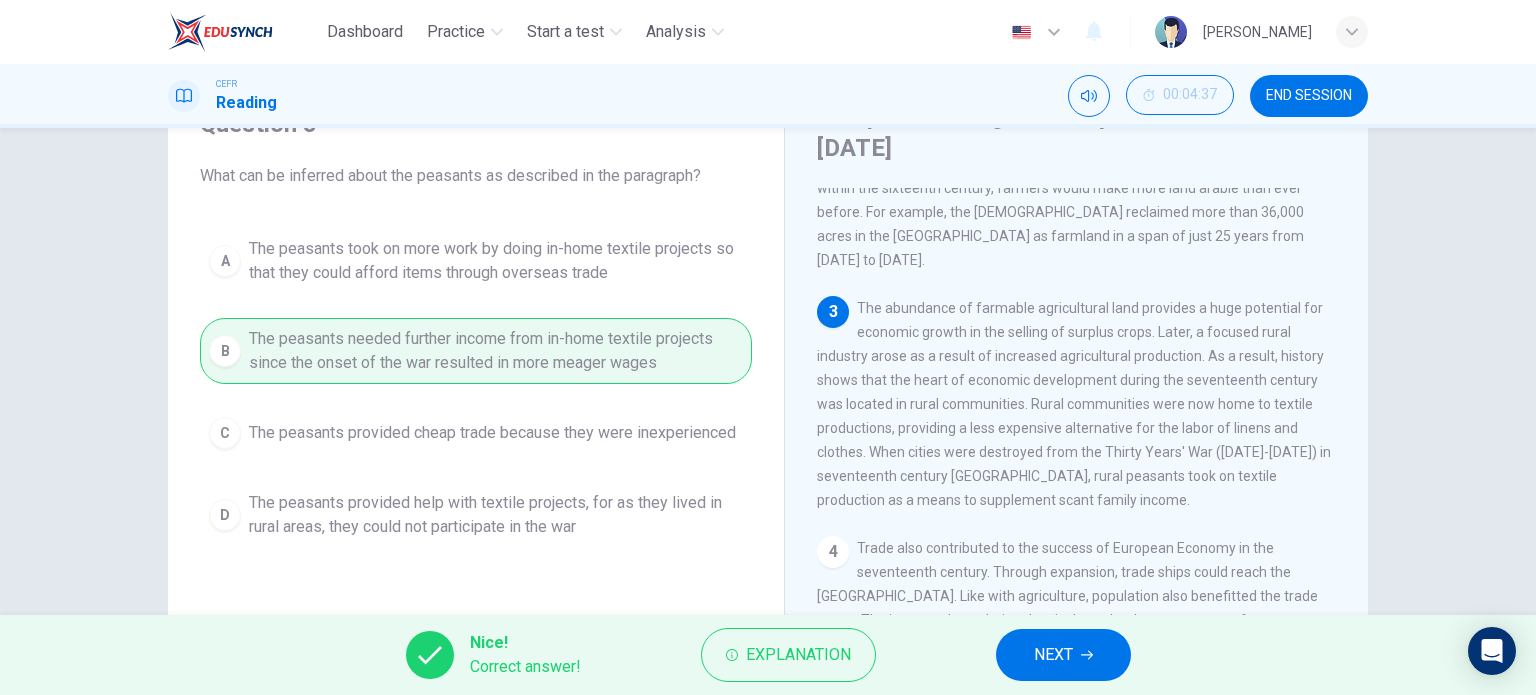click on "NEXT" at bounding box center [1053, 655] 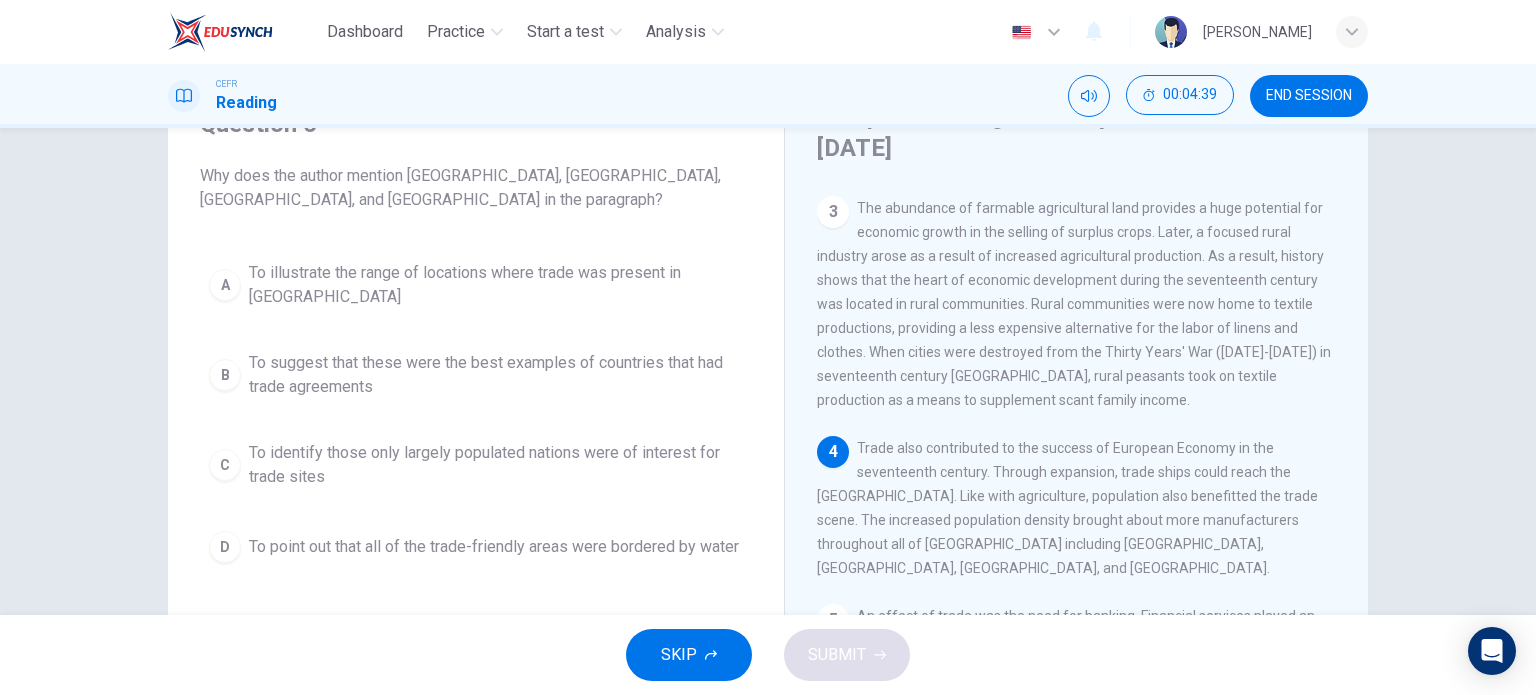 scroll, scrollTop: 500, scrollLeft: 0, axis: vertical 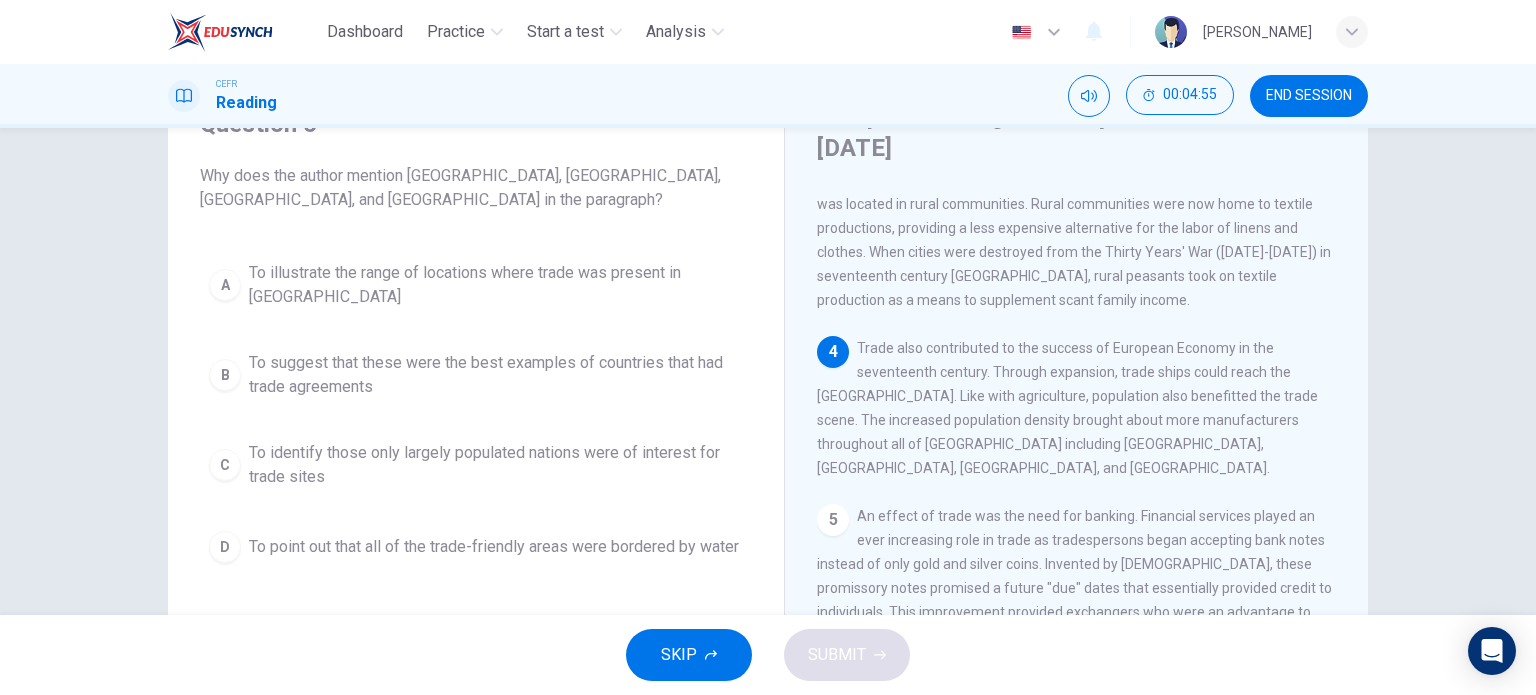 click on "To suggest that these were the best examples of countries that had trade agreements" at bounding box center (496, 375) 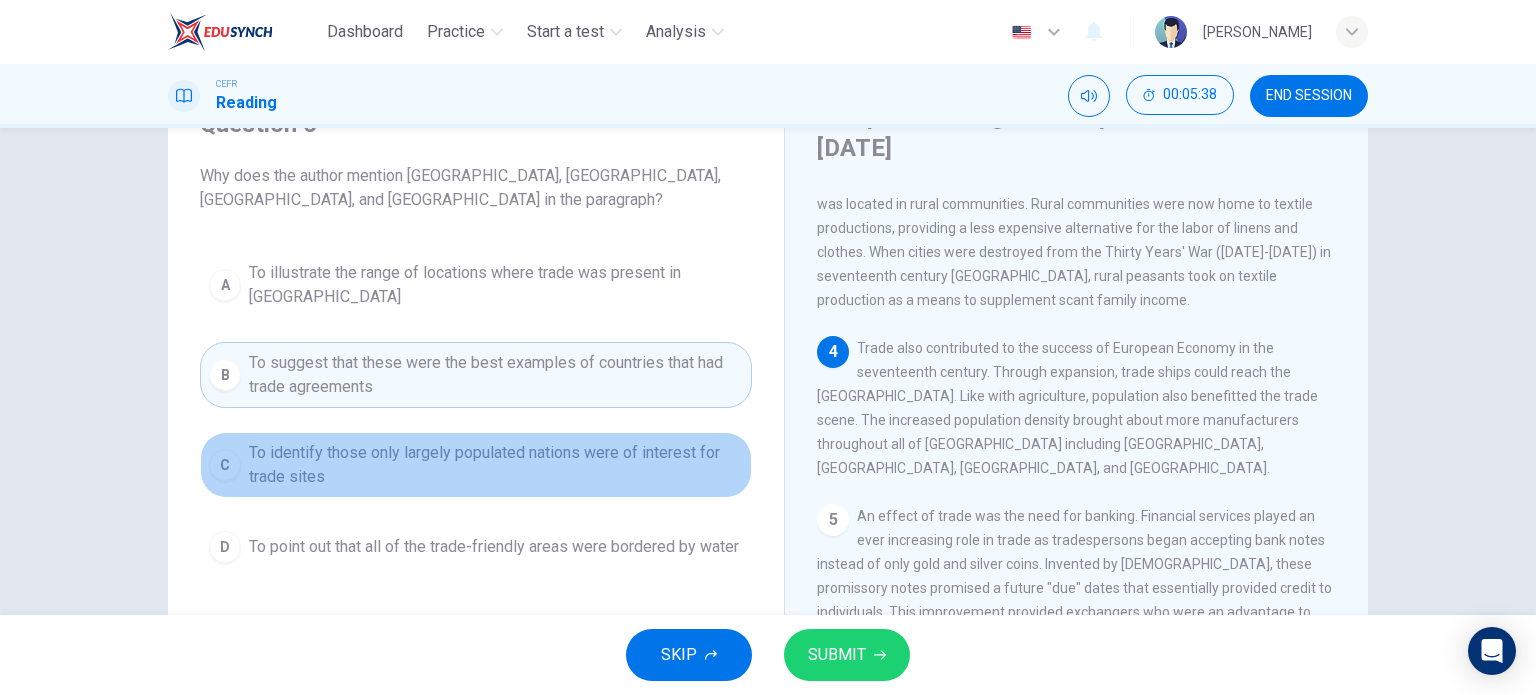 click on "To identify those only largely populated nations were of interest for trade sites" at bounding box center (496, 465) 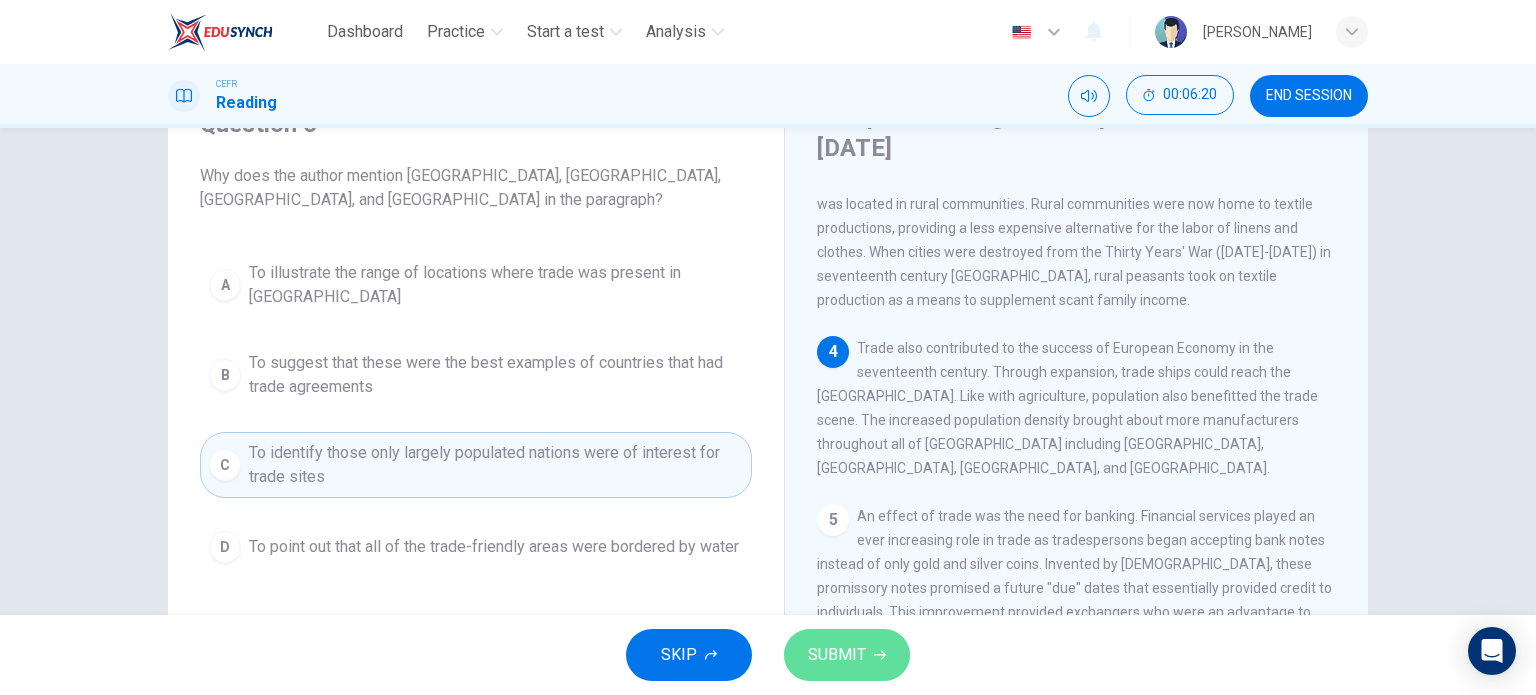click on "SUBMIT" at bounding box center (847, 655) 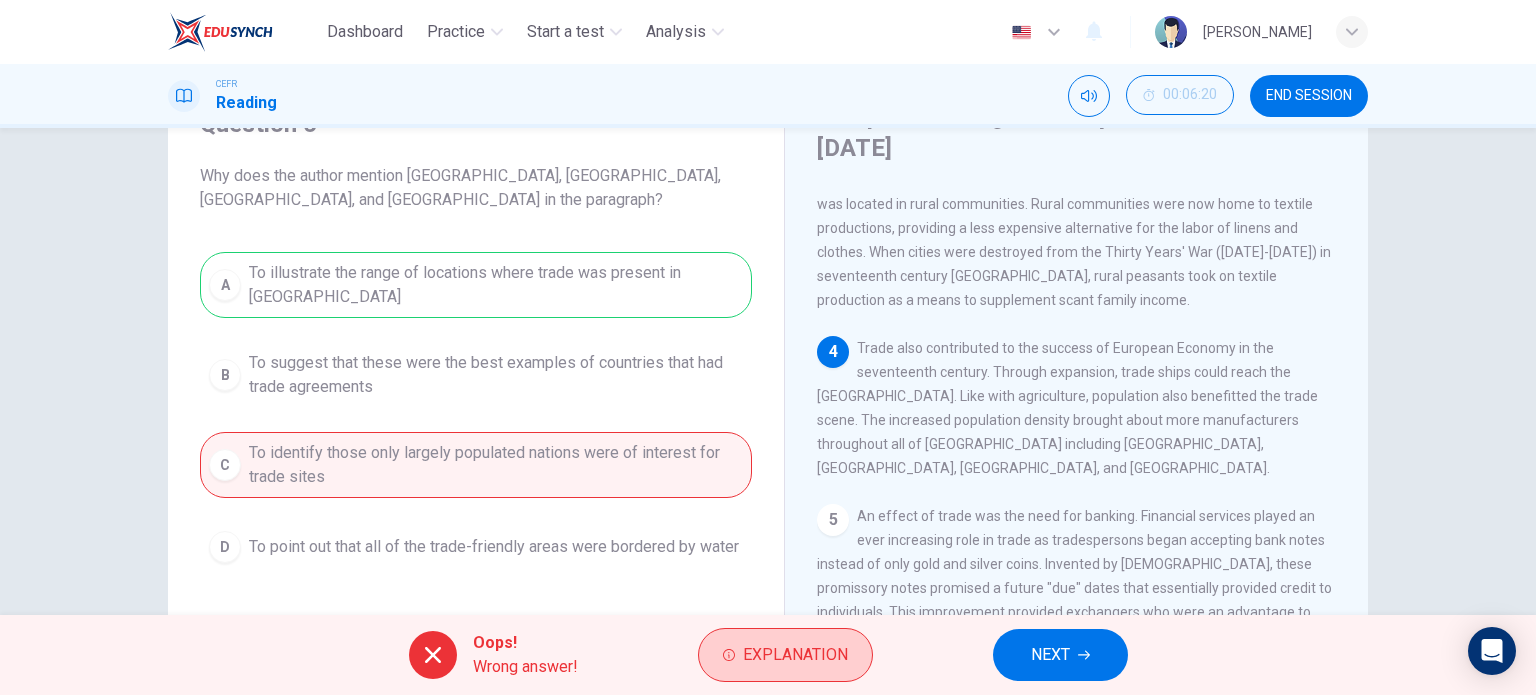 click on "Explanation" at bounding box center (795, 655) 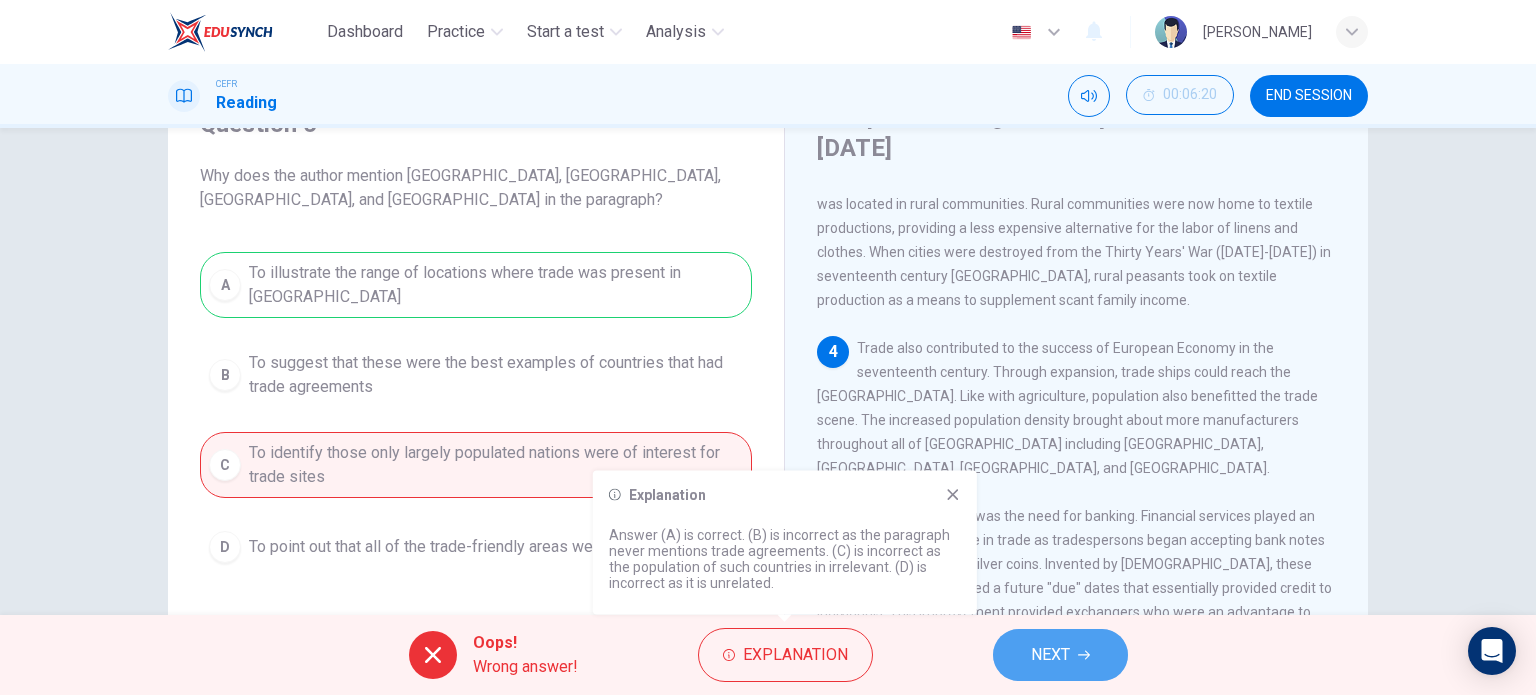 click on "NEXT" at bounding box center (1060, 655) 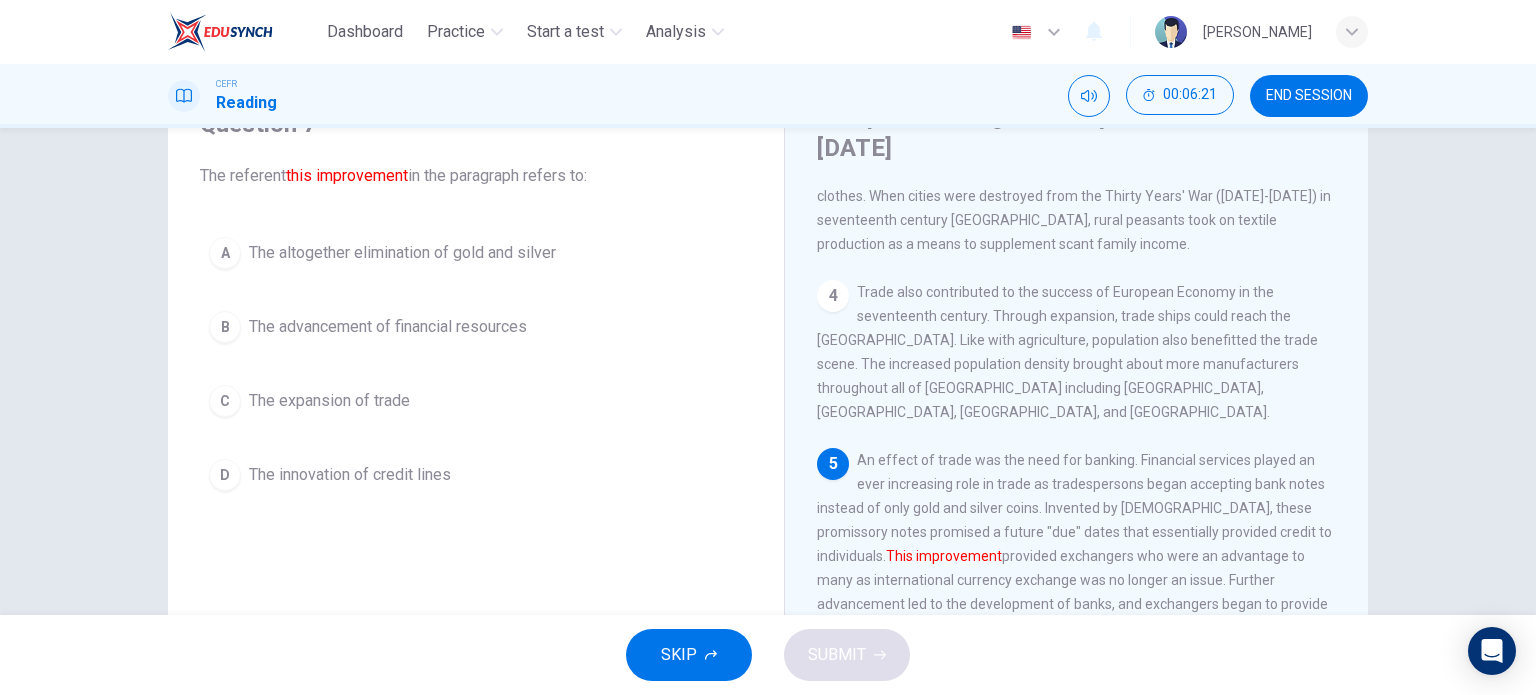 scroll, scrollTop: 600, scrollLeft: 0, axis: vertical 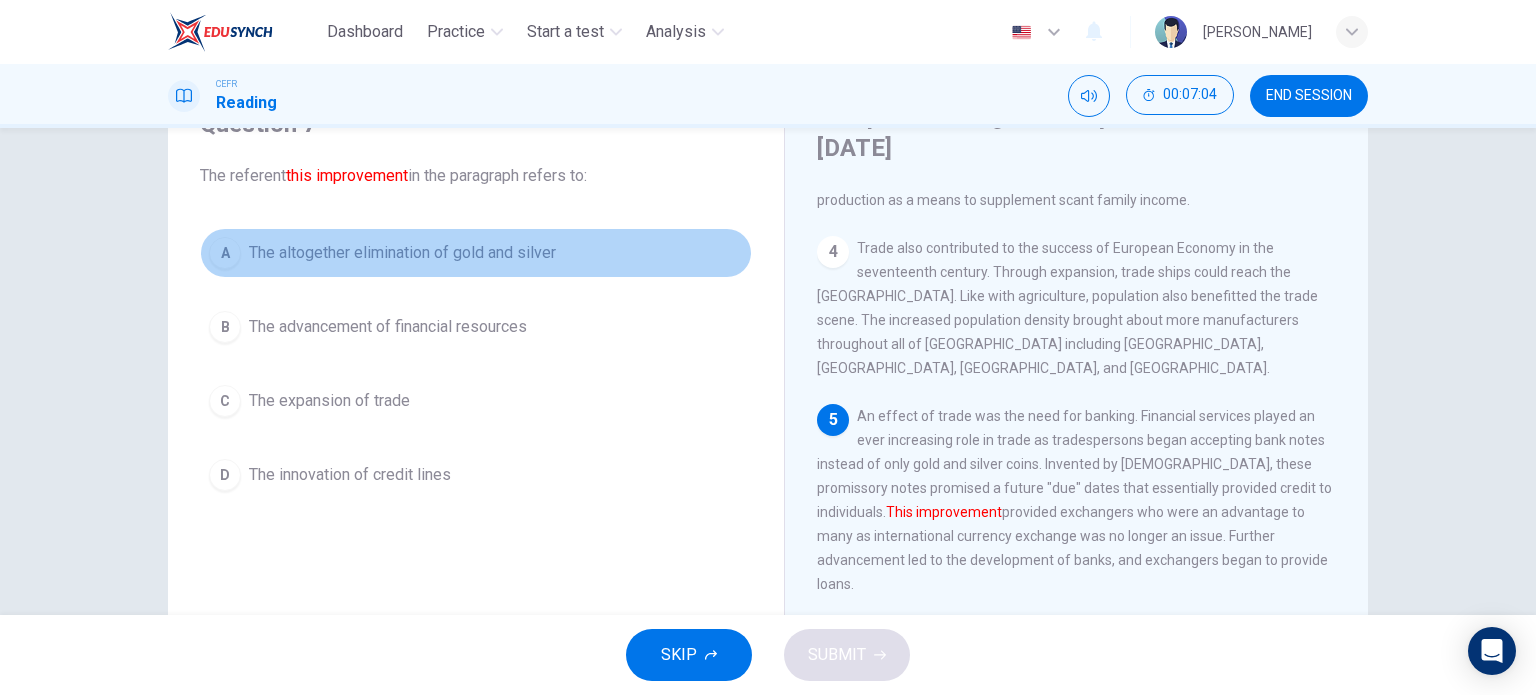 click on "The altogether elimination of gold and silver" at bounding box center (402, 253) 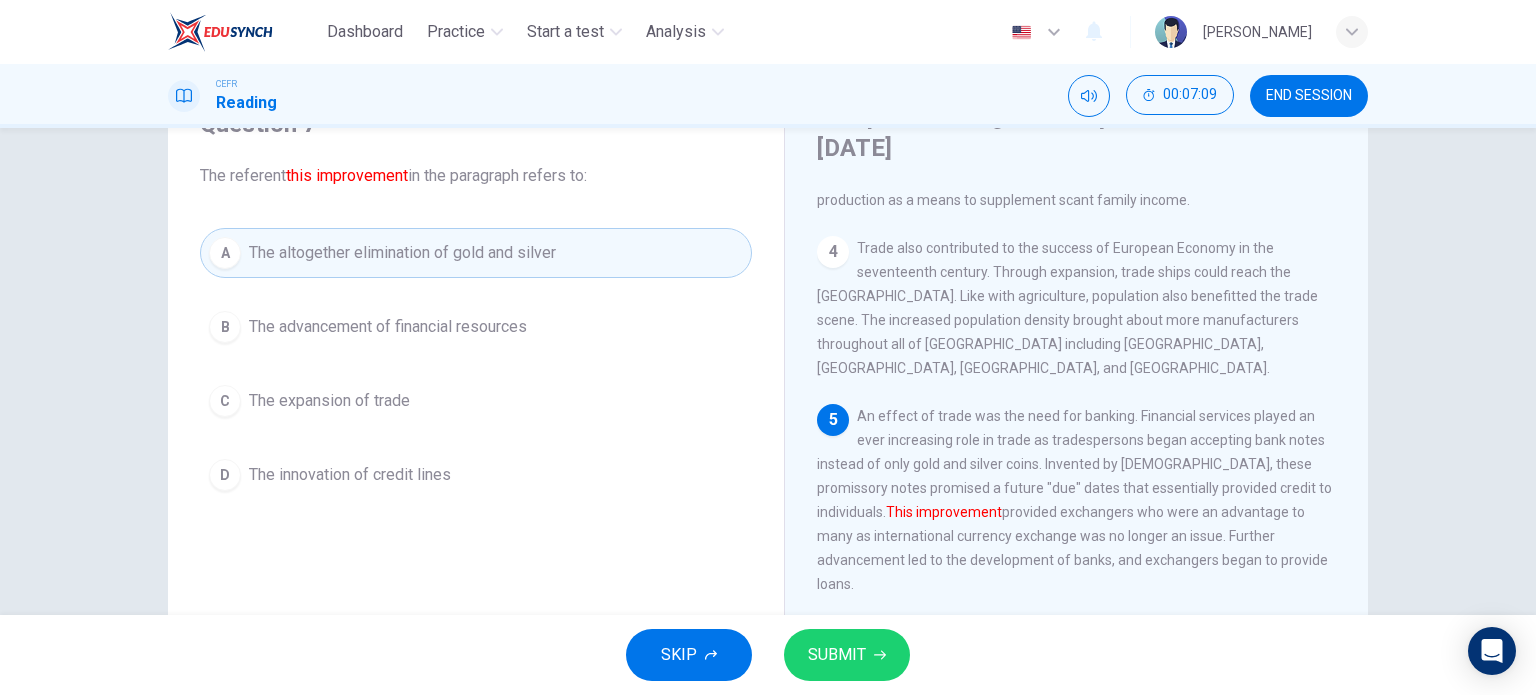 click on "SUBMIT" at bounding box center [837, 655] 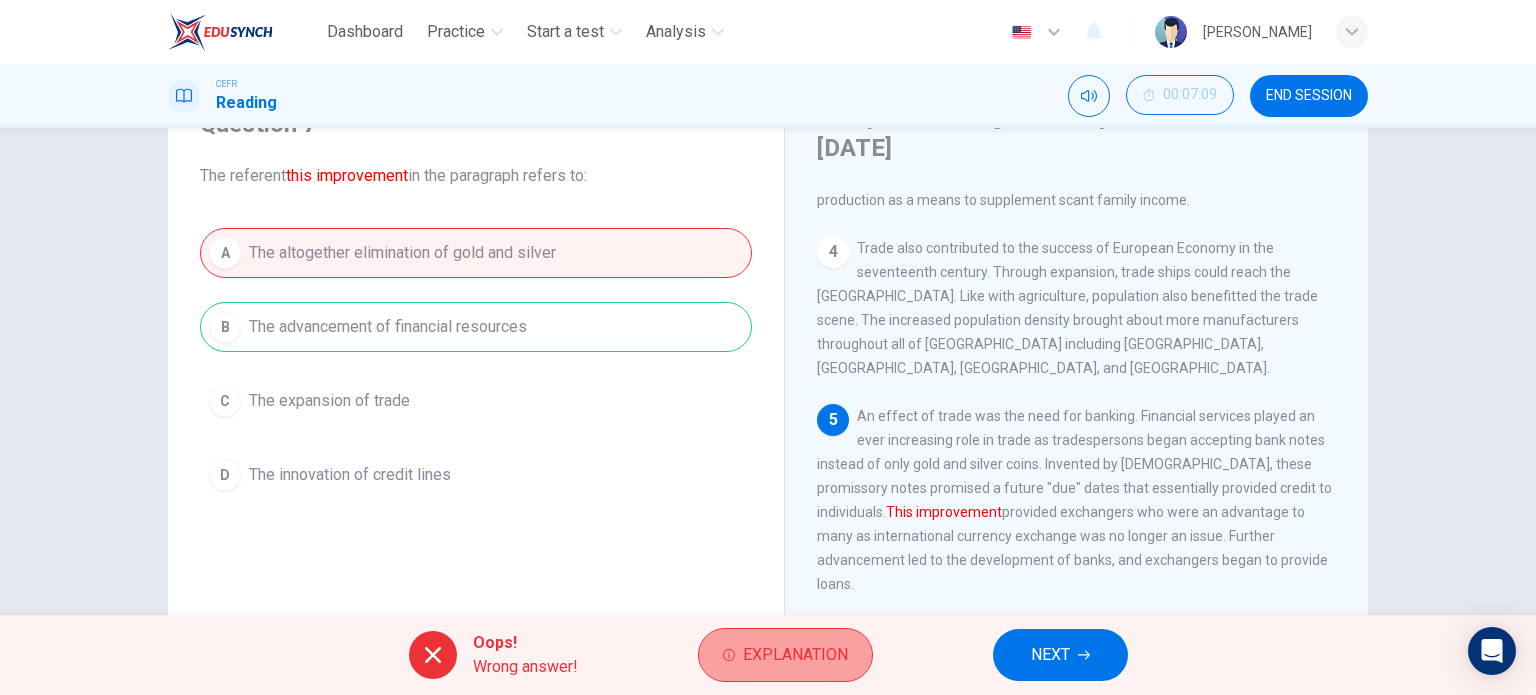 click on "Explanation" at bounding box center [795, 655] 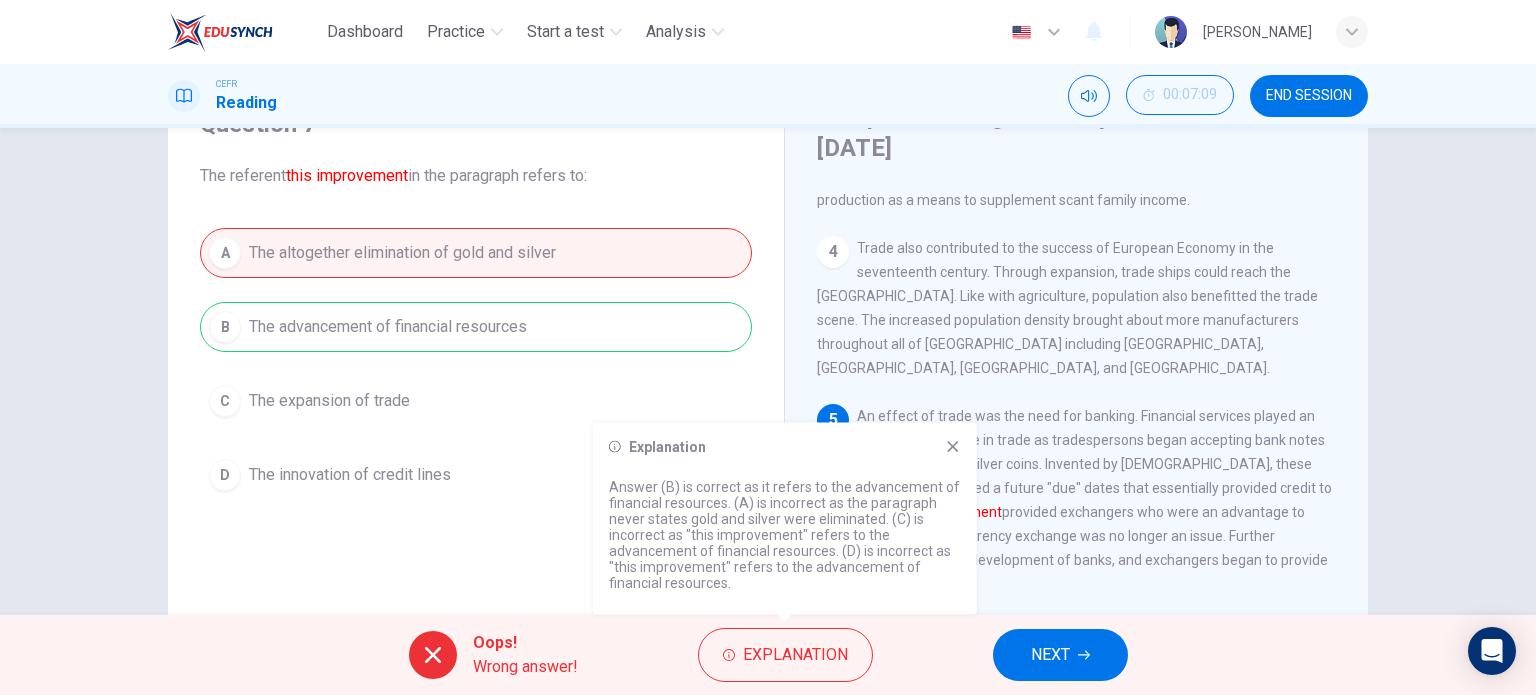 click 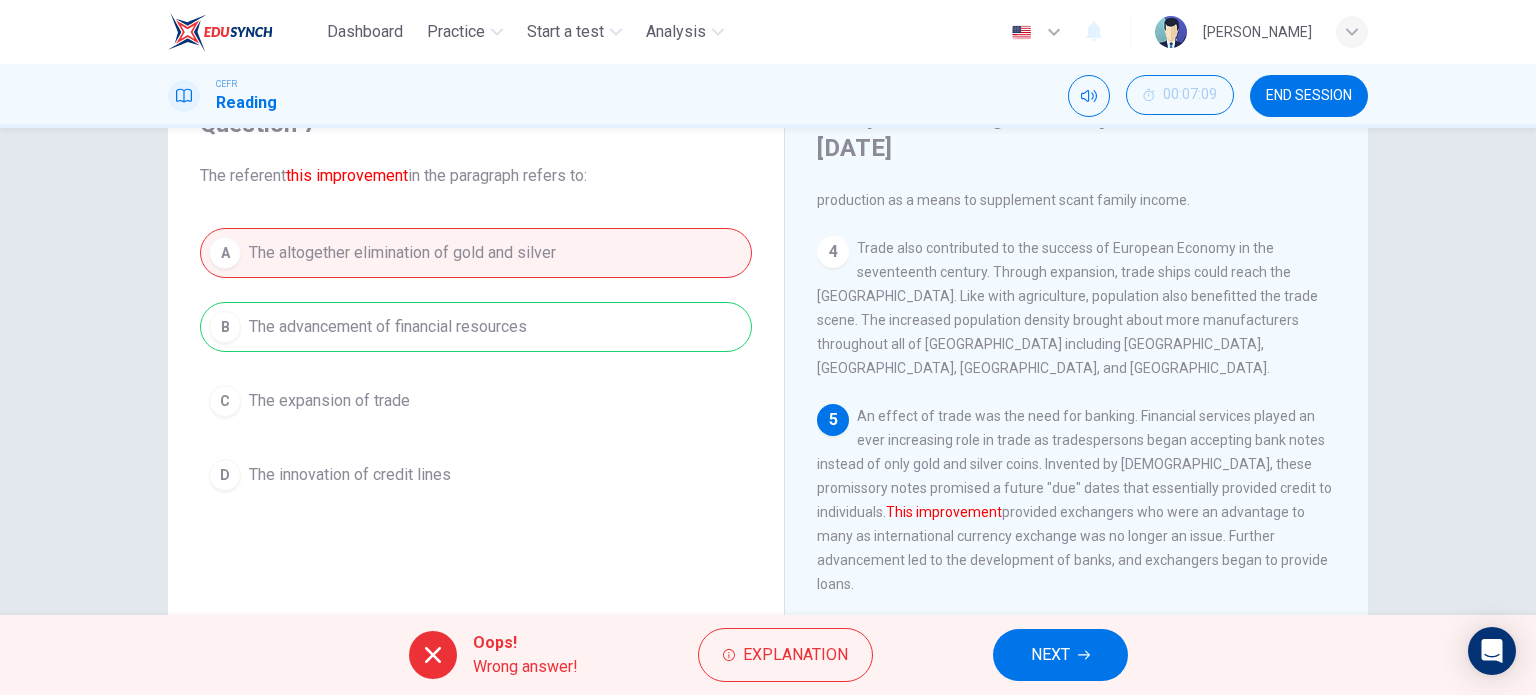 drag, startPoint x: 1079, startPoint y: 632, endPoint x: 749, endPoint y: 485, distance: 361.26028 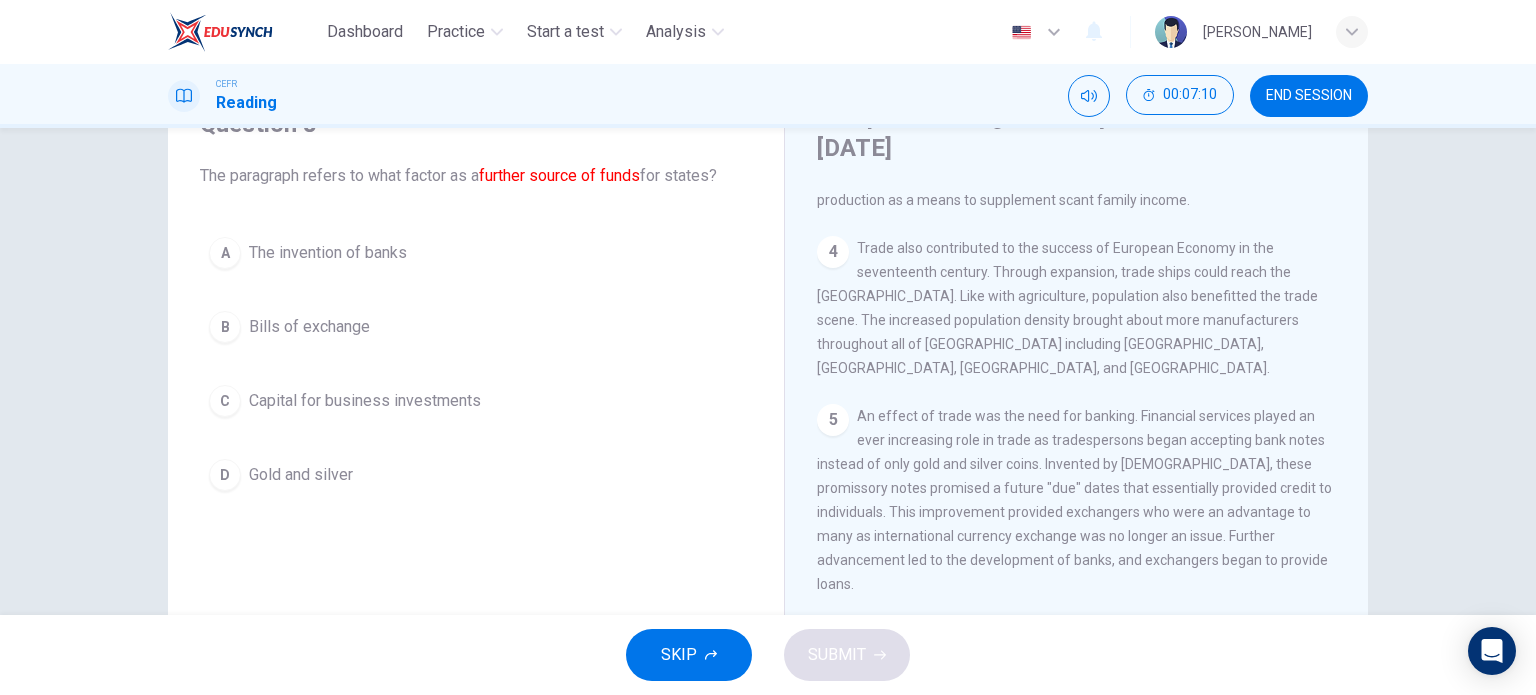 scroll, scrollTop: 652, scrollLeft: 0, axis: vertical 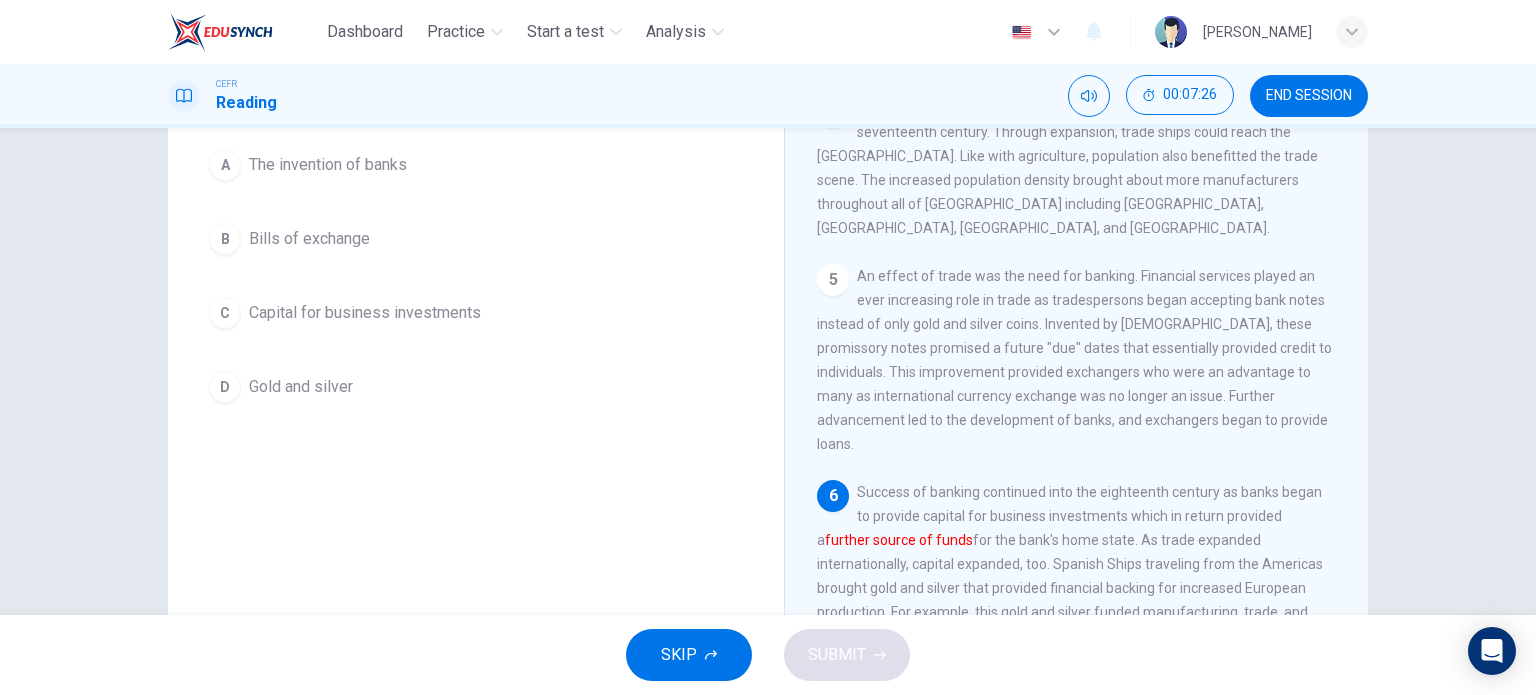 click on "Capital for business investments" at bounding box center [365, 313] 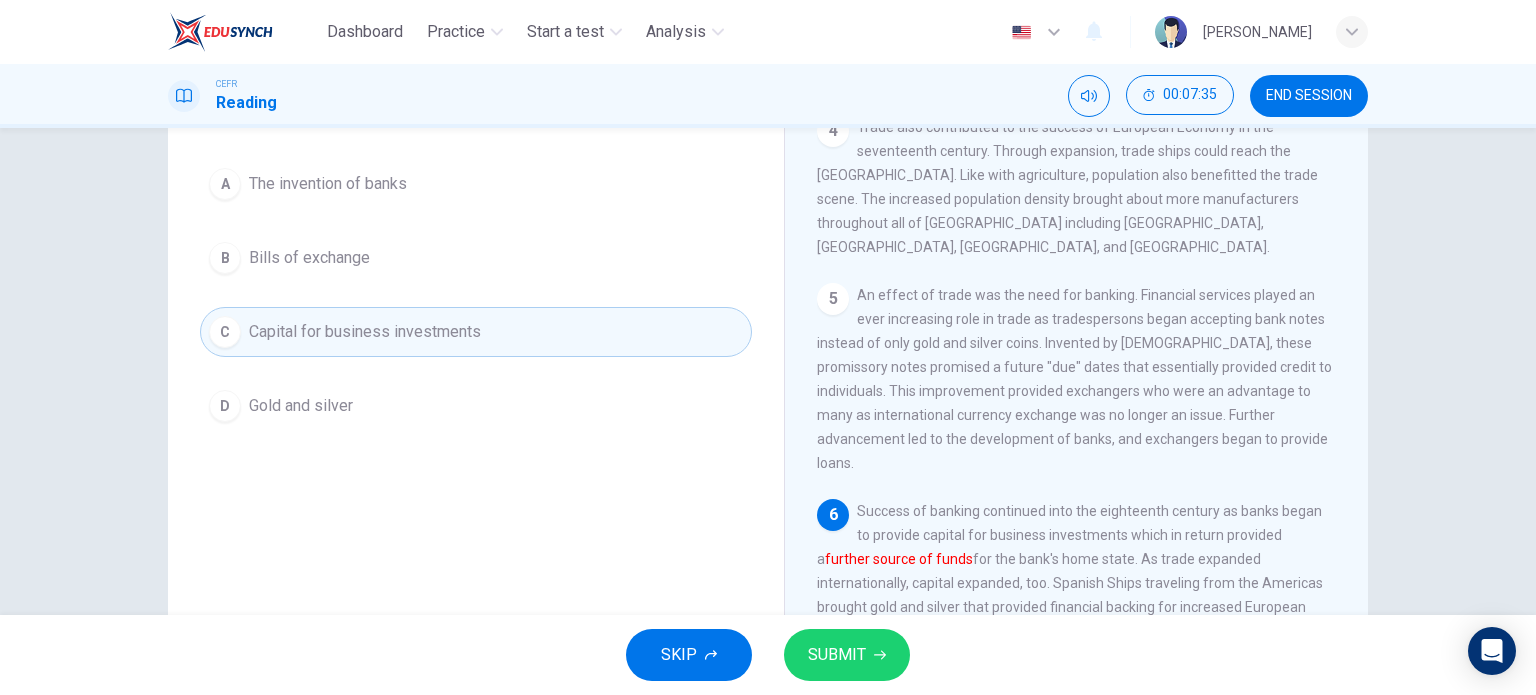 scroll, scrollTop: 188, scrollLeft: 0, axis: vertical 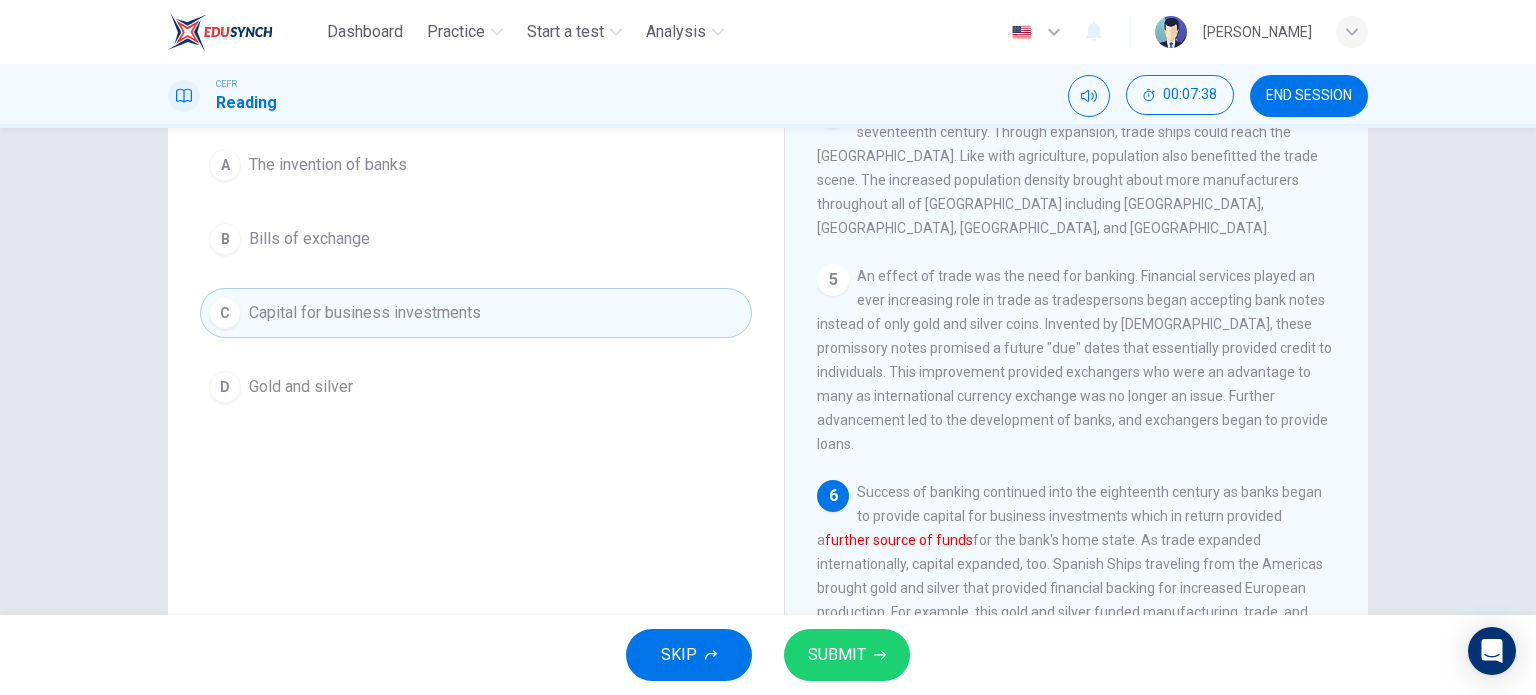 click on "A The invention of banks" at bounding box center [476, 165] 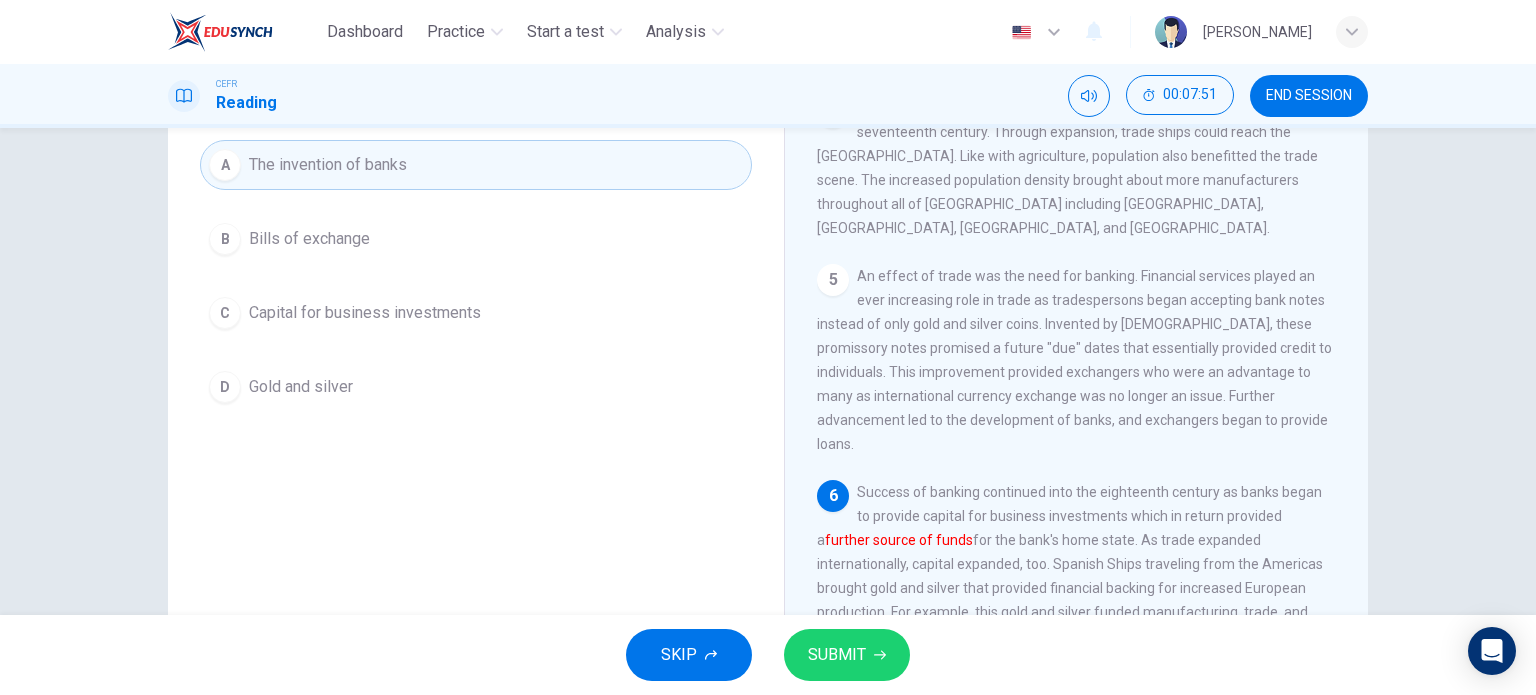 scroll, scrollTop: 88, scrollLeft: 0, axis: vertical 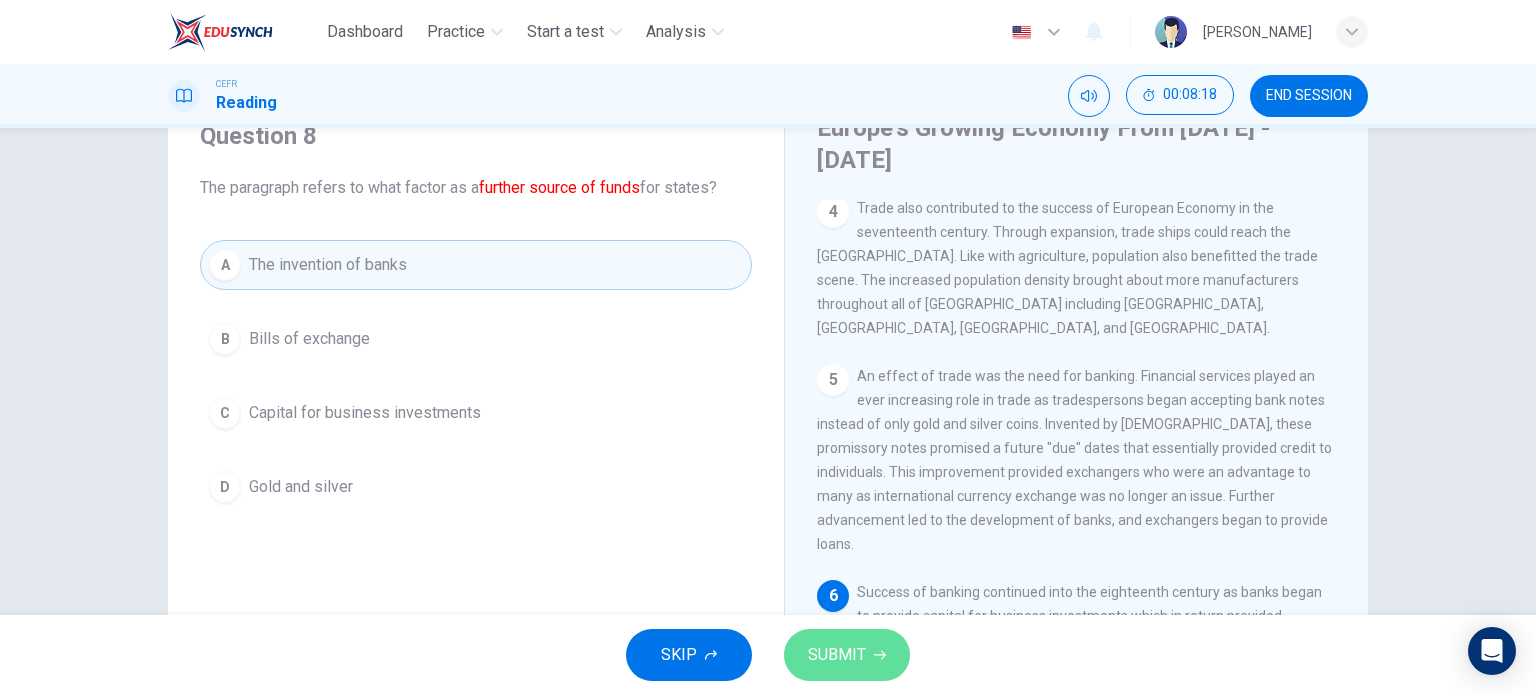 click on "SUBMIT" at bounding box center (837, 655) 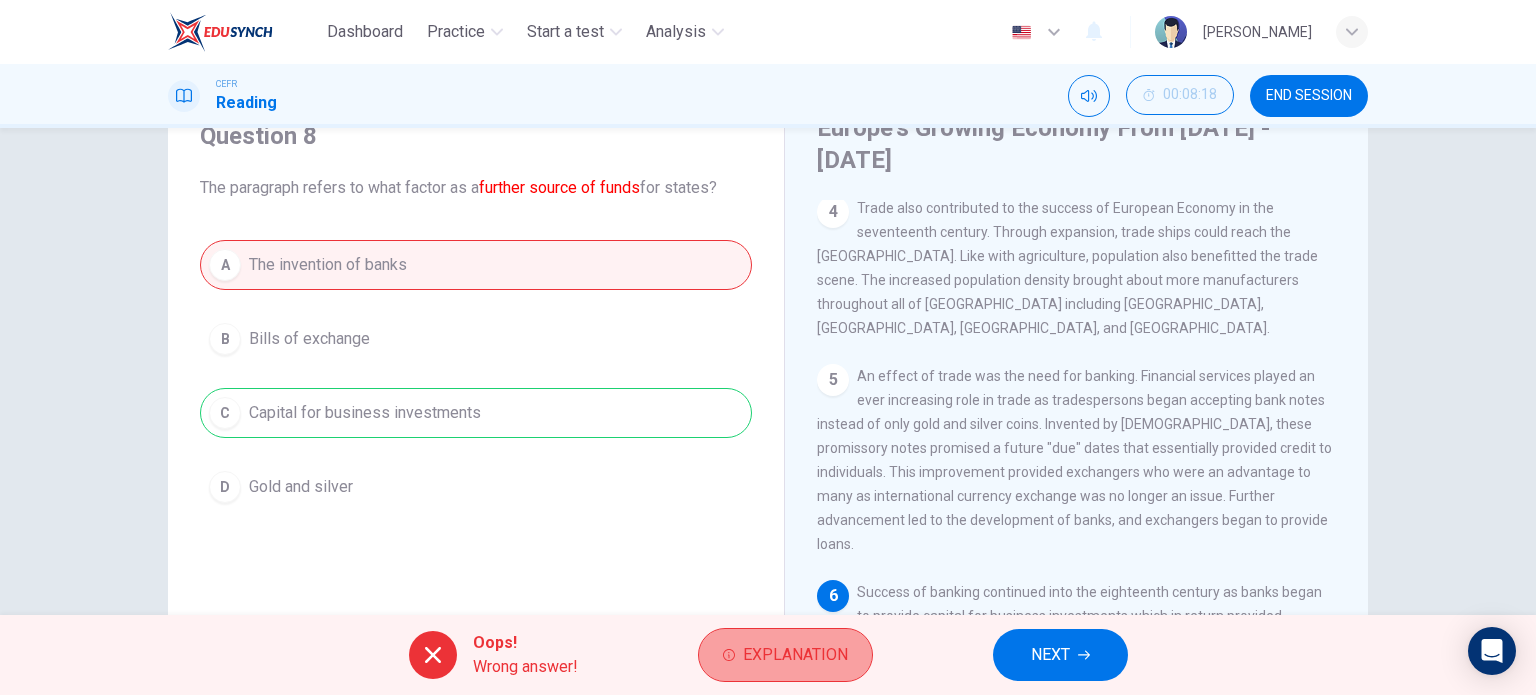 click on "Explanation" at bounding box center [785, 655] 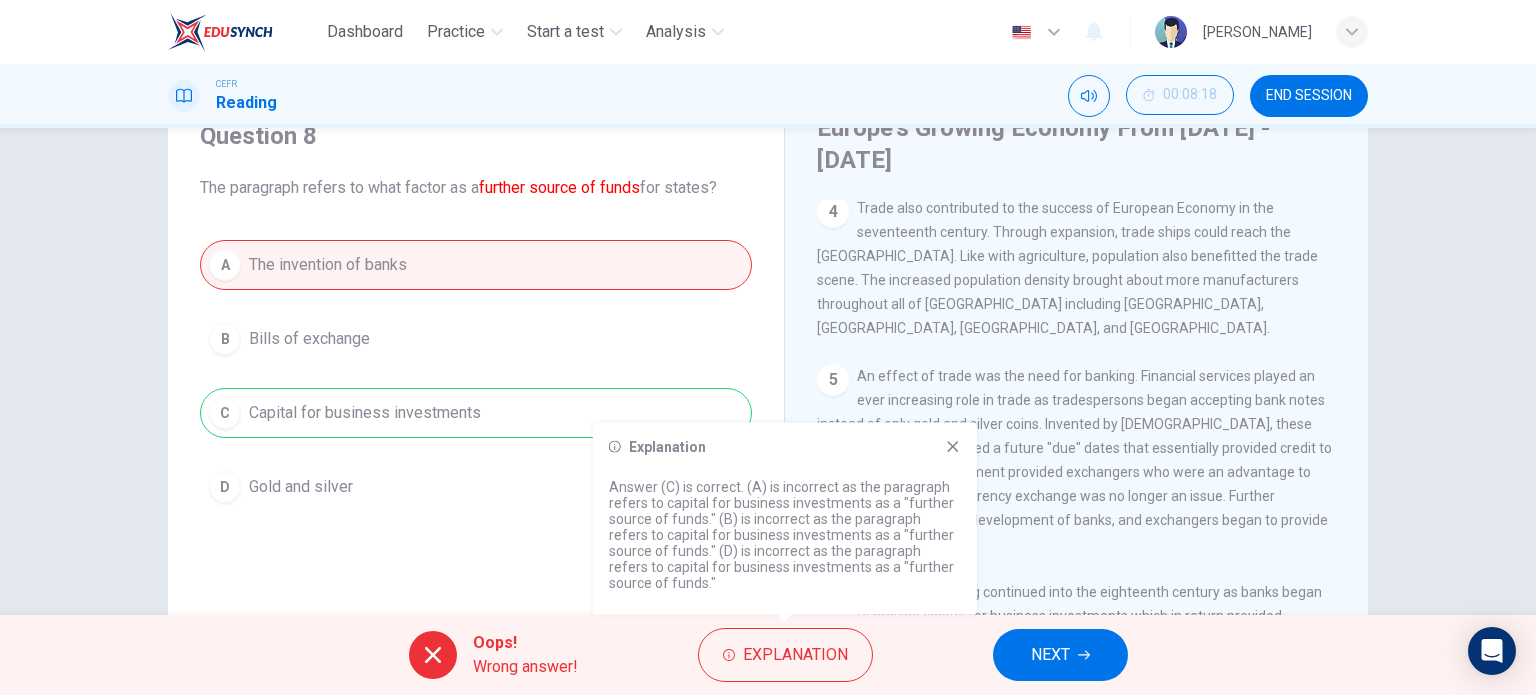 drag, startPoint x: 960, startPoint y: 439, endPoint x: 982, endPoint y: 539, distance: 102.3914 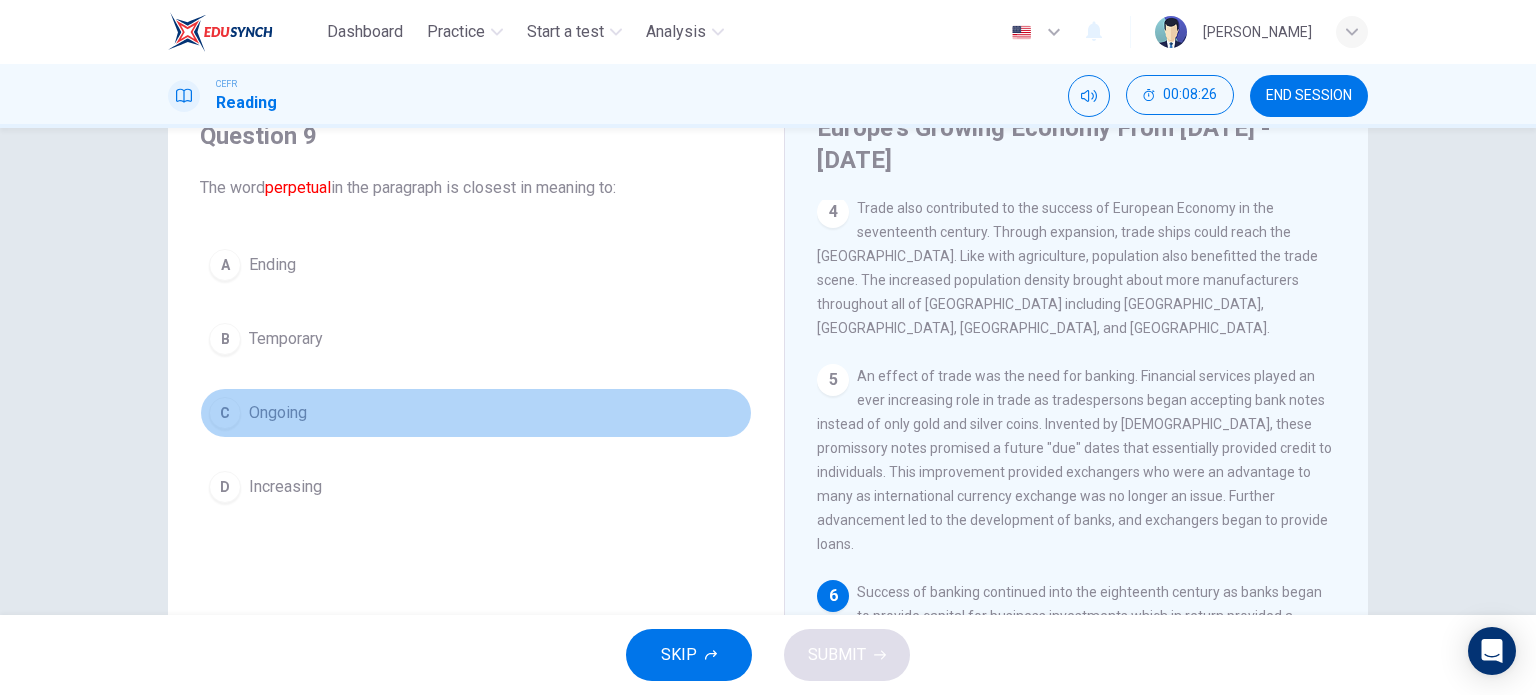 click on "C Ongoing" at bounding box center (476, 413) 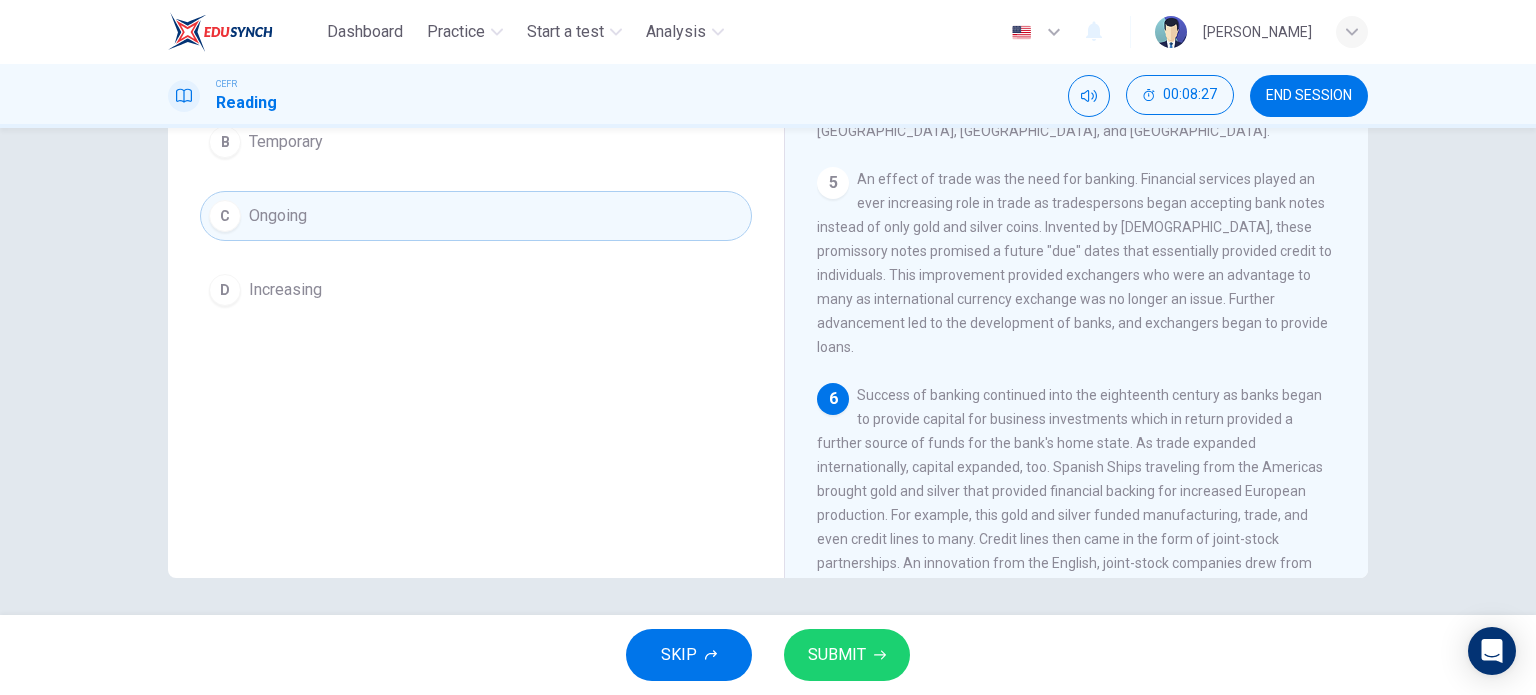 scroll, scrollTop: 288, scrollLeft: 0, axis: vertical 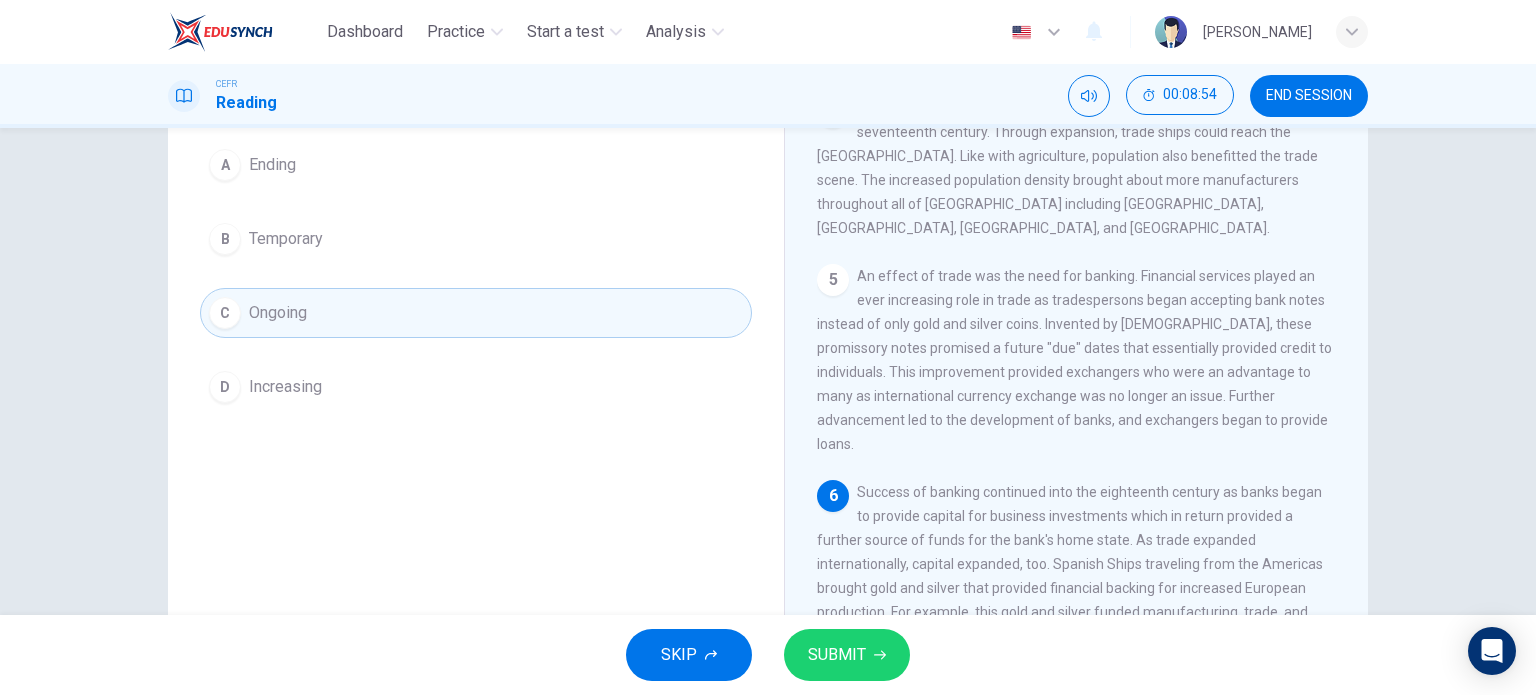 click on "SUBMIT" at bounding box center [847, 655] 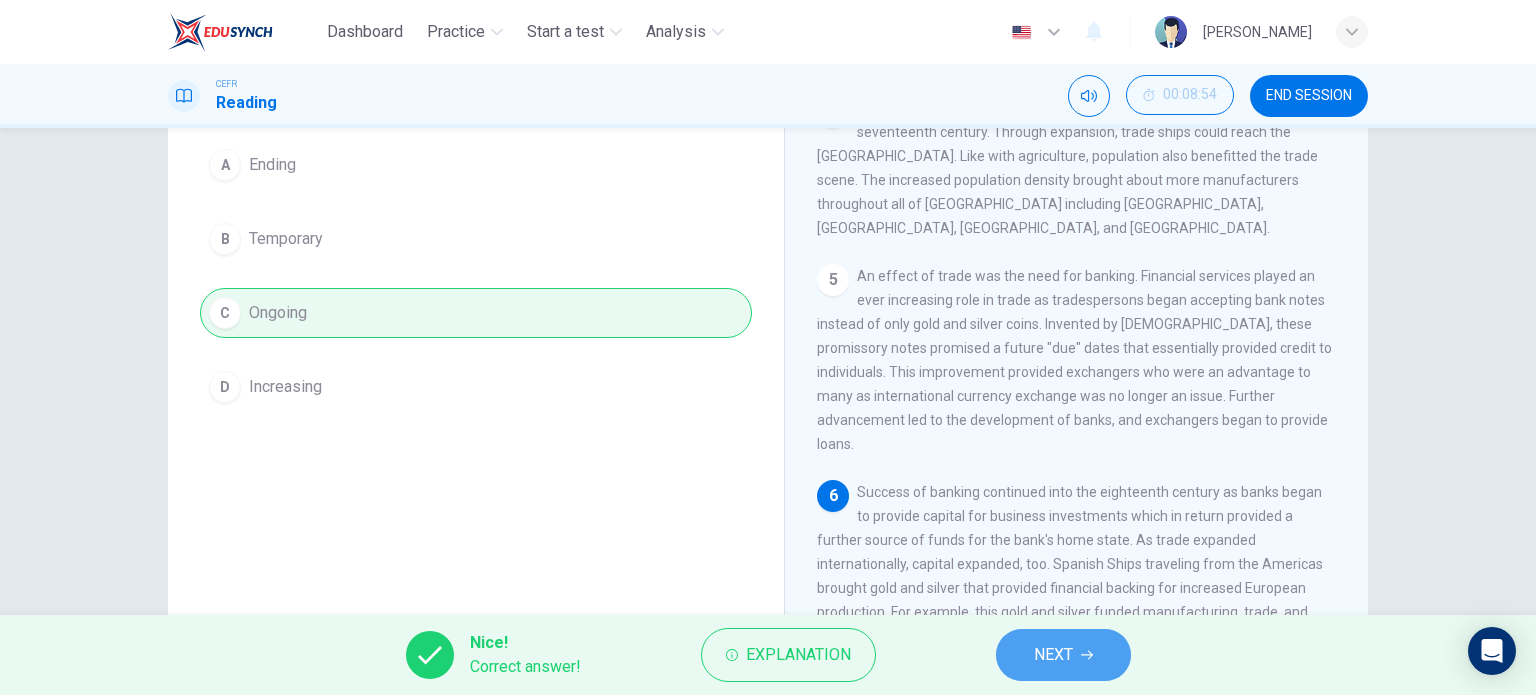click on "NEXT" at bounding box center (1063, 655) 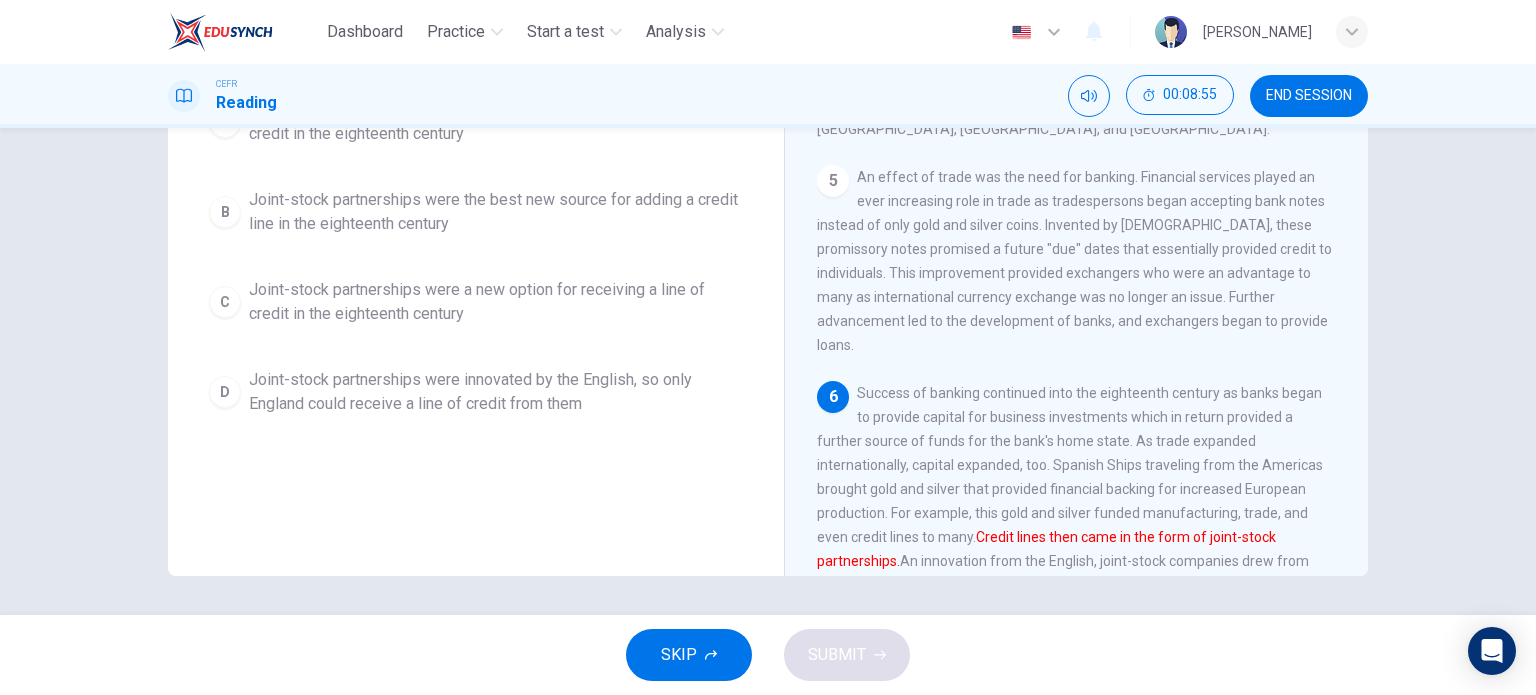 scroll, scrollTop: 288, scrollLeft: 0, axis: vertical 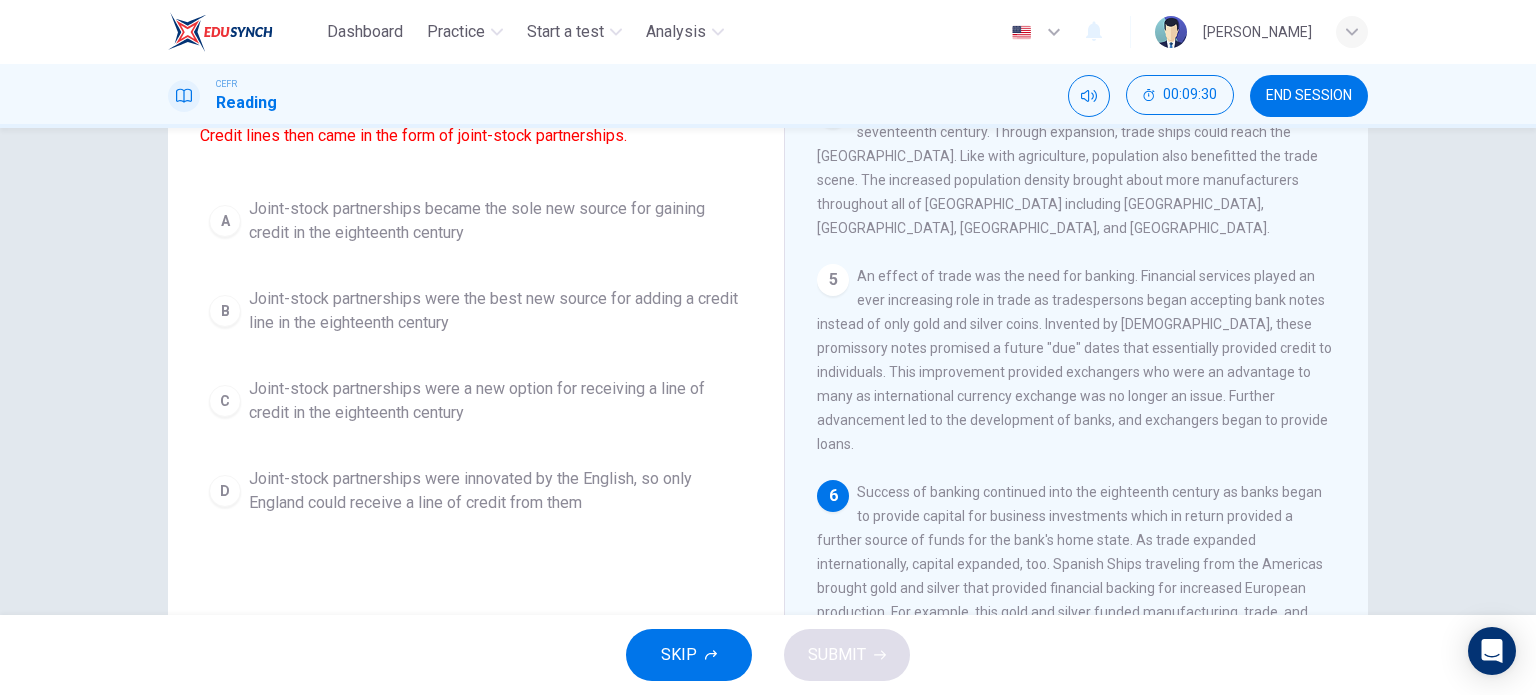 click on "Joint-stock partnerships were the best new source for adding a credit line in the eighteenth century" at bounding box center [496, 311] 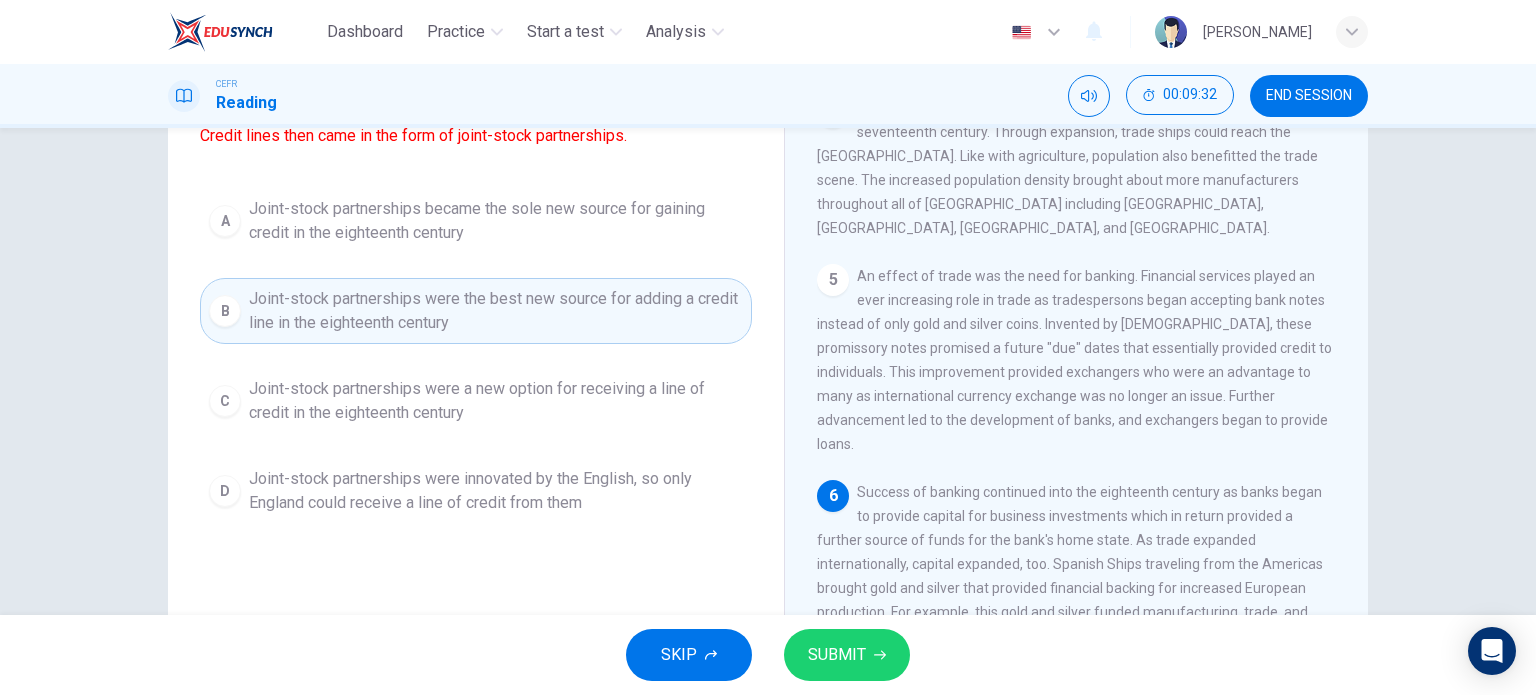 click on "SUBMIT" at bounding box center [837, 655] 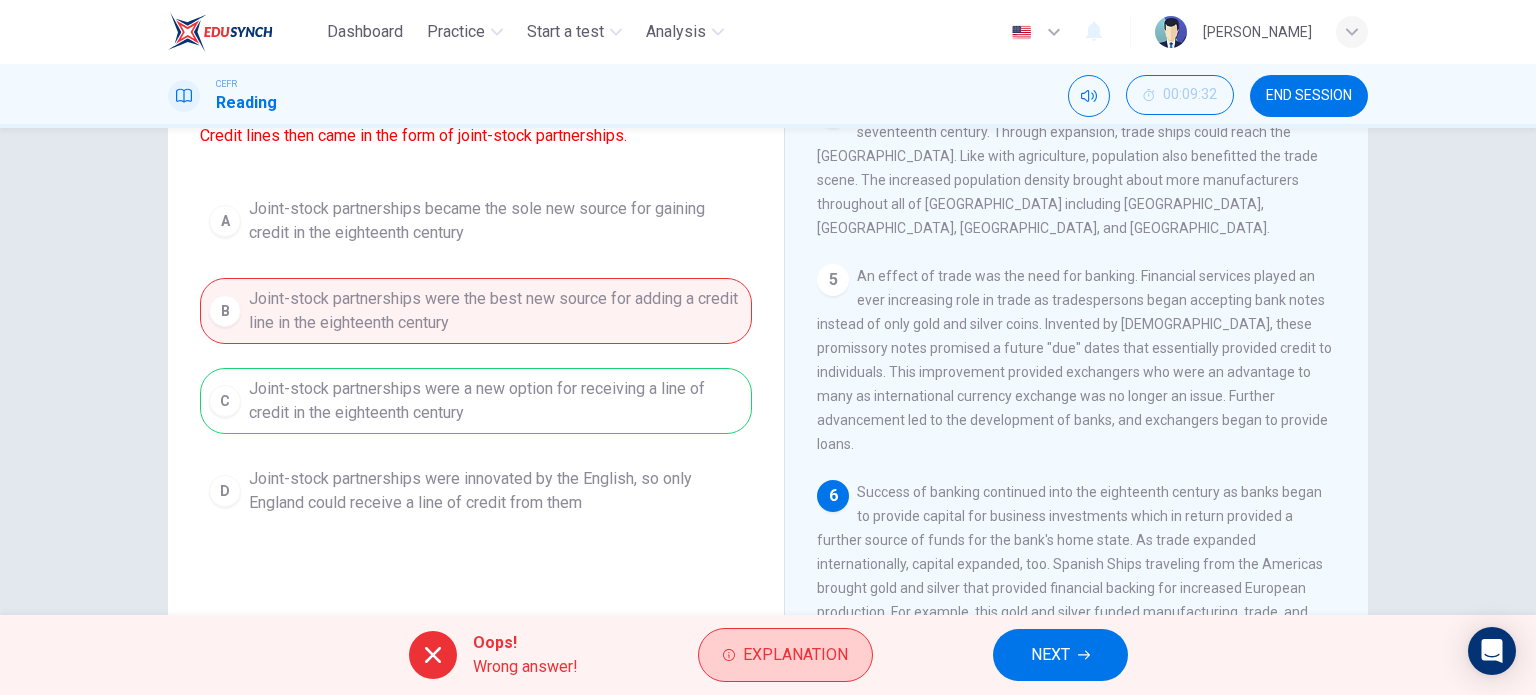 drag, startPoint x: 761, startPoint y: 671, endPoint x: 757, endPoint y: 657, distance: 14.56022 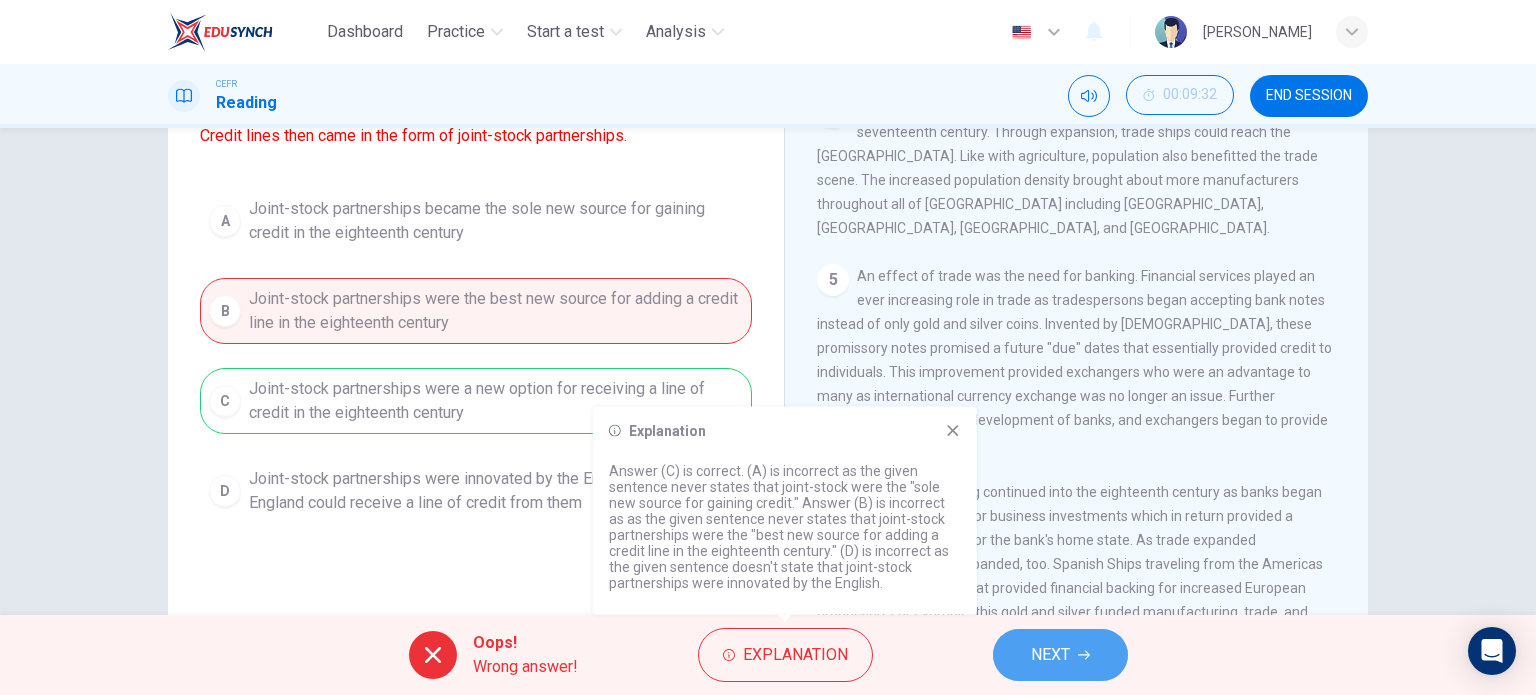 click on "NEXT" at bounding box center [1060, 655] 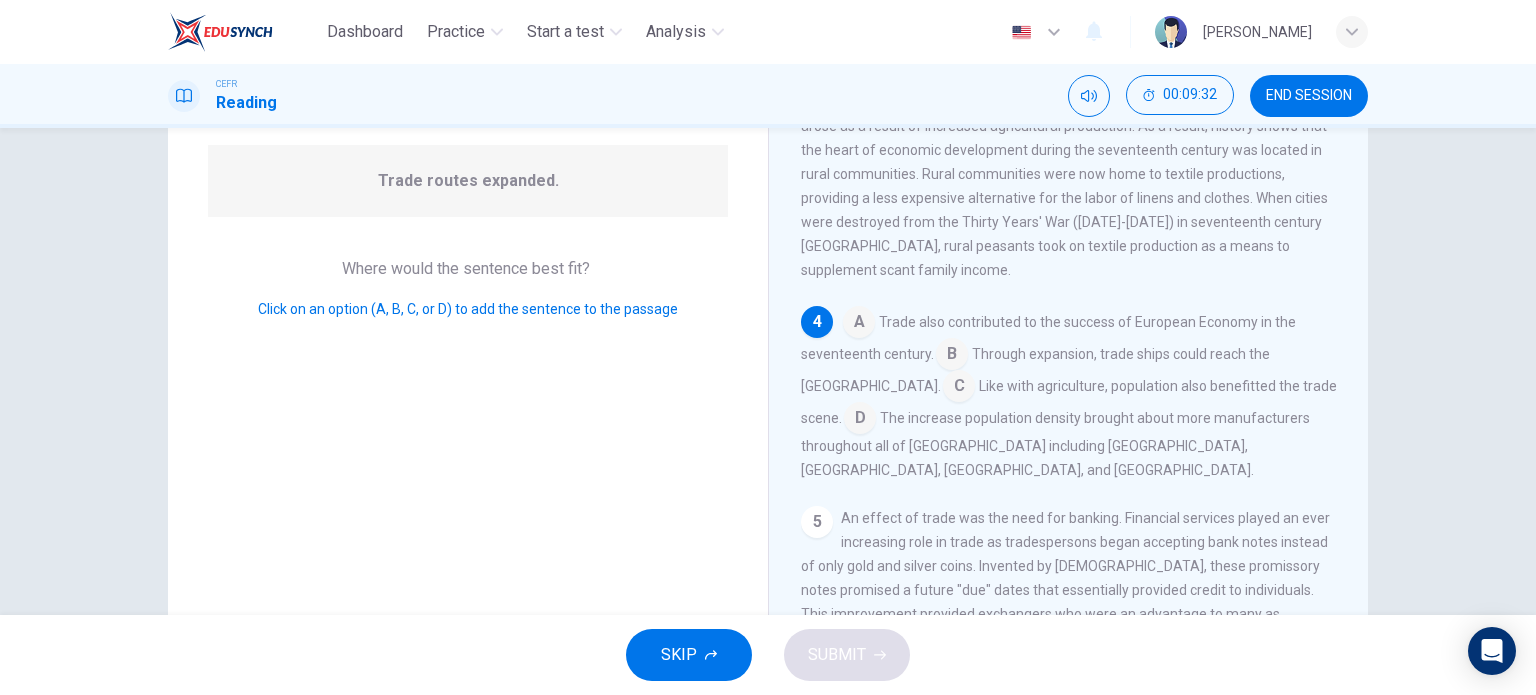 scroll, scrollTop: 419, scrollLeft: 0, axis: vertical 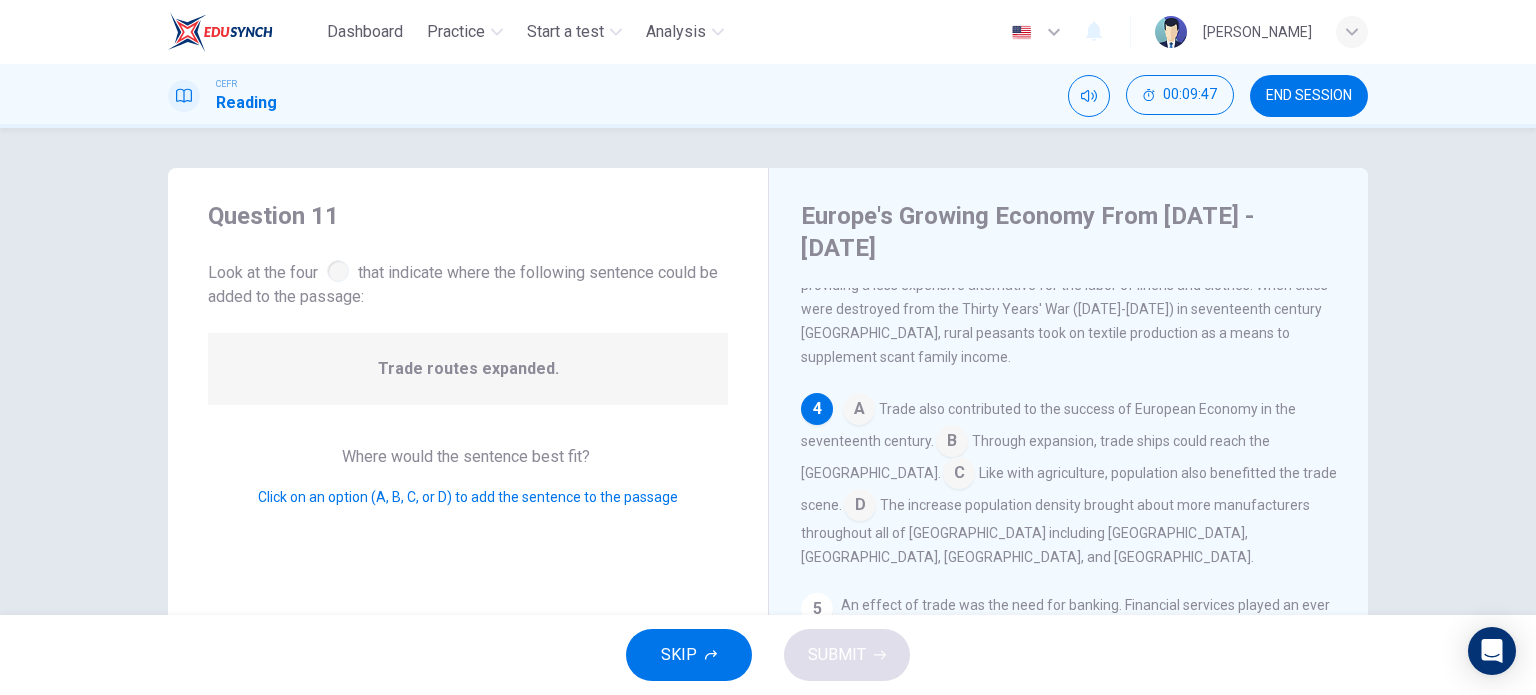 drag, startPoint x: 942, startPoint y: 426, endPoint x: 935, endPoint y: 434, distance: 10.630146 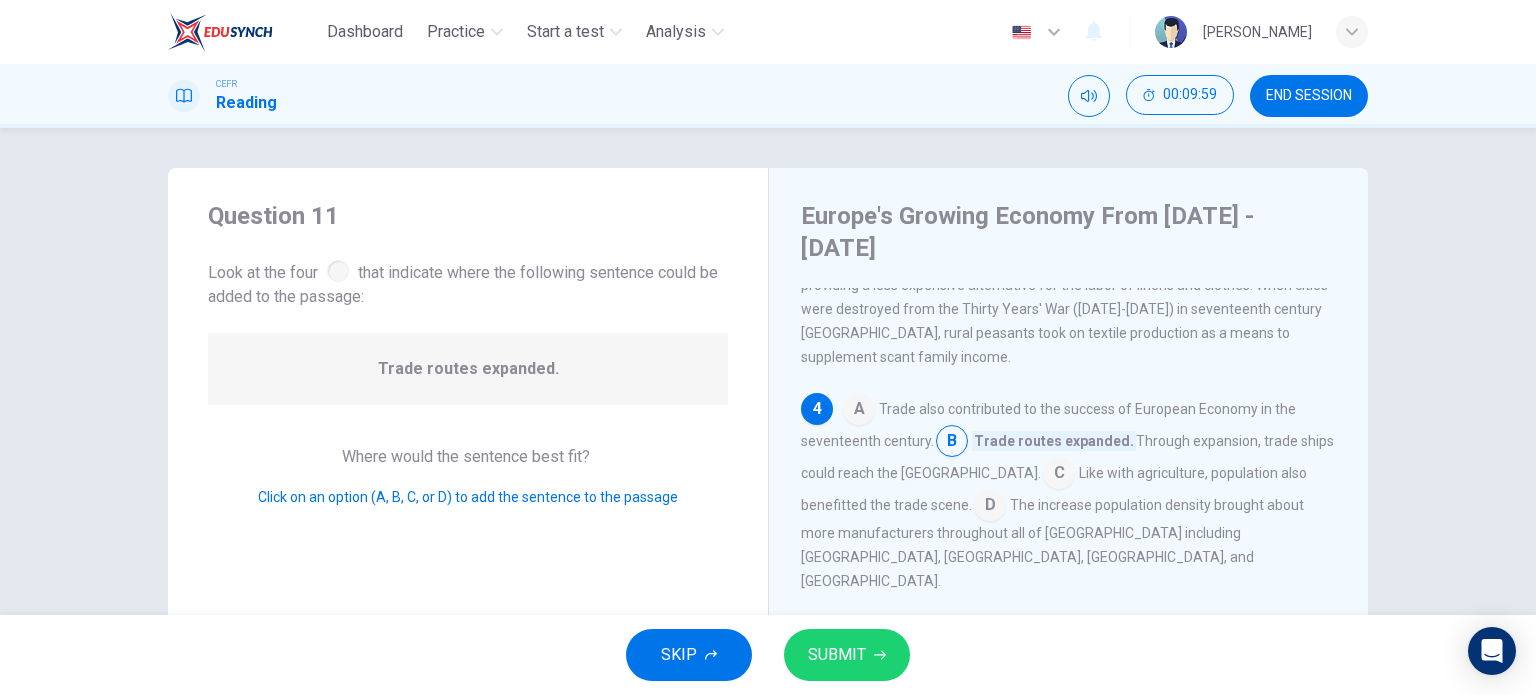click on "SKIP SUBMIT" at bounding box center [768, 655] 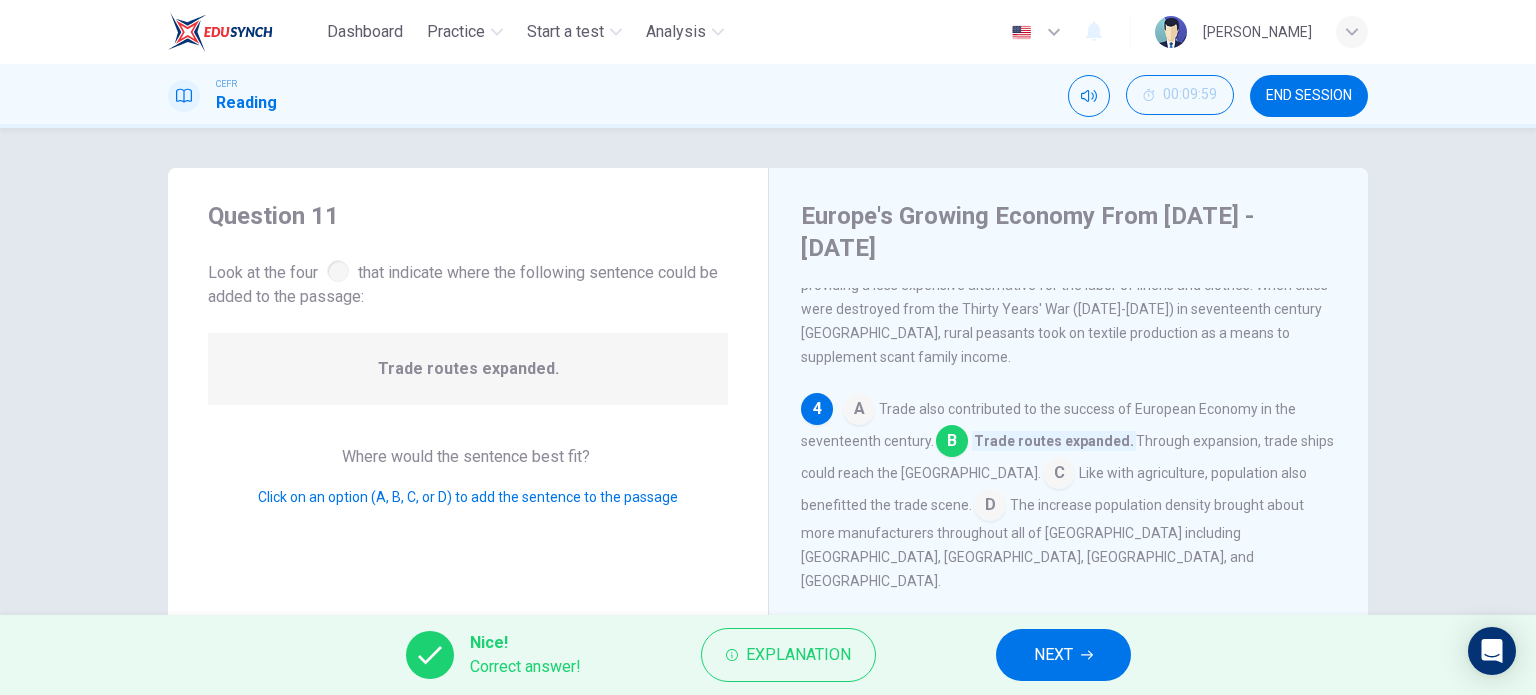 click on "Explanation" at bounding box center (788, 655) 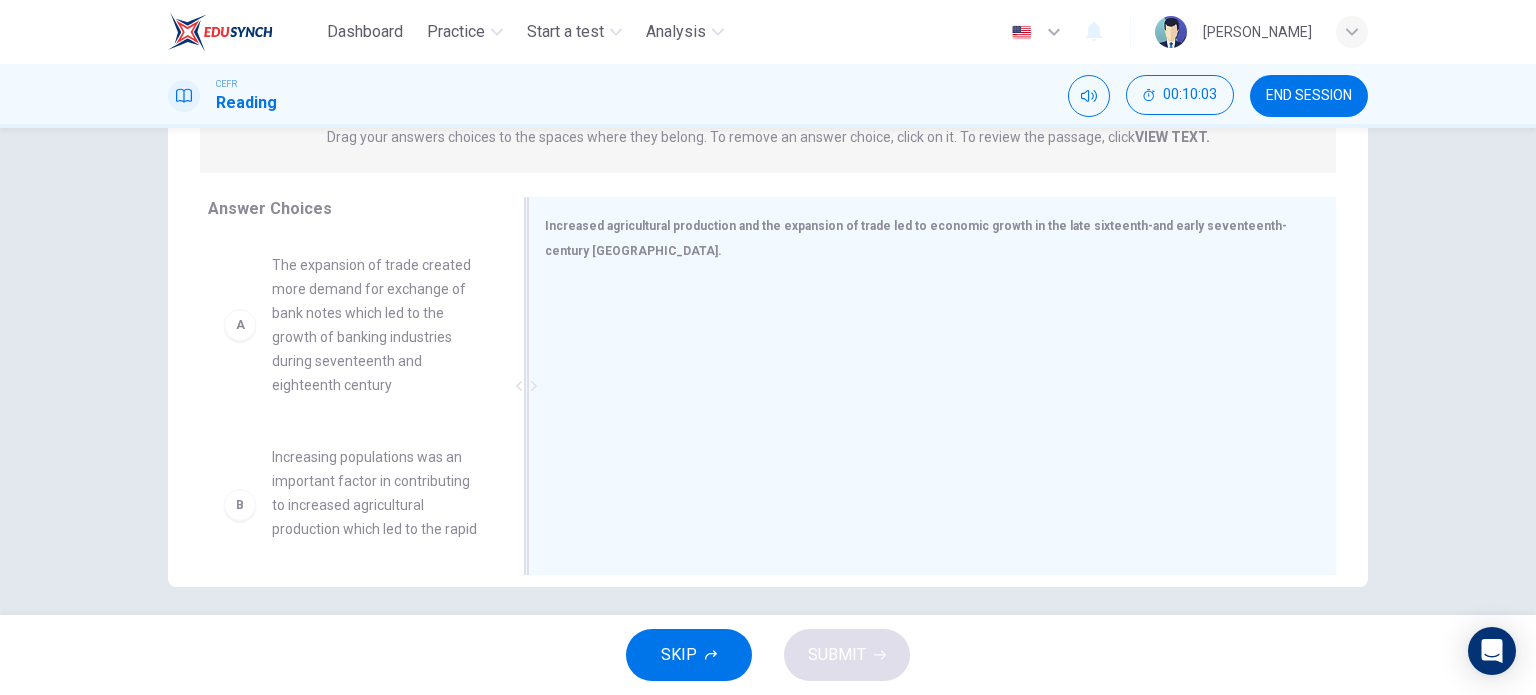 scroll, scrollTop: 288, scrollLeft: 0, axis: vertical 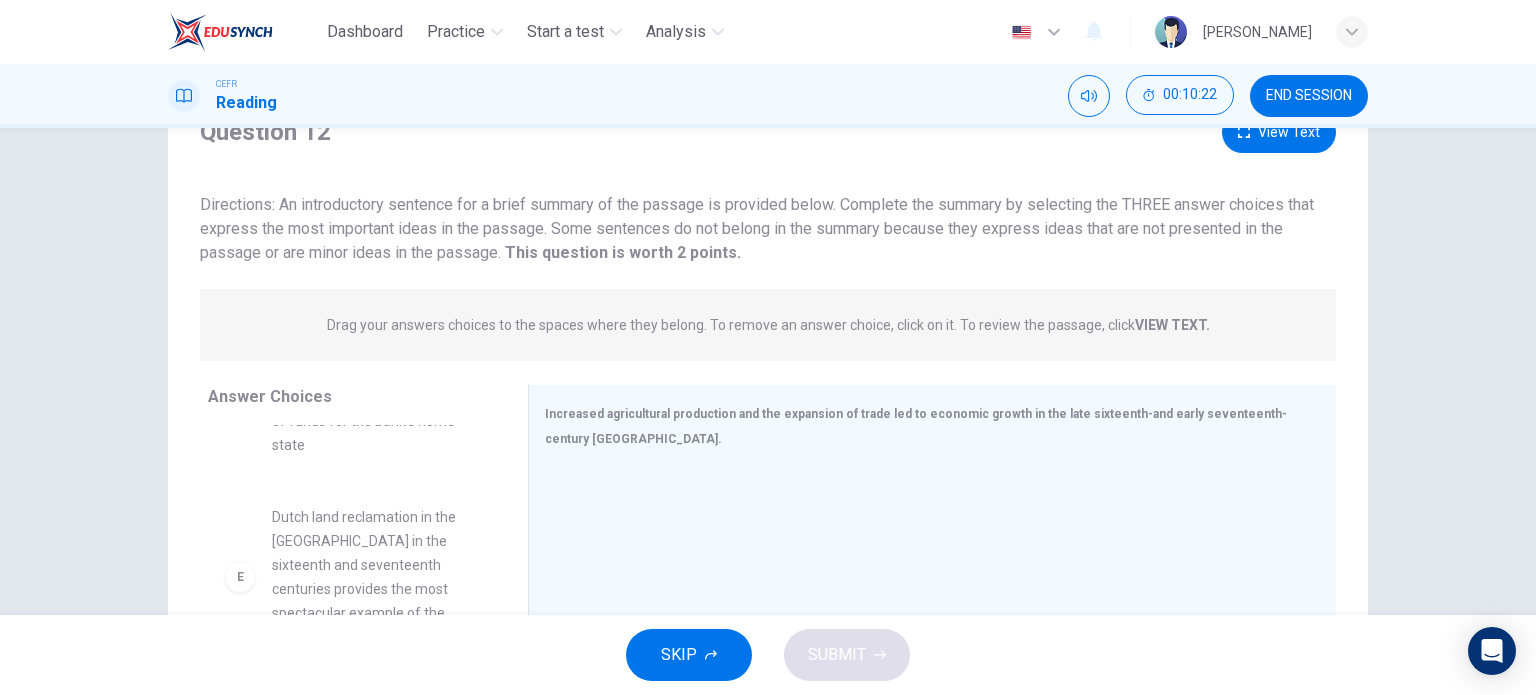 click on "View Text" at bounding box center (1279, 132) 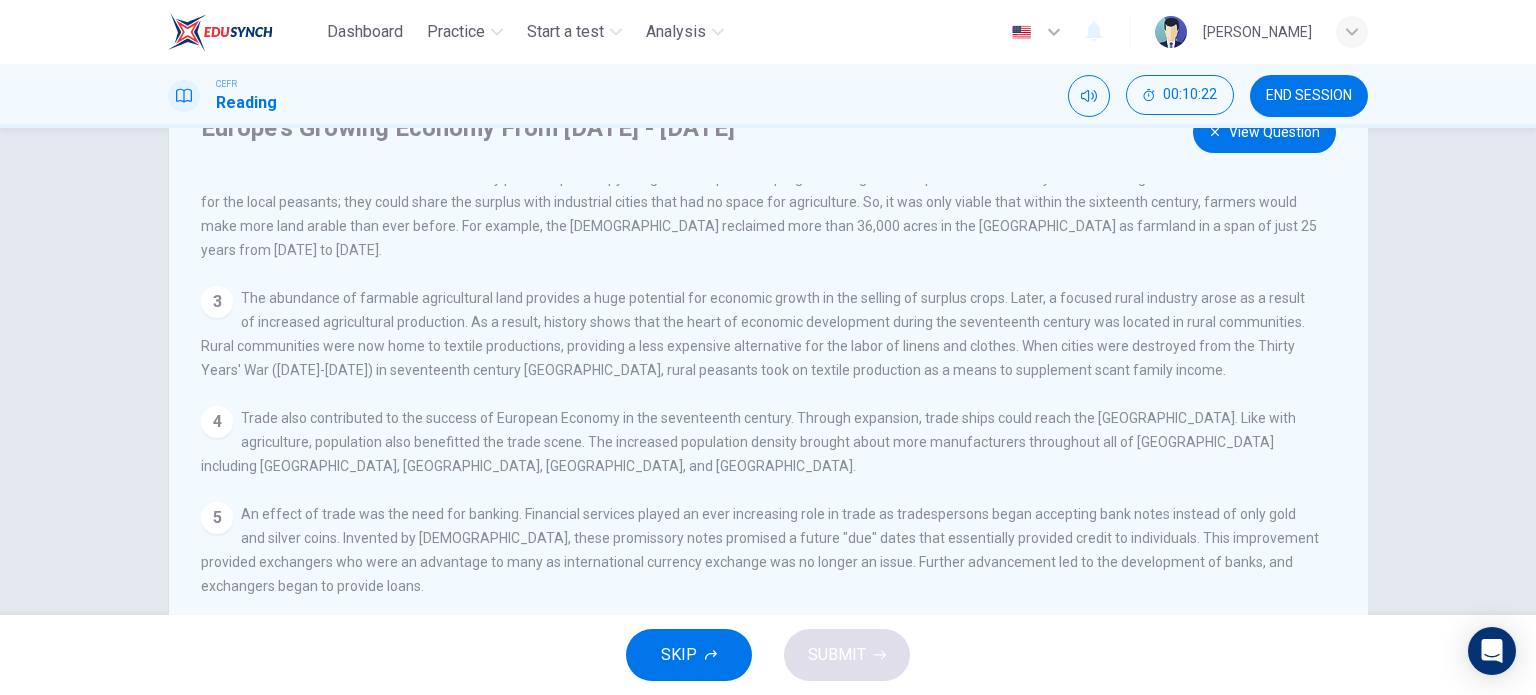 scroll, scrollTop: 139, scrollLeft: 0, axis: vertical 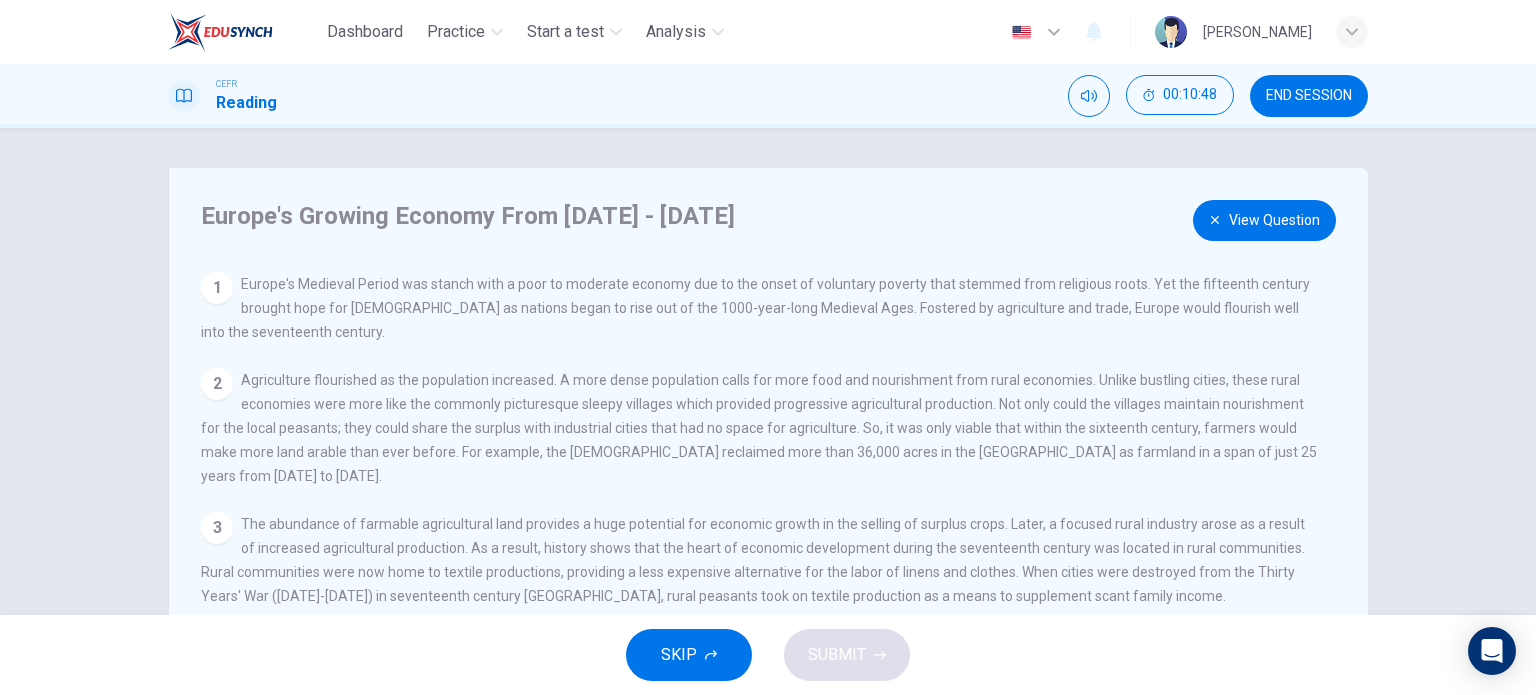 click on "View Question" at bounding box center (1264, 220) 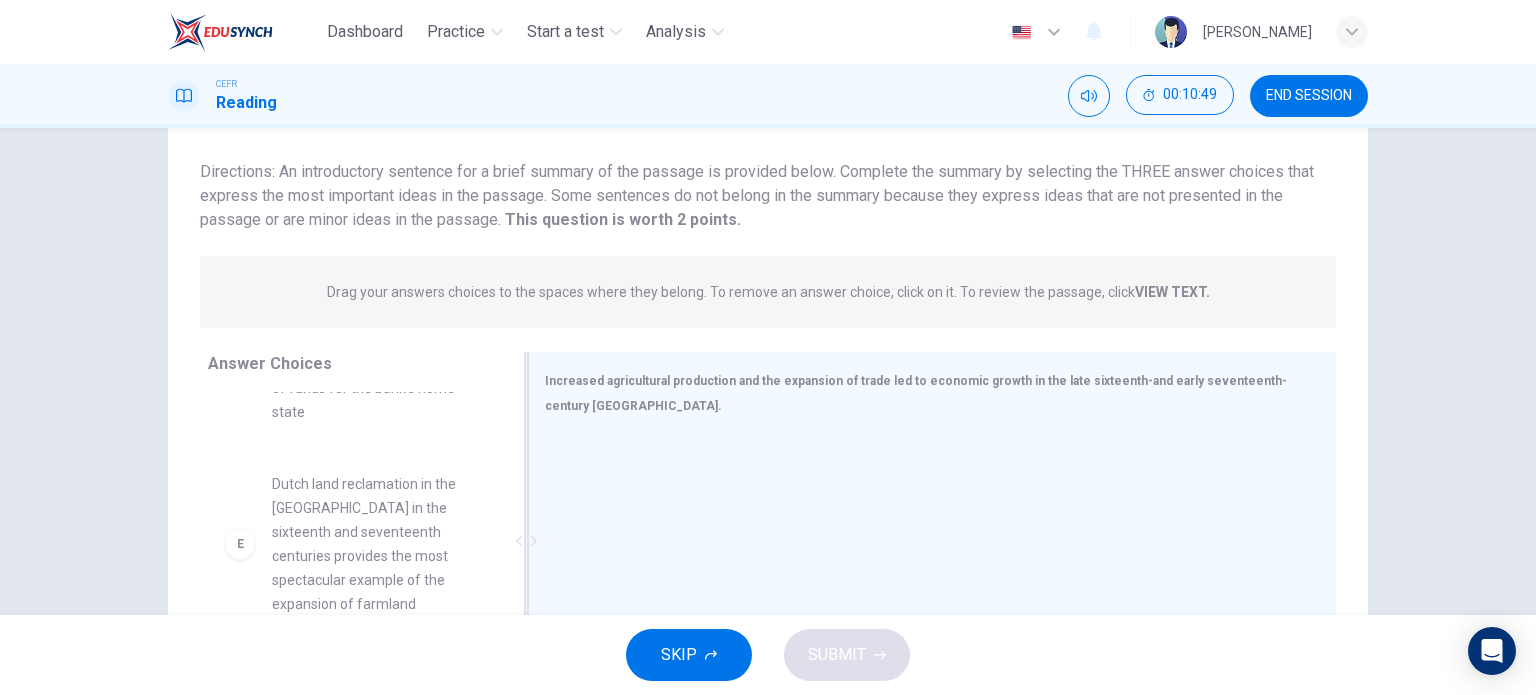 scroll, scrollTop: 200, scrollLeft: 0, axis: vertical 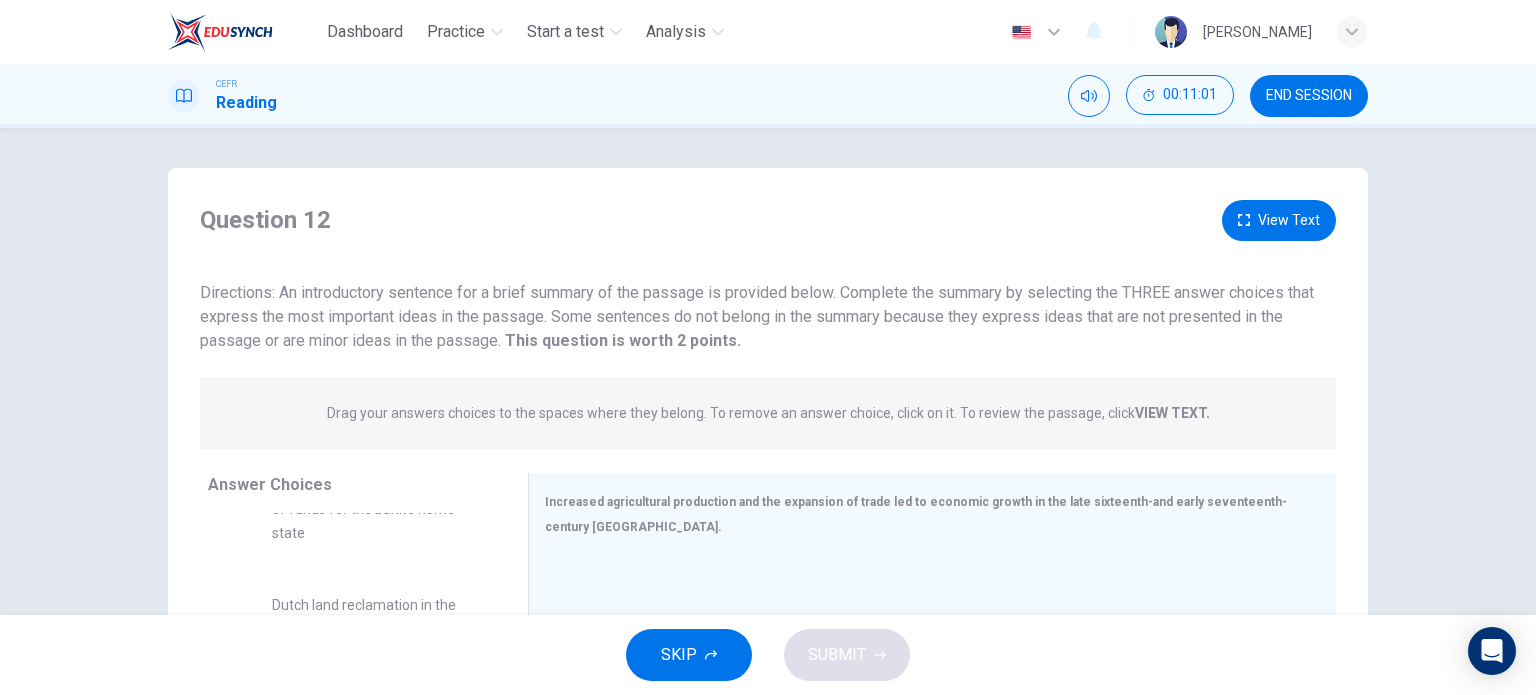 click on "View Text" at bounding box center (1279, 220) 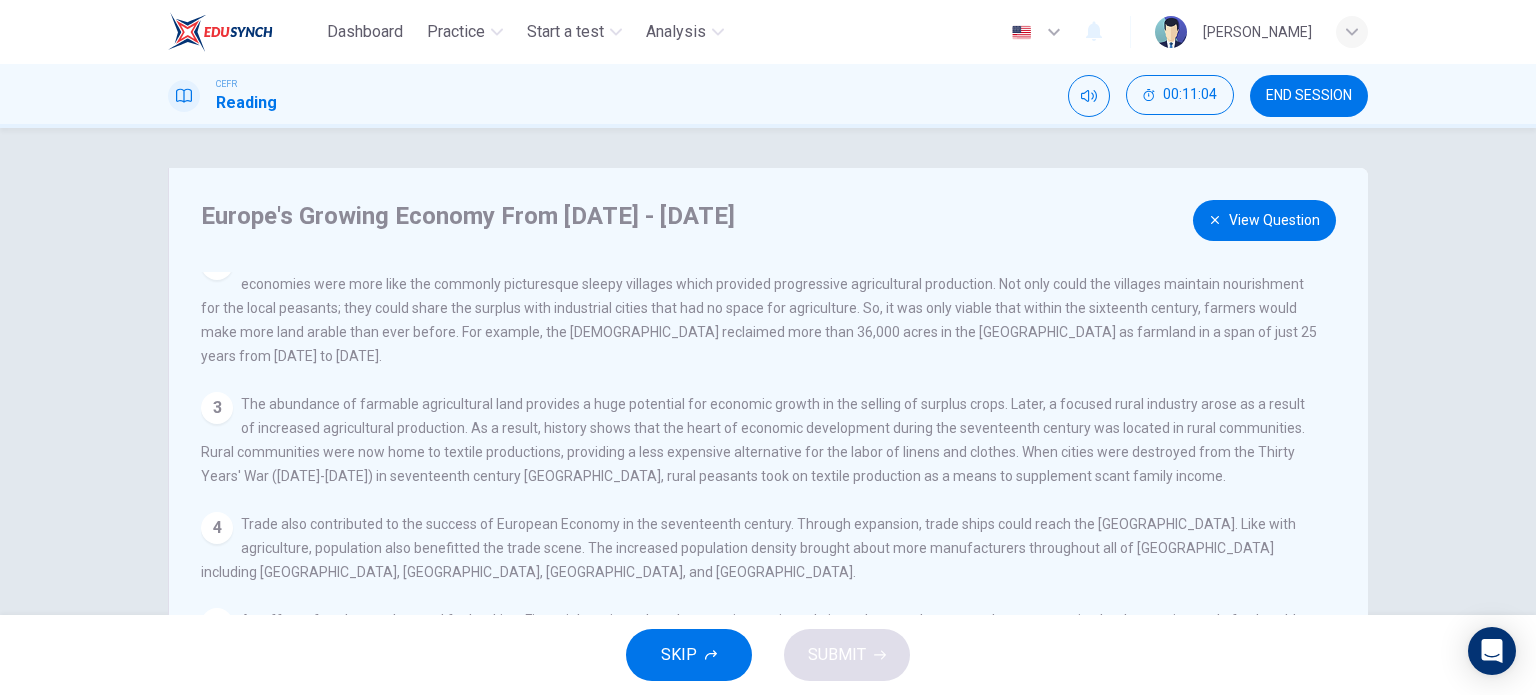 scroll, scrollTop: 139, scrollLeft: 0, axis: vertical 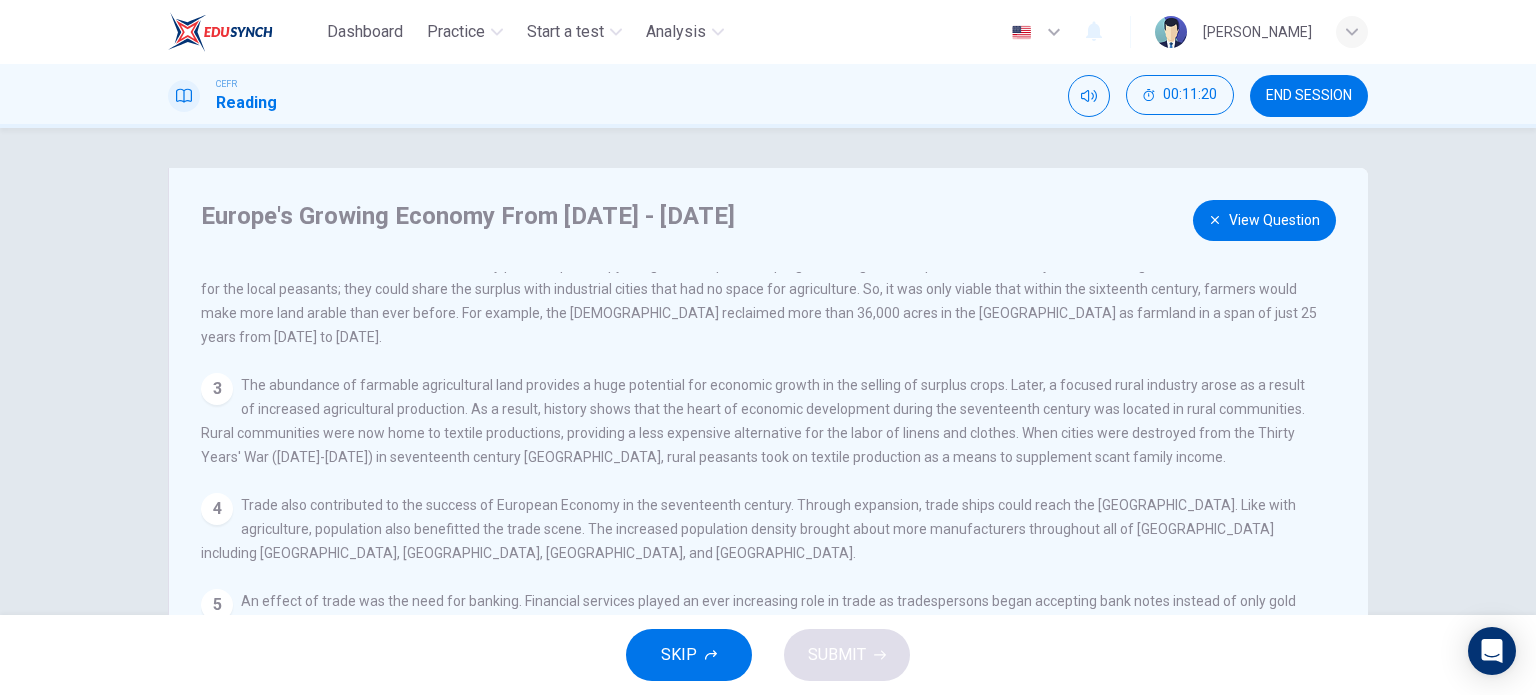 click on "View Question" at bounding box center (1264, 220) 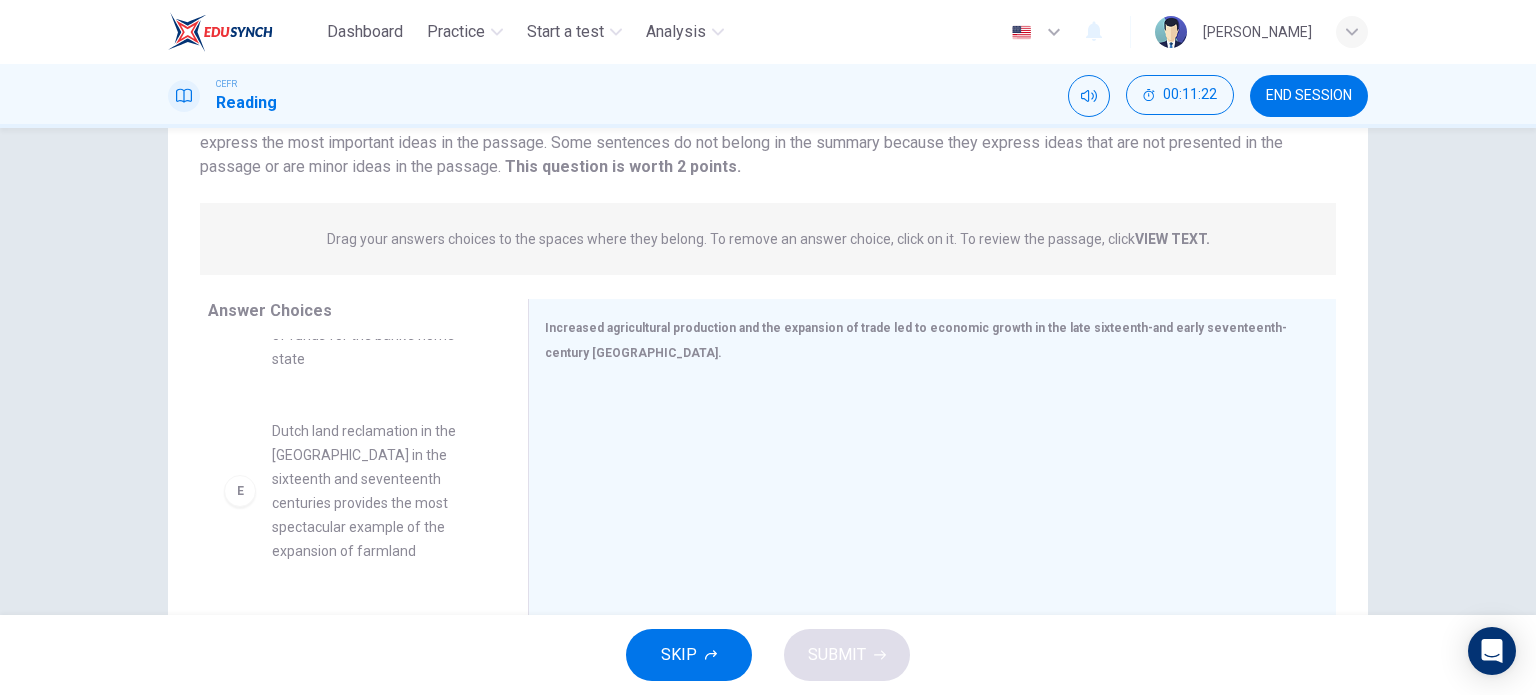 scroll, scrollTop: 200, scrollLeft: 0, axis: vertical 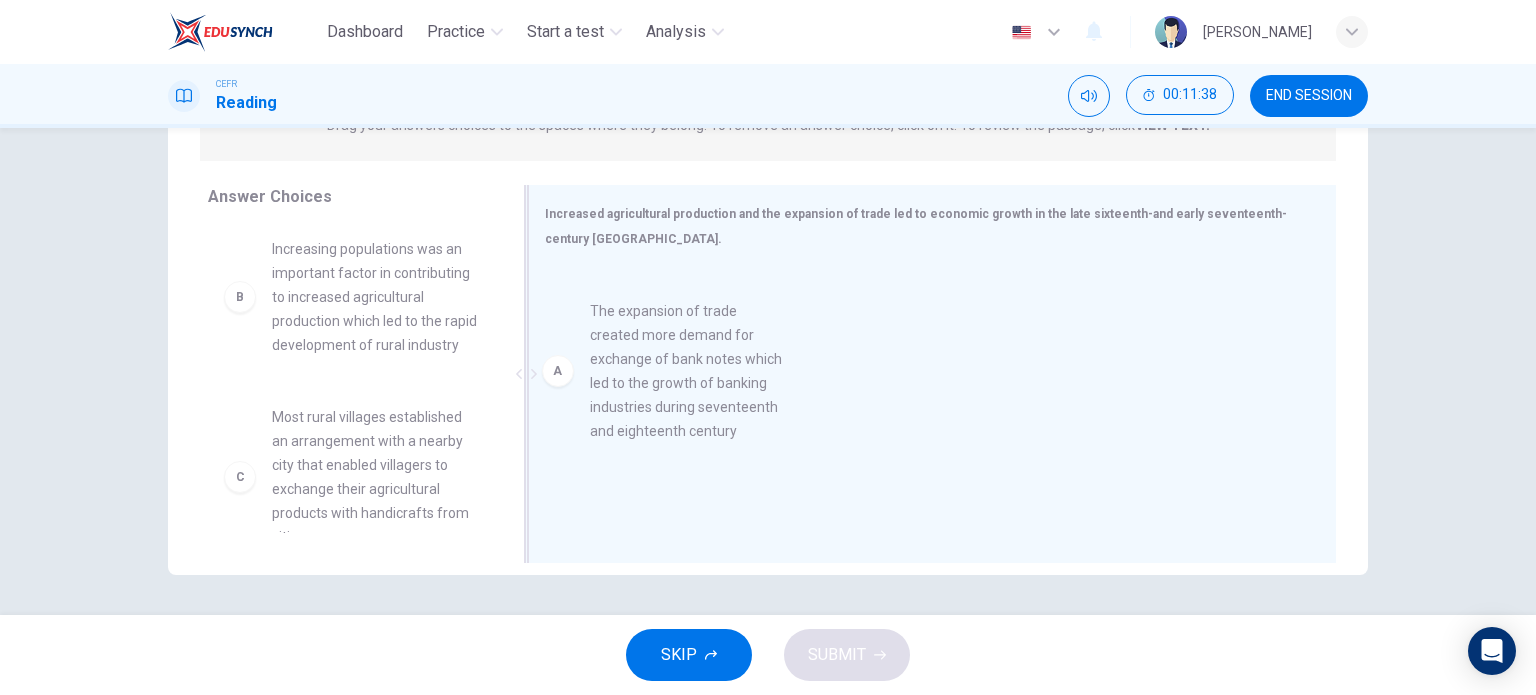 drag, startPoint x: 412, startPoint y: 315, endPoint x: 746, endPoint y: 380, distance: 340.26608 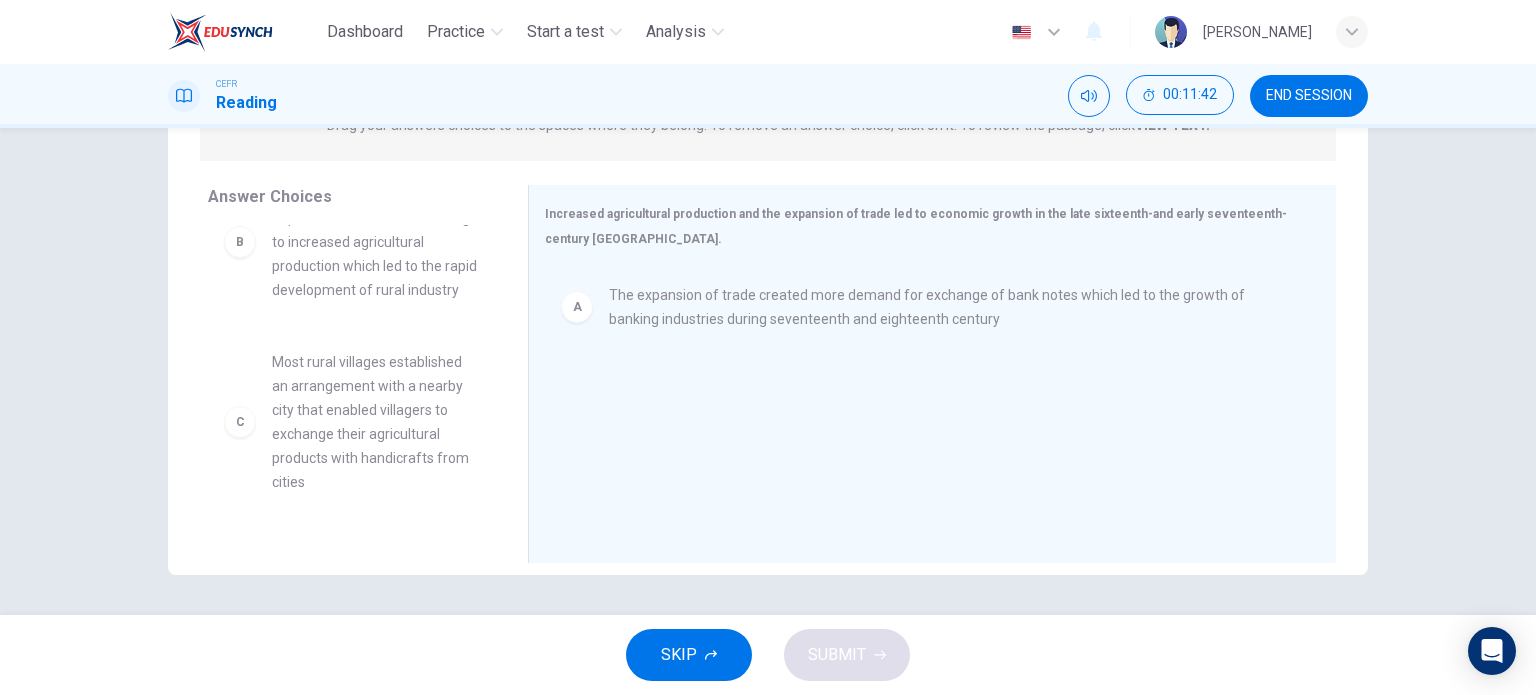 scroll, scrollTop: 0, scrollLeft: 0, axis: both 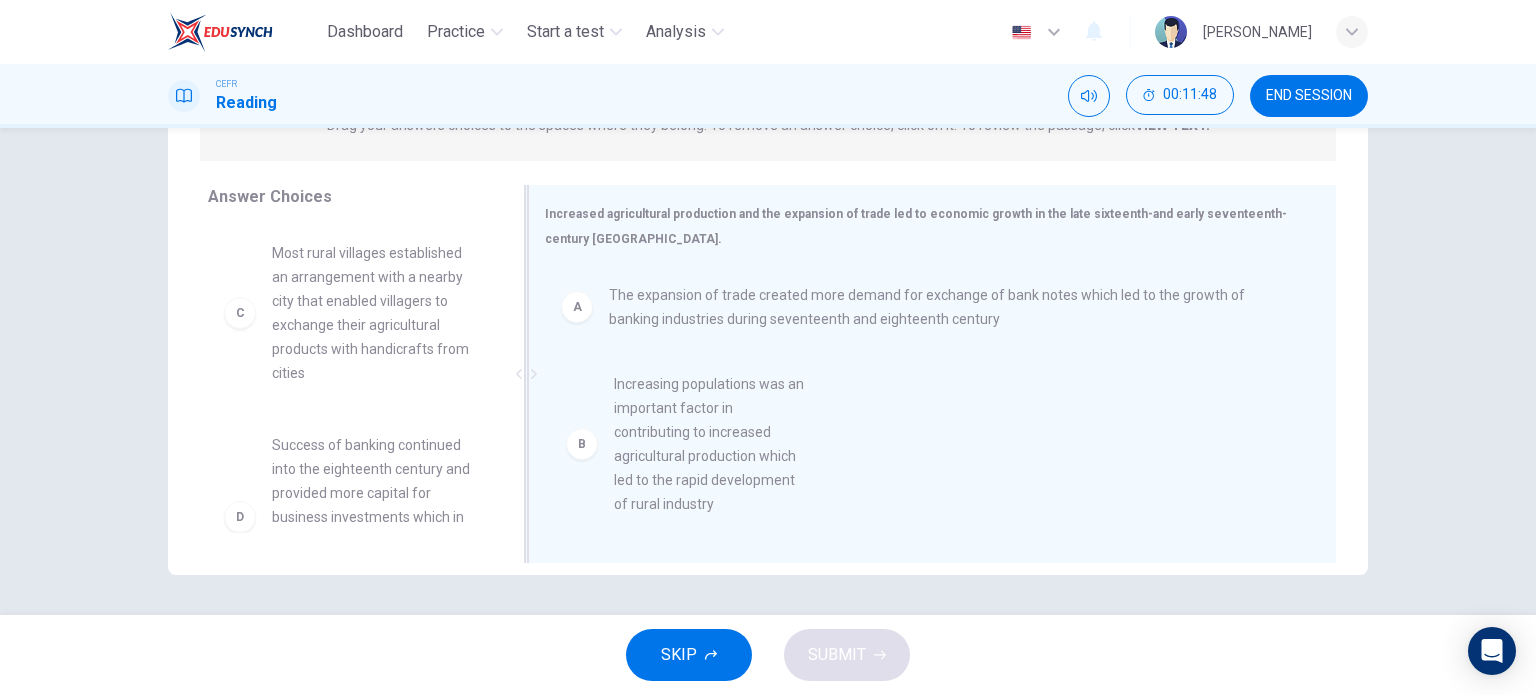 drag, startPoint x: 393, startPoint y: 318, endPoint x: 628, endPoint y: 399, distance: 248.5679 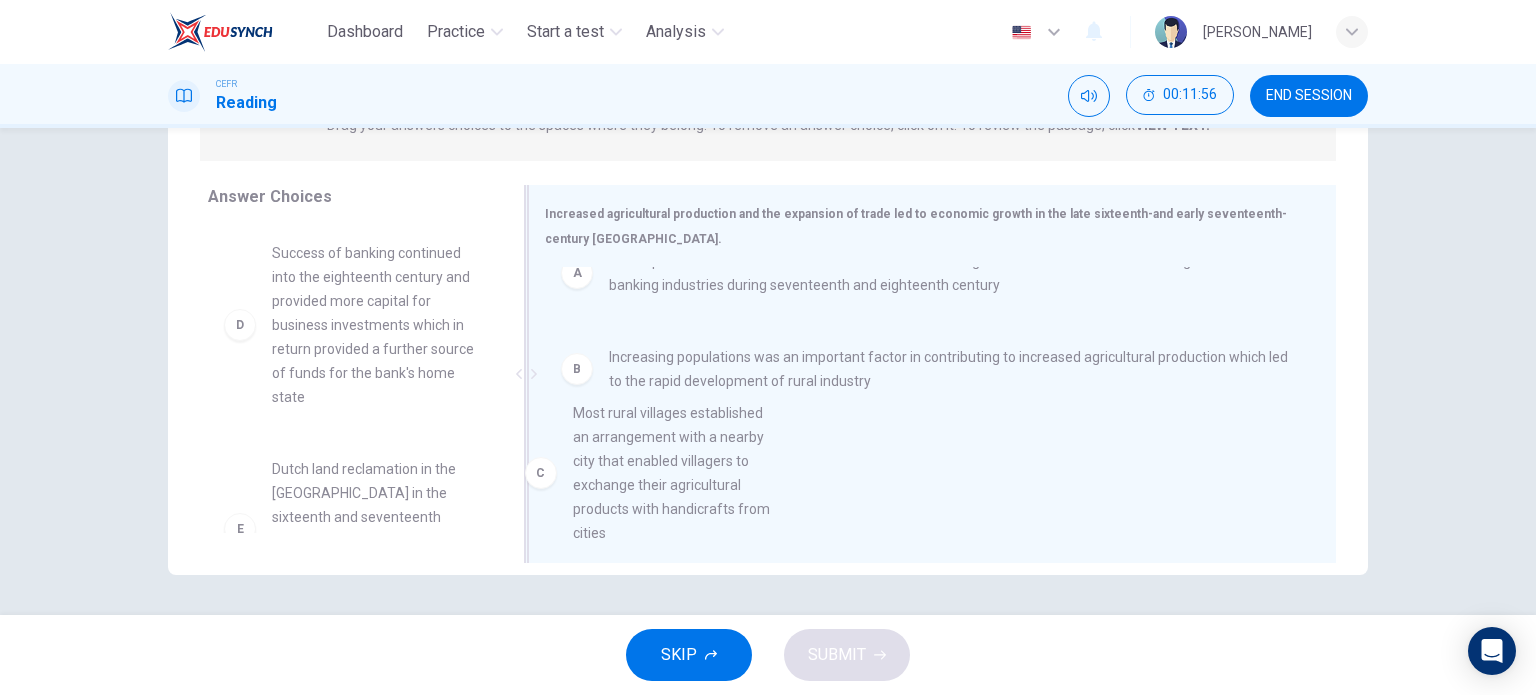 scroll, scrollTop: 40, scrollLeft: 0, axis: vertical 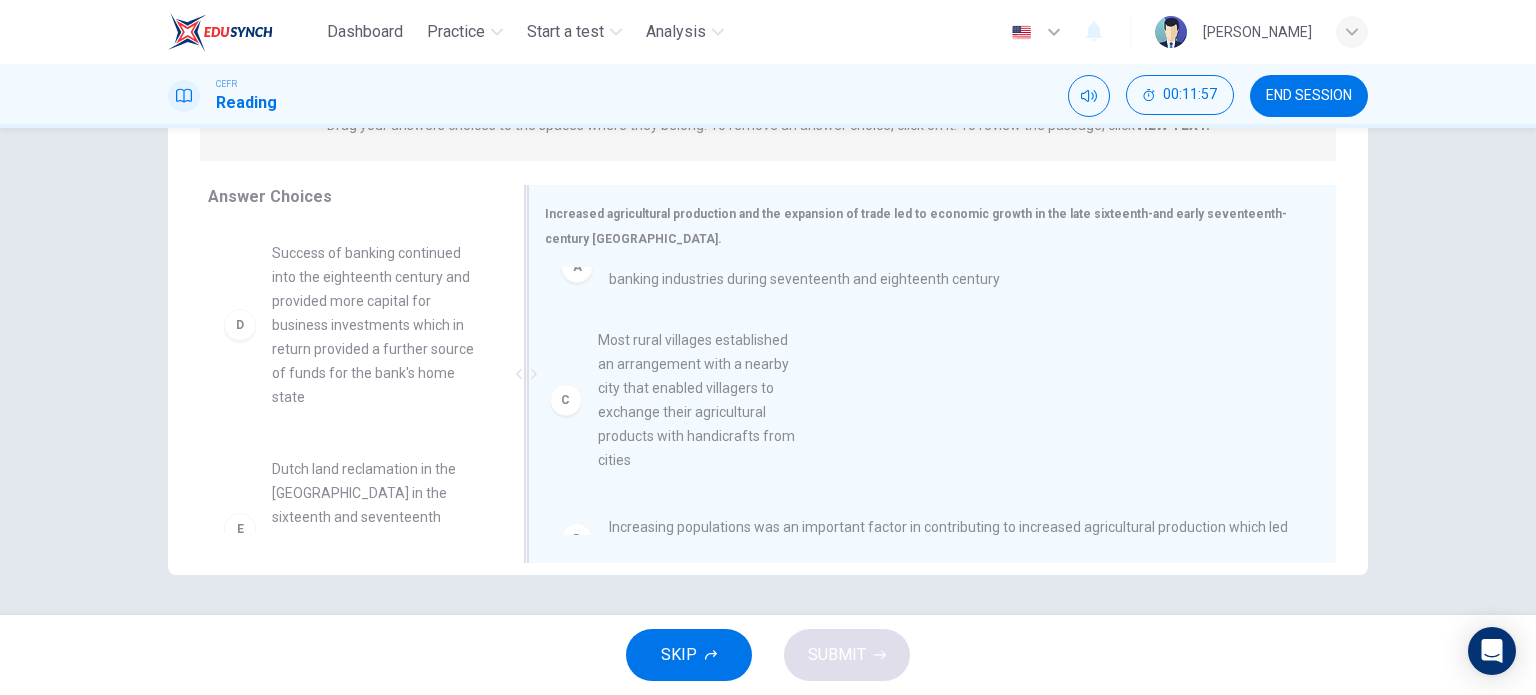 drag, startPoint x: 396, startPoint y: 323, endPoint x: 732, endPoint y: 410, distance: 347.0807 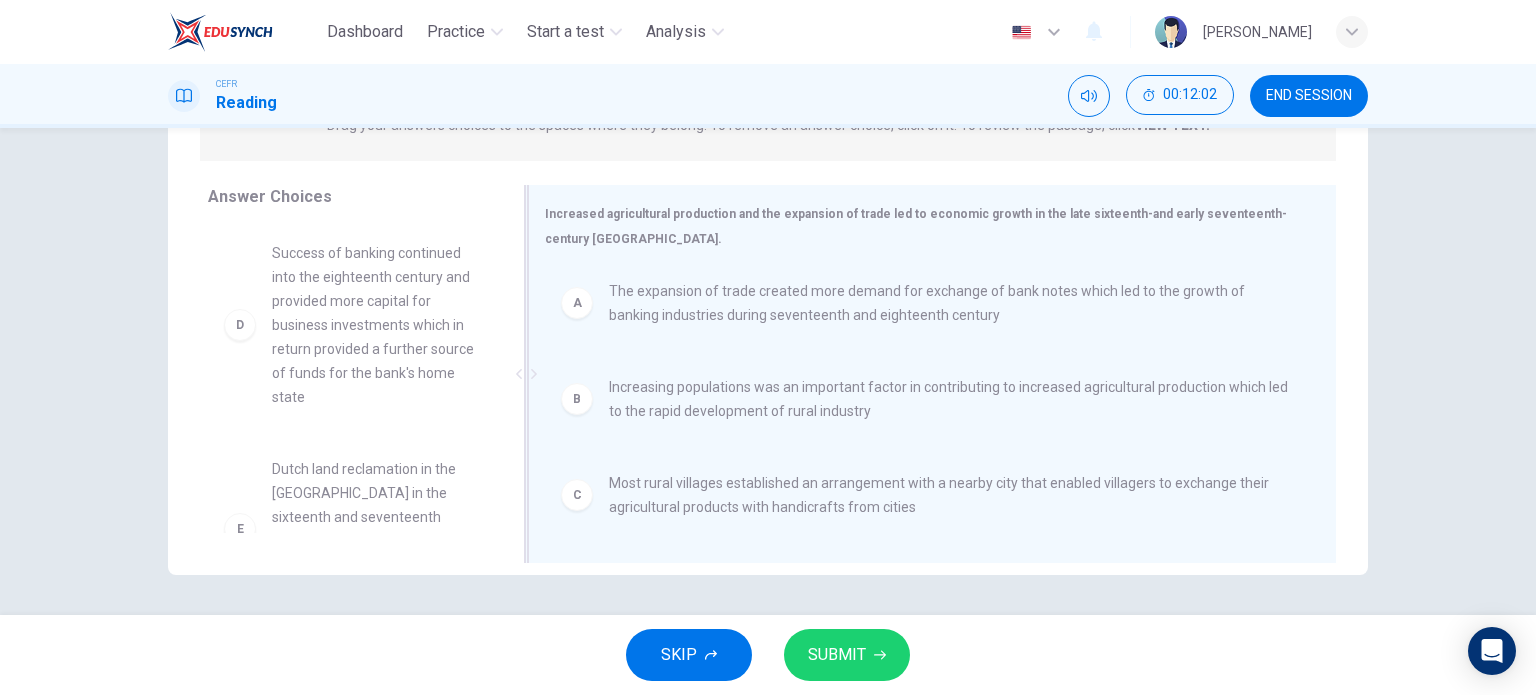 scroll, scrollTop: 0, scrollLeft: 0, axis: both 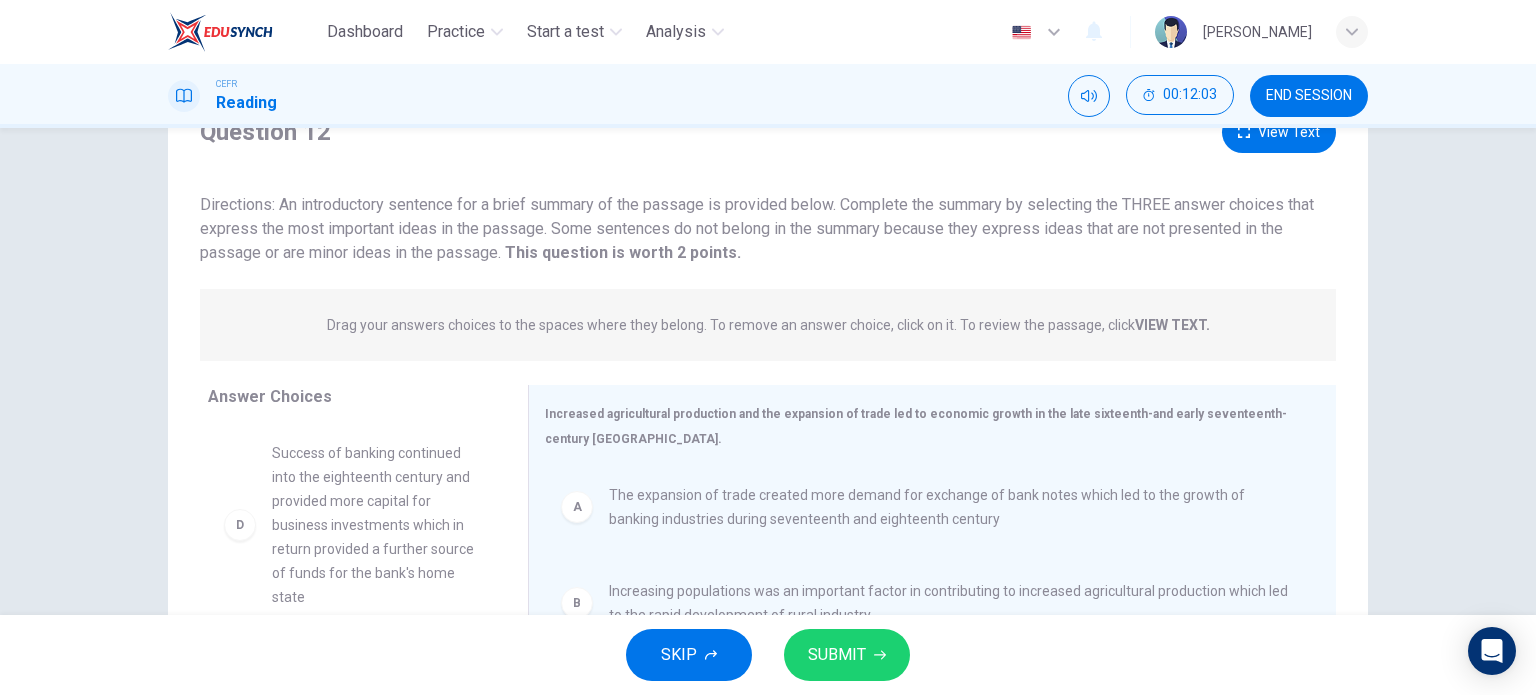 click on "View Text" at bounding box center (1279, 132) 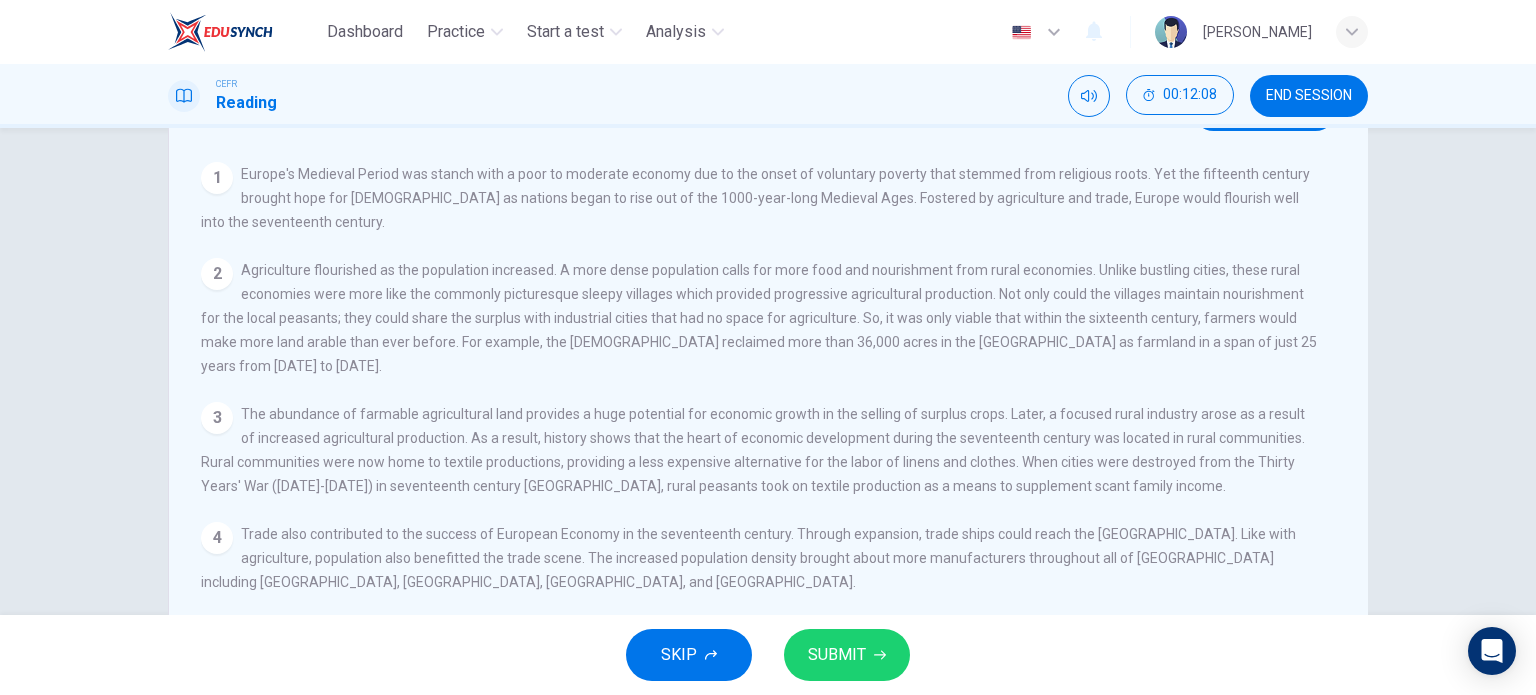 scroll, scrollTop: 88, scrollLeft: 0, axis: vertical 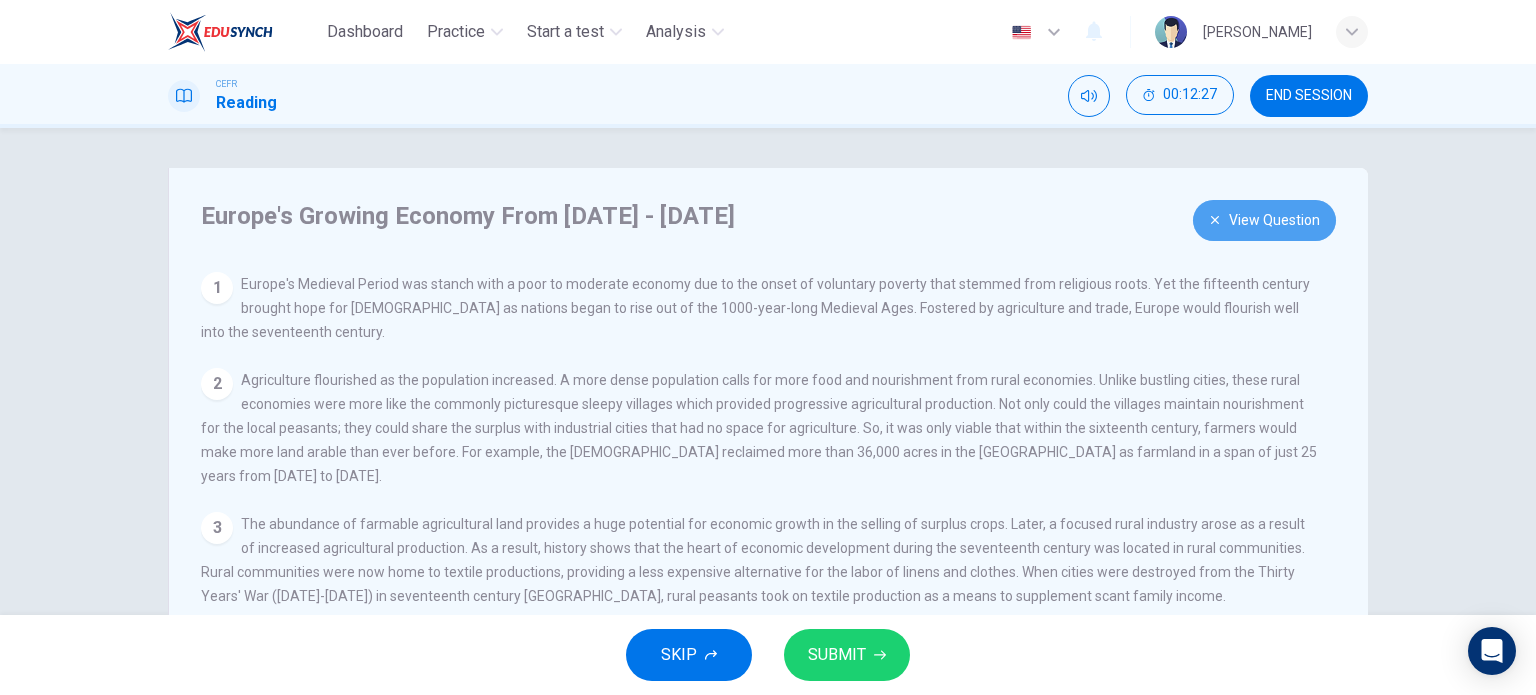 click on "View Question" at bounding box center [1264, 220] 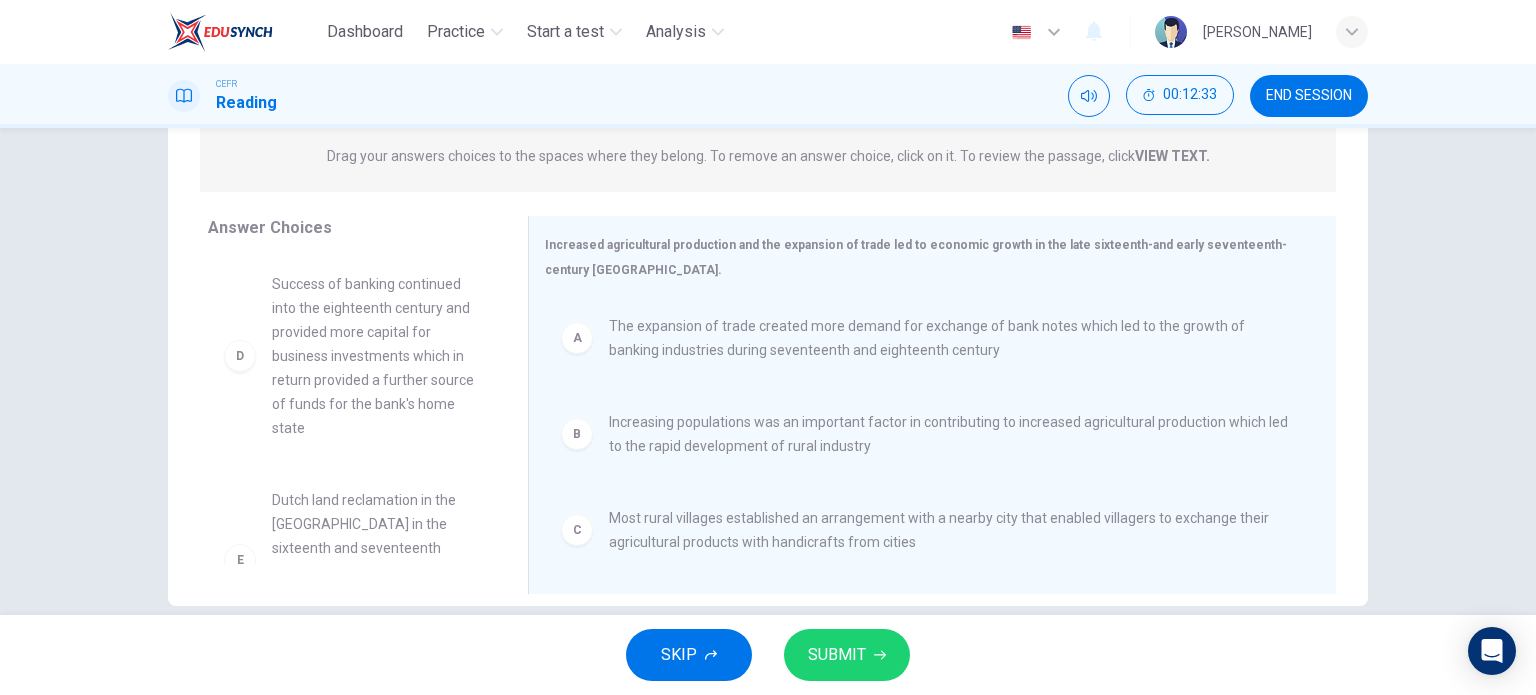 scroll, scrollTop: 288, scrollLeft: 0, axis: vertical 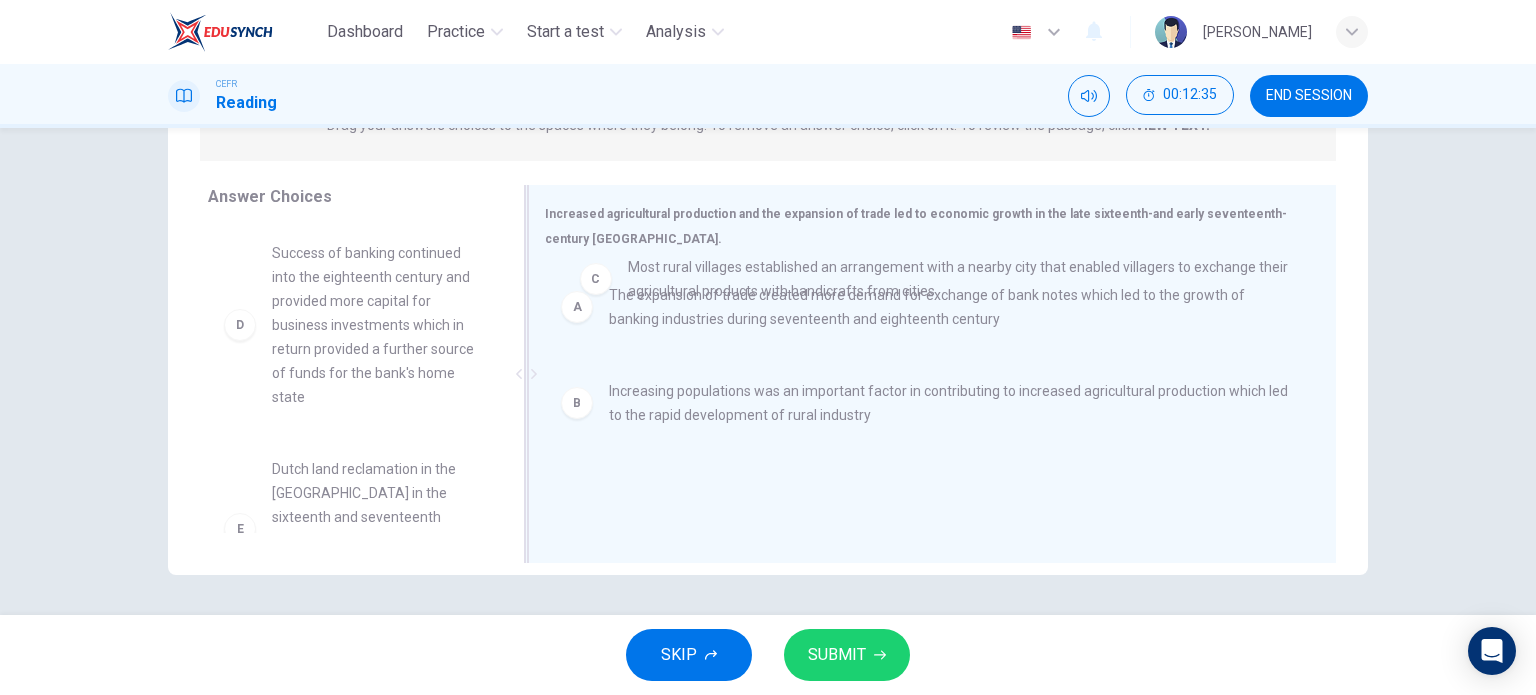 drag, startPoint x: 692, startPoint y: 500, endPoint x: 720, endPoint y: 268, distance: 233.68355 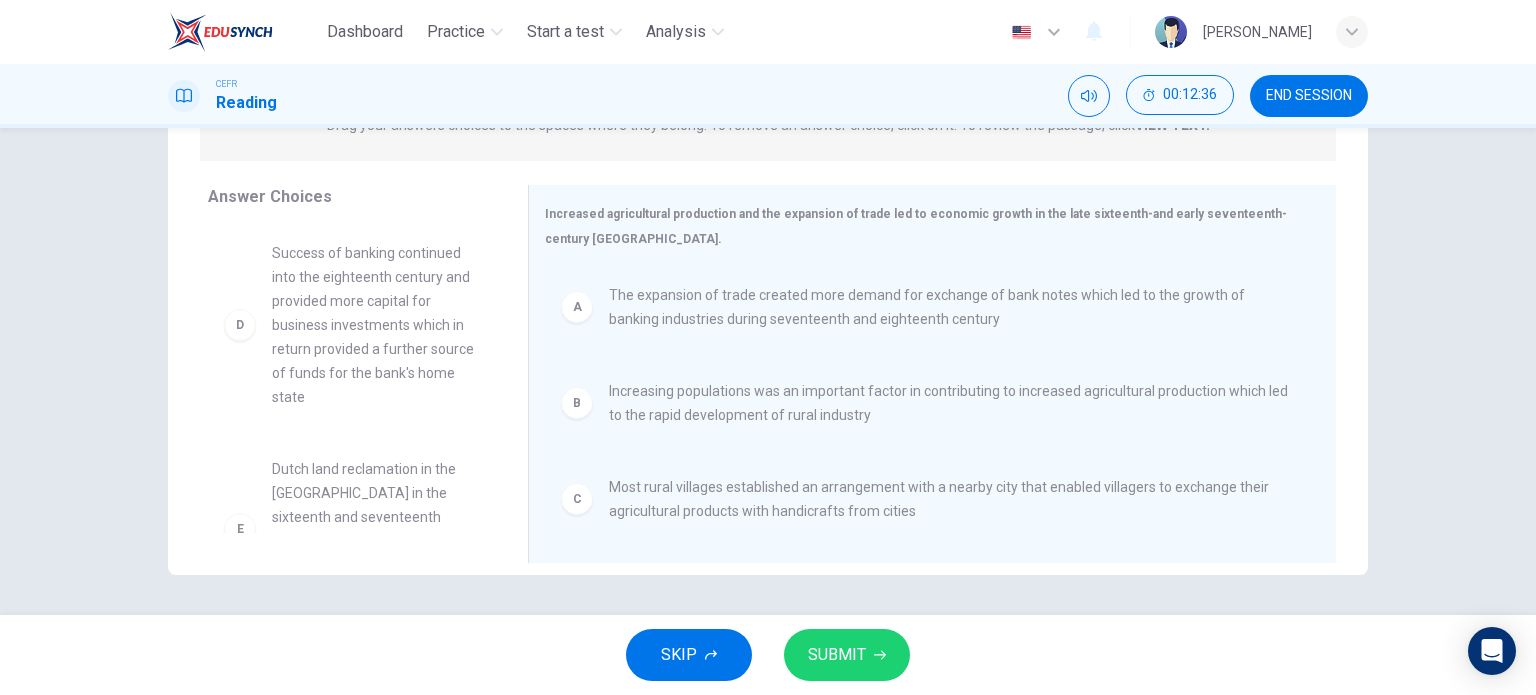 scroll, scrollTop: 1, scrollLeft: 0, axis: vertical 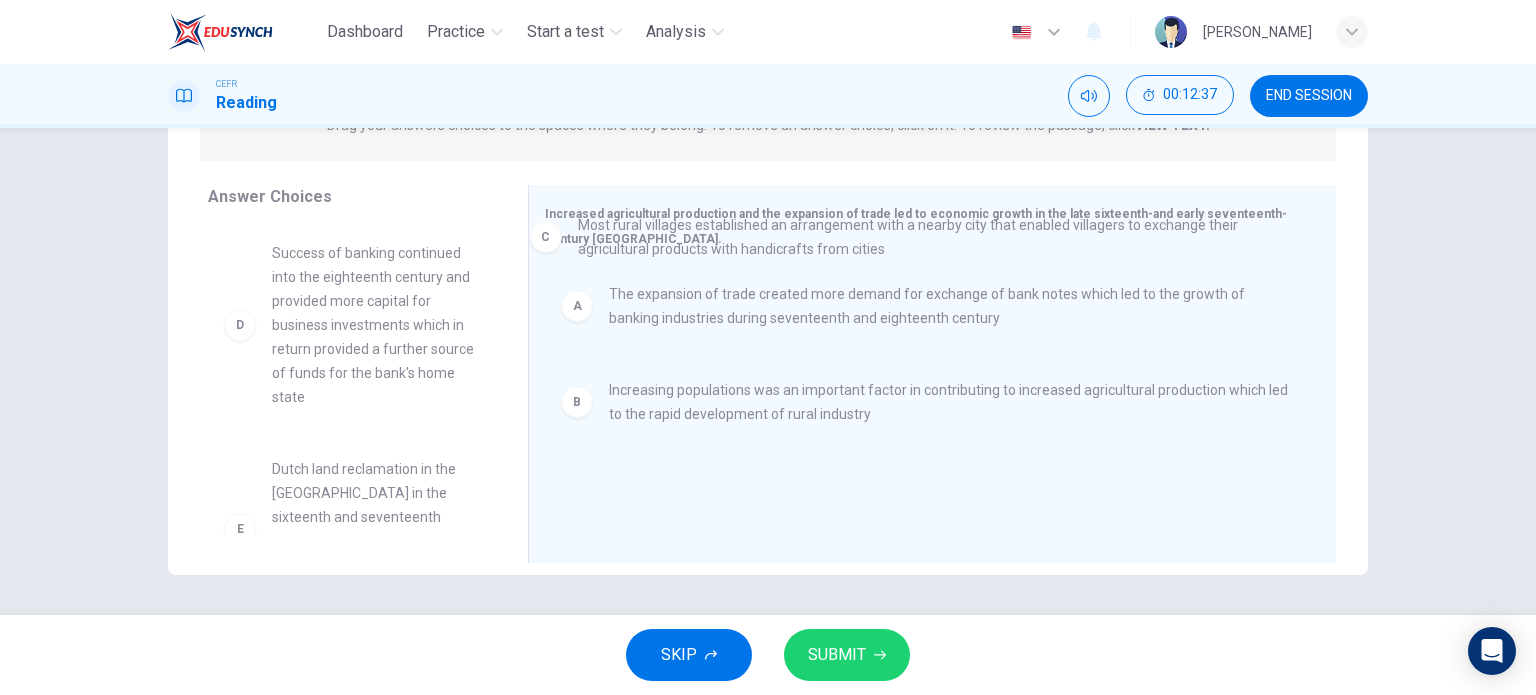 drag, startPoint x: 710, startPoint y: 513, endPoint x: 684, endPoint y: 234, distance: 280.20886 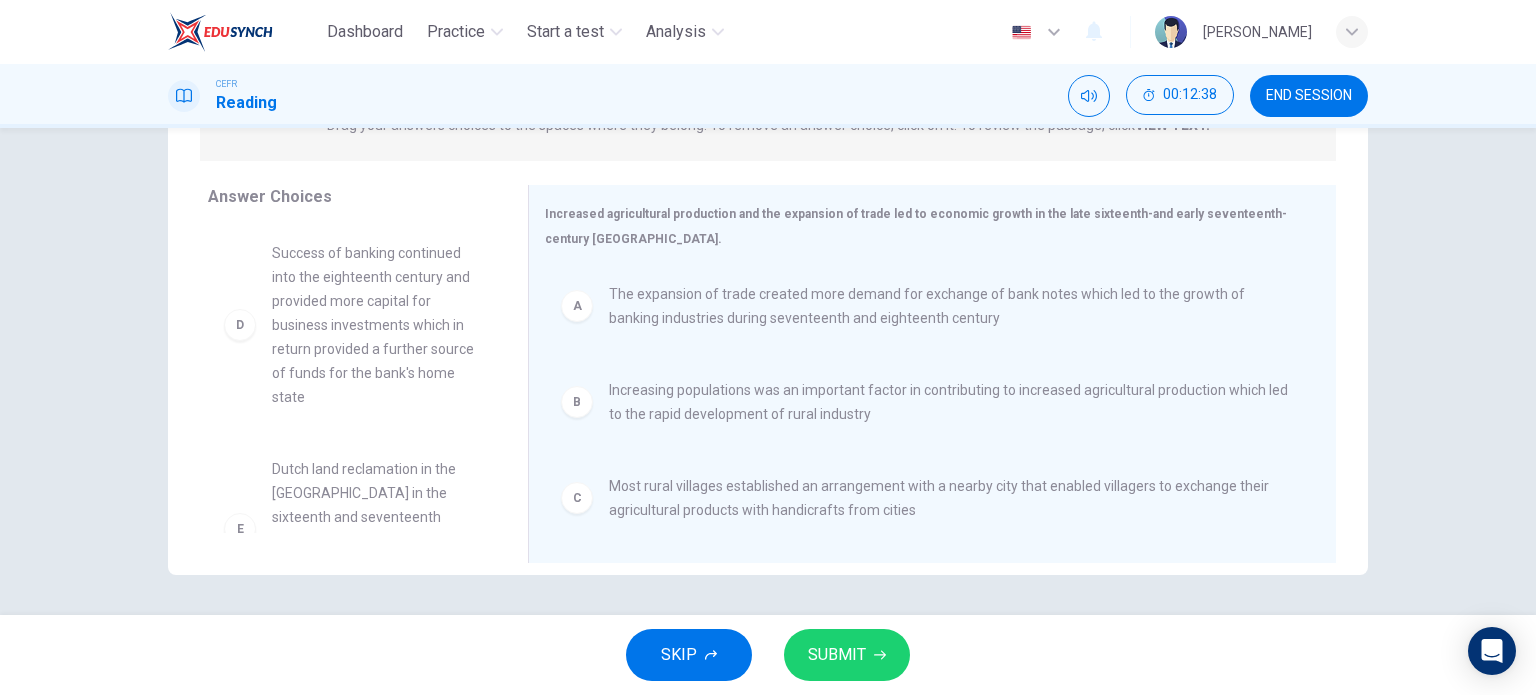 drag, startPoint x: 768, startPoint y: 536, endPoint x: 705, endPoint y: 284, distance: 259.75565 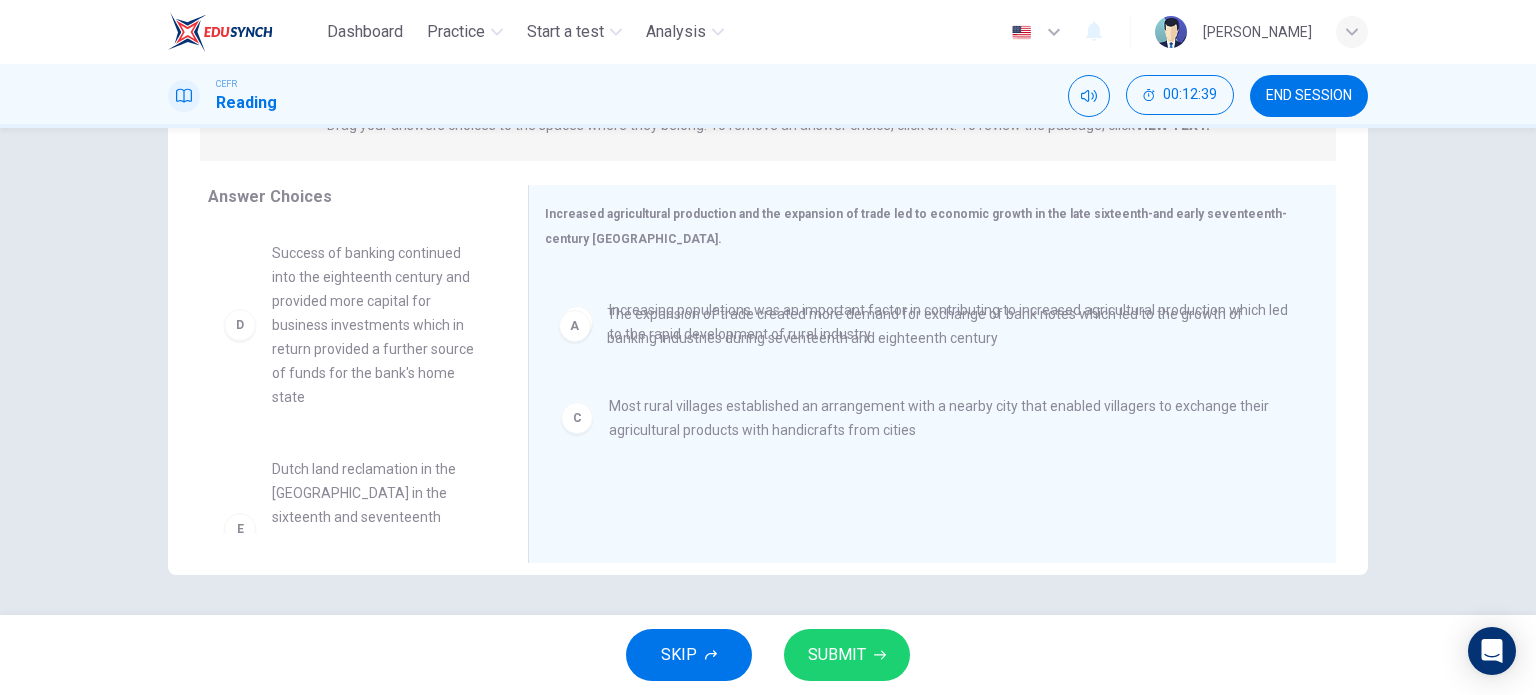 scroll, scrollTop: 0, scrollLeft: 0, axis: both 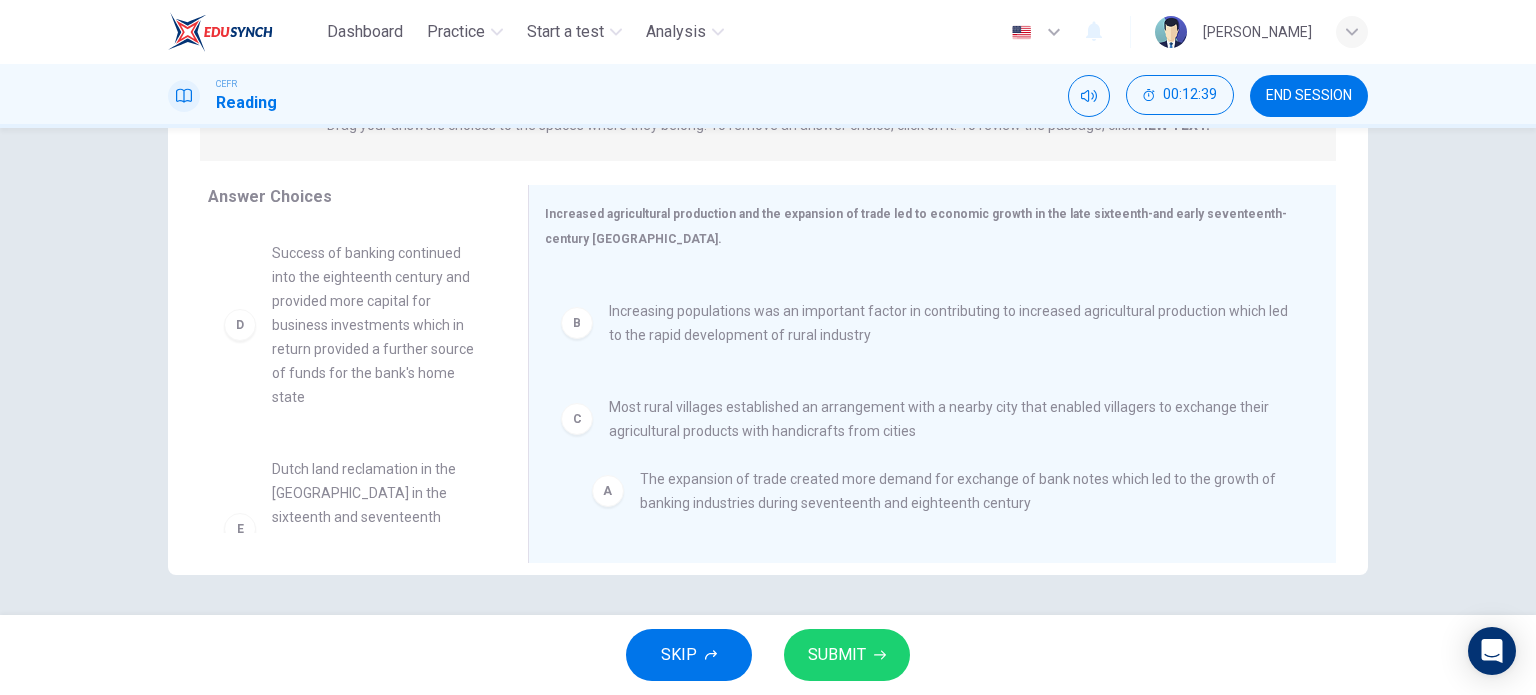 drag, startPoint x: 720, startPoint y: 377, endPoint x: 749, endPoint y: 517, distance: 142.97203 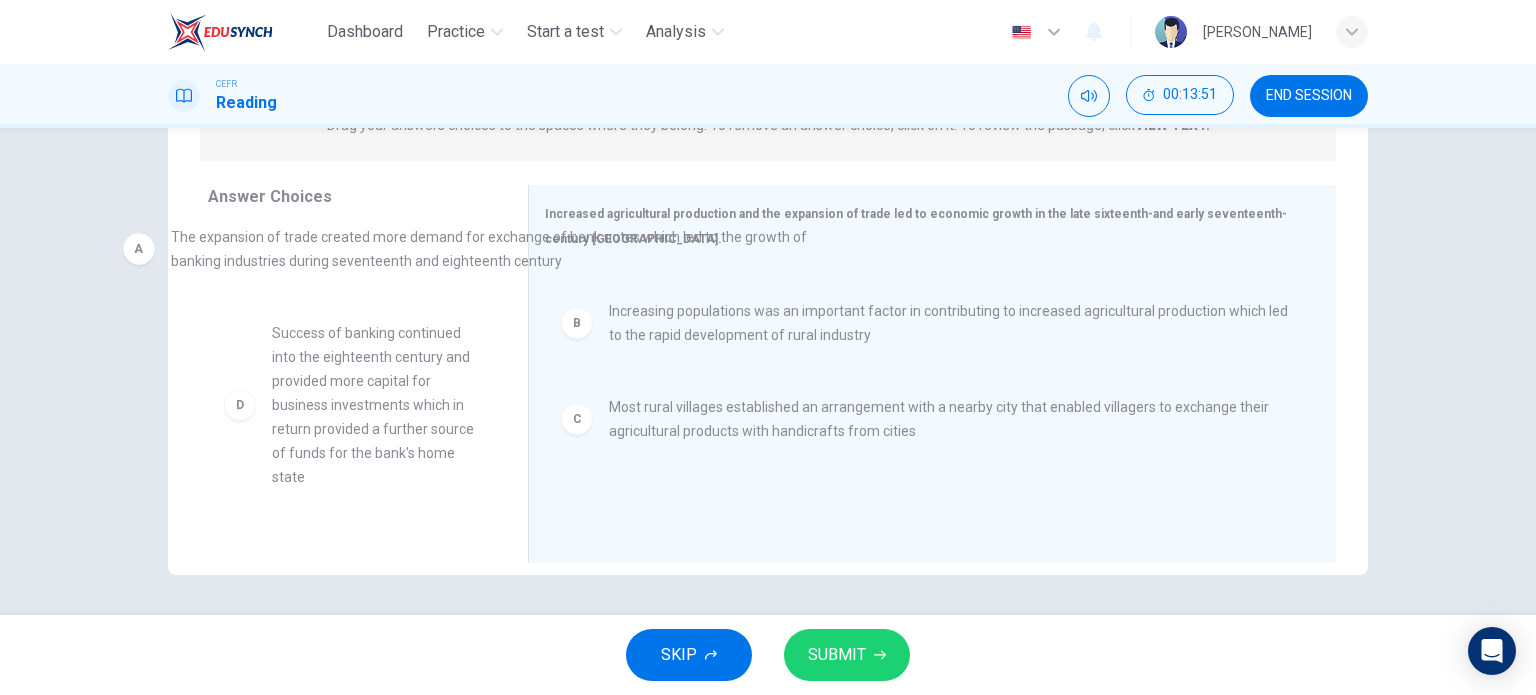 drag, startPoint x: 804, startPoint y: 314, endPoint x: 358, endPoint y: 255, distance: 449.88553 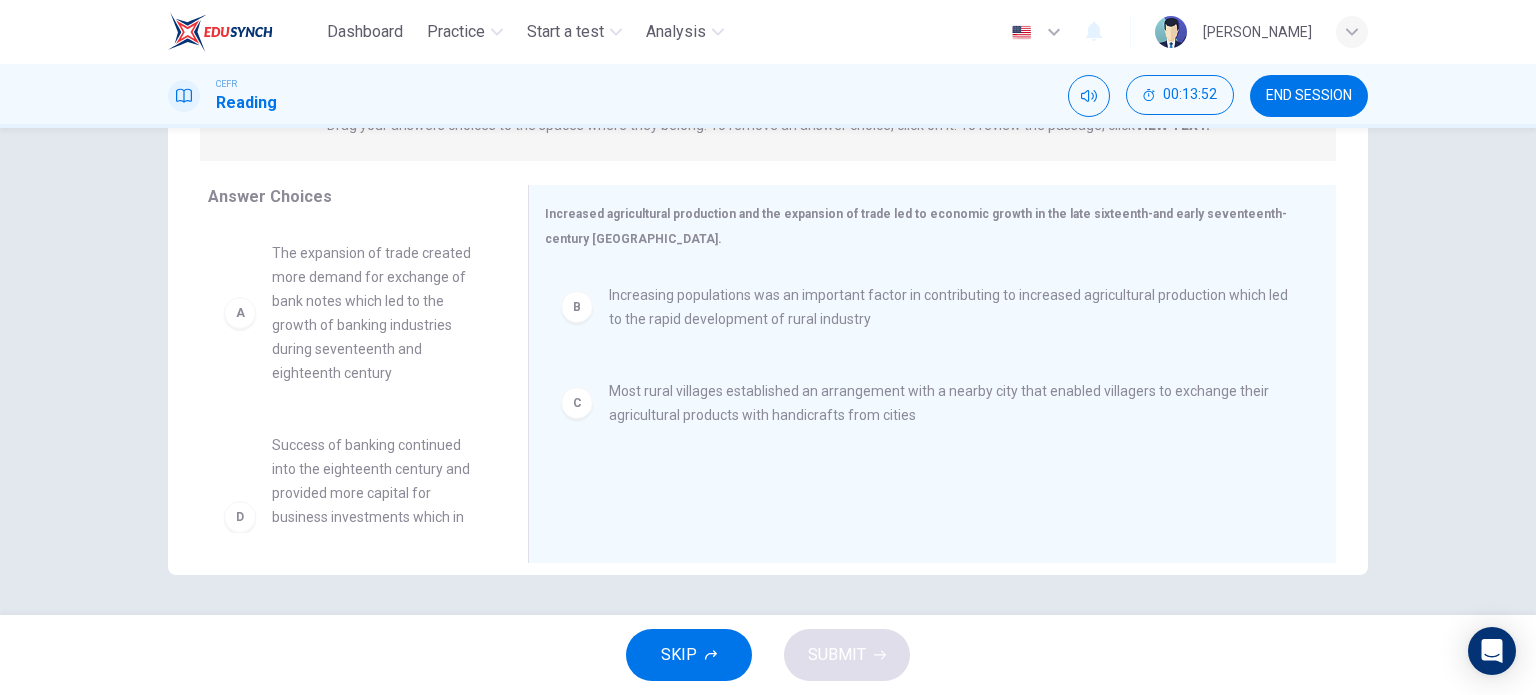 scroll, scrollTop: 0, scrollLeft: 0, axis: both 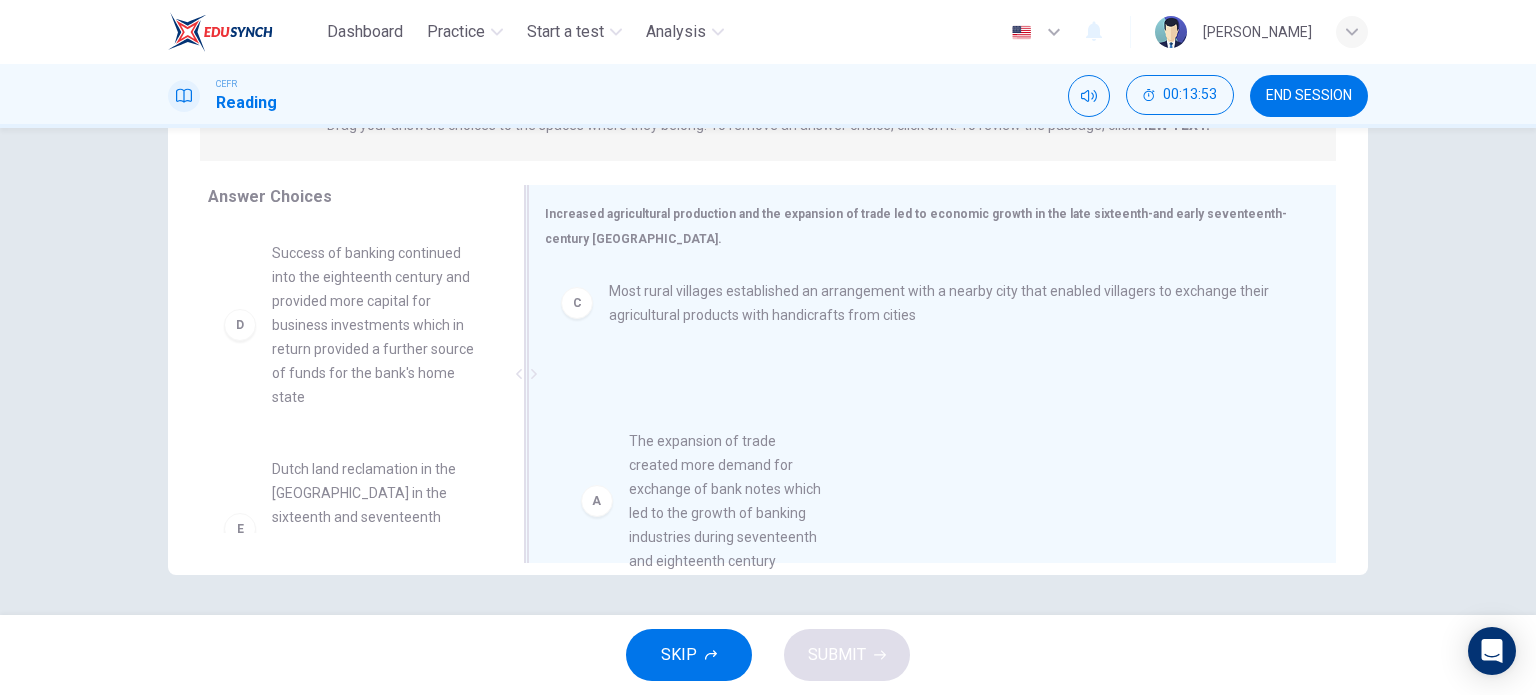 drag, startPoint x: 353, startPoint y: 376, endPoint x: 714, endPoint y: 552, distance: 401.61798 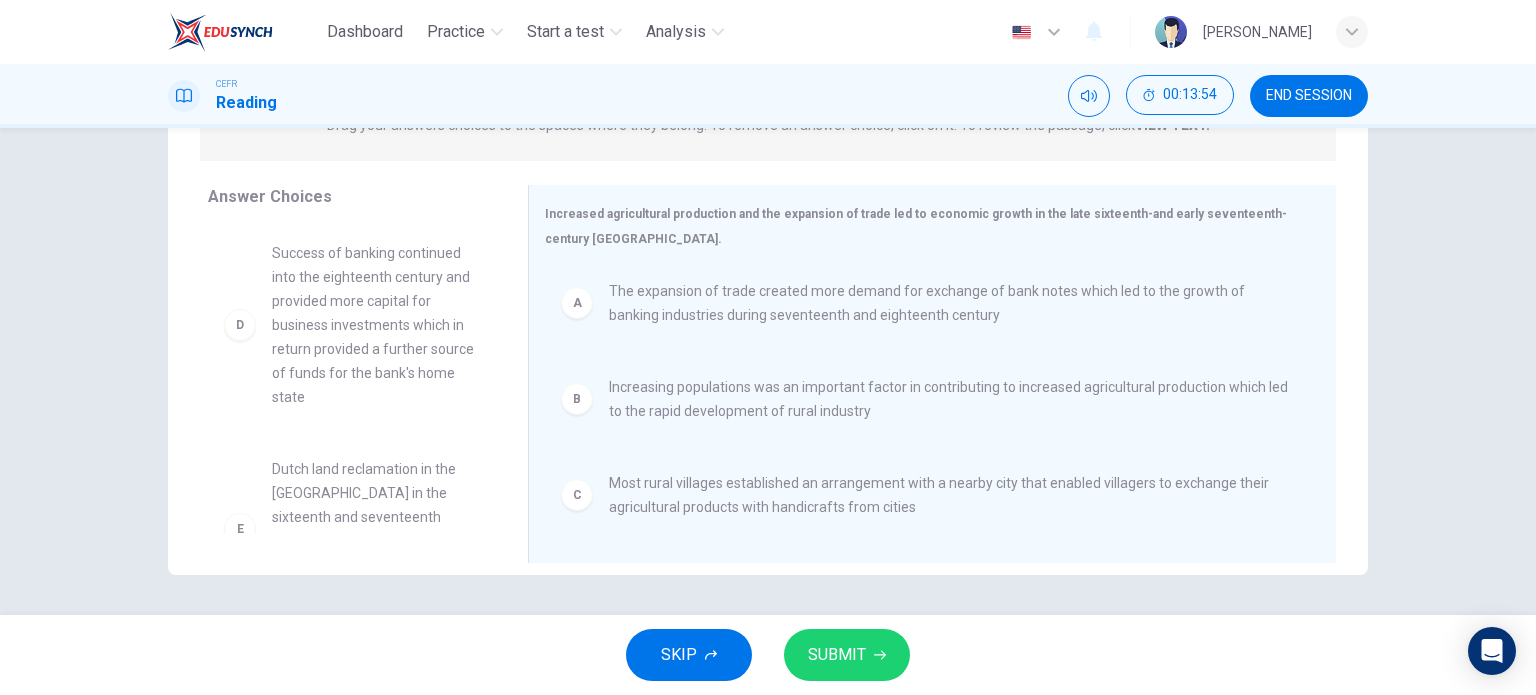 scroll, scrollTop: 0, scrollLeft: 0, axis: both 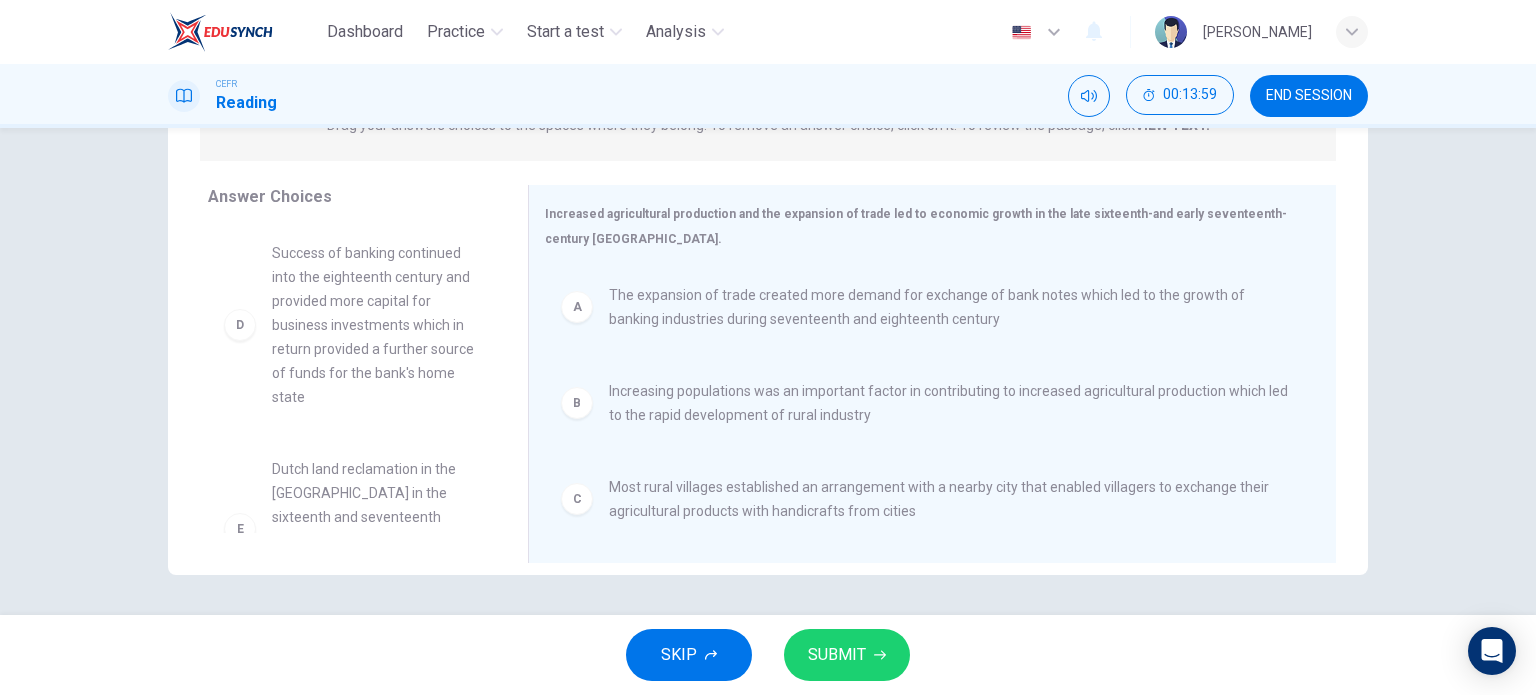 drag, startPoint x: 865, startPoint y: 546, endPoint x: 872, endPoint y: 287, distance: 259.09457 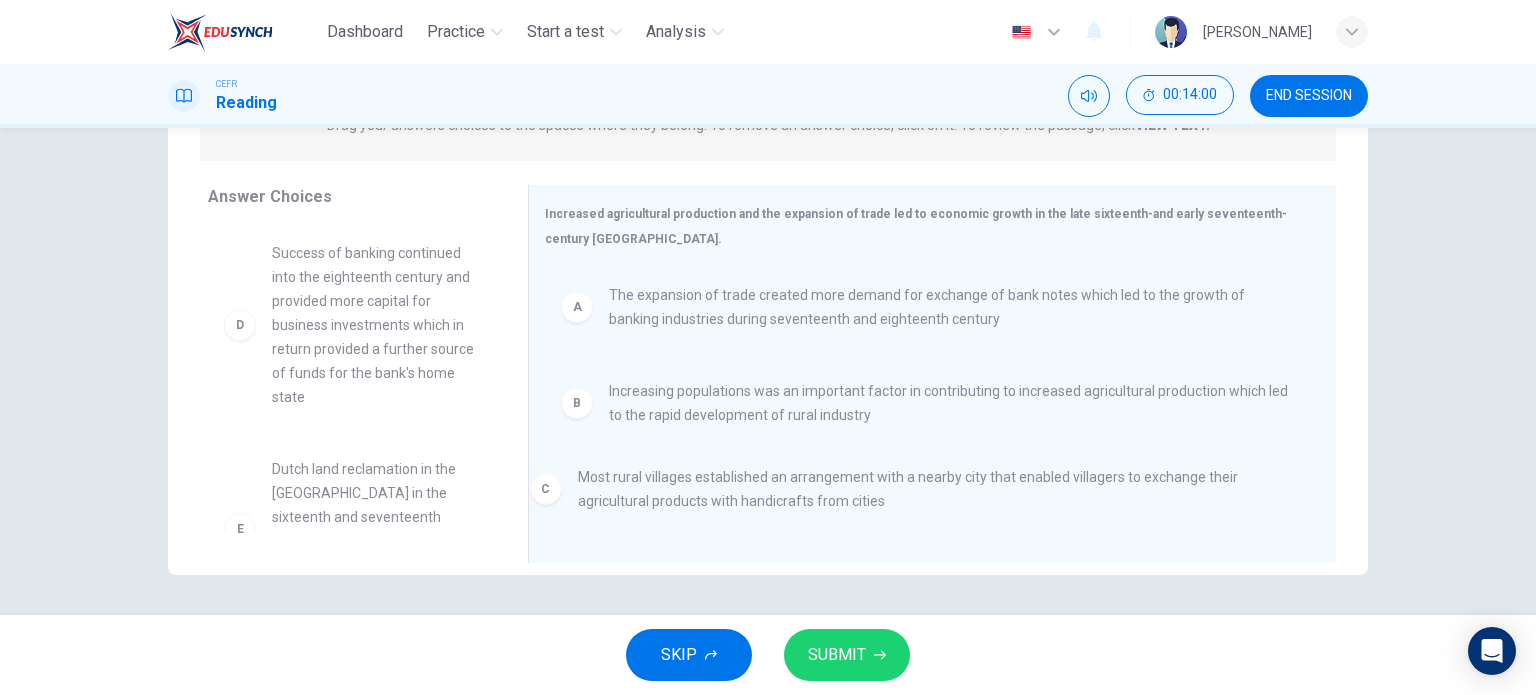 scroll, scrollTop: 0, scrollLeft: 0, axis: both 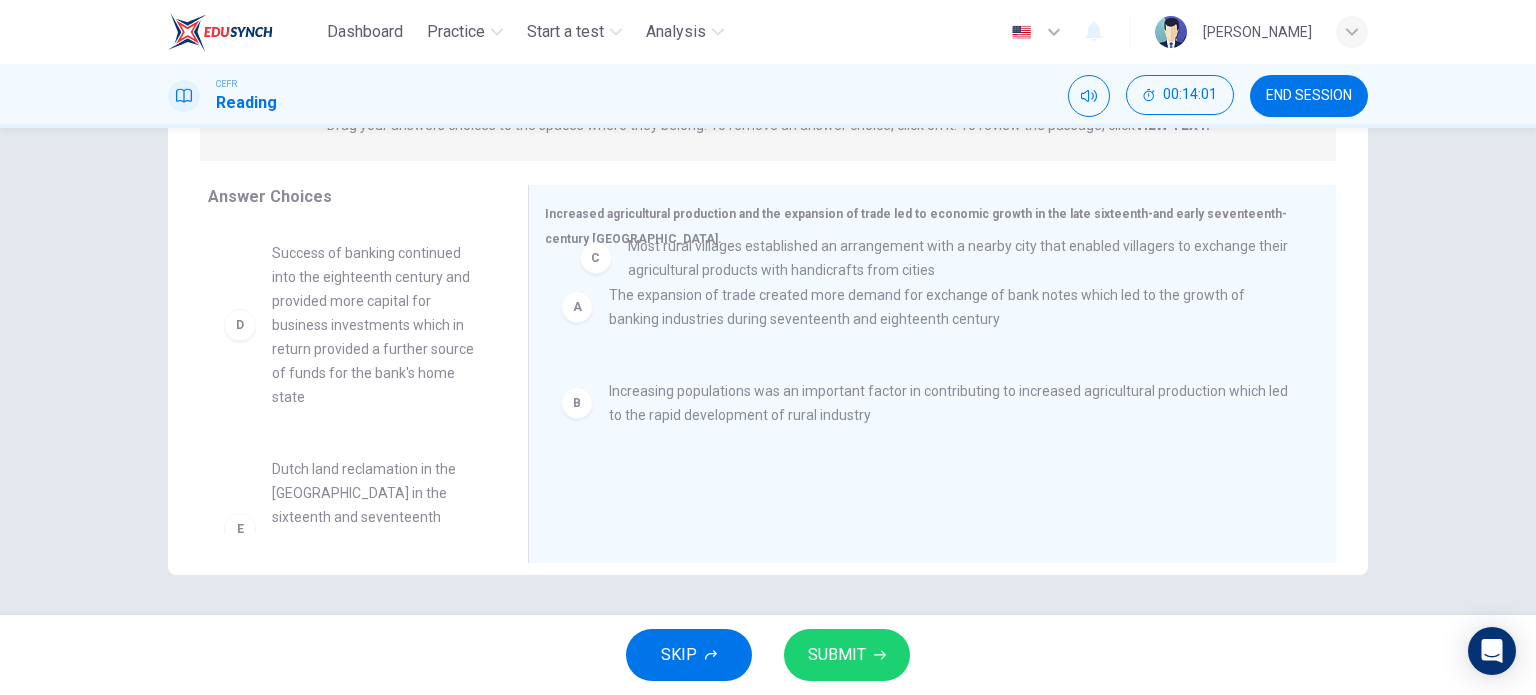 drag, startPoint x: 818, startPoint y: 516, endPoint x: 841, endPoint y: 269, distance: 248.06854 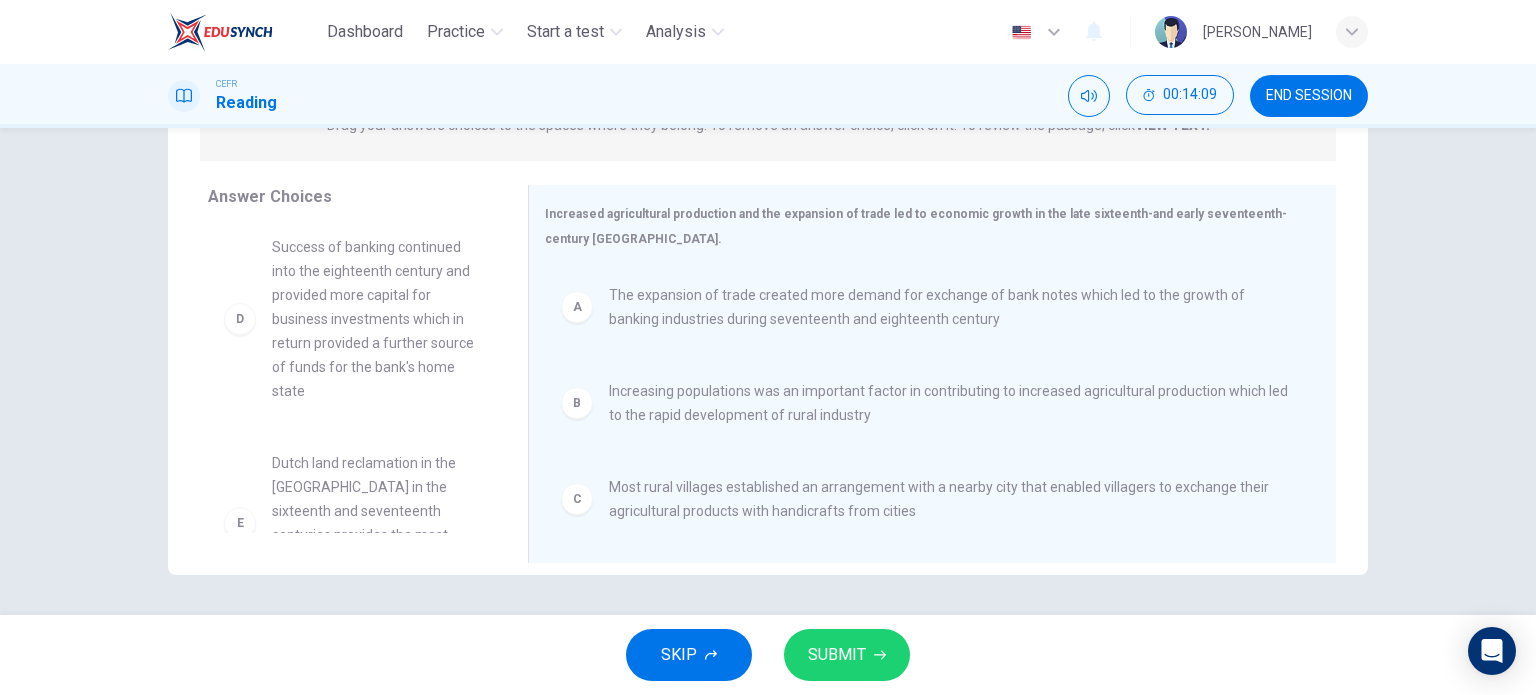 scroll, scrollTop: 0, scrollLeft: 0, axis: both 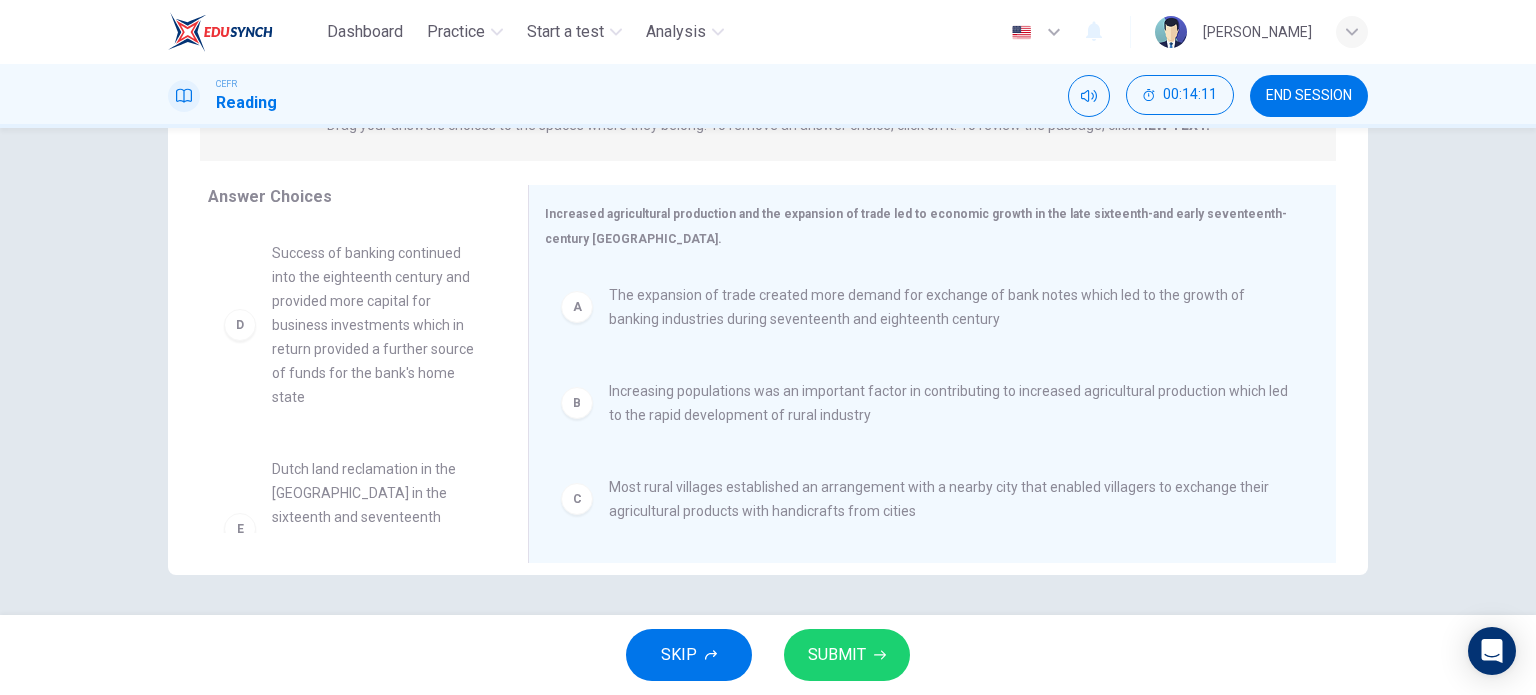 click on "SUBMIT" at bounding box center (837, 655) 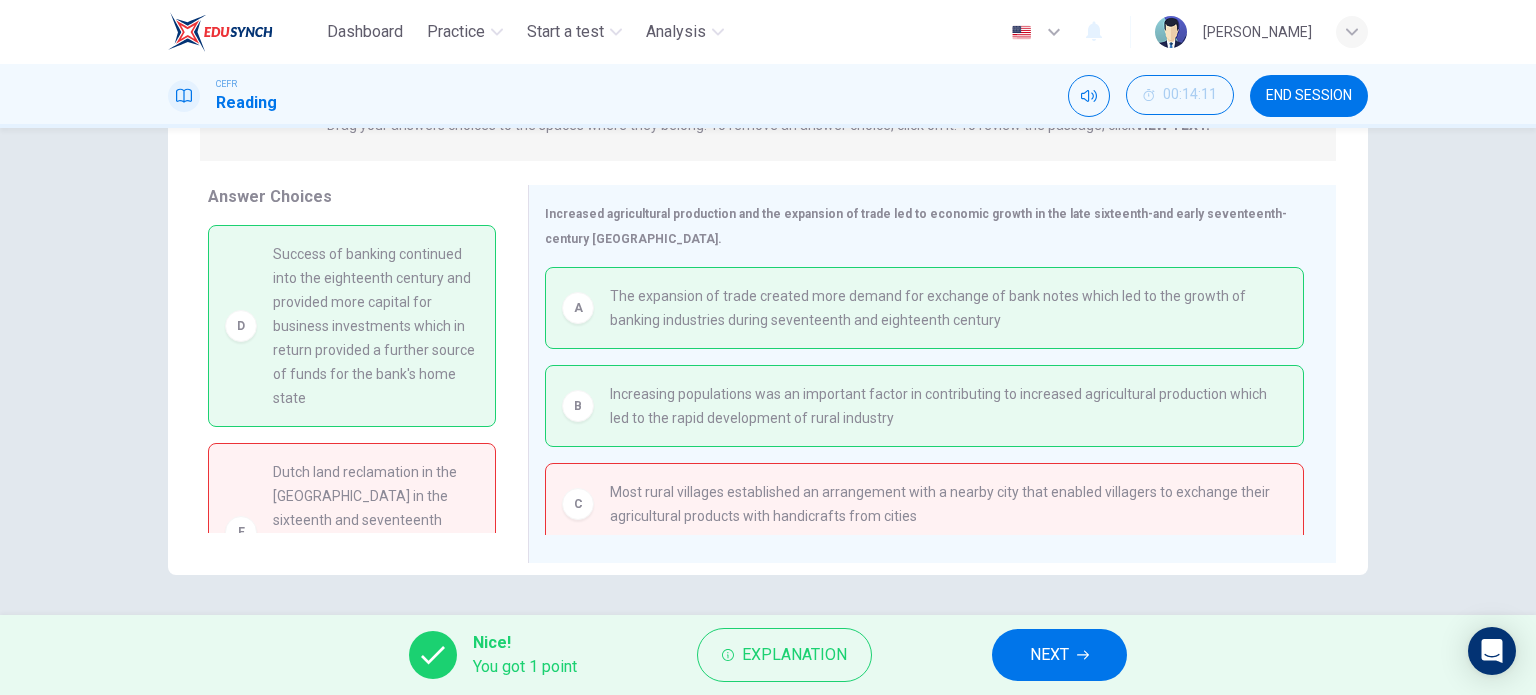 click on "NEXT" at bounding box center (1049, 655) 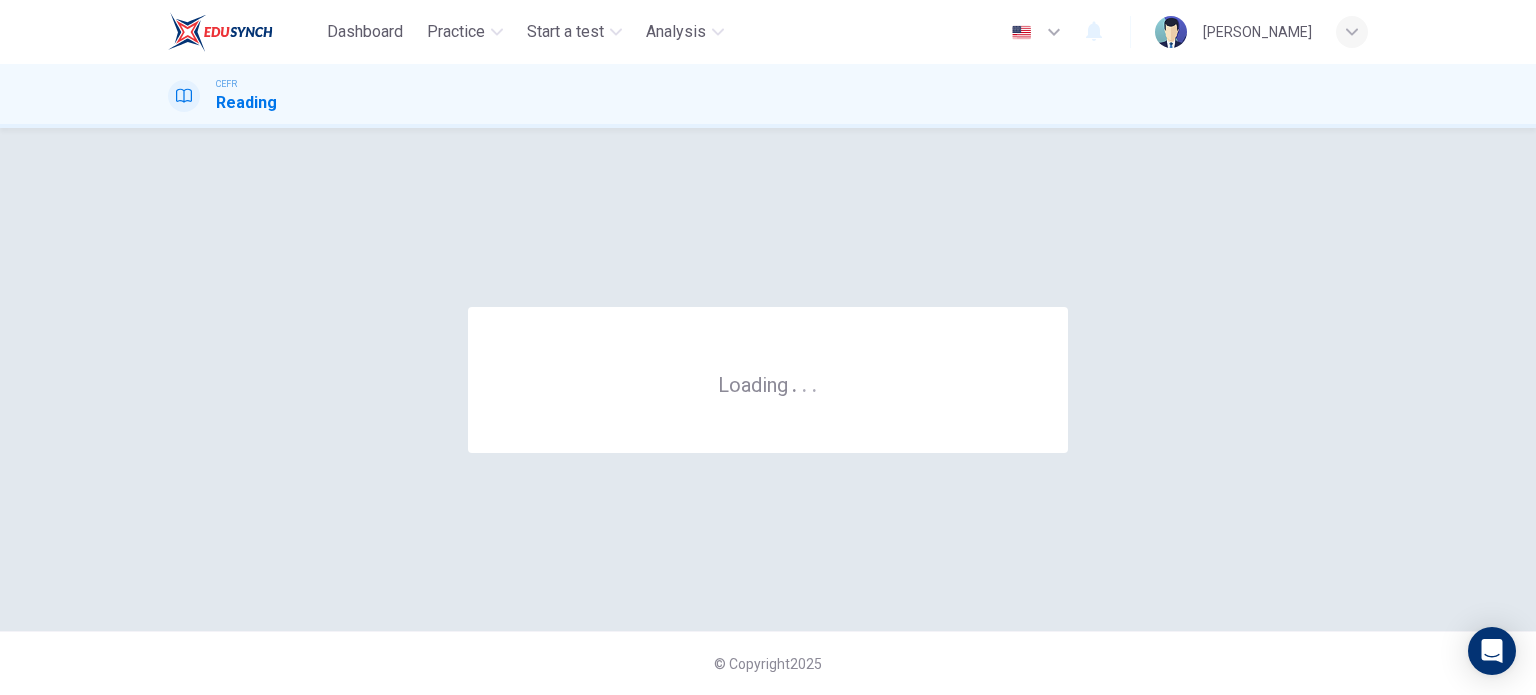 scroll, scrollTop: 0, scrollLeft: 0, axis: both 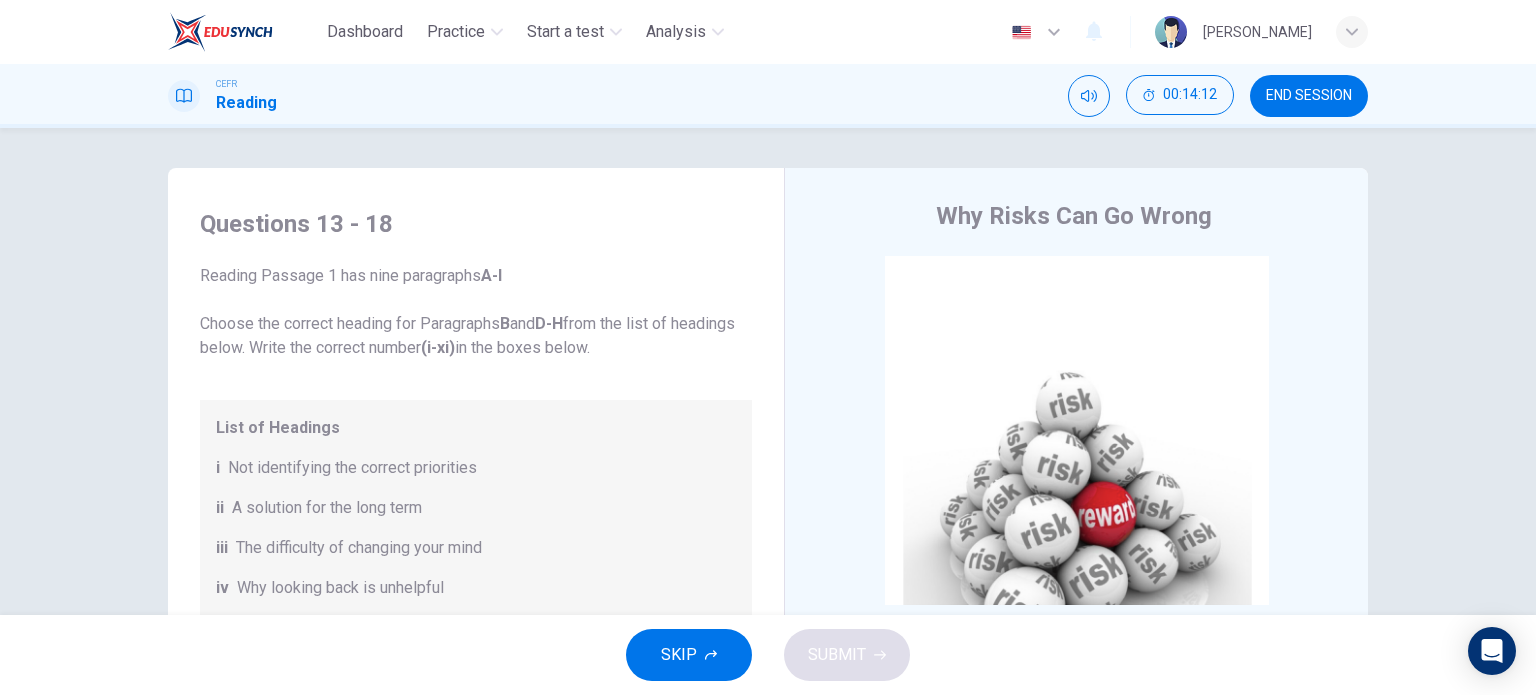 click on "END SESSION" at bounding box center [1309, 96] 